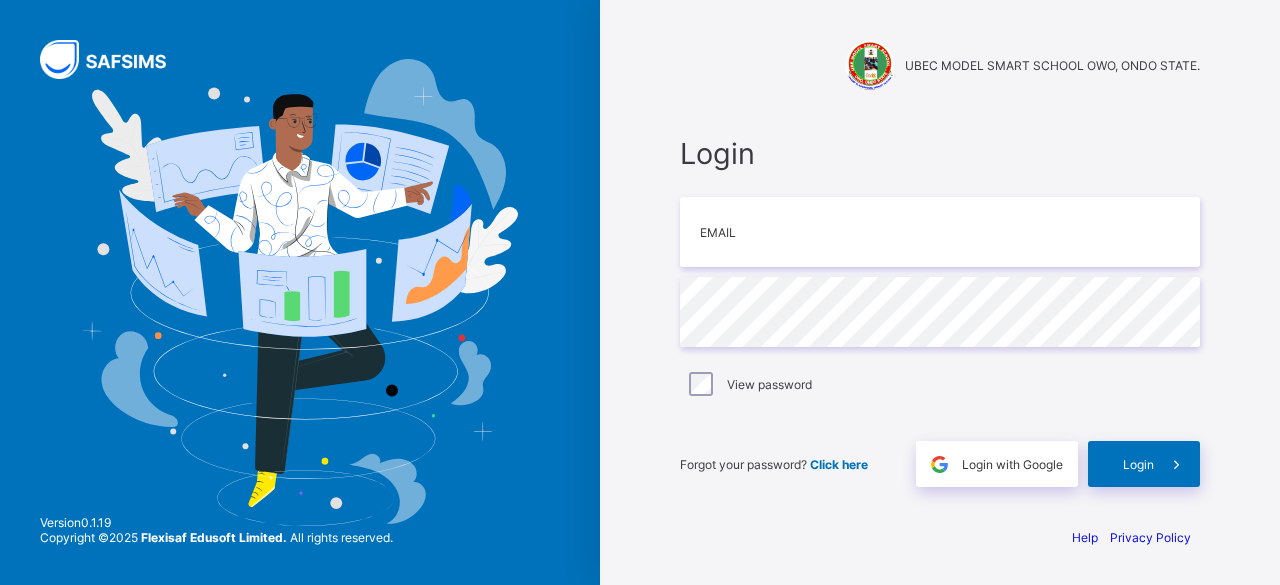 scroll, scrollTop: 0, scrollLeft: 0, axis: both 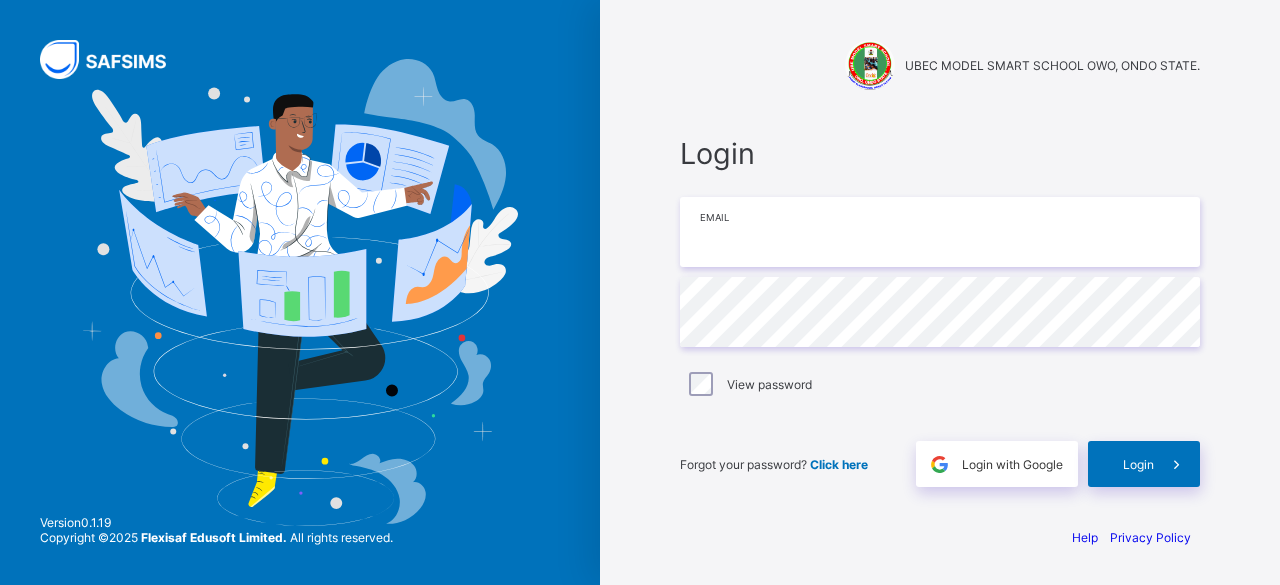 type on "**********" 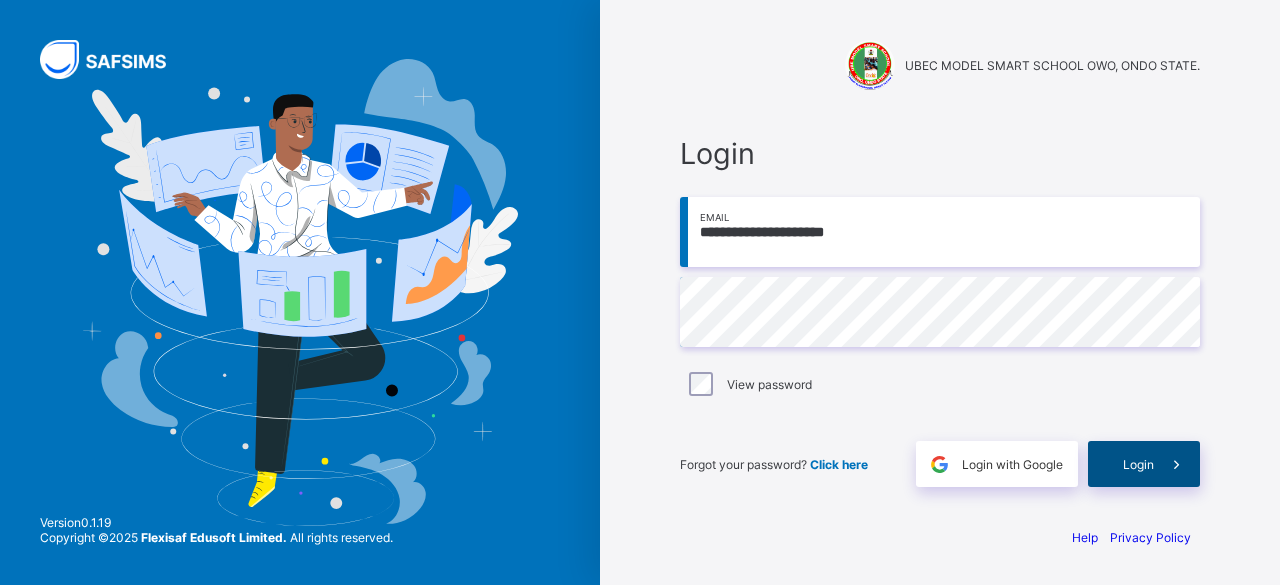 click on "Login" at bounding box center [1144, 464] 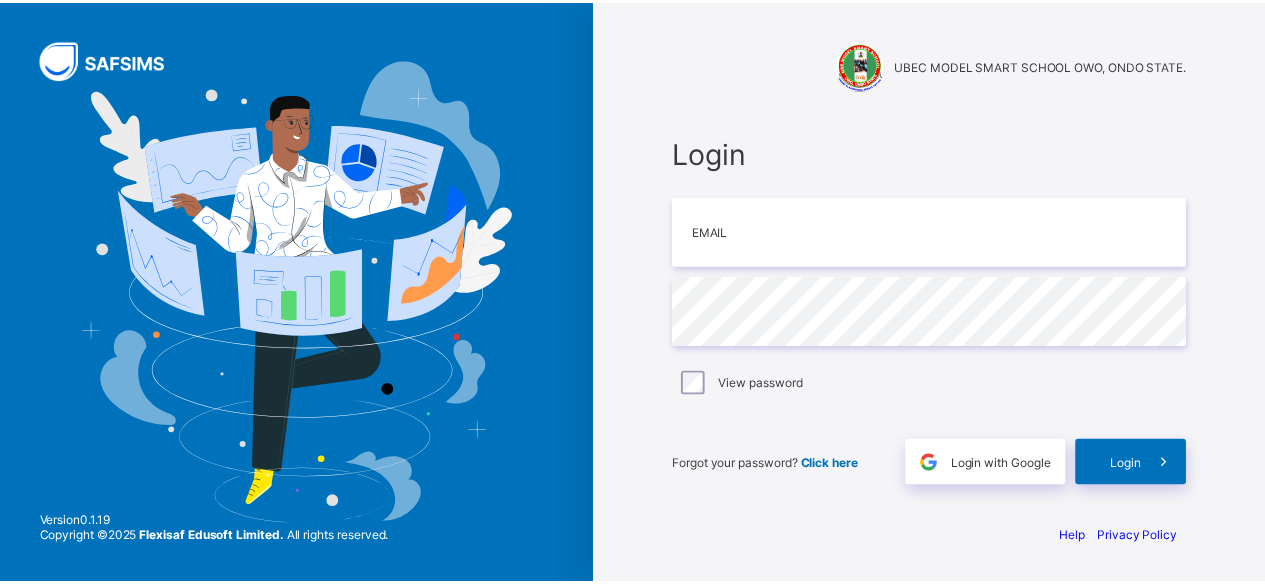 scroll, scrollTop: 0, scrollLeft: 0, axis: both 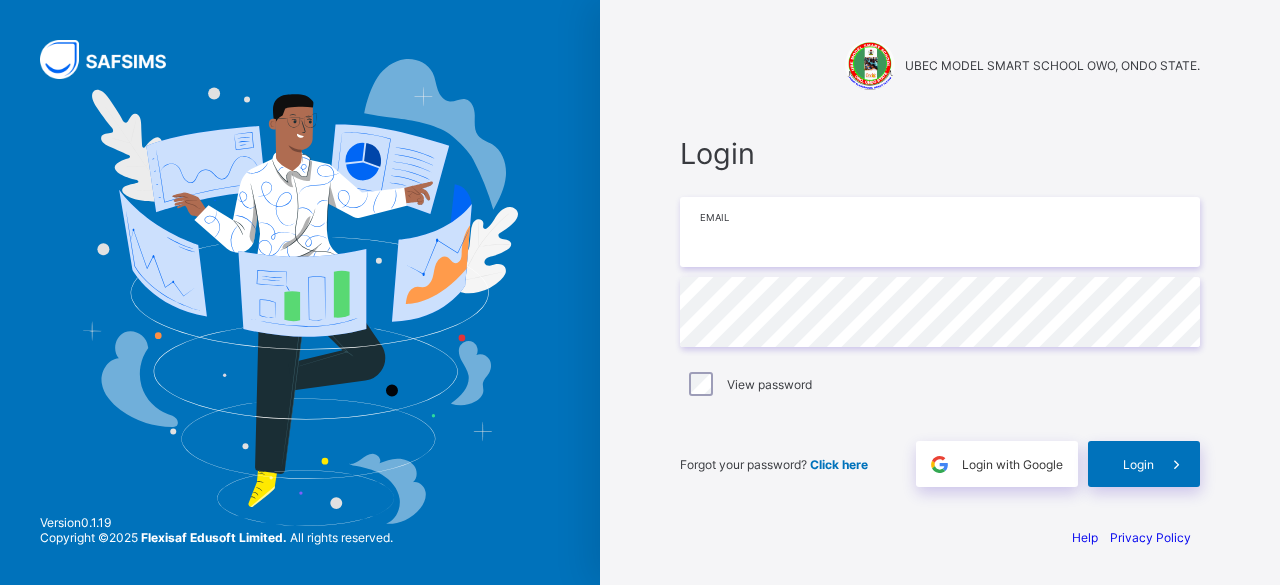 type on "**********" 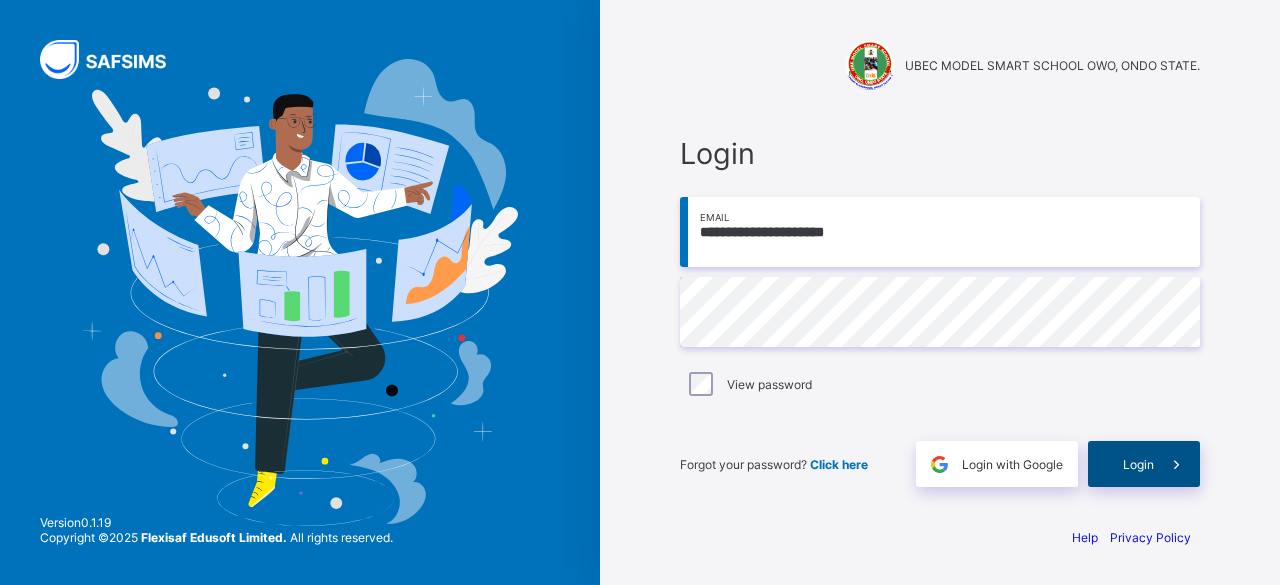 click on "Login" at bounding box center (1138, 464) 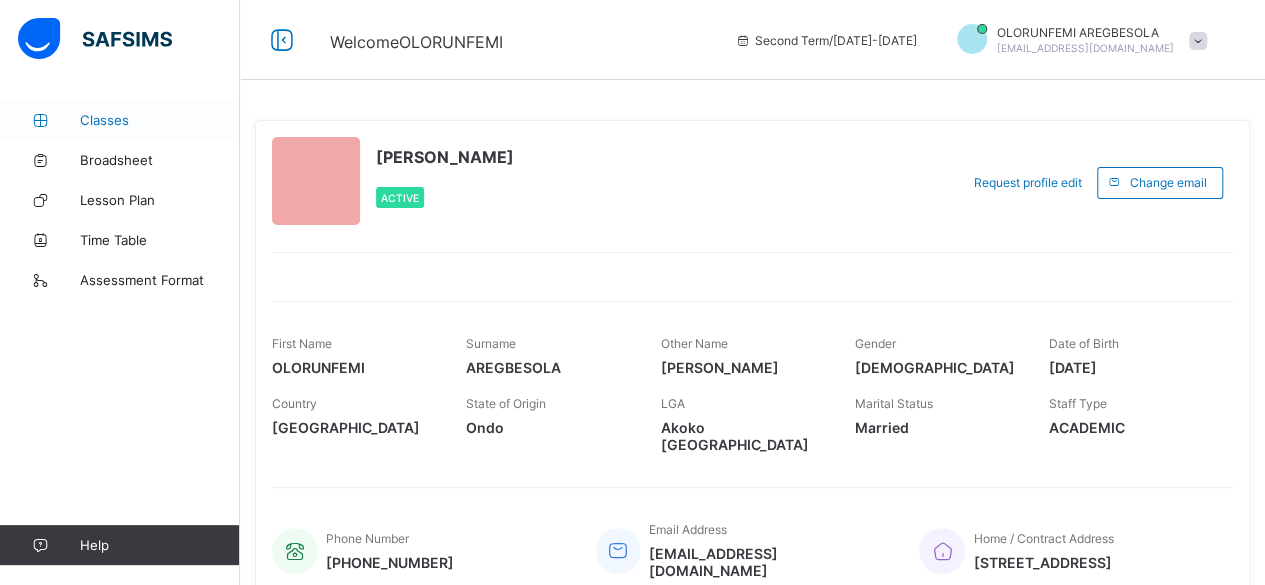 click on "Classes" at bounding box center (160, 120) 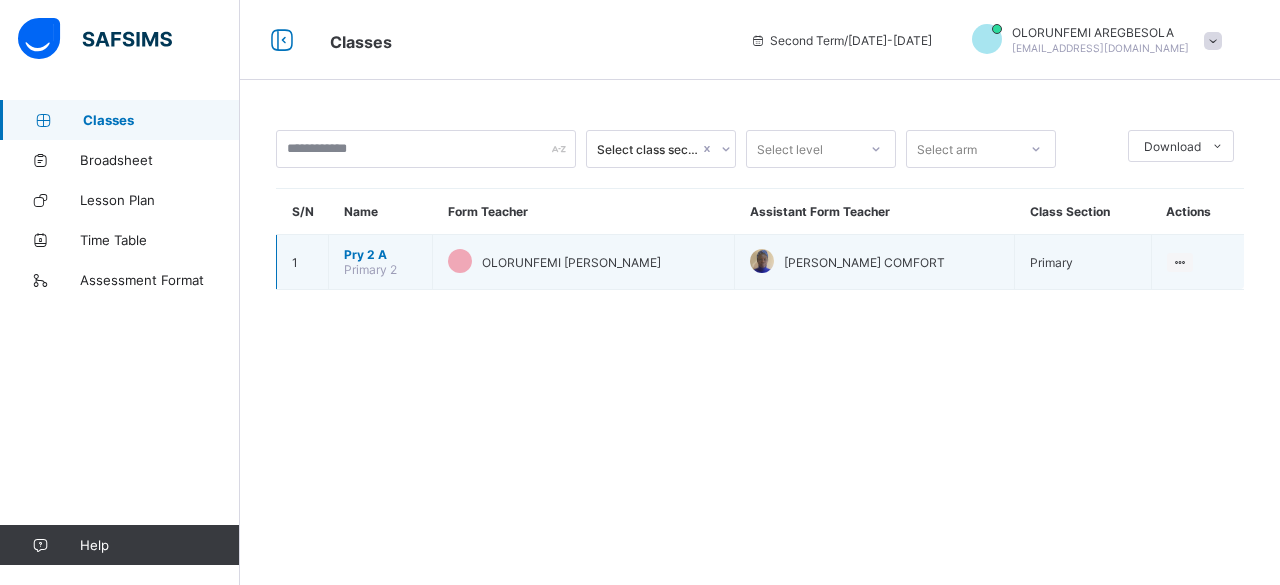 click on "Pry 2   A" at bounding box center (380, 254) 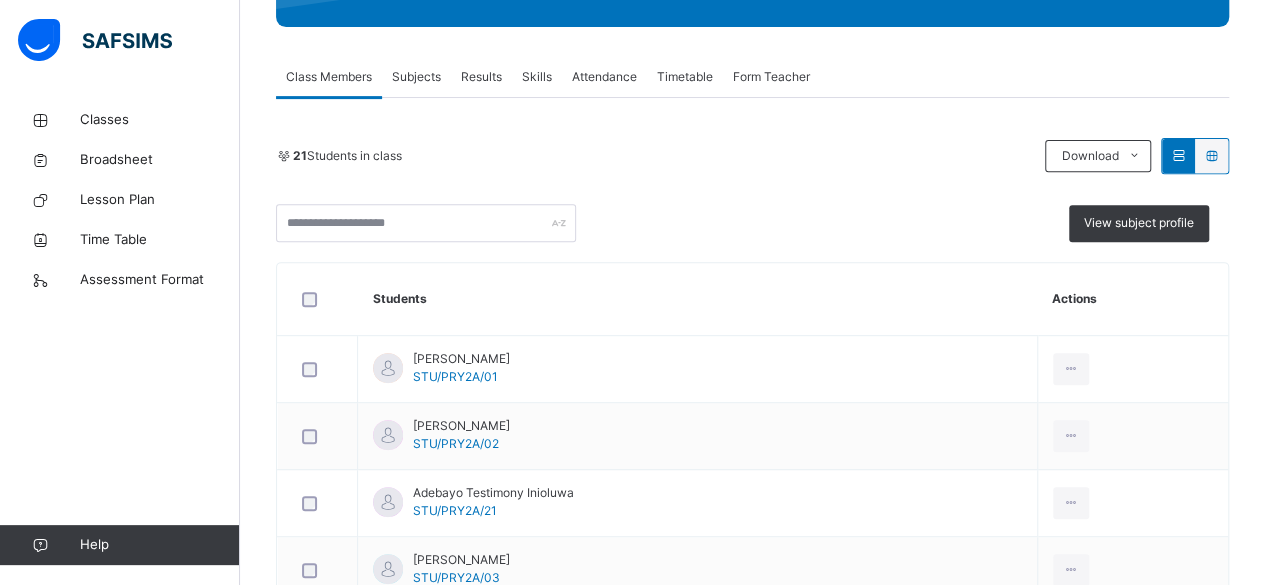 scroll, scrollTop: 320, scrollLeft: 0, axis: vertical 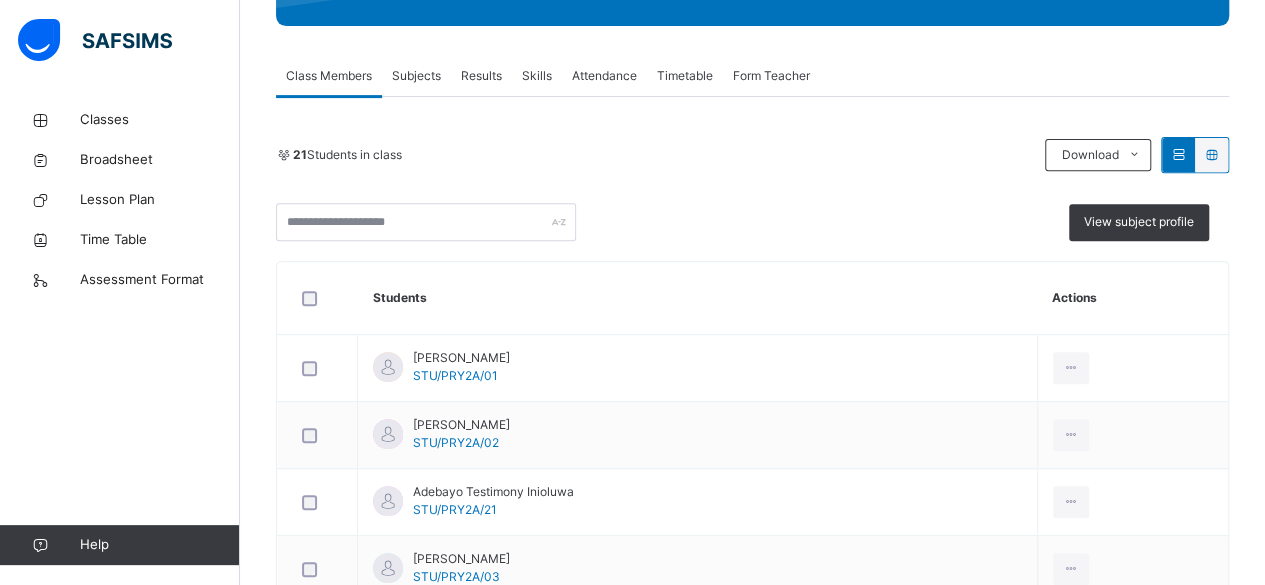 click on "Subjects" at bounding box center (416, 76) 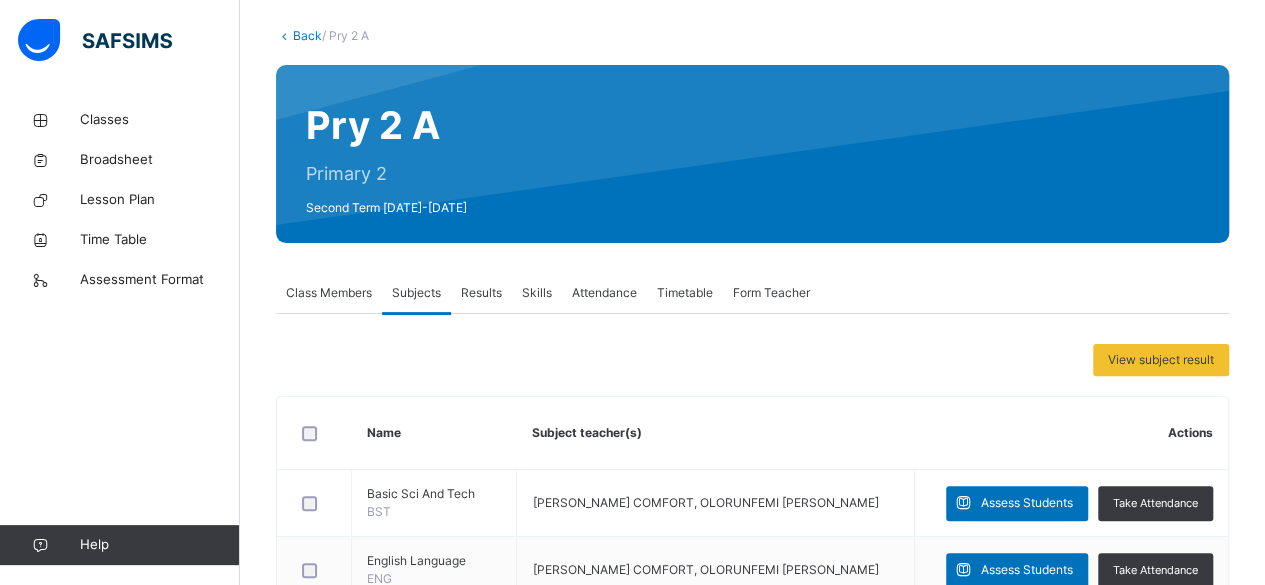 scroll, scrollTop: 90, scrollLeft: 0, axis: vertical 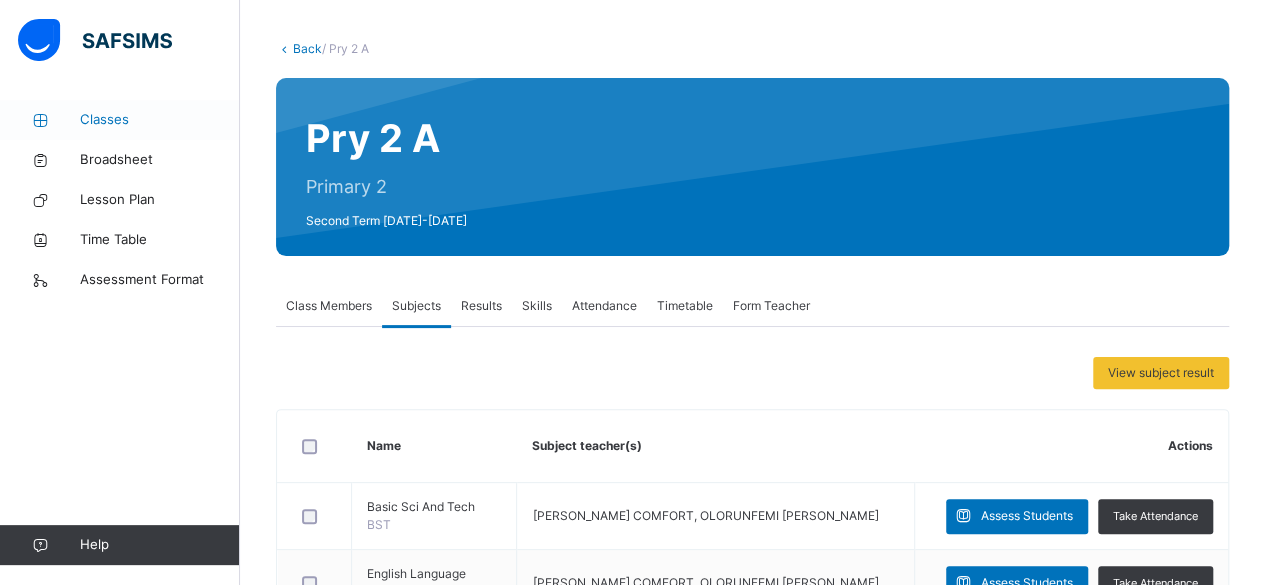 click on "Classes" at bounding box center [160, 120] 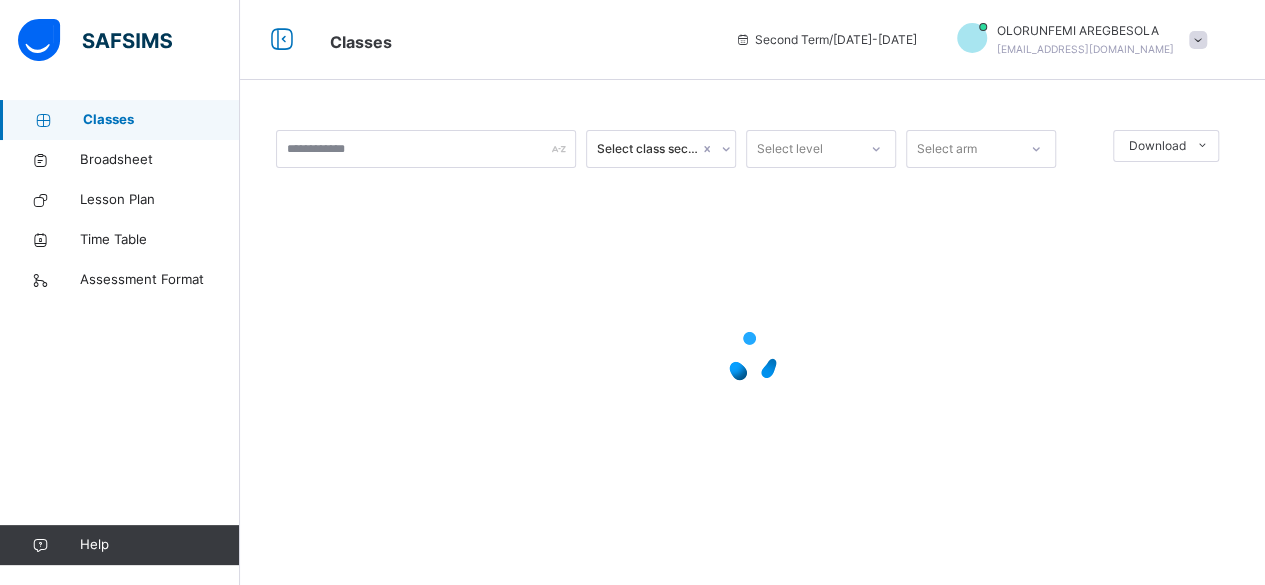 scroll, scrollTop: 0, scrollLeft: 0, axis: both 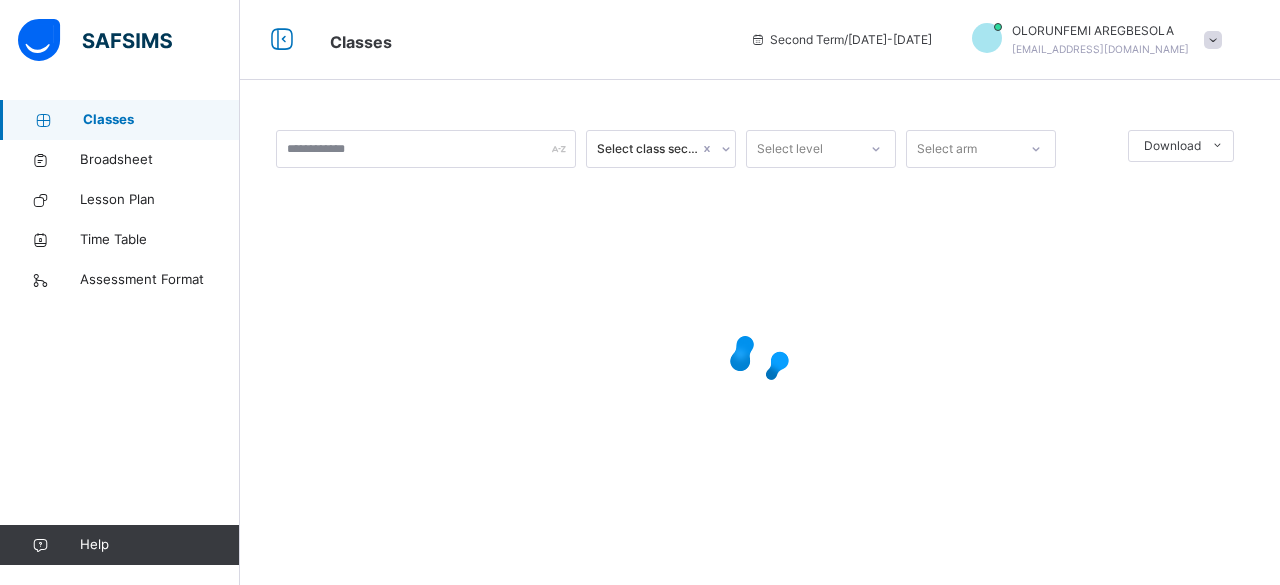 click on "Classes" at bounding box center (161, 120) 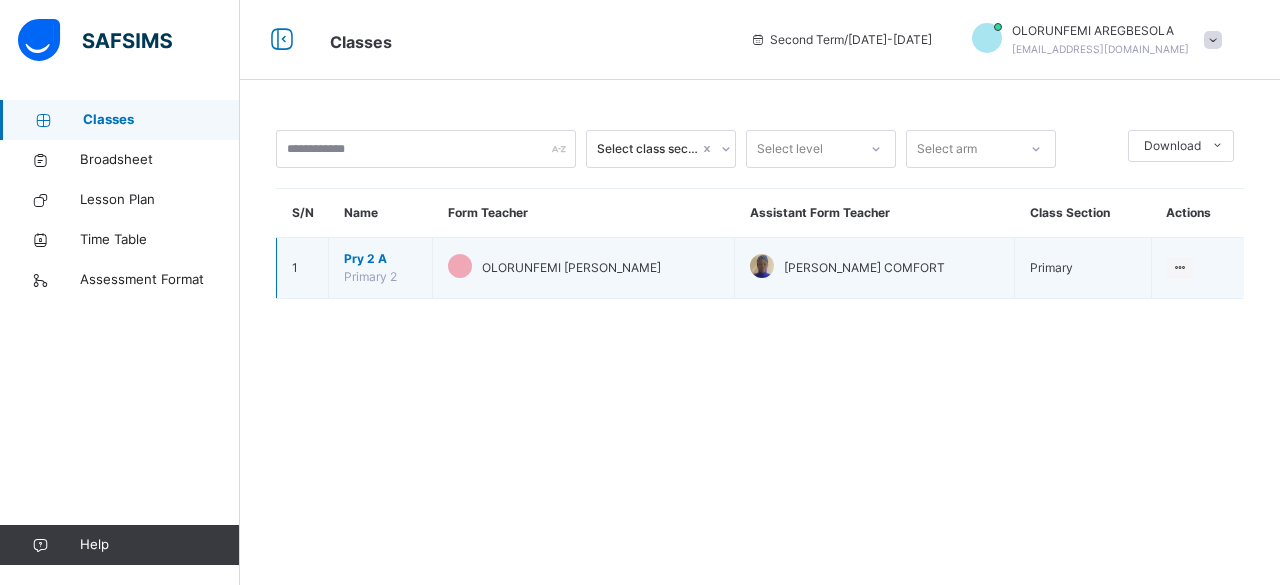 click on "Pry 2   A" at bounding box center [380, 259] 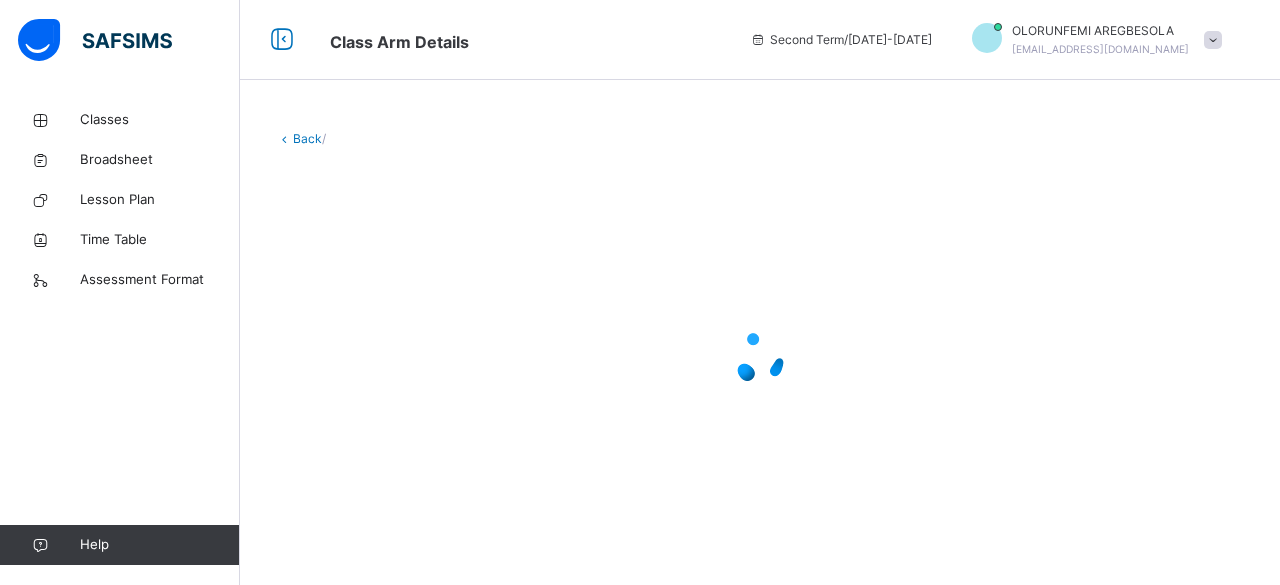 click at bounding box center [760, 358] 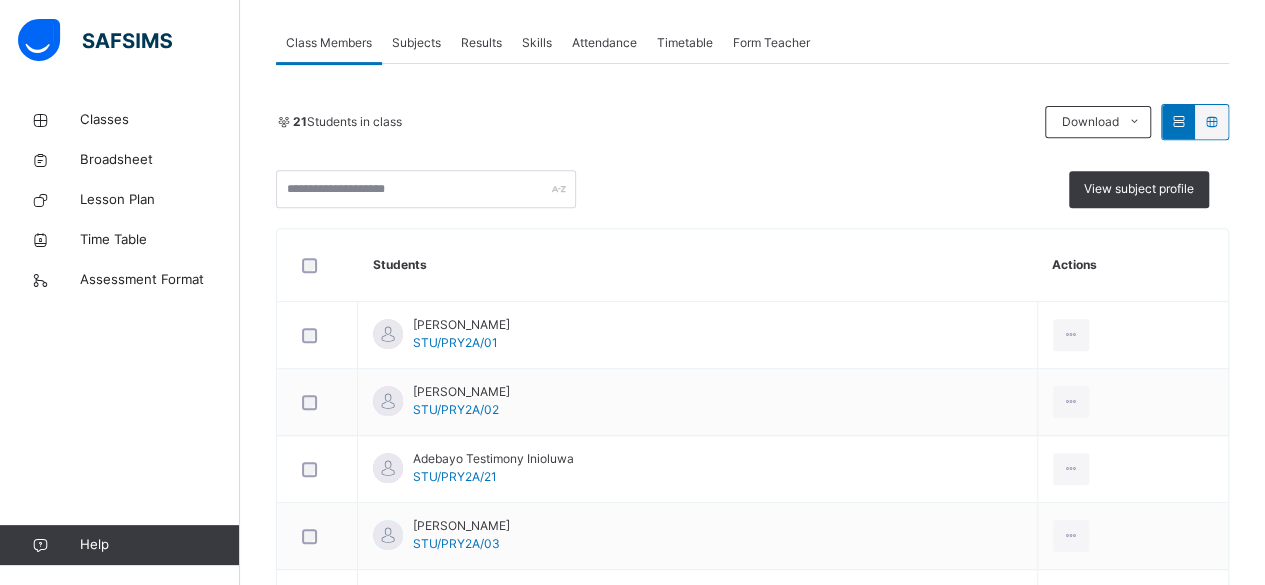 scroll, scrollTop: 360, scrollLeft: 0, axis: vertical 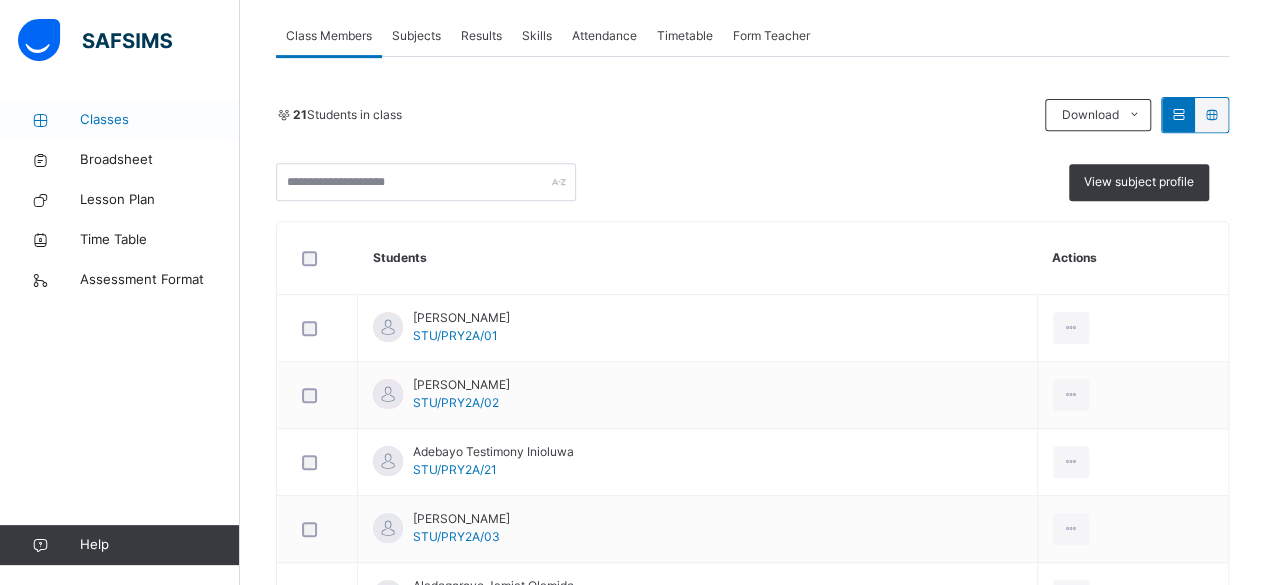 click on "Classes" at bounding box center [120, 120] 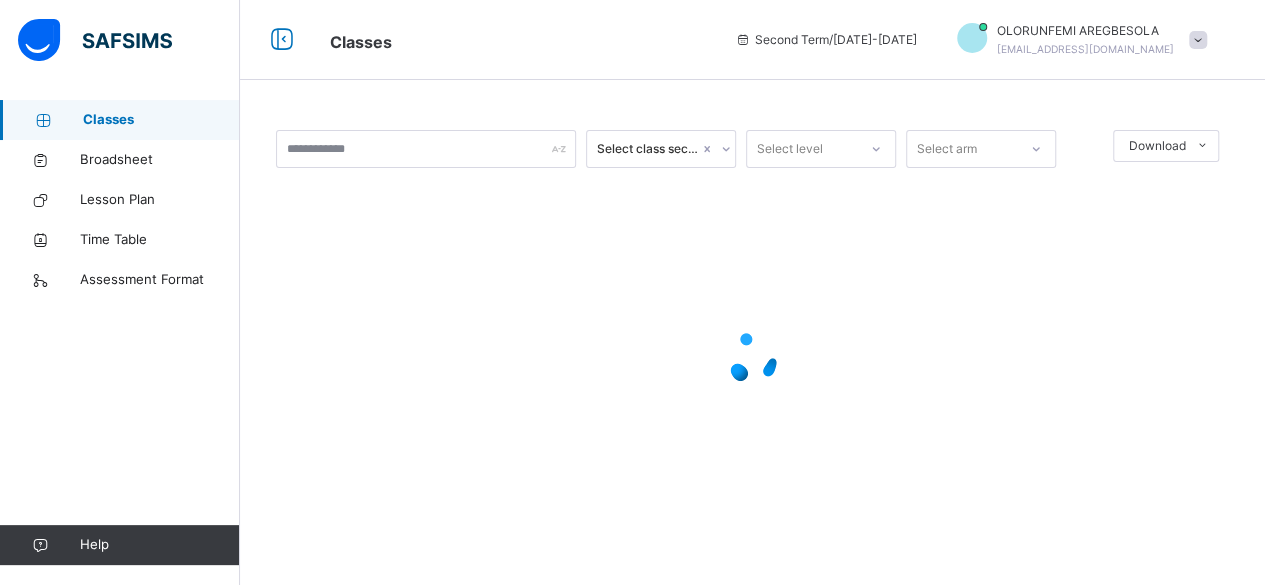 click on "Classes" at bounding box center (120, 120) 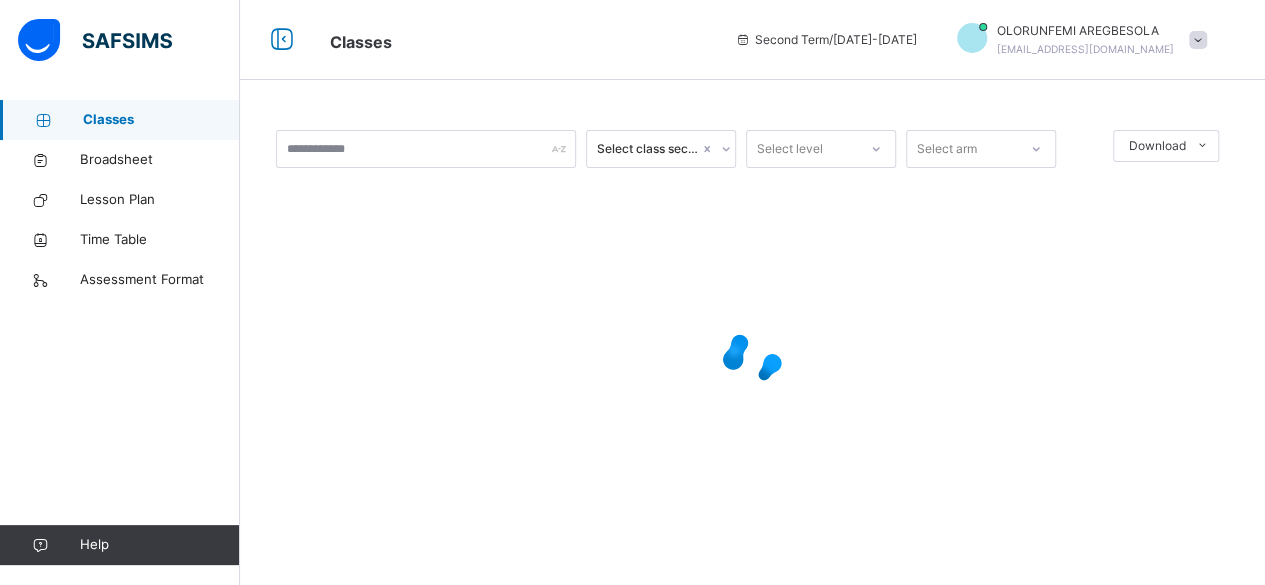 scroll, scrollTop: 0, scrollLeft: 0, axis: both 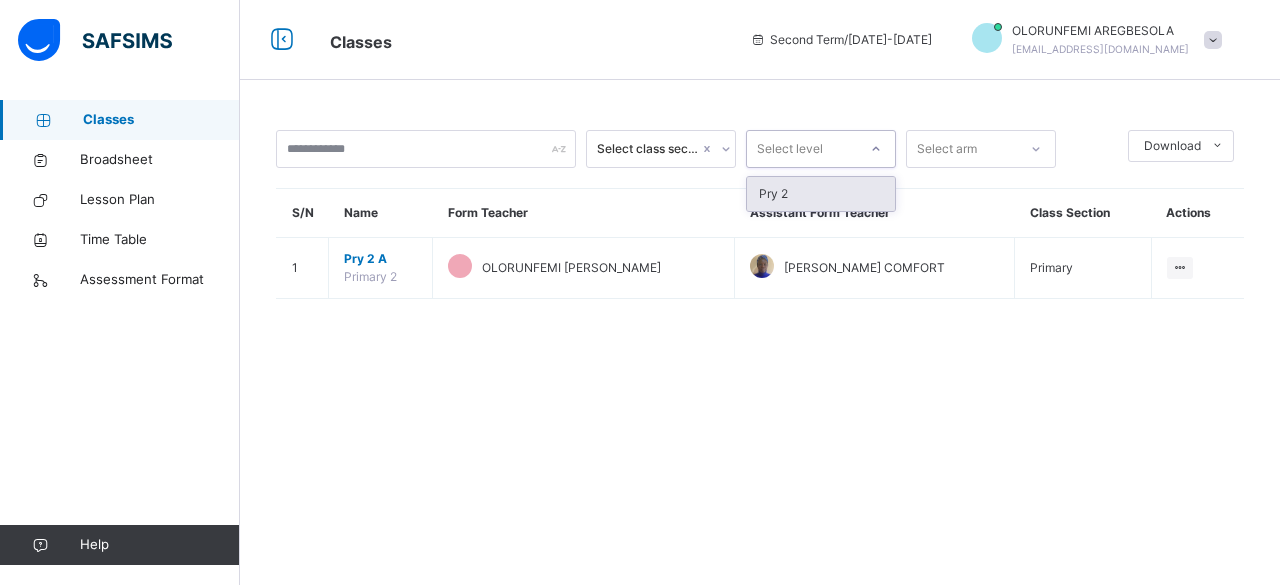 click 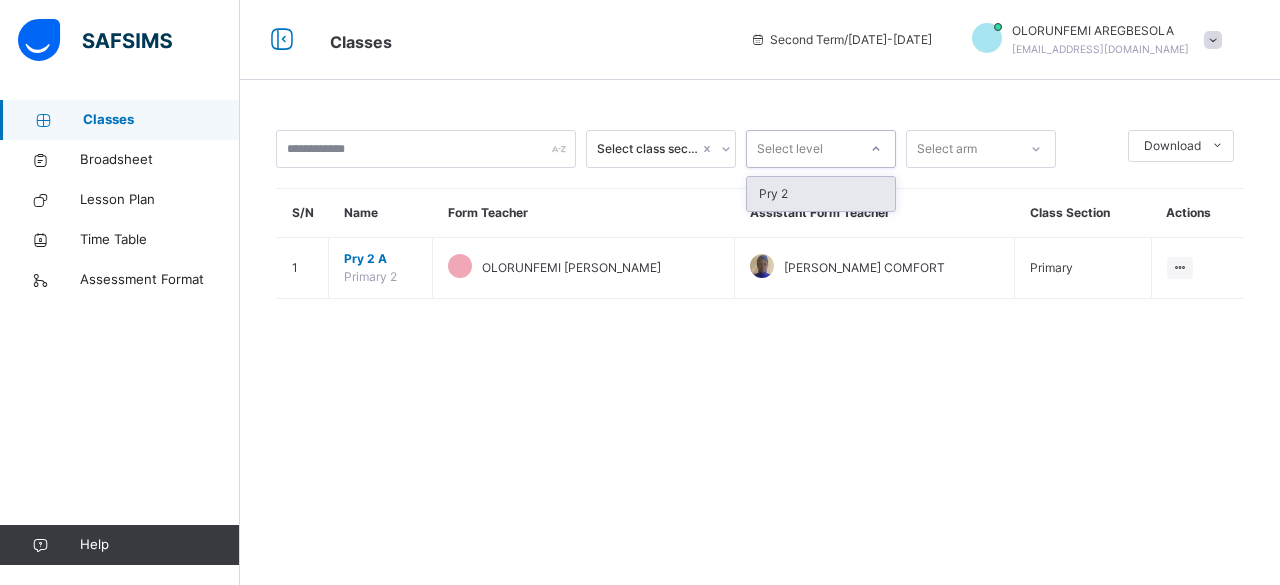 click on "Pry 2" at bounding box center [821, 194] 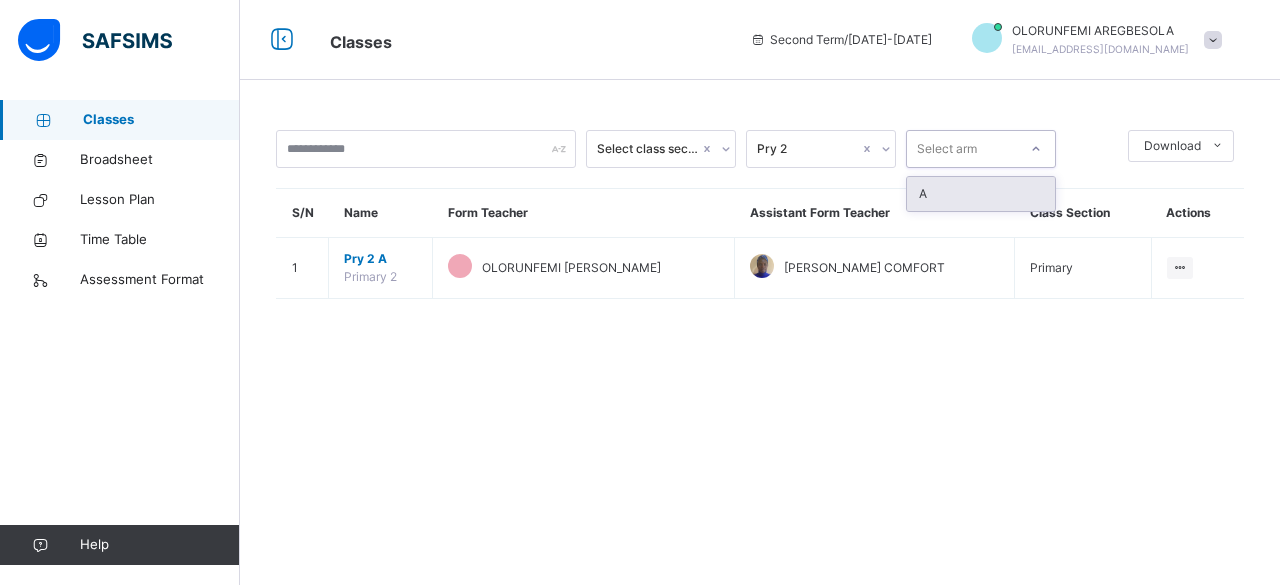click at bounding box center (1036, 149) 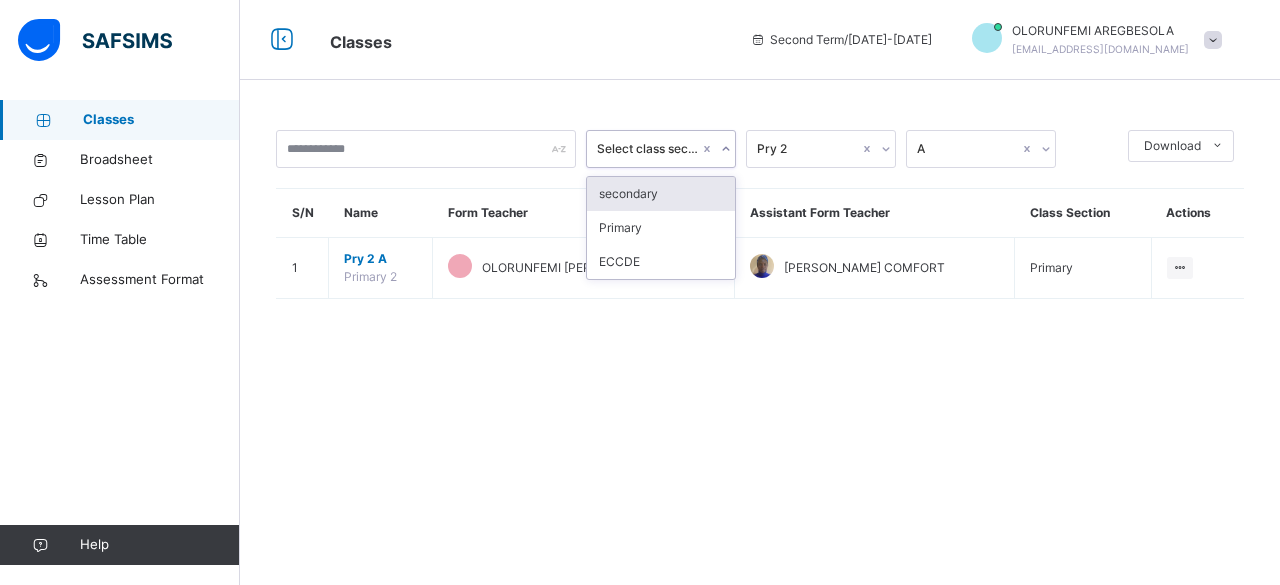 click 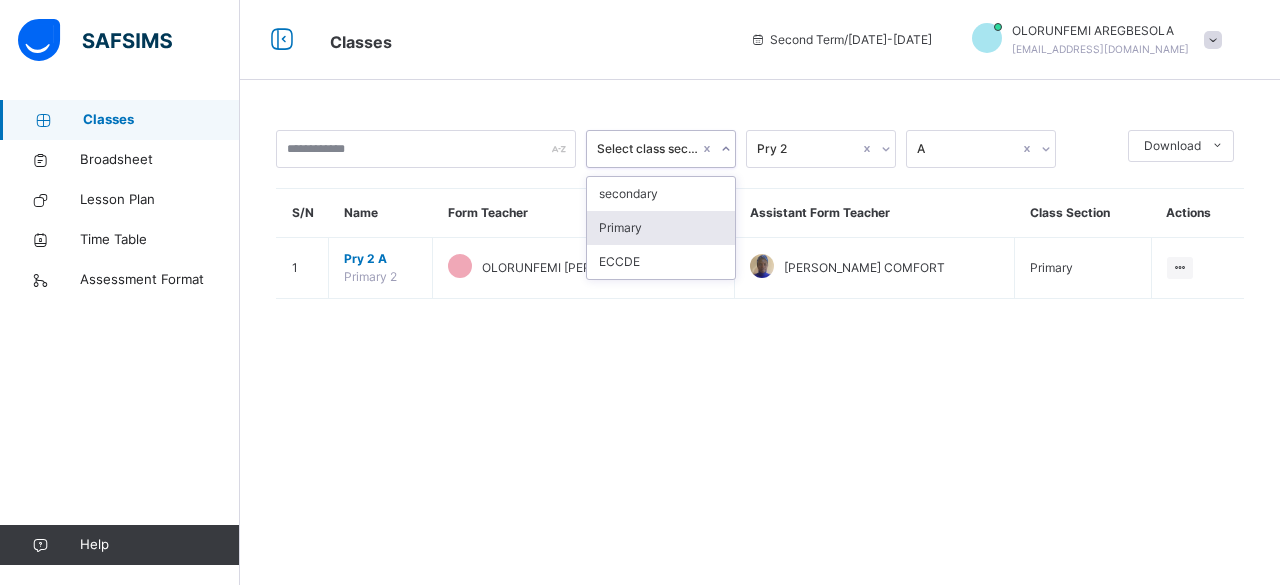 click on "Primary" at bounding box center (661, 228) 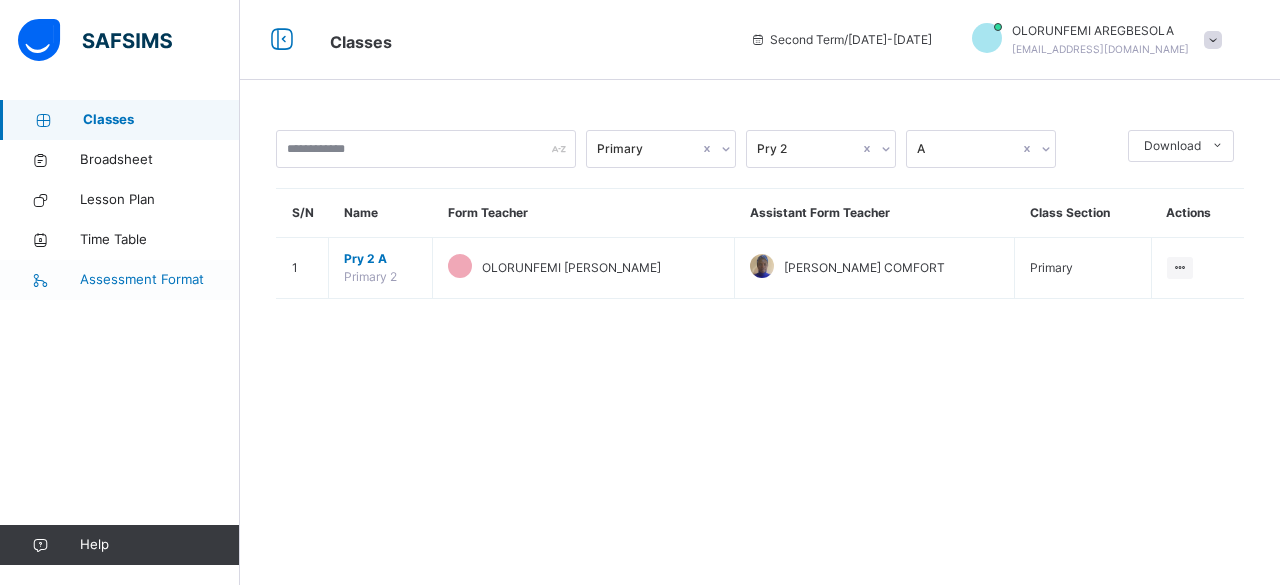 click on "Assessment Format" at bounding box center [160, 280] 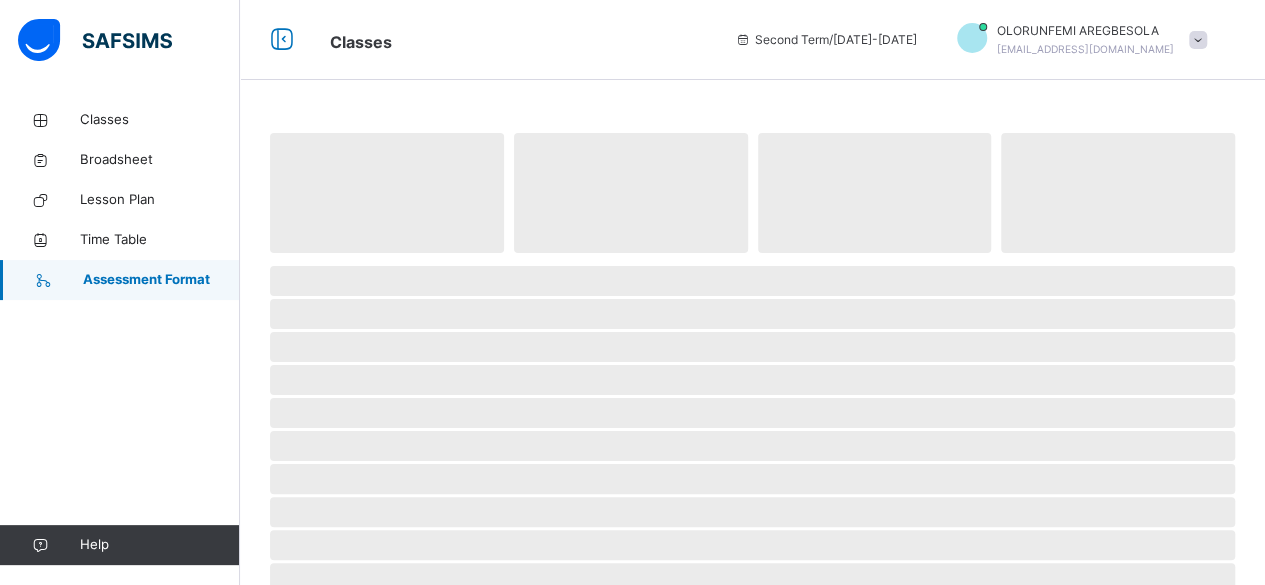 click on "Assessment Format" at bounding box center (161, 280) 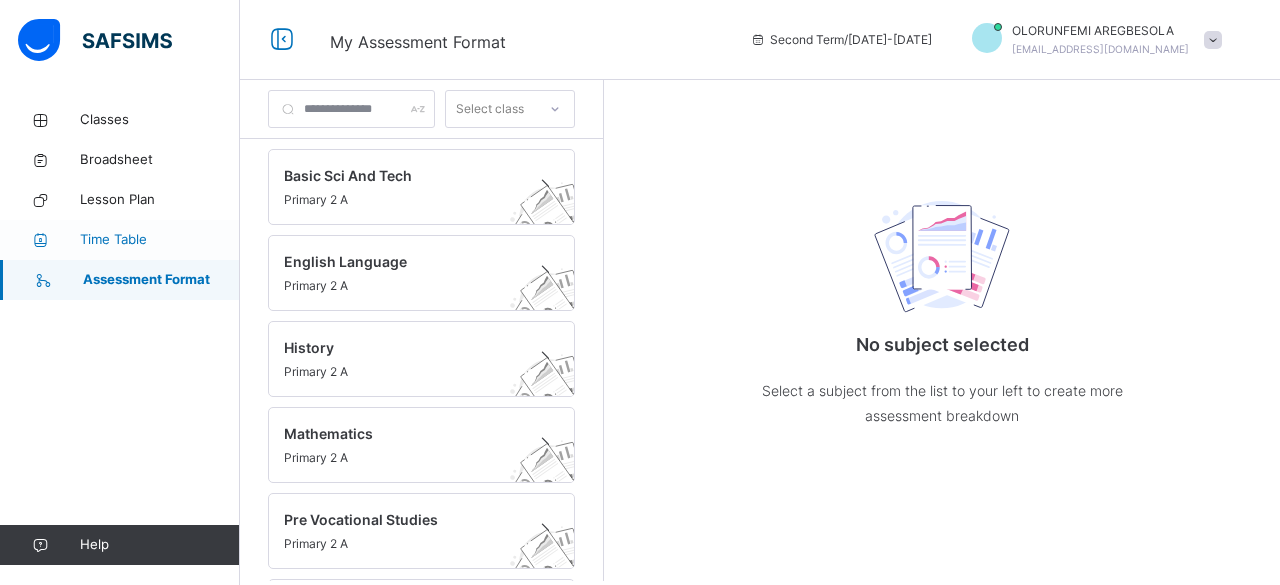 click on "Time Table" at bounding box center [160, 240] 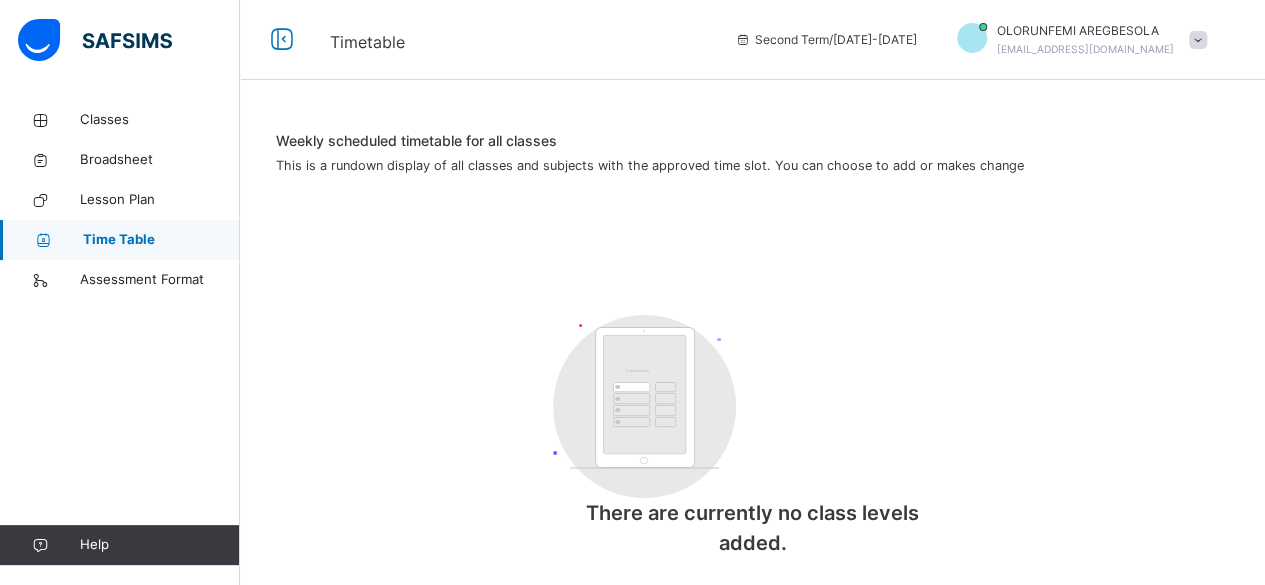 click on "Time Table" at bounding box center (161, 240) 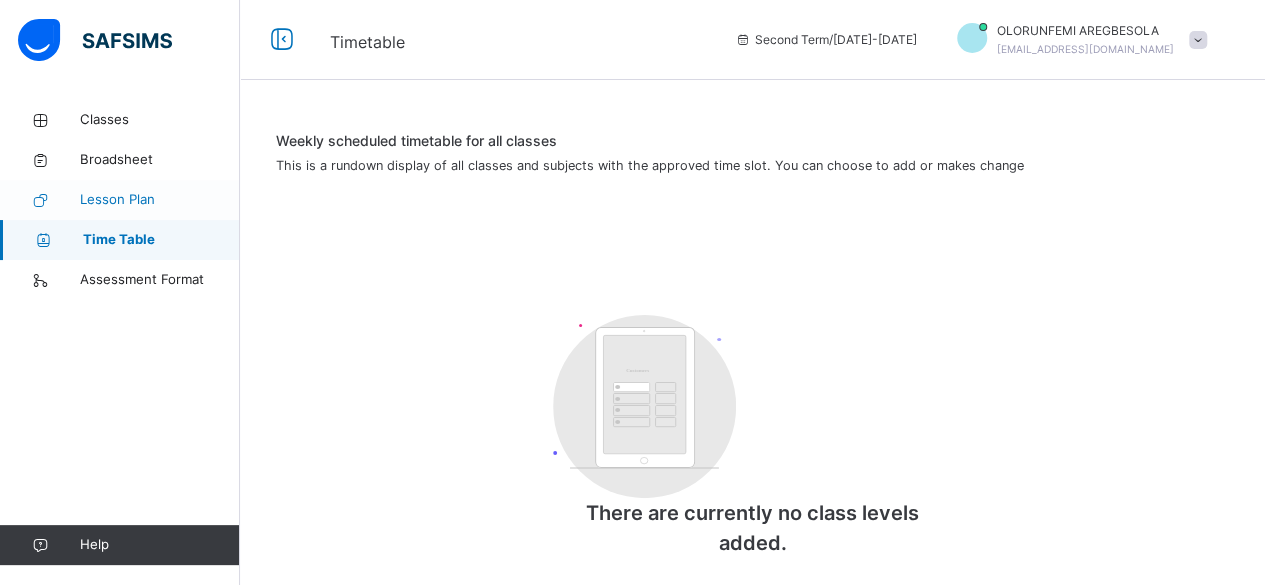click on "Lesson Plan" at bounding box center [160, 200] 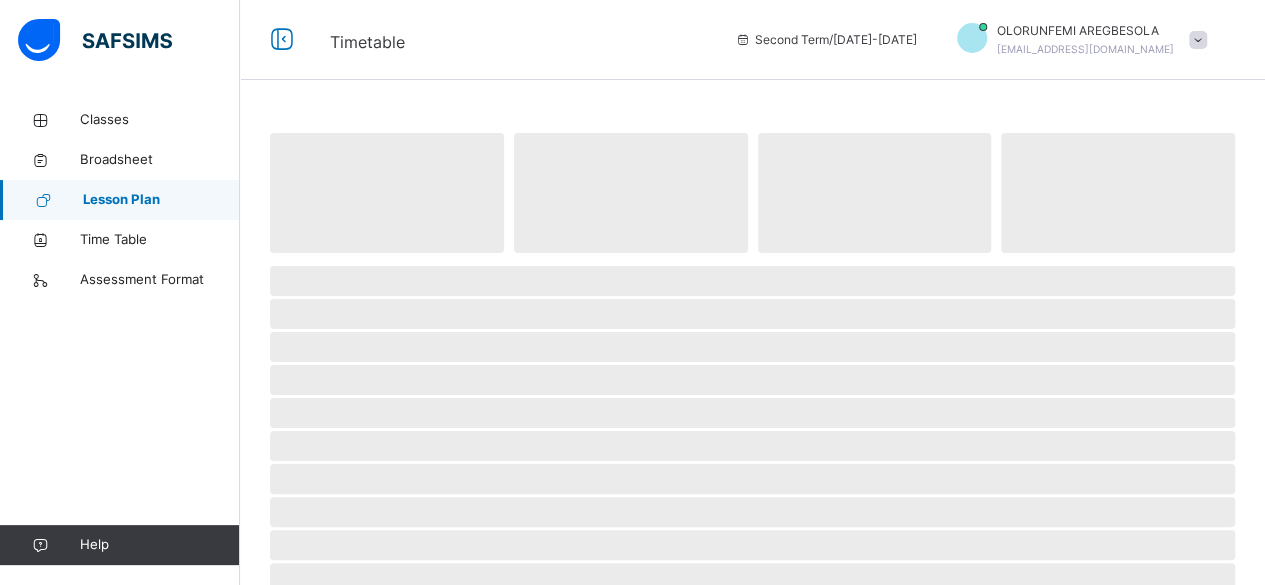 click on "Lesson Plan" at bounding box center (161, 200) 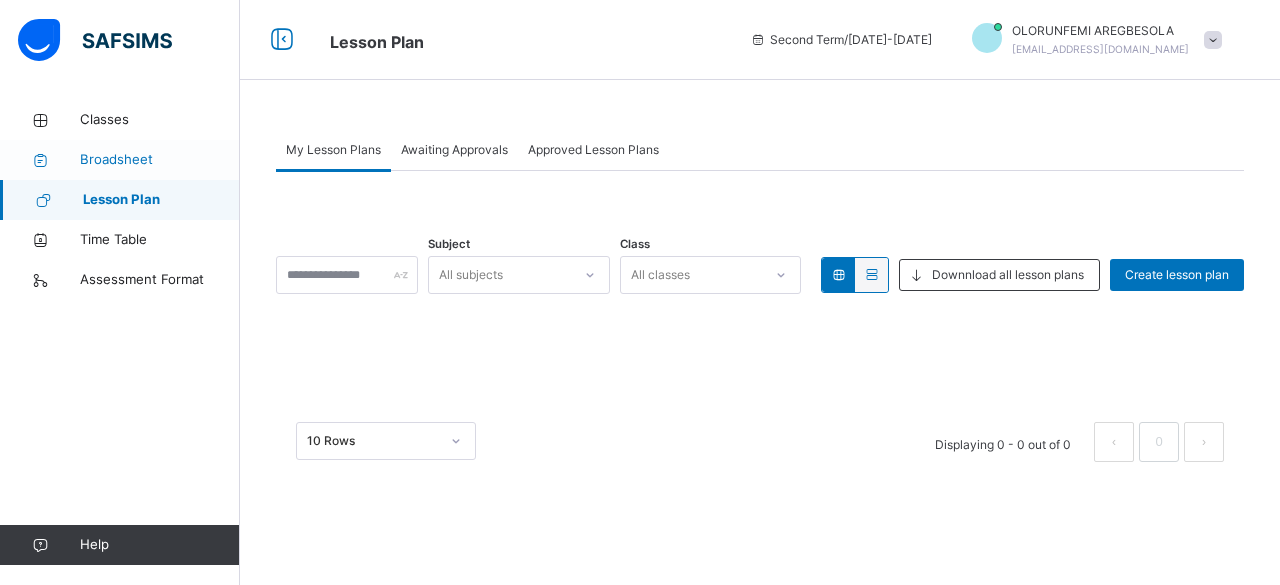 click on "Broadsheet" at bounding box center (160, 160) 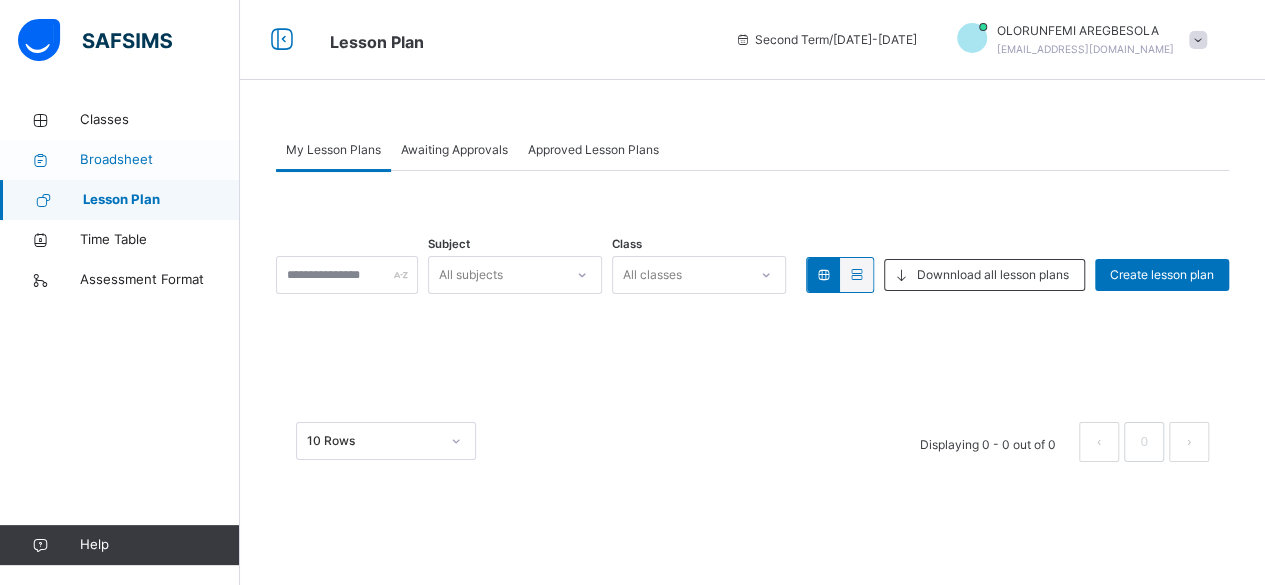 click on "Broadsheet" at bounding box center [160, 160] 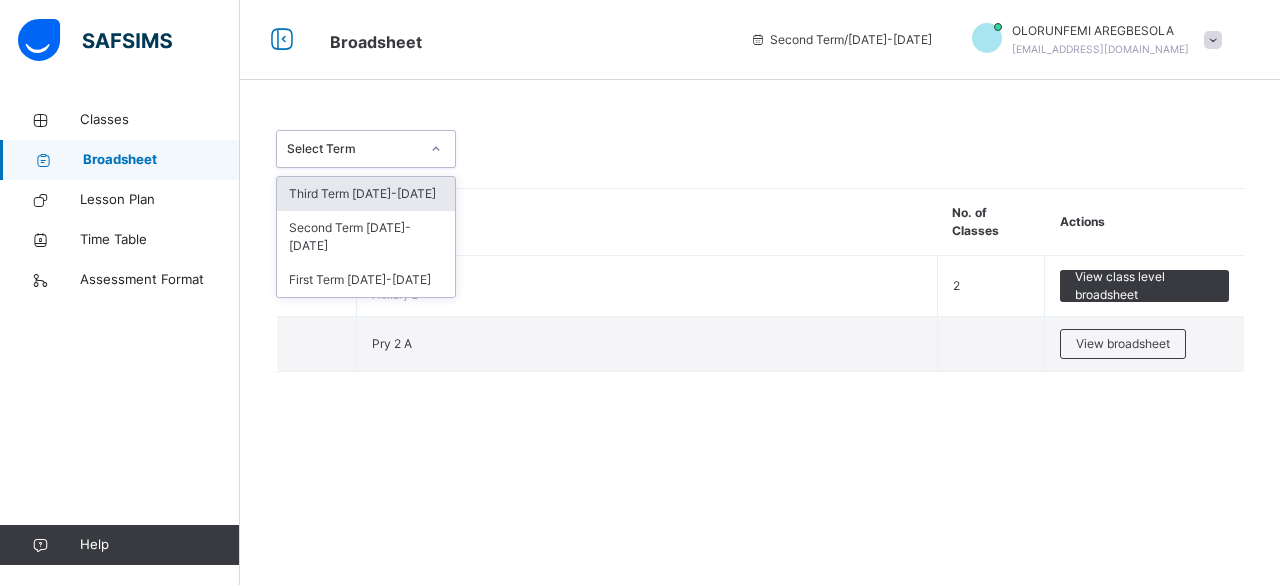 click 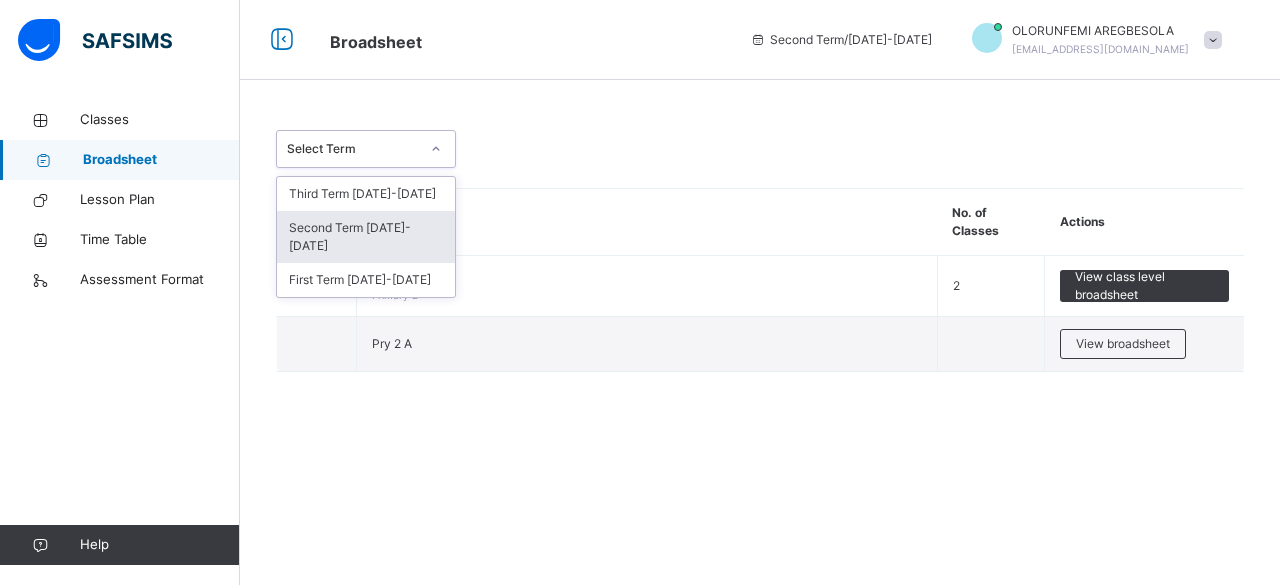 click on "Second Term 2024-2025" at bounding box center [366, 237] 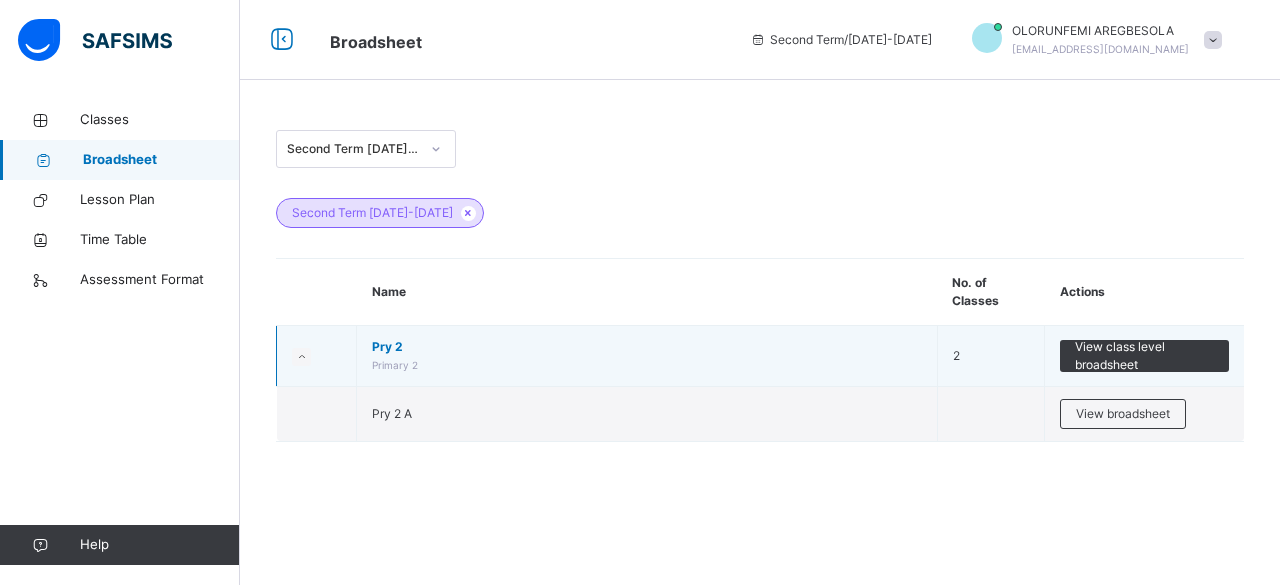 click on "Pry 2     Primary 2" at bounding box center (647, 356) 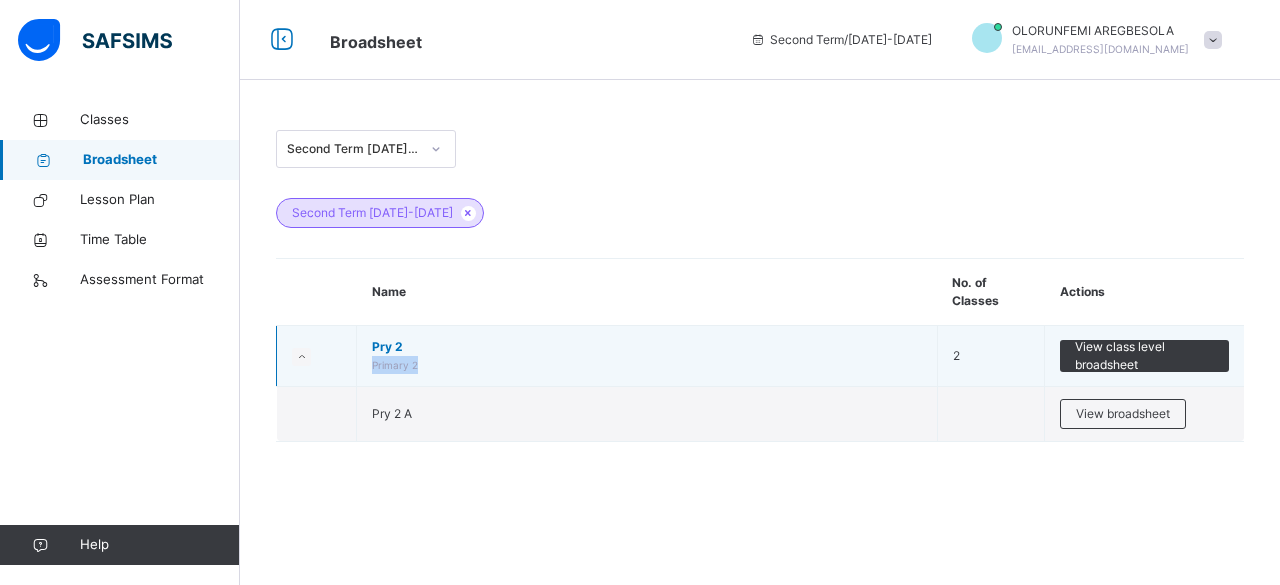 drag, startPoint x: 588, startPoint y: 360, endPoint x: 403, endPoint y: 349, distance: 185.32674 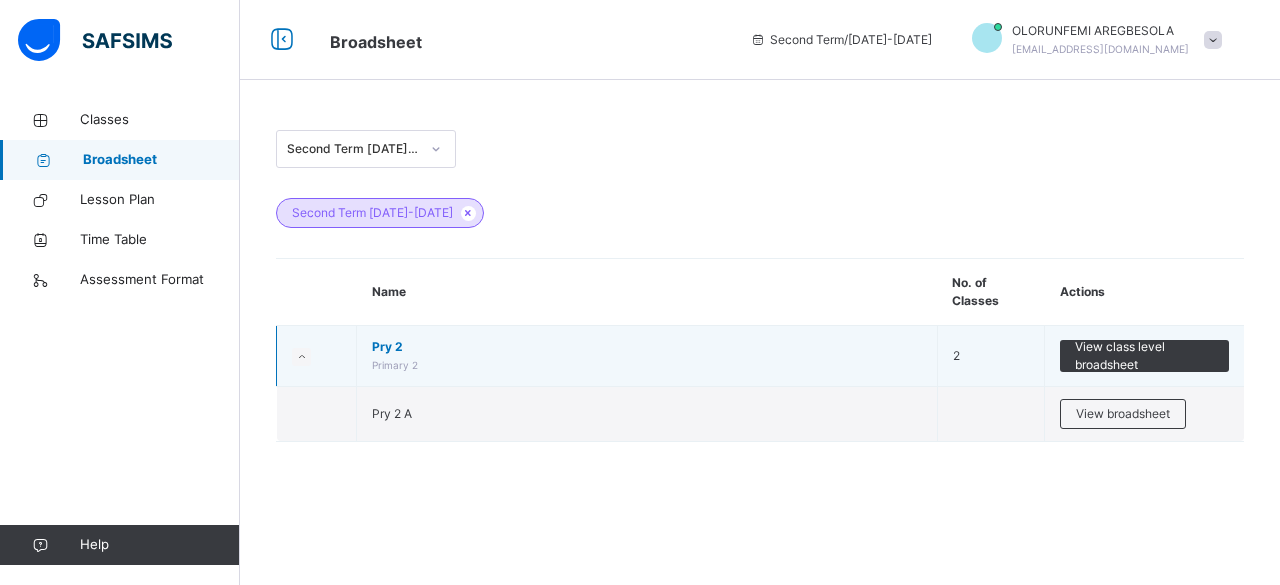 click on "Pry 2" at bounding box center [647, 347] 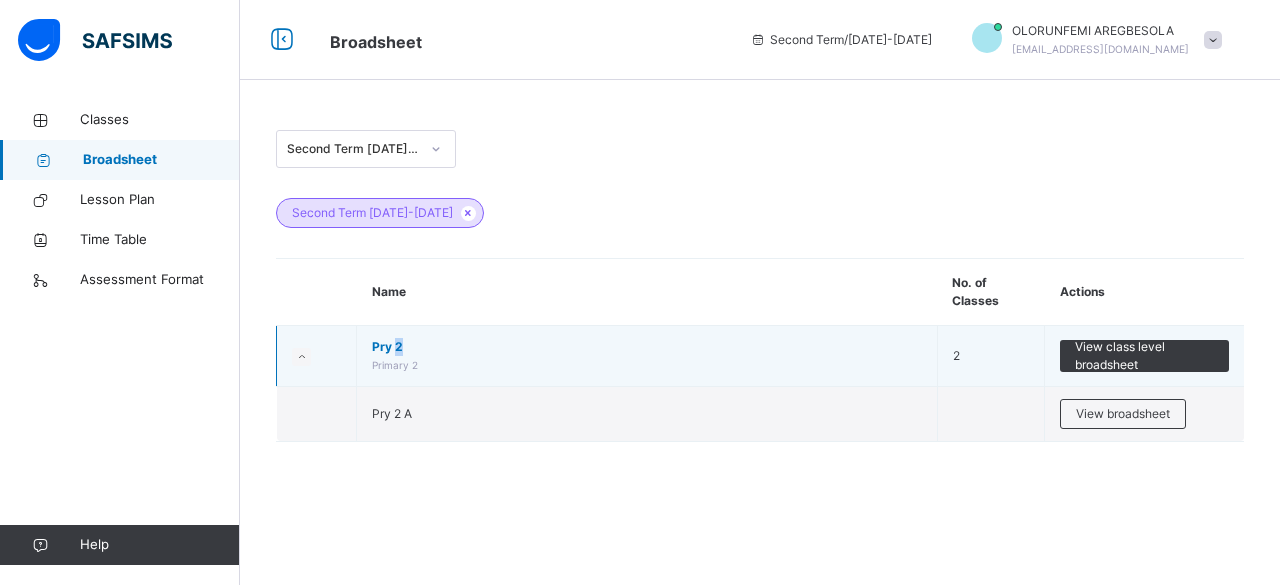 click on "Pry 2" at bounding box center (647, 347) 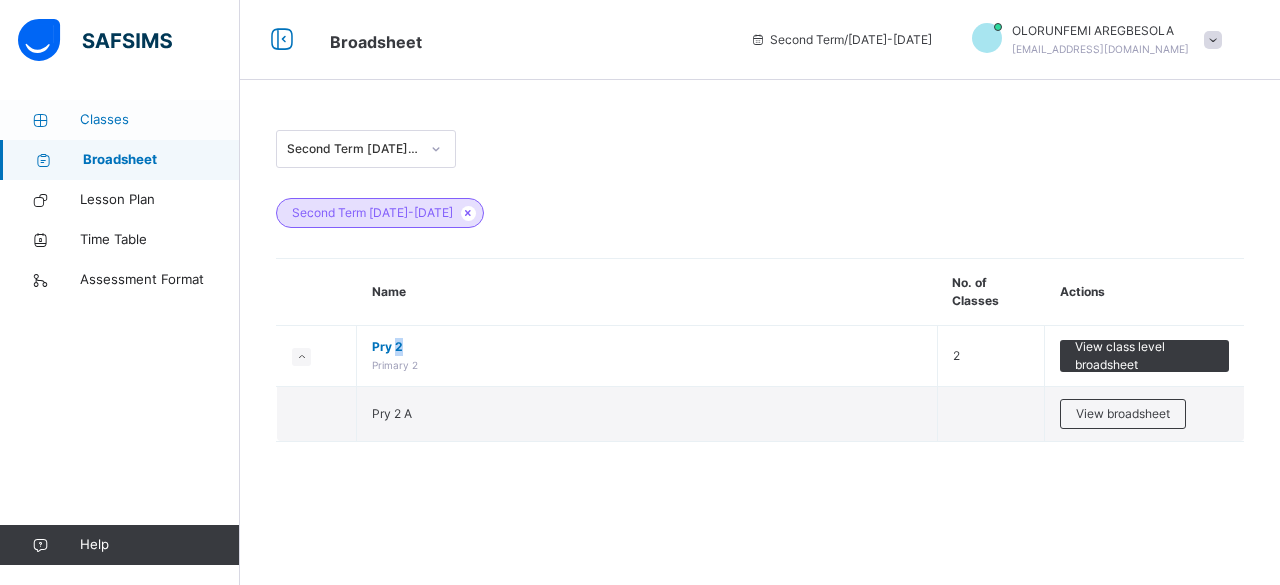 click on "Classes" at bounding box center [160, 120] 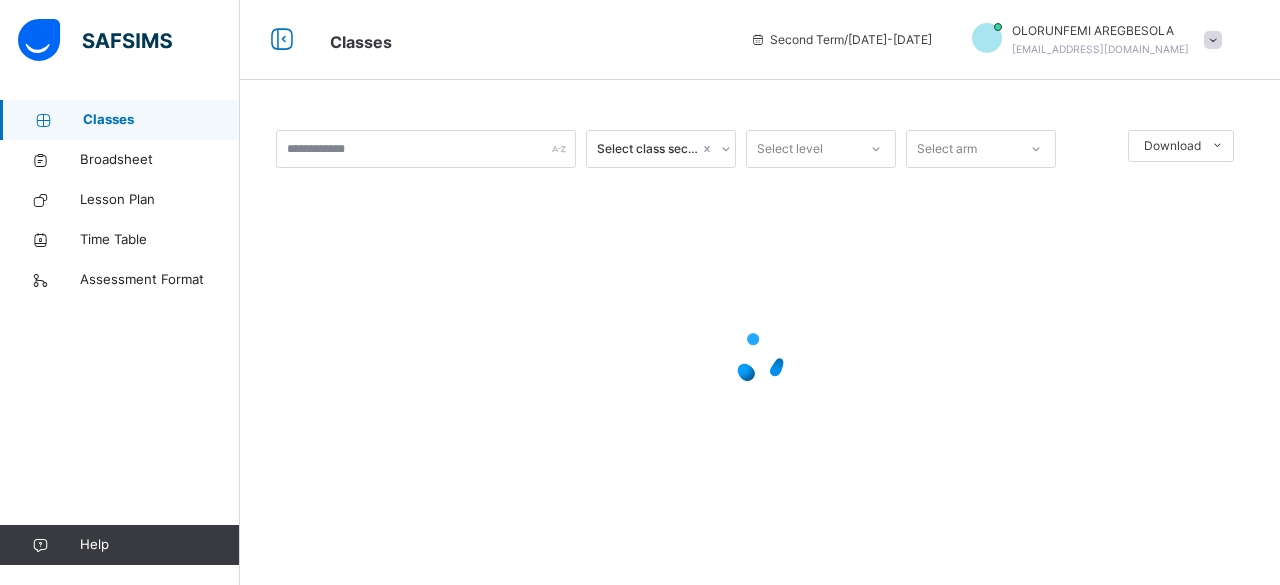 click on "Classes" at bounding box center (161, 120) 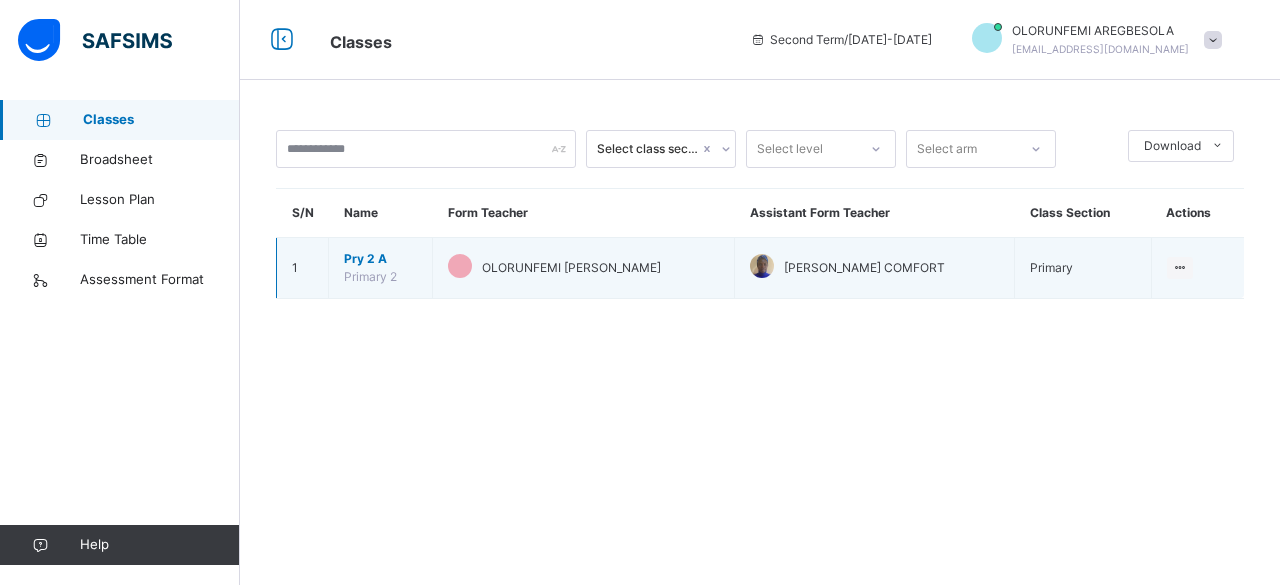click on "Primary 2" at bounding box center [370, 276] 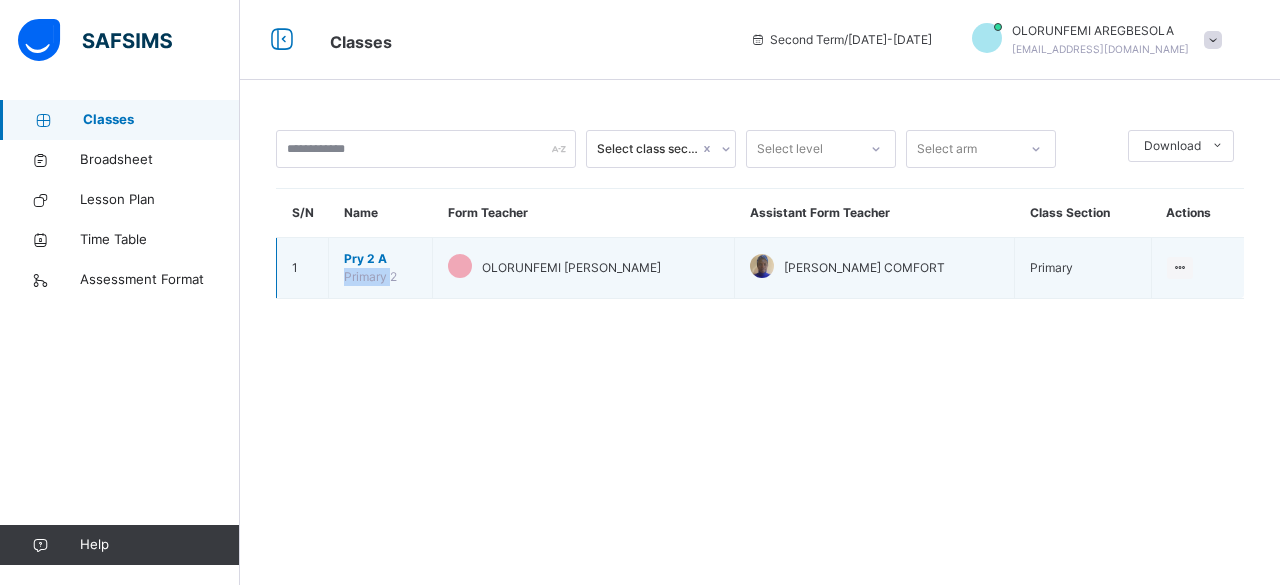 click on "Primary 2" at bounding box center (370, 276) 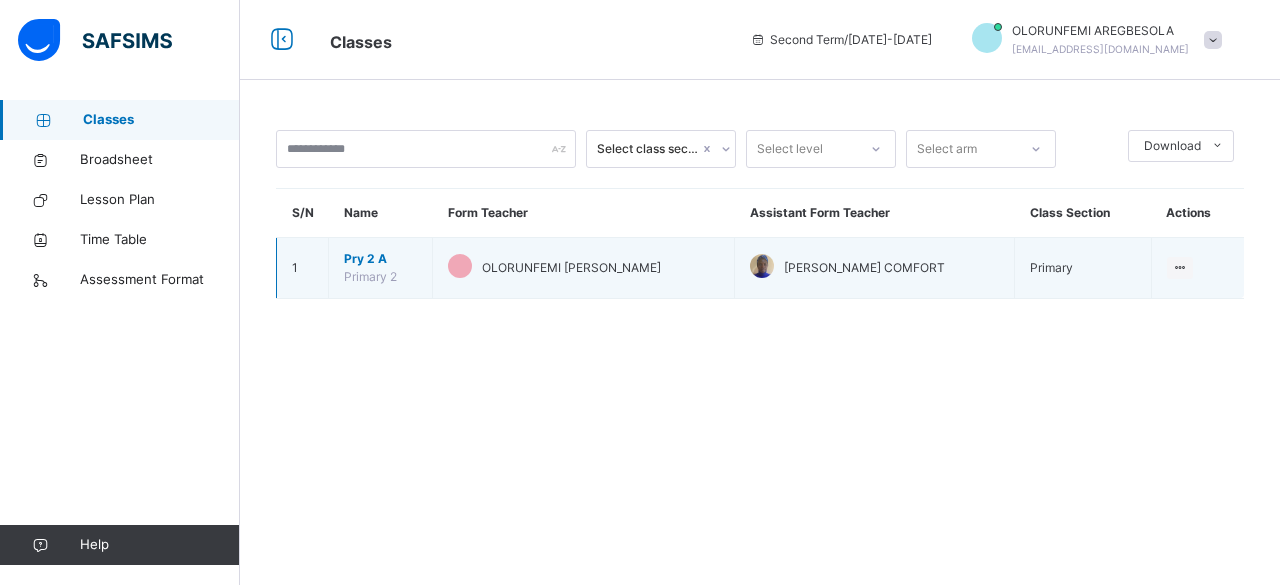 click on "Pry 2   A" at bounding box center (380, 259) 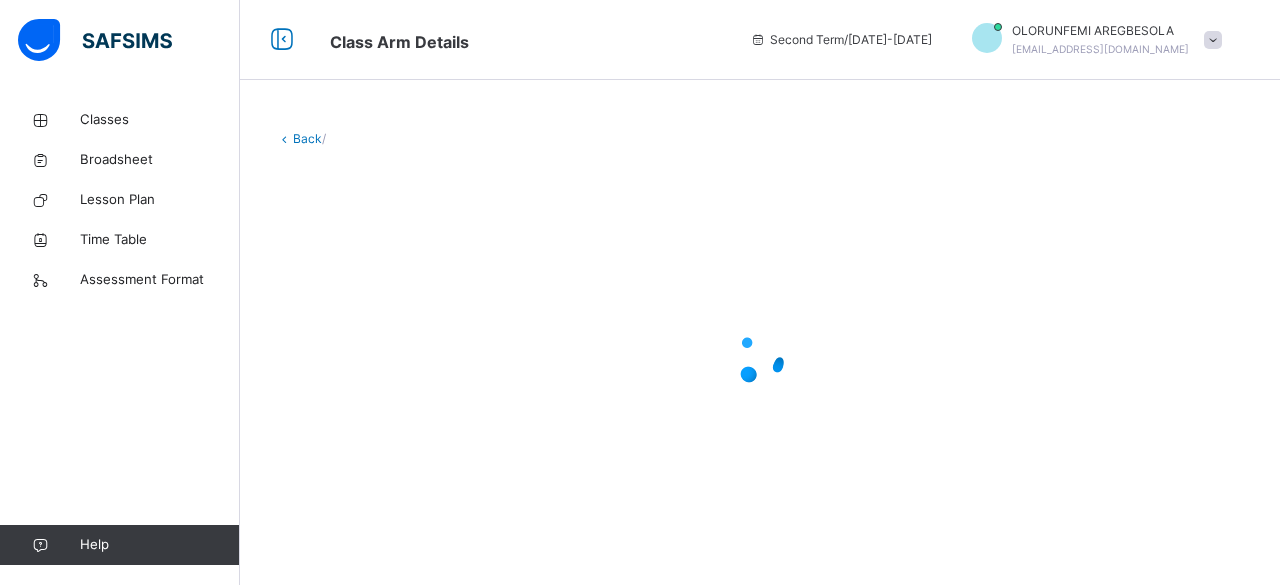 click at bounding box center [760, 358] 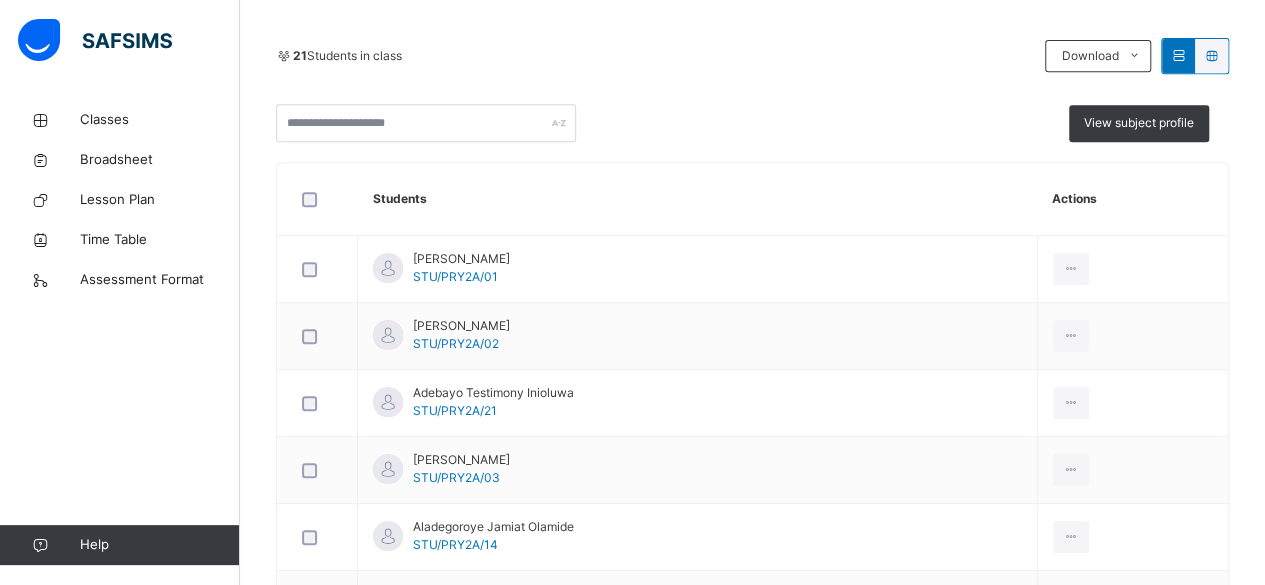 scroll, scrollTop: 480, scrollLeft: 0, axis: vertical 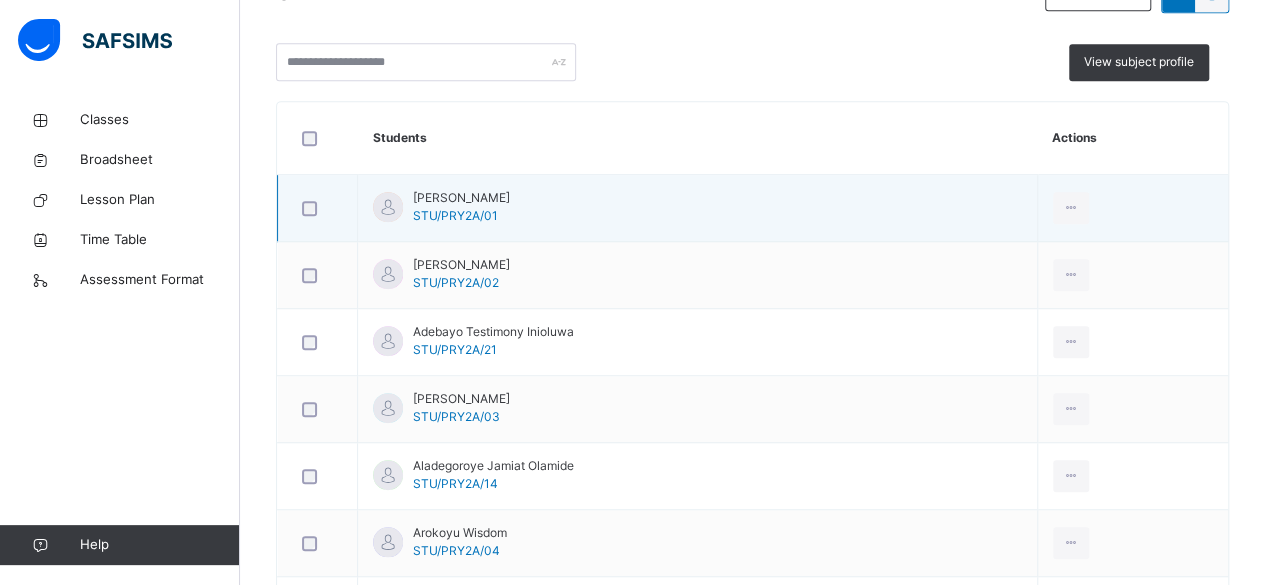 click on "STU/PRY2A/01" at bounding box center [455, 215] 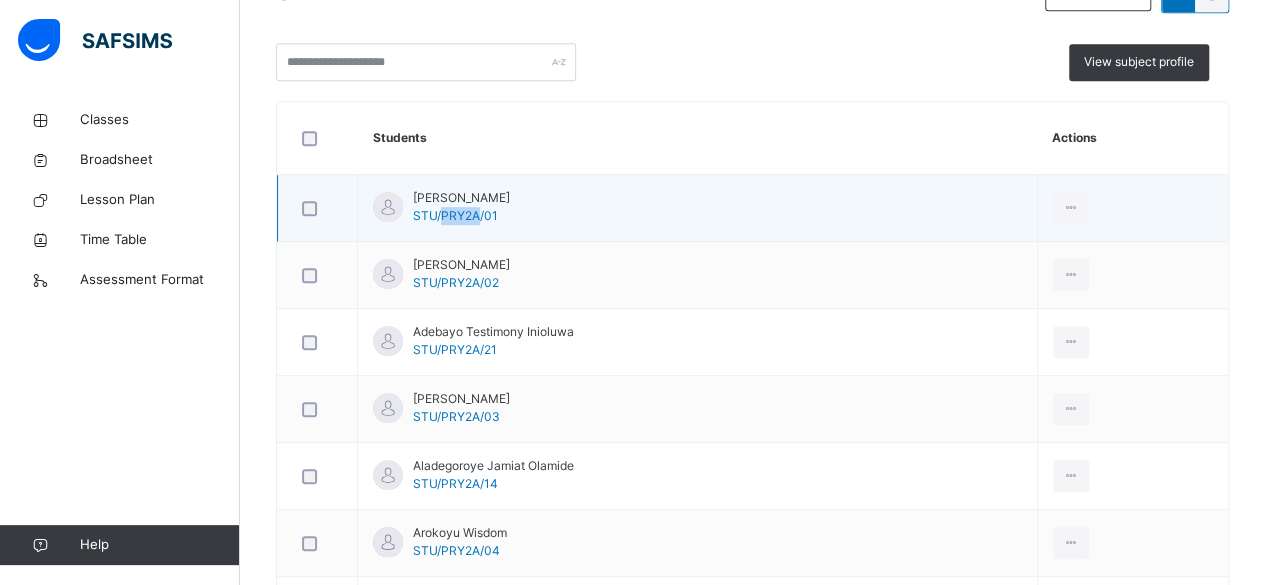 click on "STU/PRY2A/01" at bounding box center [455, 215] 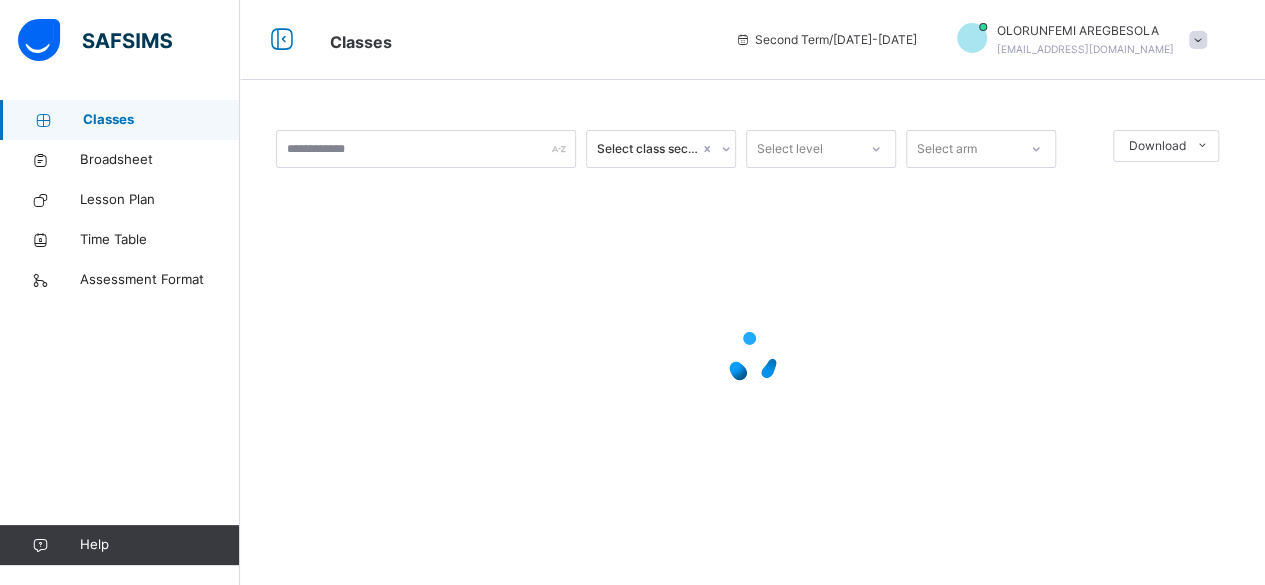 scroll, scrollTop: 0, scrollLeft: 0, axis: both 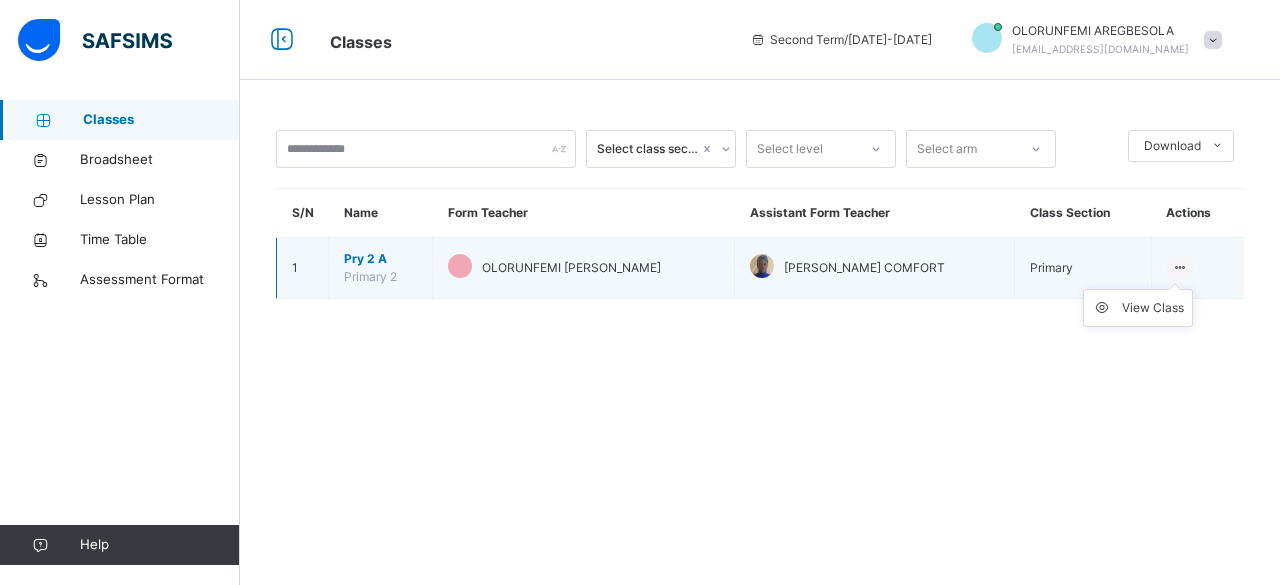 click on "View Class" at bounding box center [1138, 308] 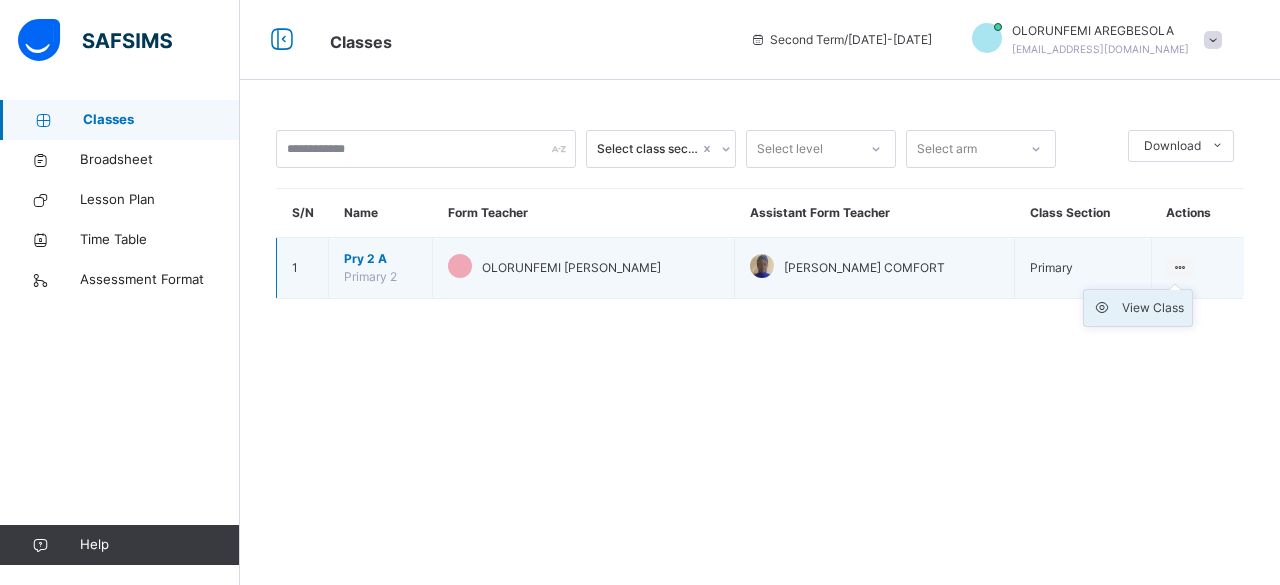 click on "View Class" at bounding box center [1153, 308] 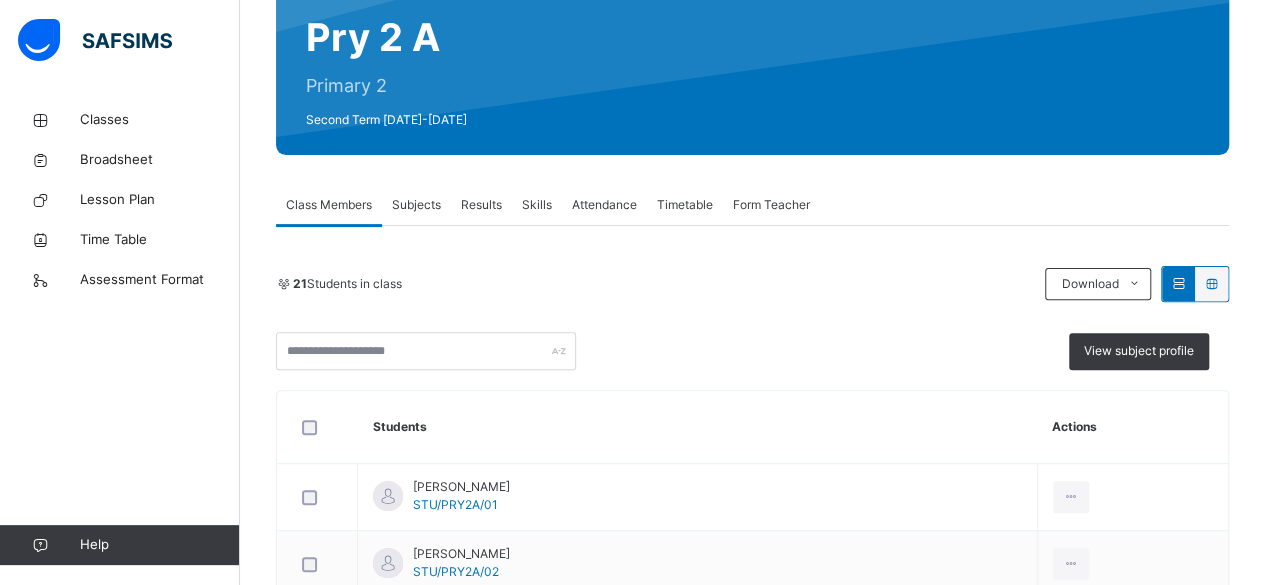 scroll, scrollTop: 138, scrollLeft: 0, axis: vertical 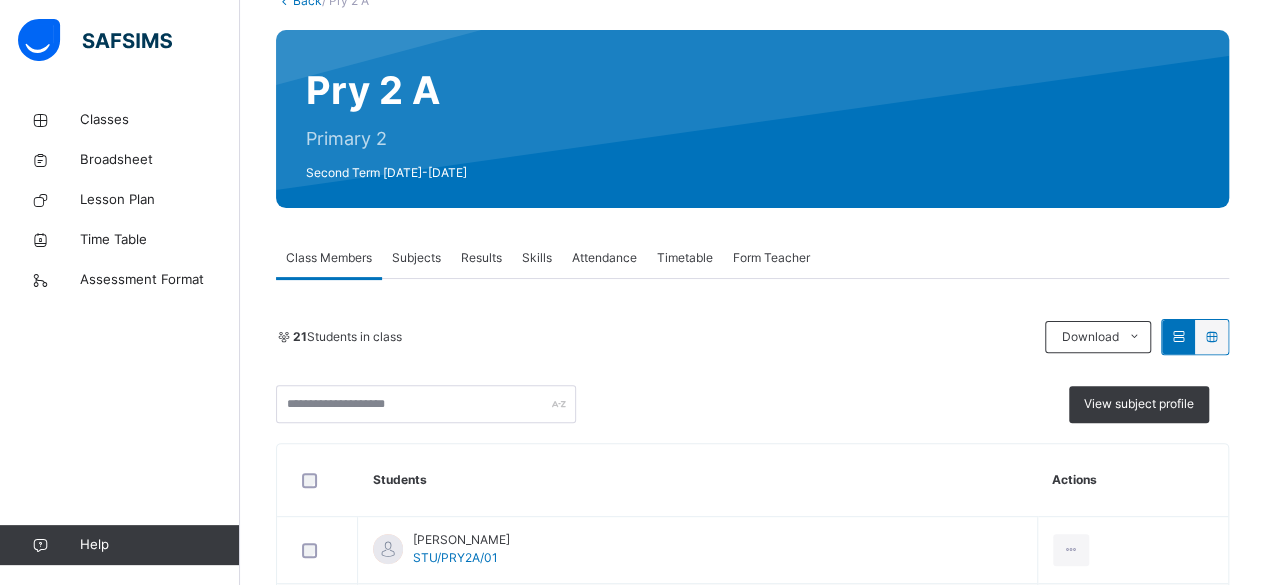 click at bounding box center [1178, 336] 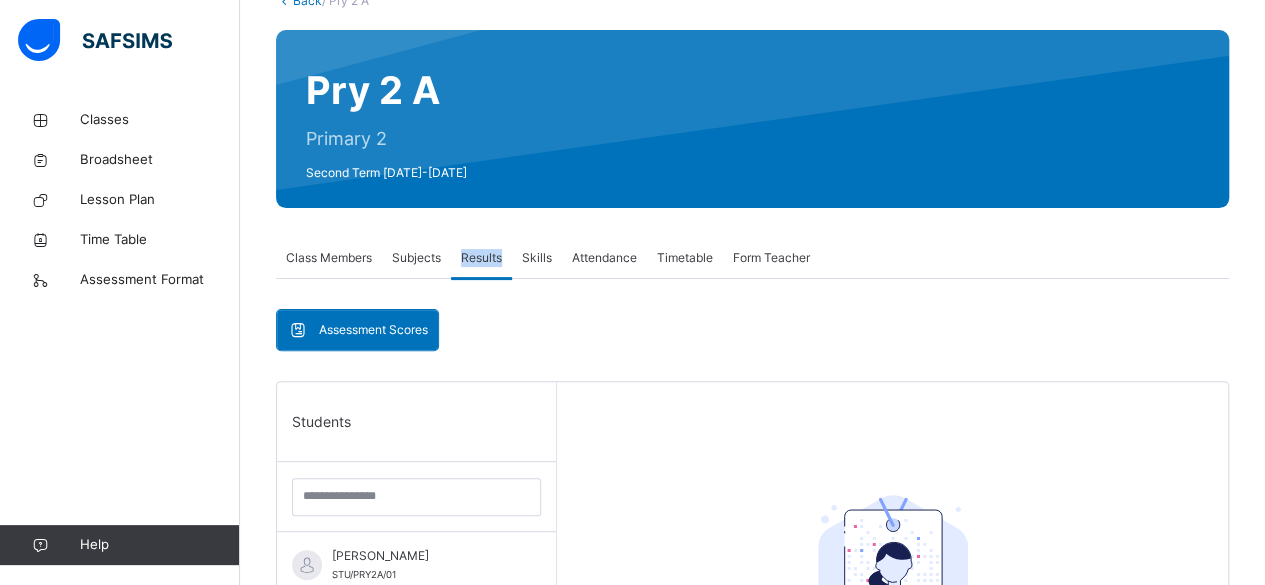 click on "Results" at bounding box center (481, 258) 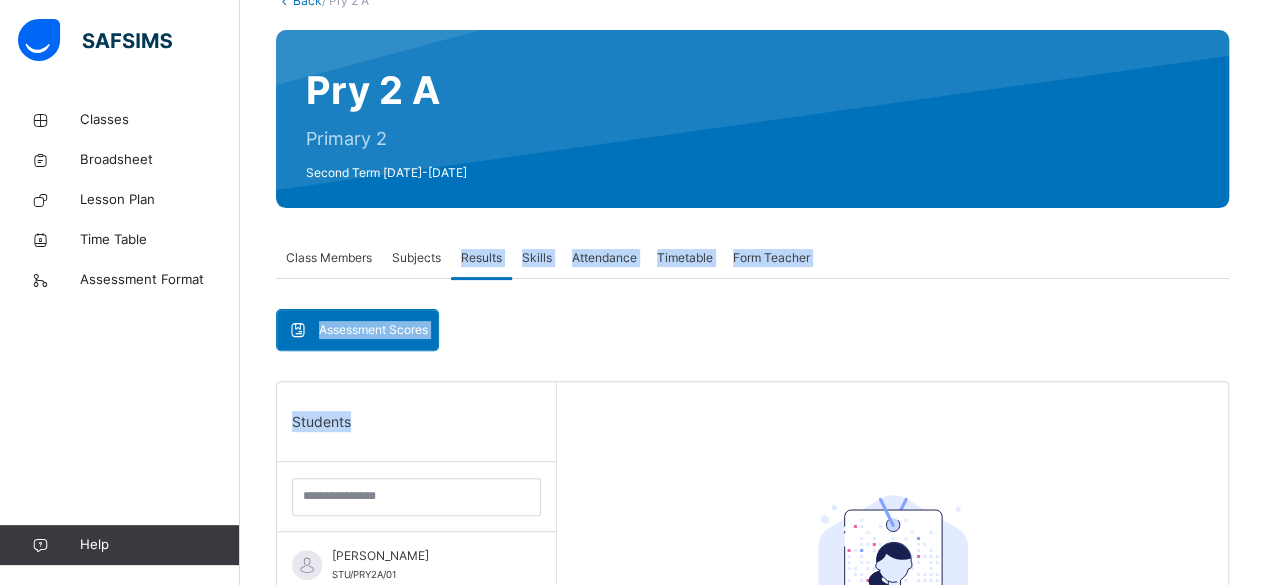 drag, startPoint x: 484, startPoint y: 270, endPoint x: 503, endPoint y: 417, distance: 148.22281 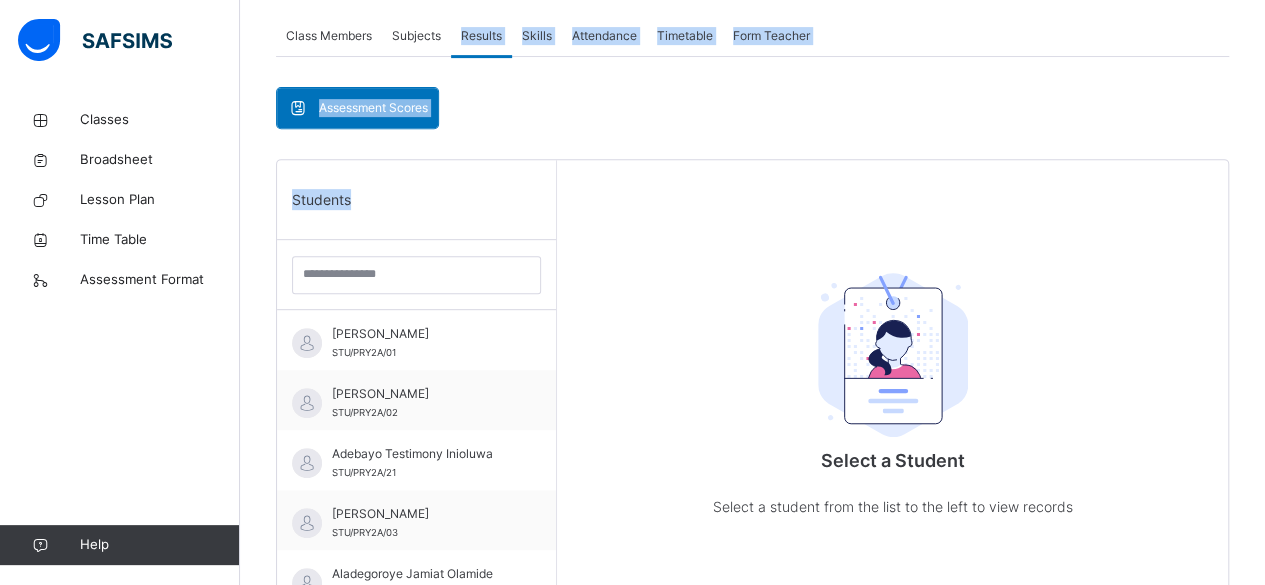 scroll, scrollTop: 378, scrollLeft: 0, axis: vertical 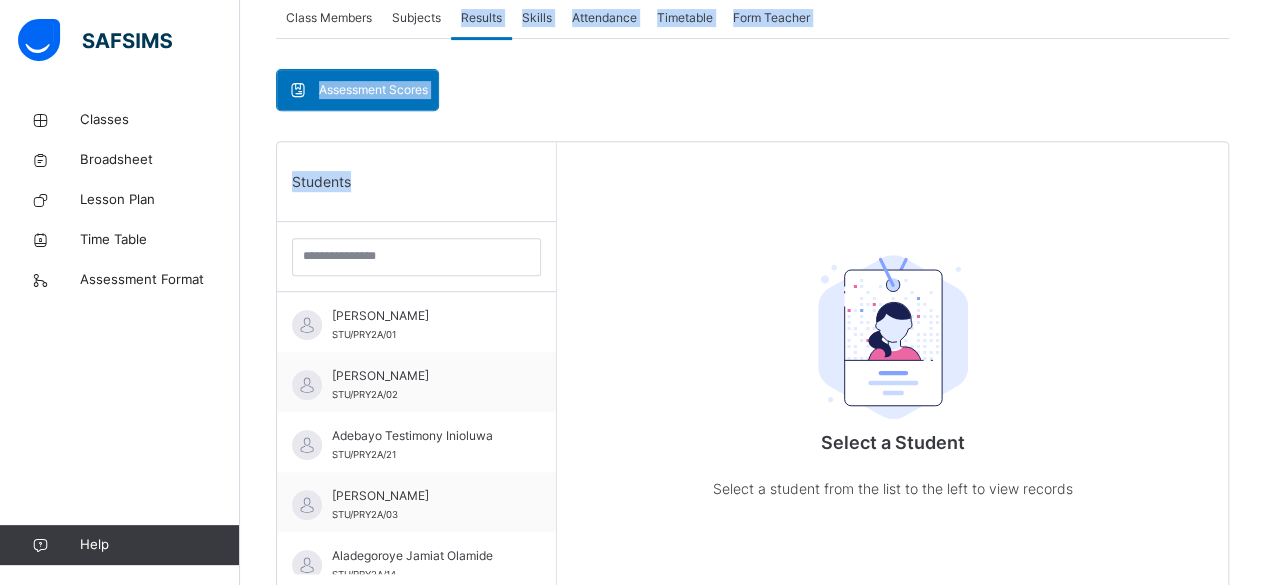 click on "Assessment Scores" at bounding box center (373, 90) 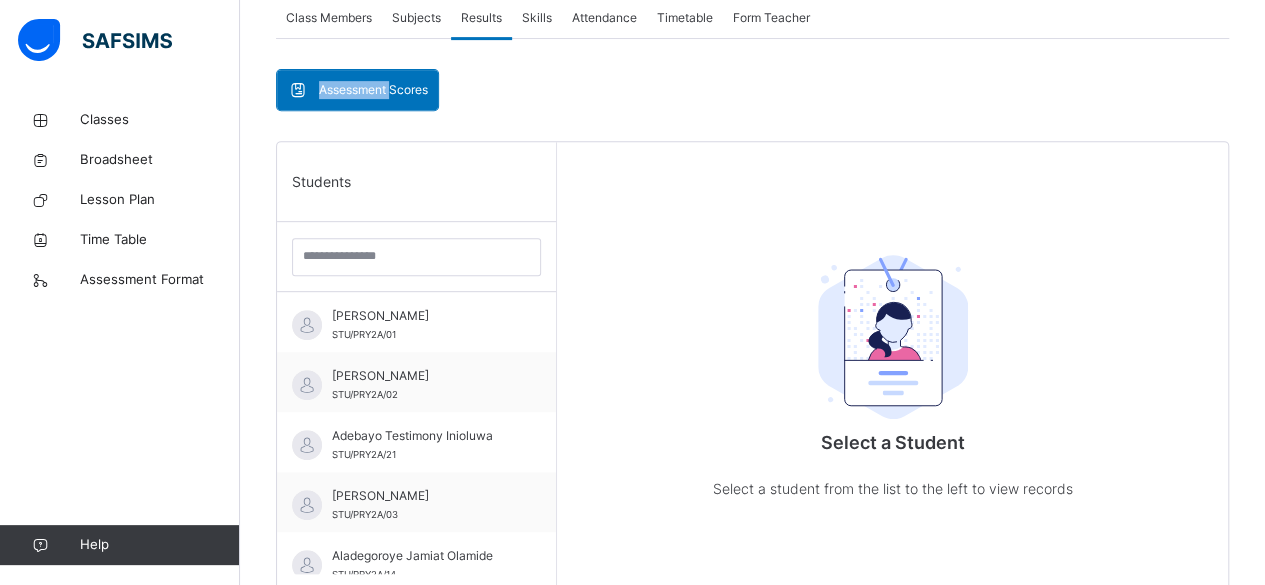 click on "Assessment Scores" at bounding box center [373, 90] 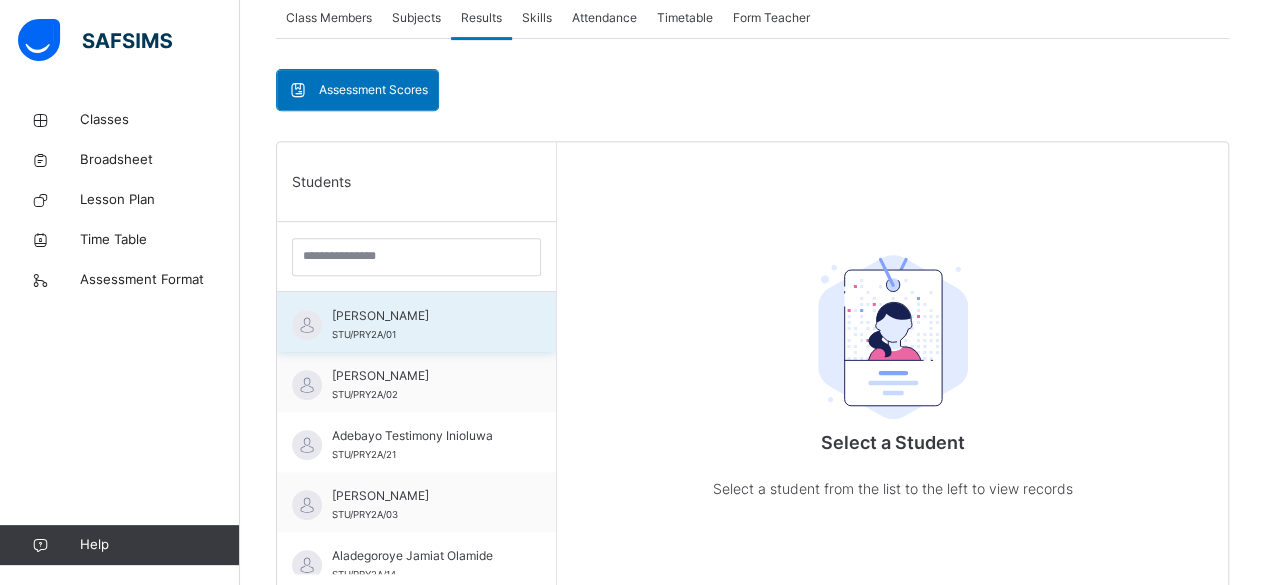 click on "[PERSON_NAME]" at bounding box center (421, 316) 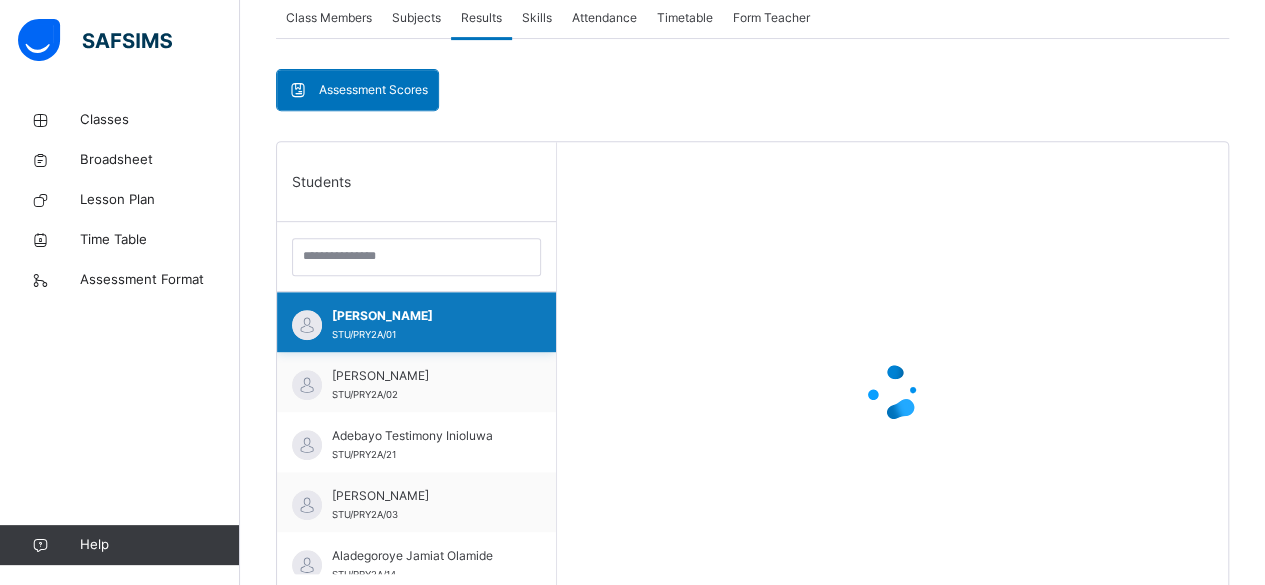 click on "[PERSON_NAME]" at bounding box center [421, 316] 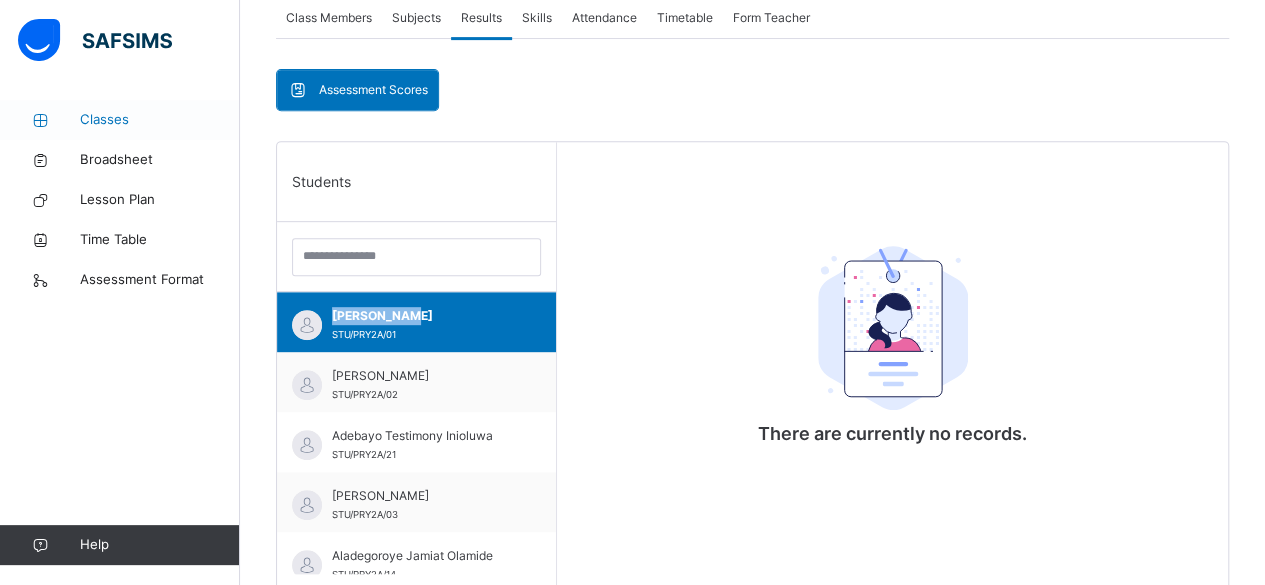 click on "Classes" at bounding box center (160, 120) 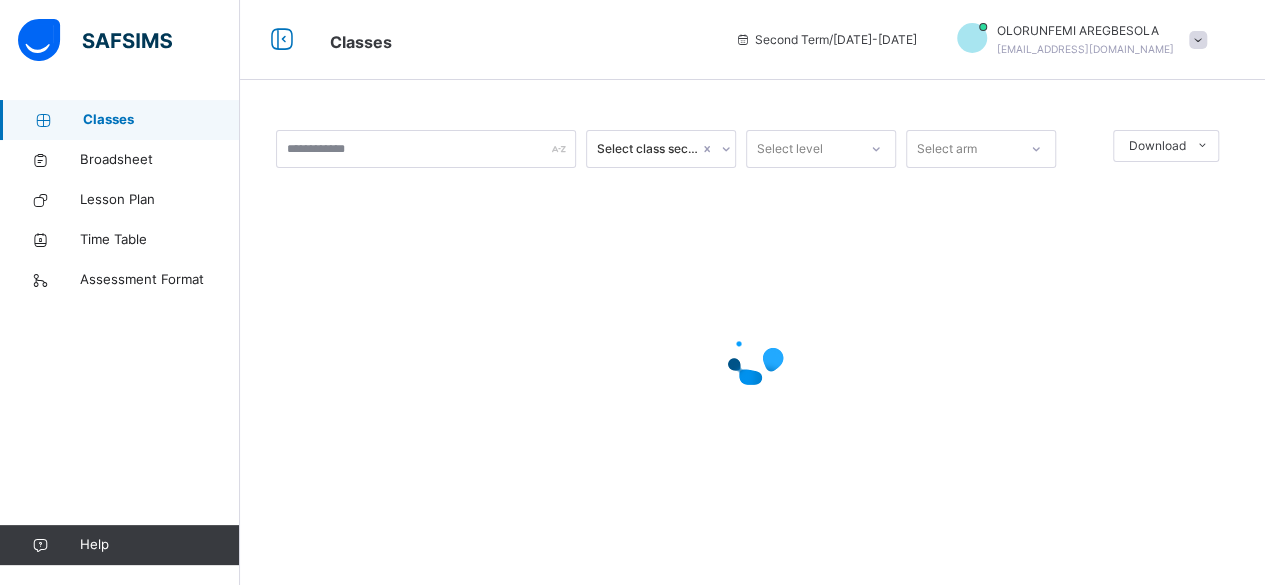scroll, scrollTop: 0, scrollLeft: 0, axis: both 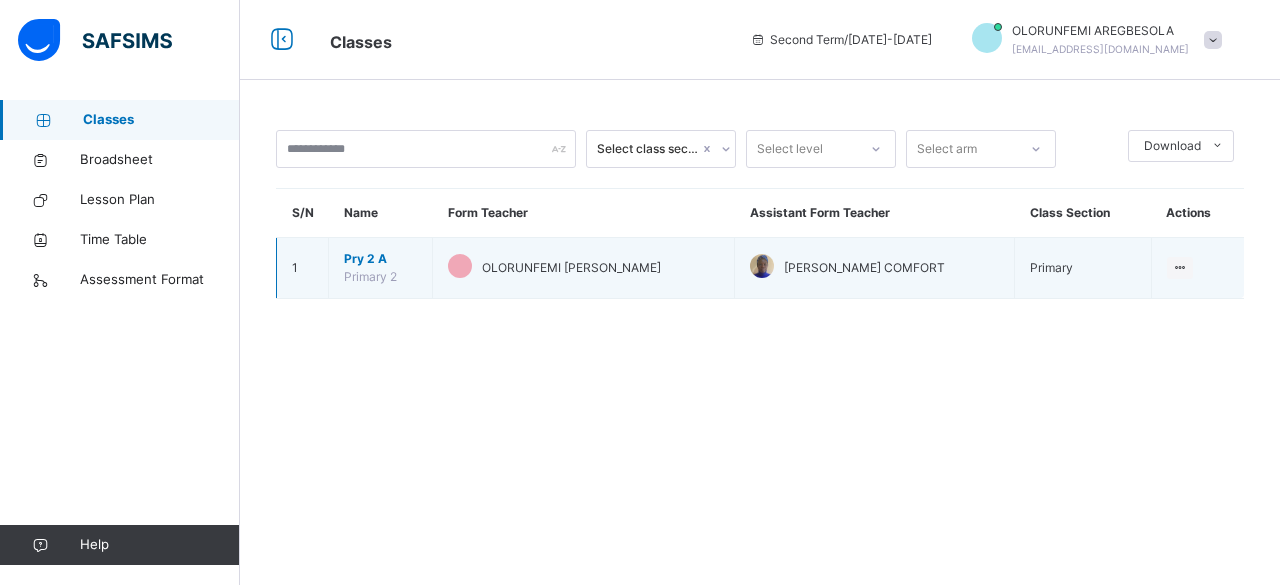 click on "Pry 2   A" at bounding box center [380, 259] 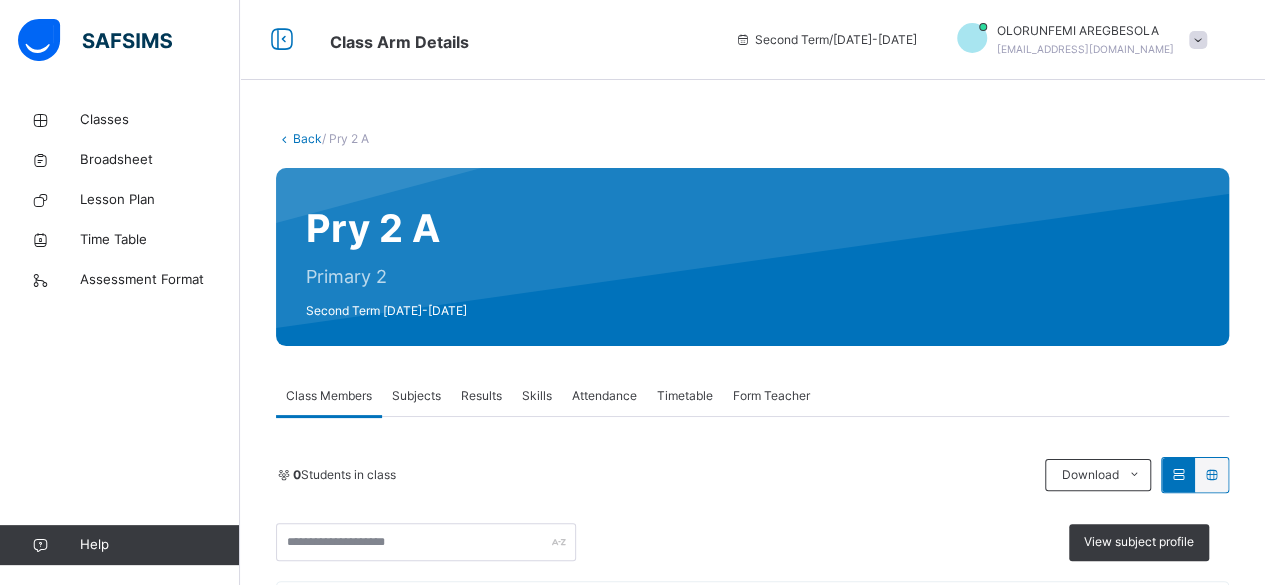 click on "Subjects" at bounding box center [416, 396] 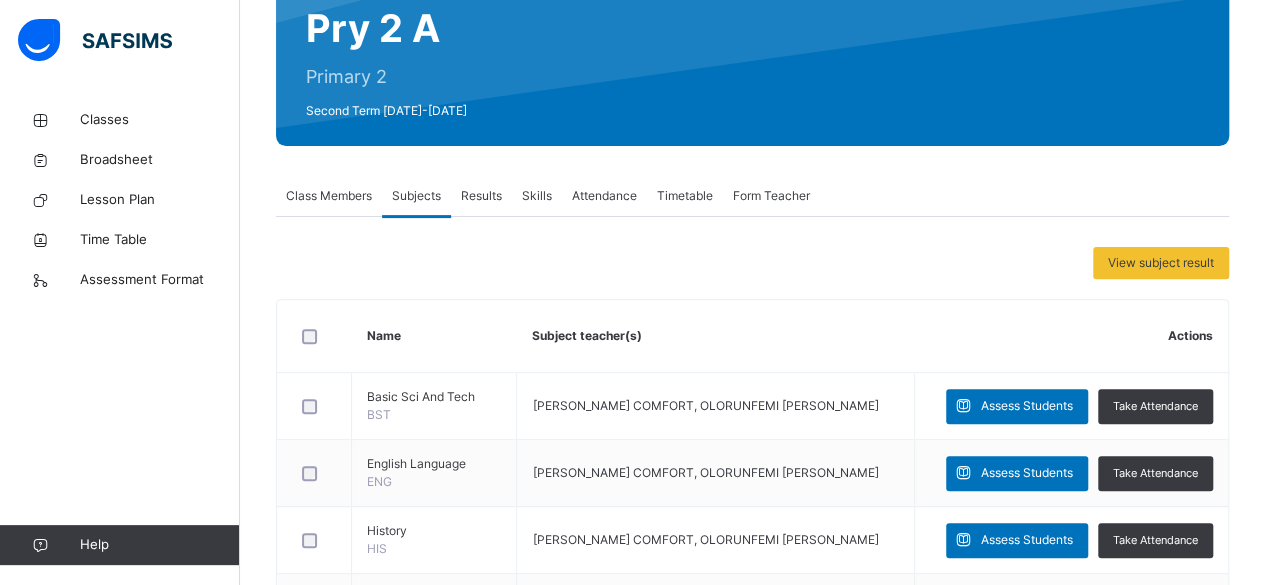 scroll, scrollTop: 240, scrollLeft: 0, axis: vertical 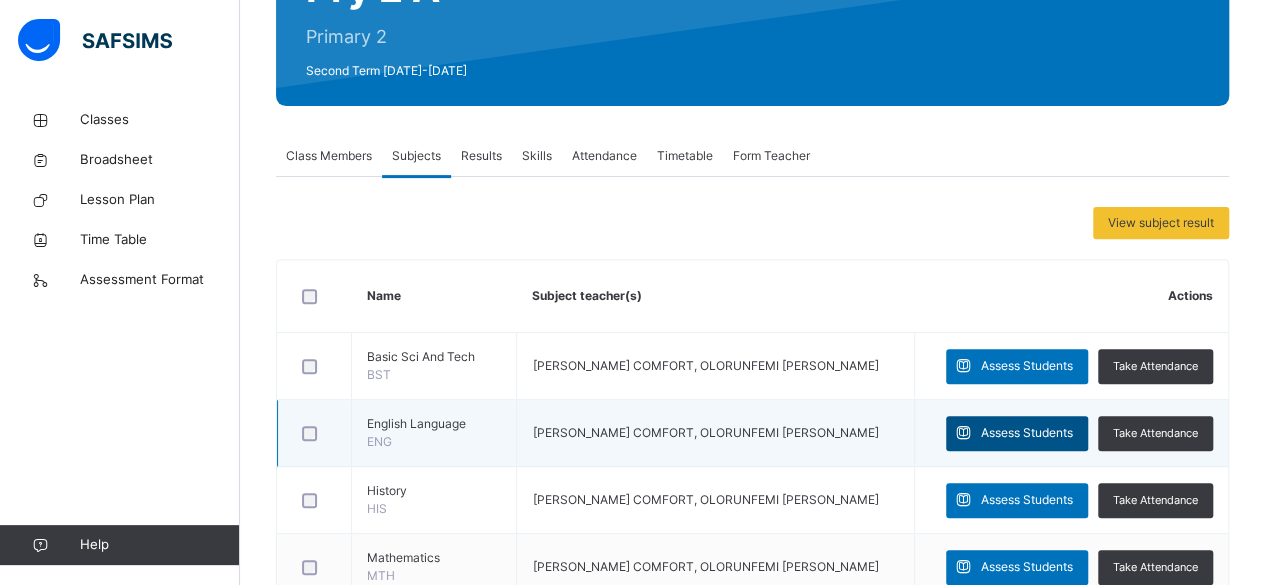 click on "Assess Students" at bounding box center (1027, 433) 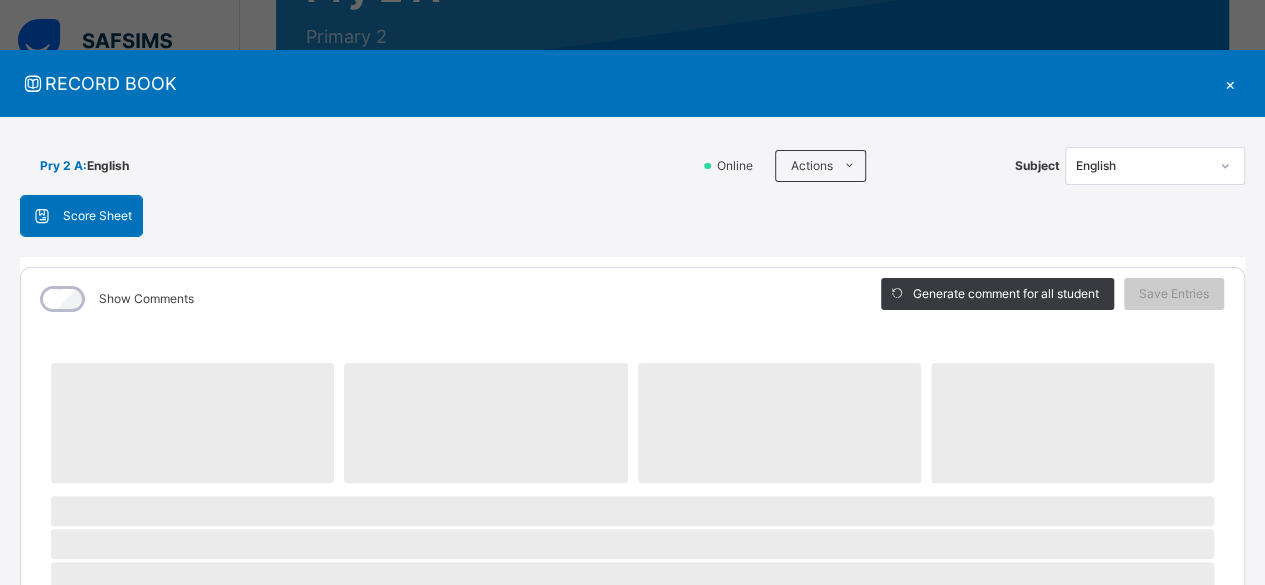 click on "Show Comments" at bounding box center (436, 299) 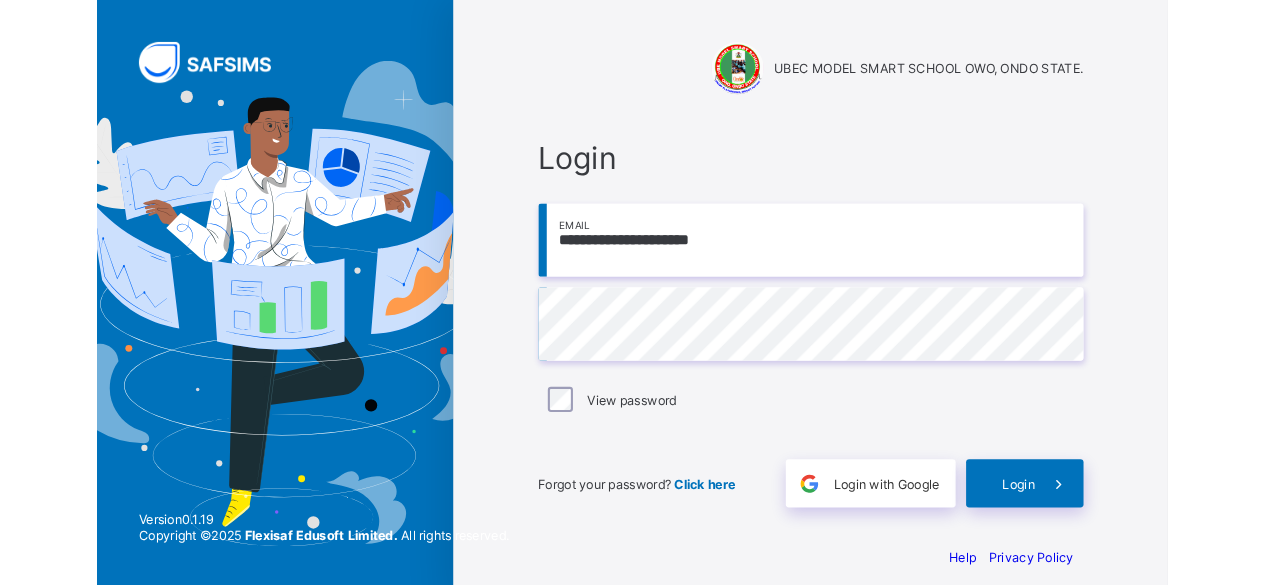 scroll, scrollTop: 0, scrollLeft: 0, axis: both 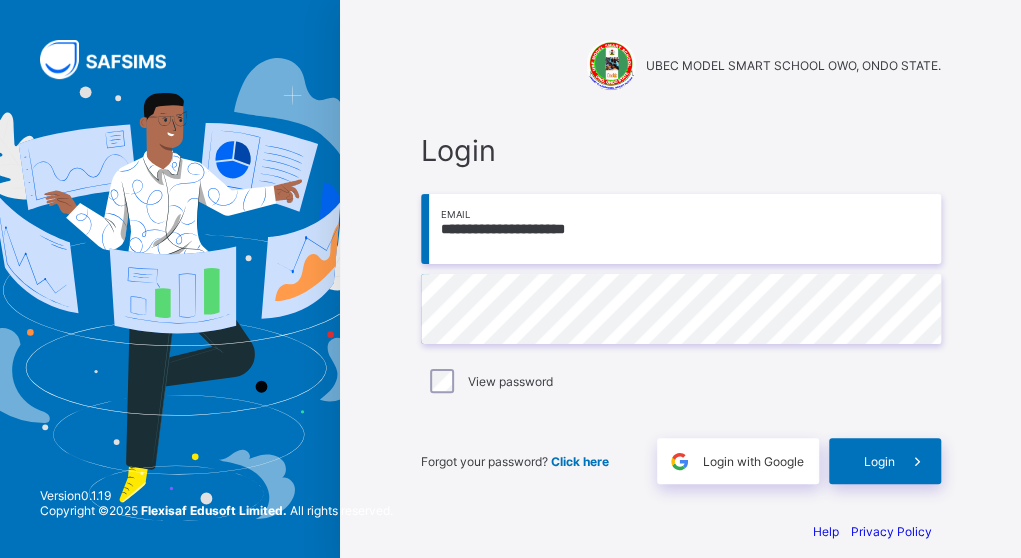 click on "Login" at bounding box center [879, 461] 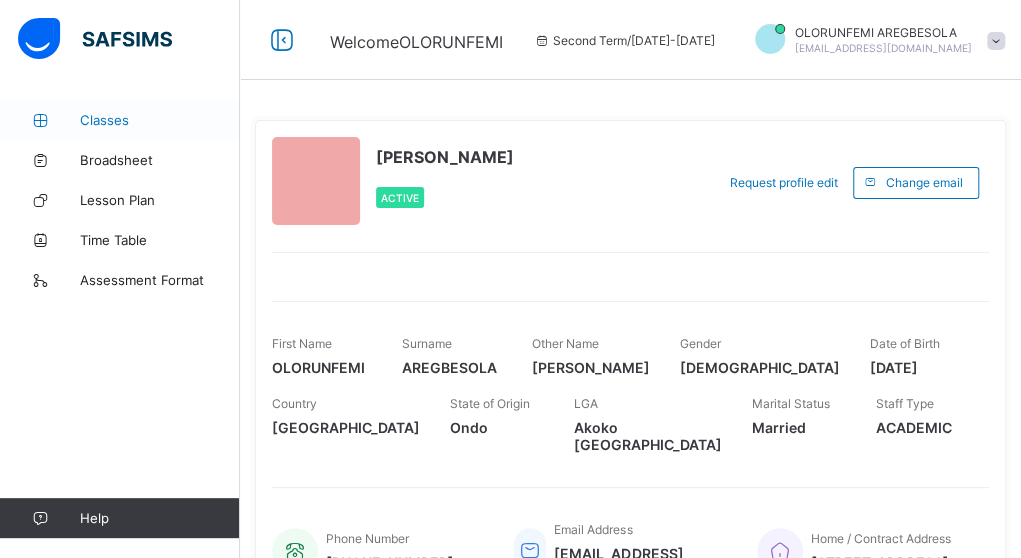 click on "Classes" at bounding box center [160, 120] 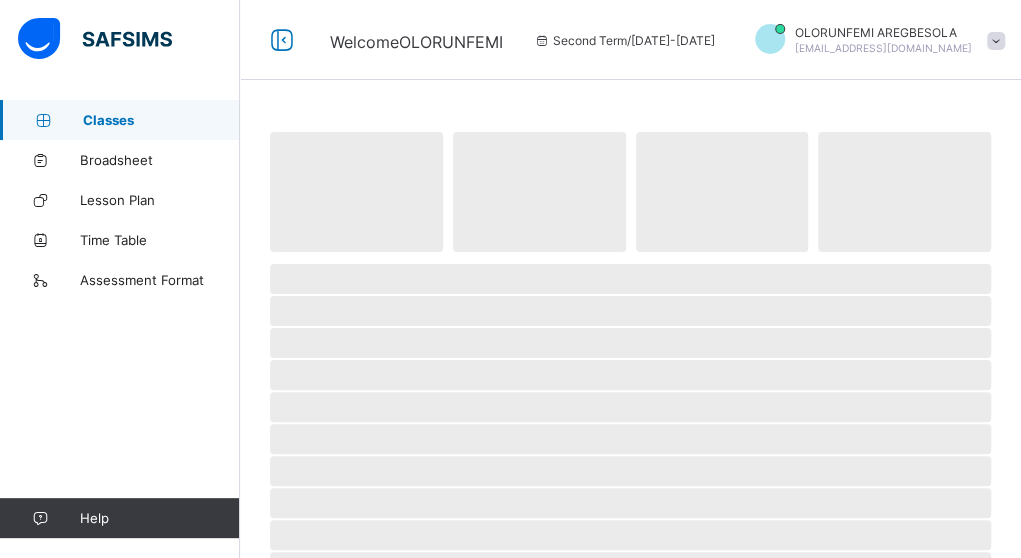 click on "Classes" at bounding box center (161, 120) 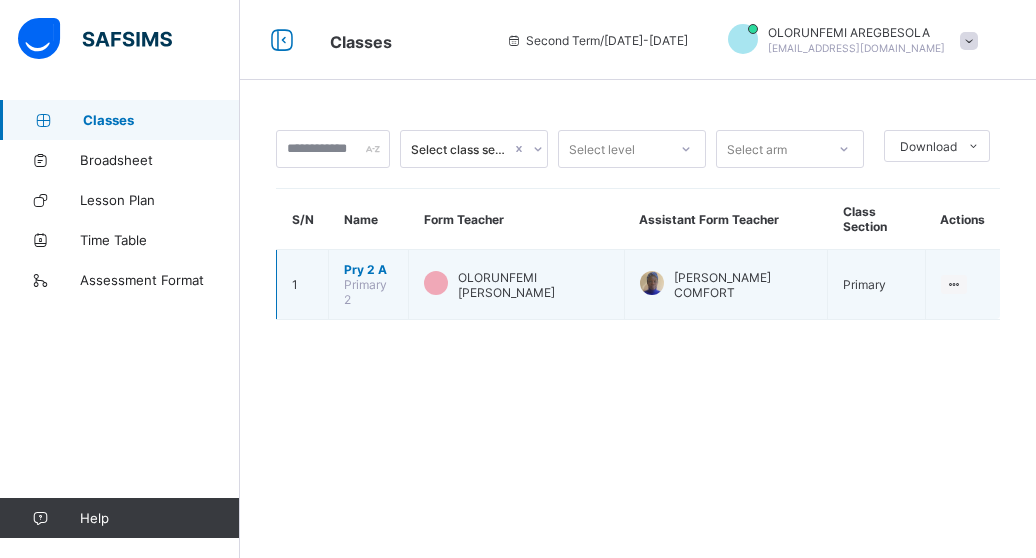 click on "Pry 2   A" at bounding box center (368, 269) 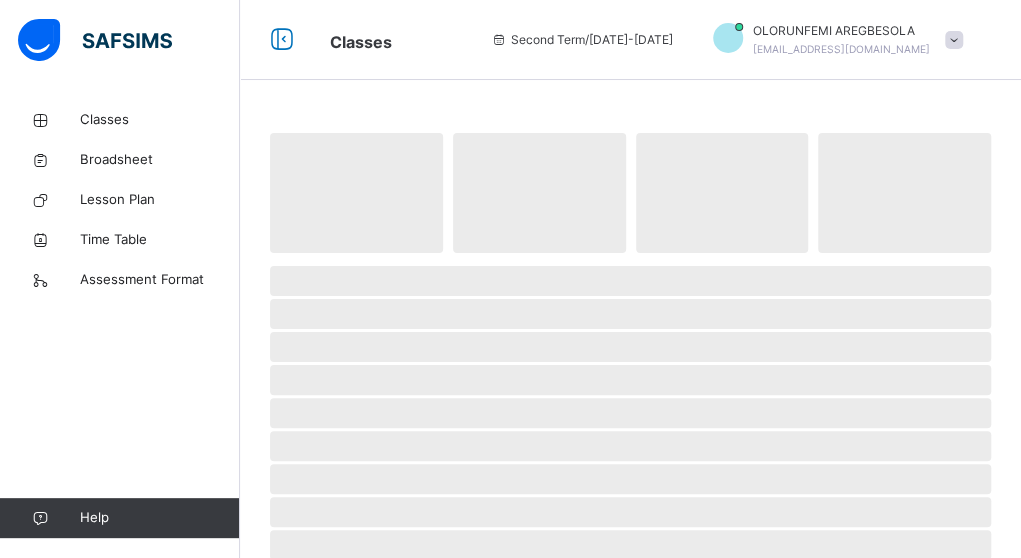 click on "‌" at bounding box center (630, 281) 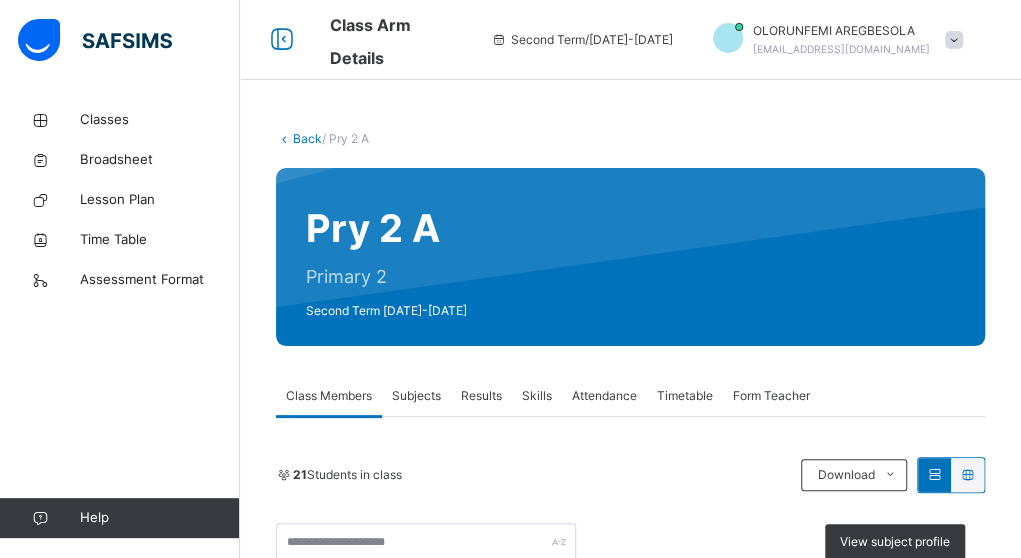 click on "Subjects" at bounding box center (416, 396) 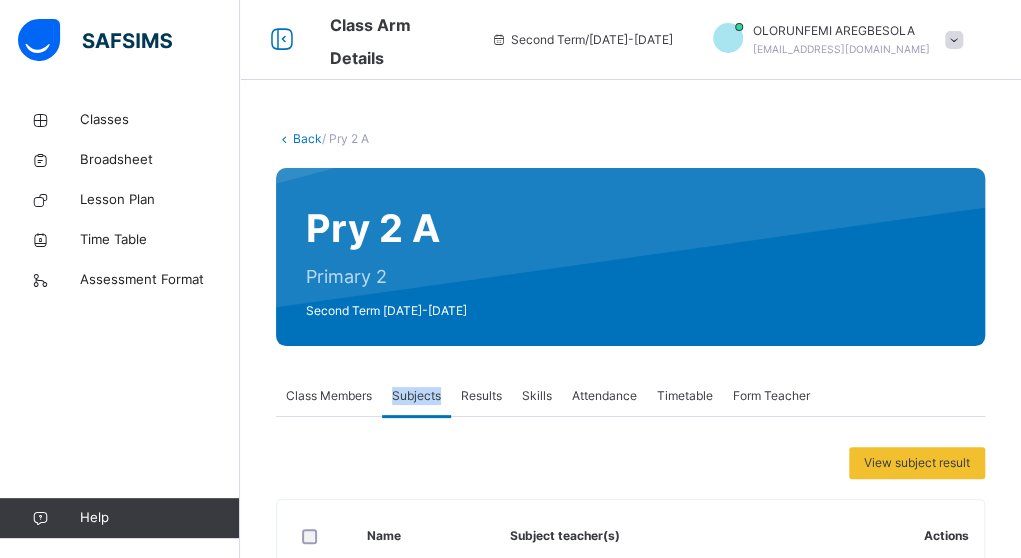 click on "Subjects" at bounding box center [416, 396] 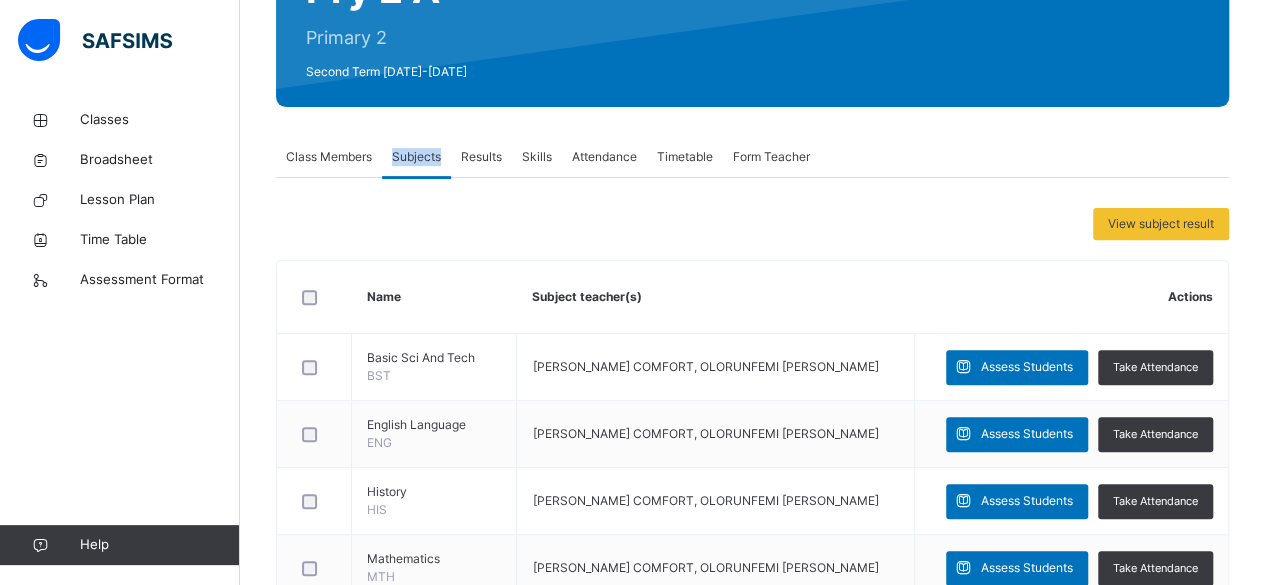 scroll, scrollTop: 280, scrollLeft: 0, axis: vertical 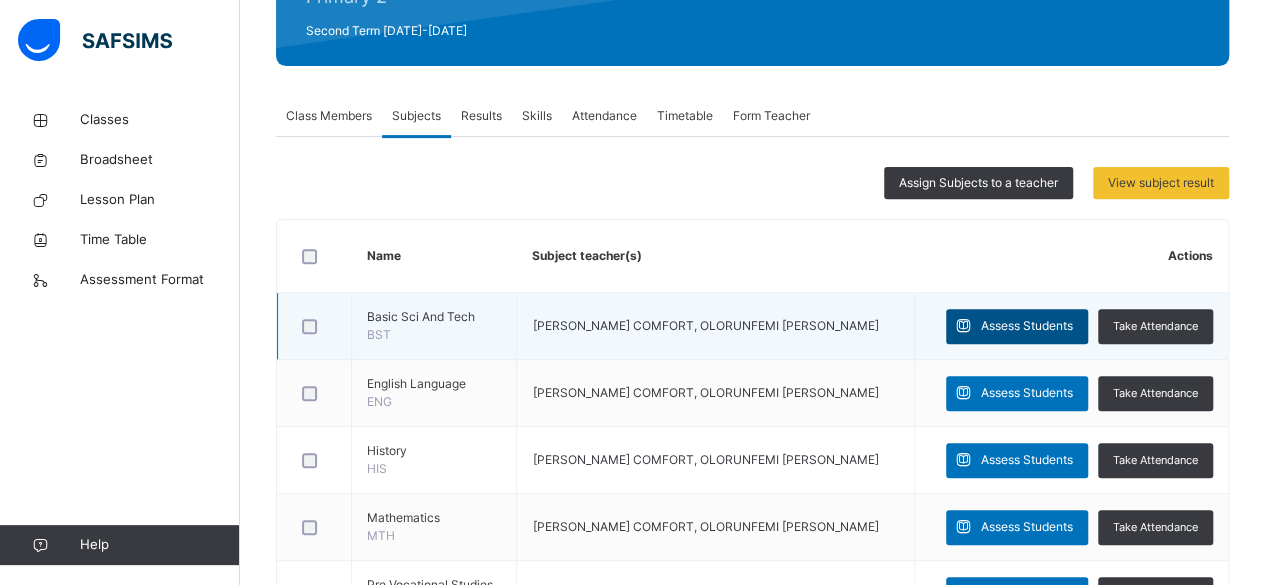 click at bounding box center [963, 326] 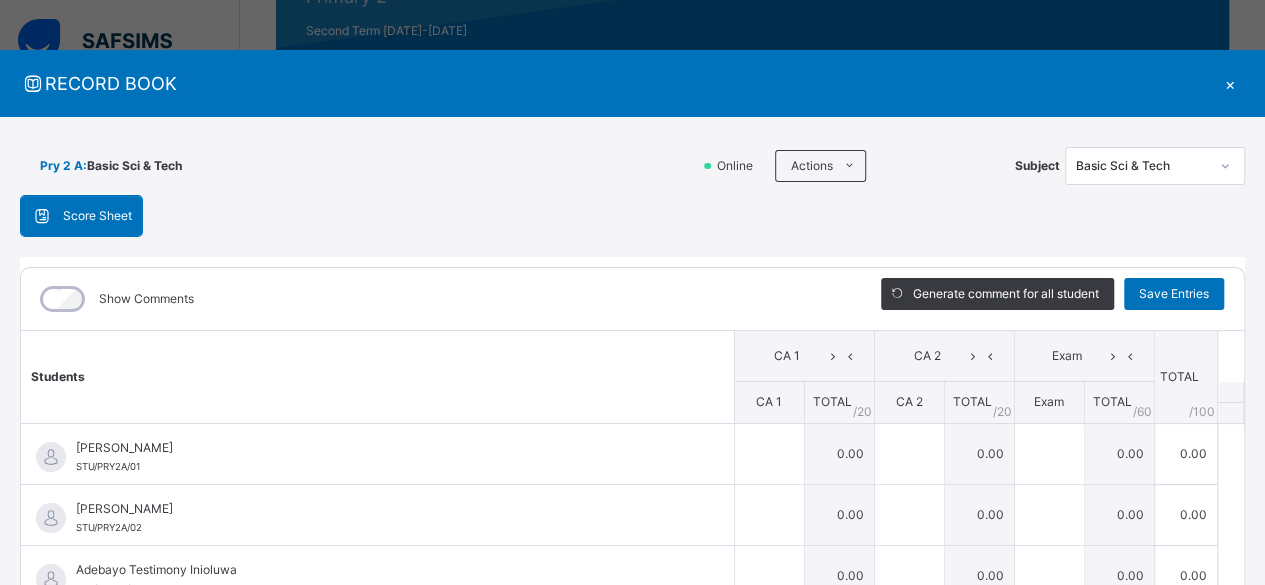click on "Generate comment for all student   Save Entries" at bounding box center [1052, 299] 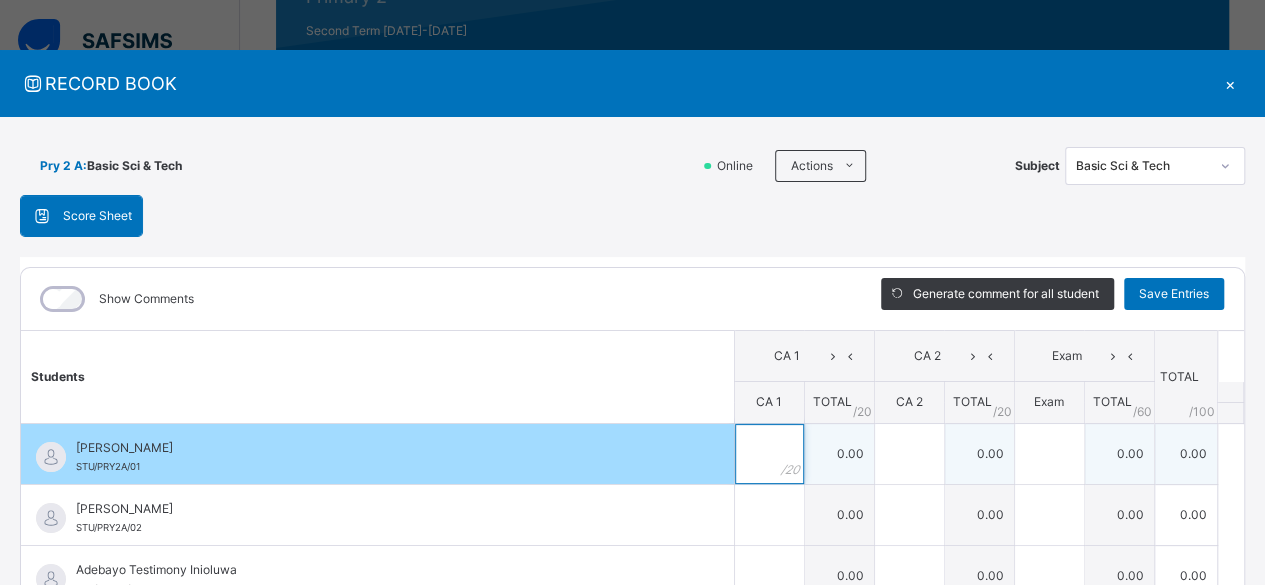 click at bounding box center (769, 454) 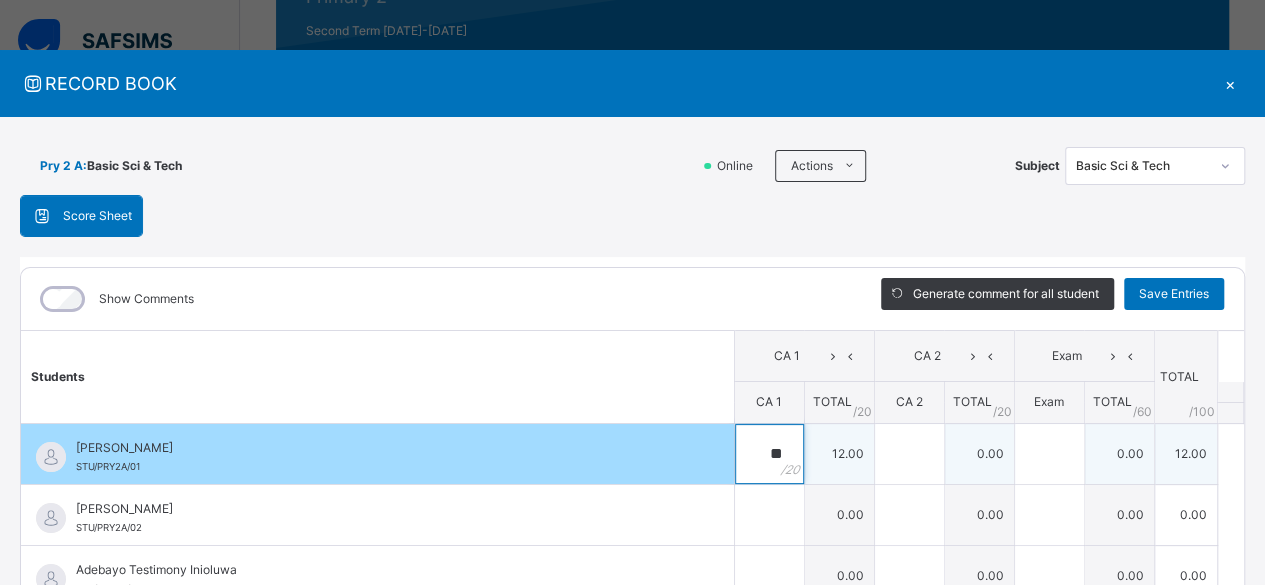 type on "**" 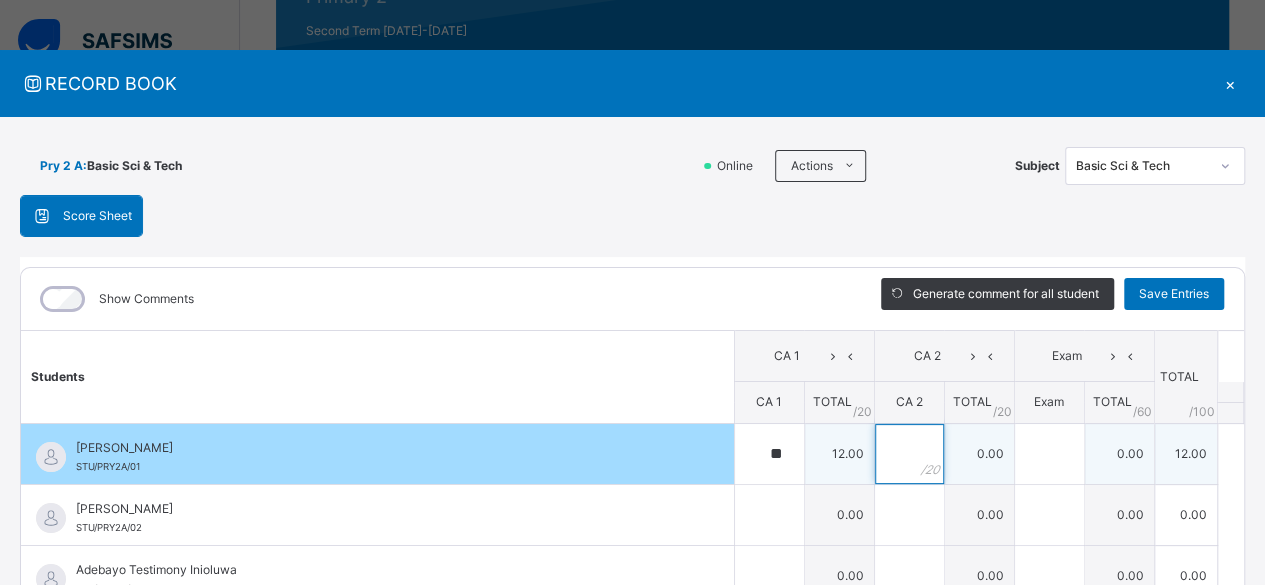click at bounding box center [909, 454] 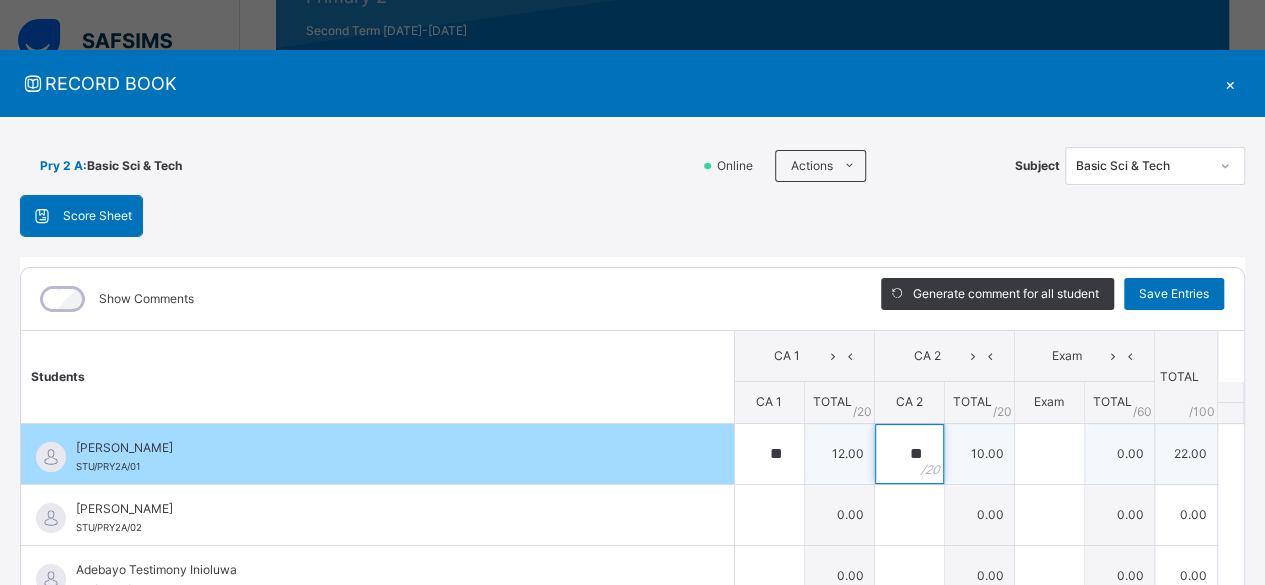 type on "**" 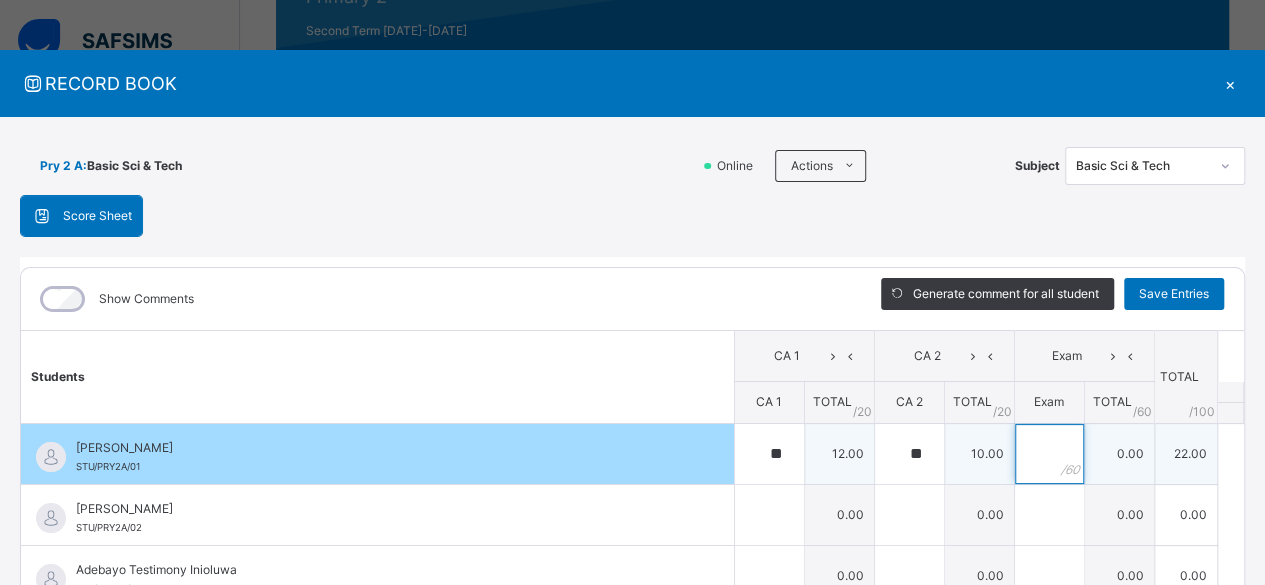 click at bounding box center [1049, 454] 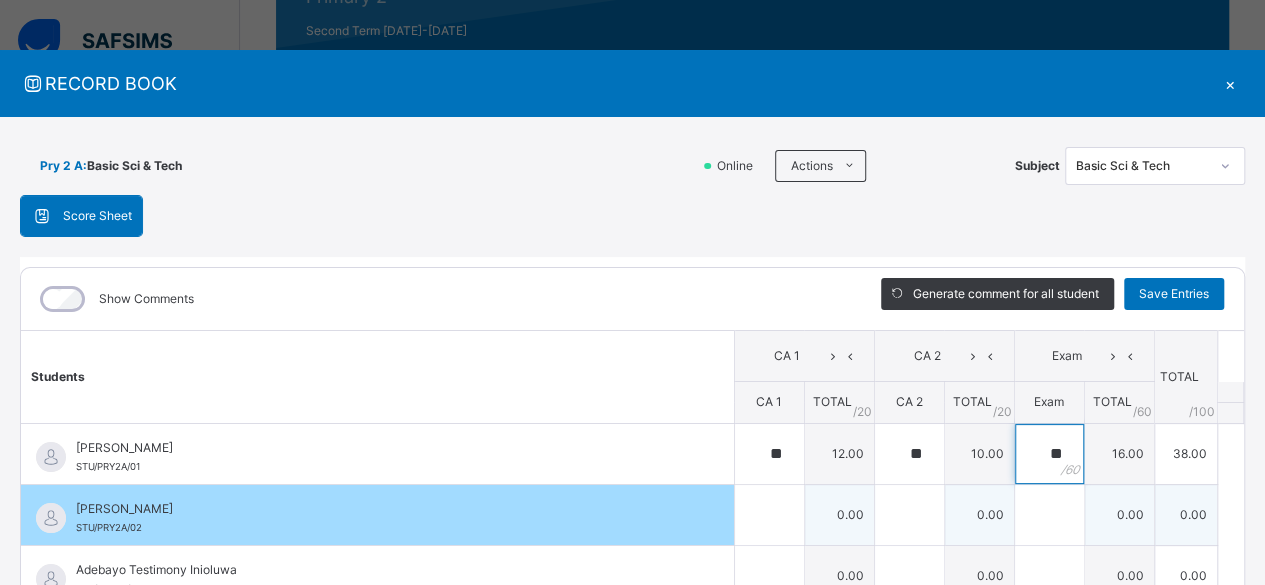 type on "**" 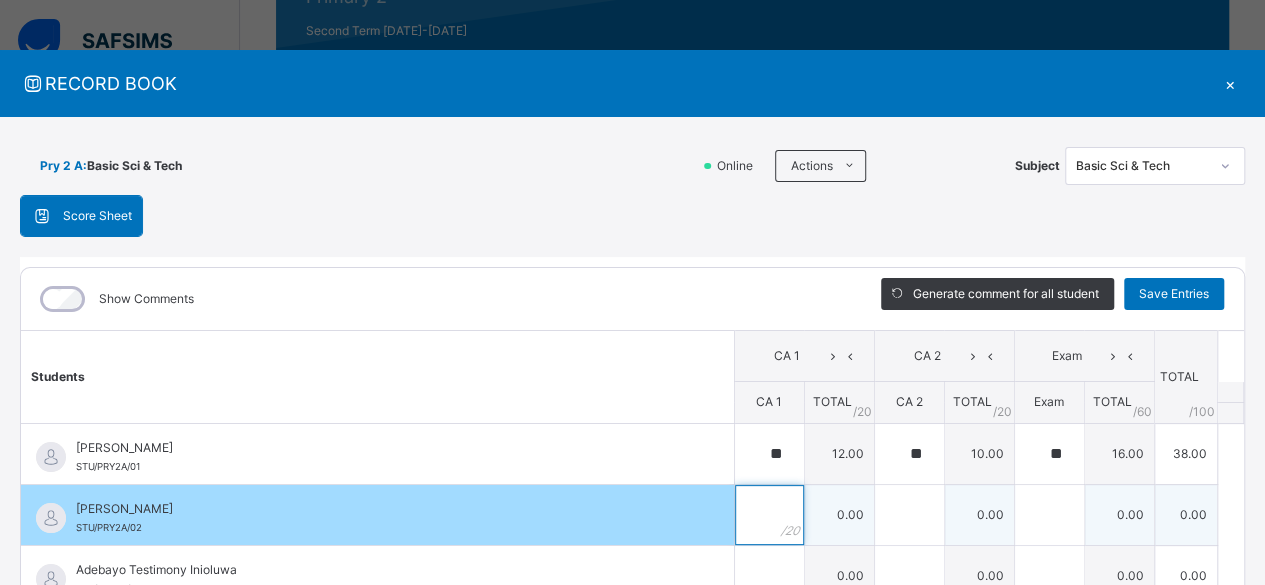 click at bounding box center [769, 515] 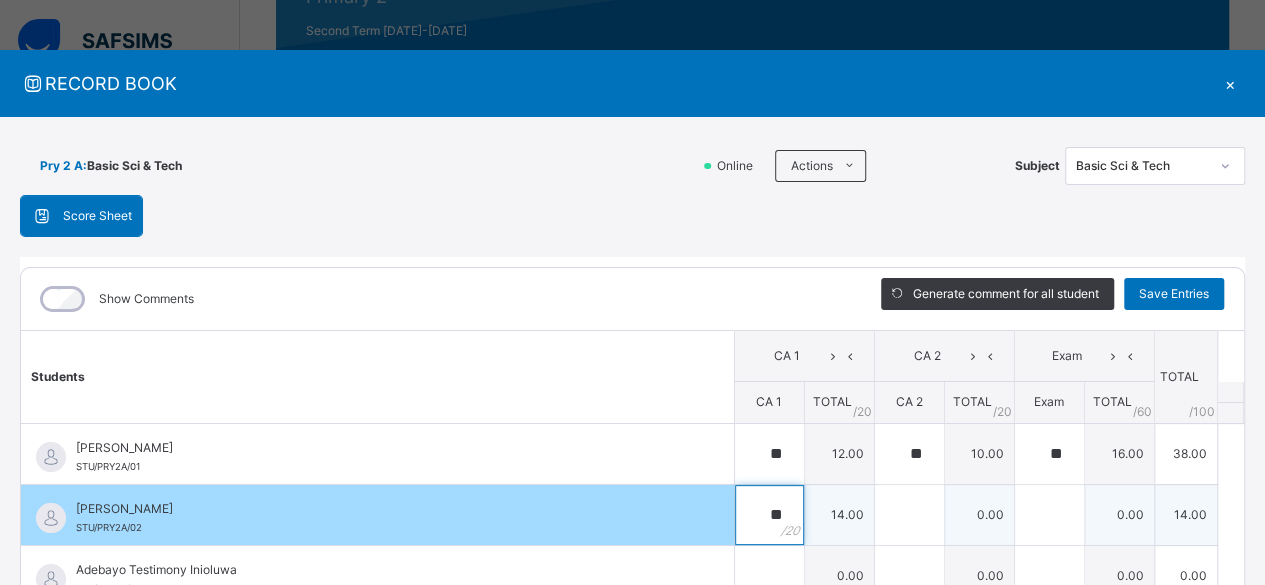 type on "**" 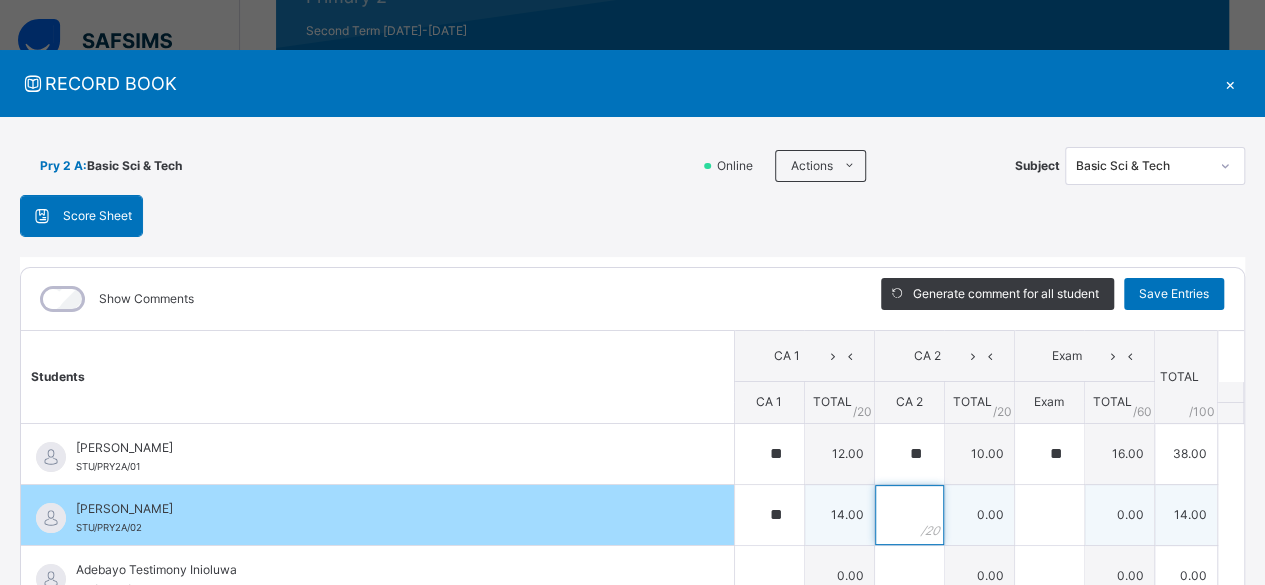 click at bounding box center (909, 515) 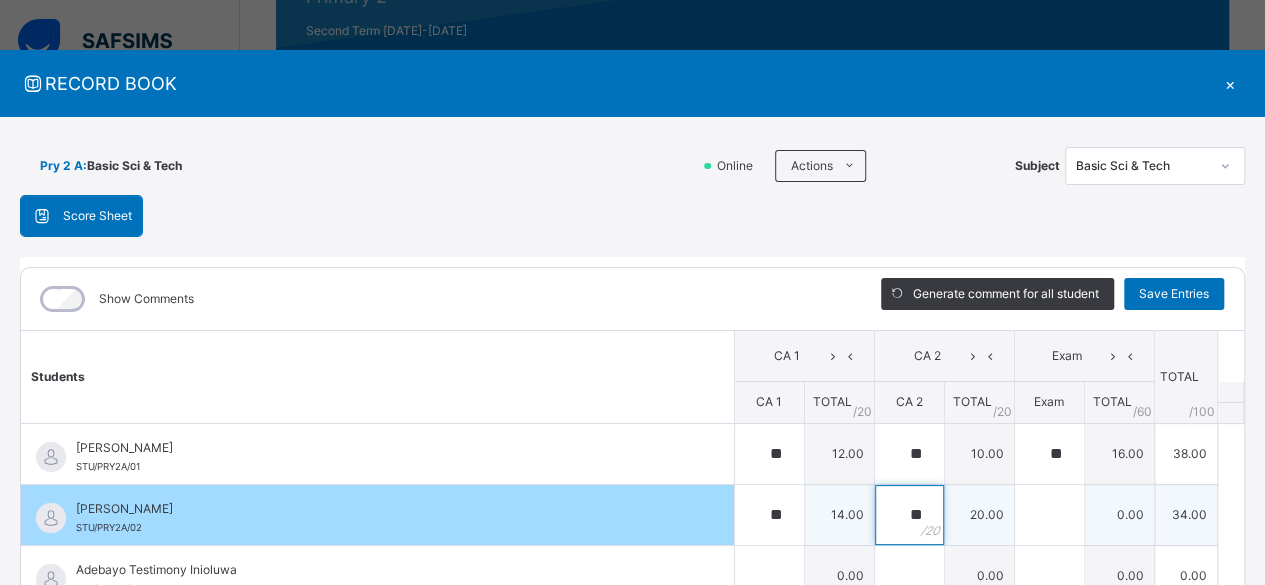 type on "**" 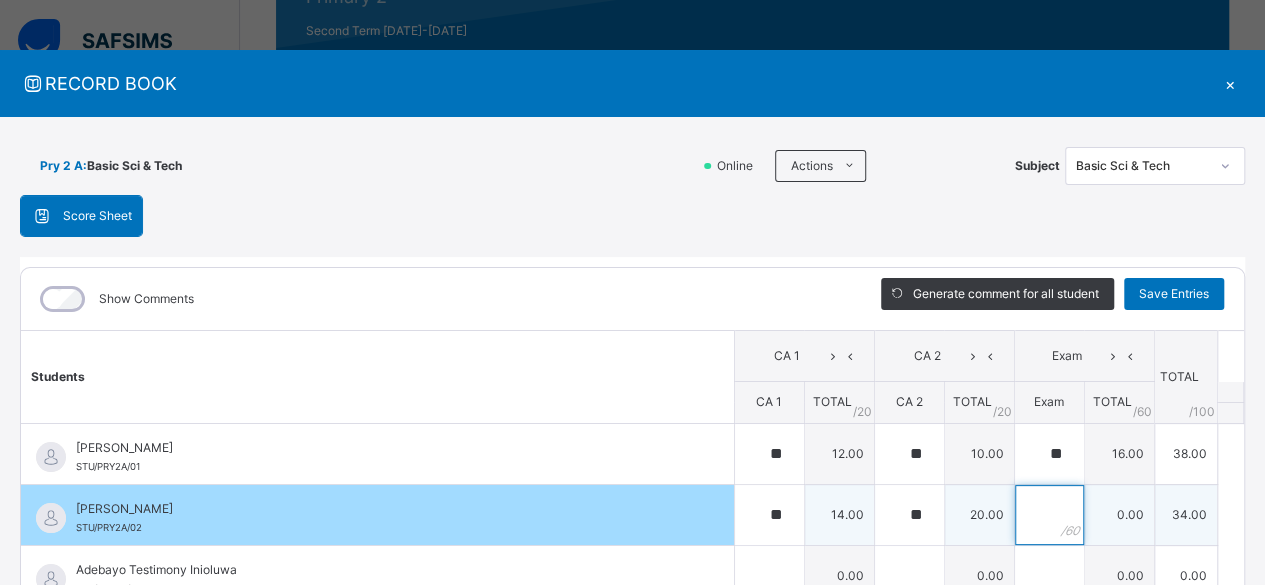click at bounding box center (1049, 515) 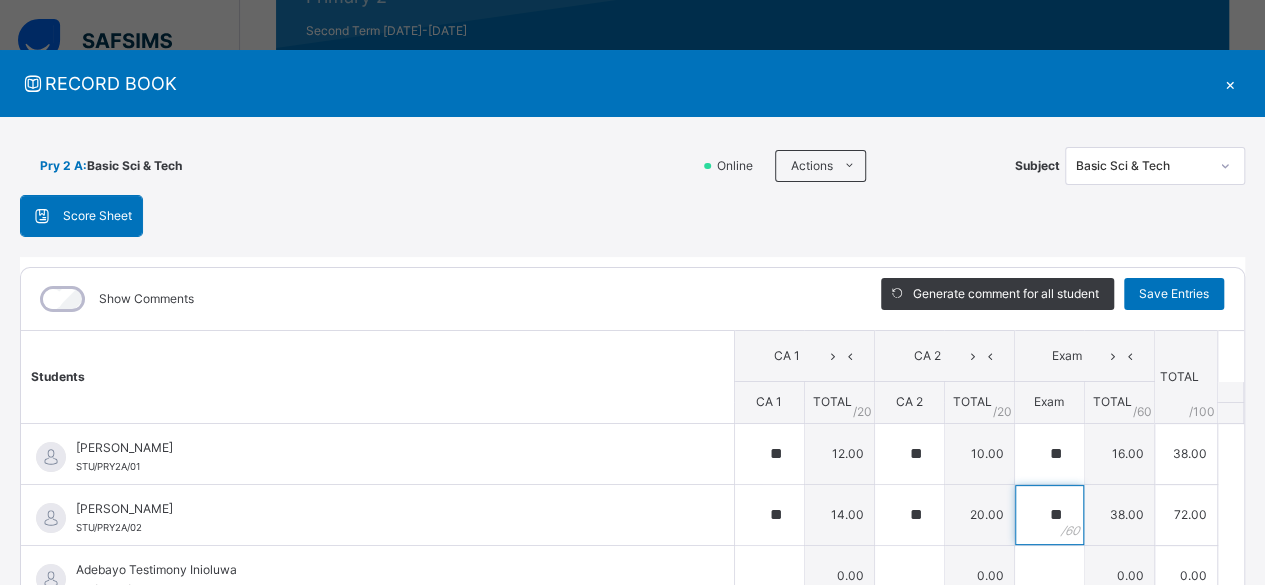 scroll, scrollTop: 703, scrollLeft: 0, axis: vertical 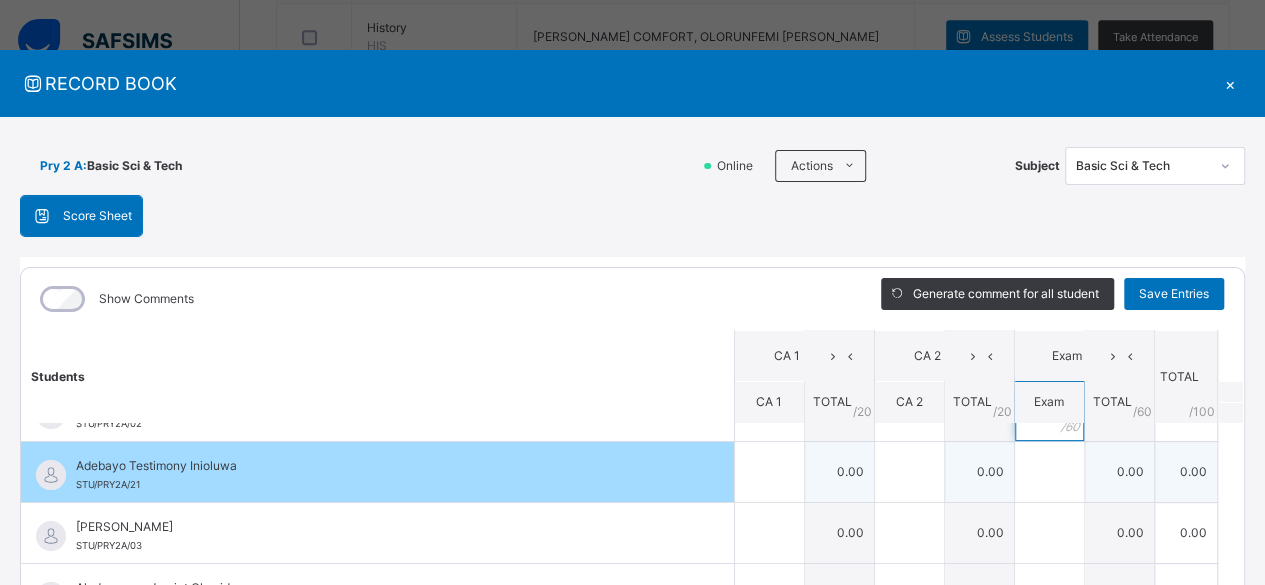 type on "**" 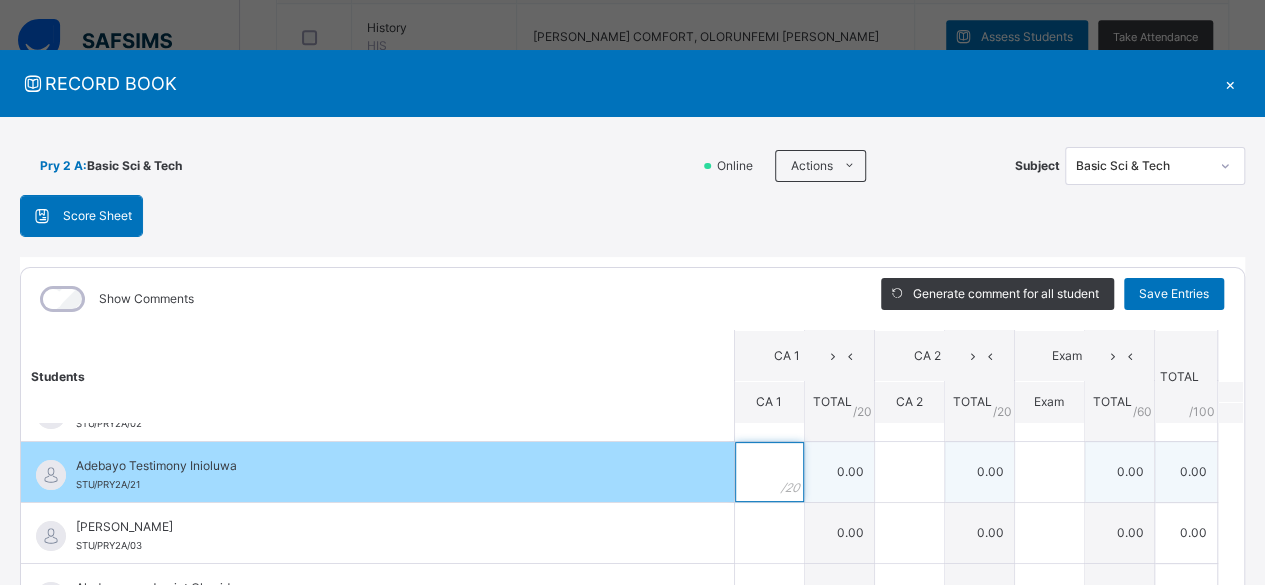 click at bounding box center (769, 472) 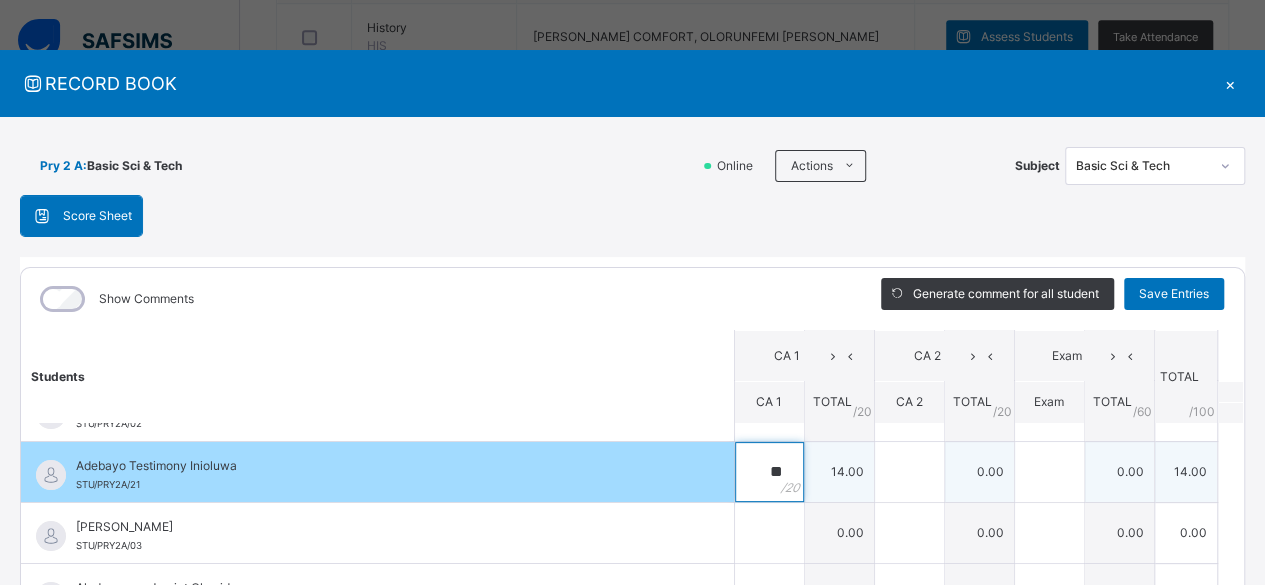 type on "**" 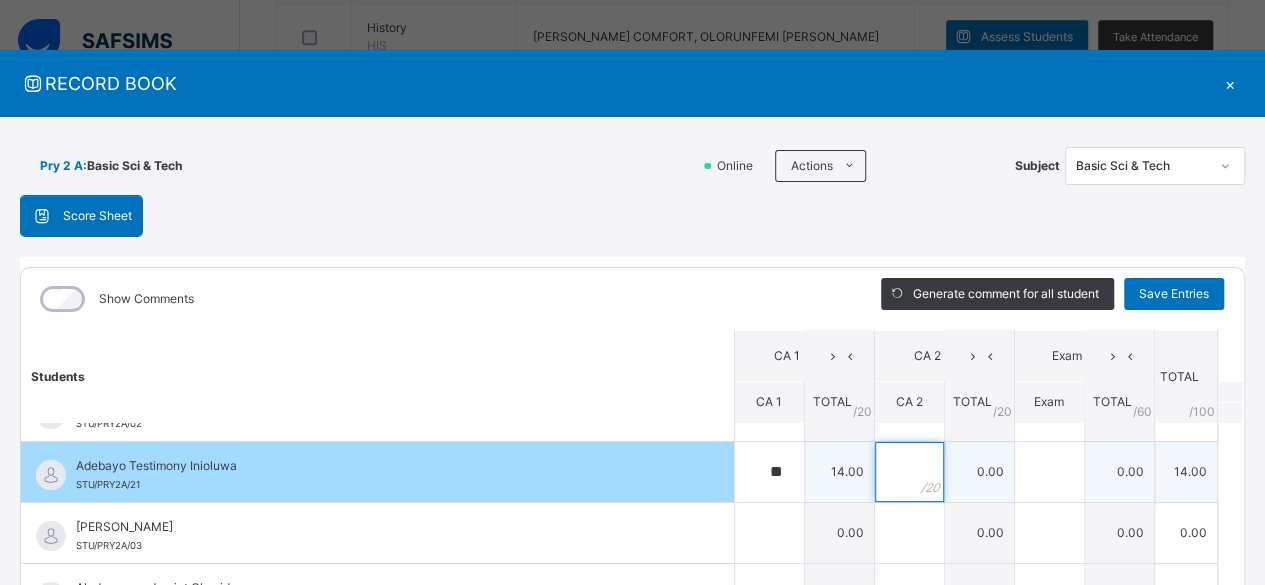 click at bounding box center [909, 472] 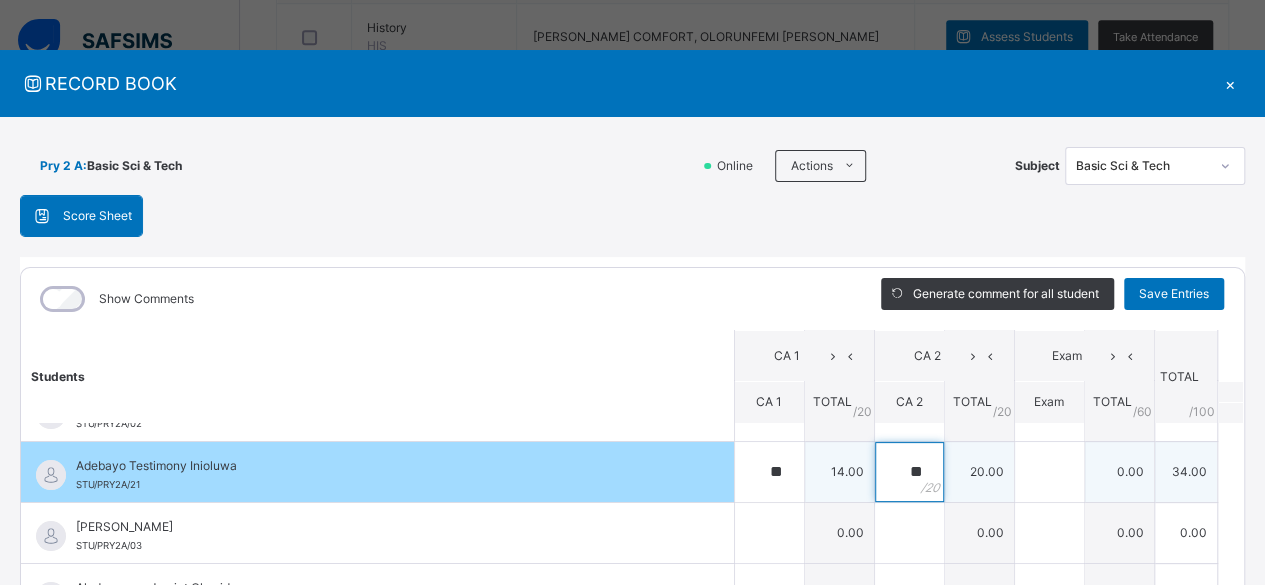 type on "**" 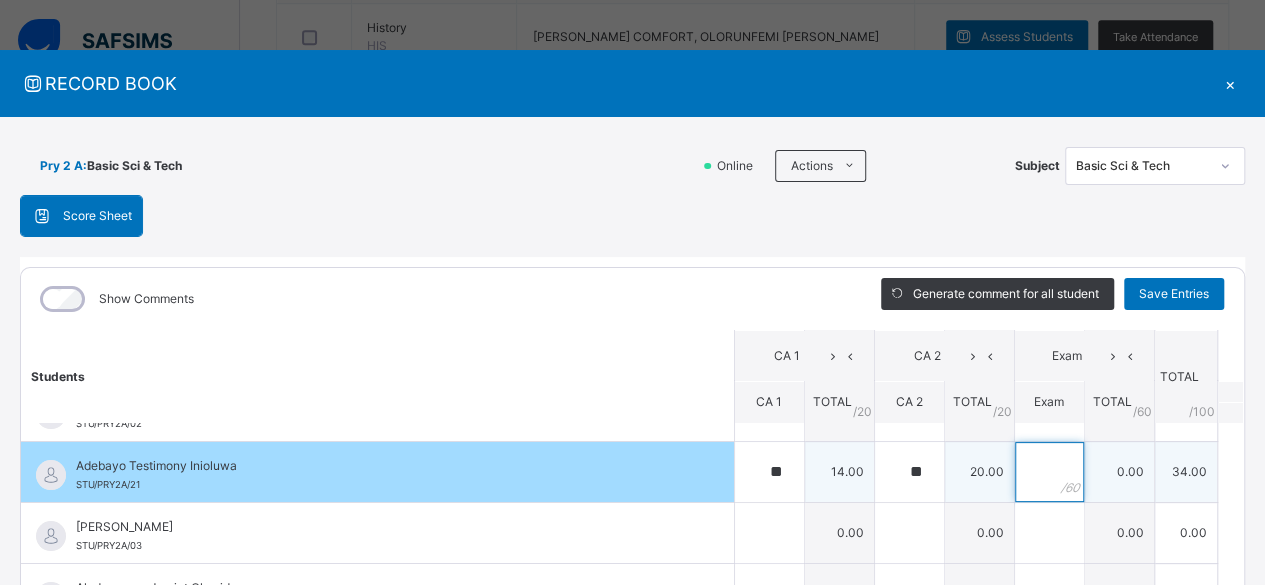 click at bounding box center (1049, 472) 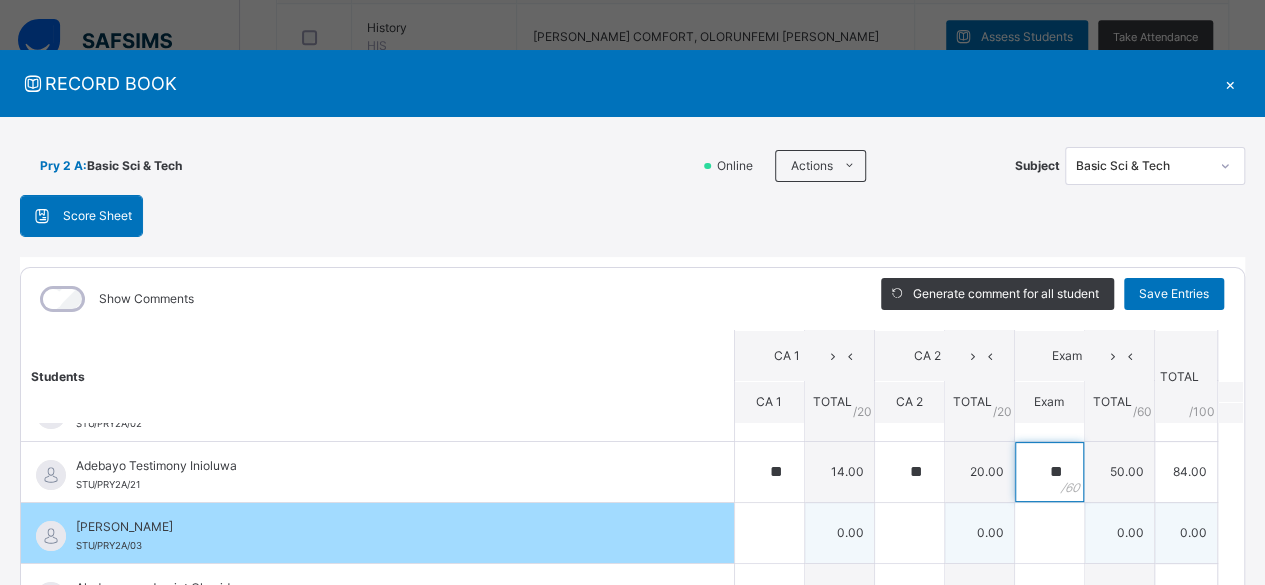 type on "**" 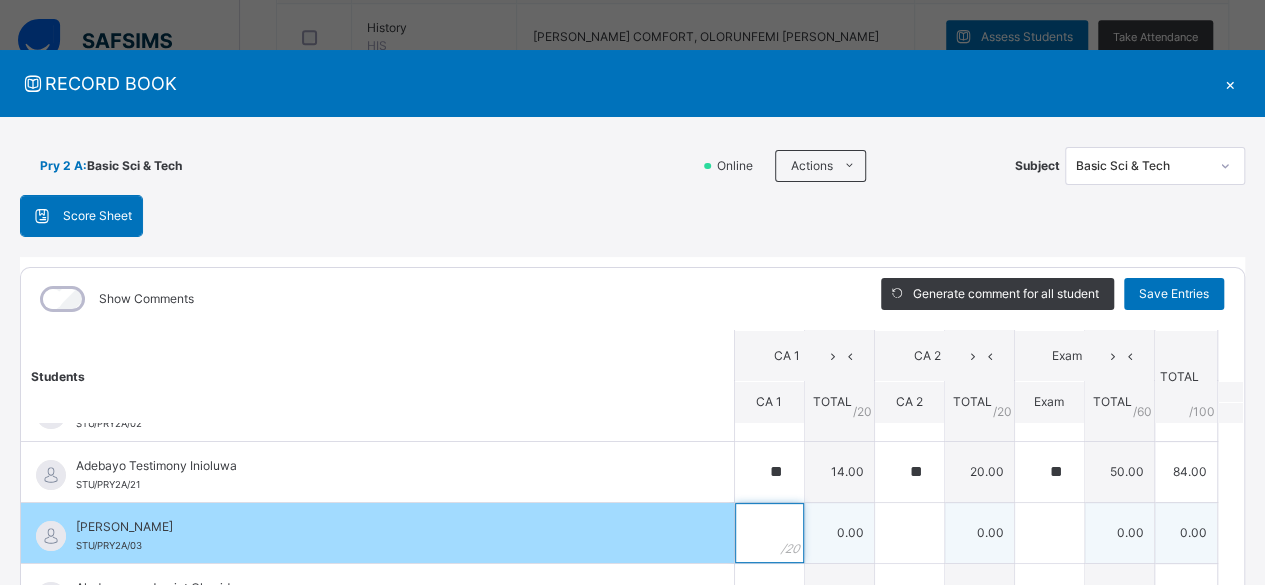 click at bounding box center (769, 533) 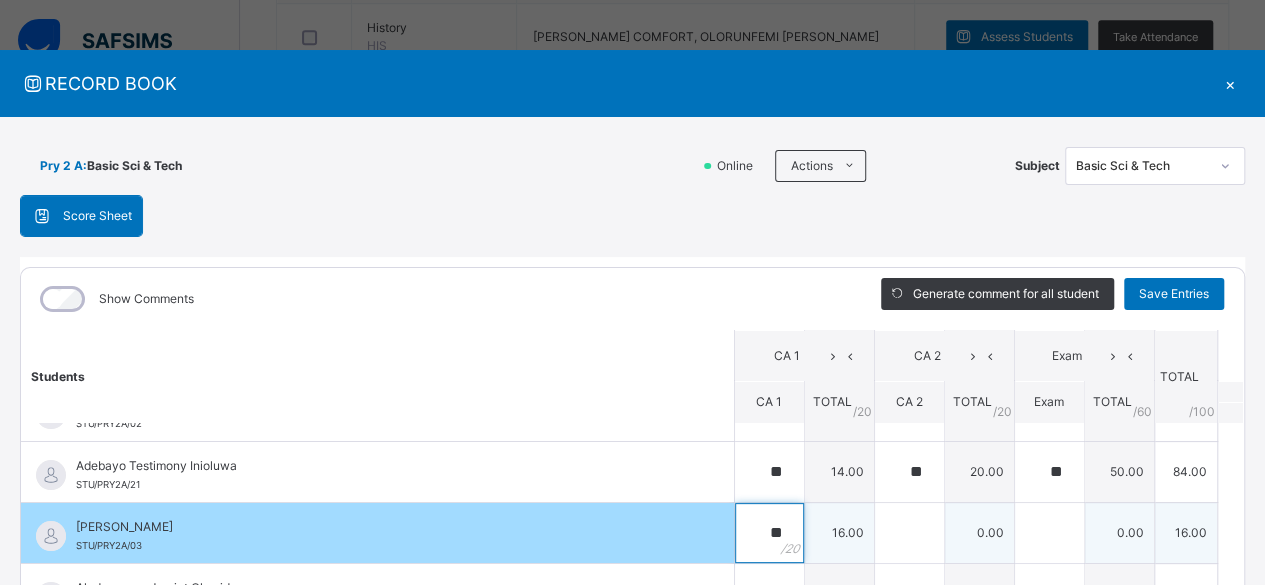 type on "**" 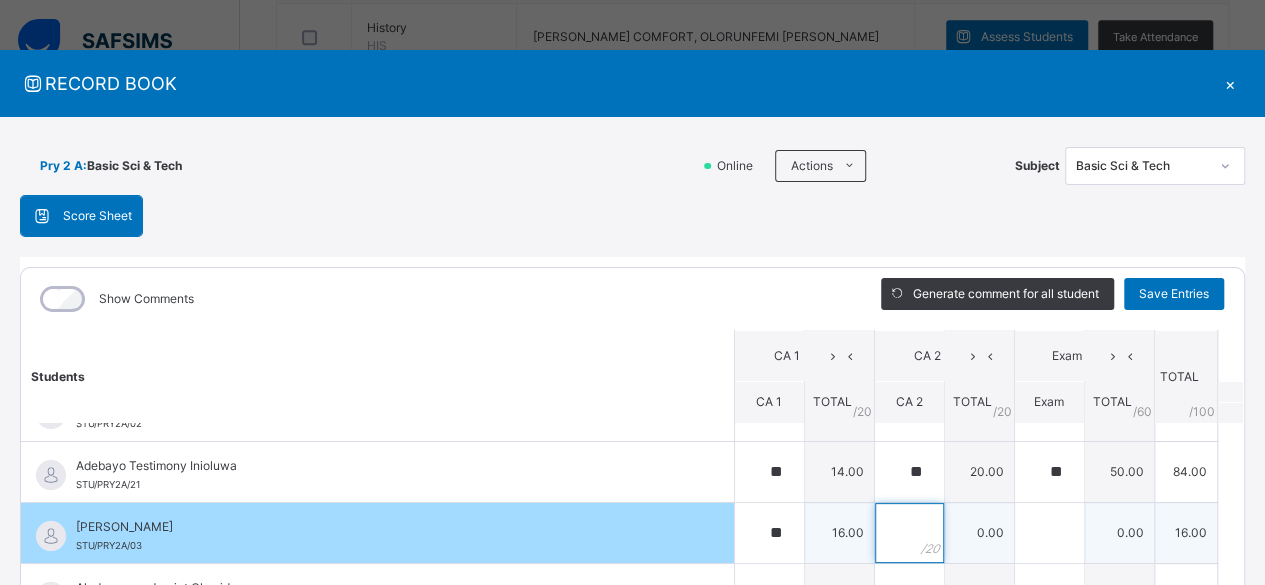 click at bounding box center (909, 533) 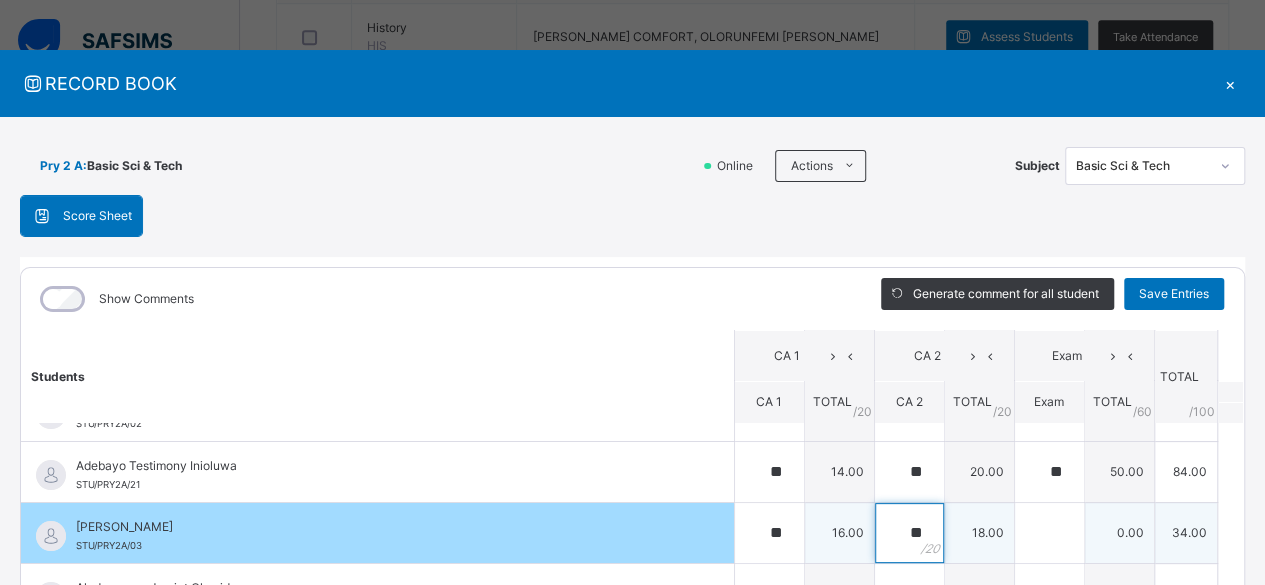 type on "**" 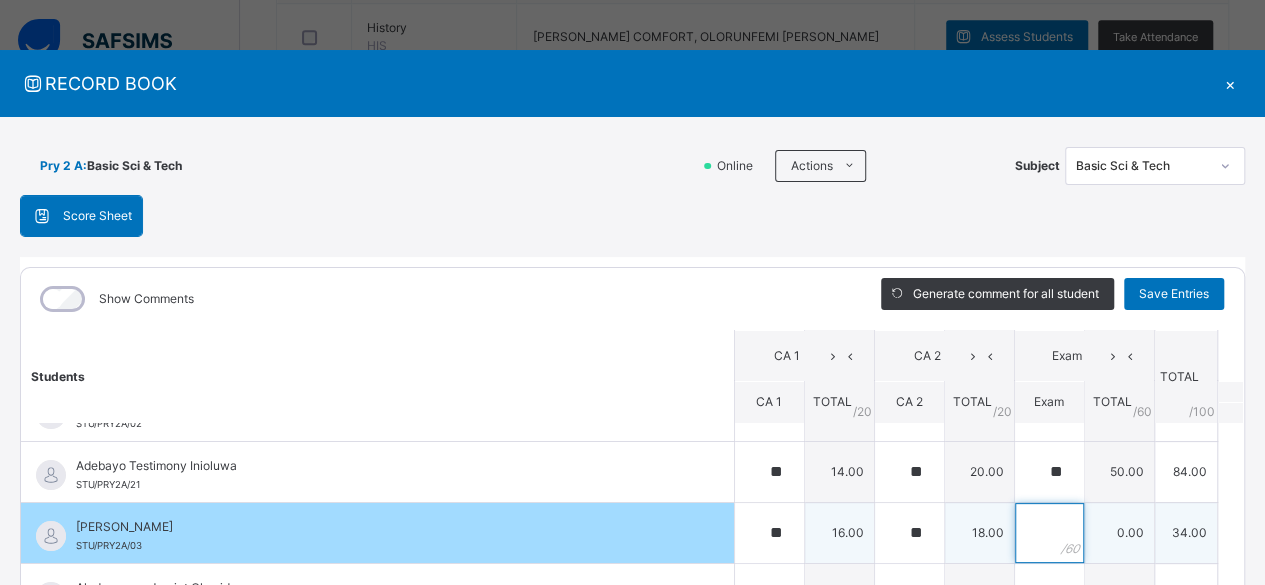 click at bounding box center [1049, 533] 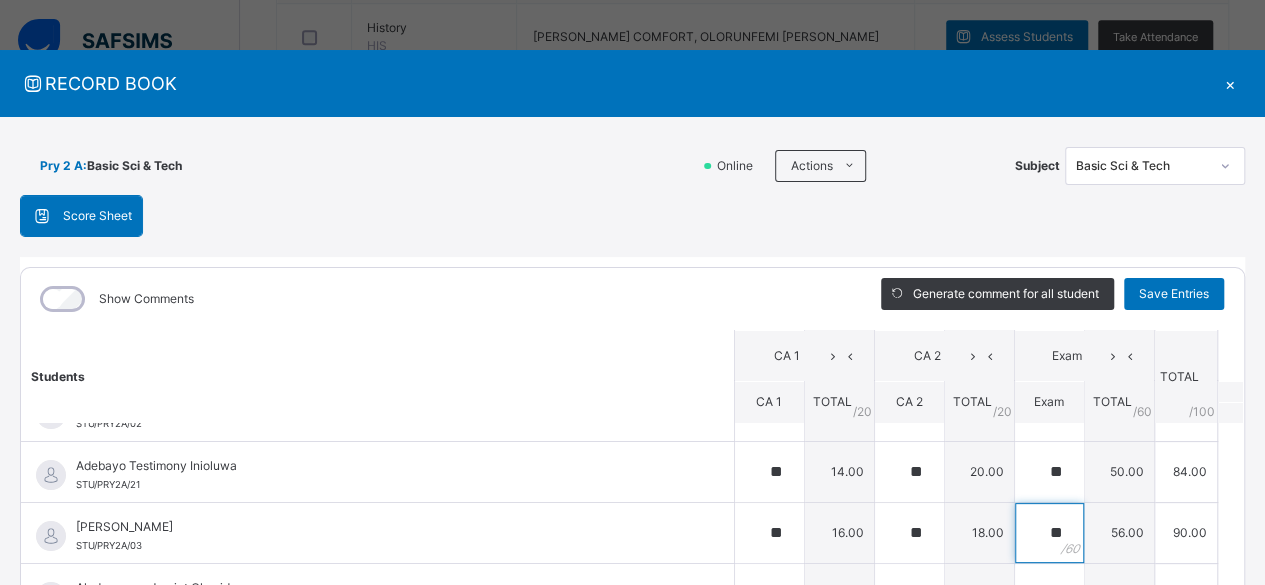 scroll, scrollTop: 0, scrollLeft: 0, axis: both 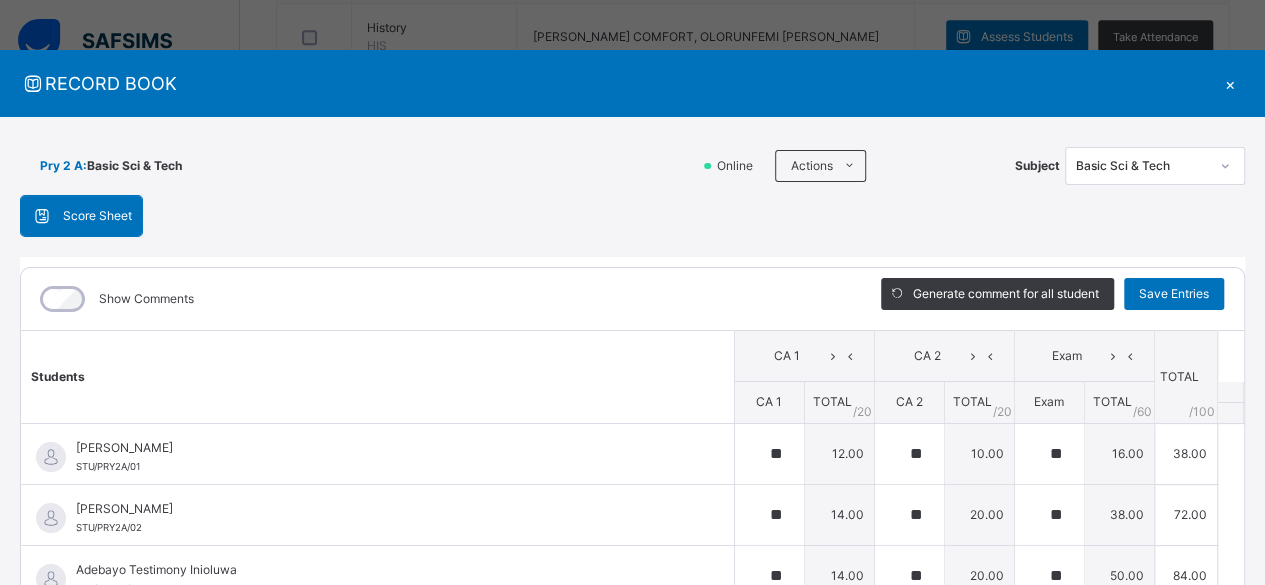 type on "**" 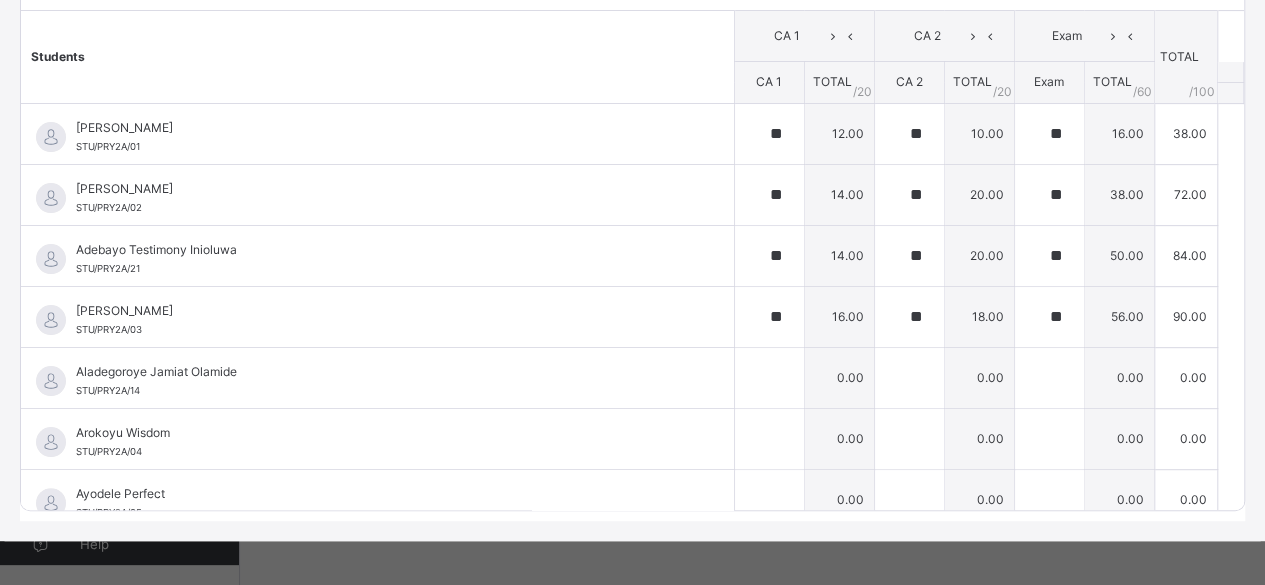 scroll, scrollTop: 324, scrollLeft: 0, axis: vertical 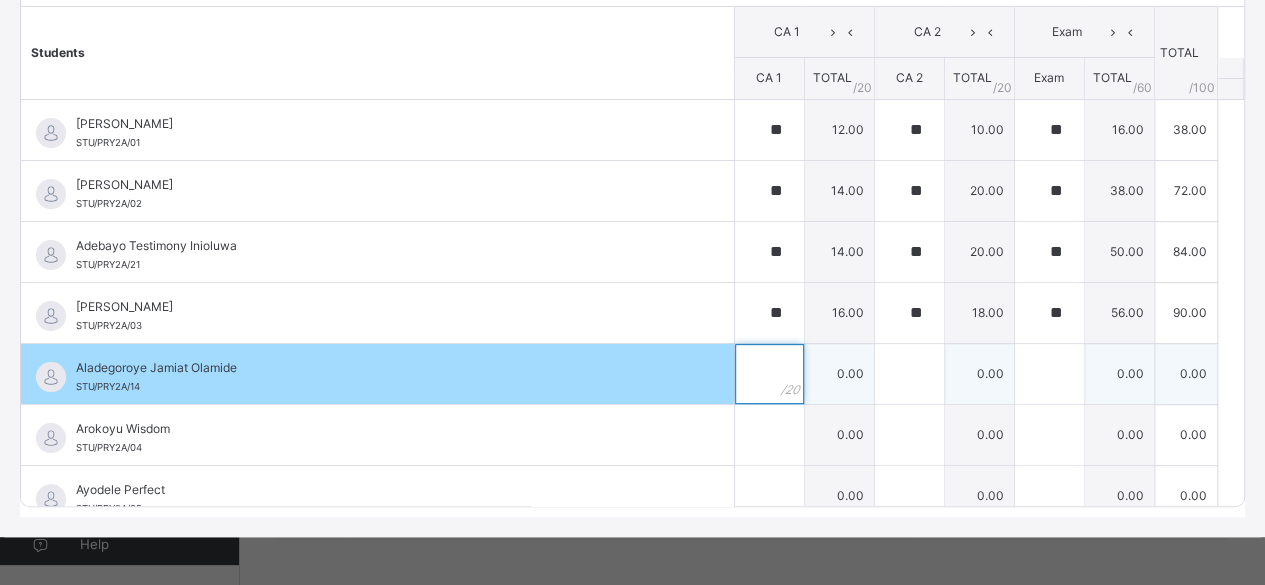 click at bounding box center (769, 374) 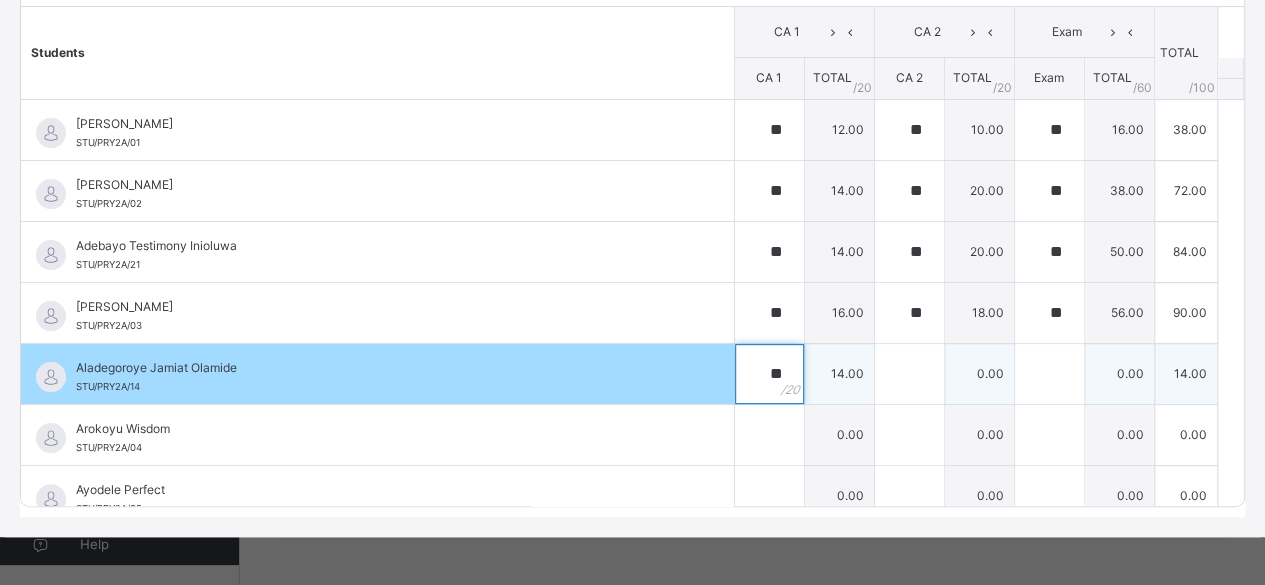 type on "**" 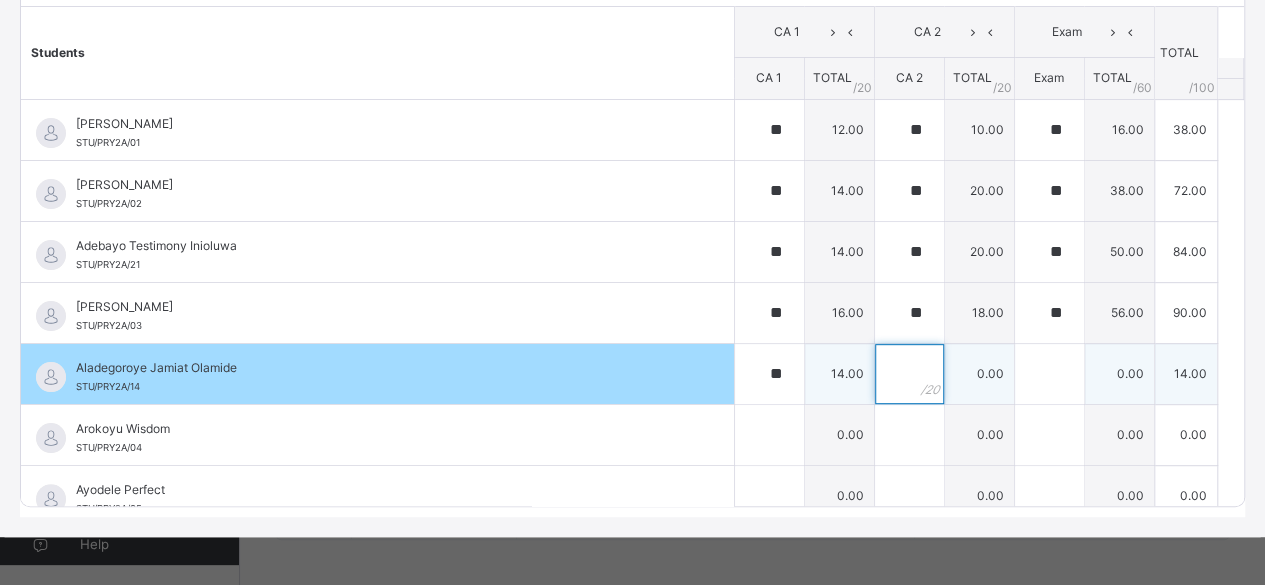 click at bounding box center (909, 374) 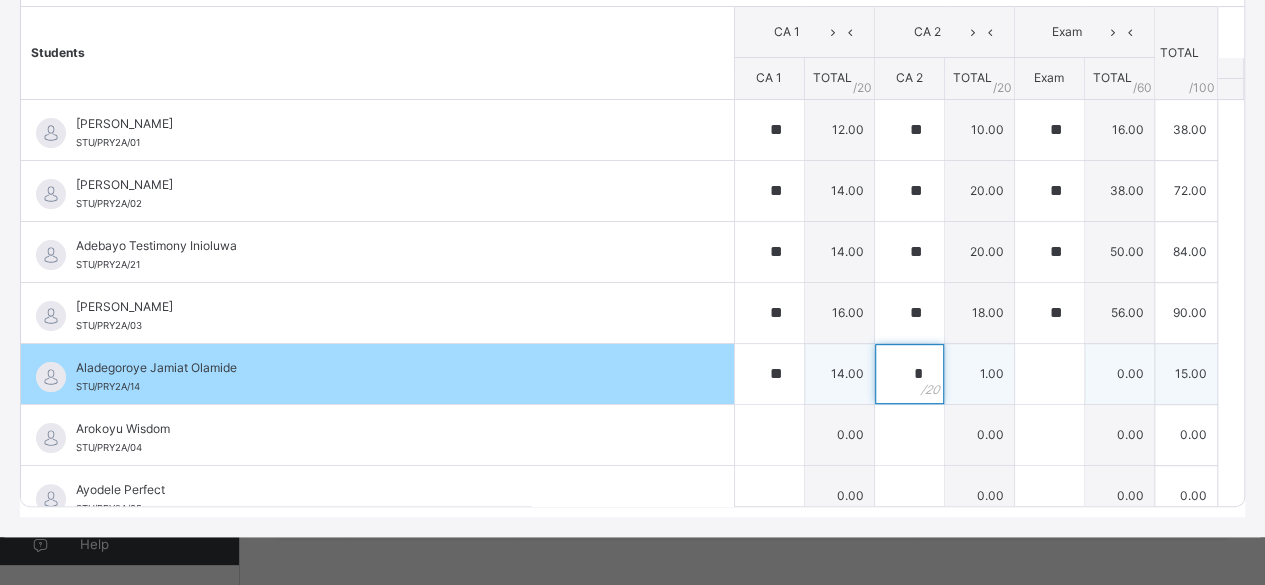 type on "**" 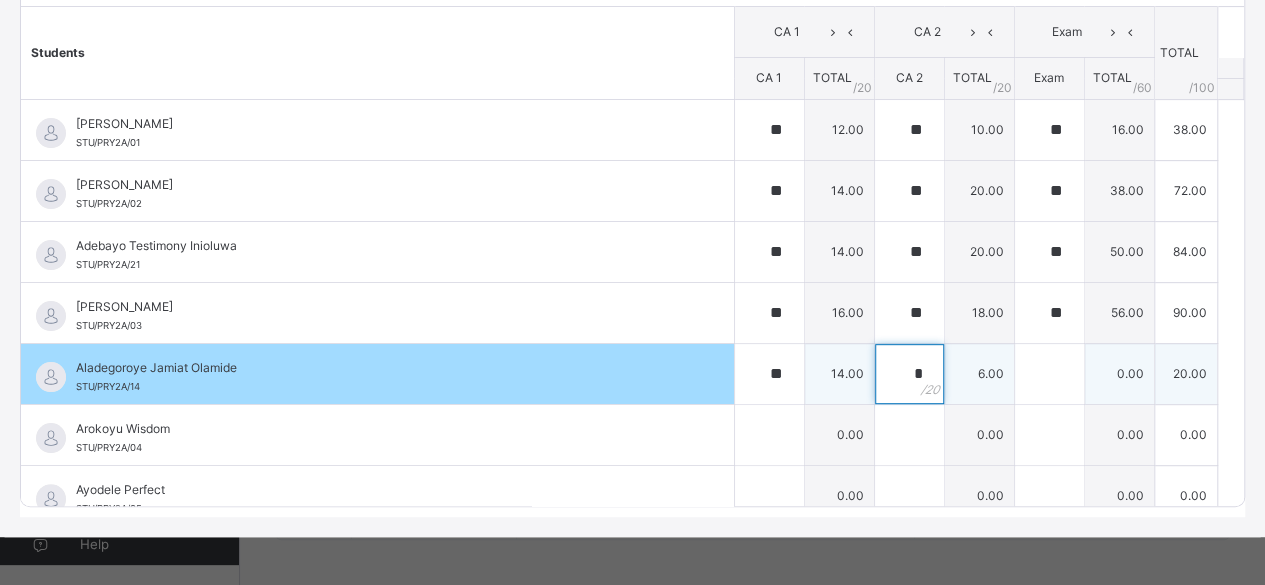 type on "*" 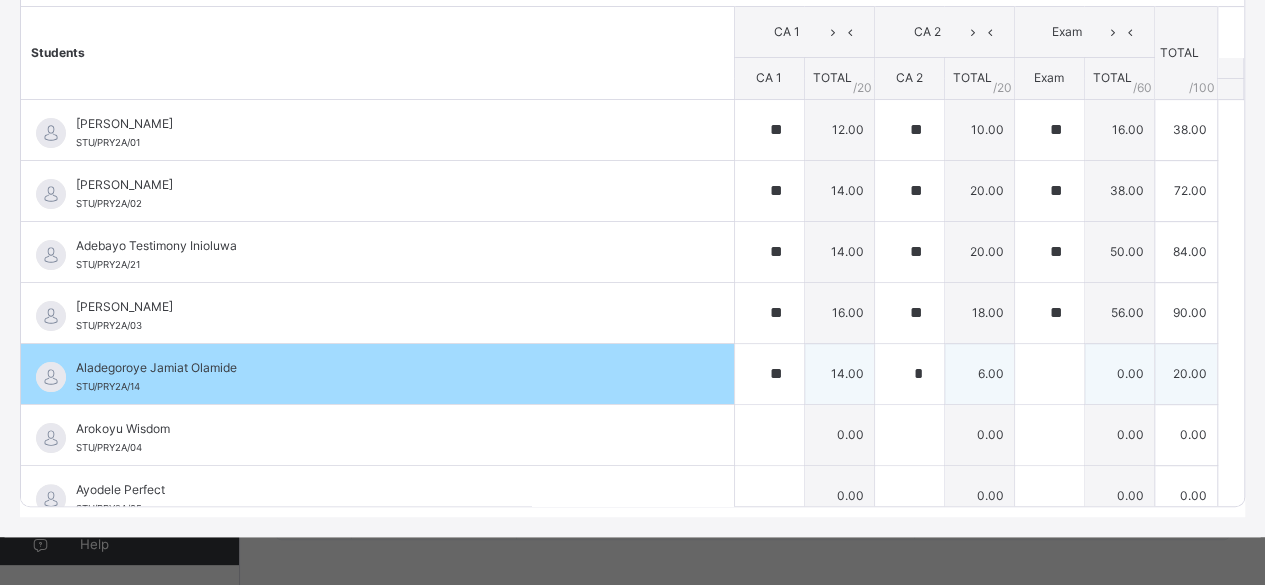 click on "*" at bounding box center (909, 374) 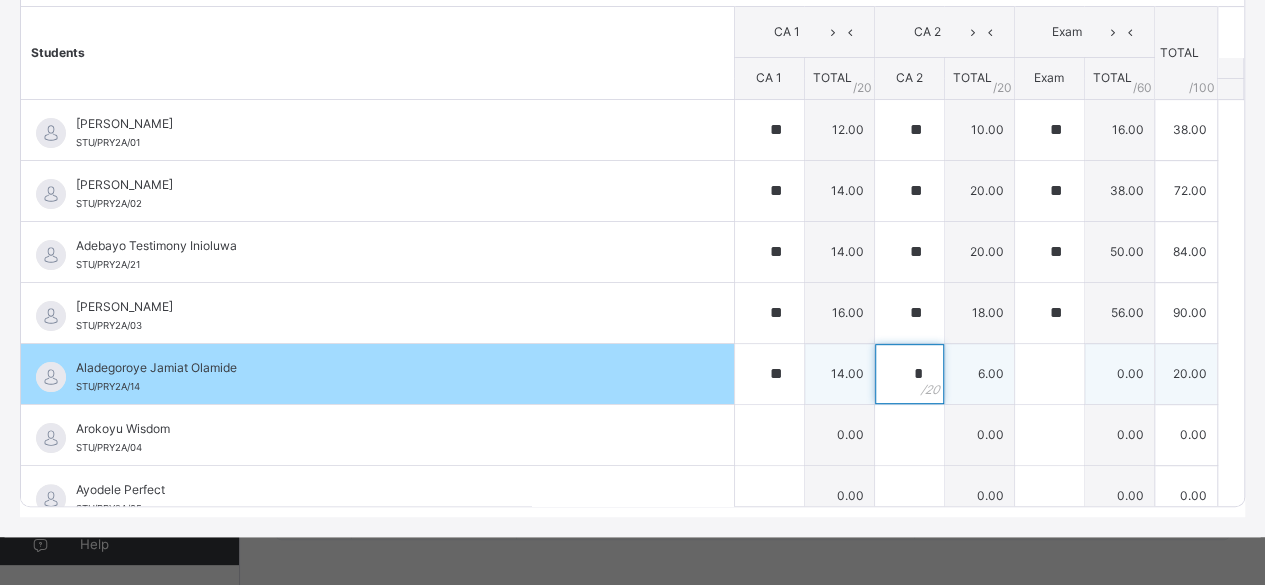 click on "*" at bounding box center (909, 374) 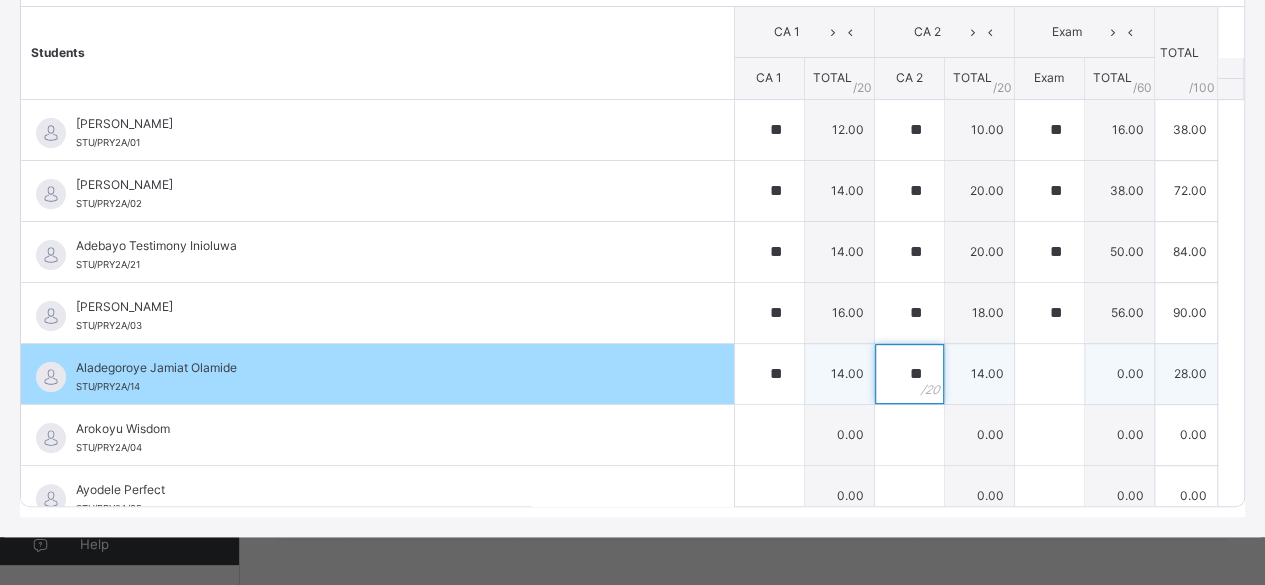 type on "**" 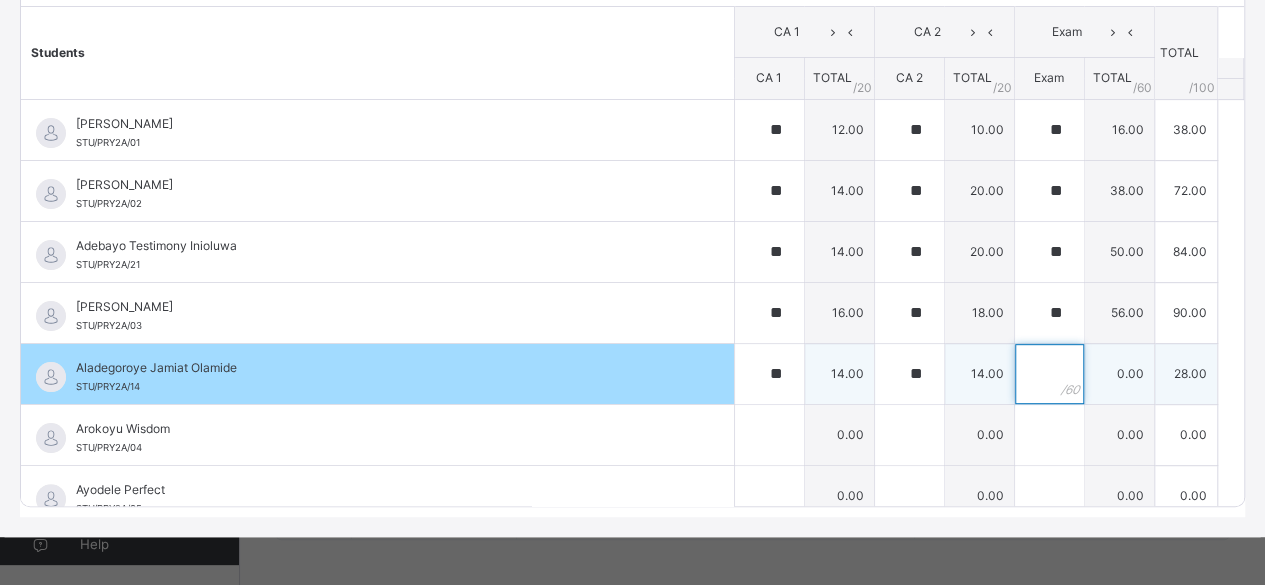 click at bounding box center [1049, 374] 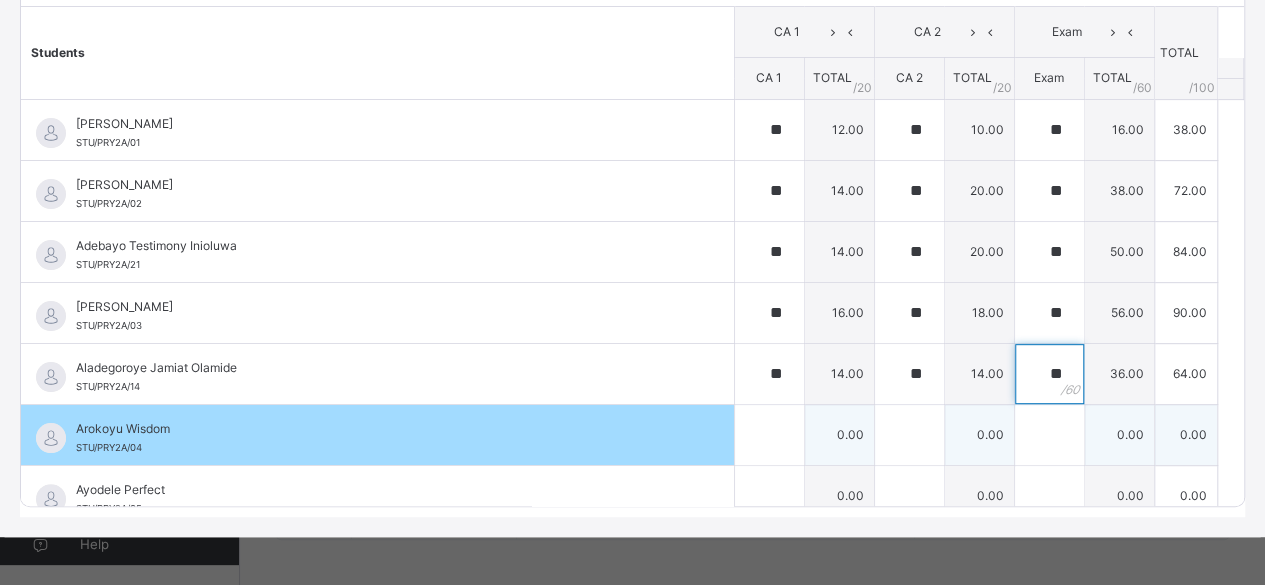 type on "**" 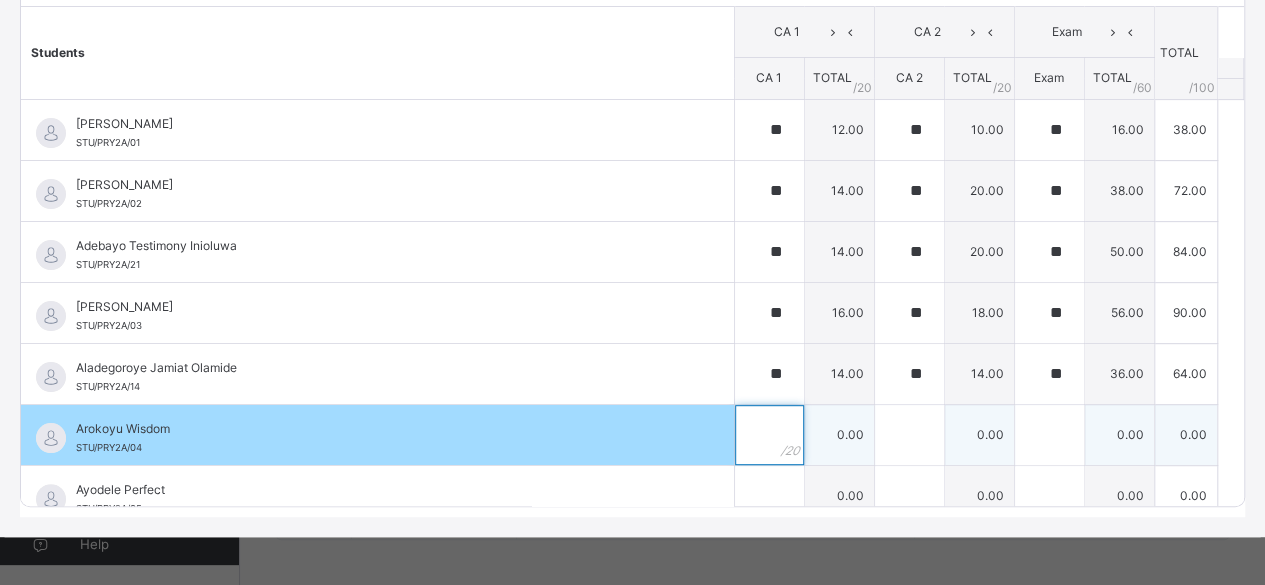 click at bounding box center (769, 435) 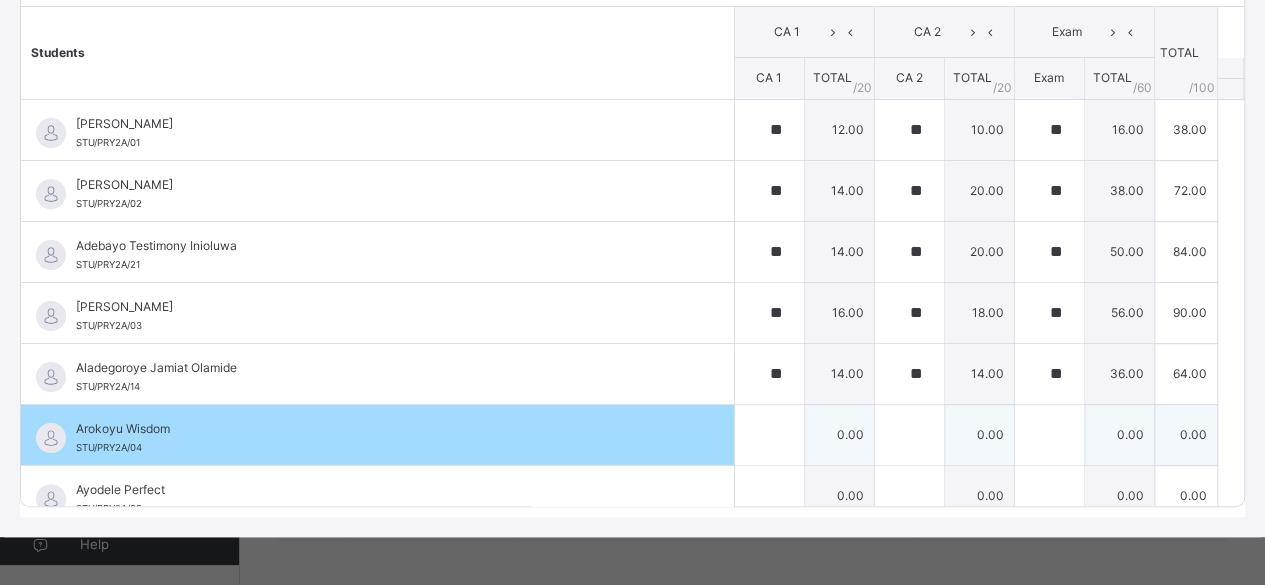 click at bounding box center [769, 435] 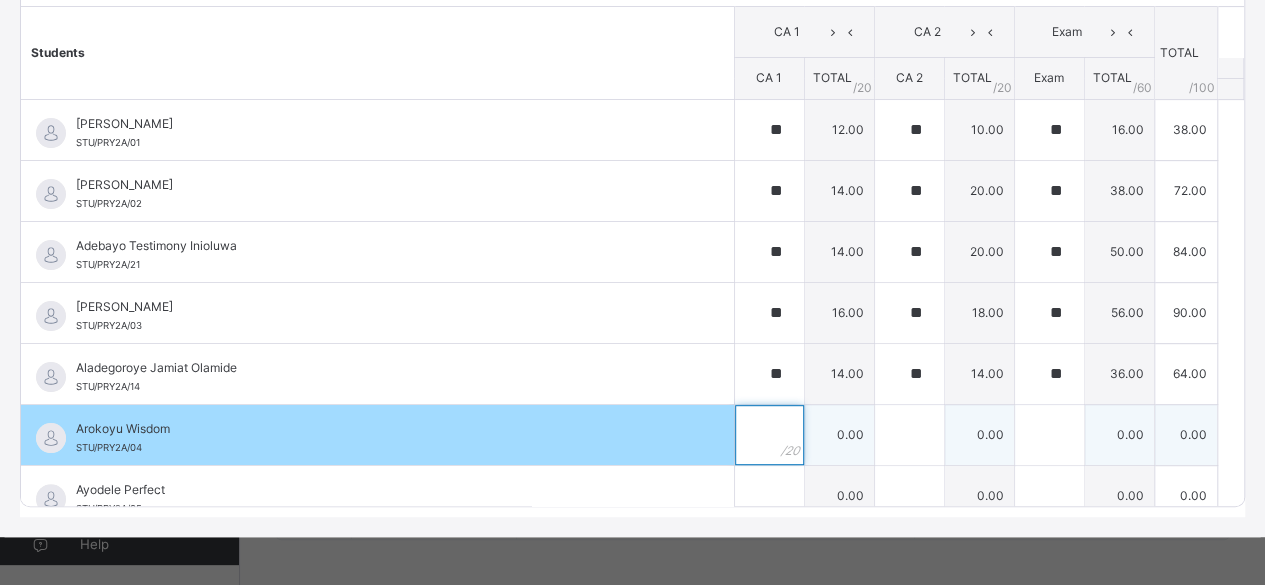 click at bounding box center [769, 435] 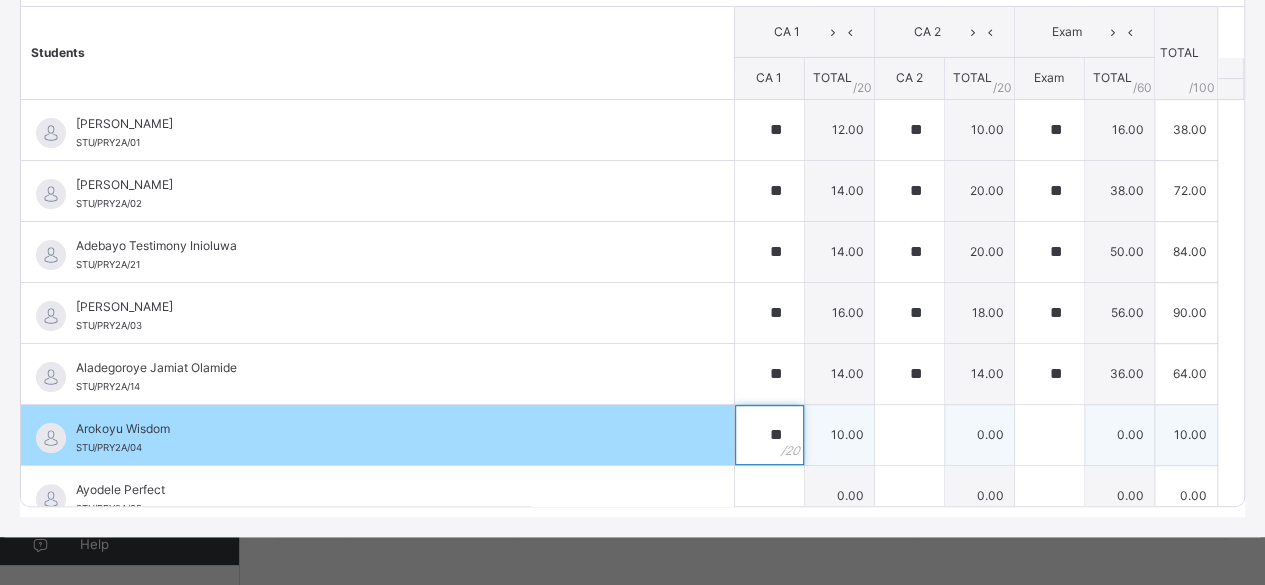 type on "**" 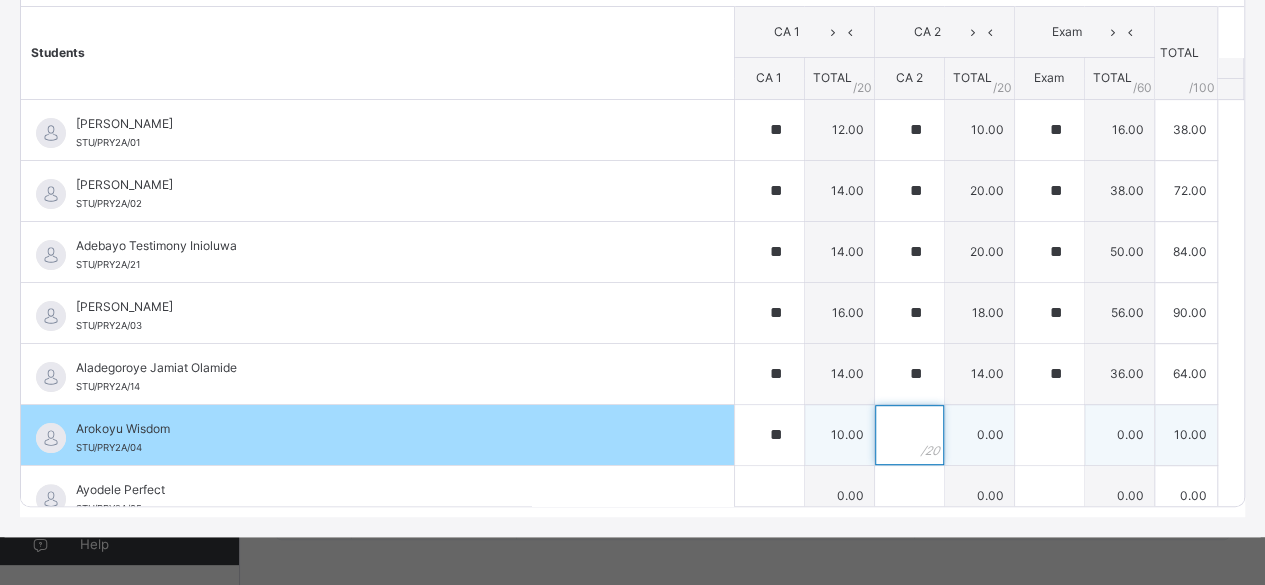 click at bounding box center [909, 435] 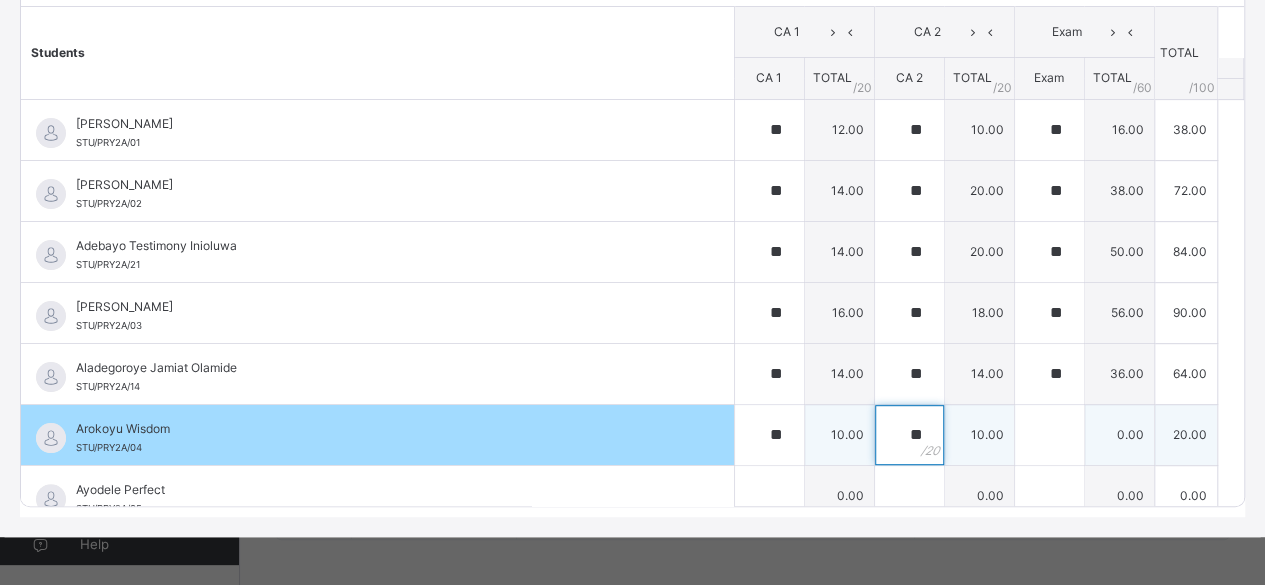 type on "**" 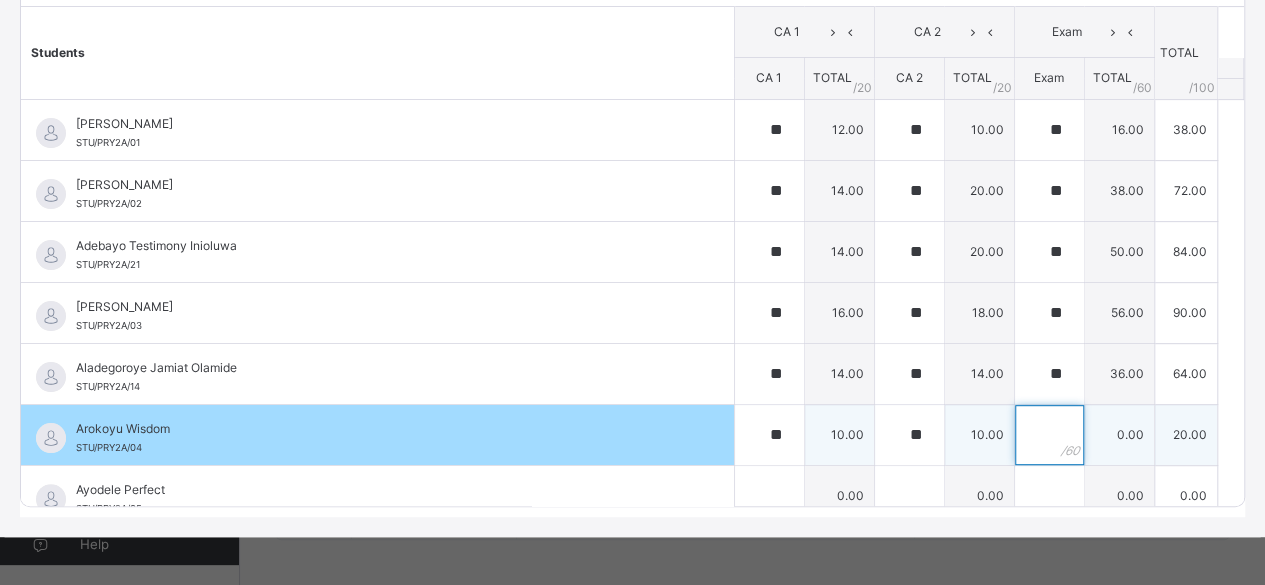 click at bounding box center (1049, 435) 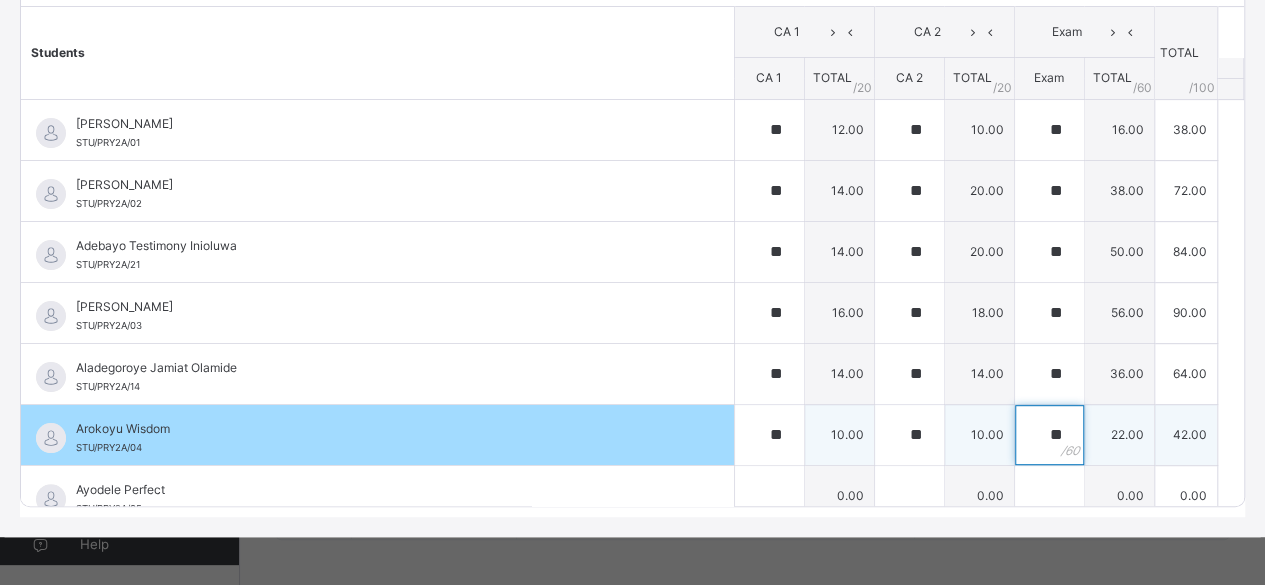 type on "**" 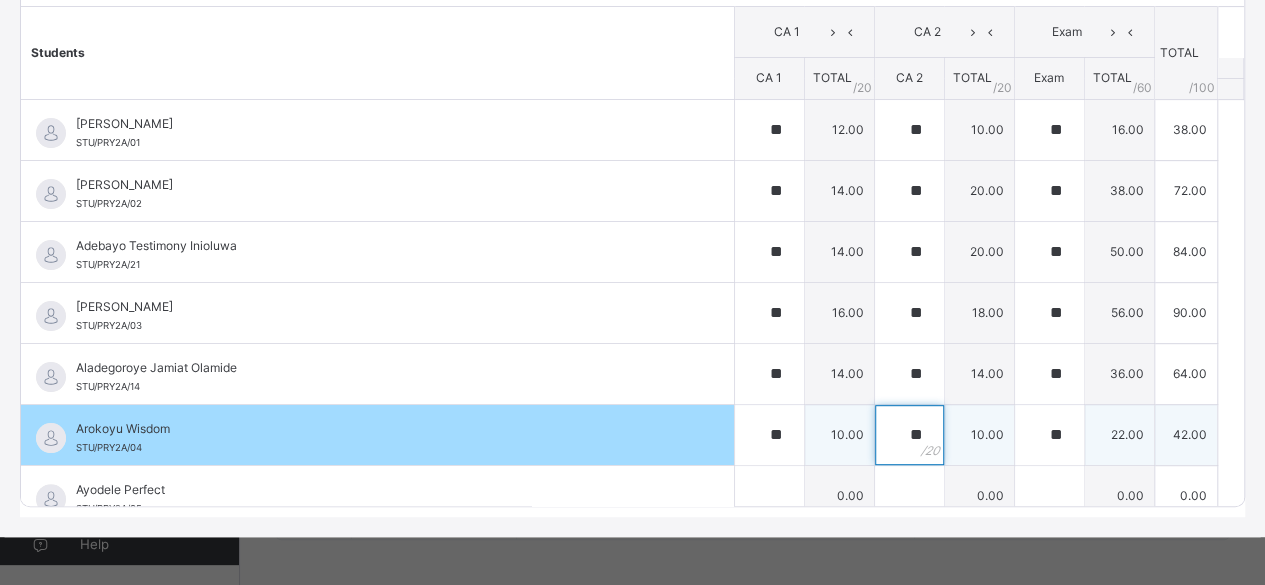 click on "**" at bounding box center (909, 435) 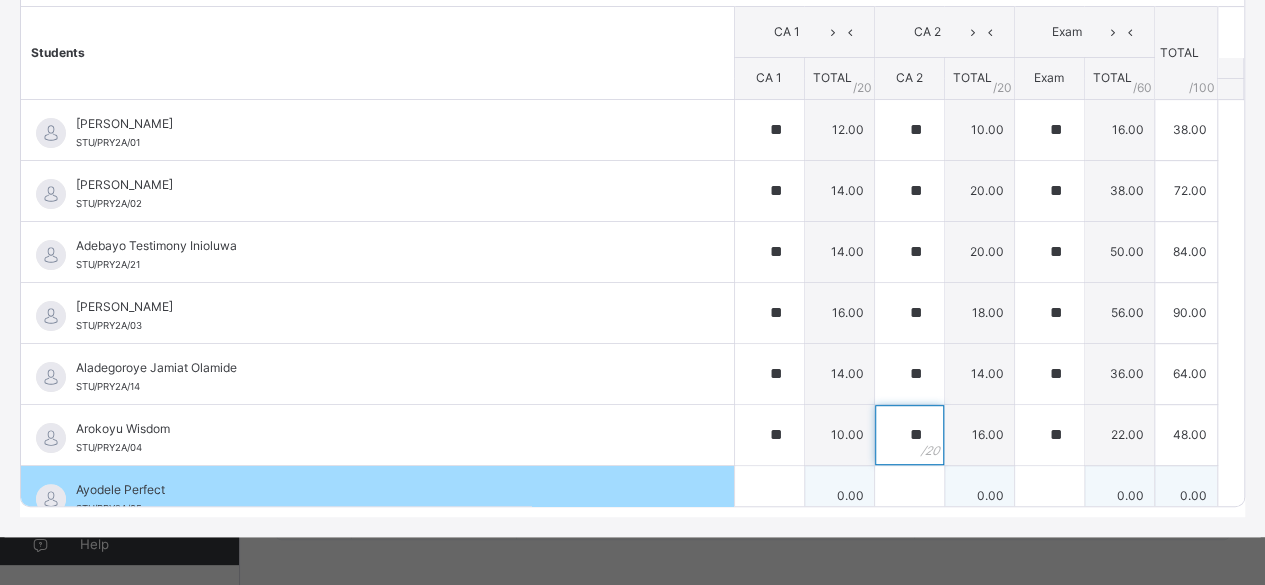 type on "**" 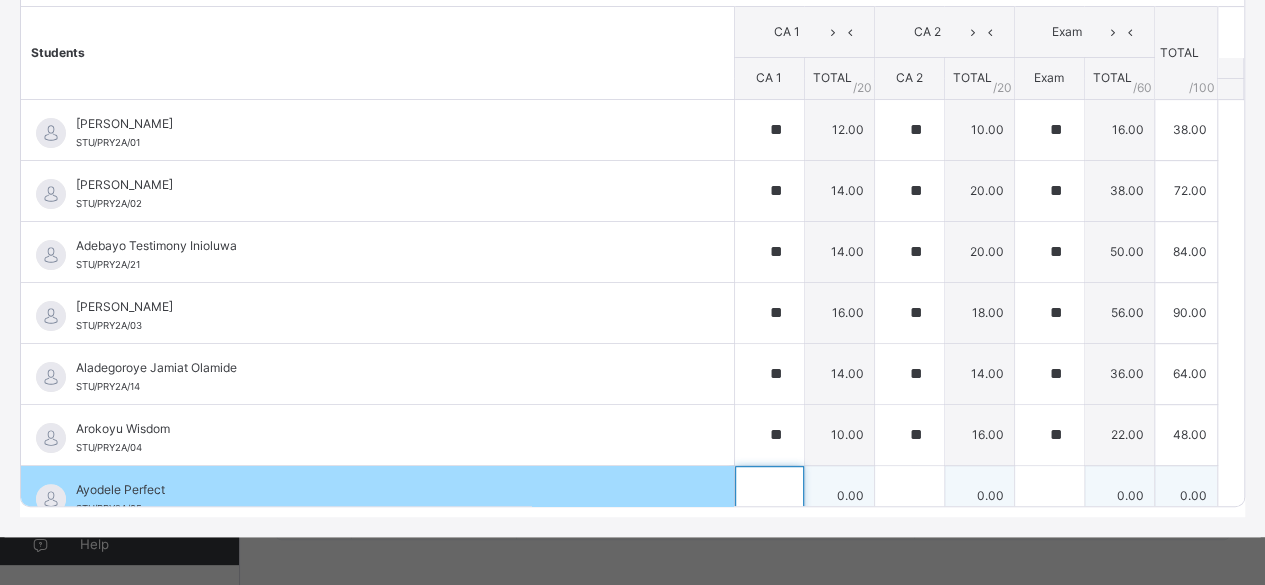 click at bounding box center [769, 496] 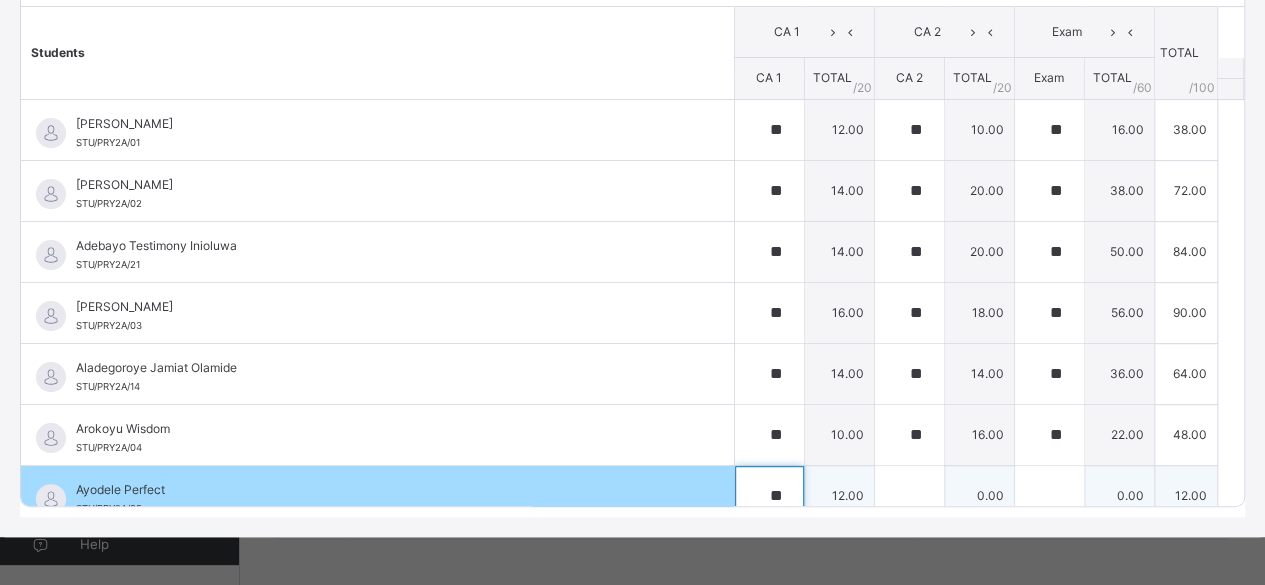 type on "**" 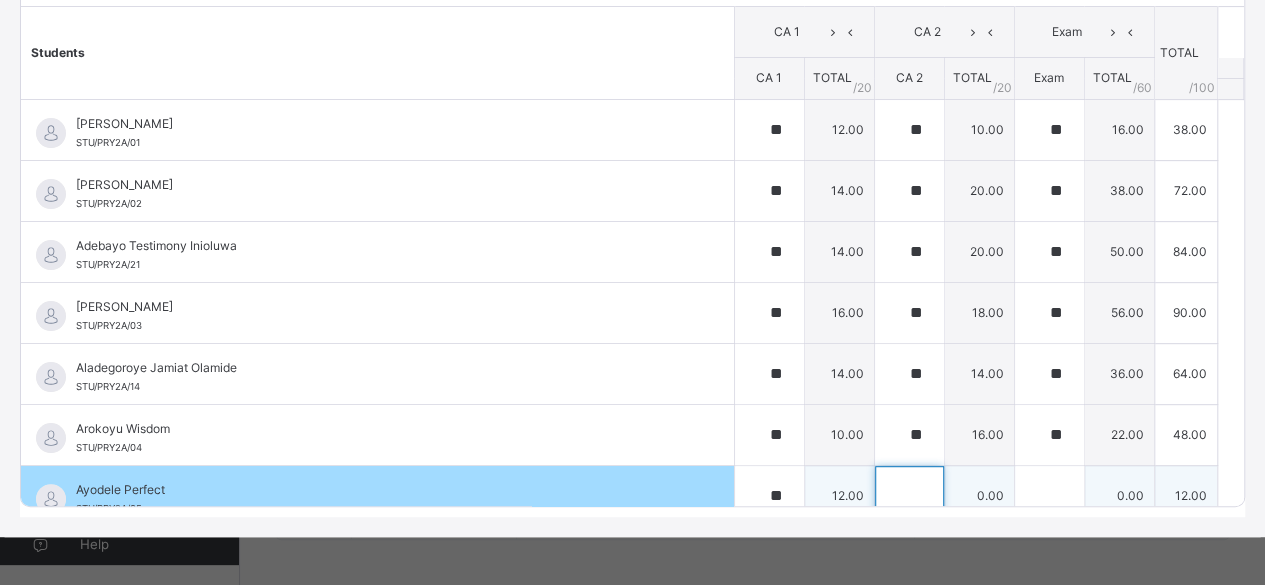 click at bounding box center (909, 496) 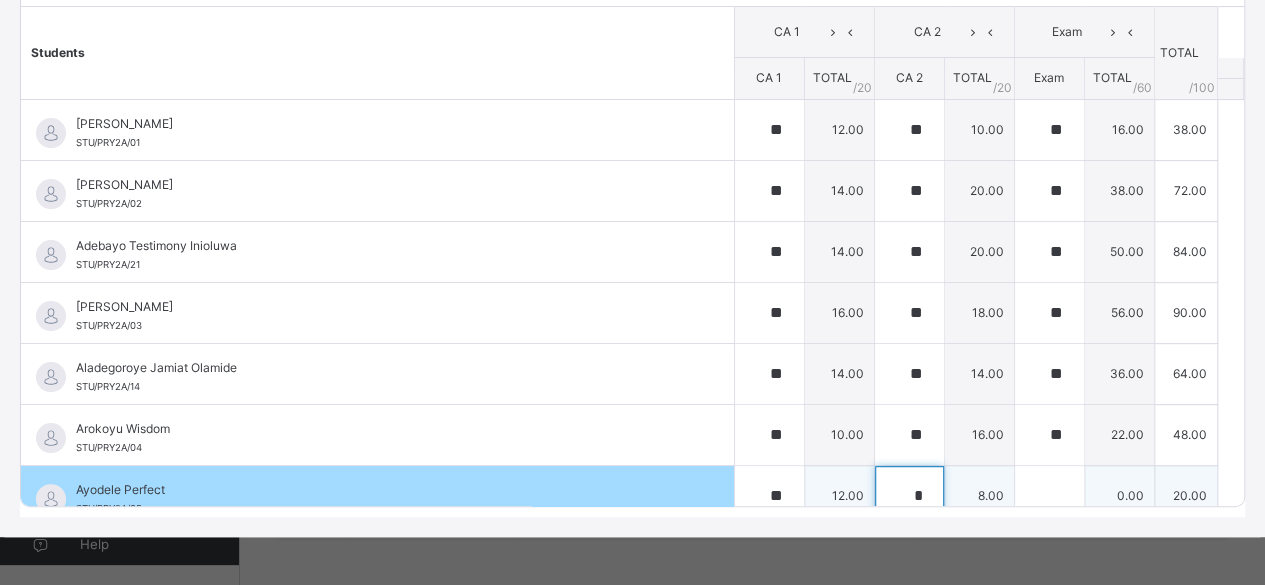 type on "*" 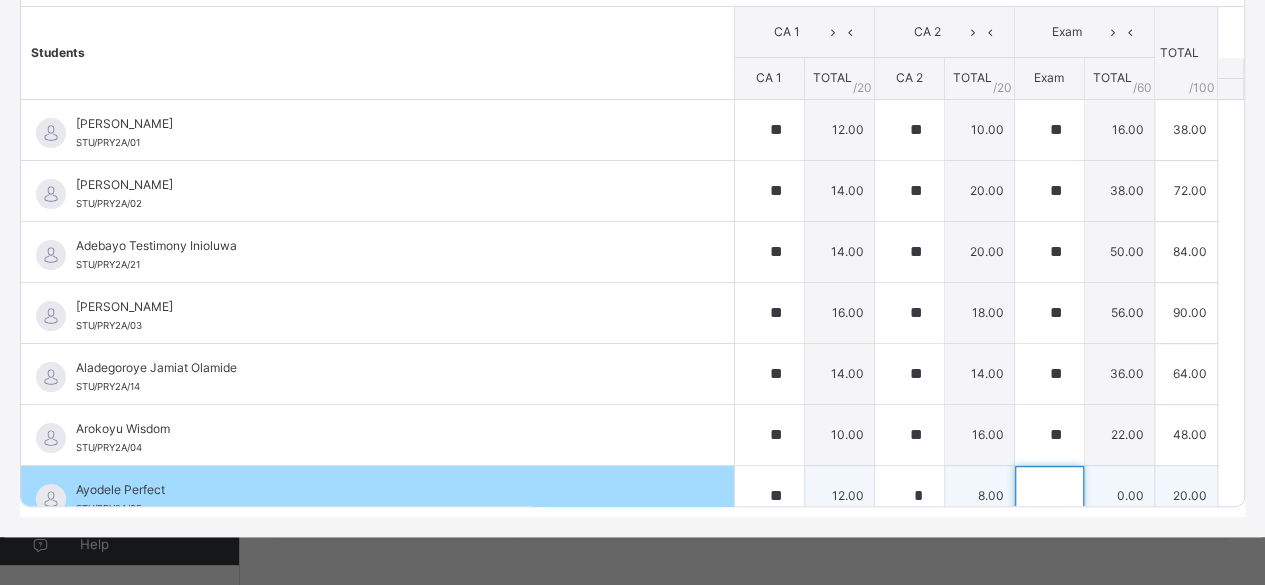 click at bounding box center [1049, 496] 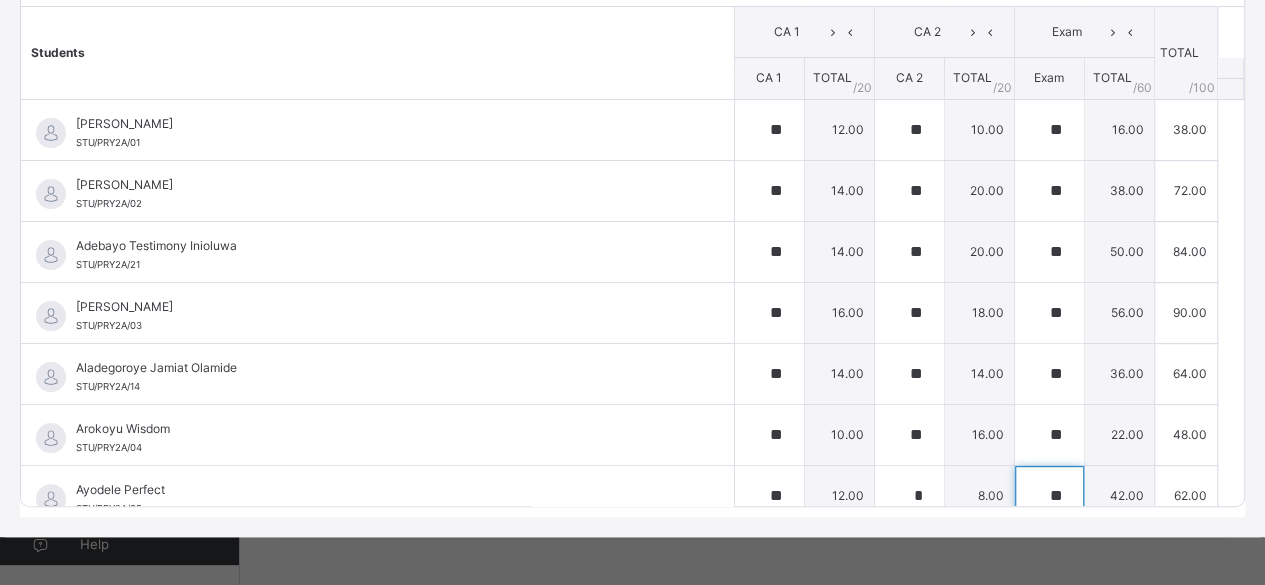type on "**" 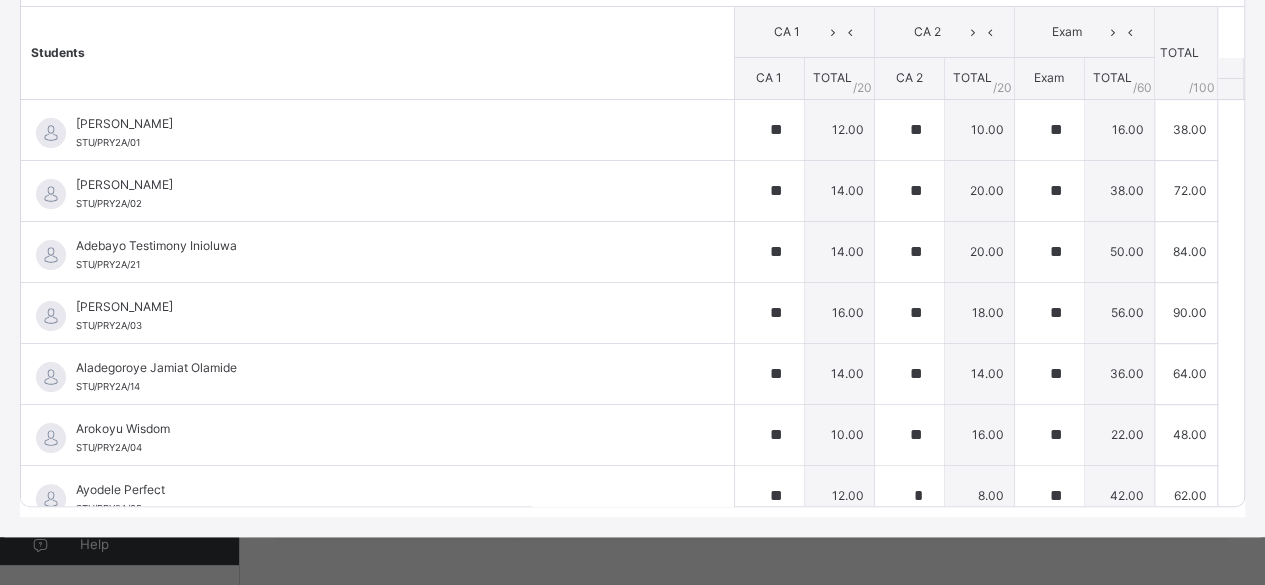 click on "Students" at bounding box center (377, 53) 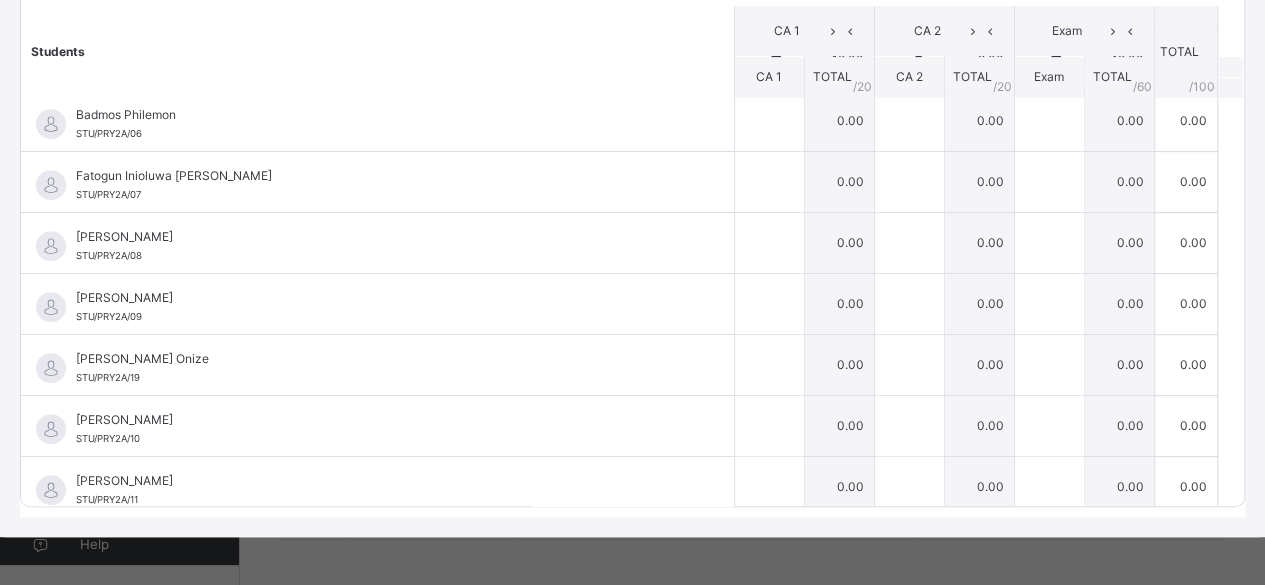 scroll, scrollTop: 440, scrollLeft: 0, axis: vertical 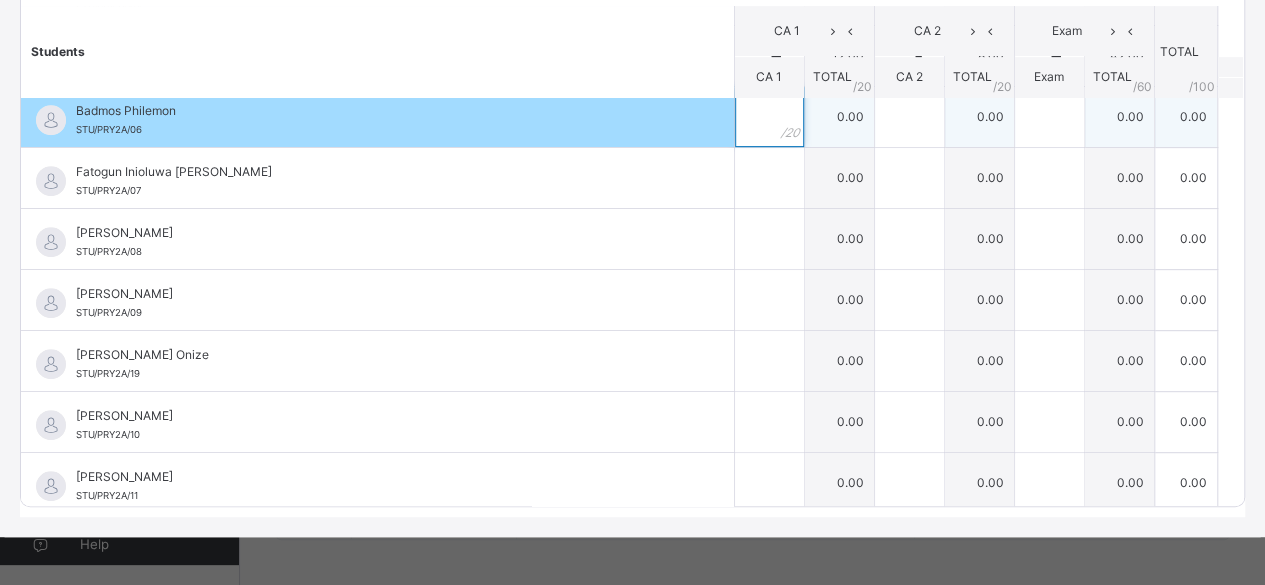 click at bounding box center [769, 117] 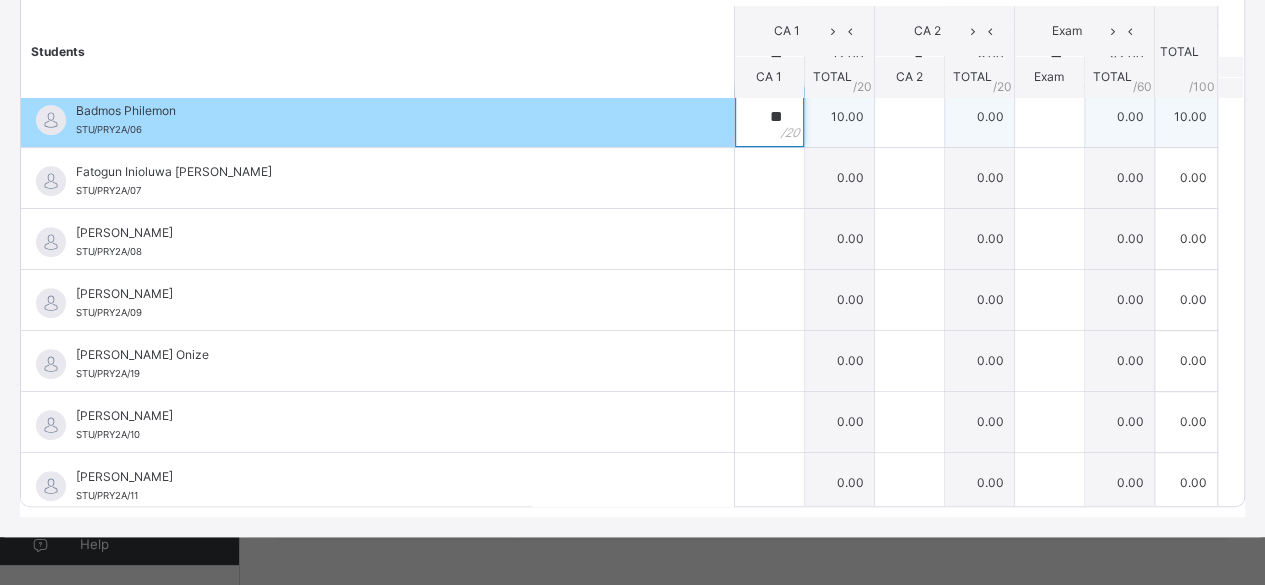 type on "**" 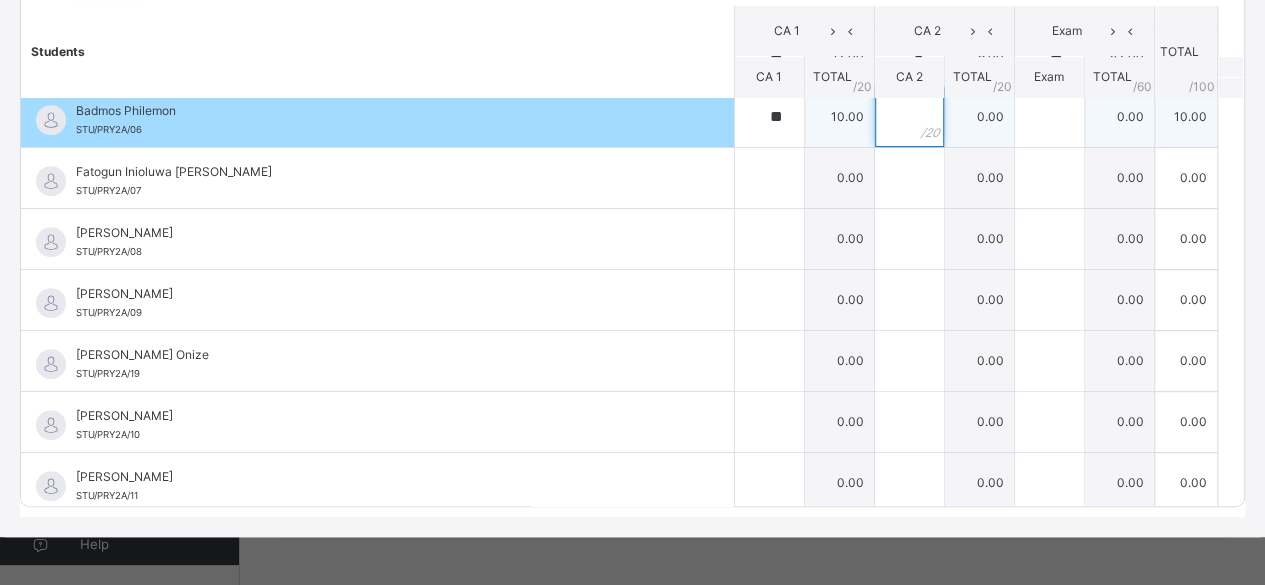 click at bounding box center [909, 117] 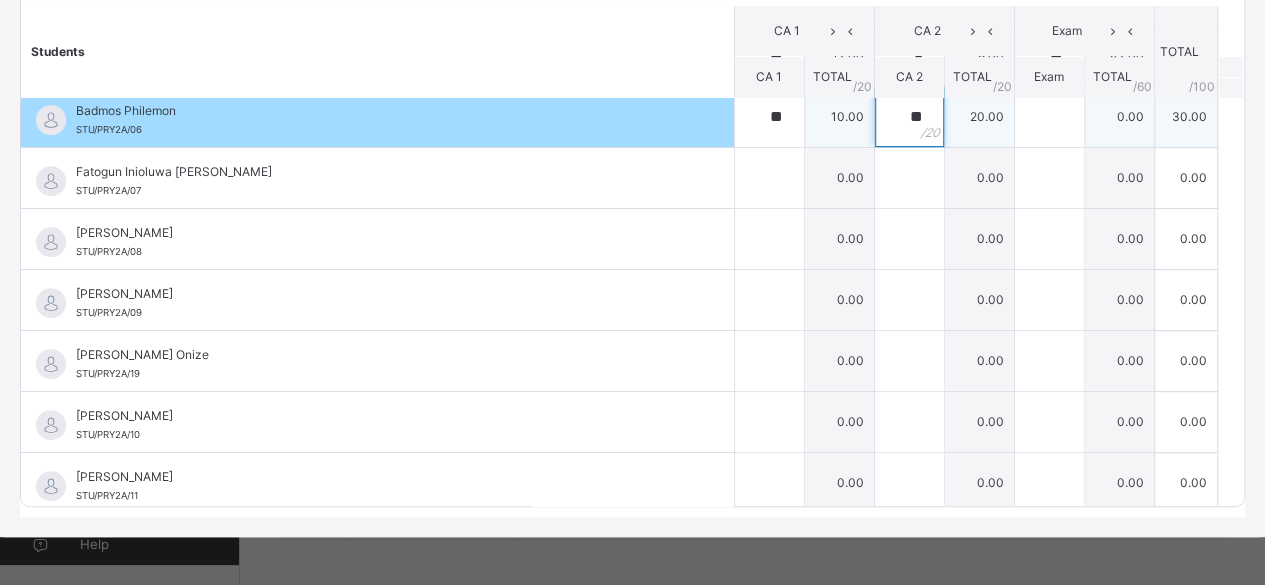 type on "**" 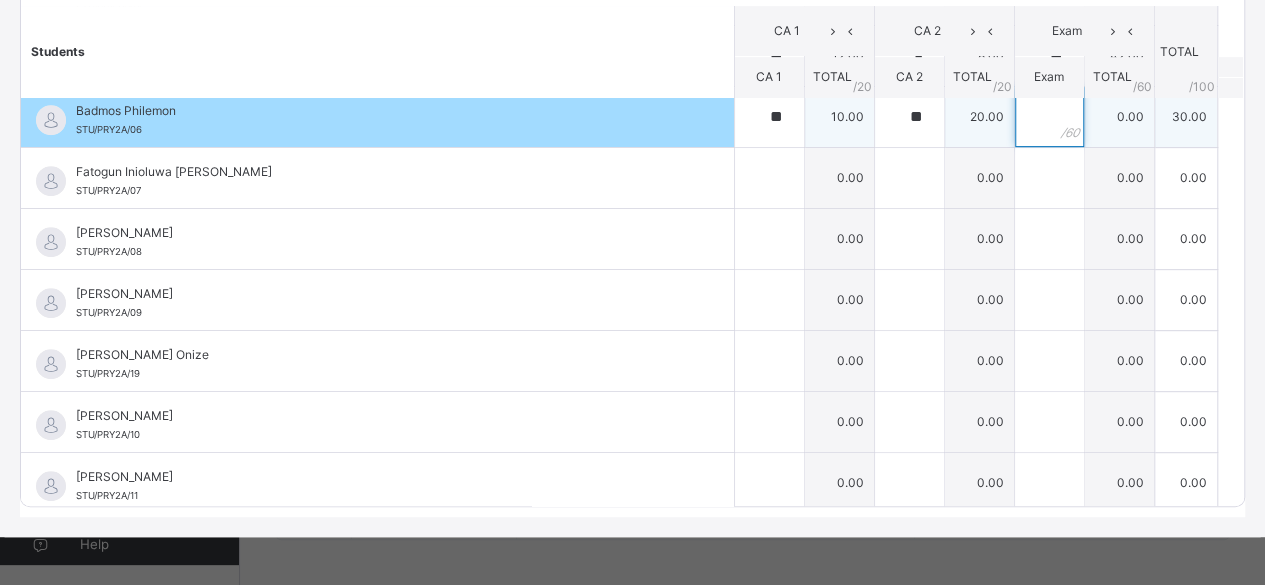 click at bounding box center (1049, 117) 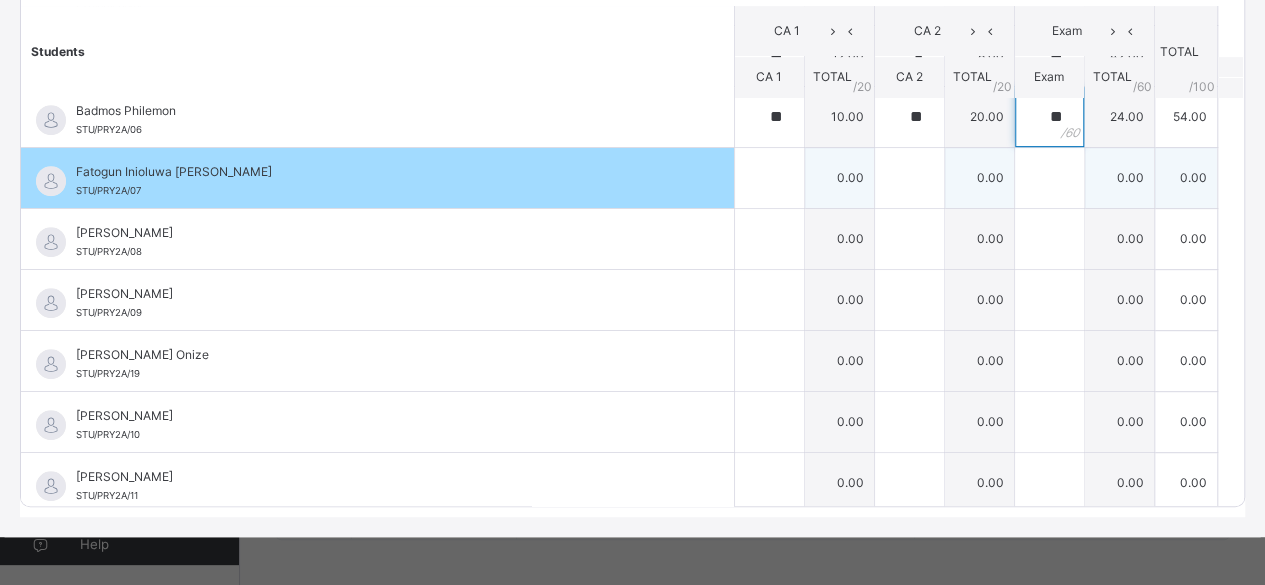 type on "**" 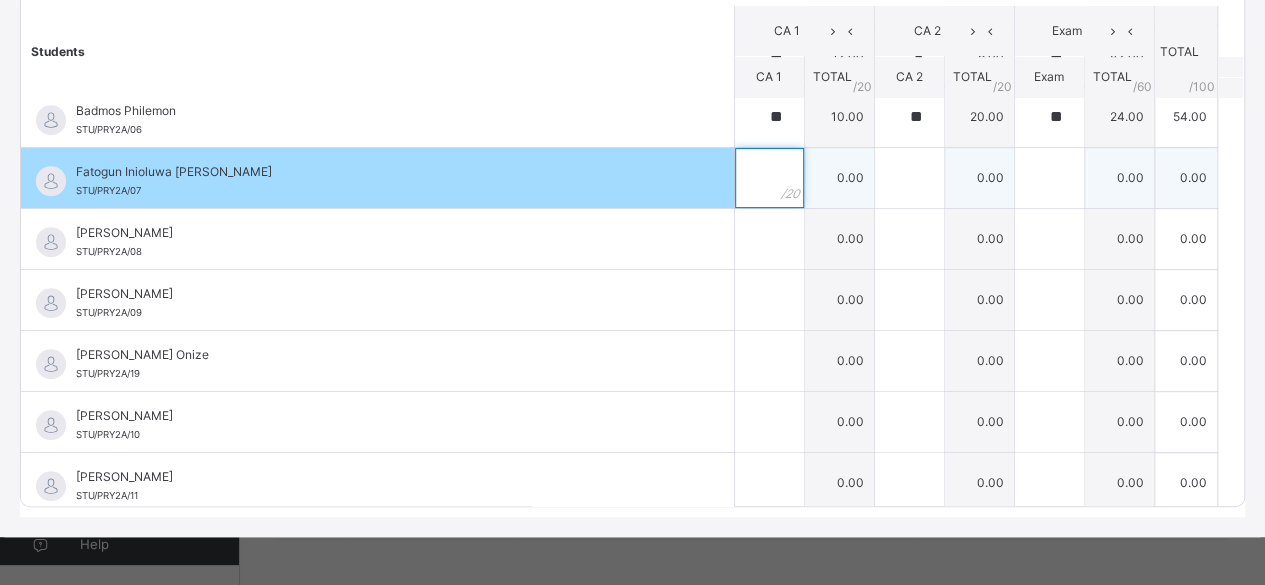 click at bounding box center [769, 178] 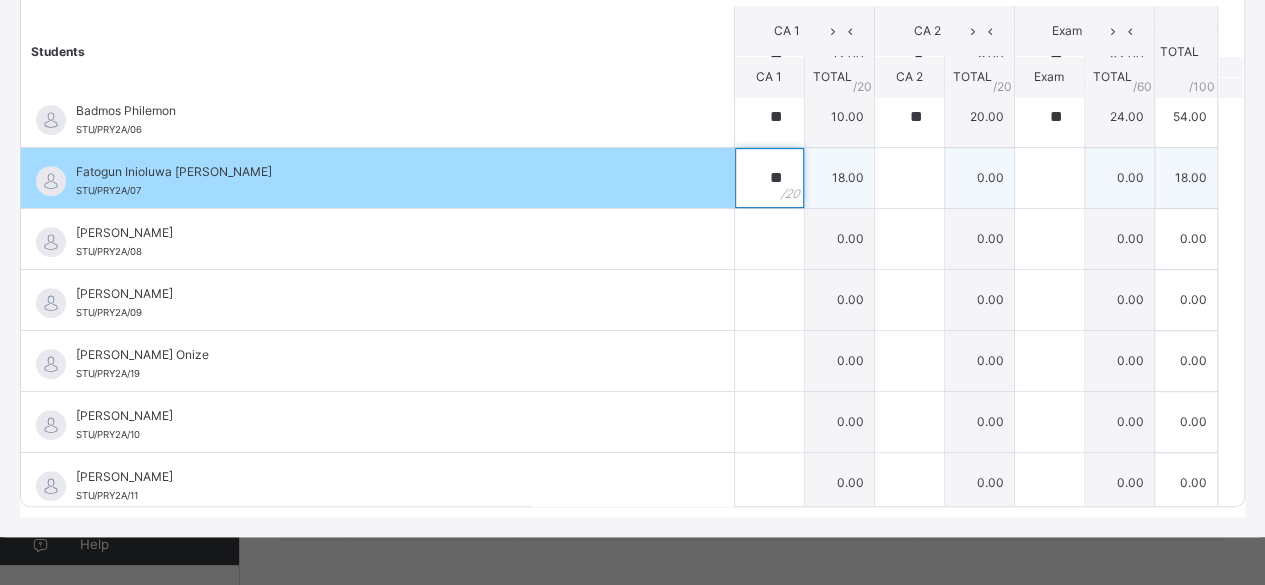 type on "**" 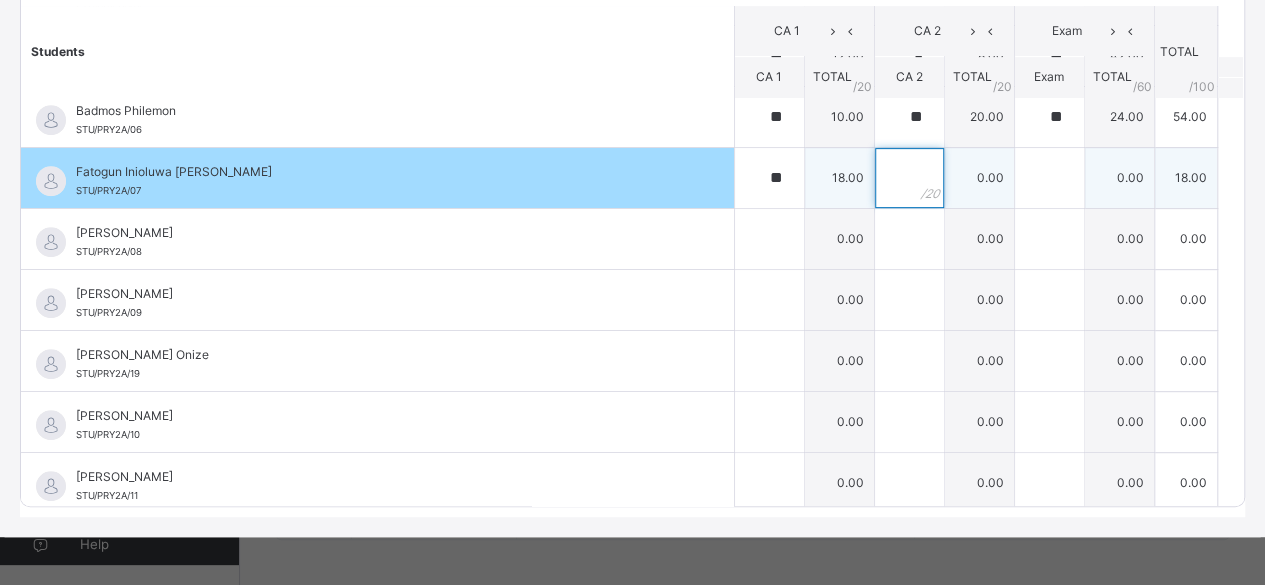 click at bounding box center [909, 178] 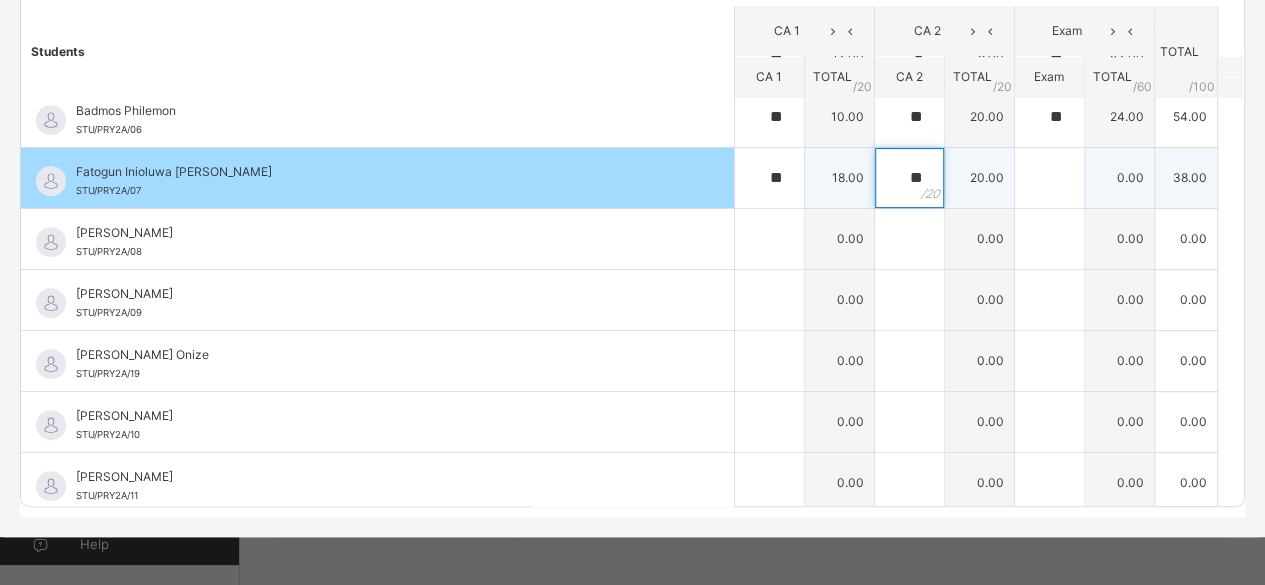 type on "**" 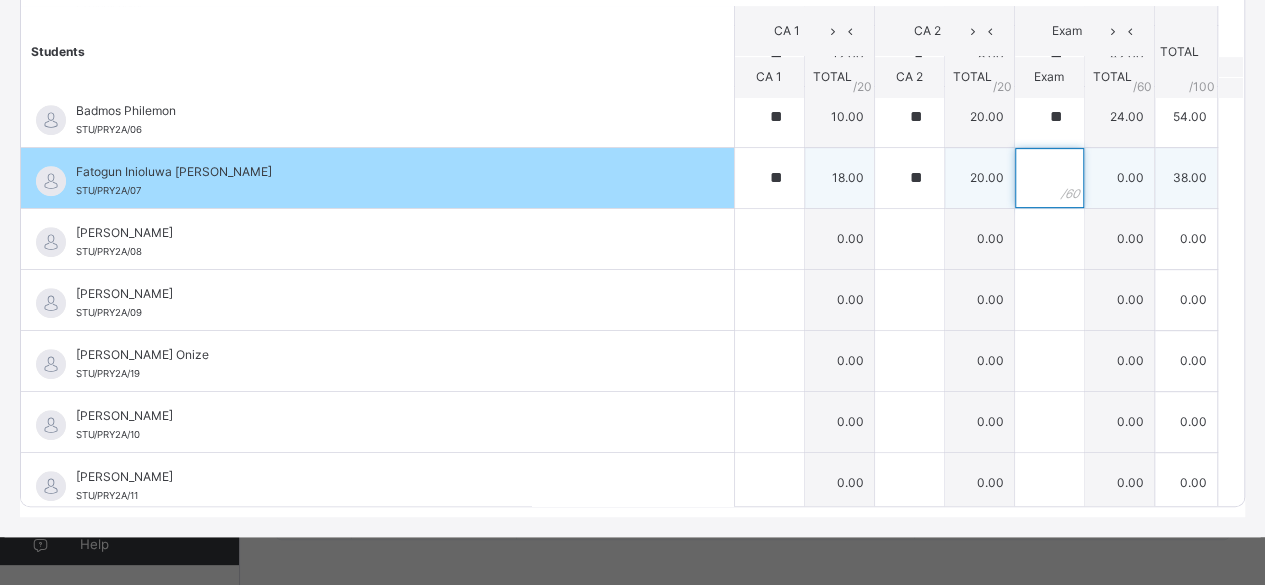 click at bounding box center [1049, 178] 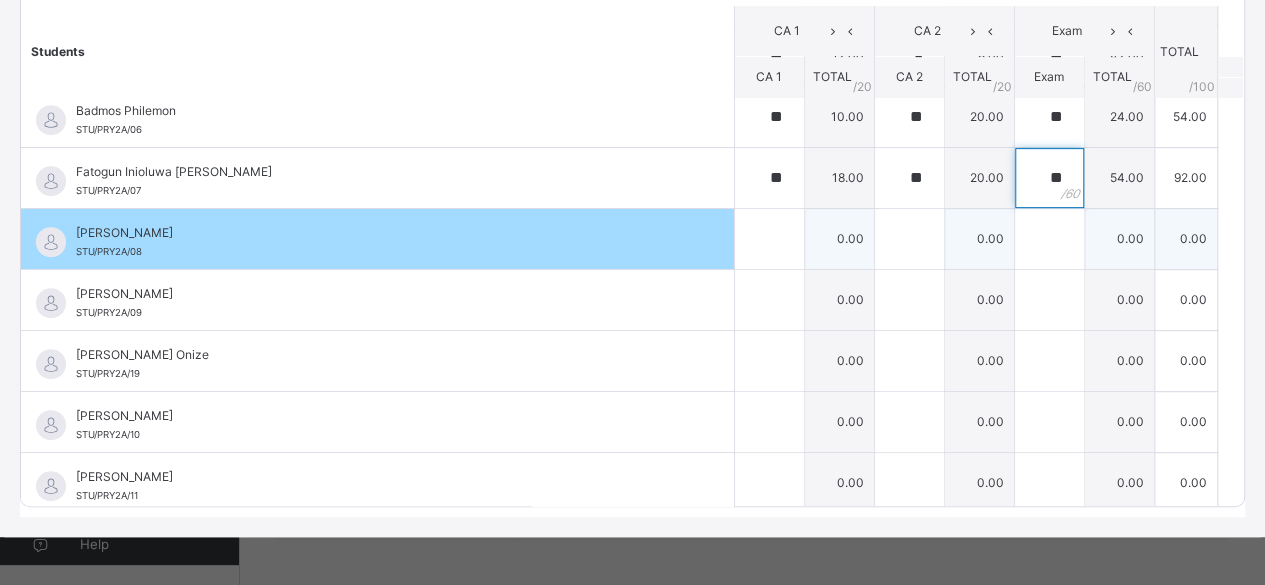 type on "**" 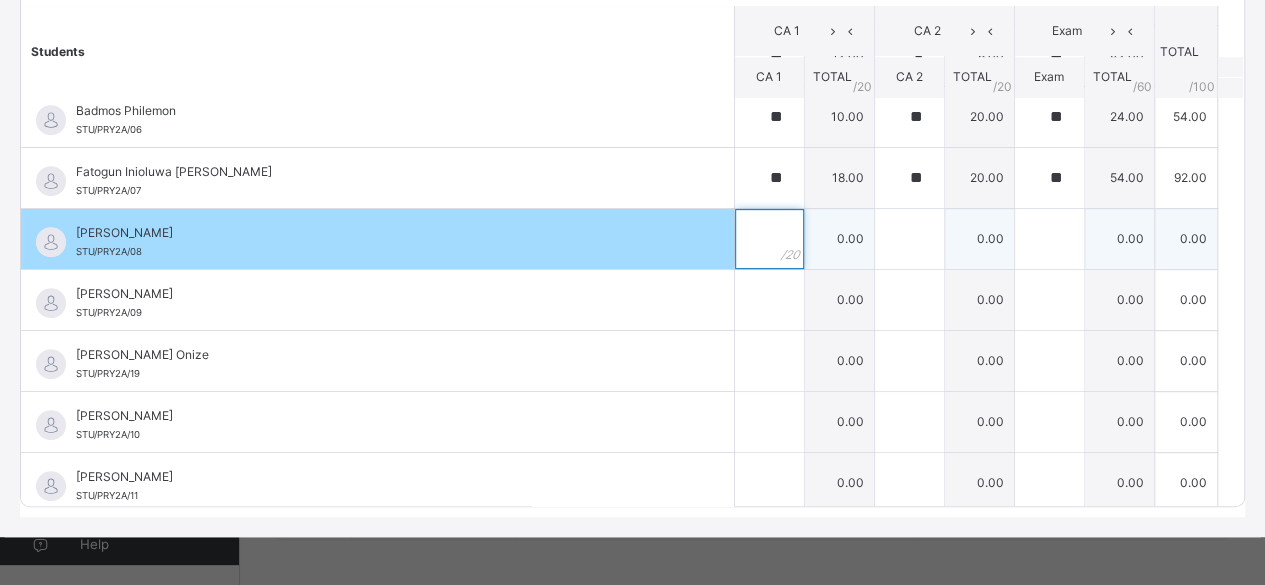 click at bounding box center (769, 239) 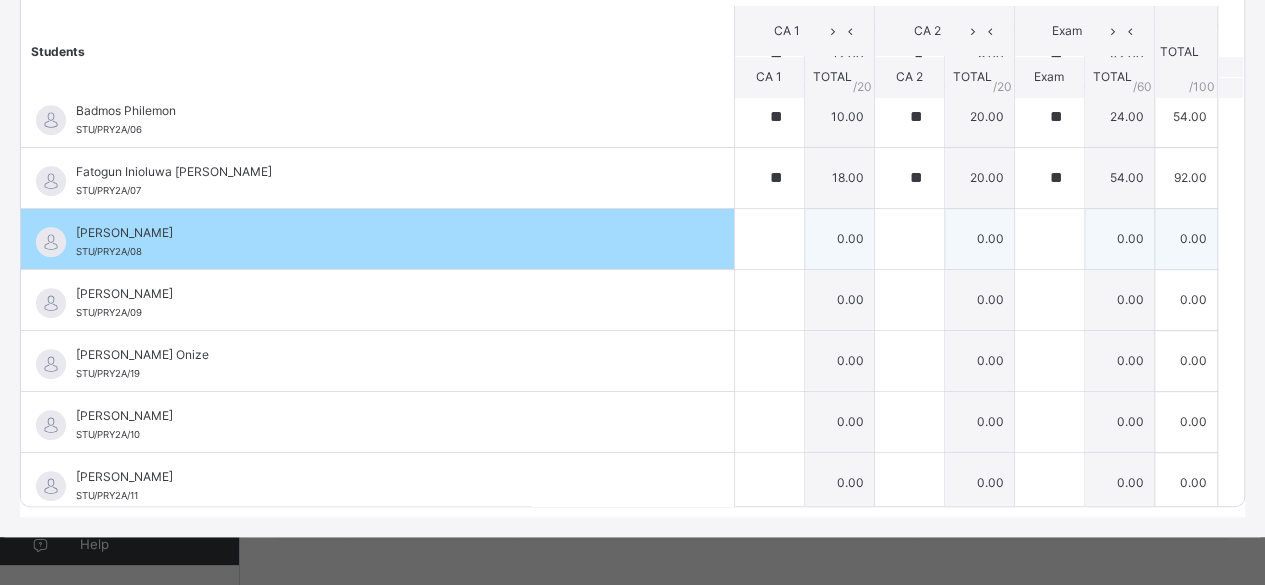click at bounding box center (769, 239) 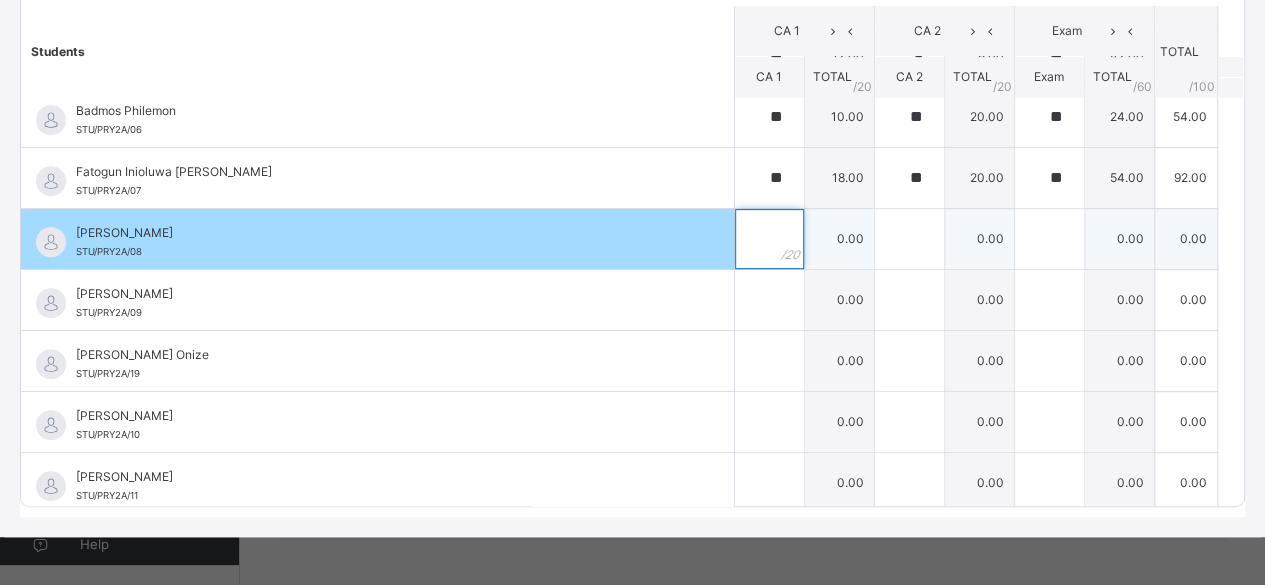 click at bounding box center (769, 239) 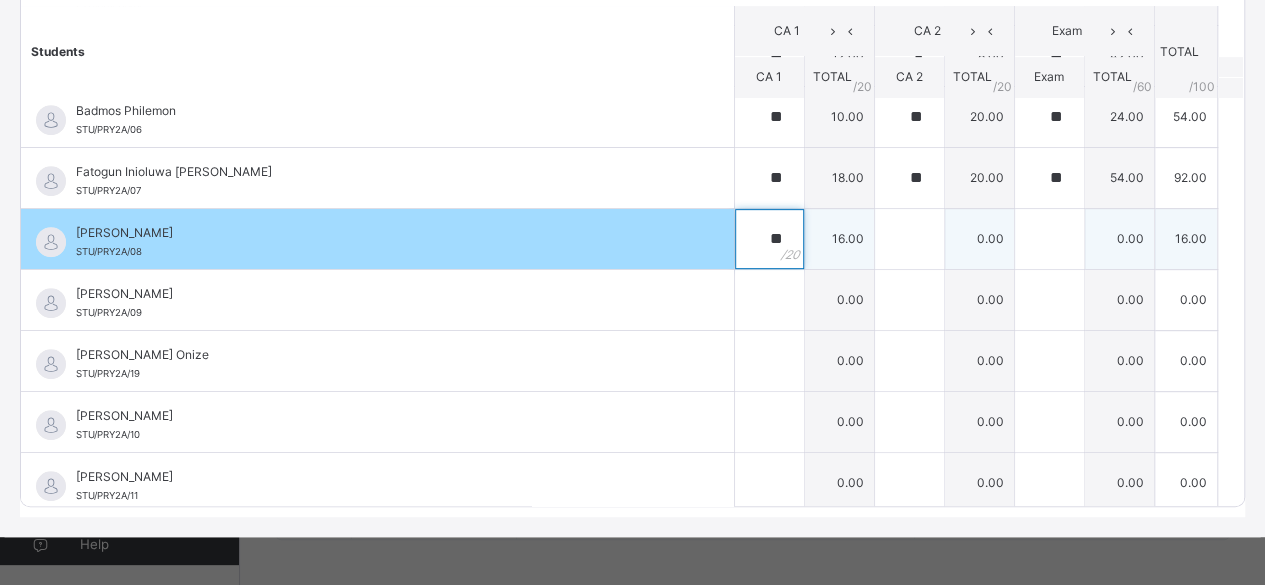 type on "**" 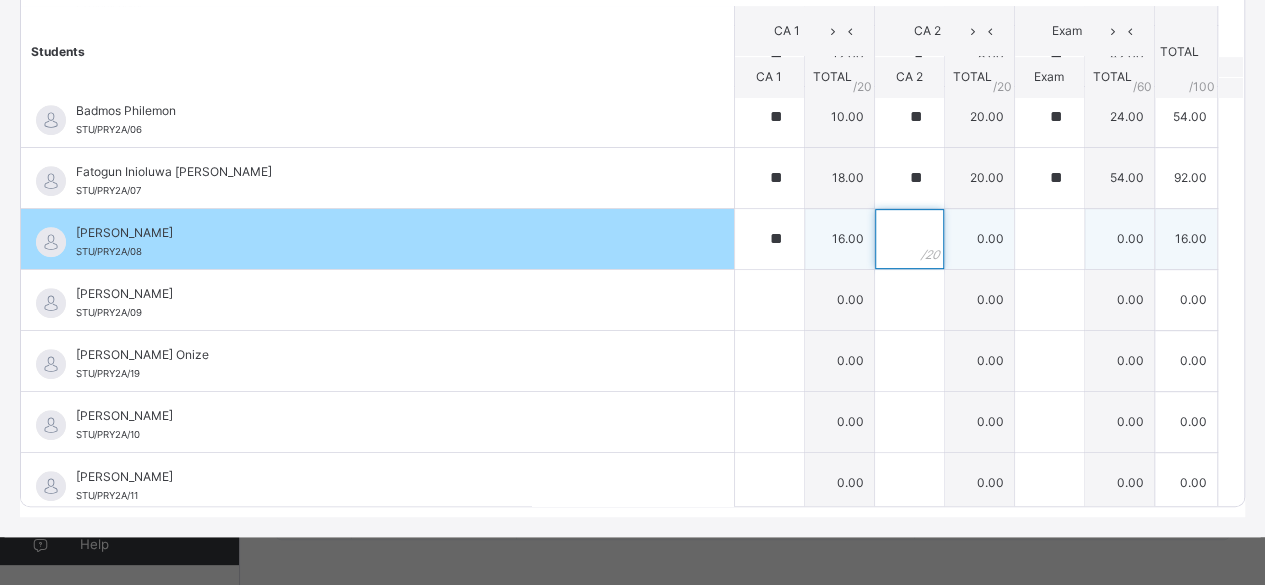 click at bounding box center (909, 239) 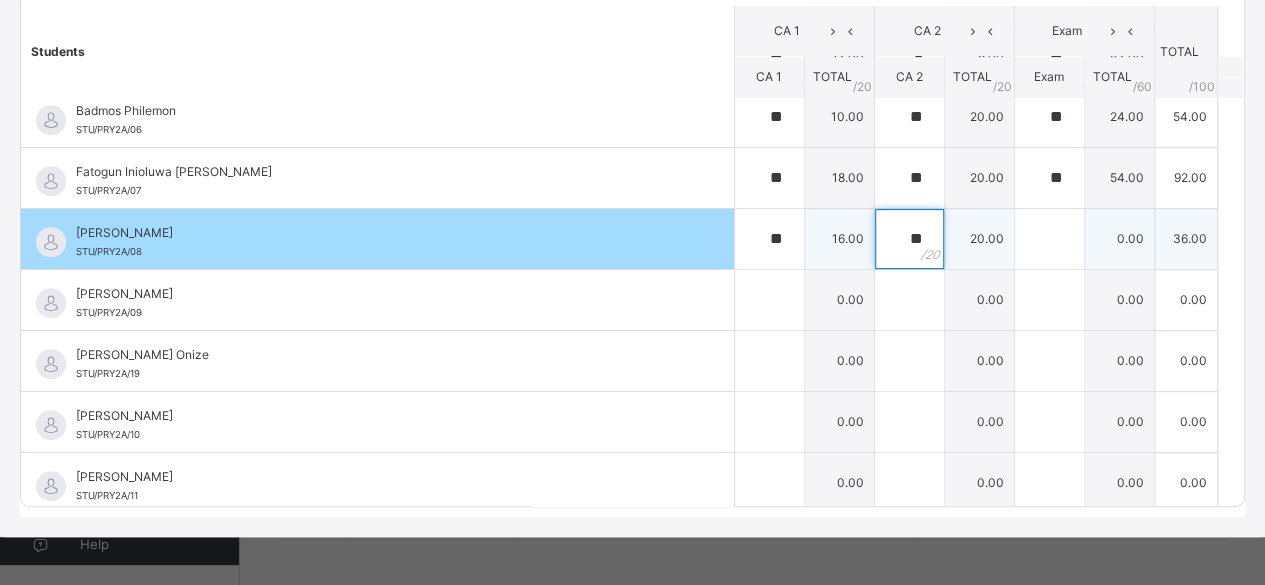 type on "**" 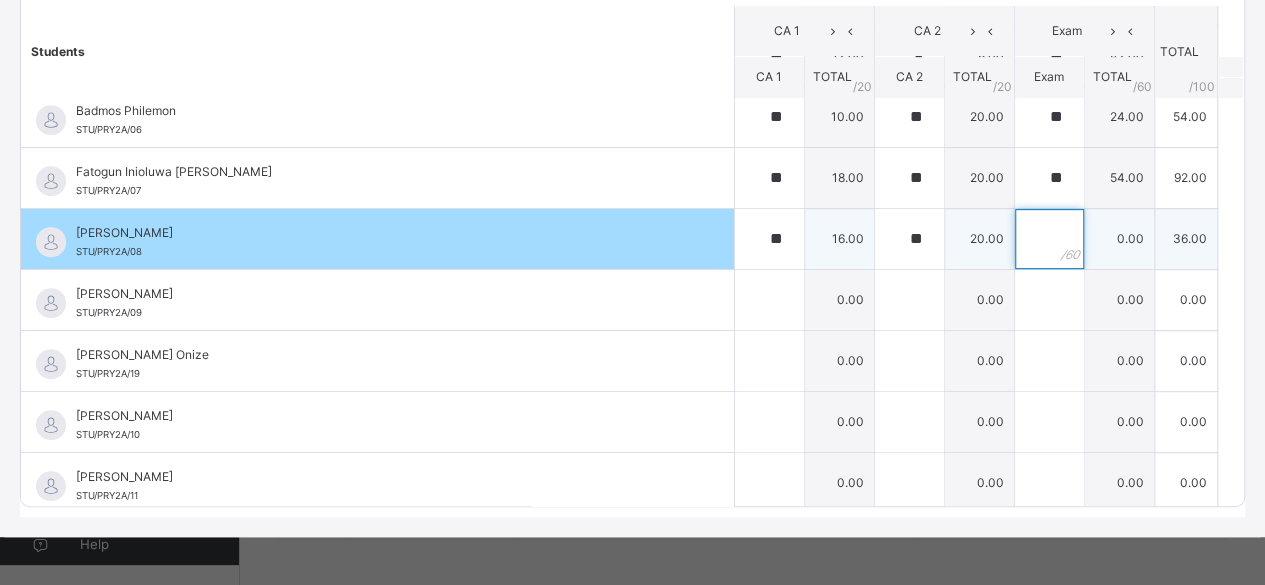 click at bounding box center (1049, 239) 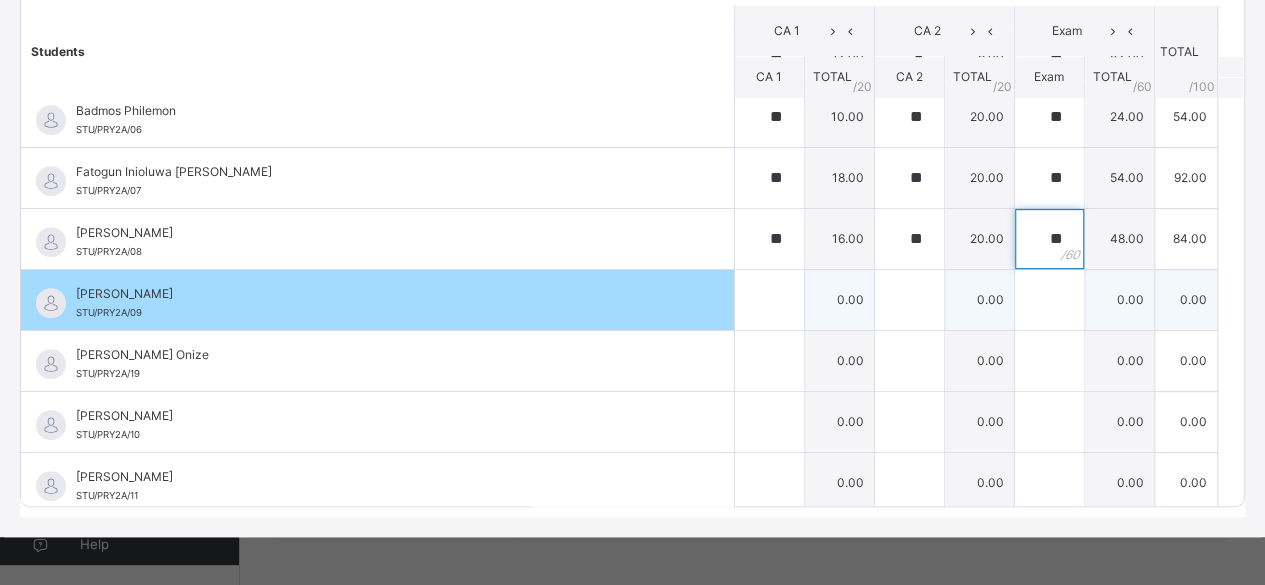 type on "**" 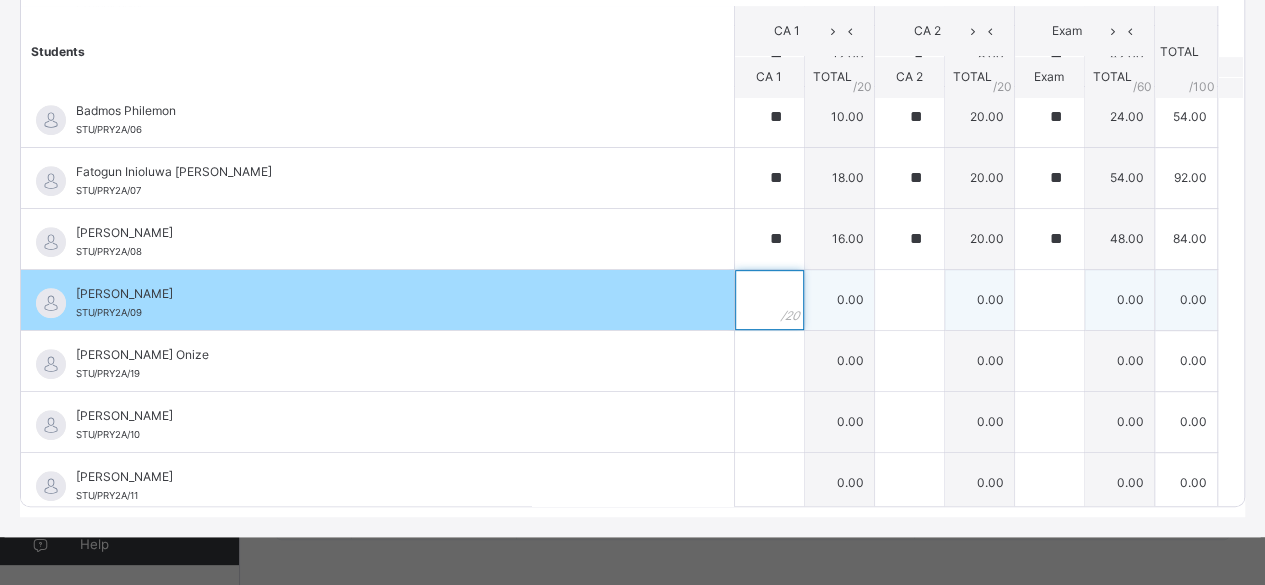 click at bounding box center (769, 300) 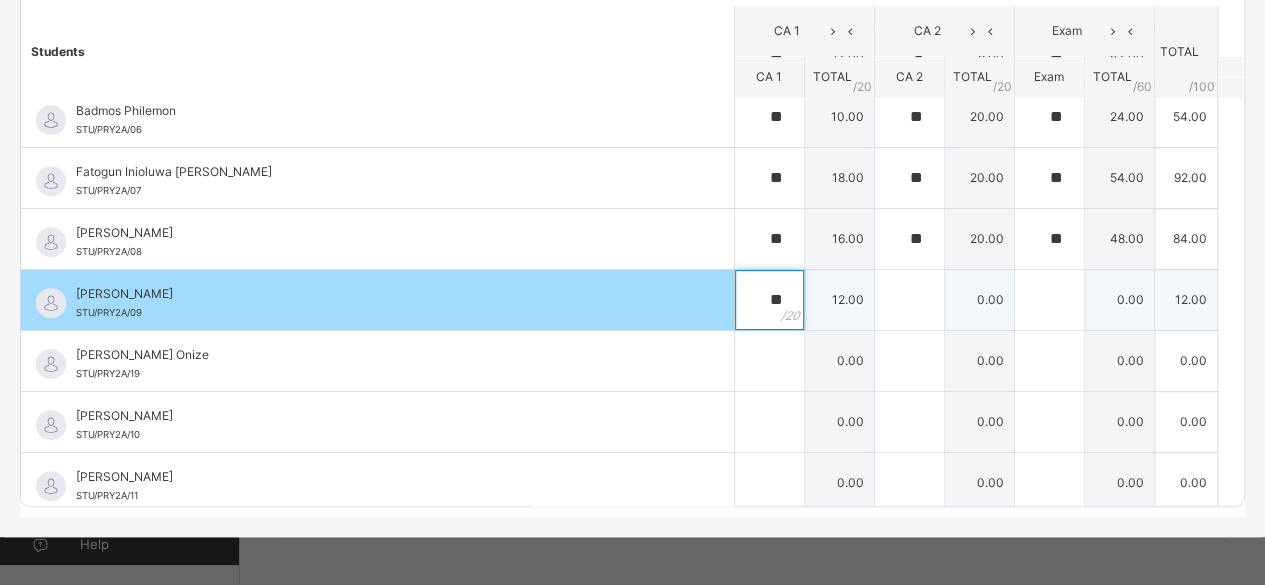 type on "**" 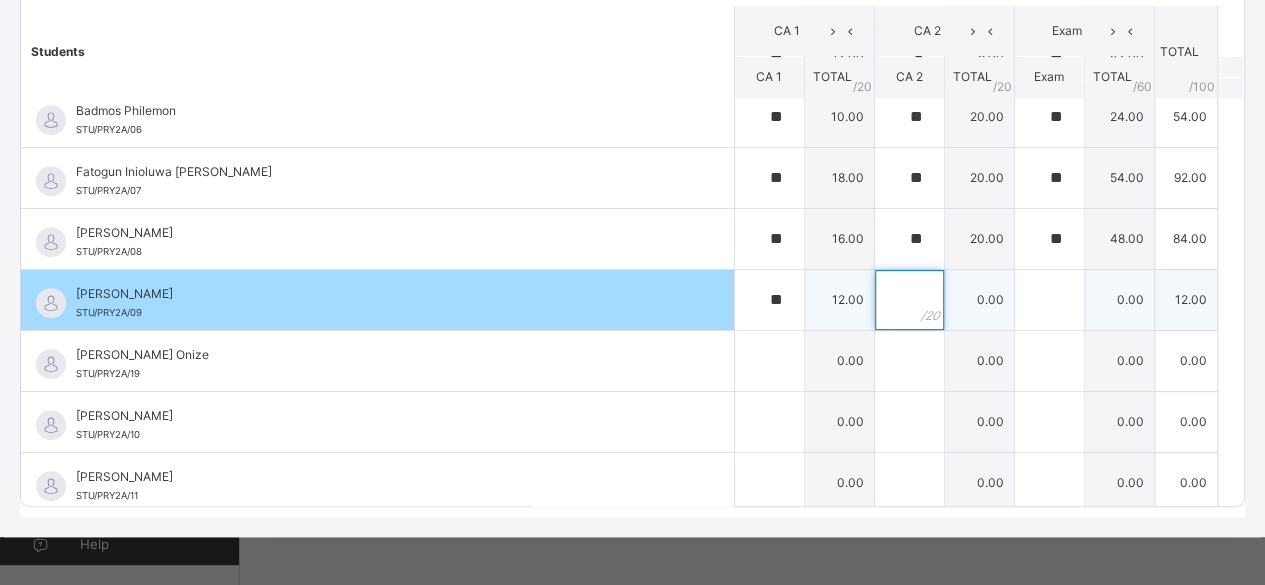 click at bounding box center (909, 300) 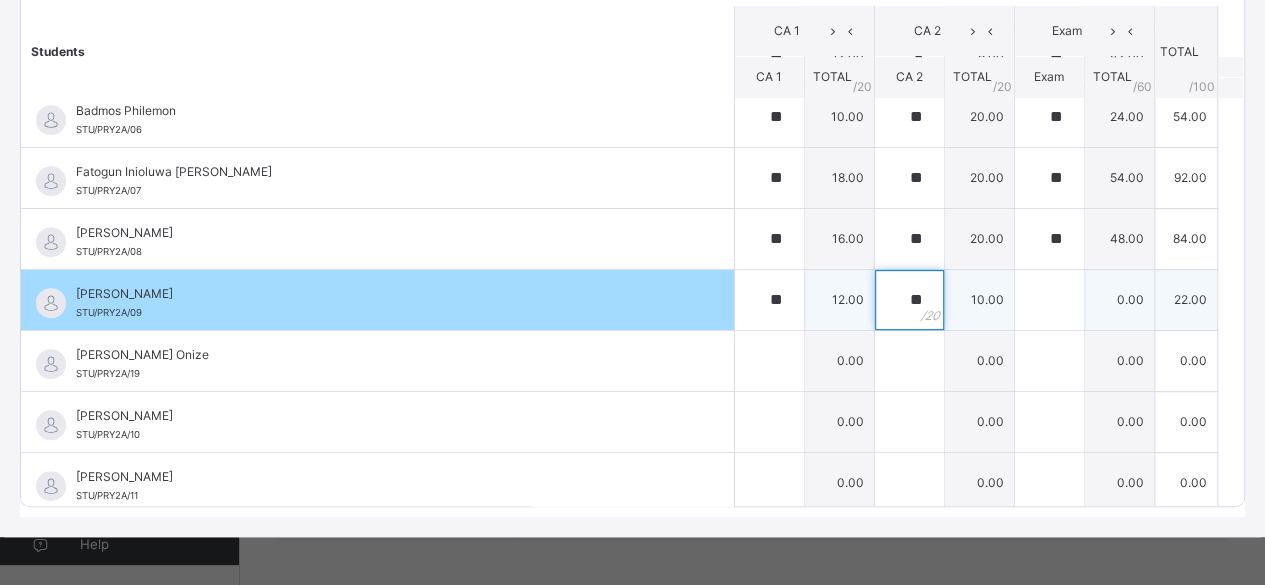 type on "**" 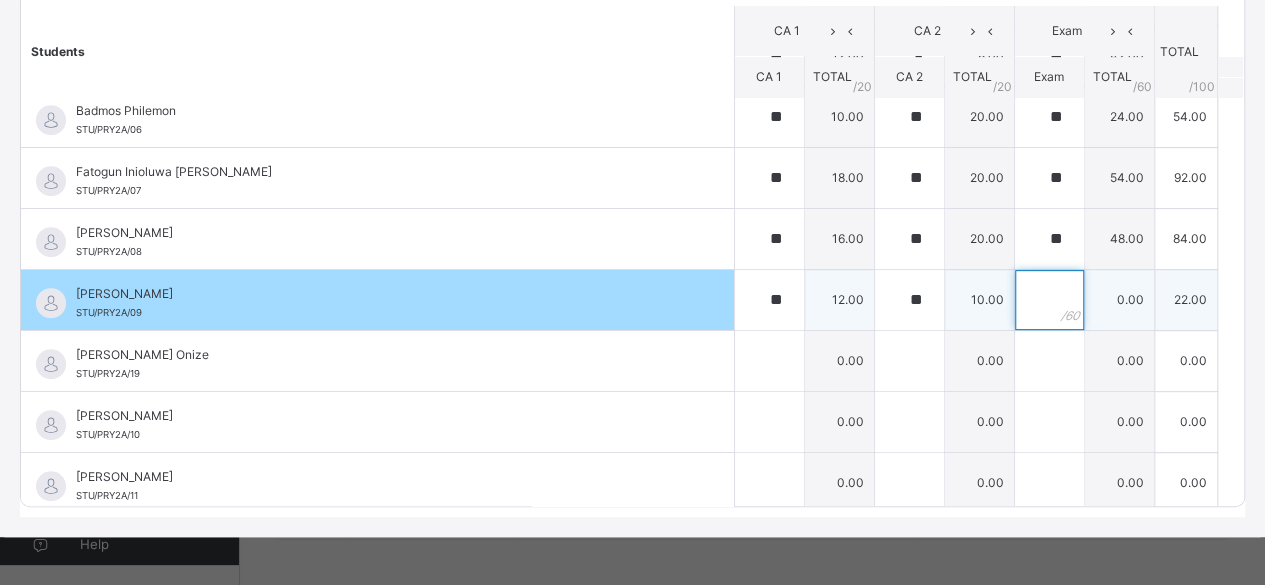 click at bounding box center (1049, 300) 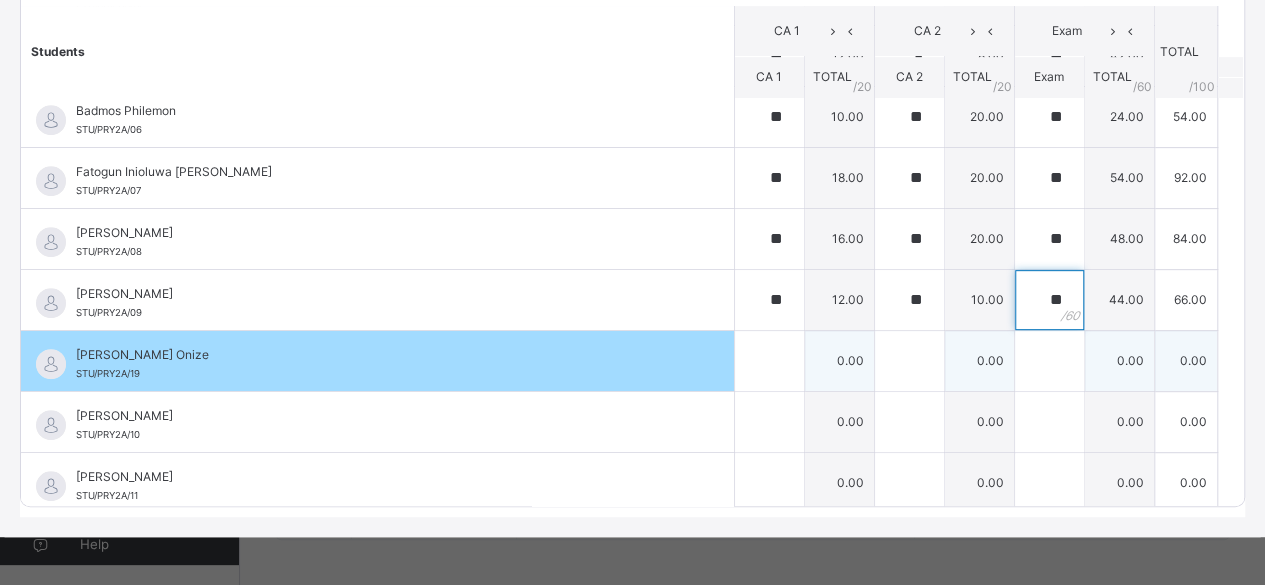 drag, startPoint x: 1002, startPoint y: 303, endPoint x: 916, endPoint y: 328, distance: 89.560036 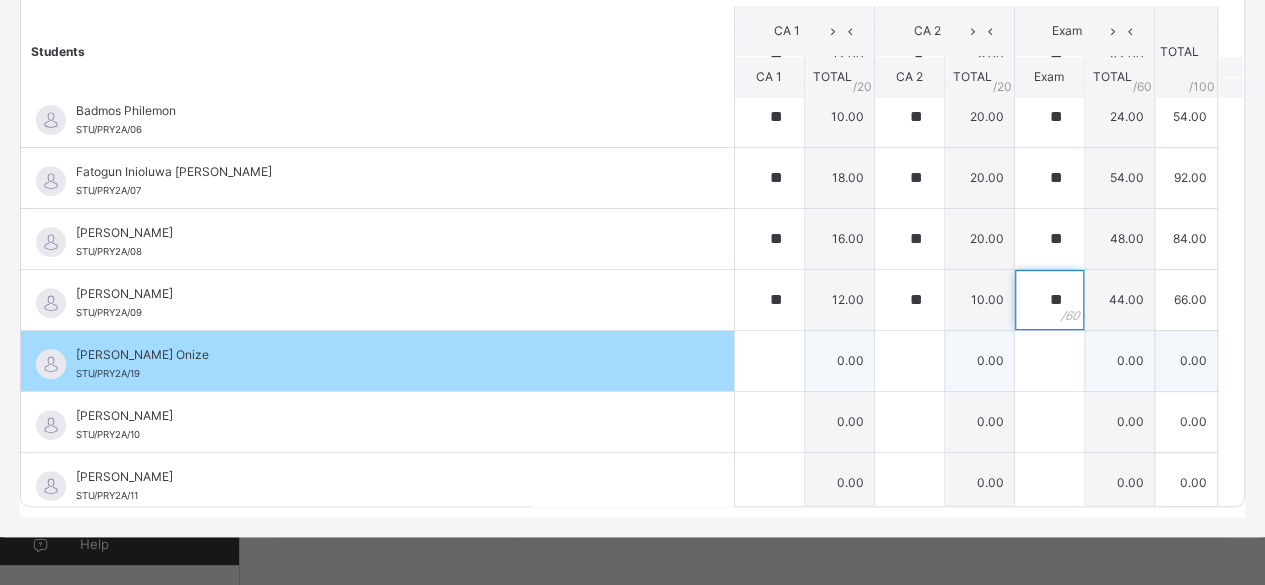 type on "**" 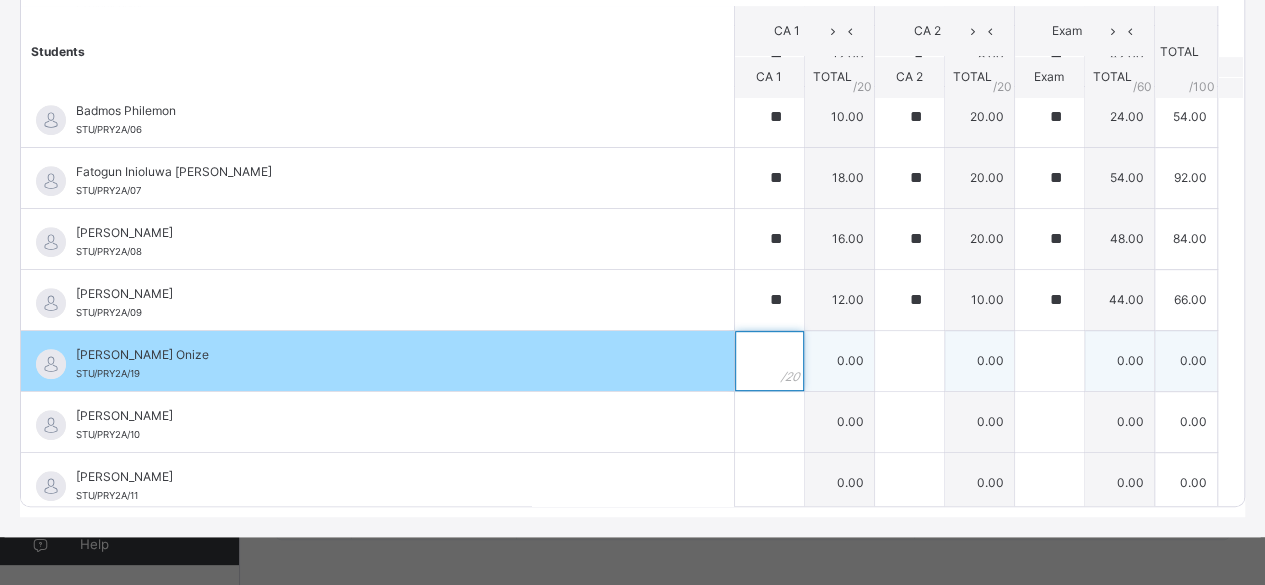 click at bounding box center [769, 361] 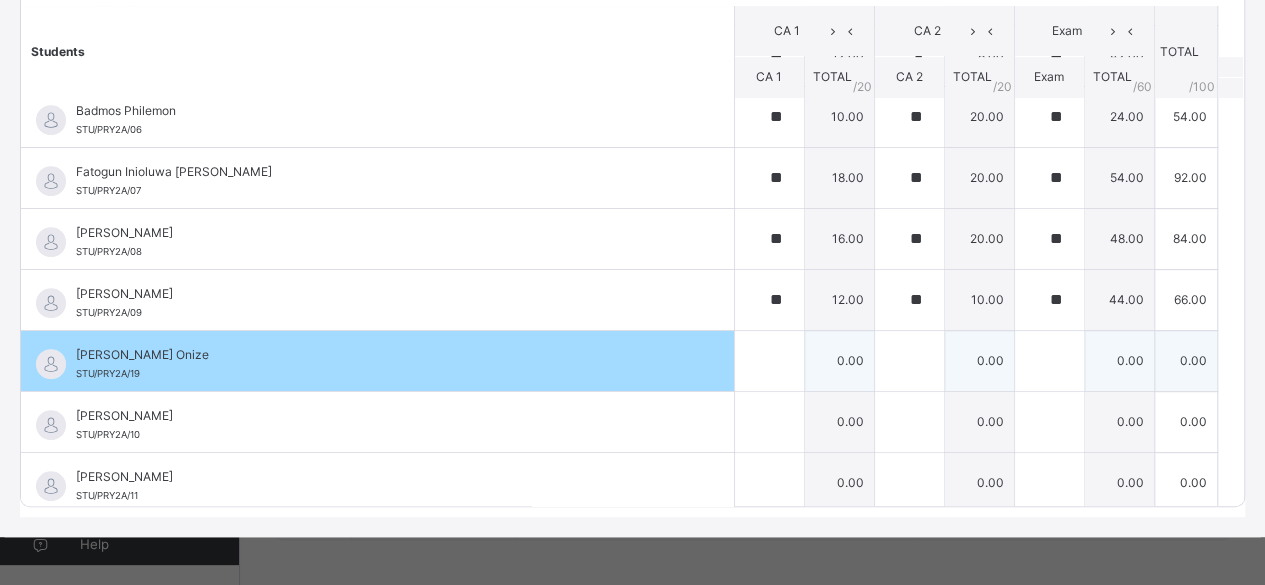 click at bounding box center (769, 361) 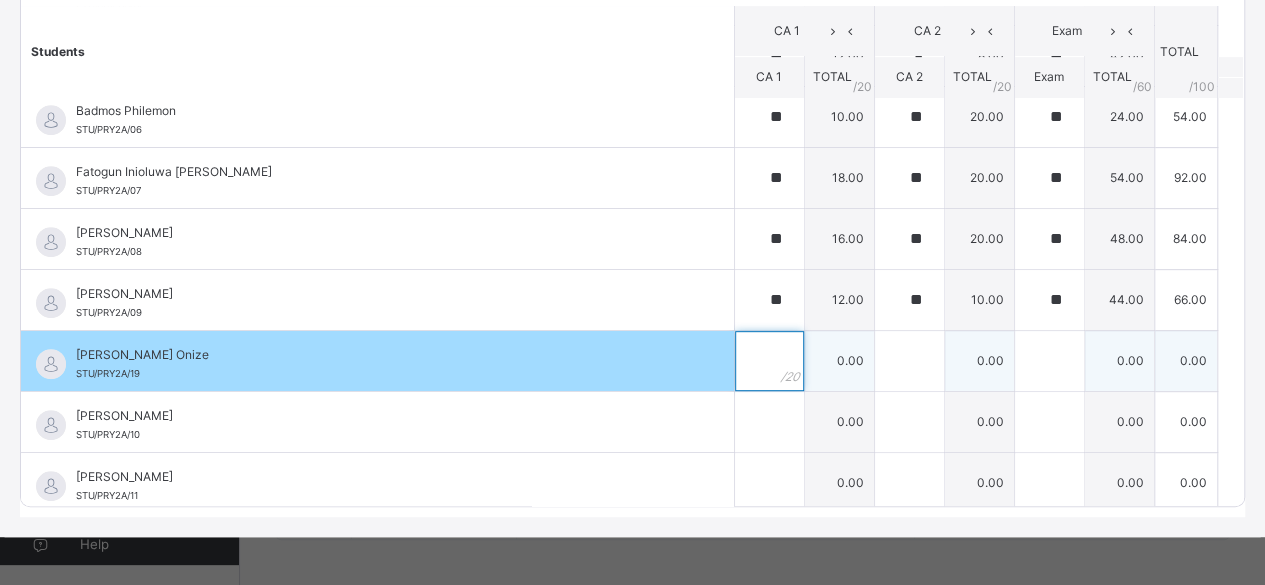 click at bounding box center (769, 361) 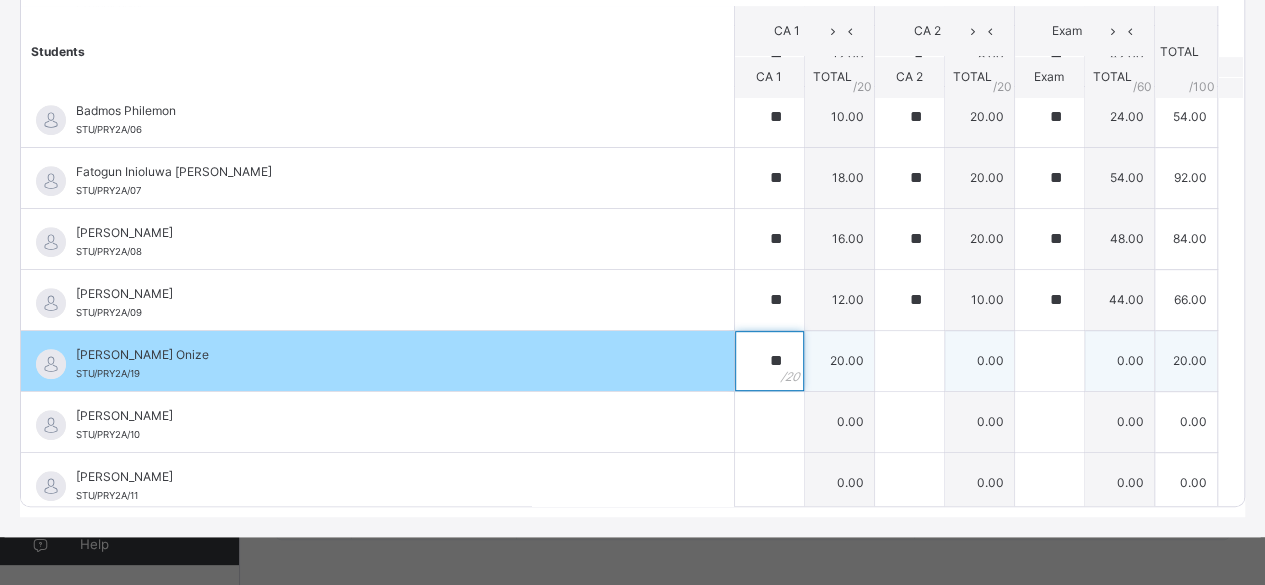 type on "**" 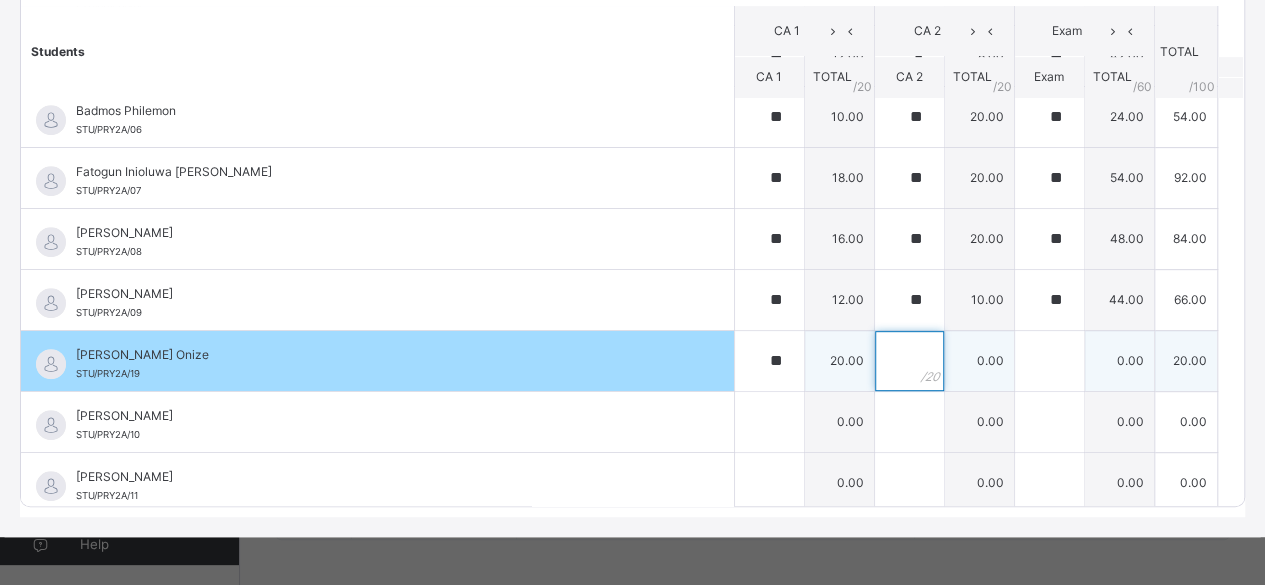 click at bounding box center (909, 361) 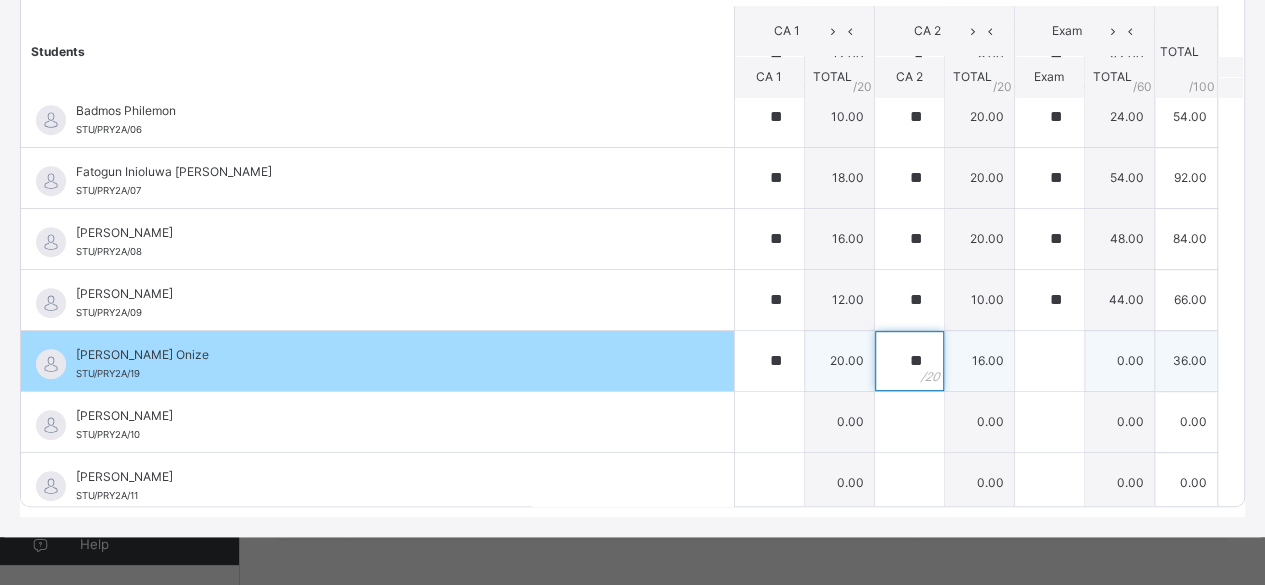 type on "**" 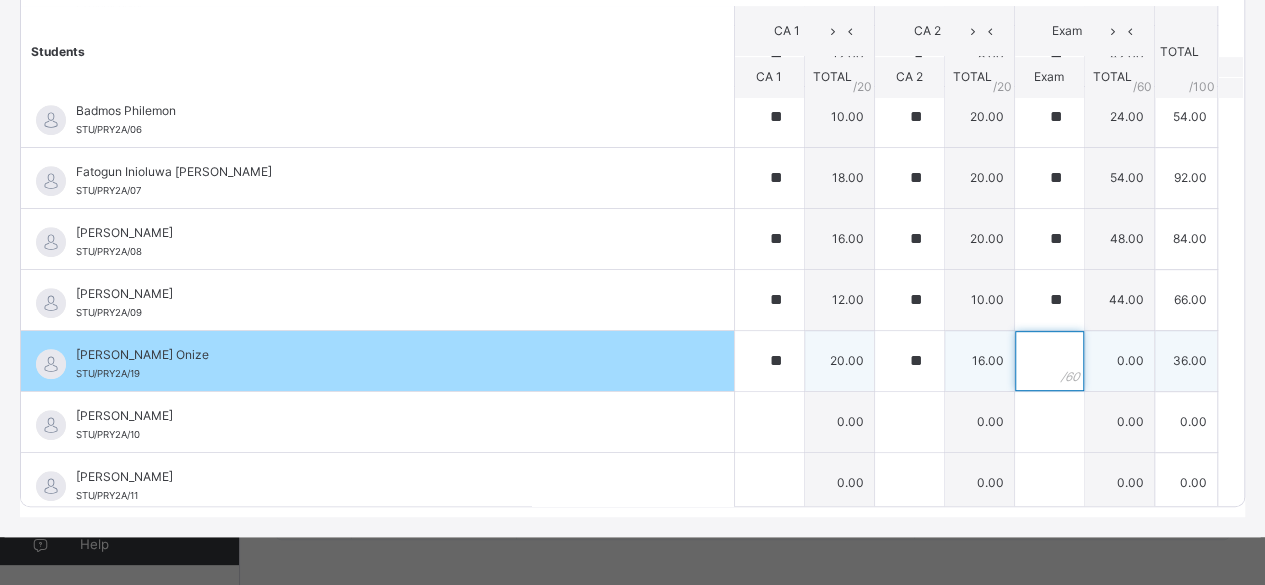 click at bounding box center [1049, 361] 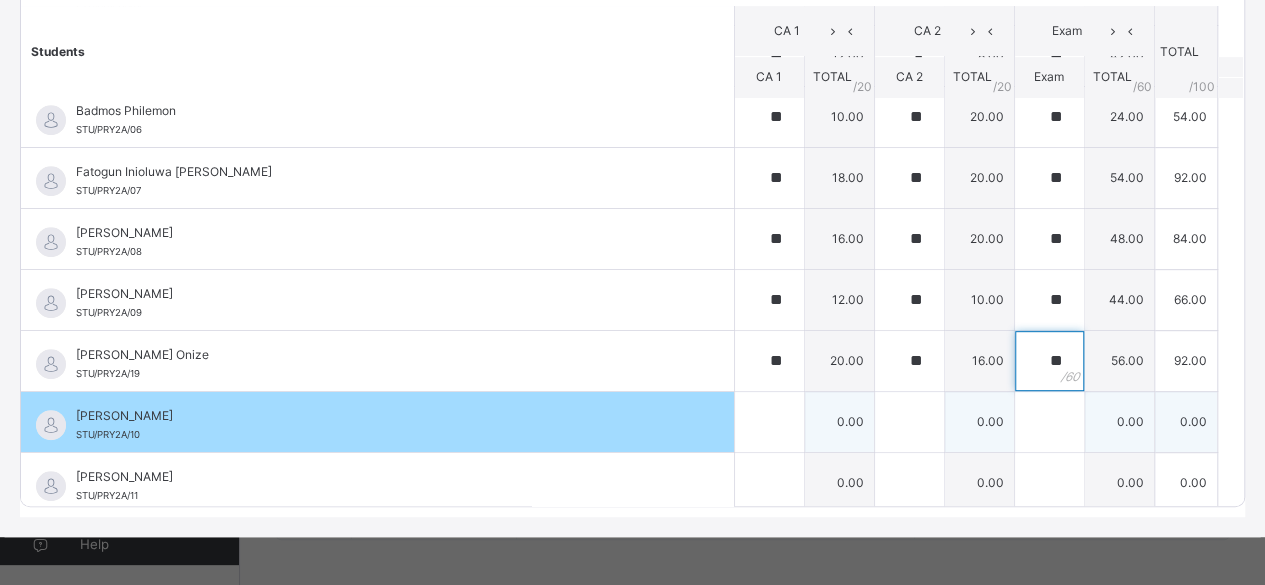 type on "**" 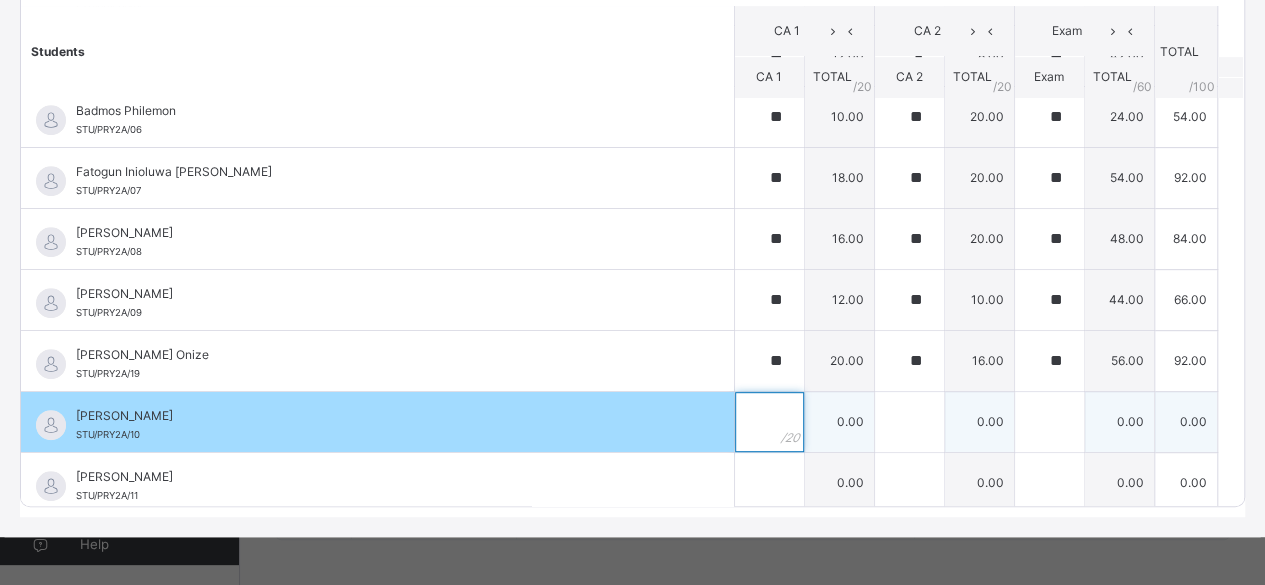 click at bounding box center [769, 422] 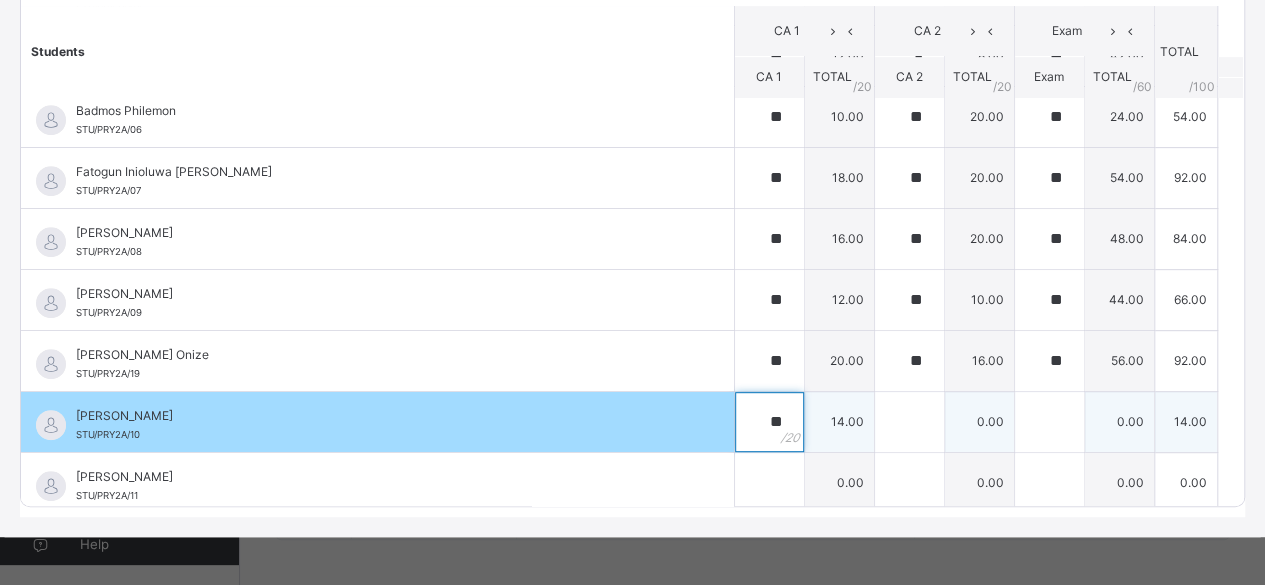type on "**" 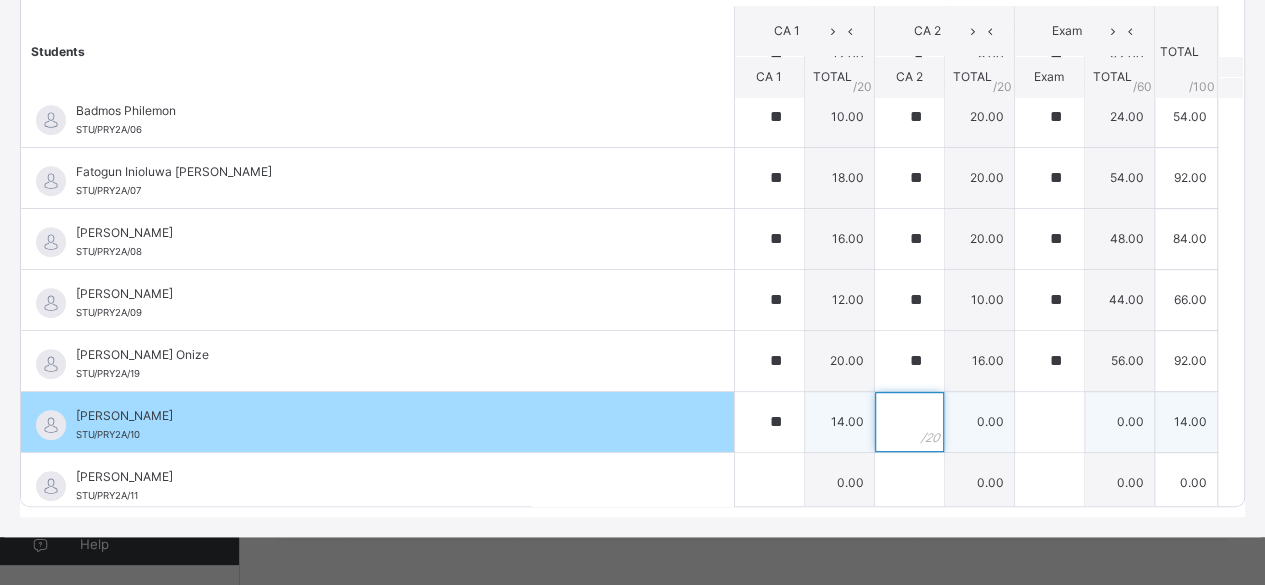 click at bounding box center [909, 422] 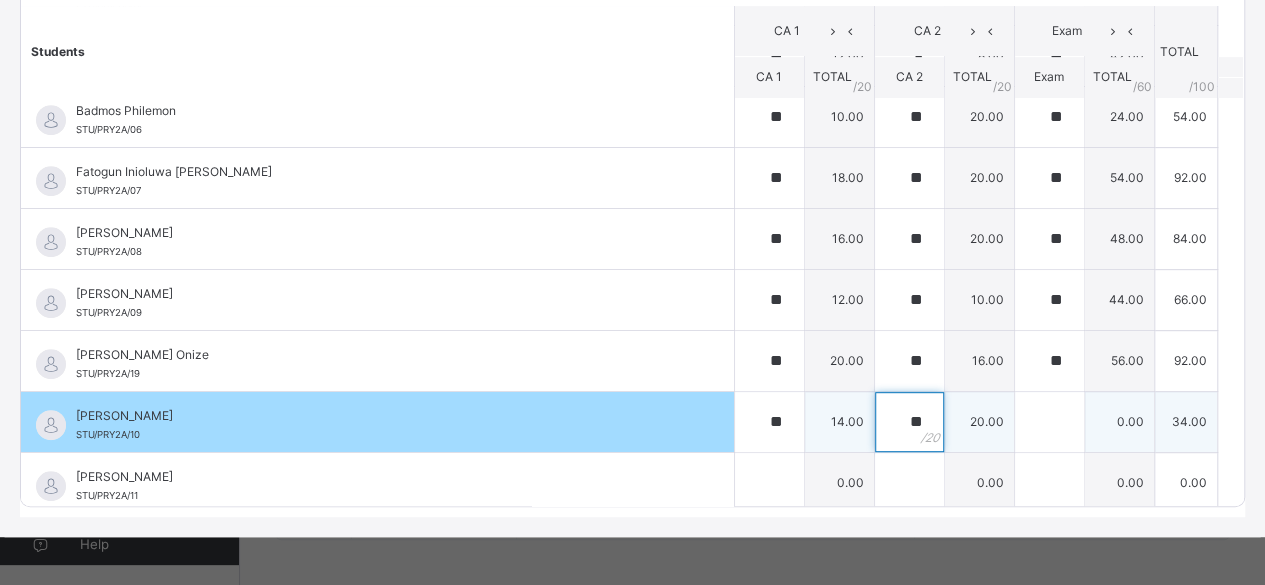 type on "**" 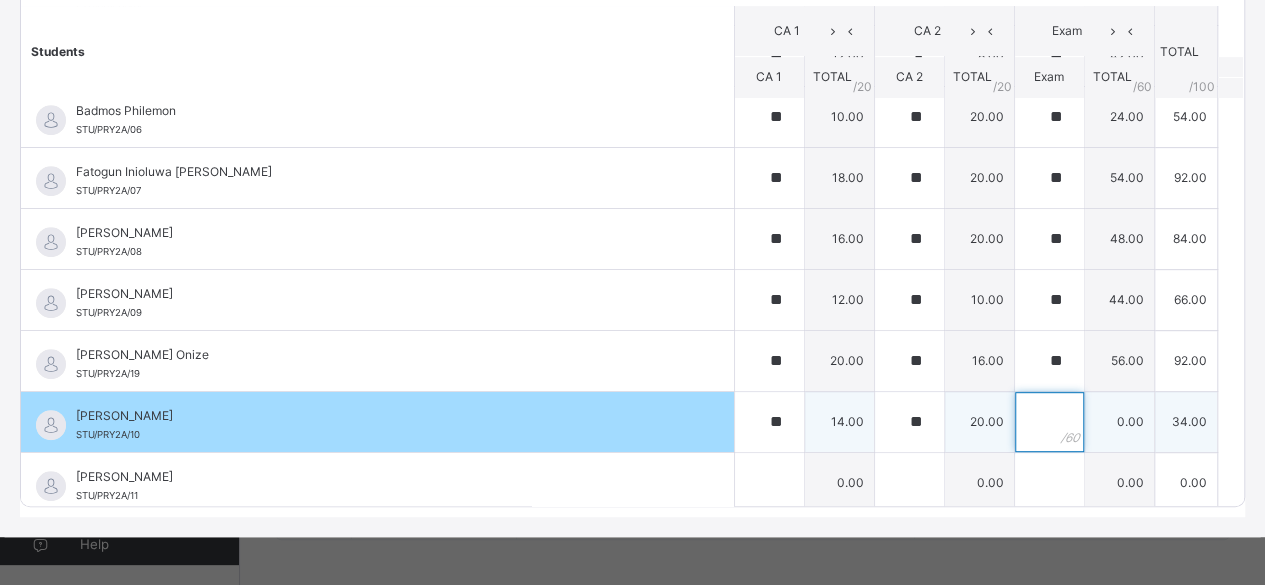 click at bounding box center (1049, 422) 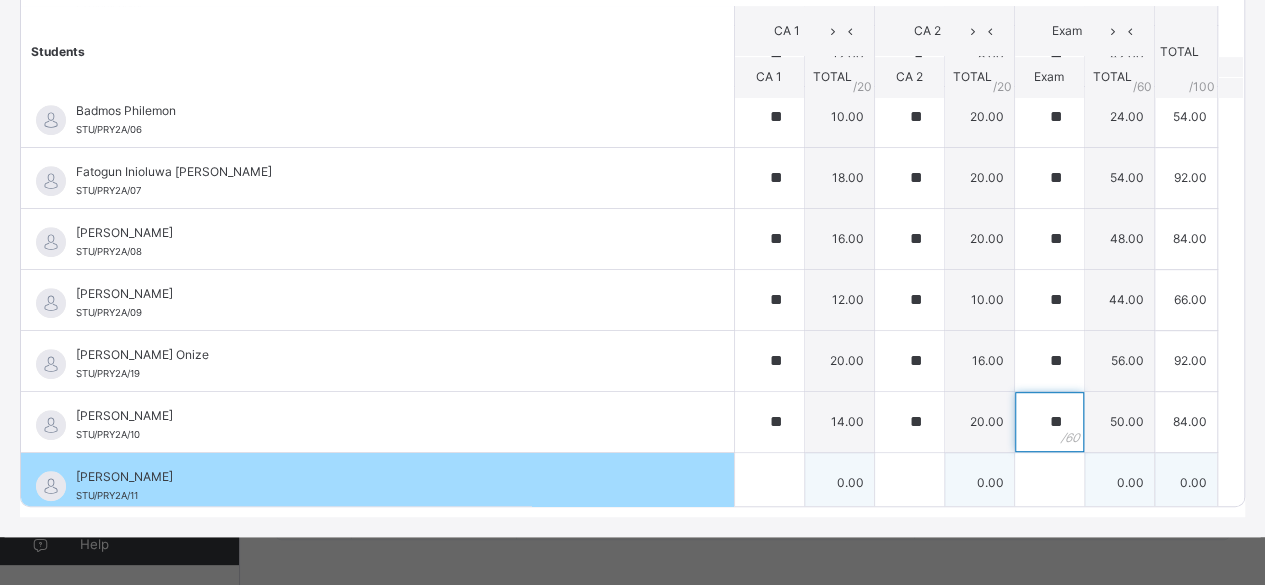 type on "**" 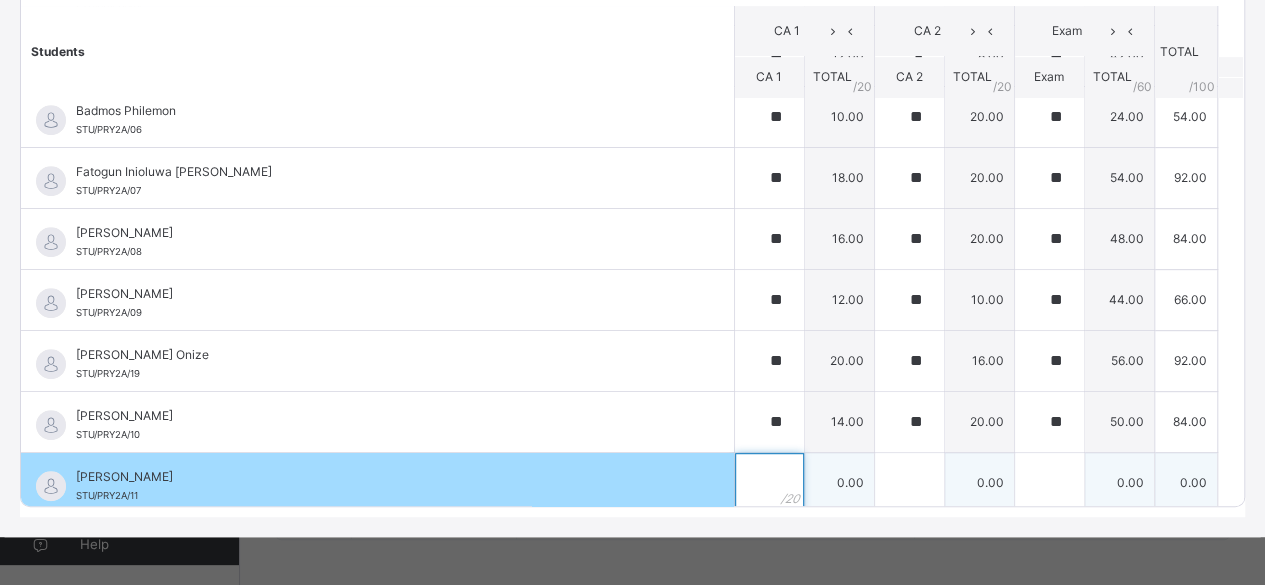 click at bounding box center (769, 483) 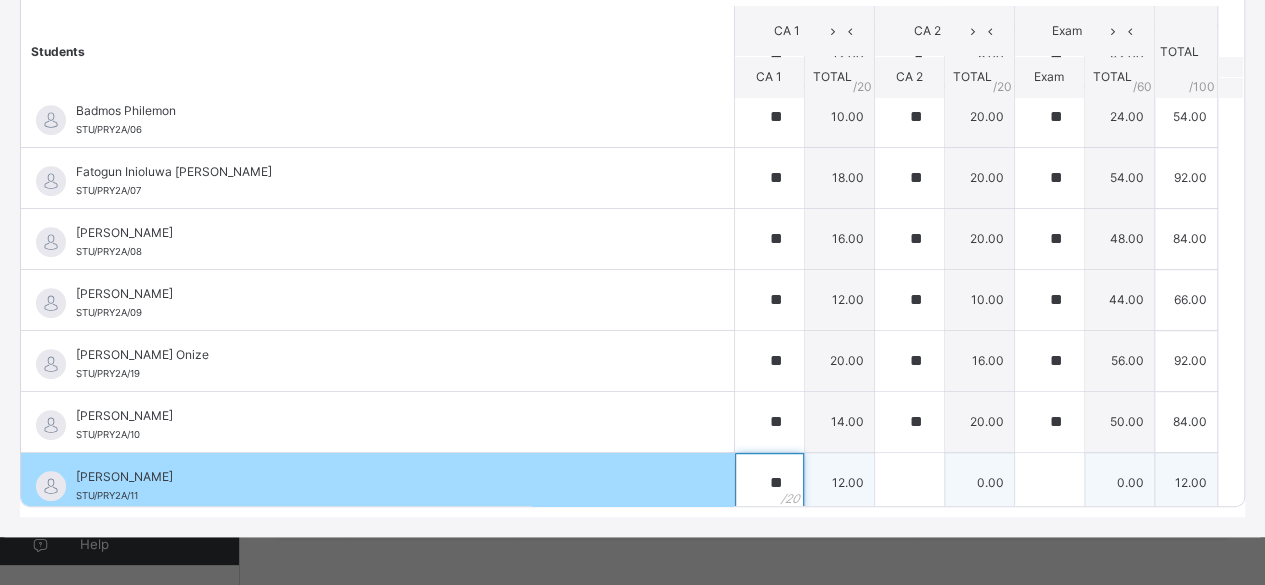 type on "**" 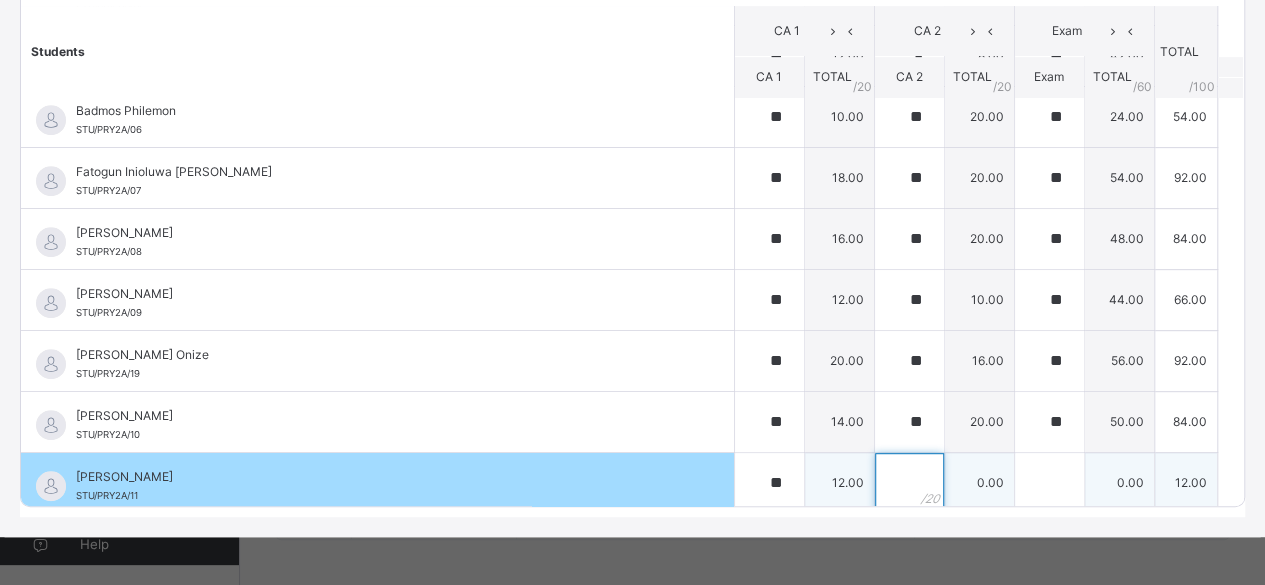 click at bounding box center (909, 483) 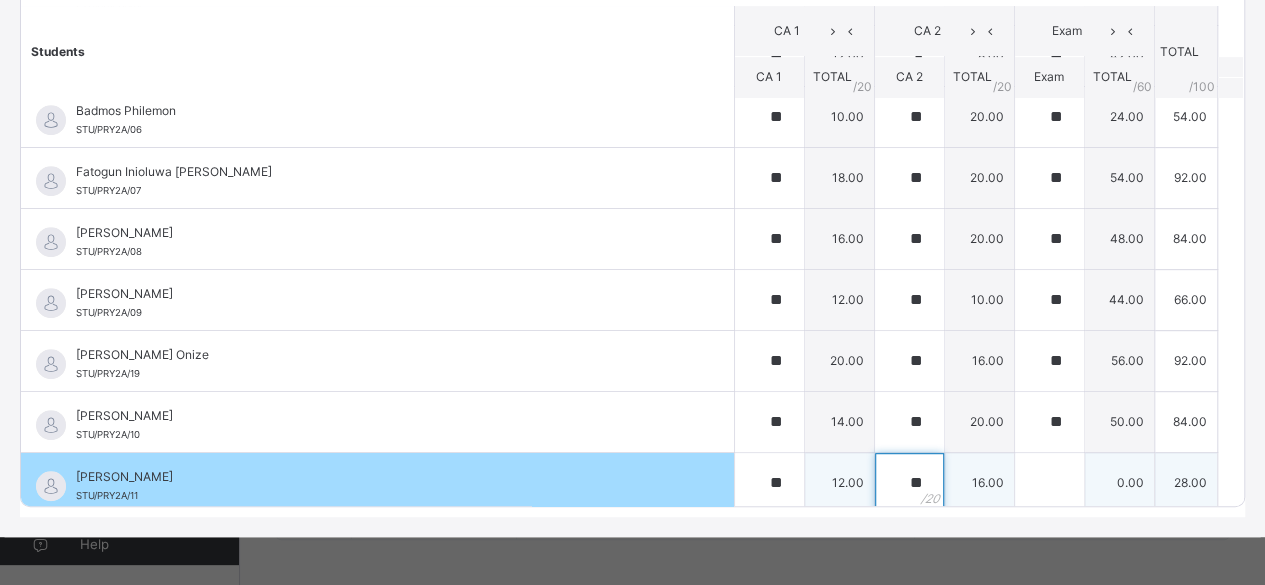 type on "**" 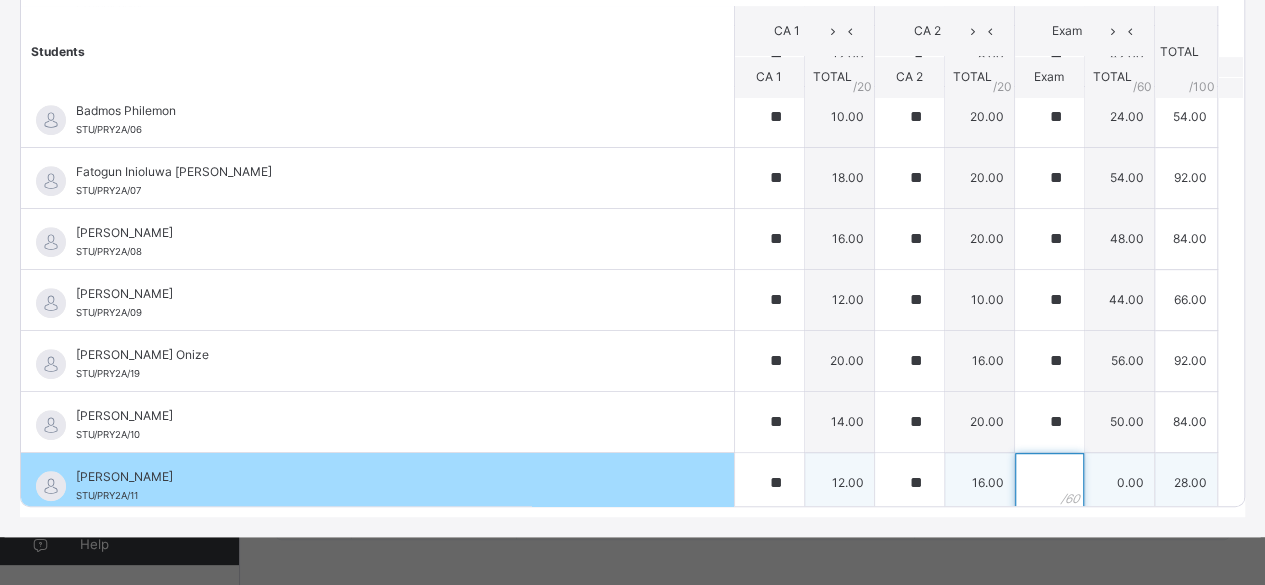 click at bounding box center [1049, 483] 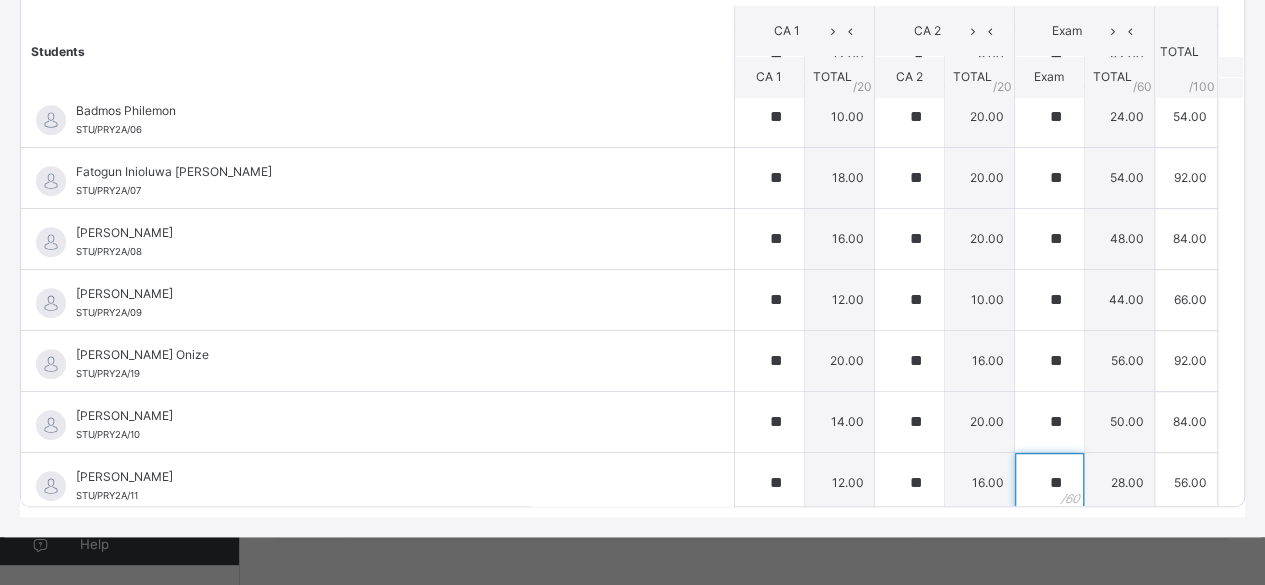 type on "**" 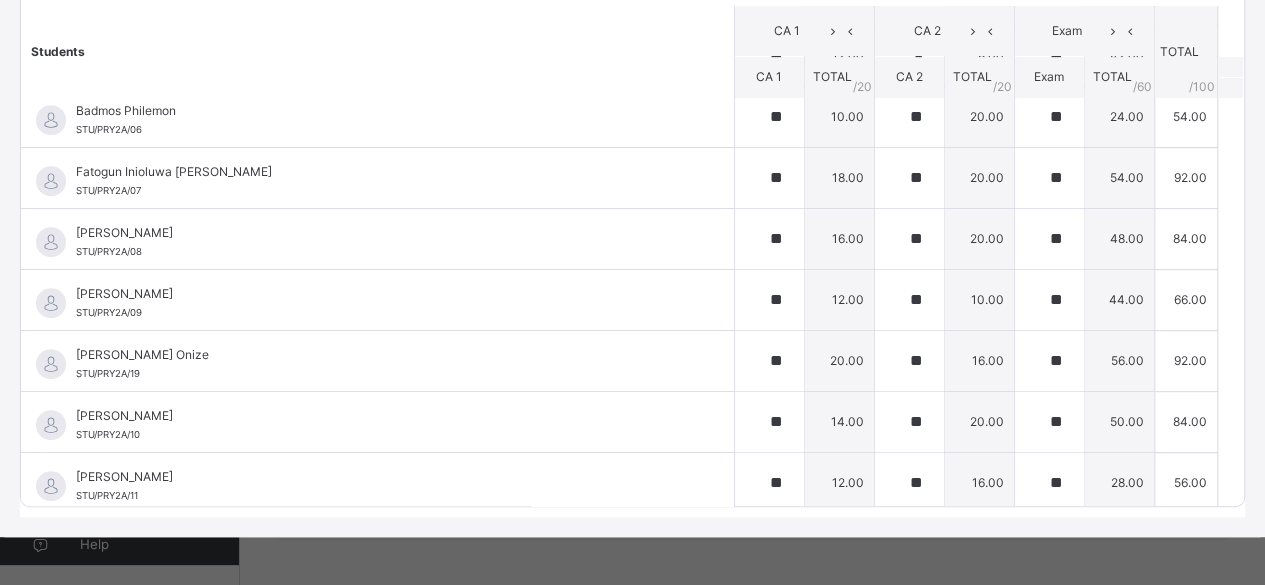 click on "Students" at bounding box center (377, 52) 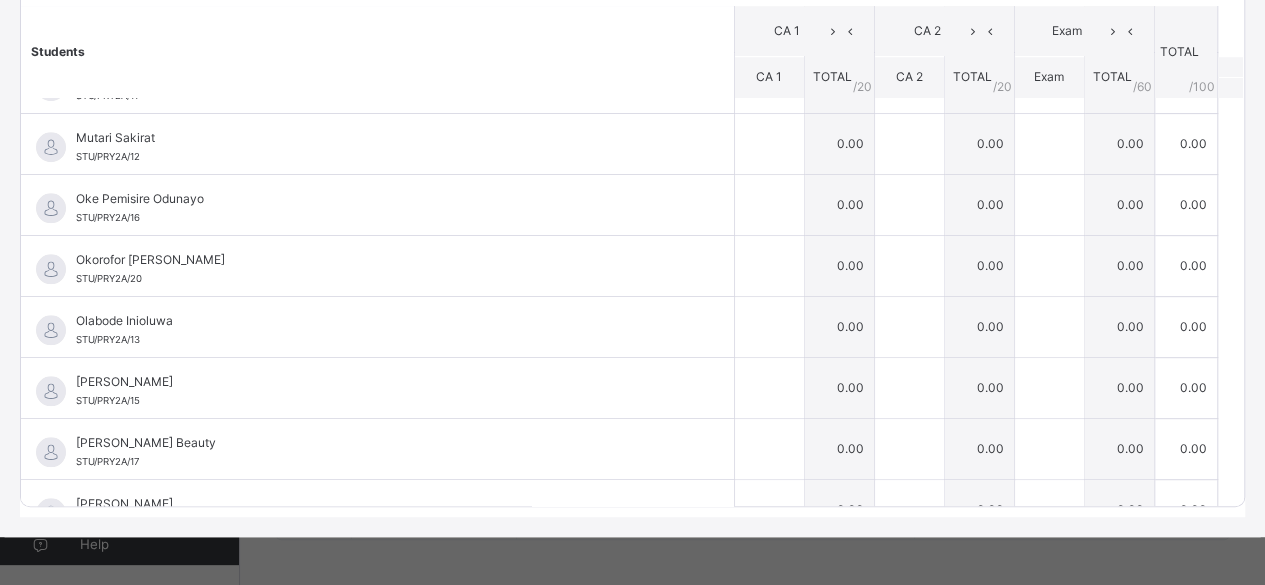 scroll, scrollTop: 866, scrollLeft: 0, axis: vertical 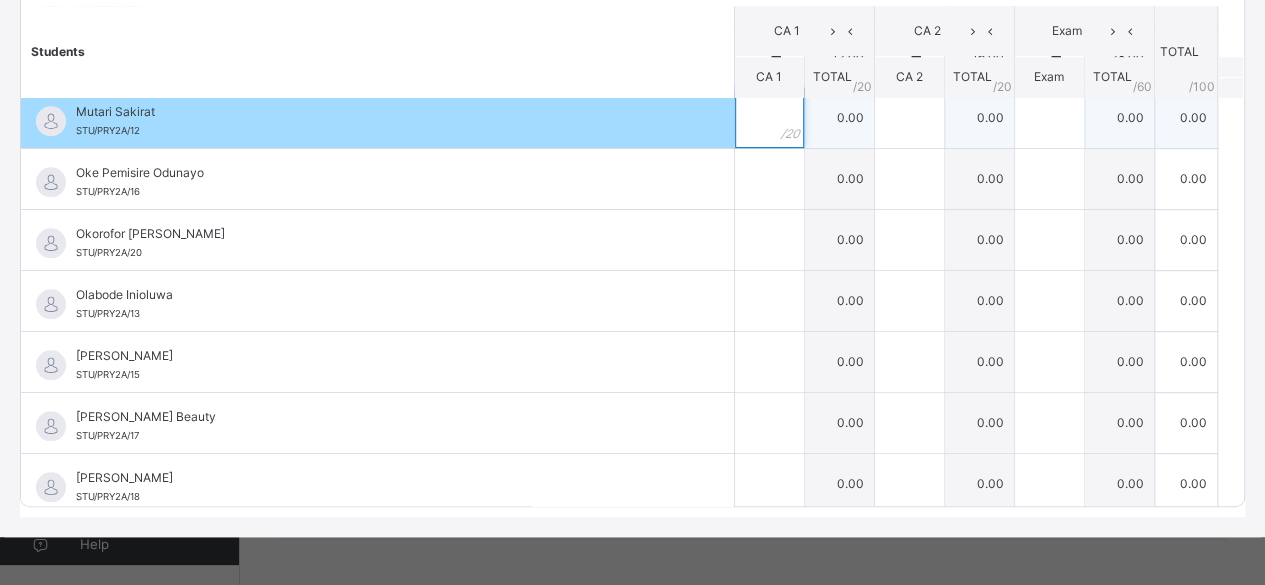 click at bounding box center (769, 118) 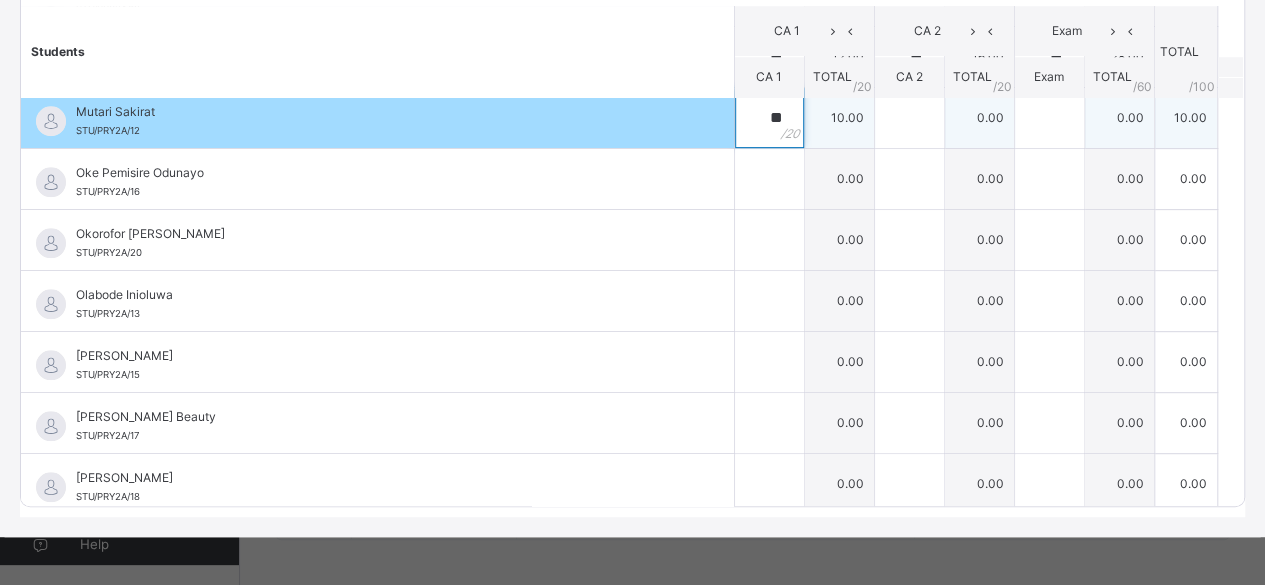 type on "**" 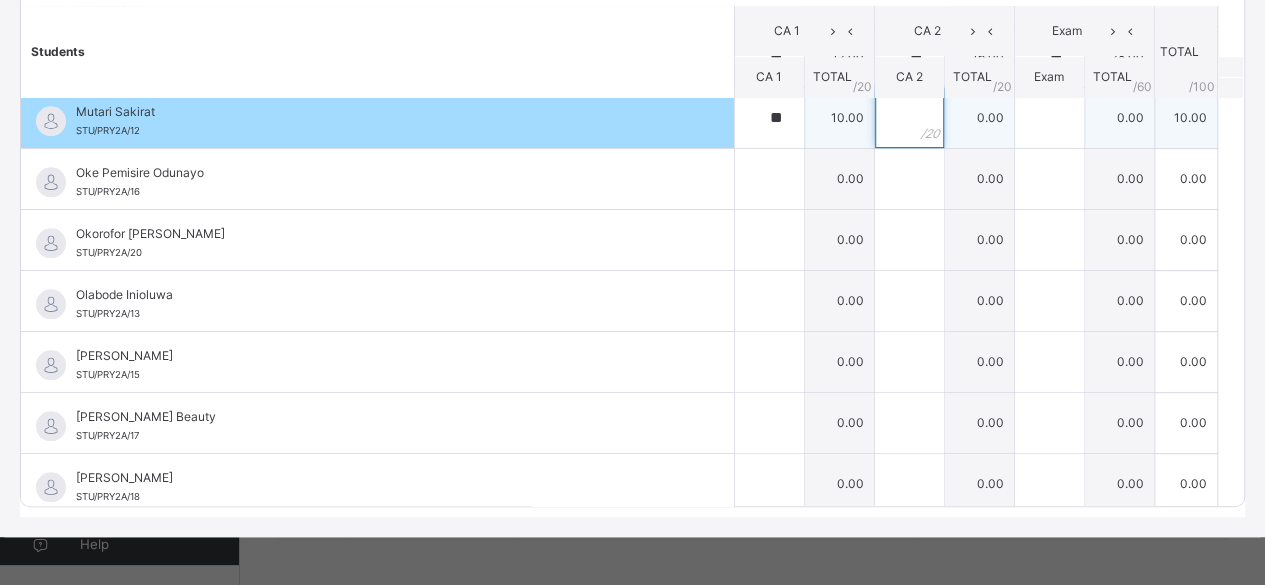 click at bounding box center (909, 118) 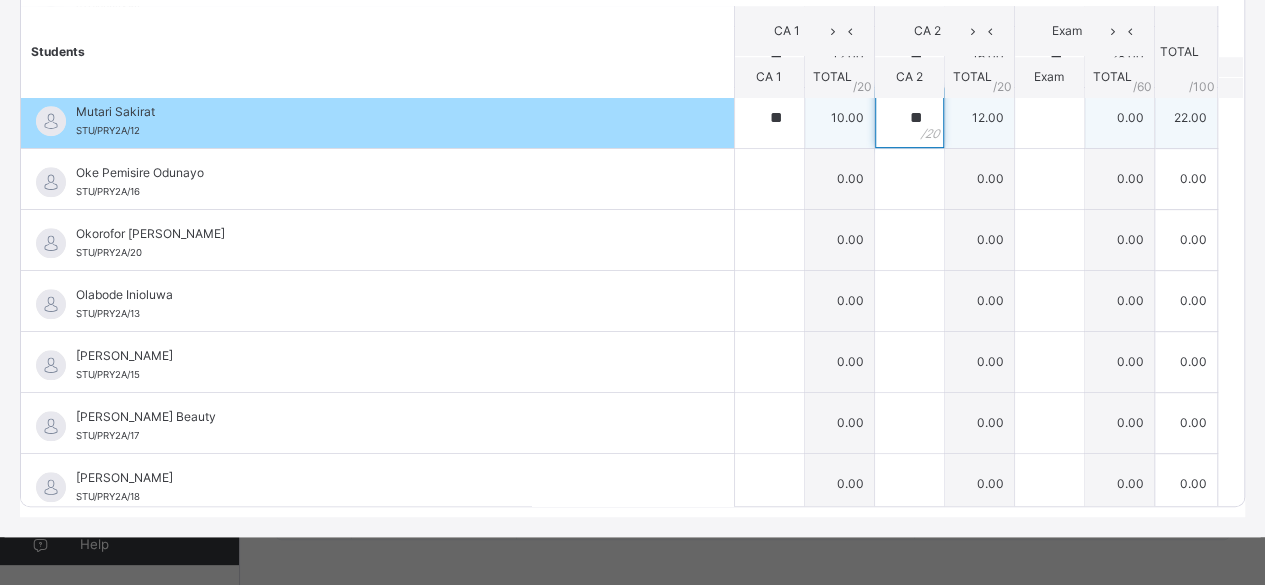 type on "**" 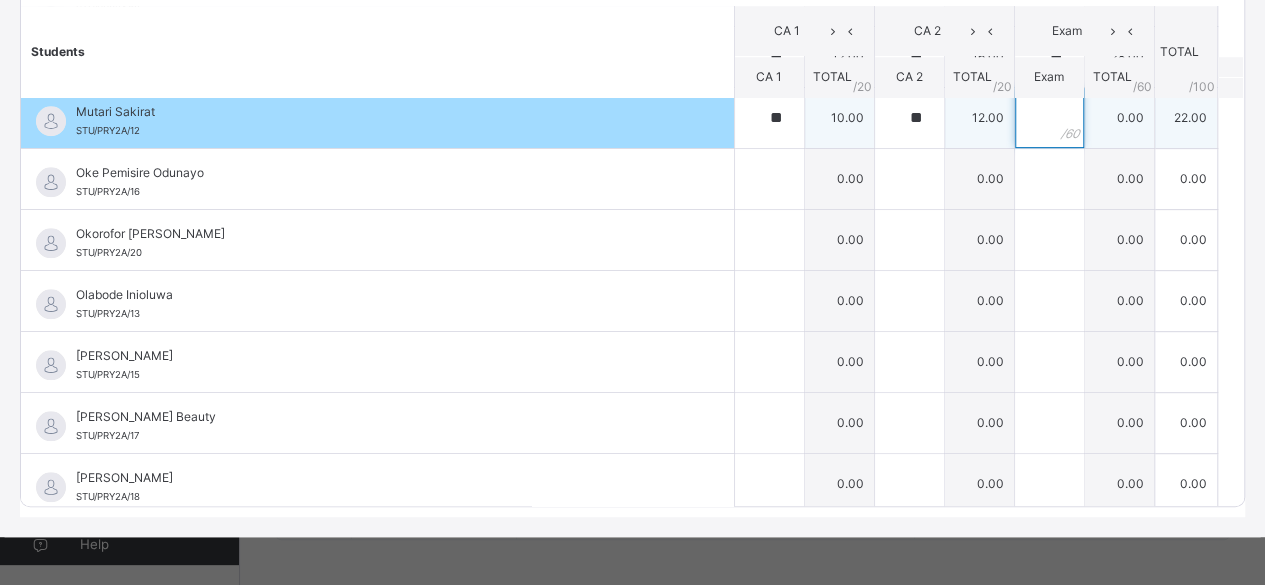 click at bounding box center [1049, 118] 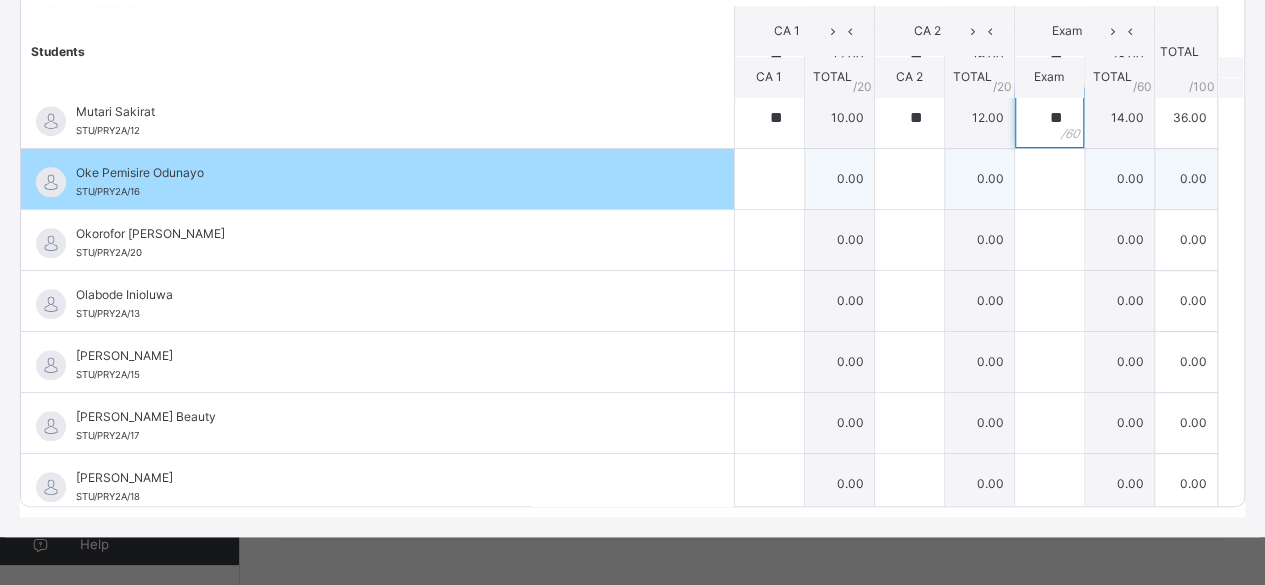 type on "**" 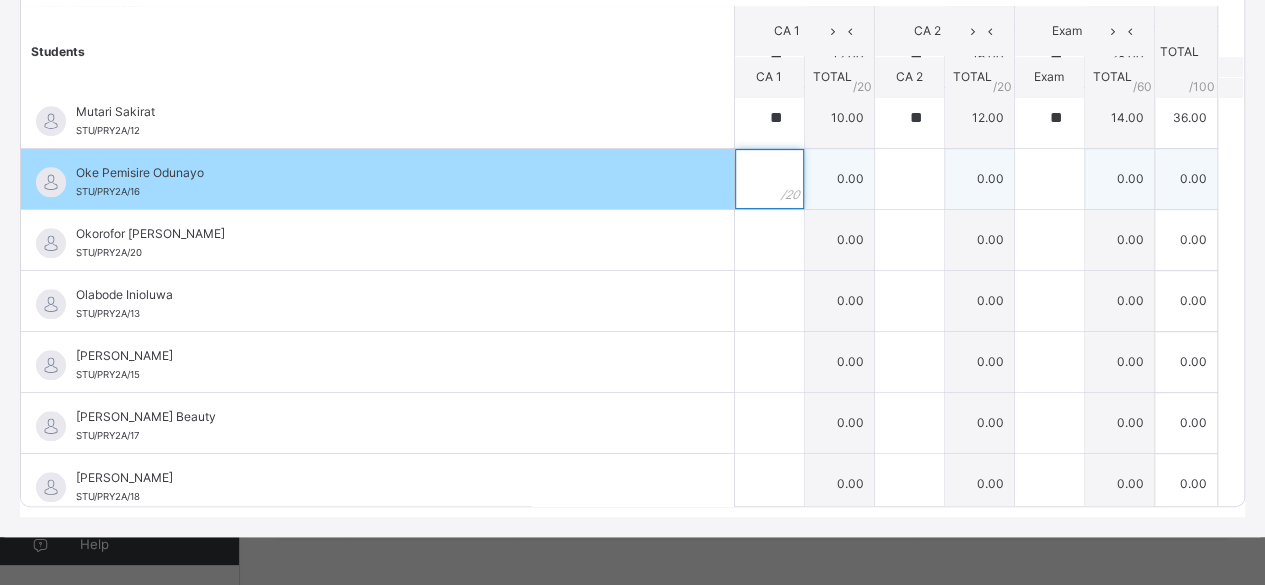 click at bounding box center [769, 179] 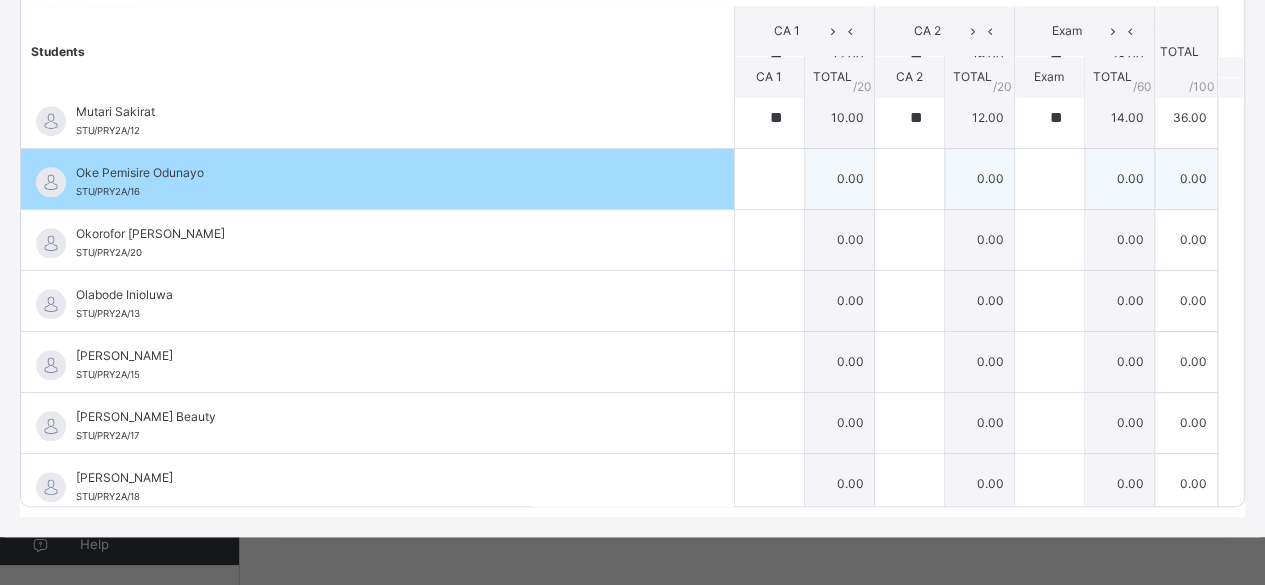click at bounding box center (769, 179) 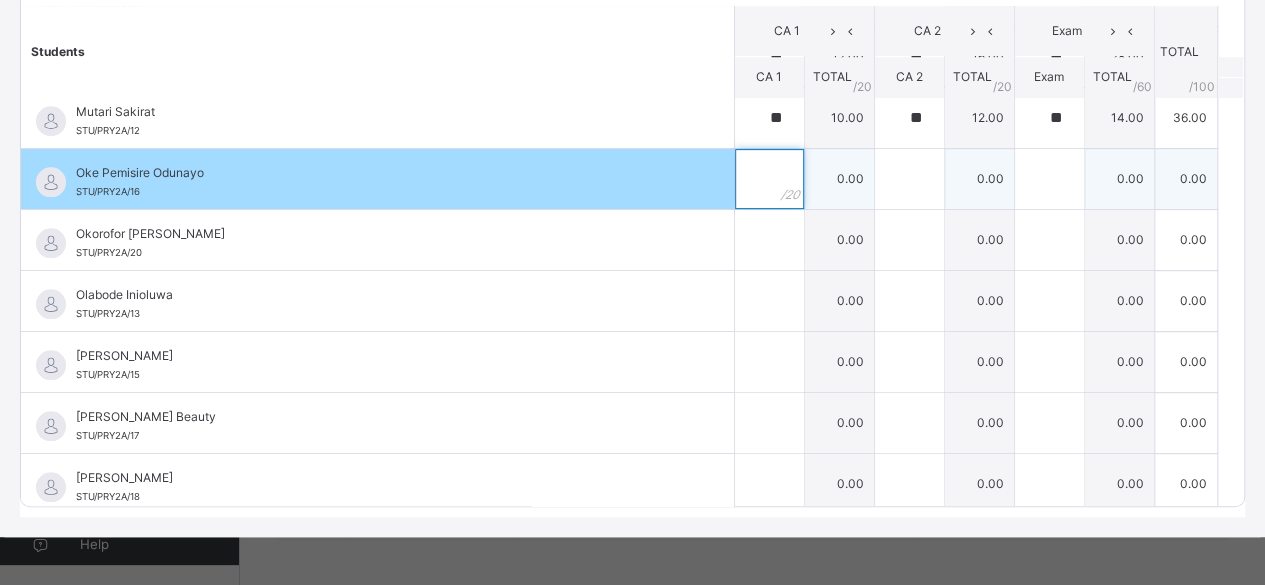 click at bounding box center (769, 179) 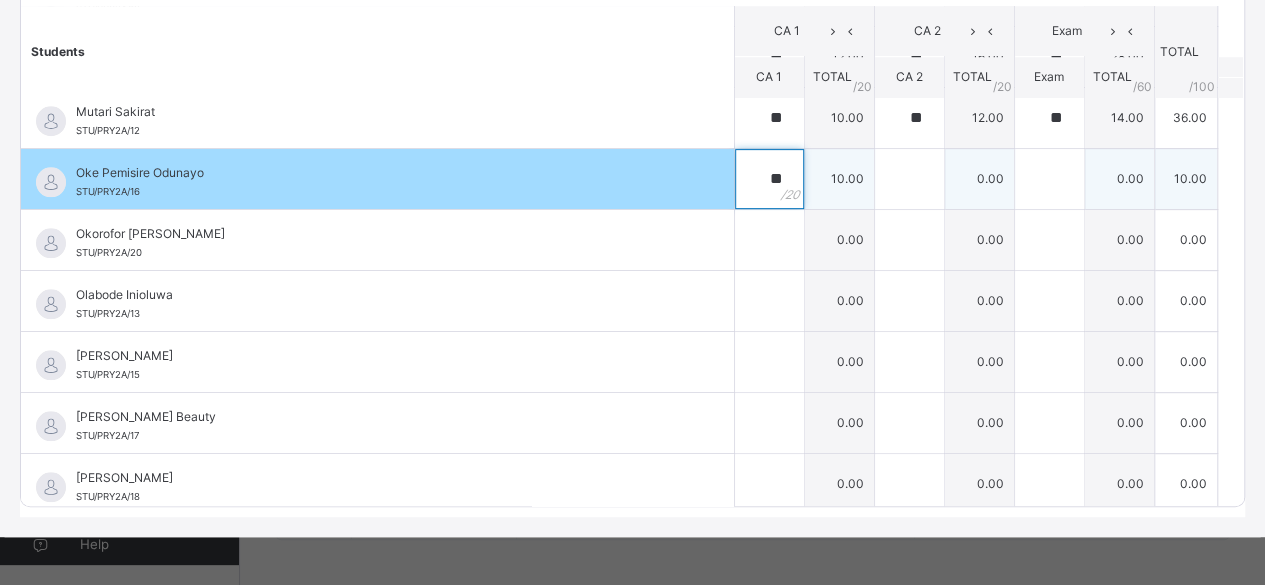 type on "**" 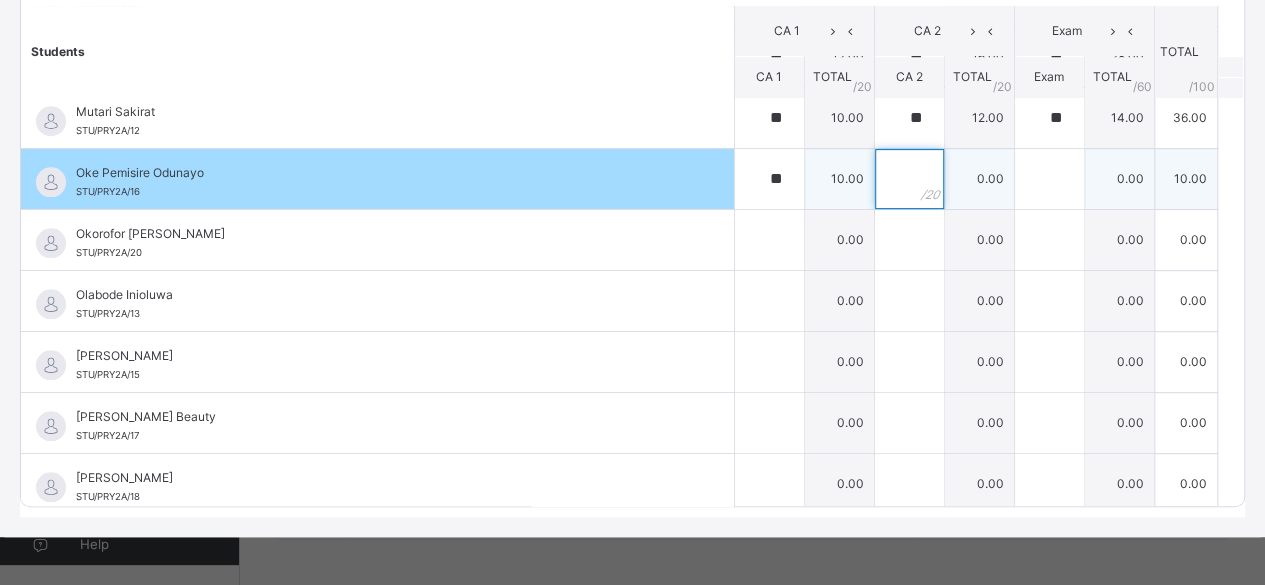 click at bounding box center (909, 179) 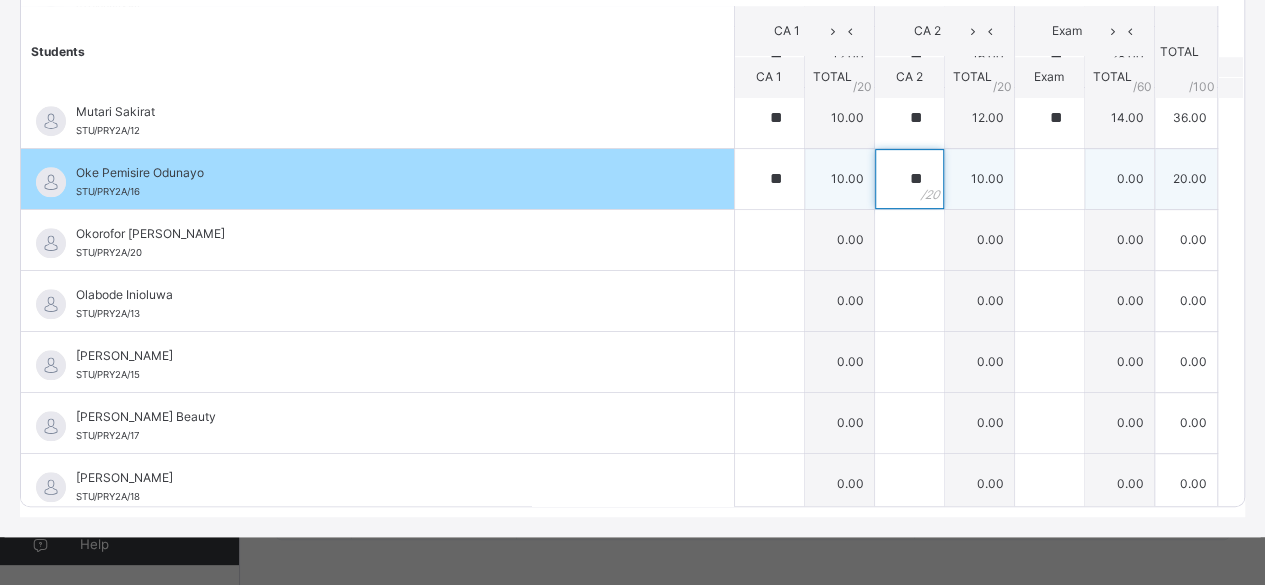 type on "**" 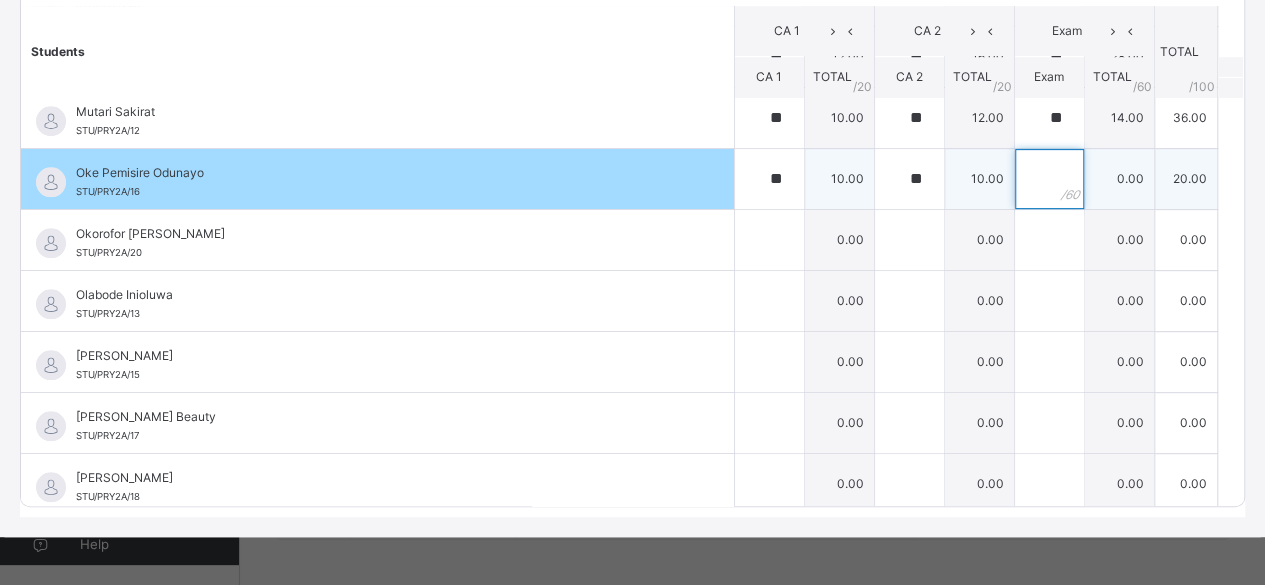 click at bounding box center (1049, 179) 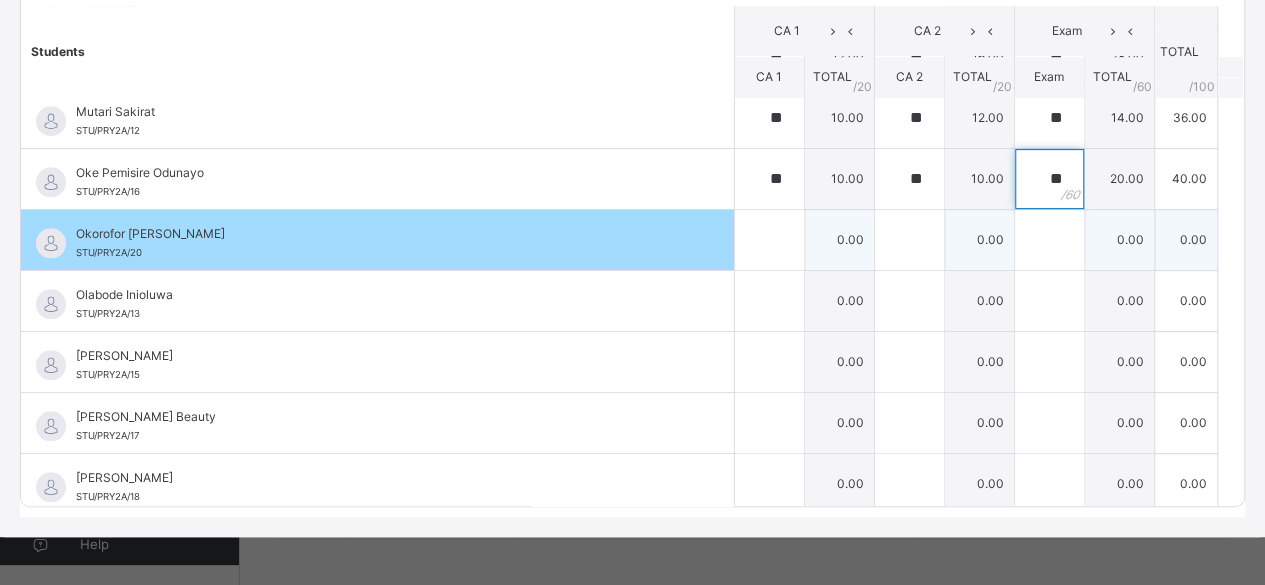 type on "**" 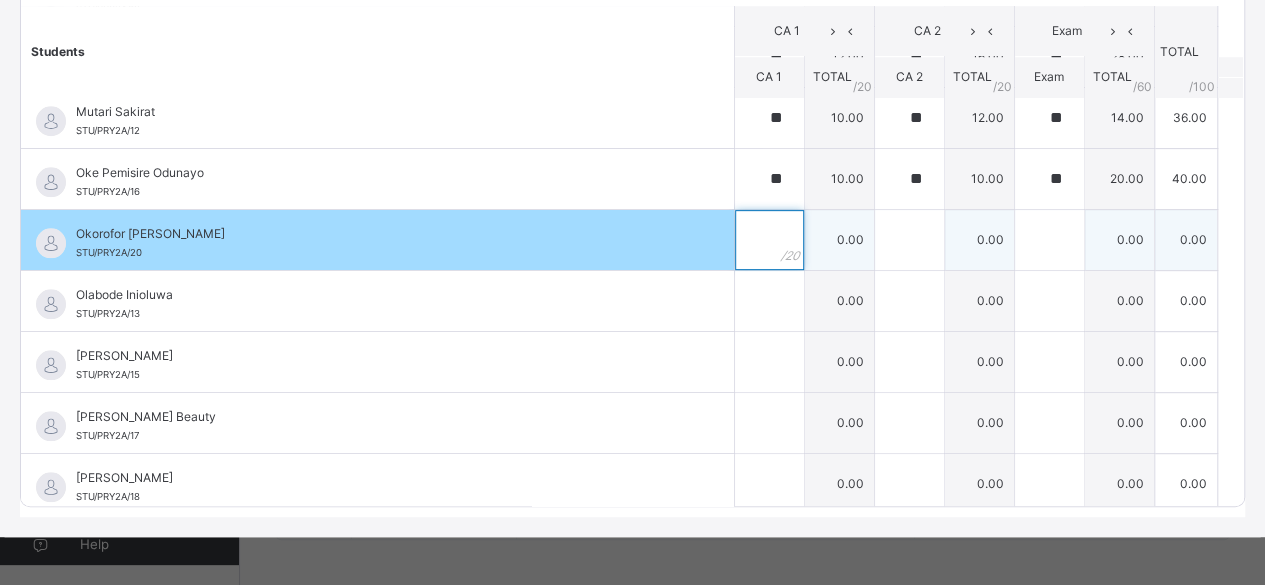 click at bounding box center [769, 240] 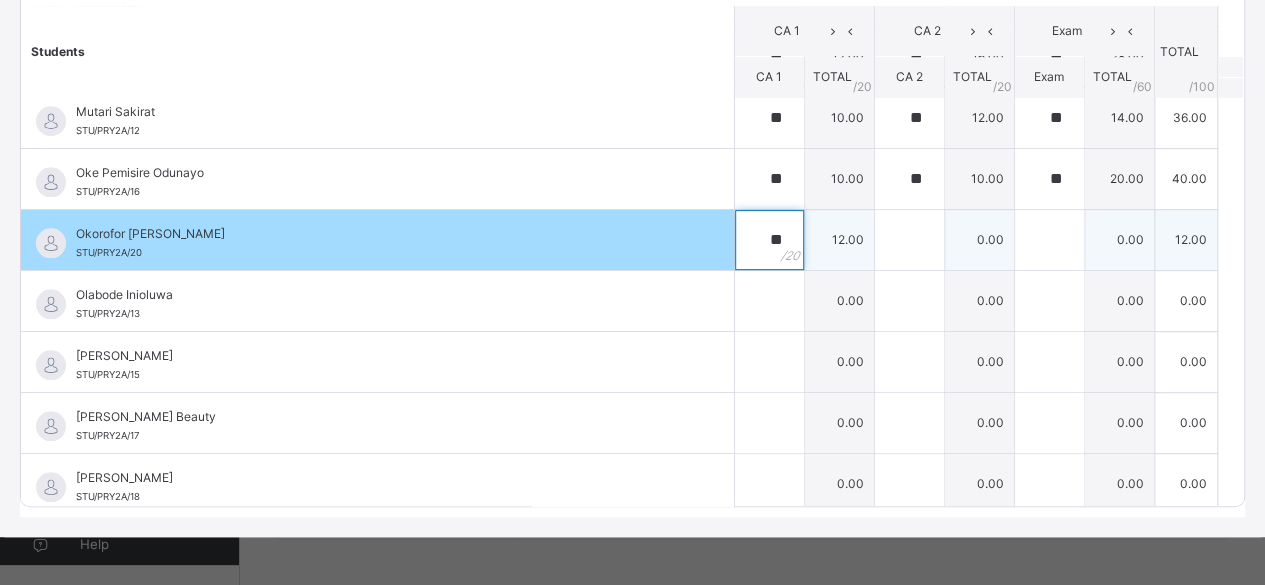 type on "**" 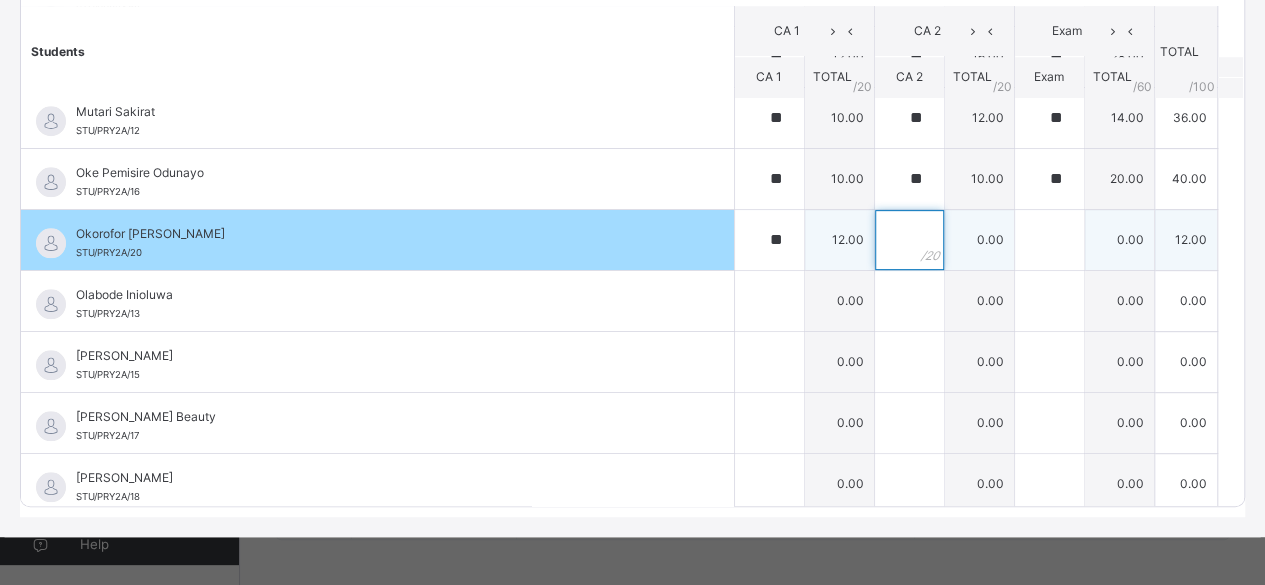 click at bounding box center [909, 240] 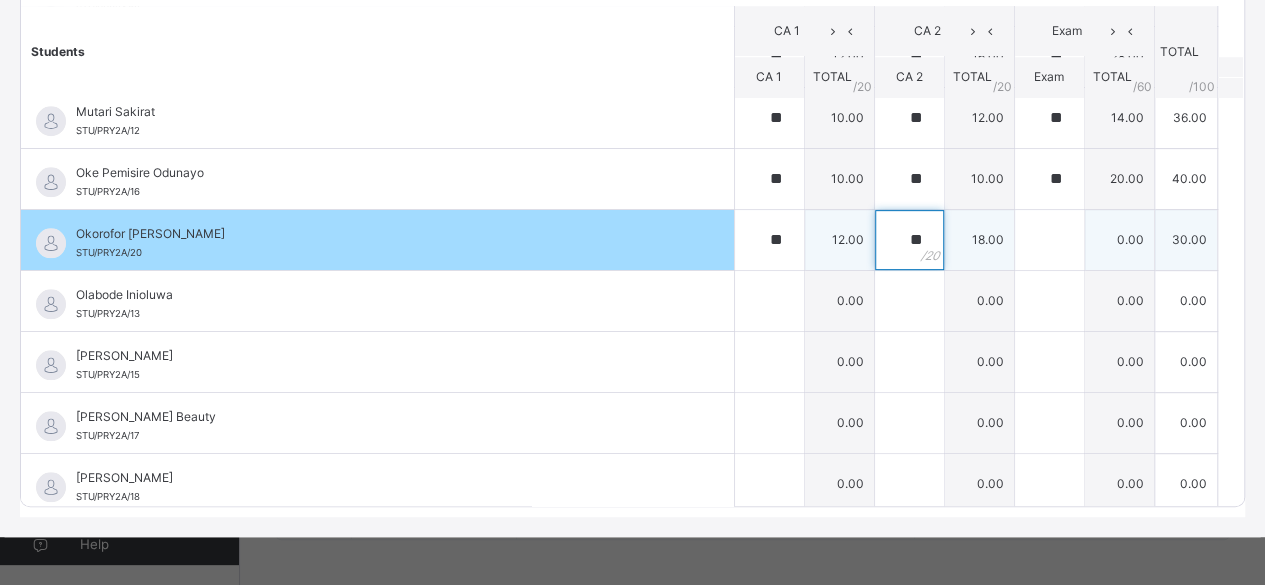 type on "**" 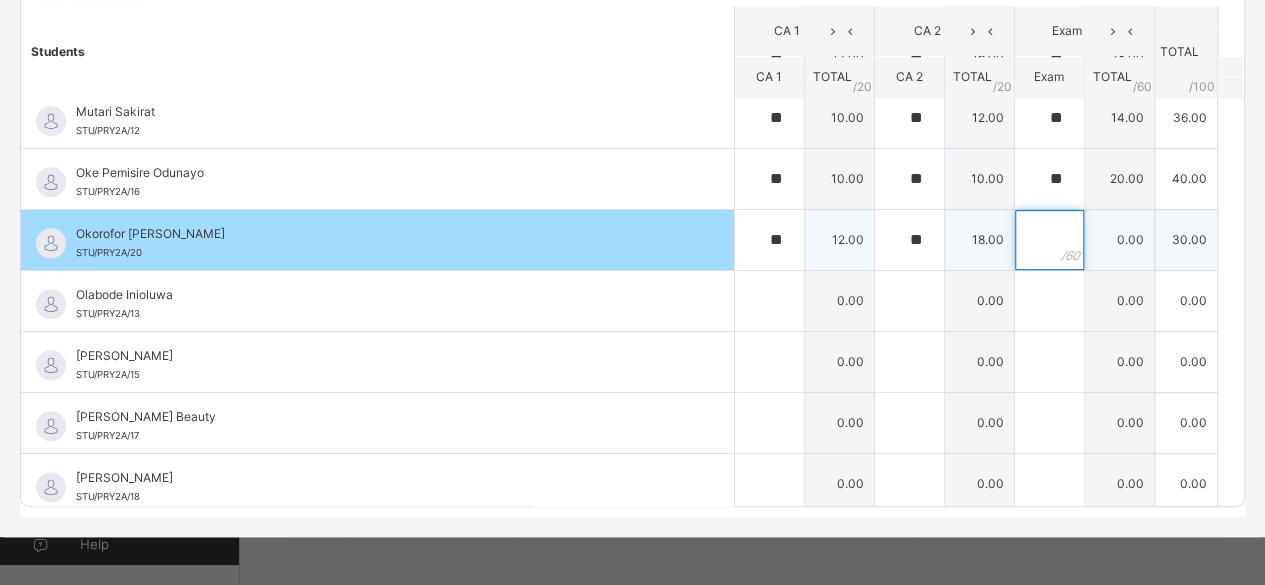 click at bounding box center [1049, 240] 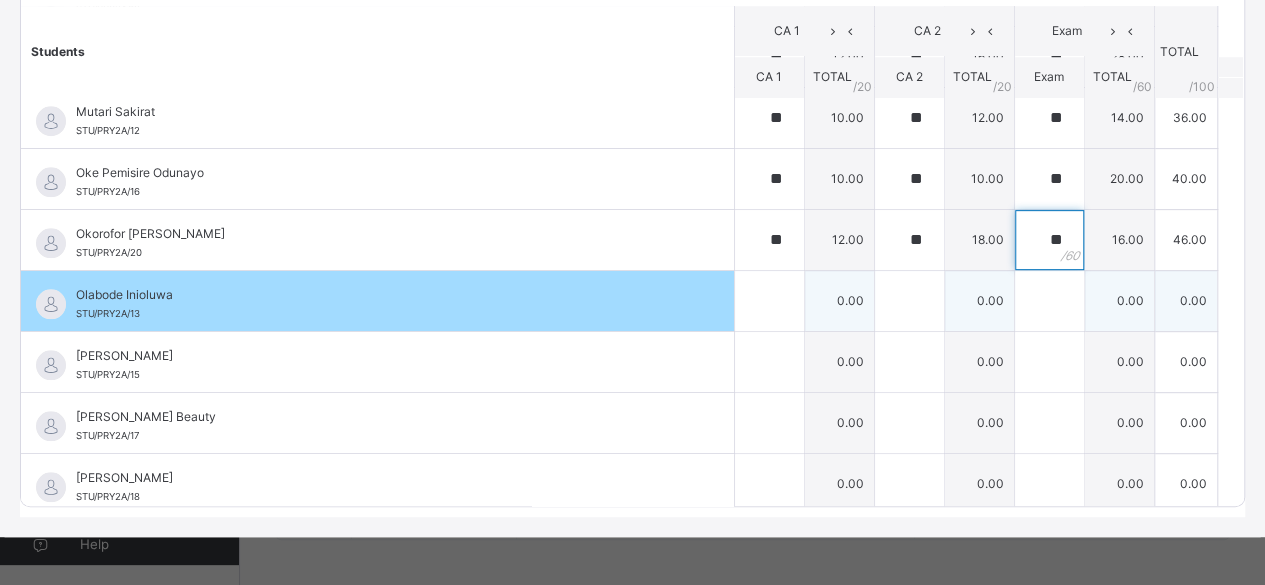 type on "**" 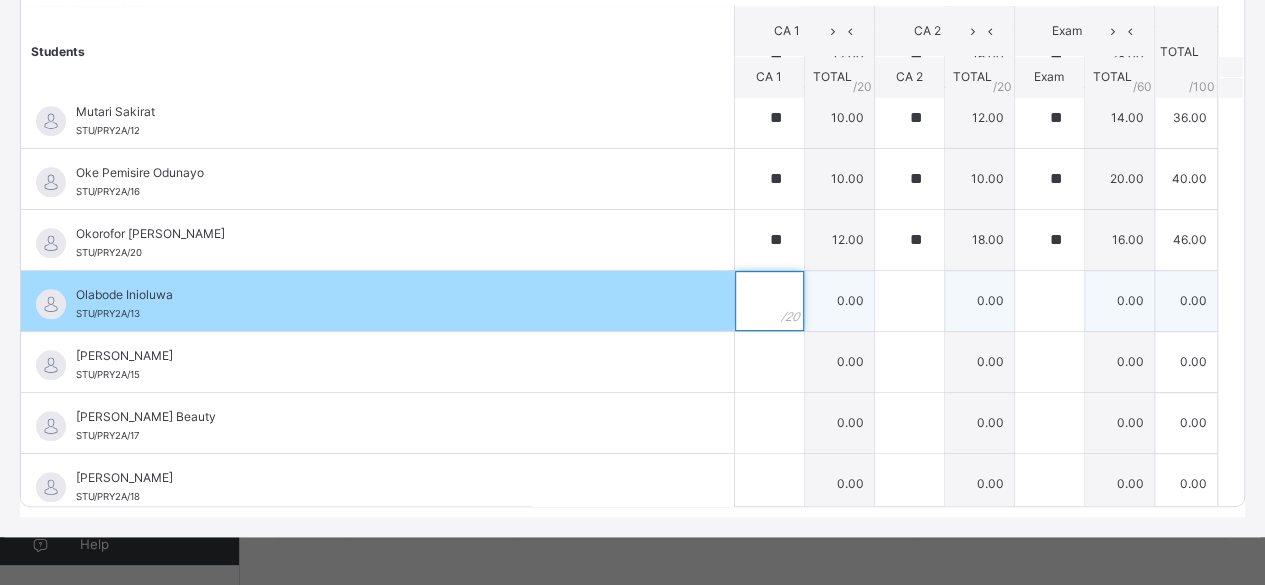 click at bounding box center [769, 301] 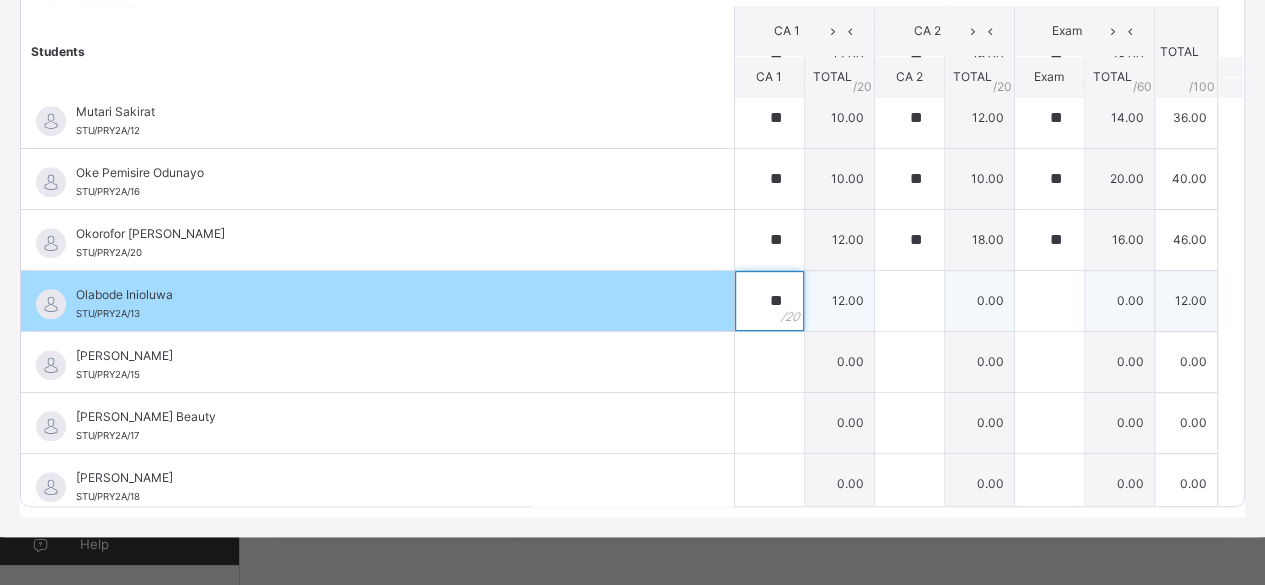 type on "**" 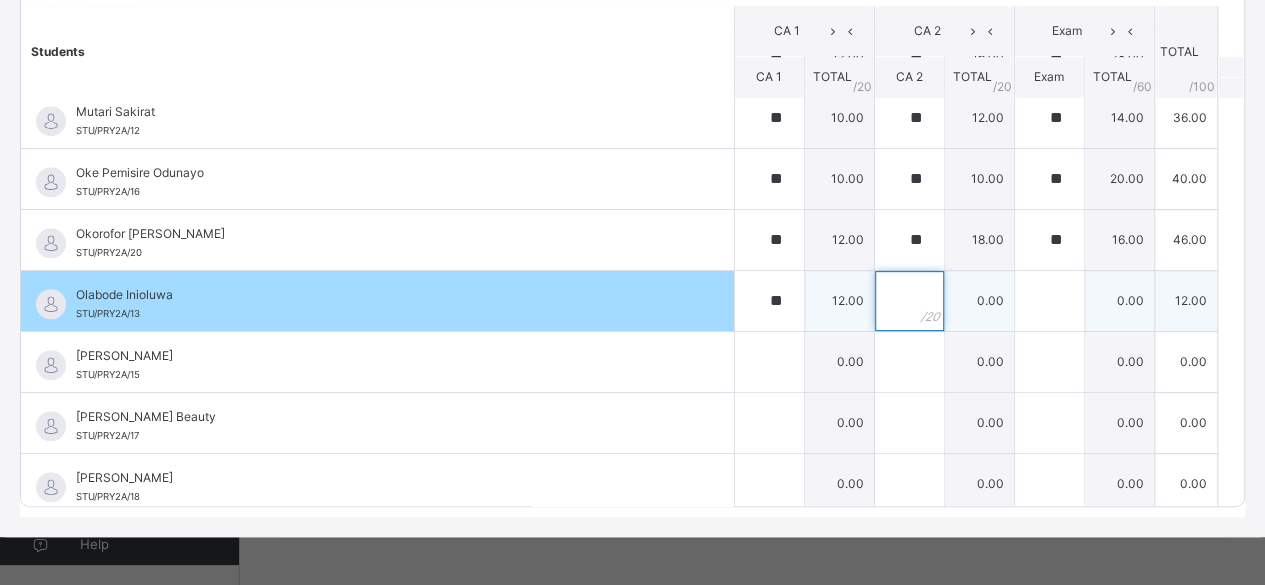 click at bounding box center (909, 301) 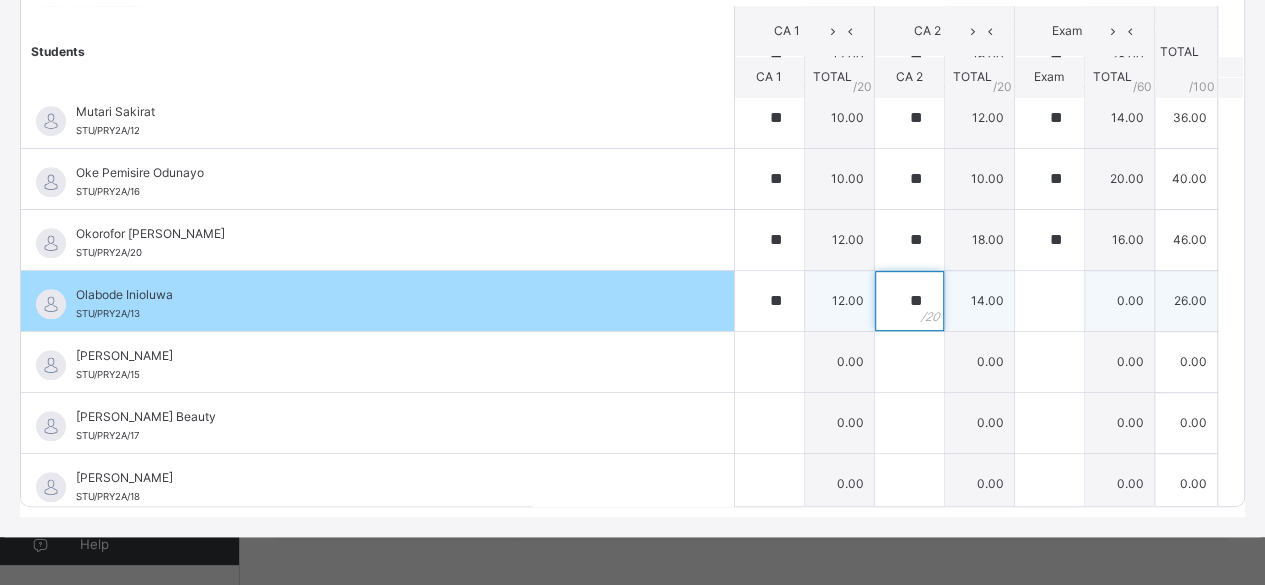 type on "**" 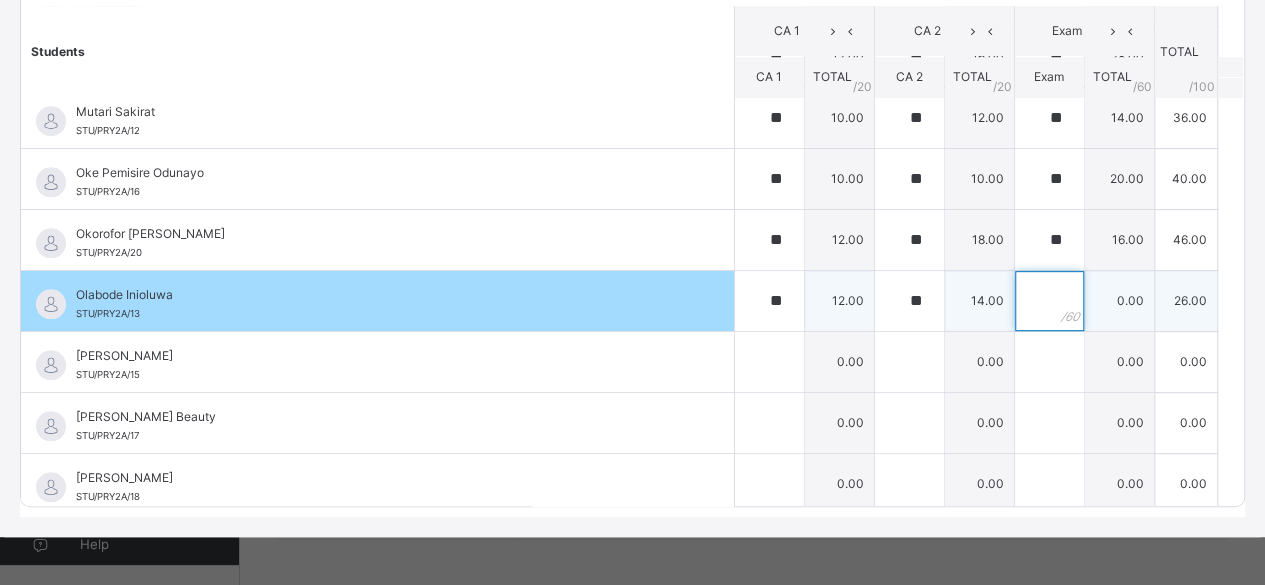 click at bounding box center (1049, 301) 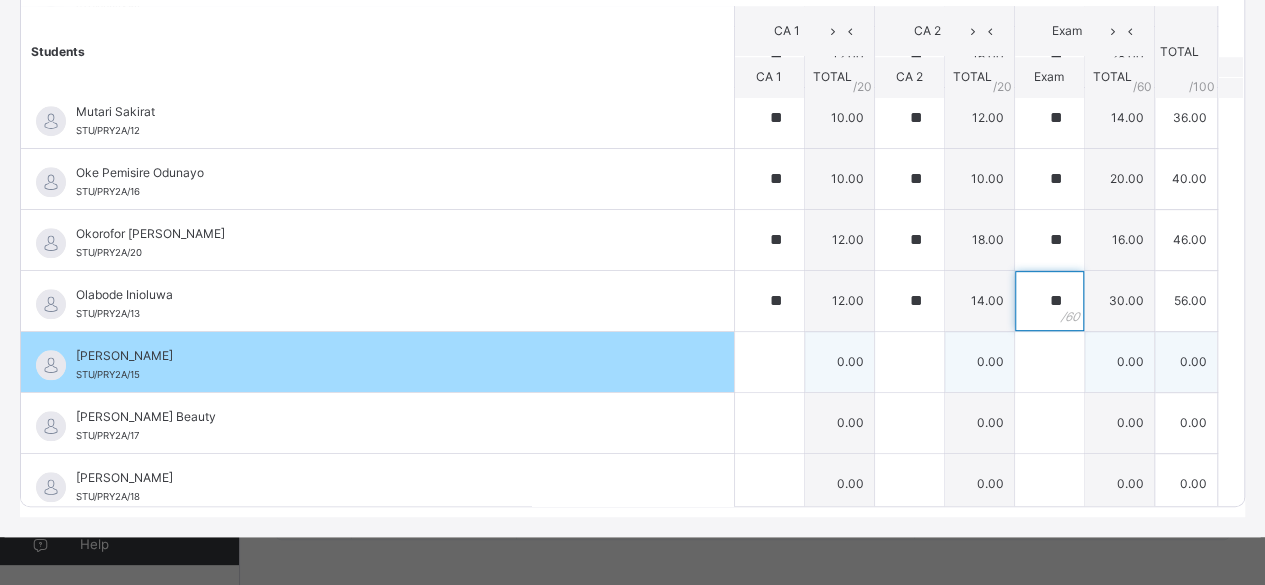 type on "**" 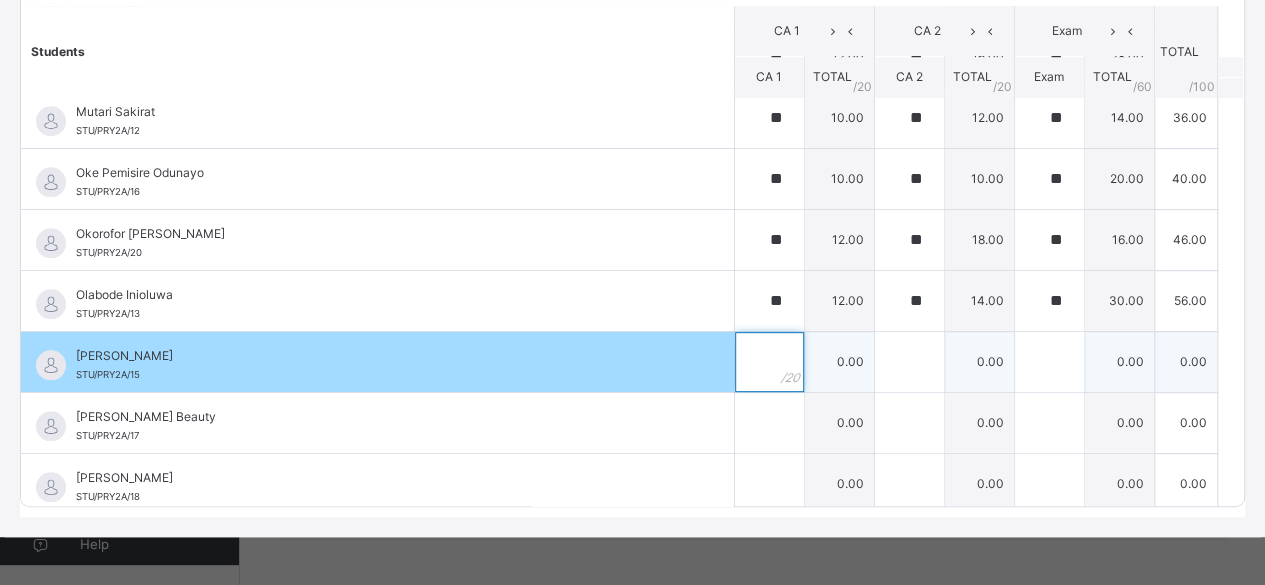 click at bounding box center [769, 362] 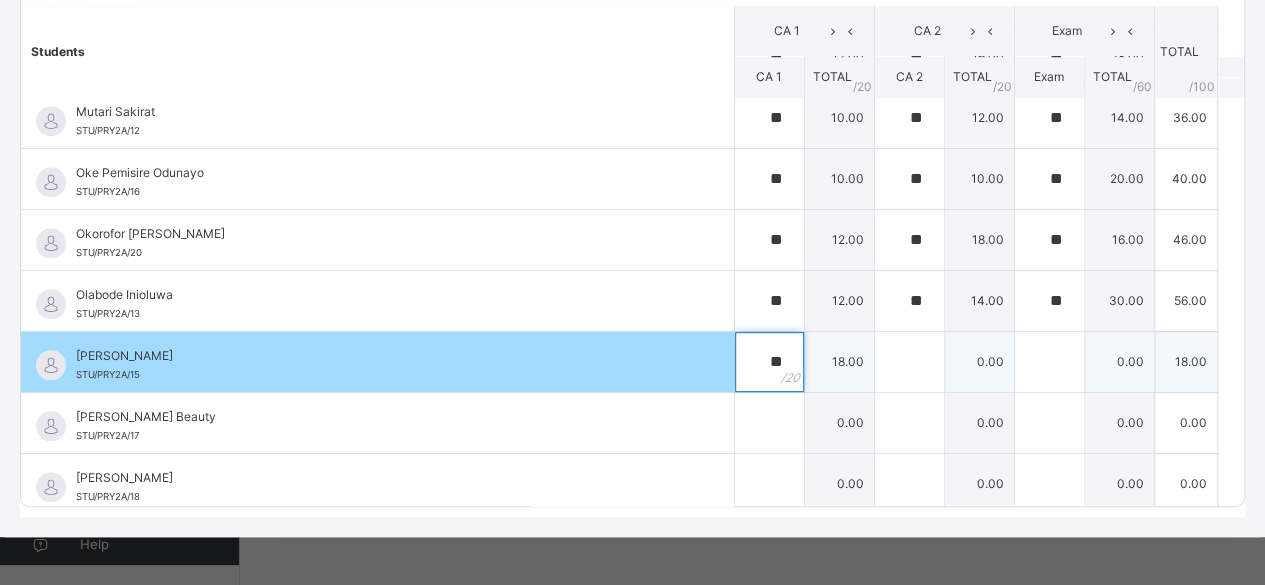 type on "**" 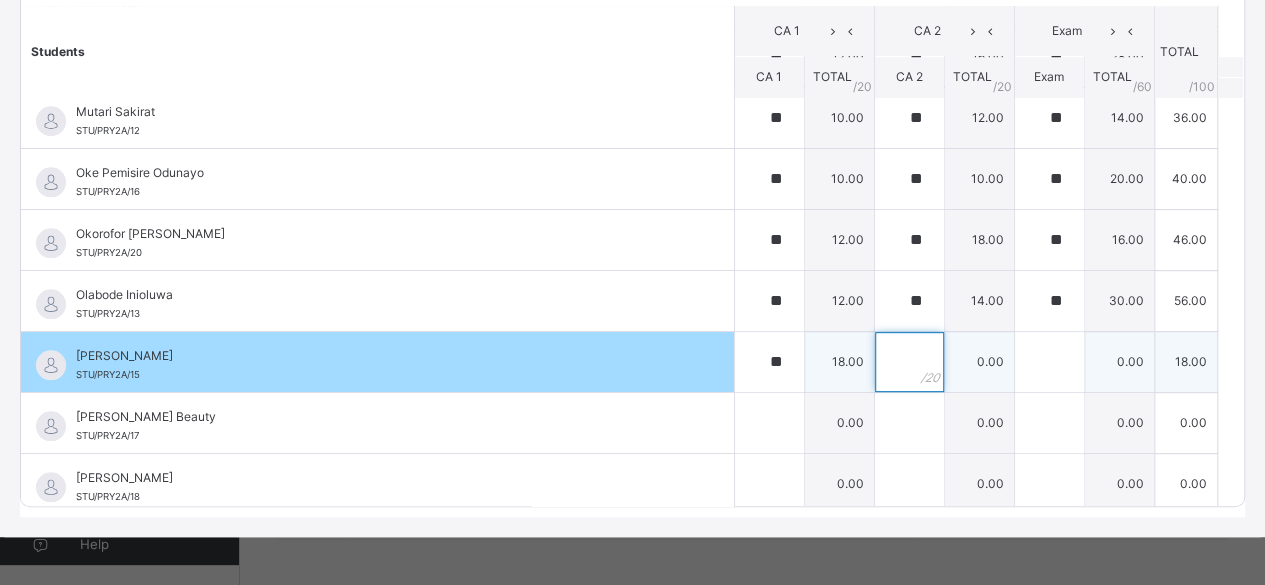 click at bounding box center (909, 362) 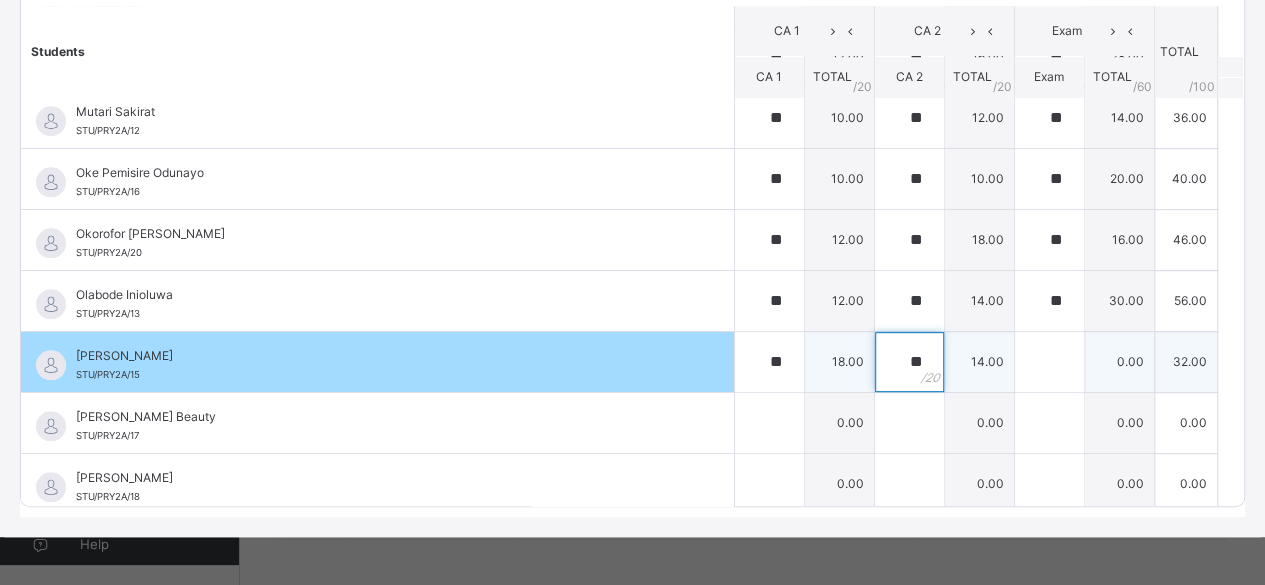 type on "**" 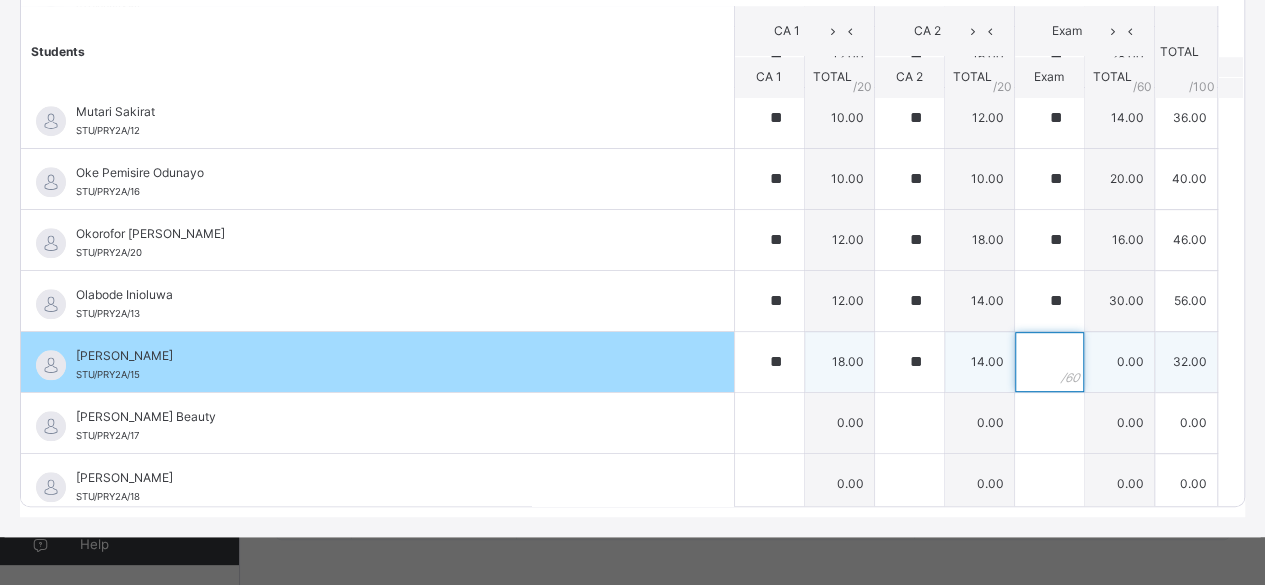 click at bounding box center [1049, 362] 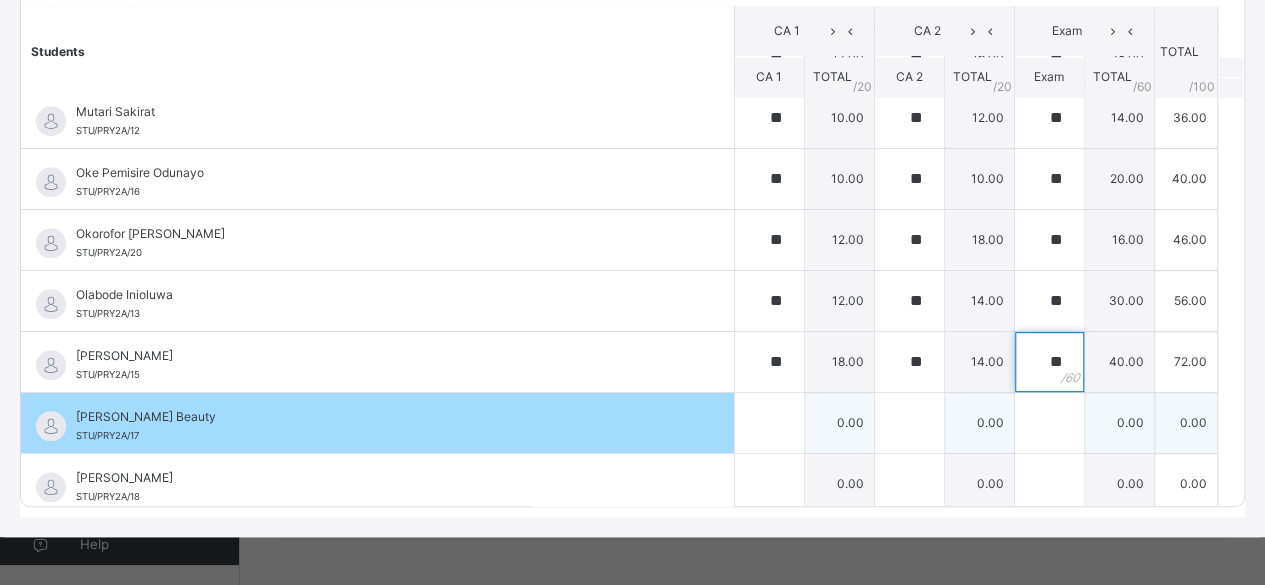 type on "**" 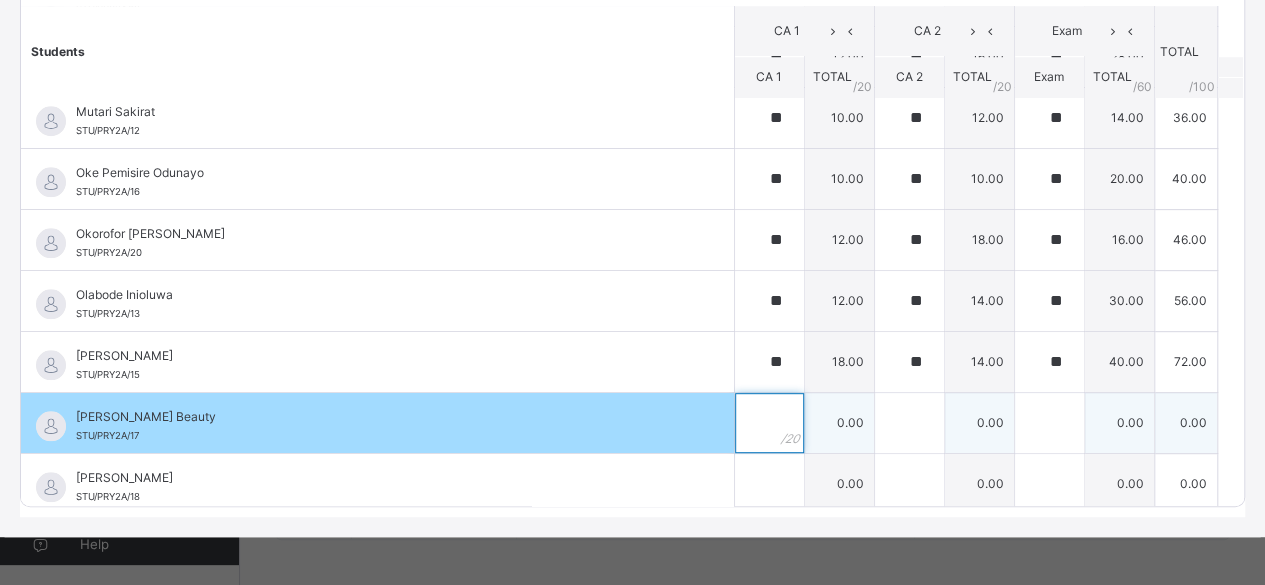 click at bounding box center [769, 423] 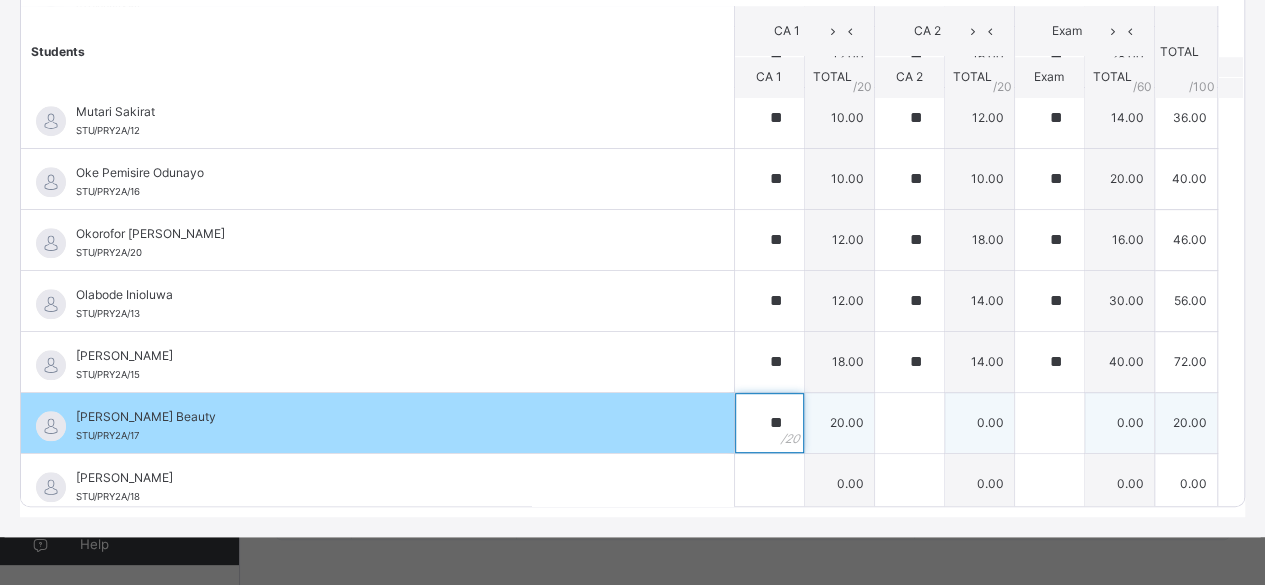 type on "**" 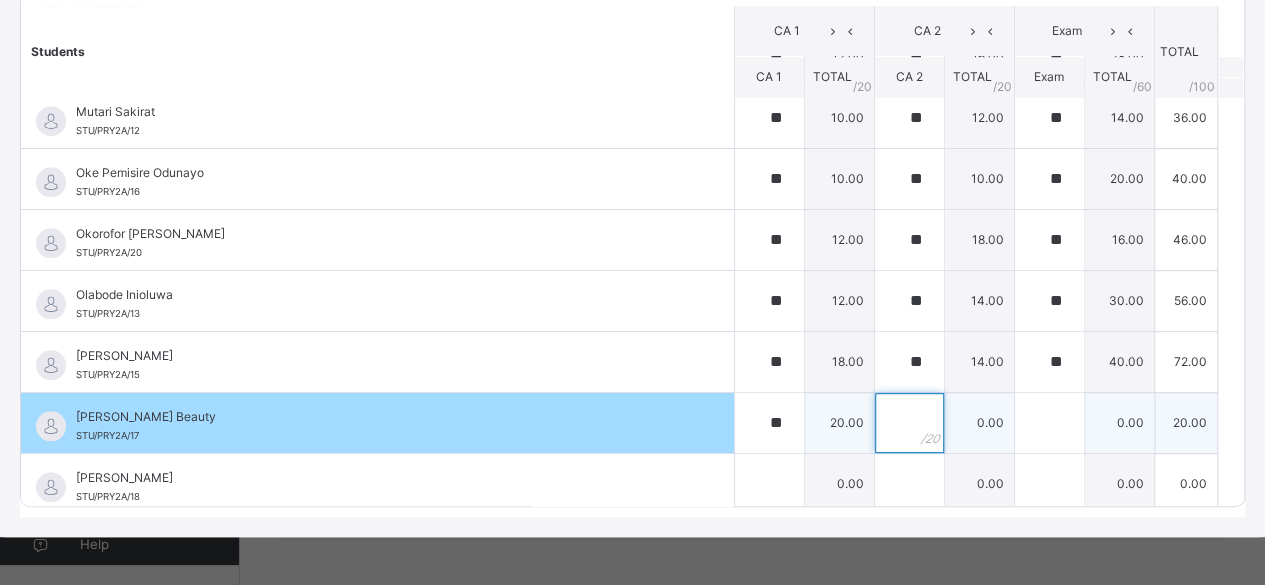 click at bounding box center [909, 423] 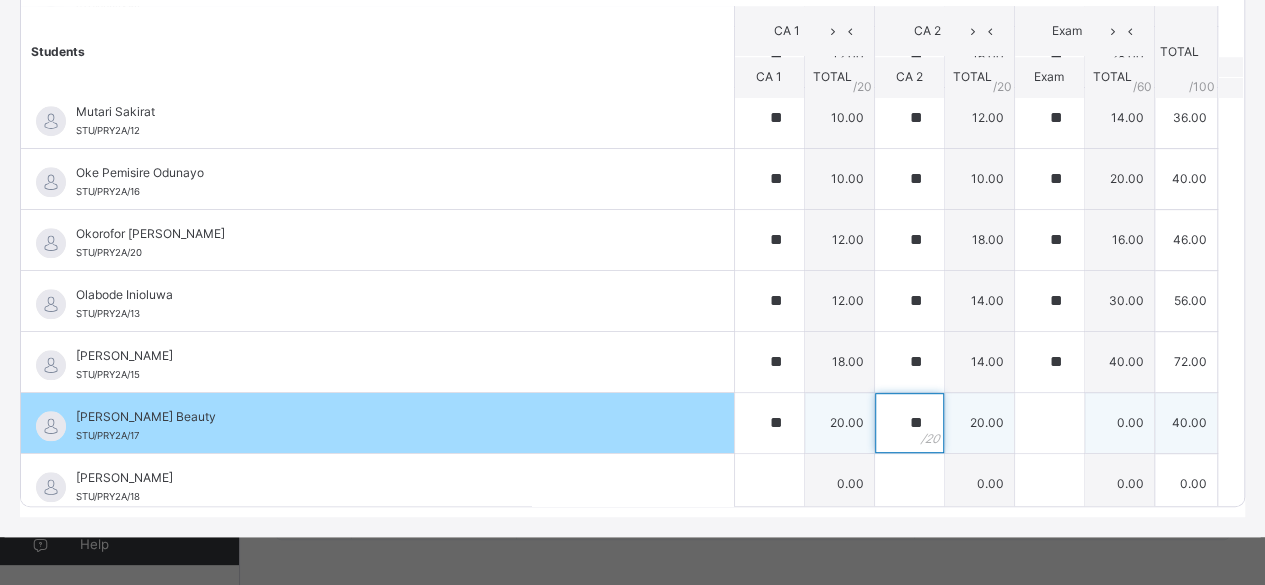 type on "**" 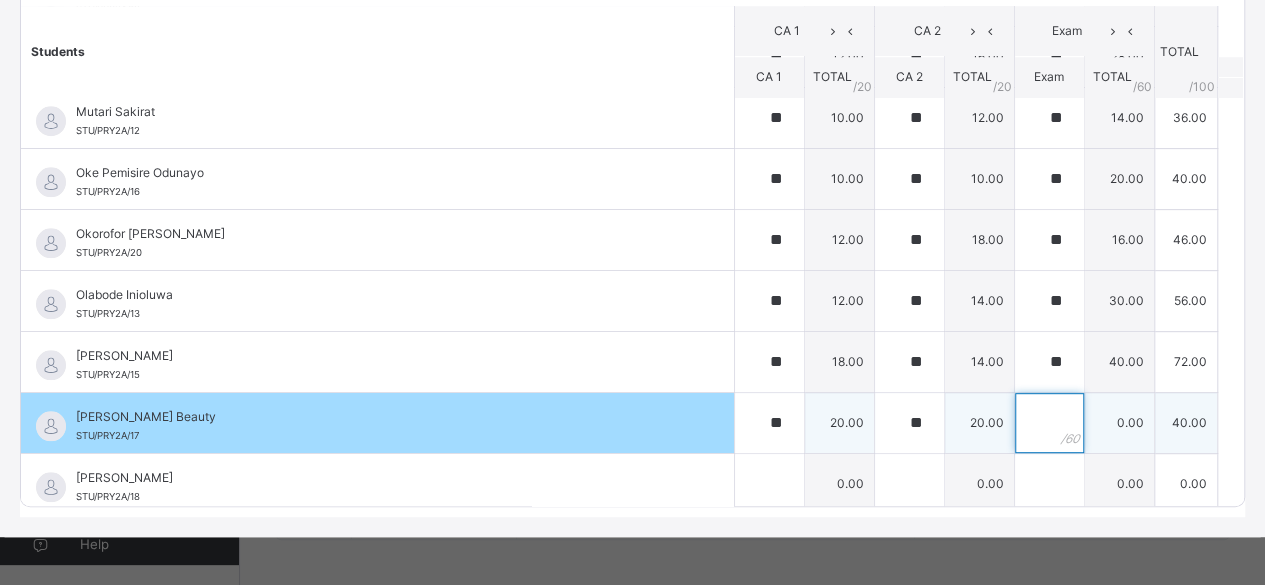 click at bounding box center (1049, 423) 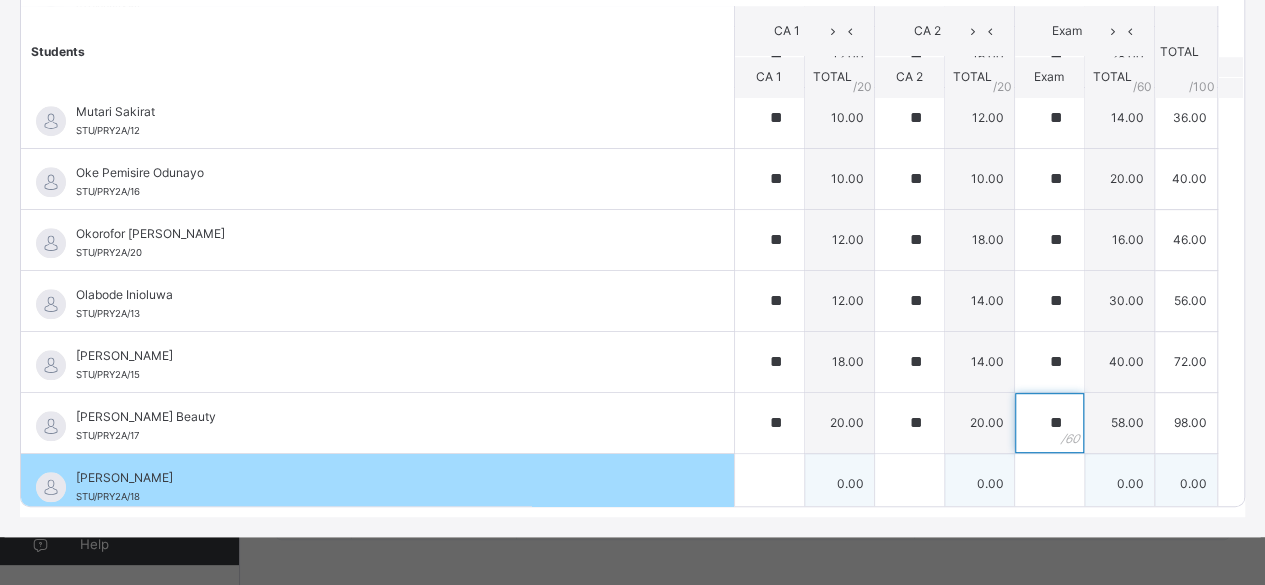 type on "**" 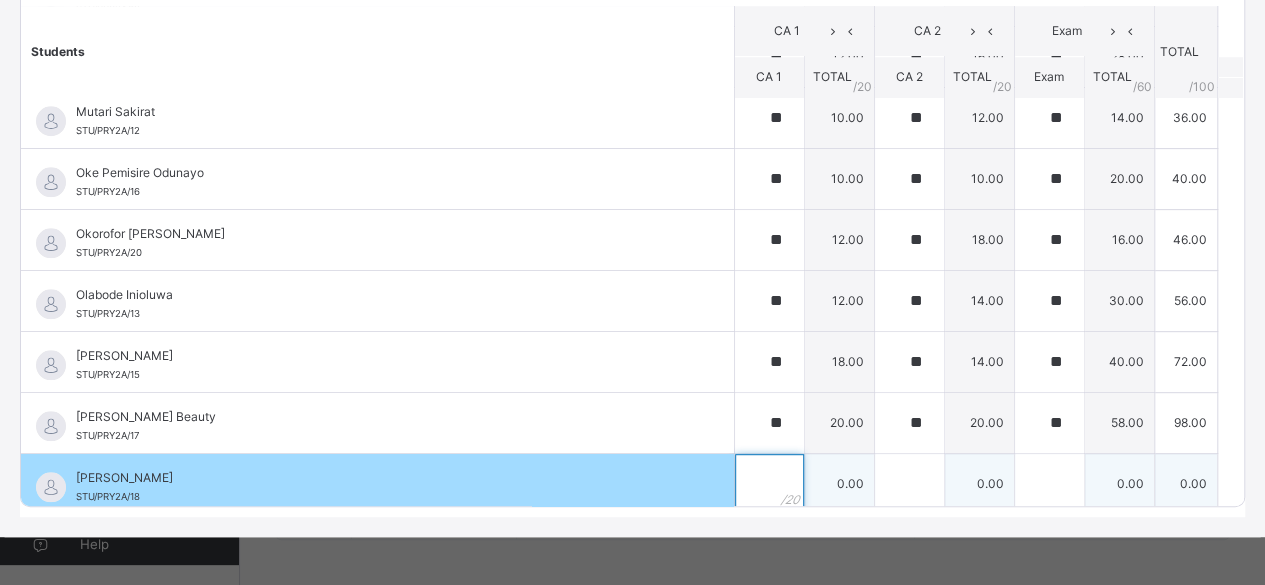 click at bounding box center [769, 484] 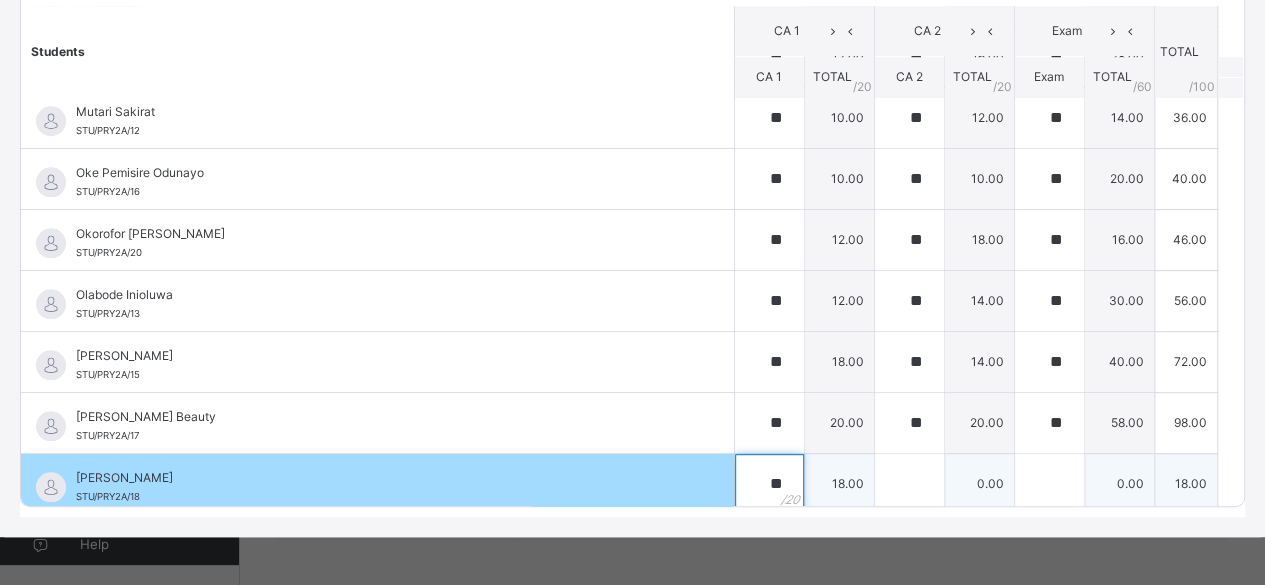 type on "**" 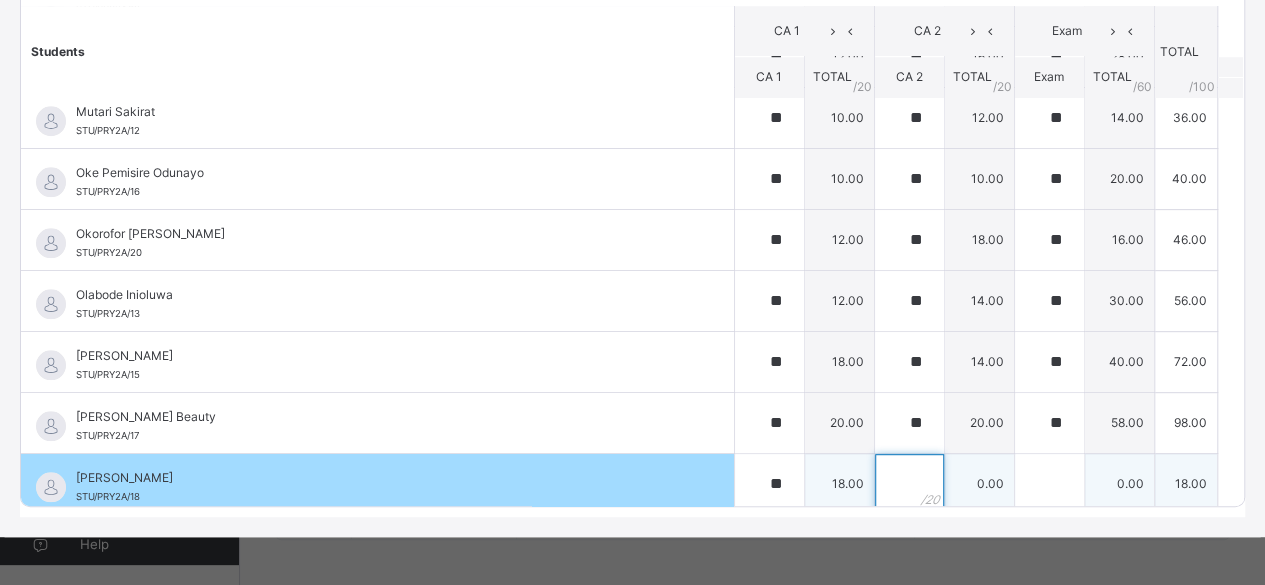 click at bounding box center (909, 484) 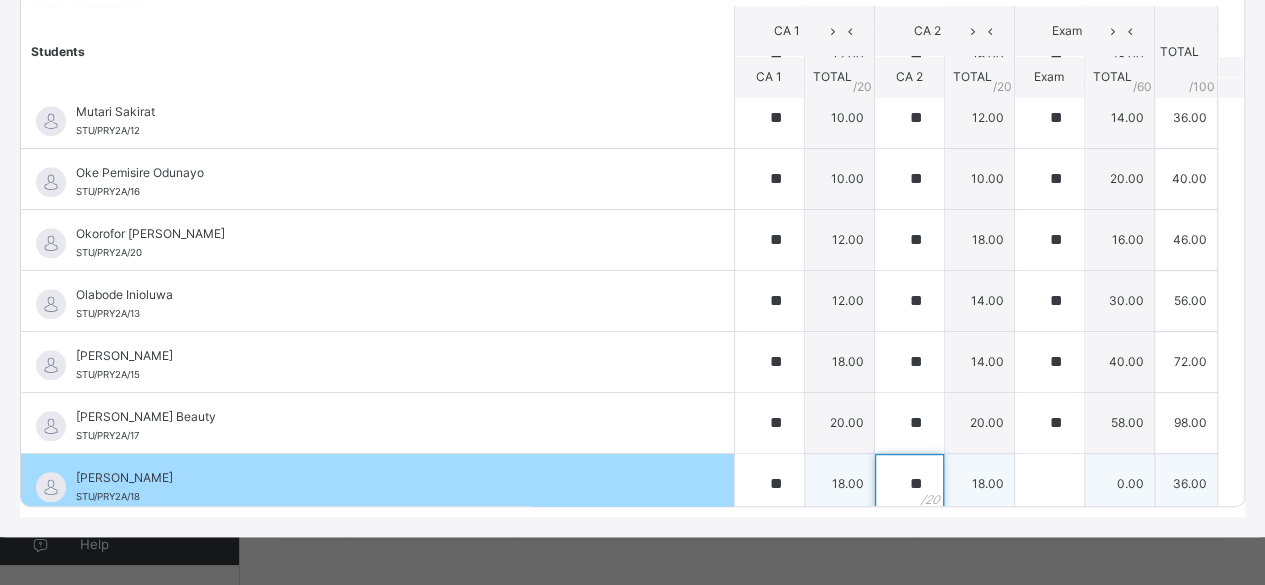 type on "**" 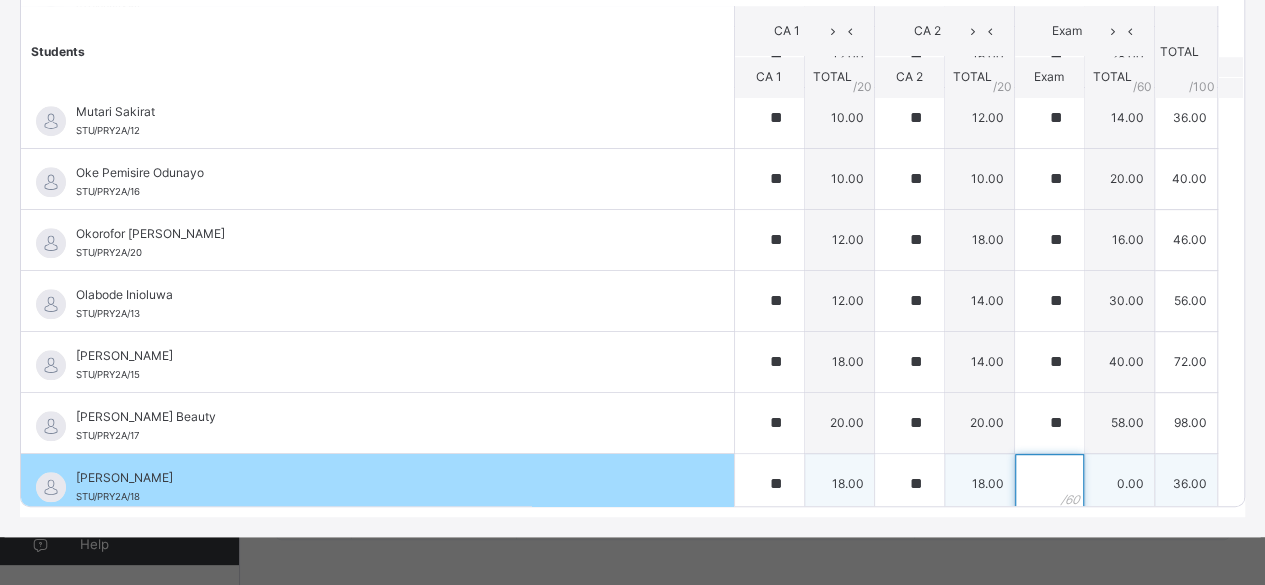 click at bounding box center (1049, 484) 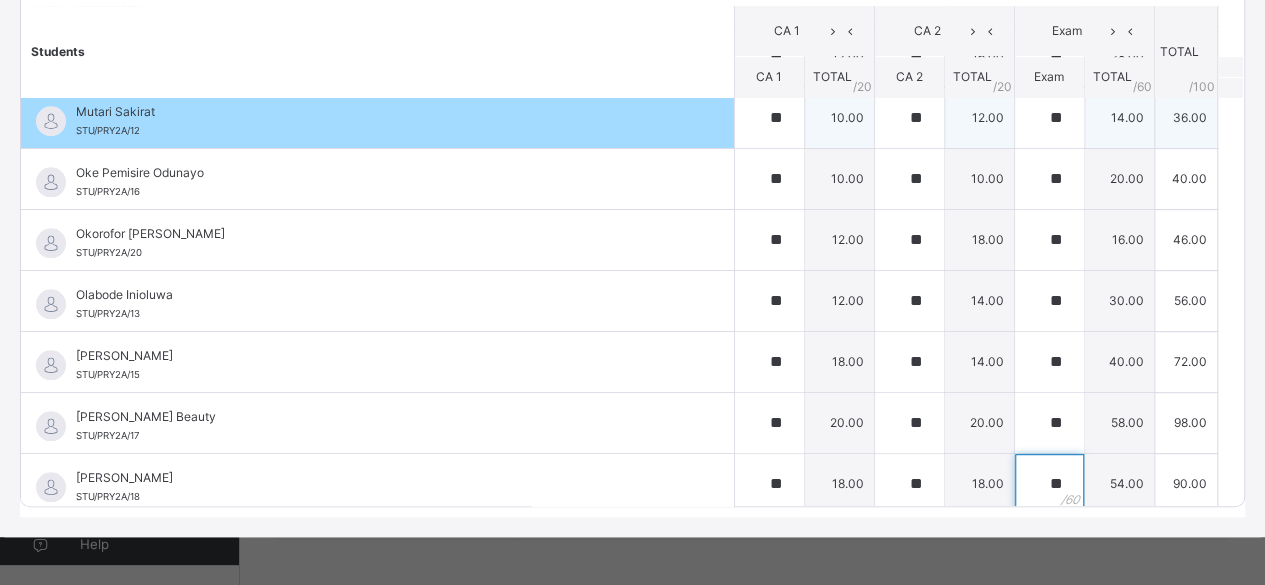 type on "**" 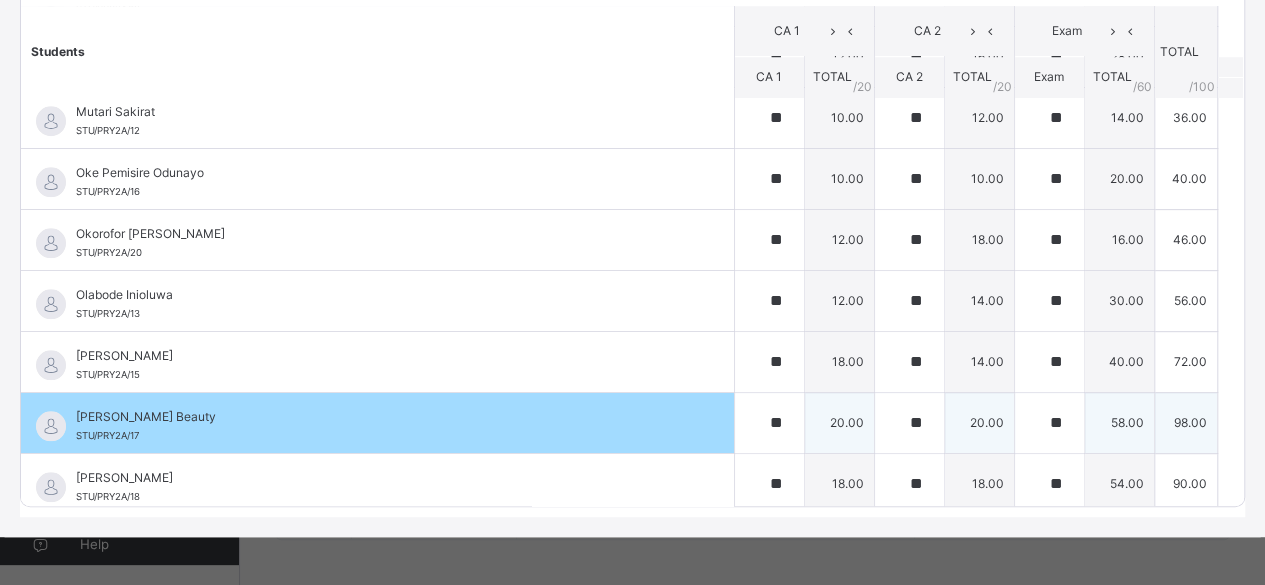 drag, startPoint x: 646, startPoint y: 103, endPoint x: 1068, endPoint y: 402, distance: 517.1895 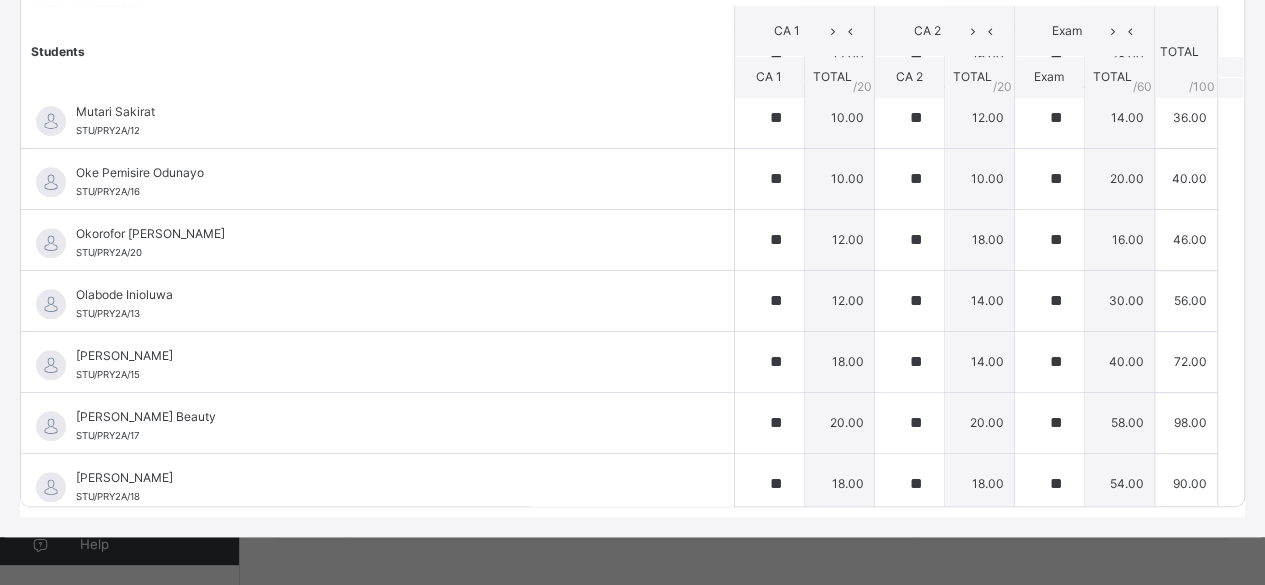 click on "Students" at bounding box center (377, 52) 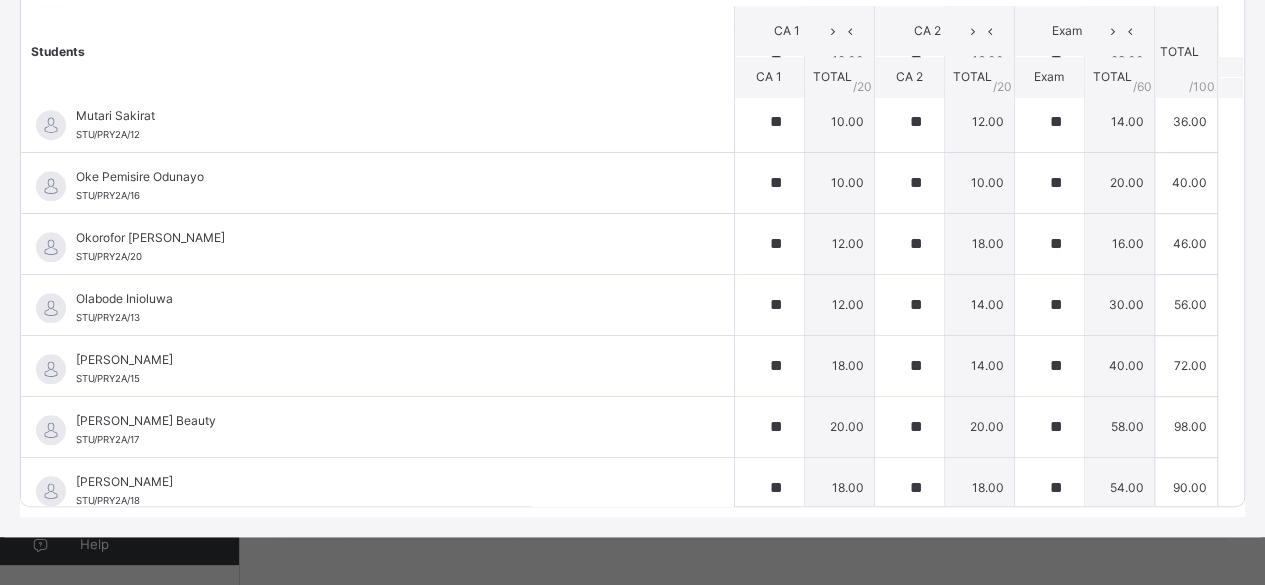 scroll, scrollTop: 866, scrollLeft: 0, axis: vertical 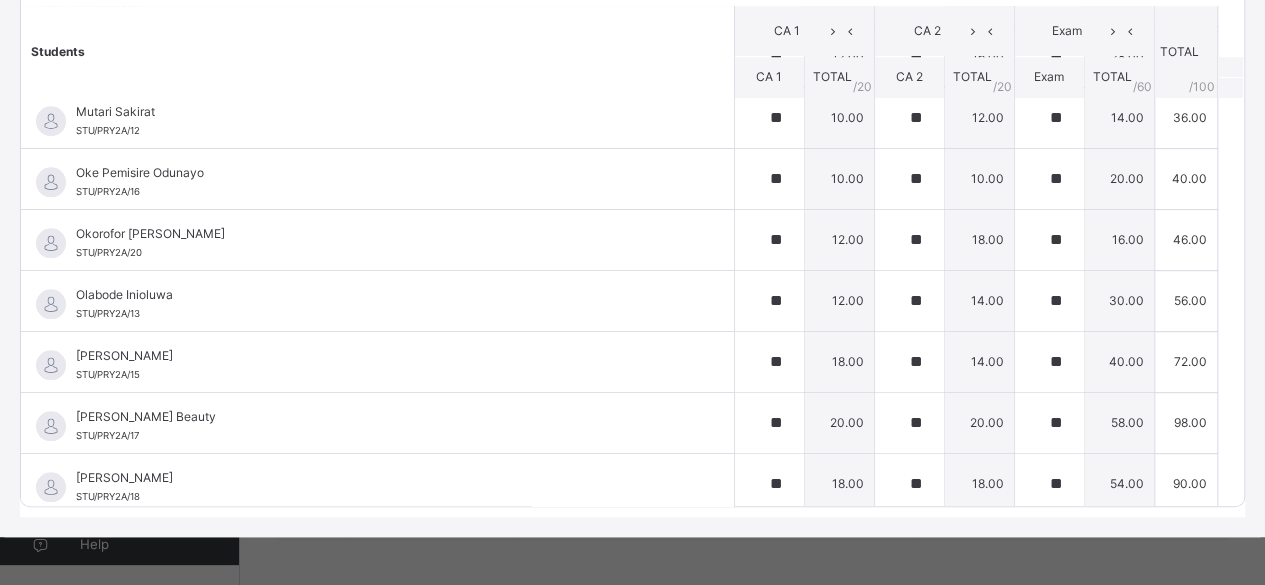 click on "Students" at bounding box center [377, 52] 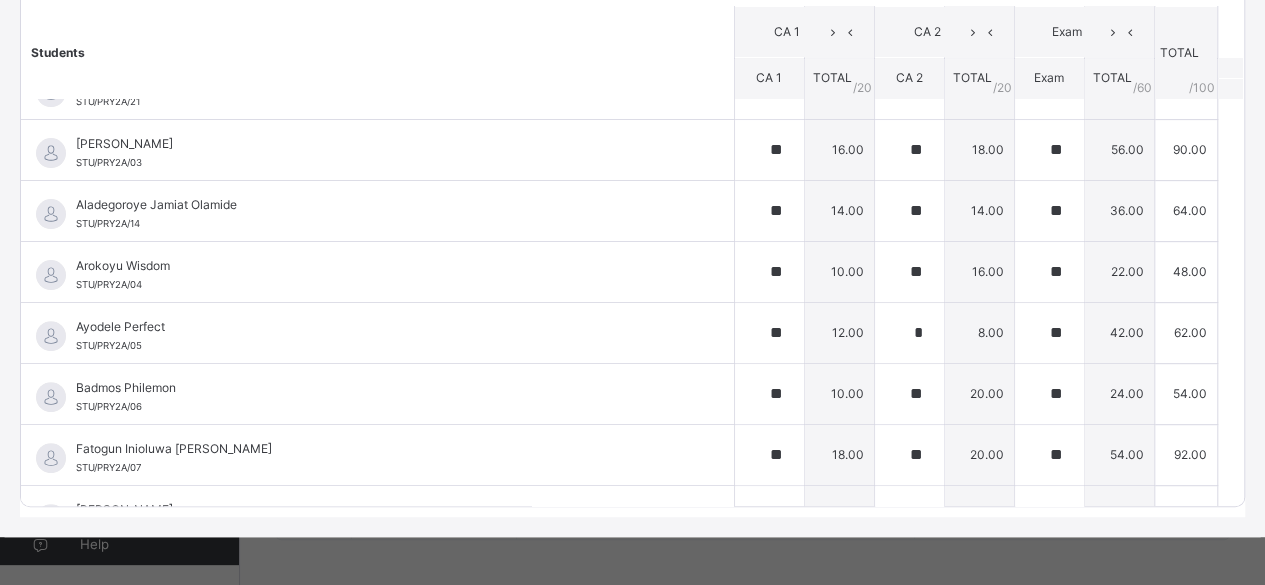 scroll, scrollTop: 41, scrollLeft: 0, axis: vertical 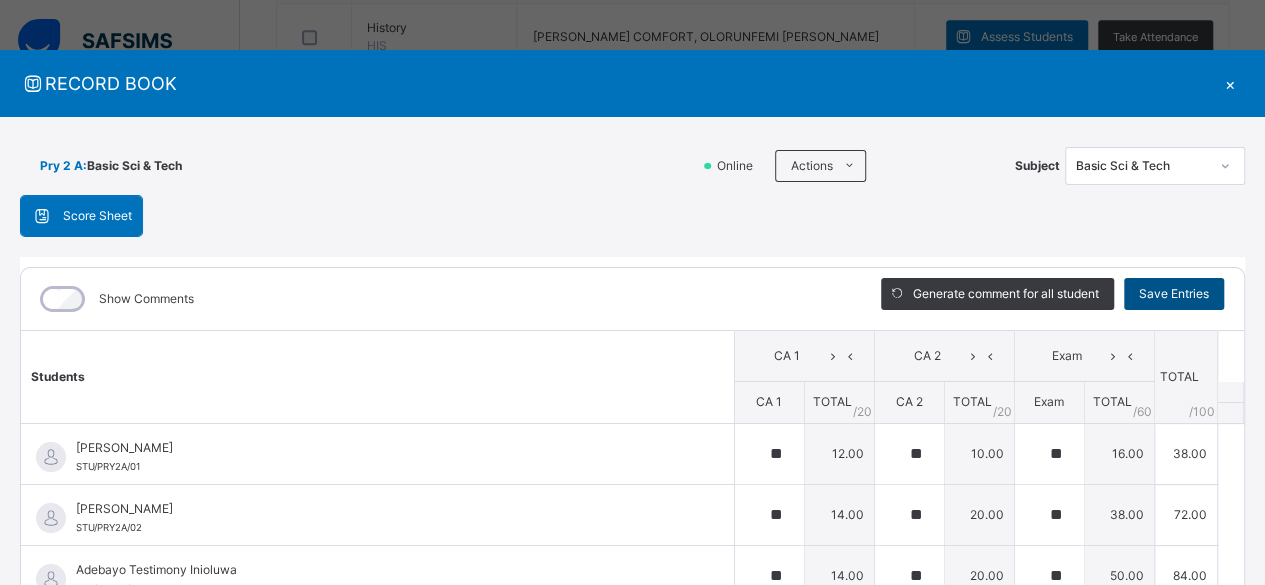 click on "Save Entries" at bounding box center [1174, 294] 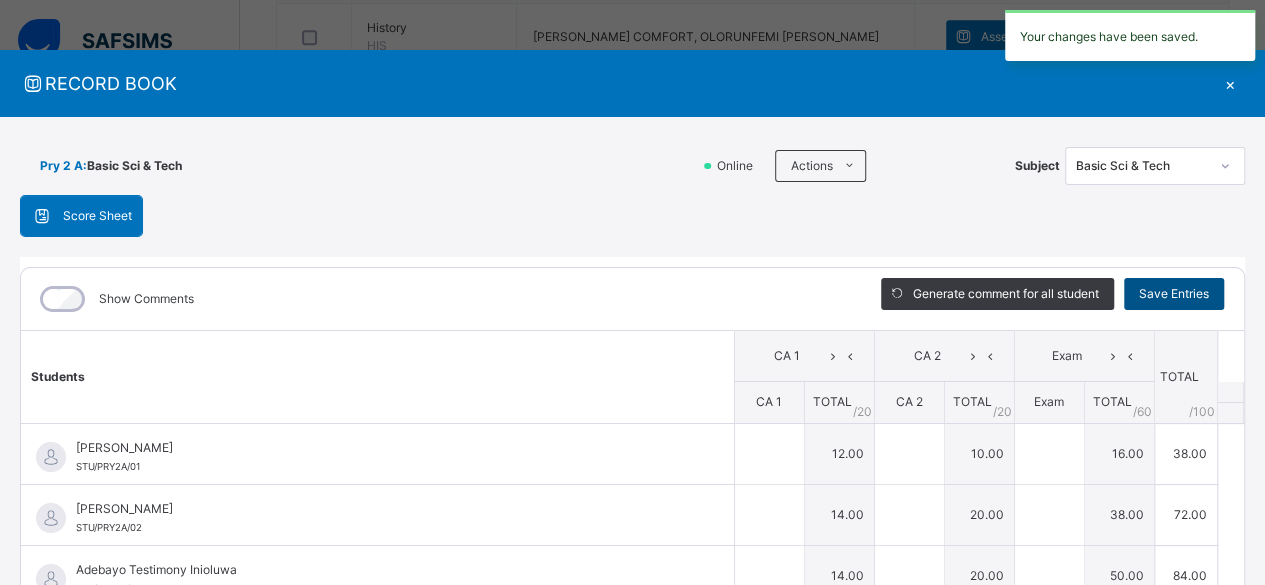 type on "**" 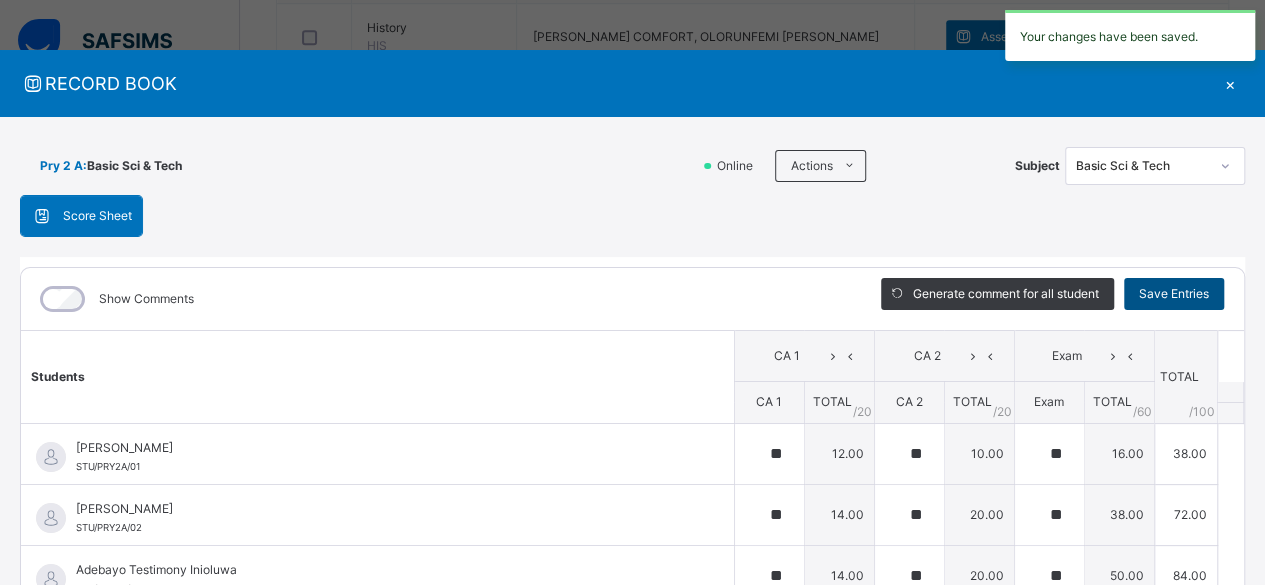 type on "**" 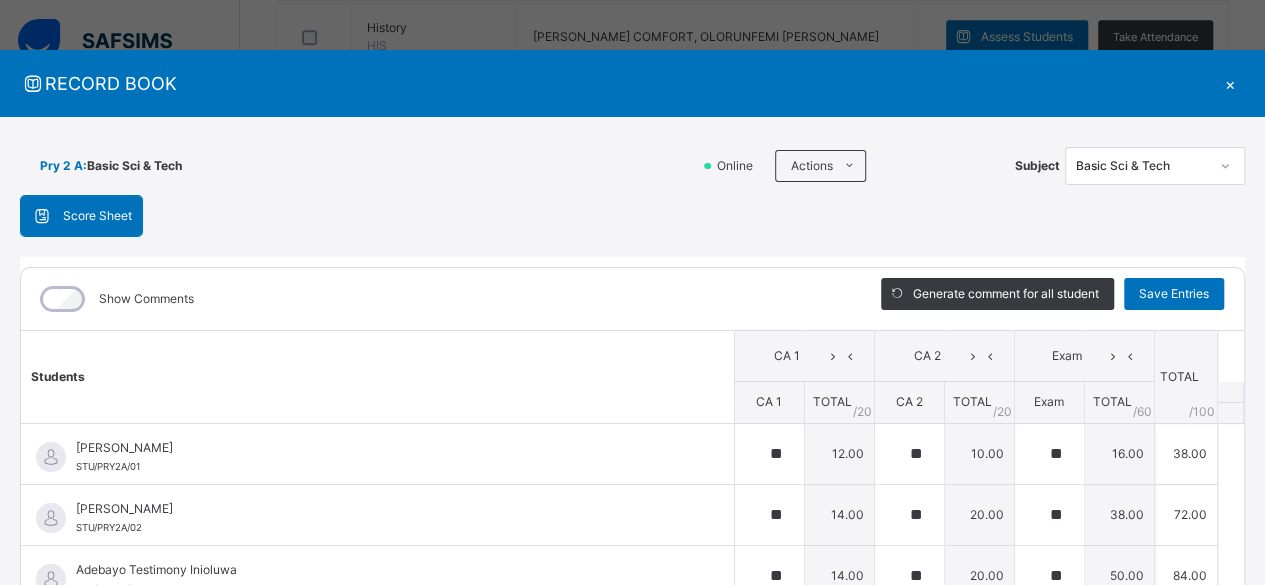 click on "RECORD BOOK × Pry 2   A :   Basic Sci & Tech Online Actions  Download Empty Score Sheet  Upload/map score sheet Subject  Basic Sci & Tech UBEC MODEL SMART SCHOOL OWO, ONDO STATE. Date: 14th Jul 2025, 10:27:50 am Score Sheet Score Sheet Show Comments   Generate comment for all student   Save Entries Class Level:  Pry 2   A Subject:  Basic Sci & Tech Session:  2024/2025 Session Session:  Second Term Students CA 1 CA 2 Exam TOTAL /100 Comment CA 1 TOTAL / 20 CA 2 TOTAL / 20 Exam TOTAL / 60 Abdulwahab Maridiyat  STU/PRY2A/01 Abdulwahab Maridiyat  STU/PRY2A/01 ** 12.00 ** 10.00 ** 16.00 38.00 Generate comment 0 / 250   ×   Subject Teacher’s Comment Generate and see in full the comment developed by the AI with an option to regenerate the comment JS Abdulwahab Maridiyat    STU/PRY2A/01   Total 38.00  / 100.00 Sims Bot   Regenerate     Use this comment   Abiodun  David   STU/PRY2A/02 Abiodun  David   STU/PRY2A/02 ** 14.00 ** 20.00 ** 38.00 72.00 Generate comment 0 / 250   ×   Subject Teacher’s Comment JS" at bounding box center (632, 292) 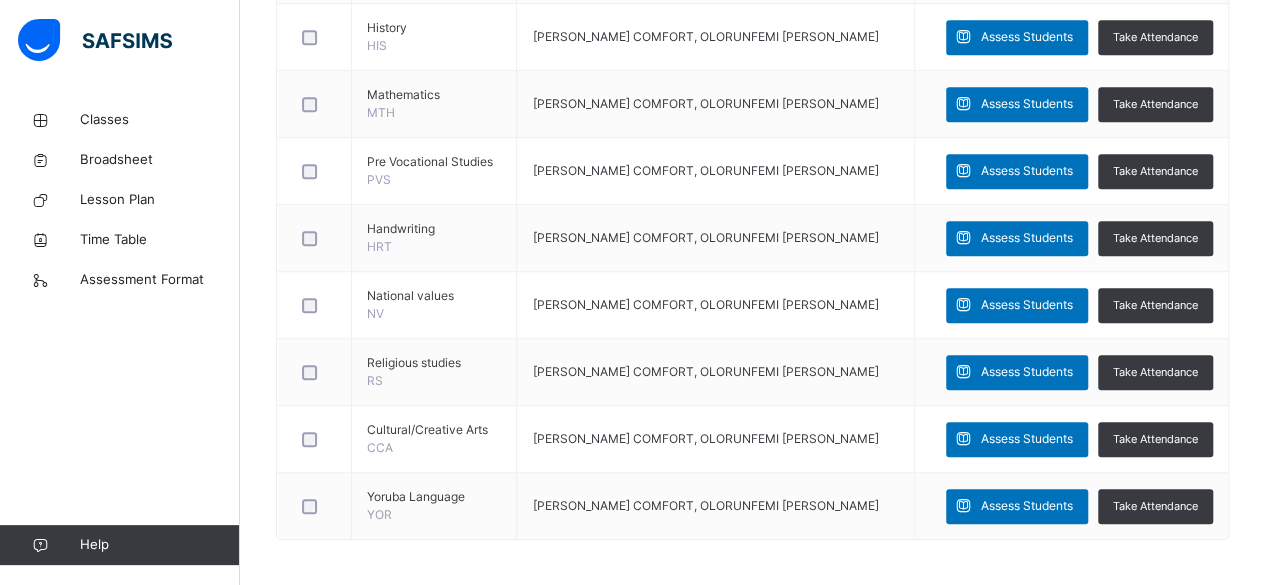 scroll, scrollTop: 191, scrollLeft: 0, axis: vertical 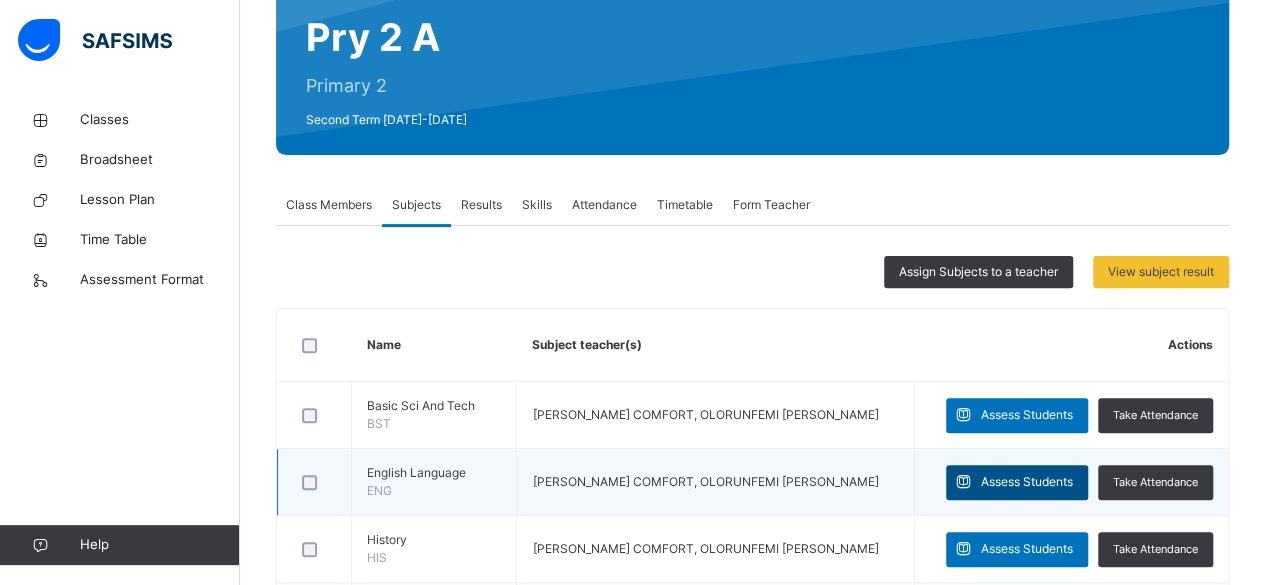 click on "Assess Students" at bounding box center [1027, 482] 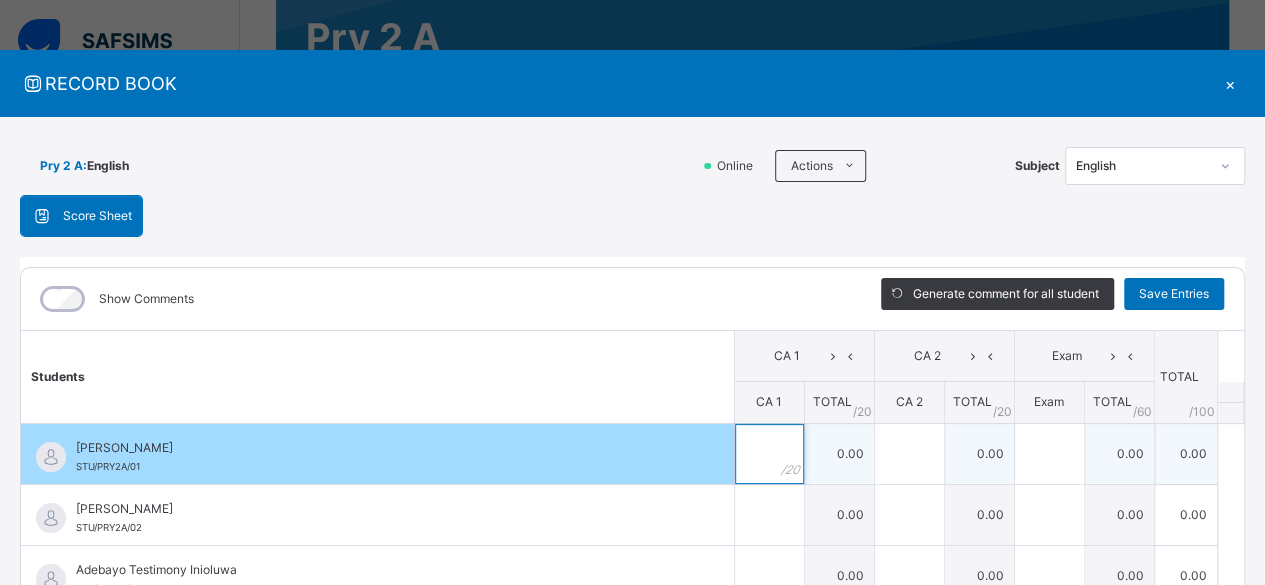 click at bounding box center (769, 454) 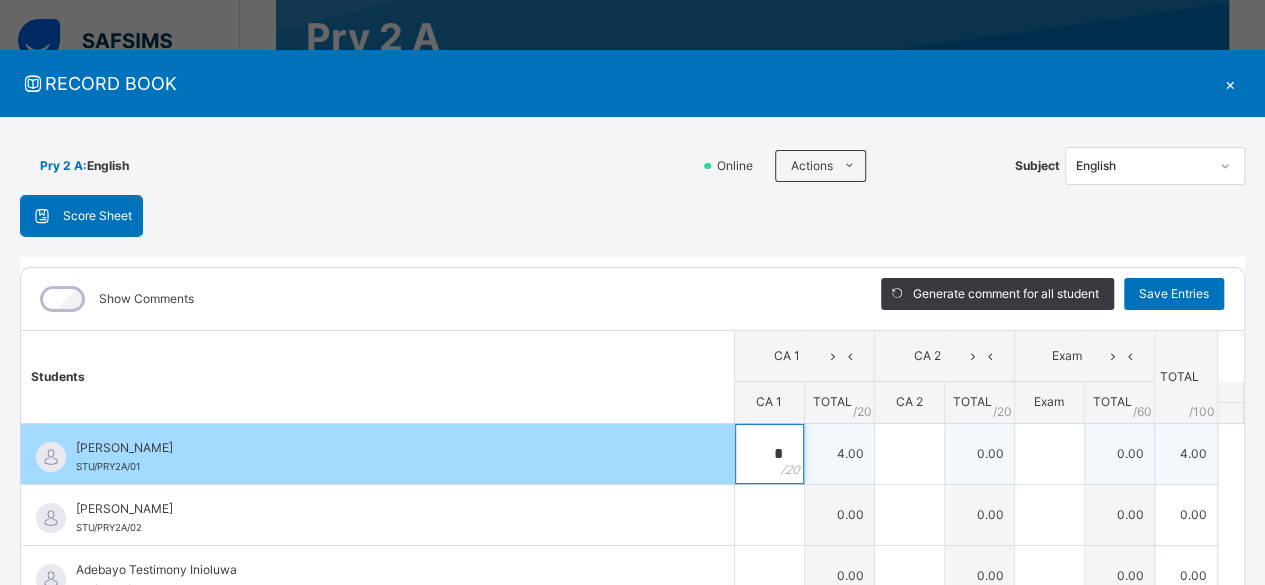 type on "*" 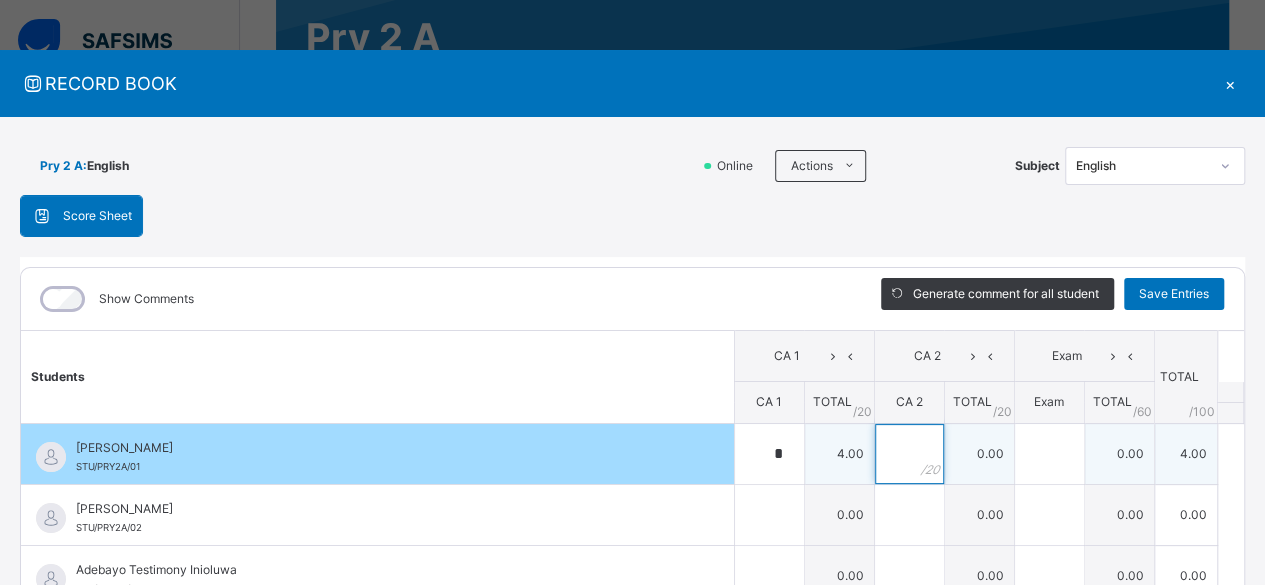 click at bounding box center (909, 454) 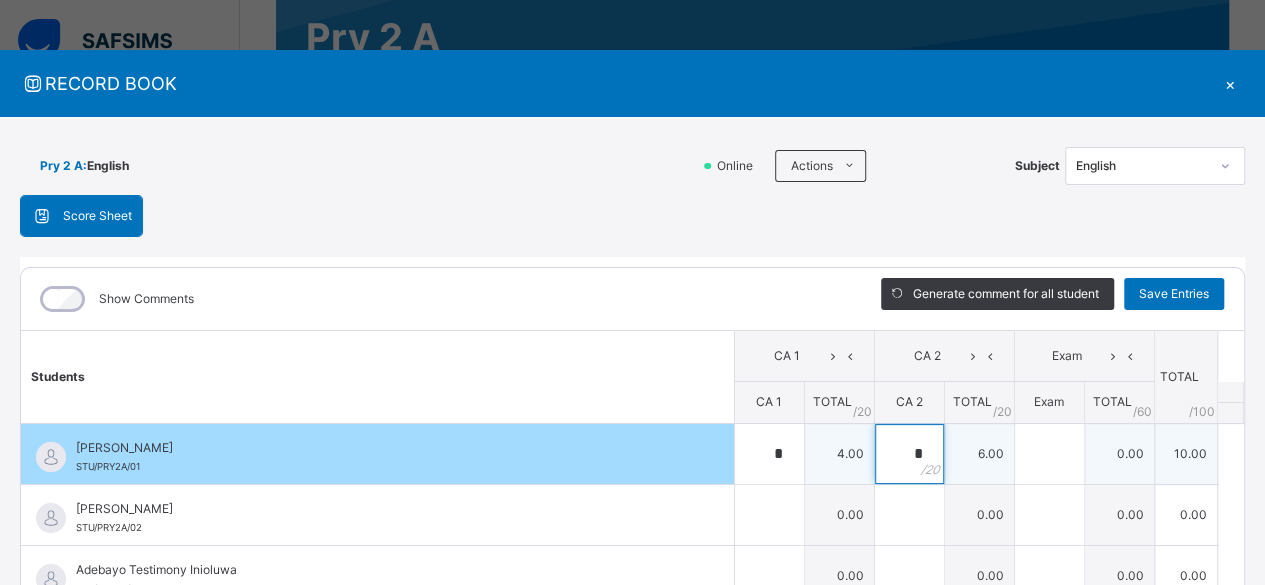 type on "*" 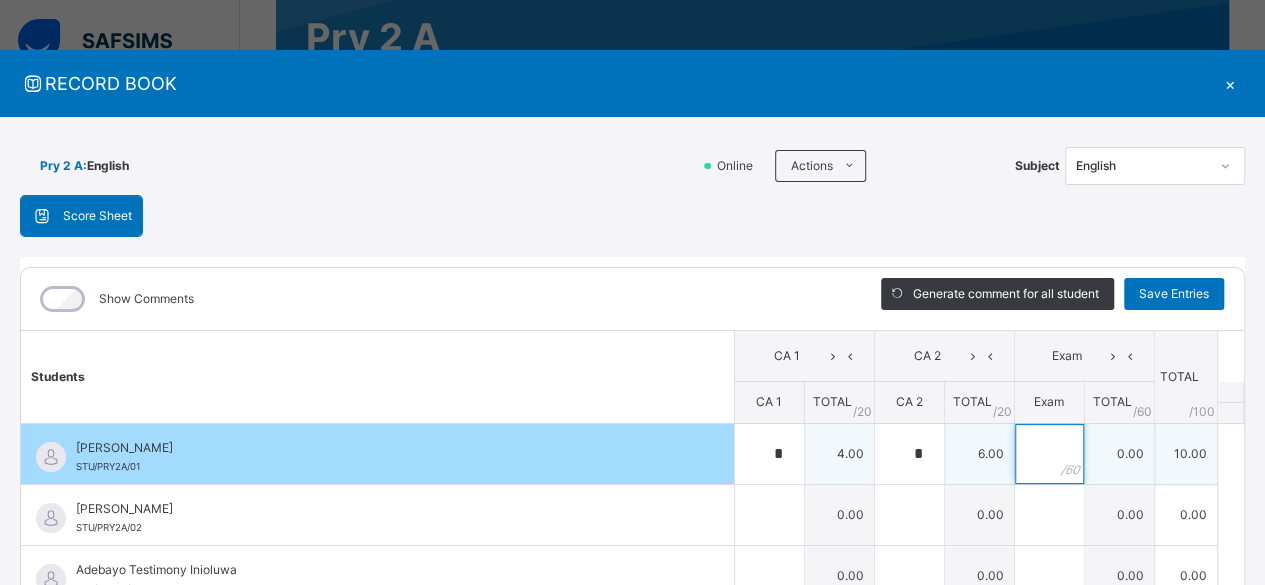 click at bounding box center [1049, 454] 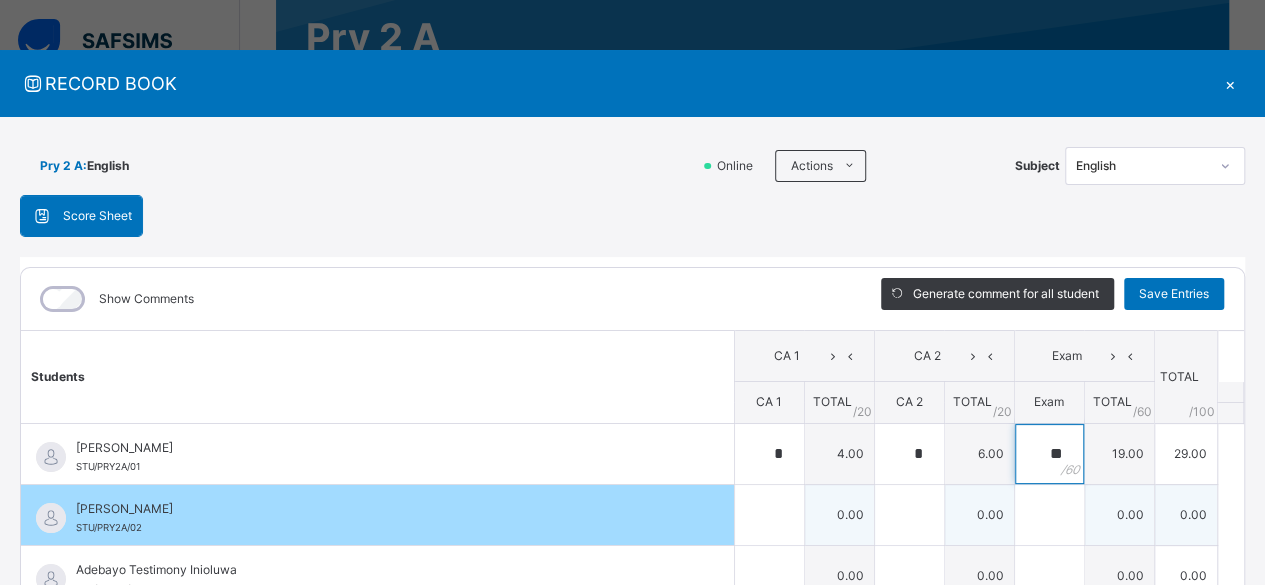type on "**" 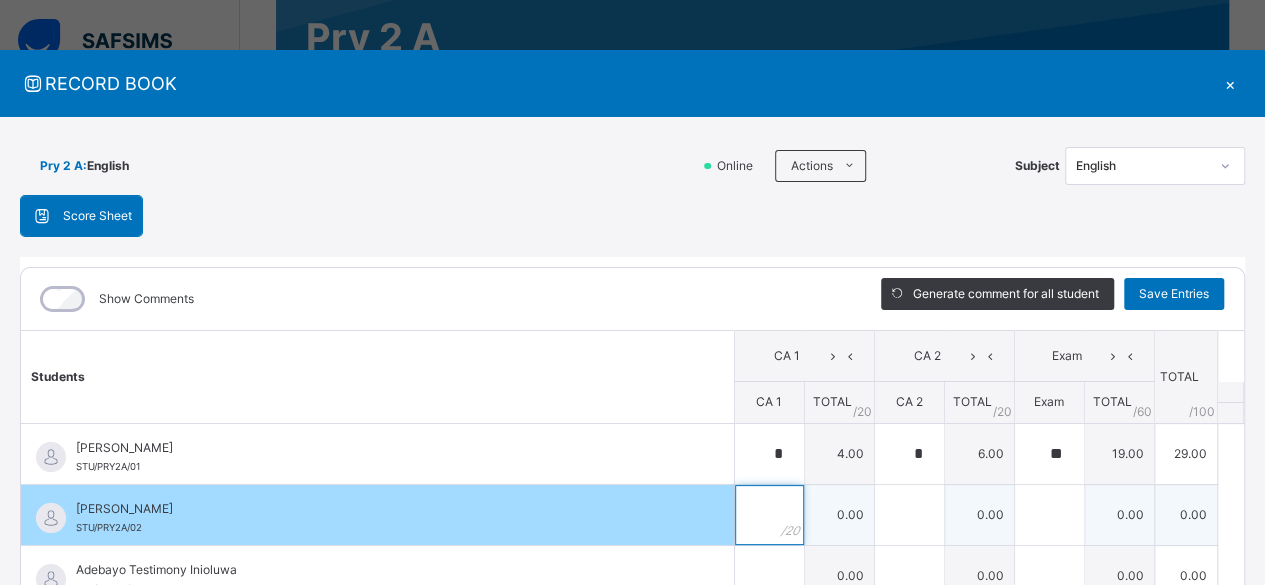 click at bounding box center [769, 515] 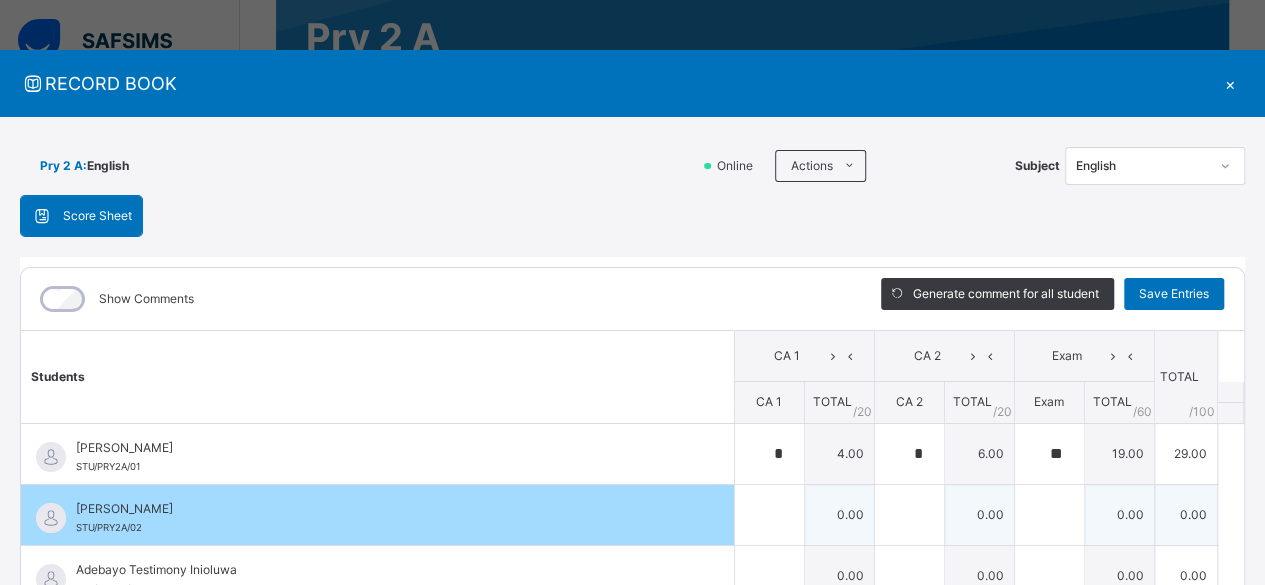 click at bounding box center [769, 515] 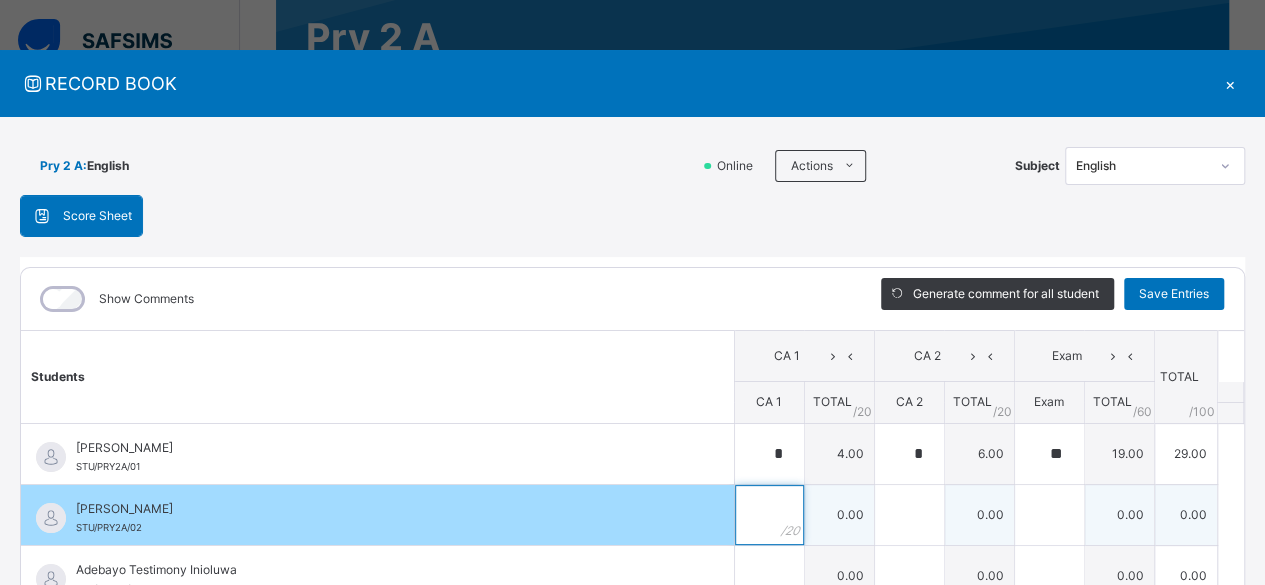 click at bounding box center (769, 515) 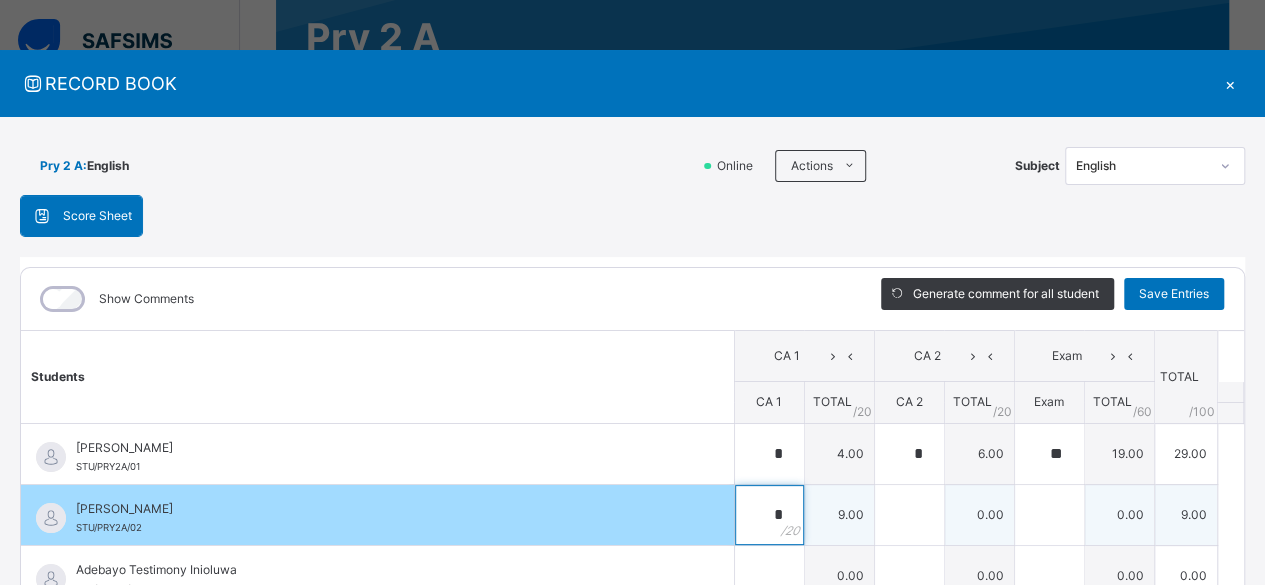 type on "*" 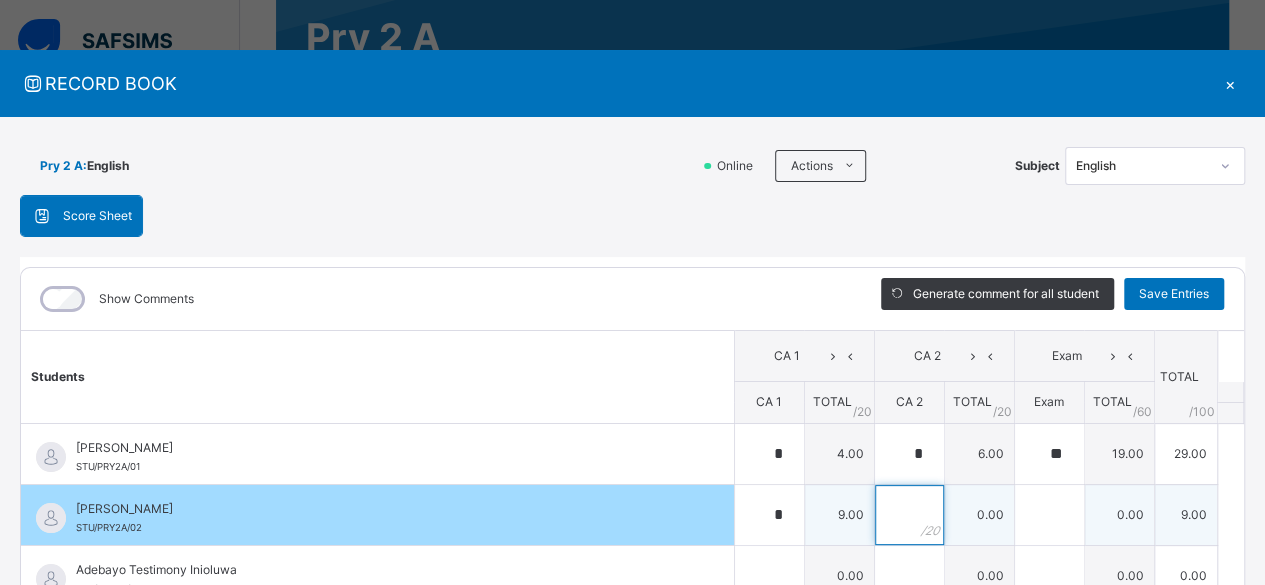 click at bounding box center [909, 515] 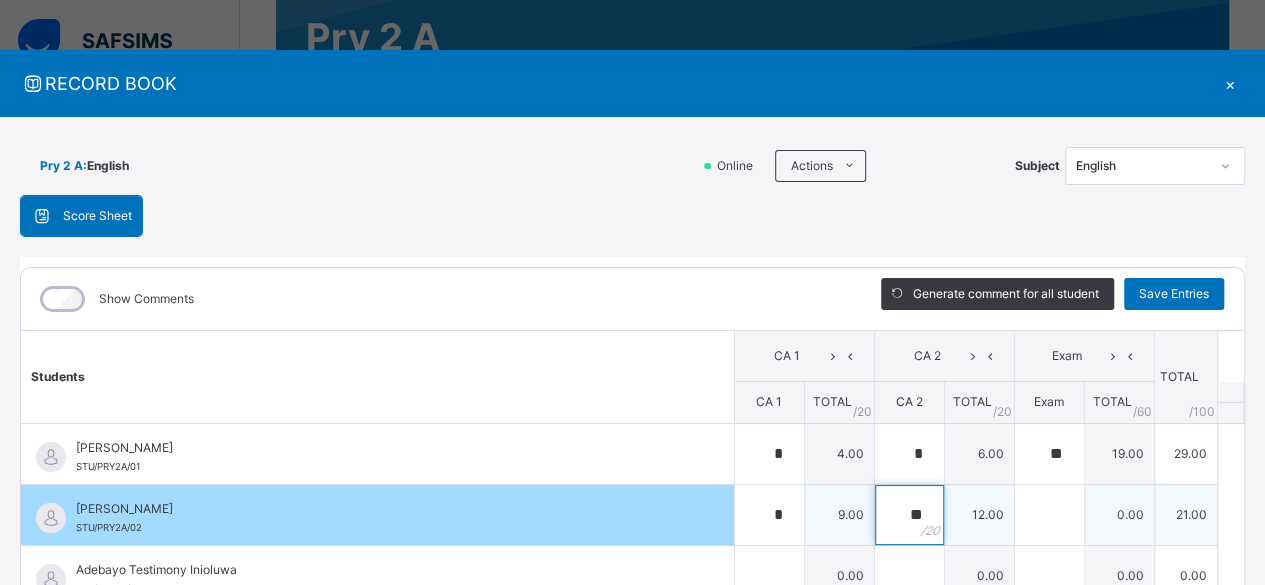type on "**" 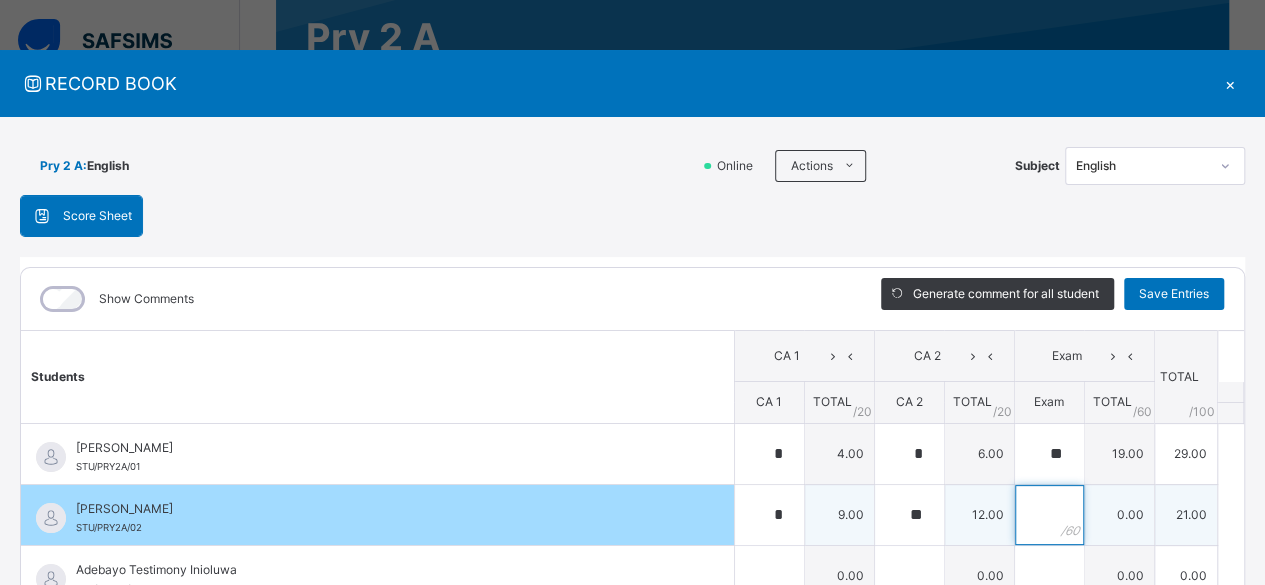click at bounding box center [1049, 515] 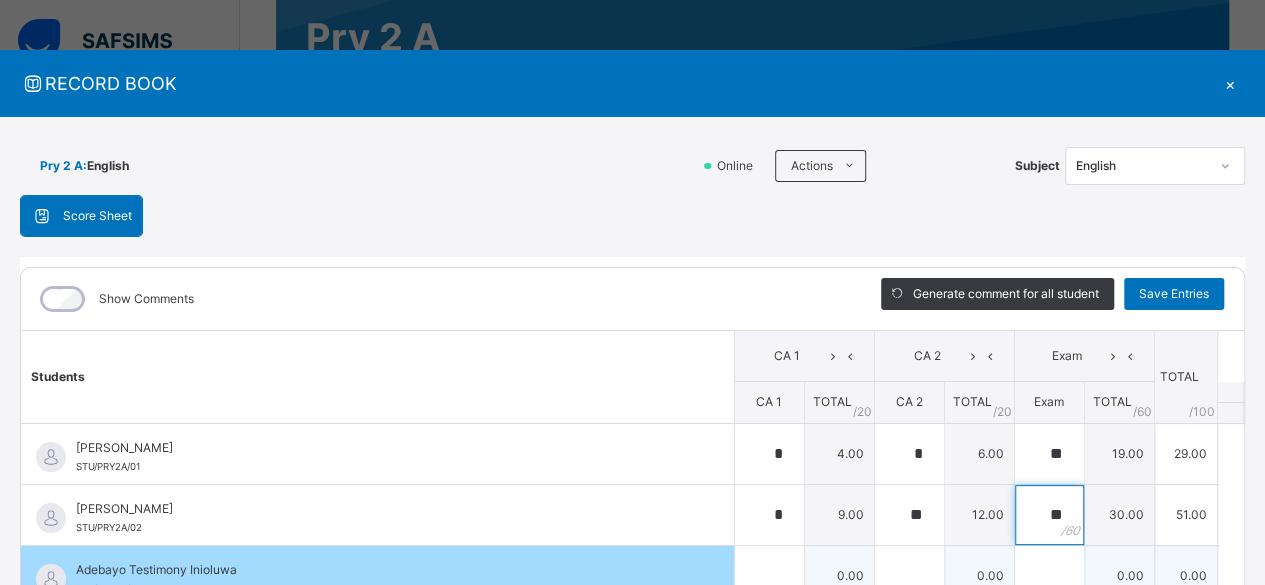 type on "**" 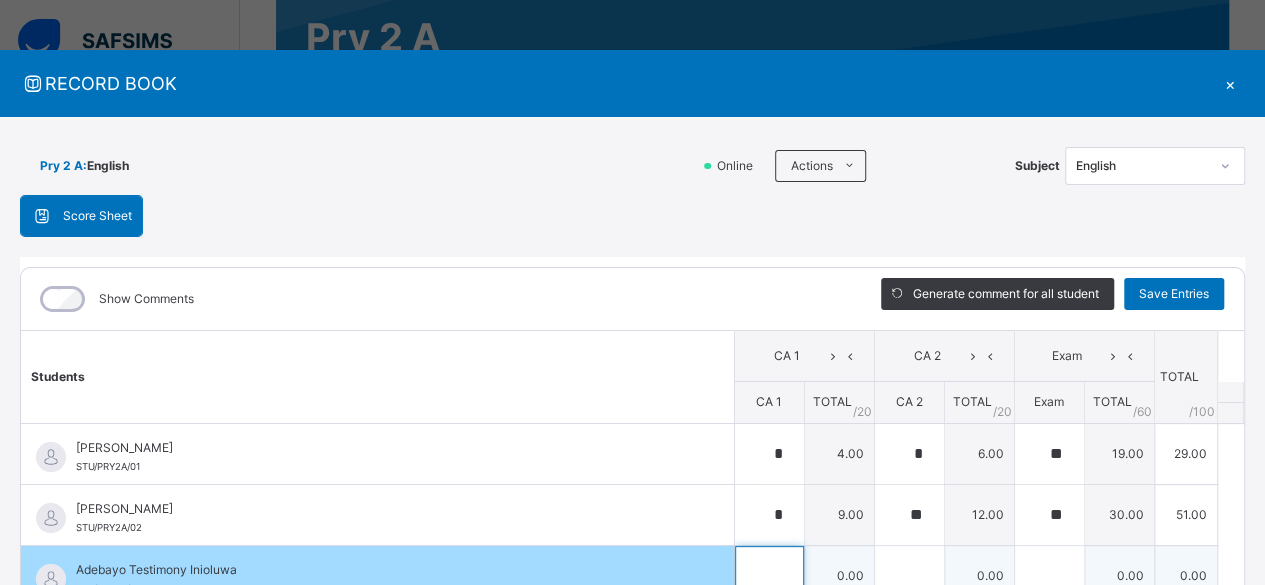 click at bounding box center [769, 576] 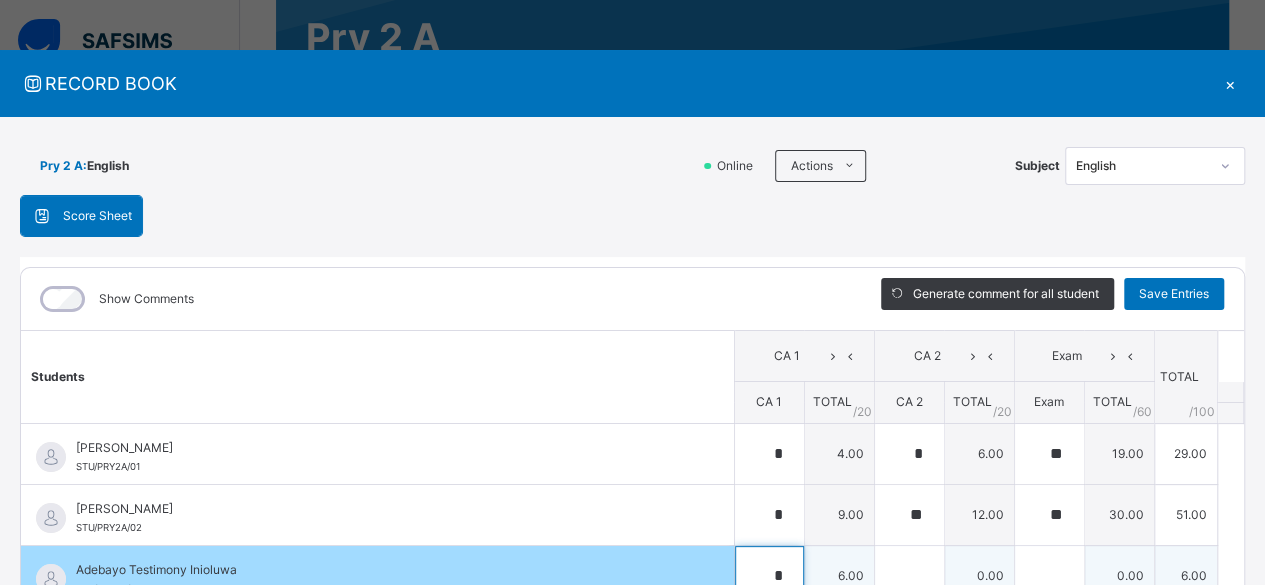 type on "*" 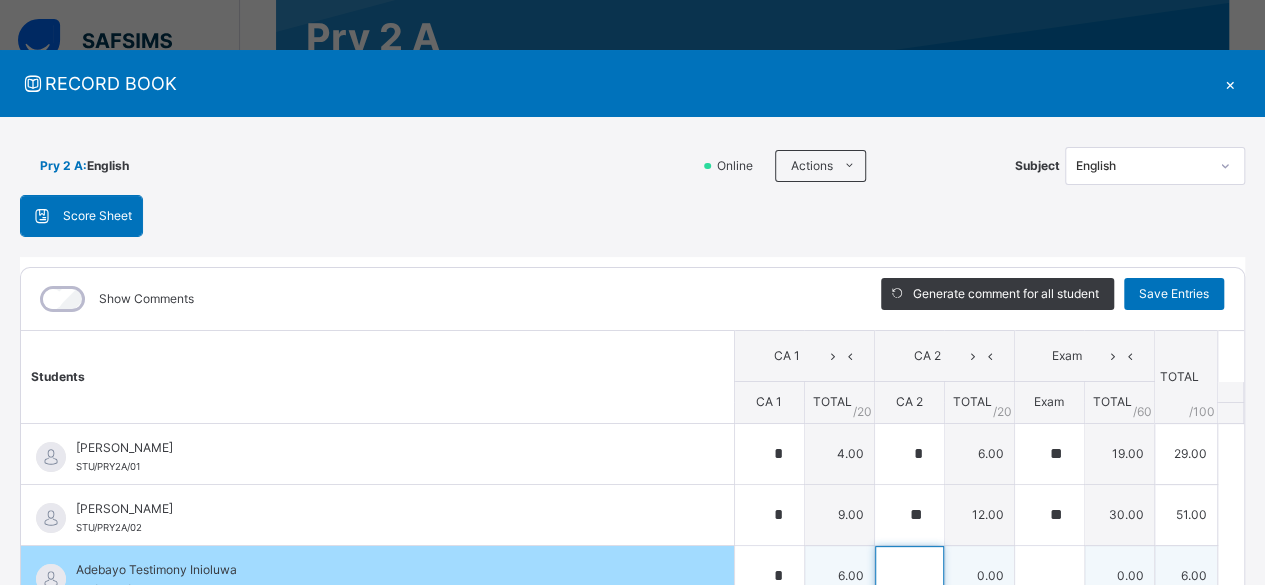 click at bounding box center [909, 576] 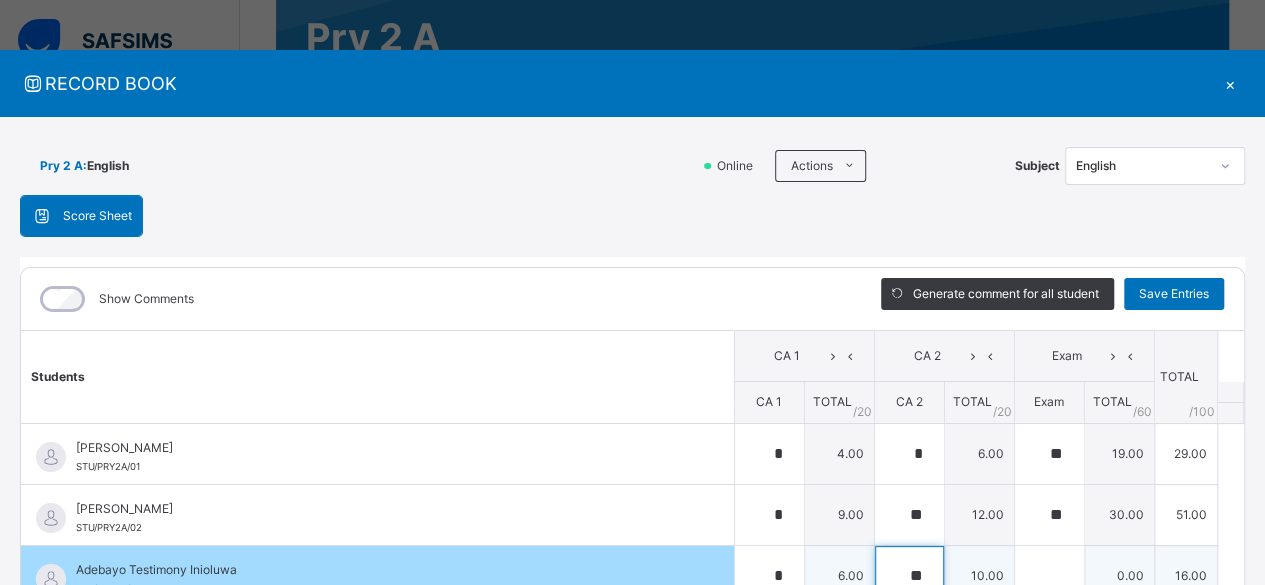 type on "**" 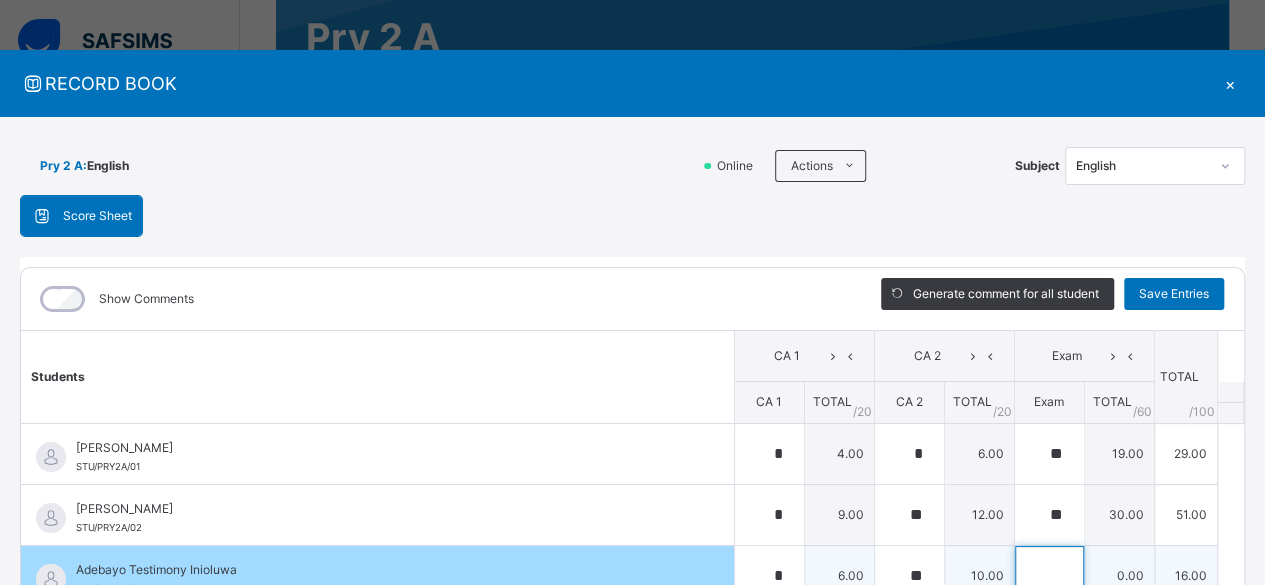click at bounding box center (1049, 576) 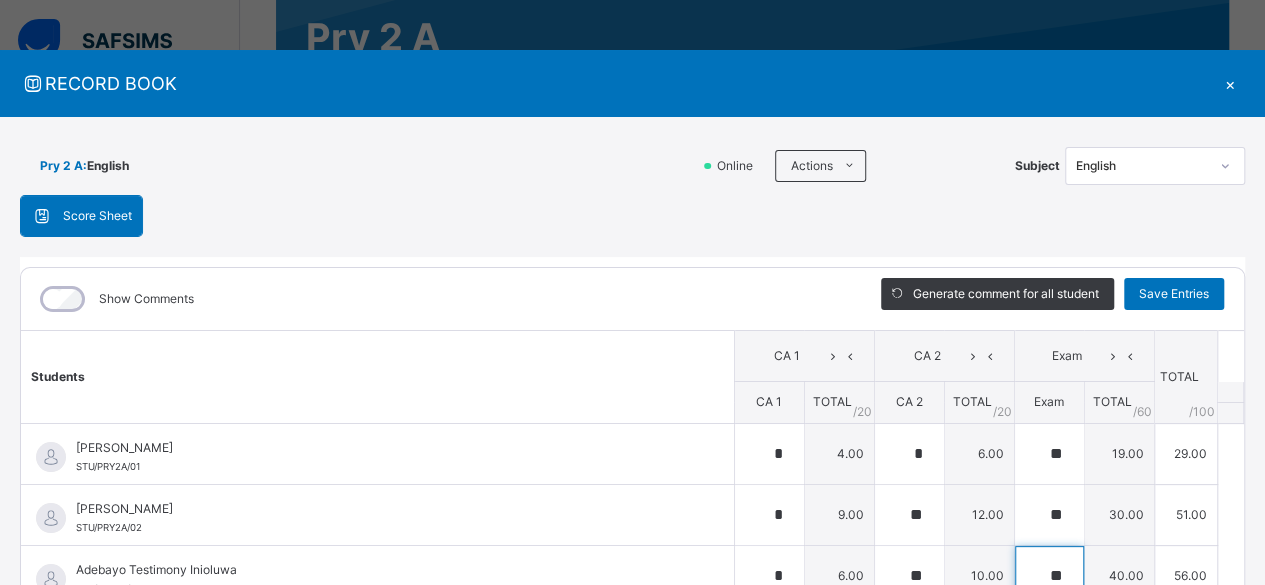 type on "**" 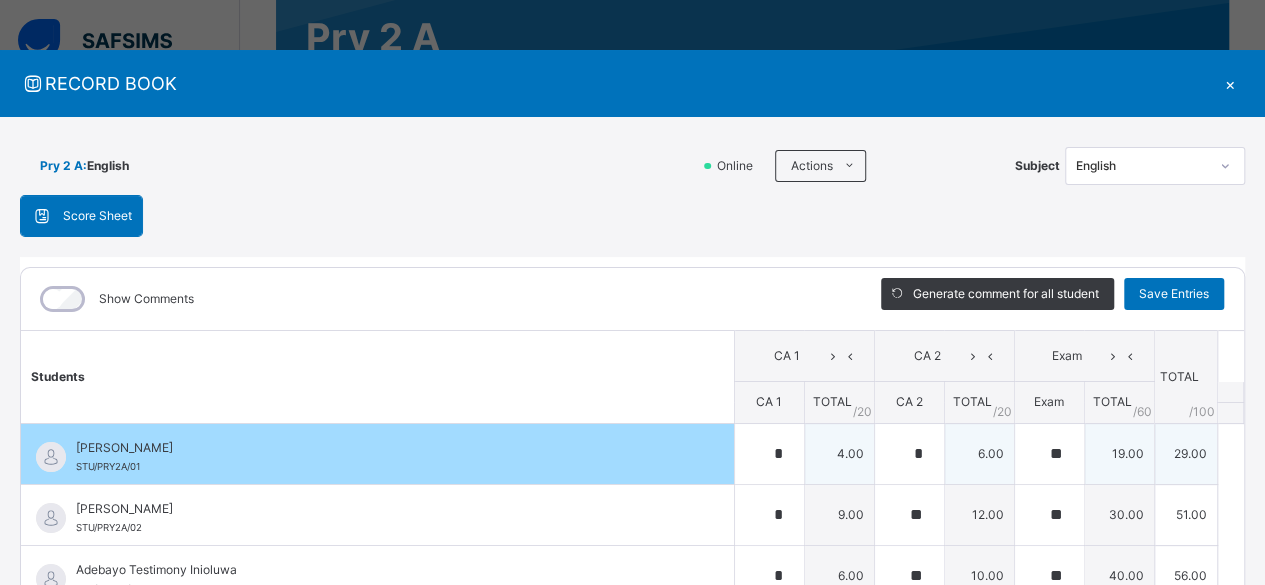 drag, startPoint x: 656, startPoint y: 294, endPoint x: 1004, endPoint y: 436, distance: 375.85635 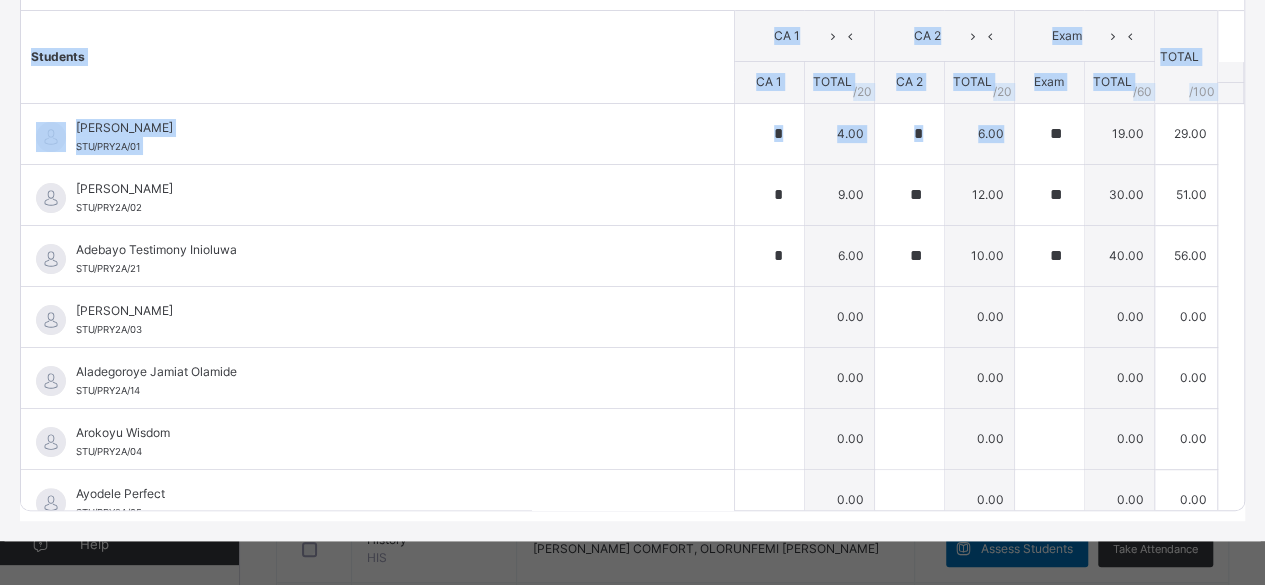 scroll, scrollTop: 324, scrollLeft: 0, axis: vertical 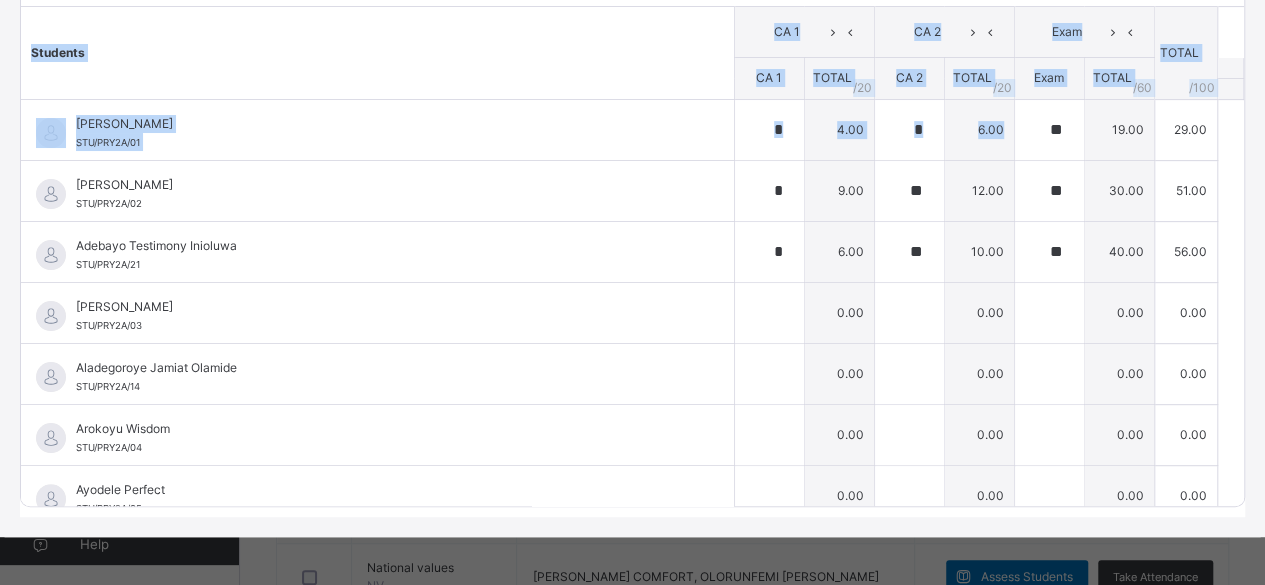 click on "Students" at bounding box center [377, 53] 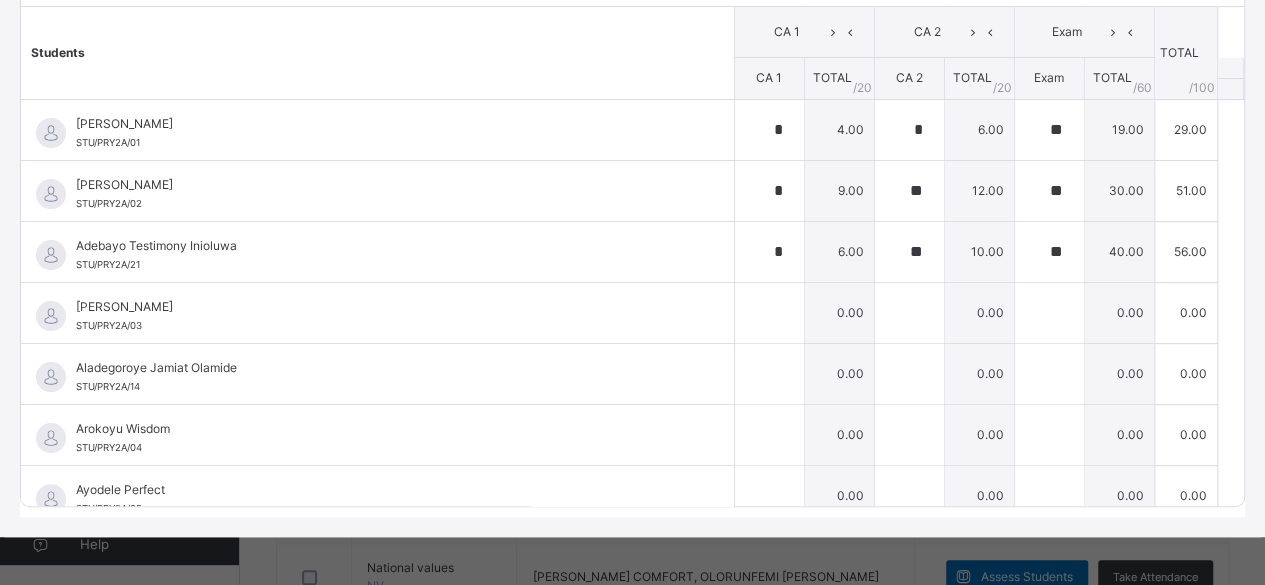click on "Students" at bounding box center [377, 53] 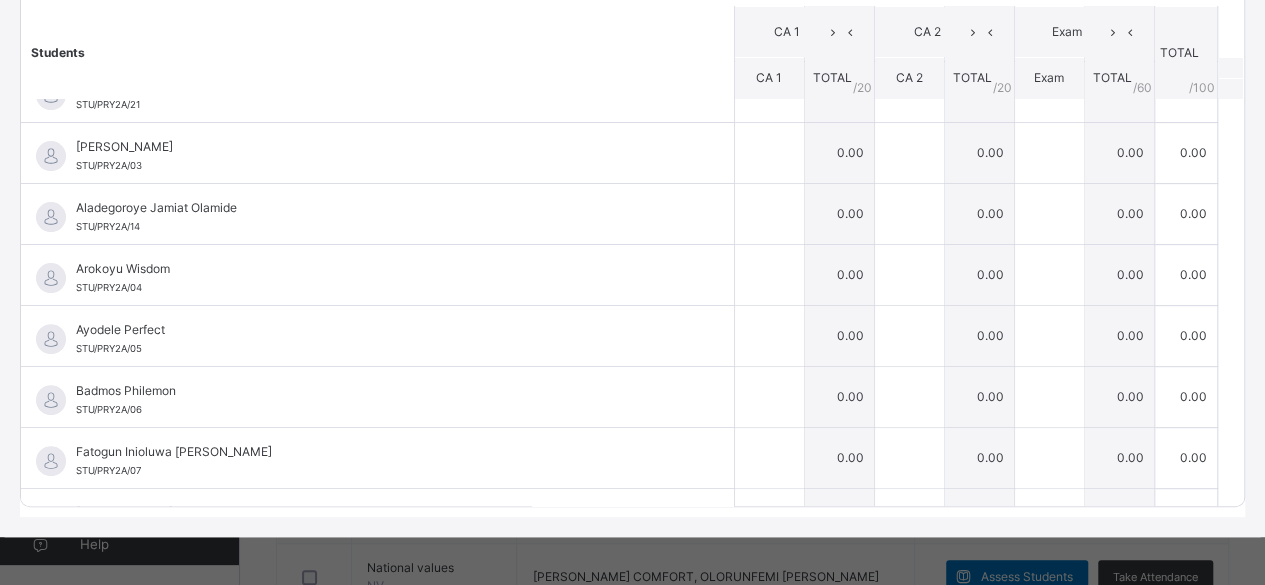 scroll, scrollTop: 200, scrollLeft: 0, axis: vertical 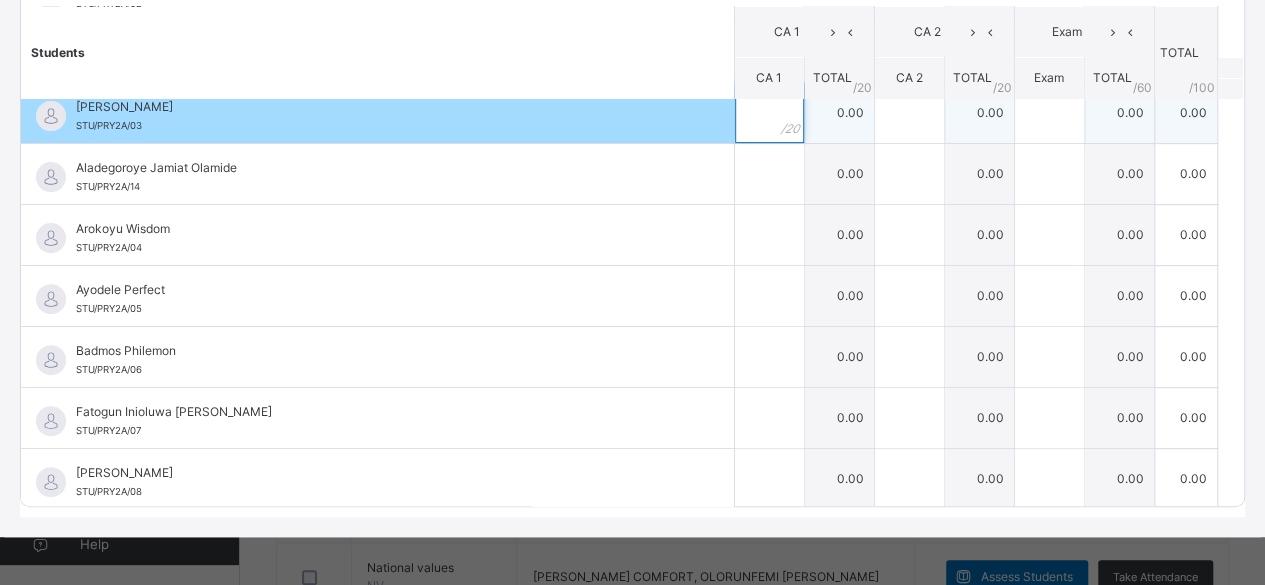click at bounding box center (769, 113) 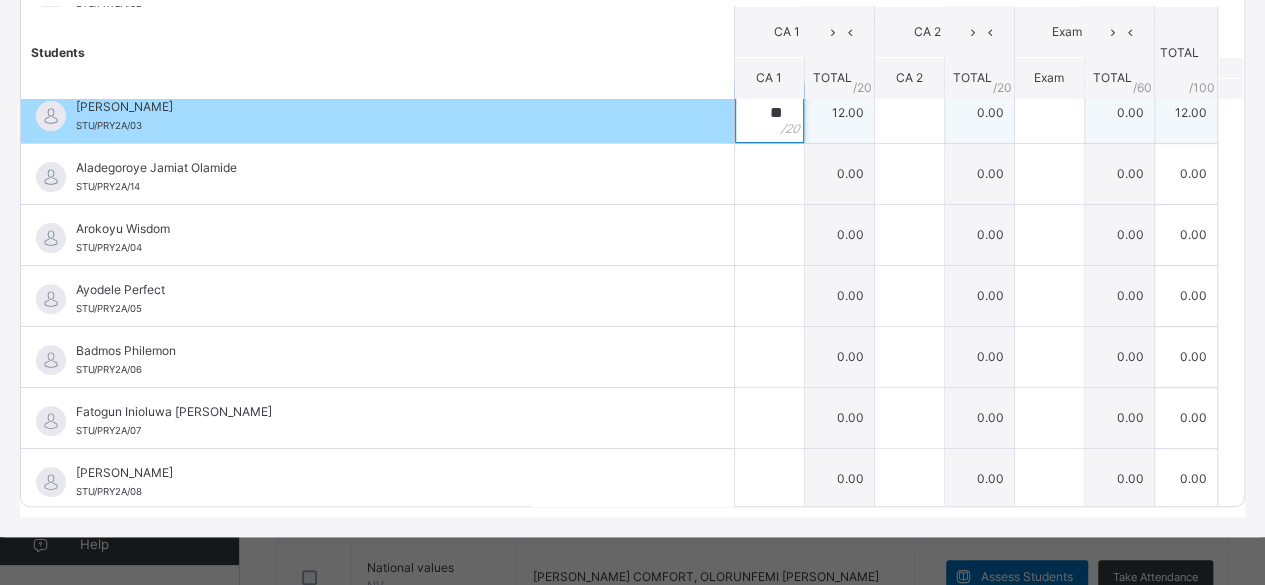 type on "**" 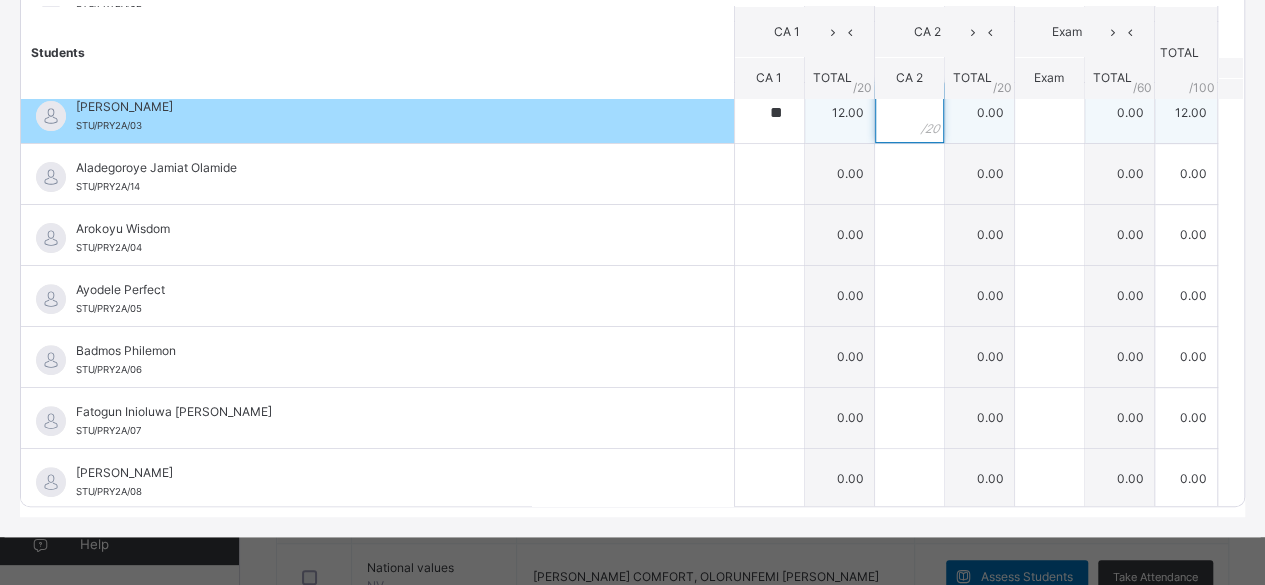 click at bounding box center [909, 113] 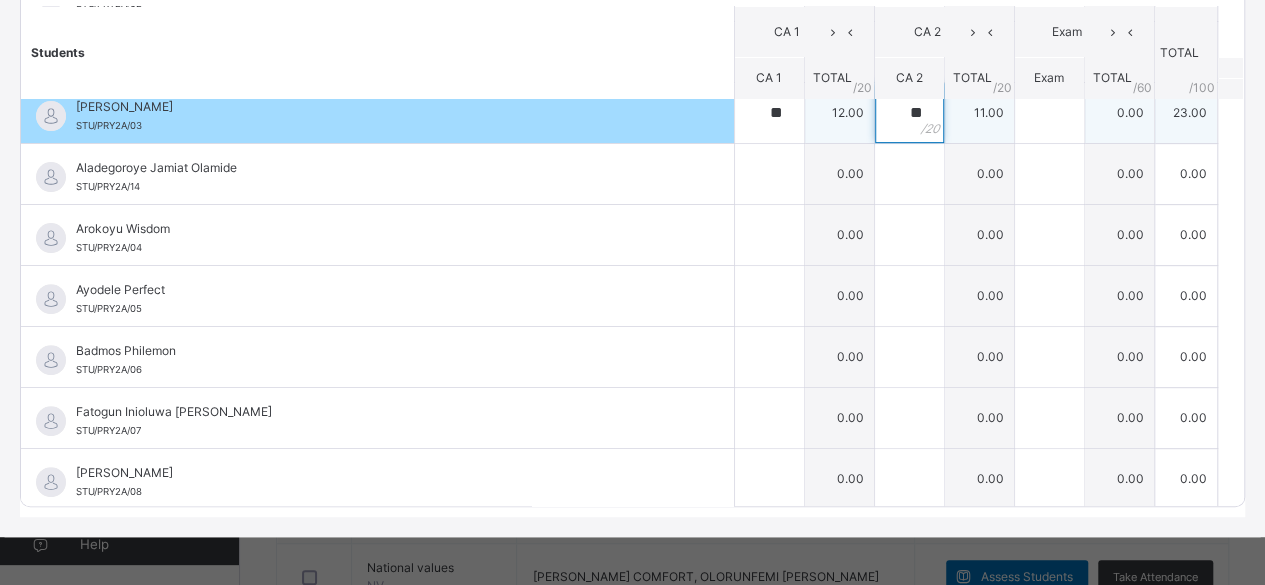 type on "**" 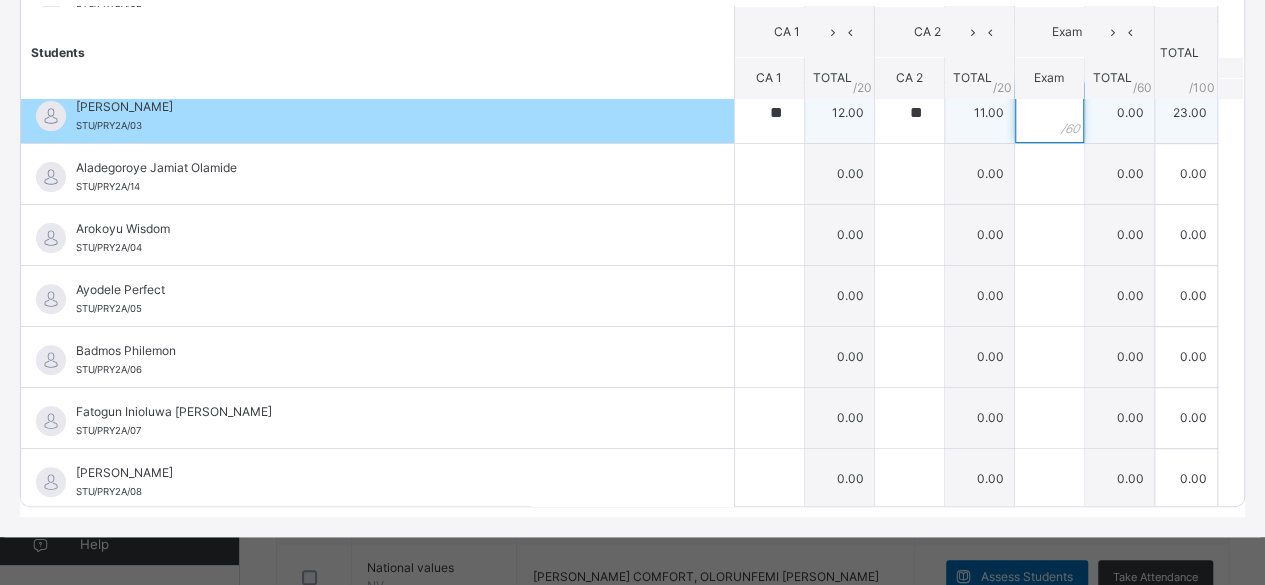 click at bounding box center [1049, 113] 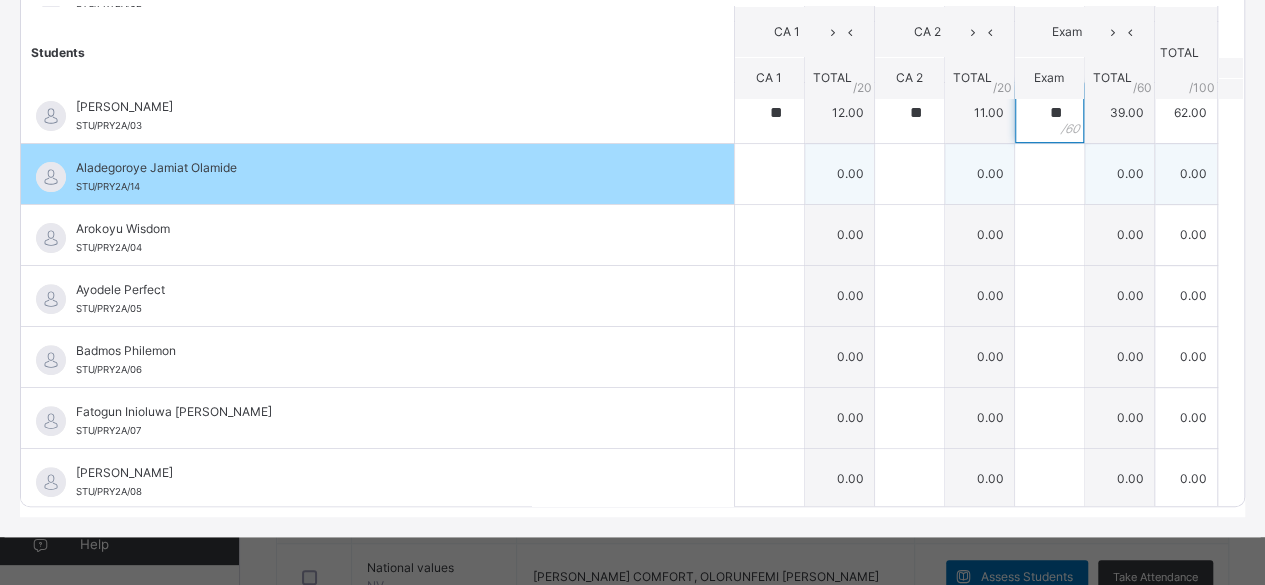type on "**" 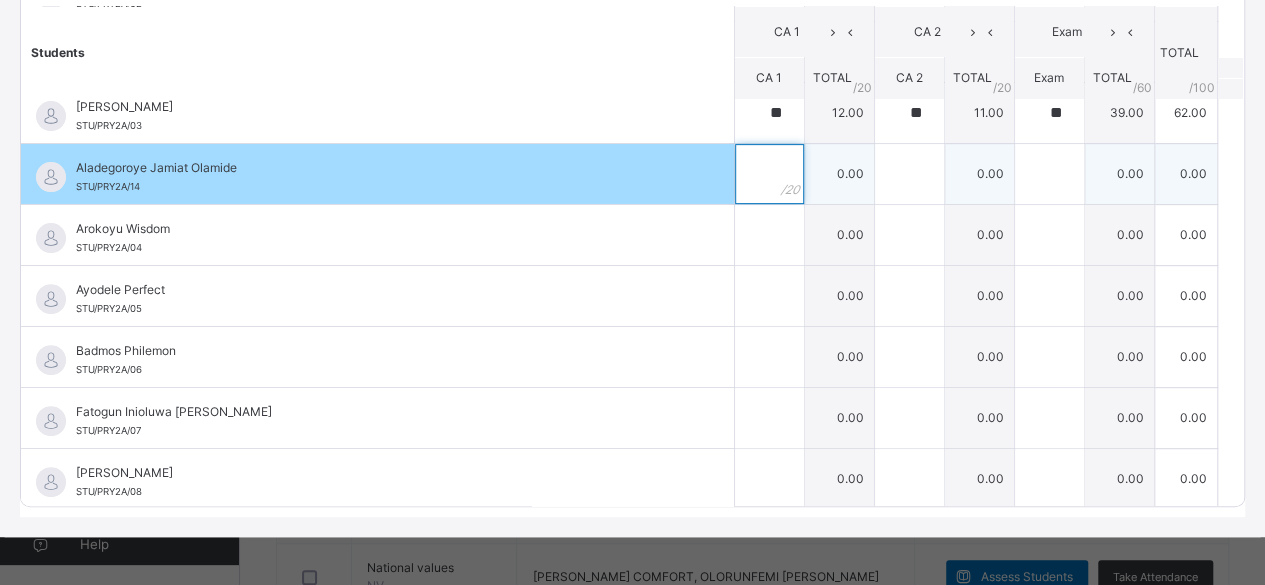 click at bounding box center [769, 174] 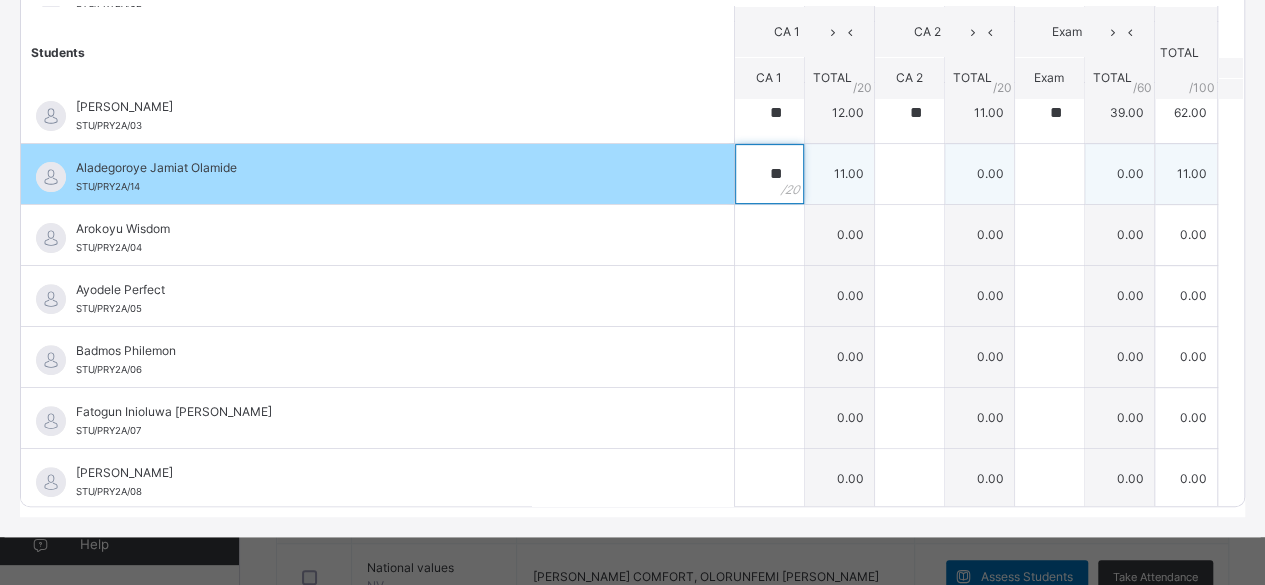 type on "**" 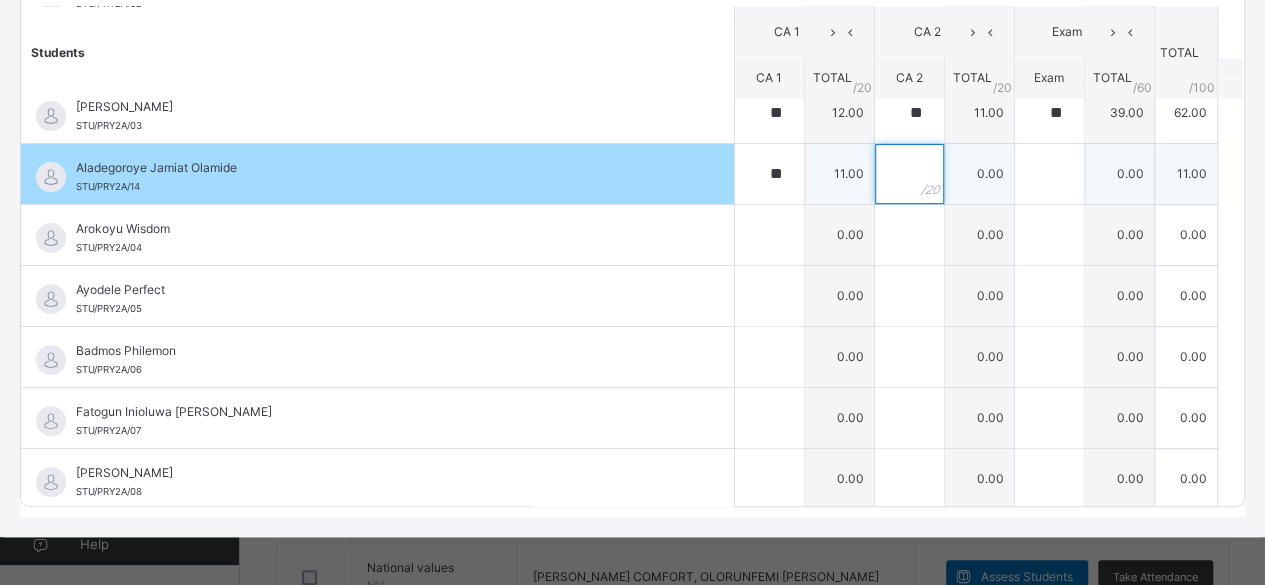 click at bounding box center (909, 174) 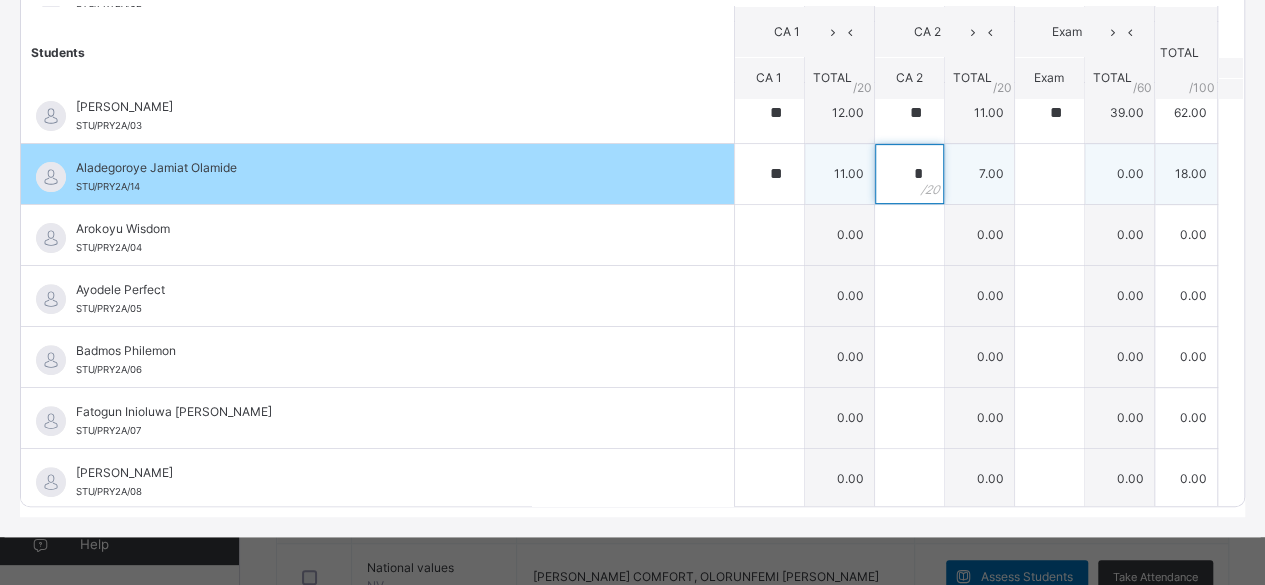 type on "*" 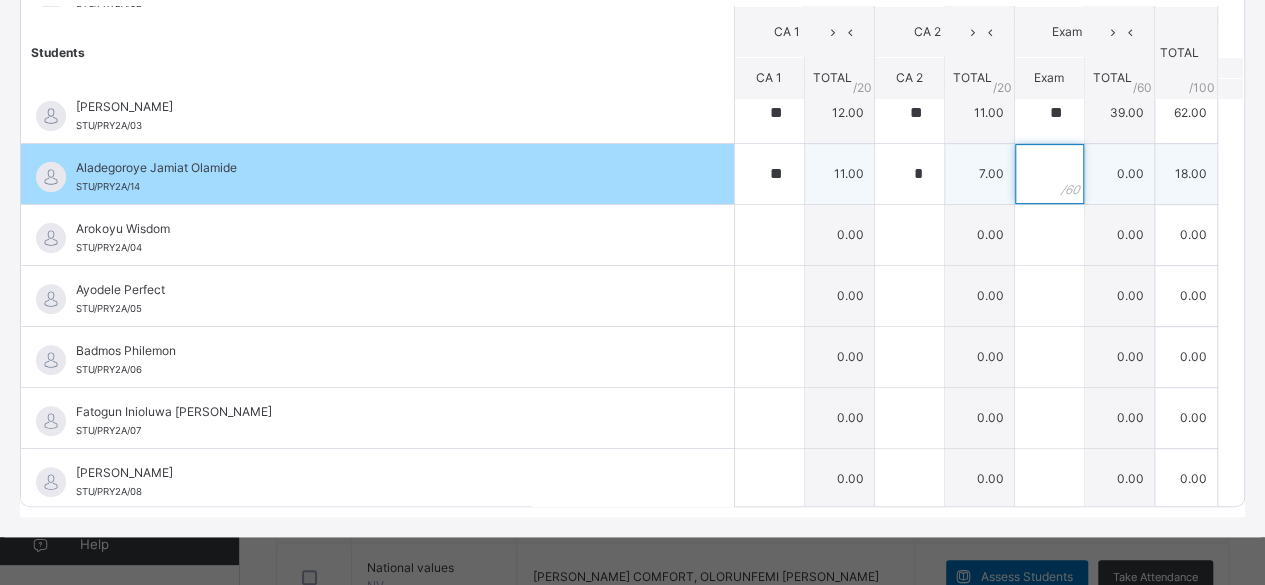 click at bounding box center [1049, 174] 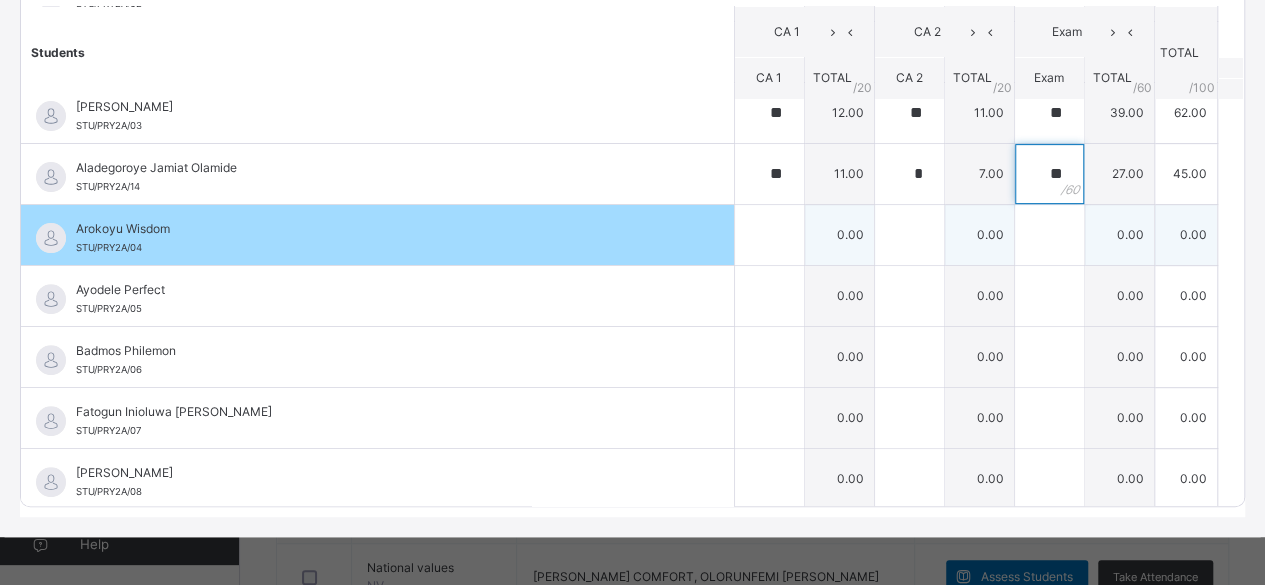 type on "**" 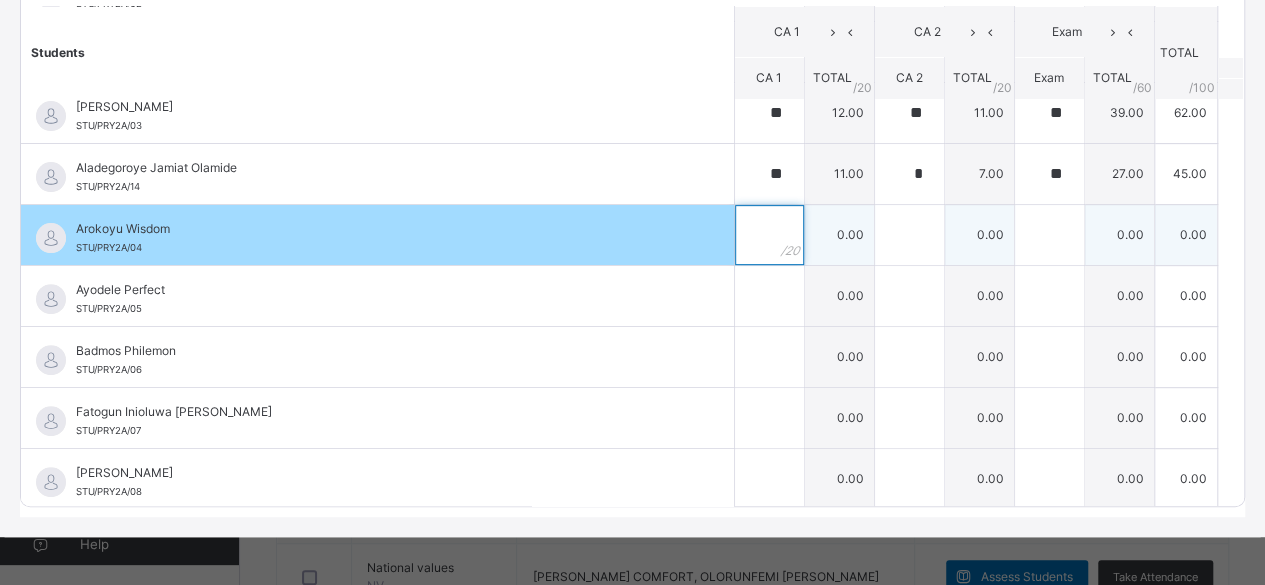 click at bounding box center [769, 235] 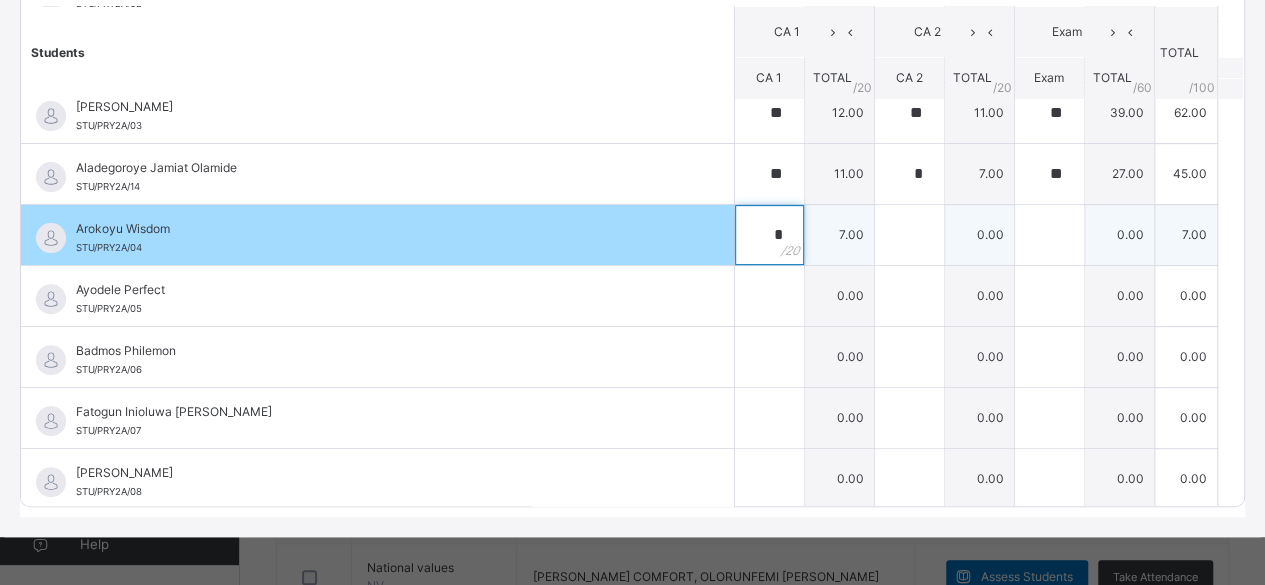 type on "*" 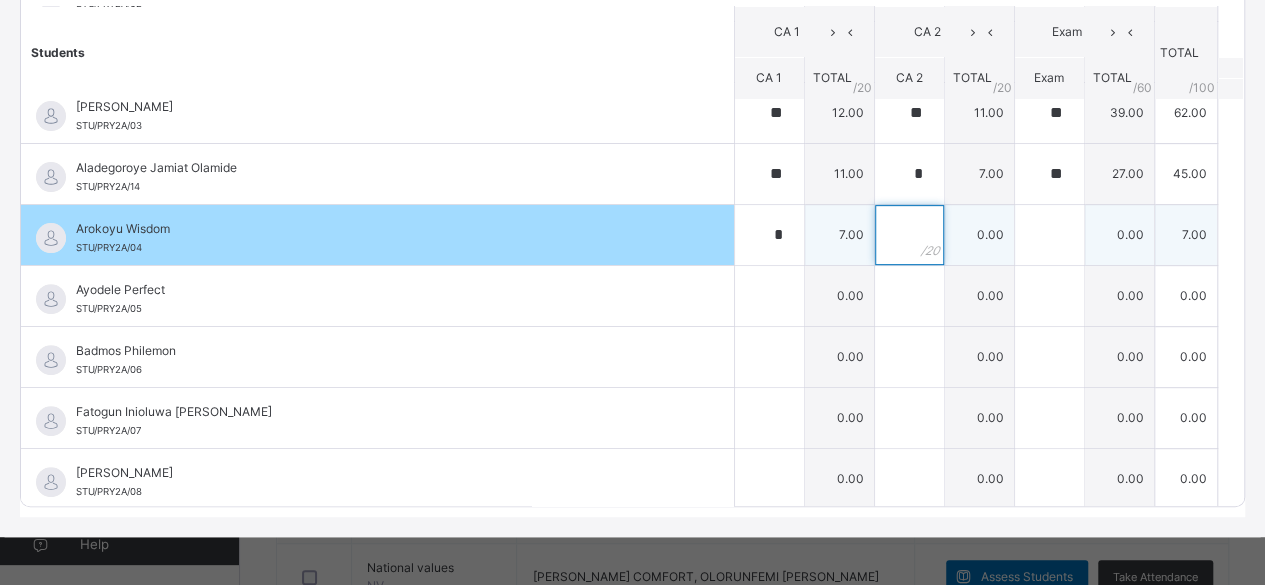 click at bounding box center [909, 235] 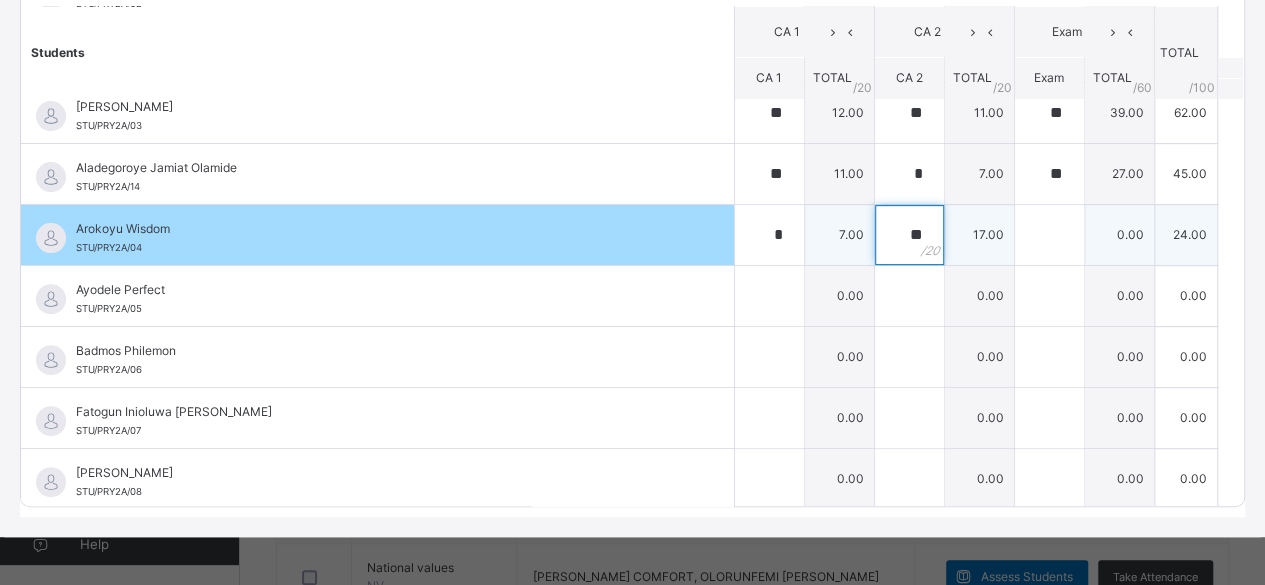 type on "**" 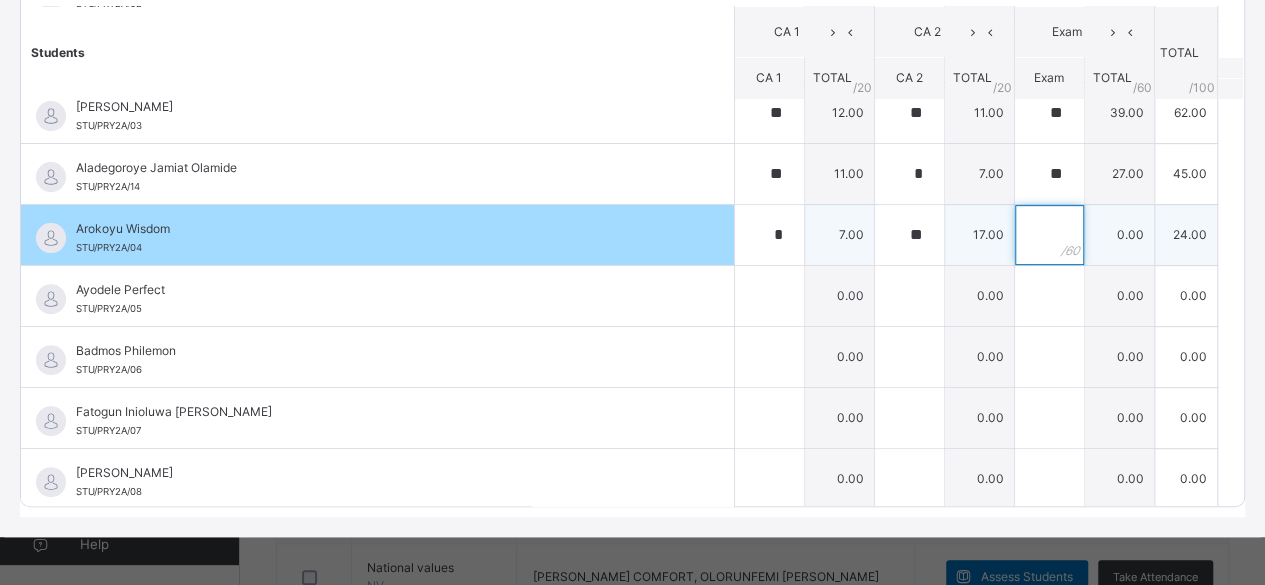 click at bounding box center (1049, 235) 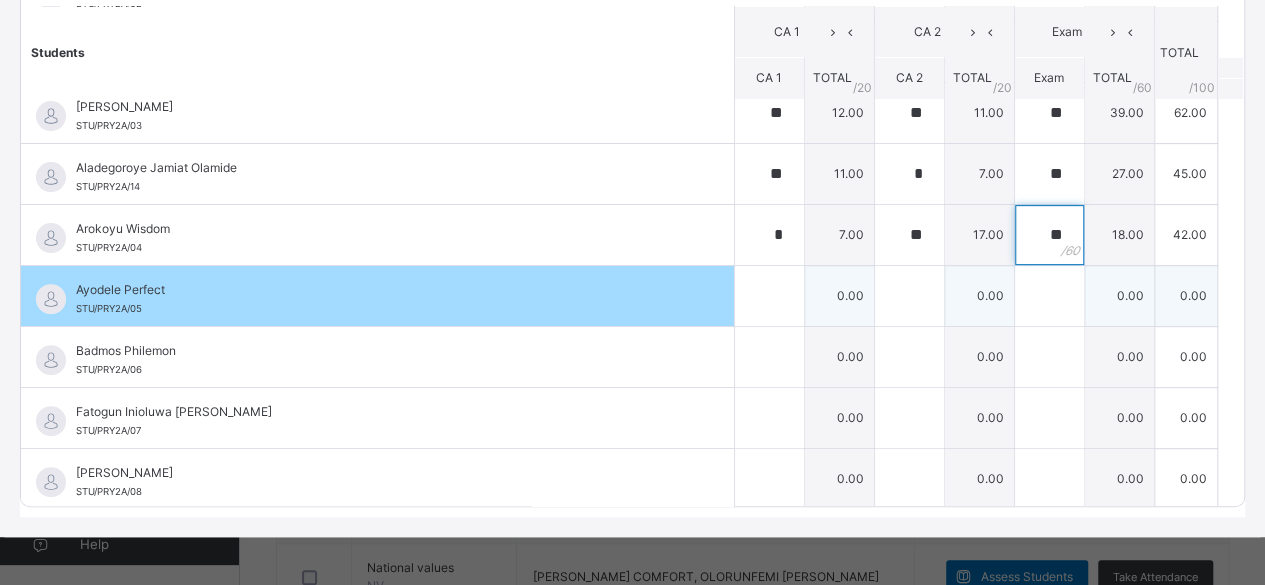 type on "**" 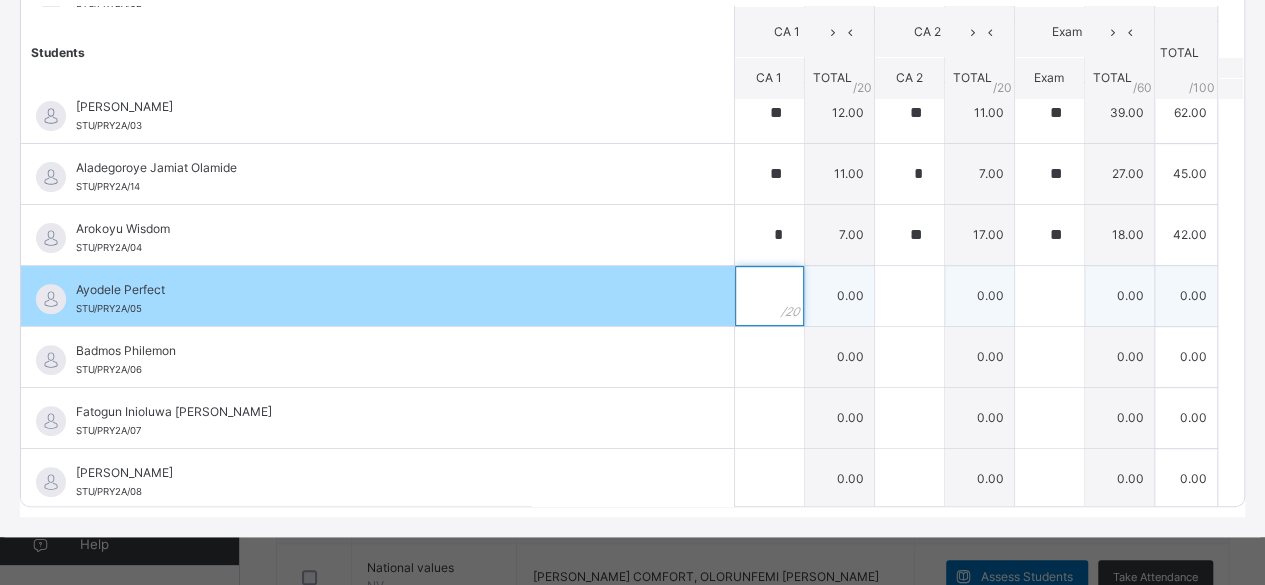 click at bounding box center [769, 296] 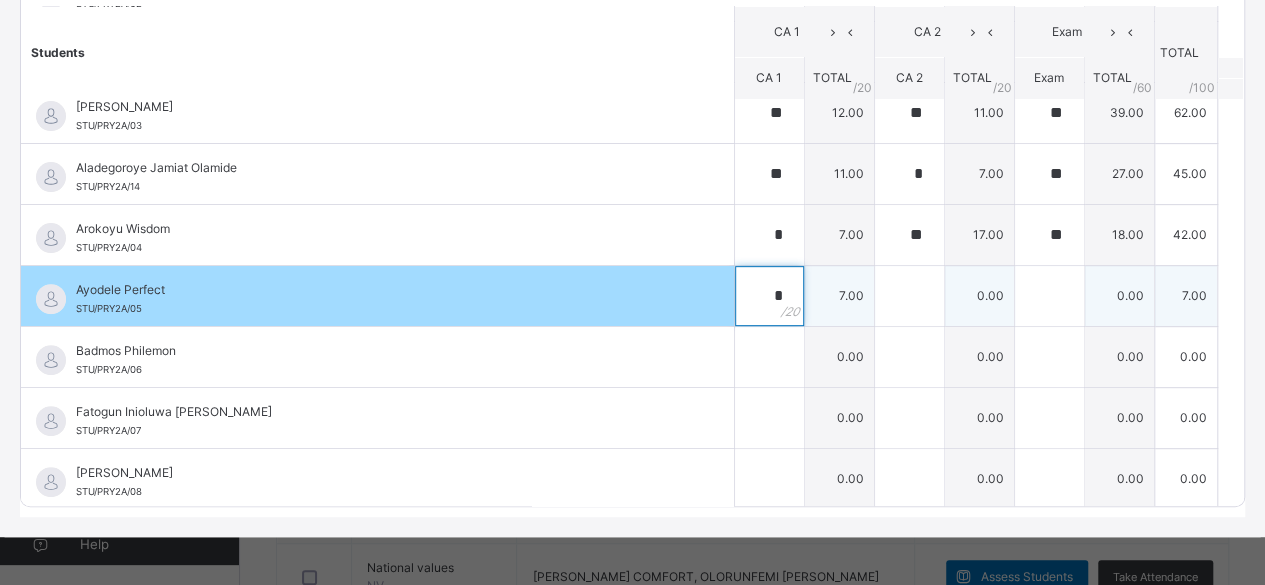 type on "*" 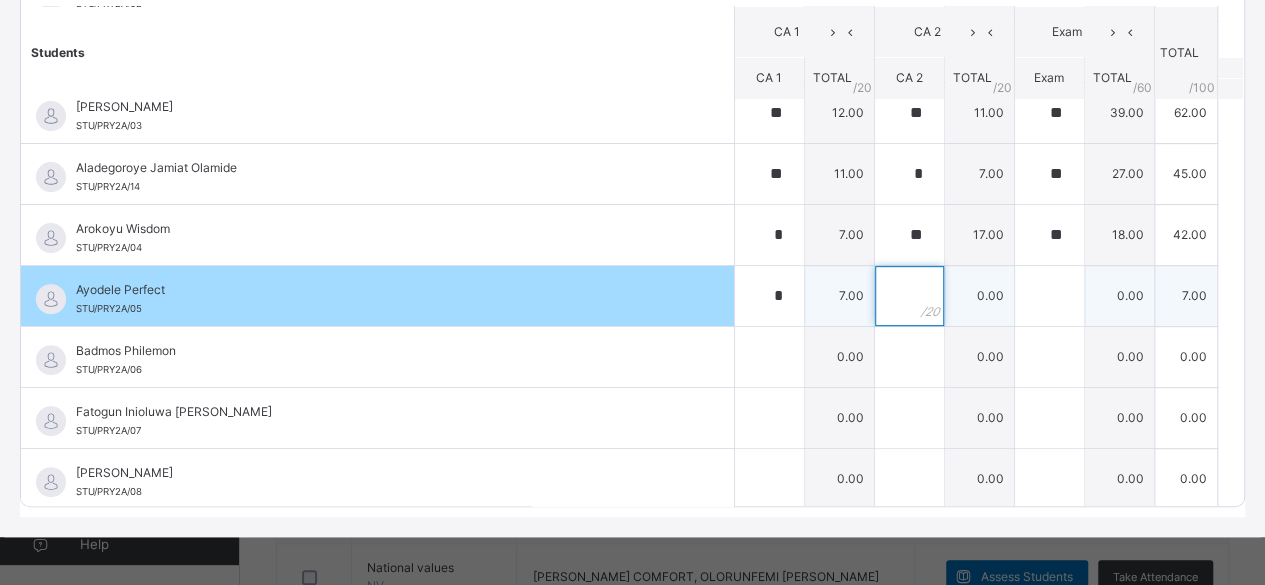 click at bounding box center [909, 296] 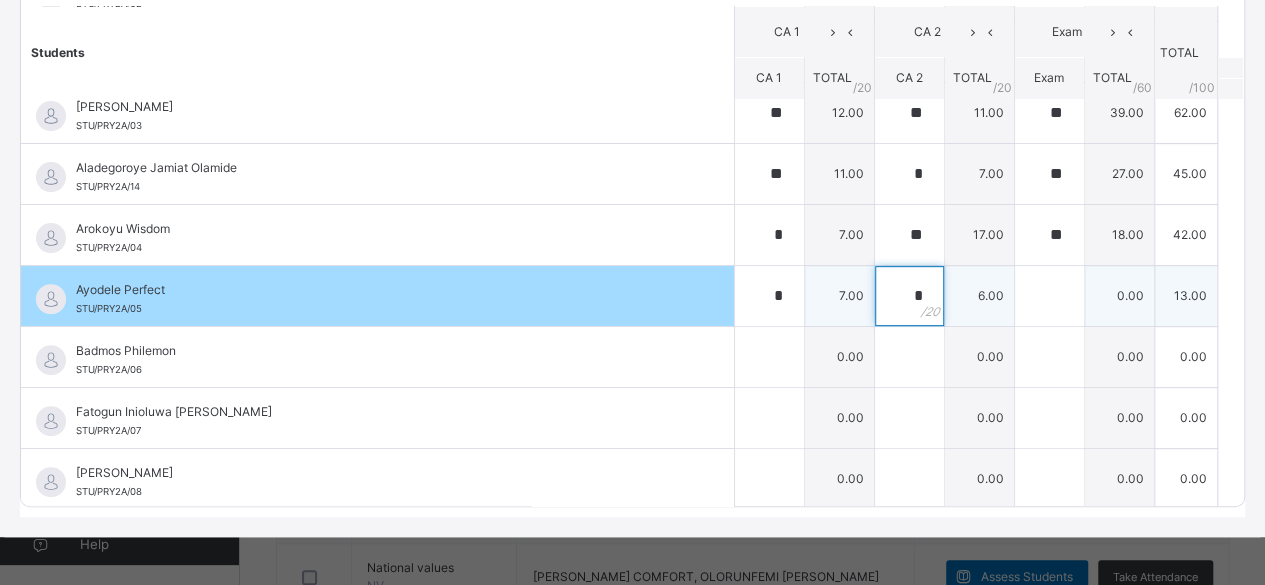 type on "*" 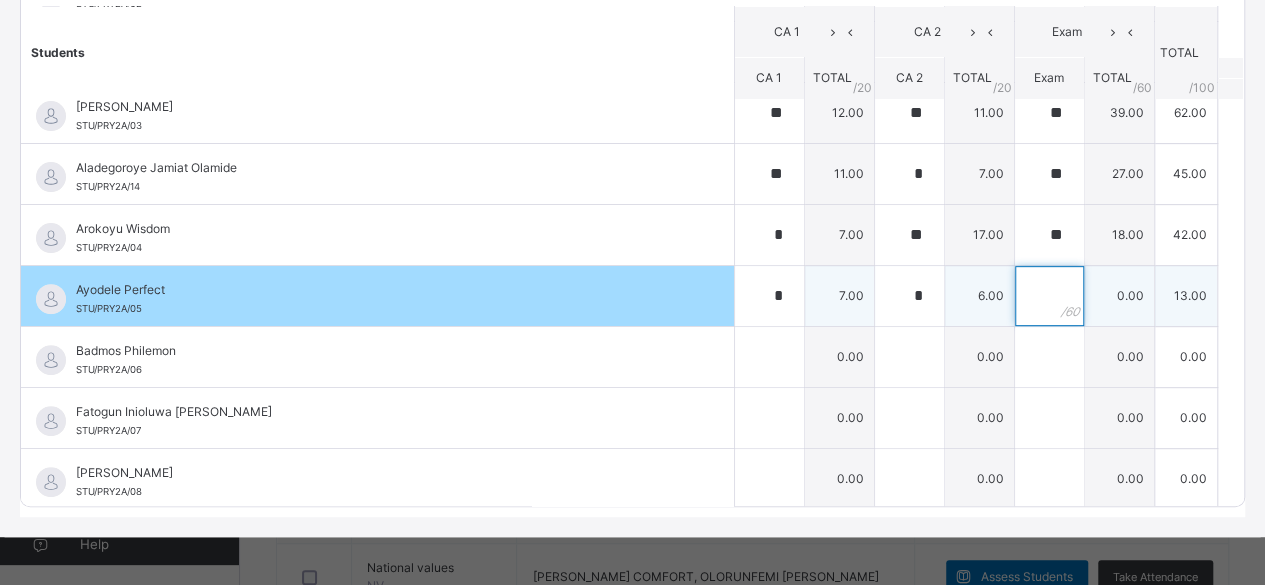 click at bounding box center (1049, 296) 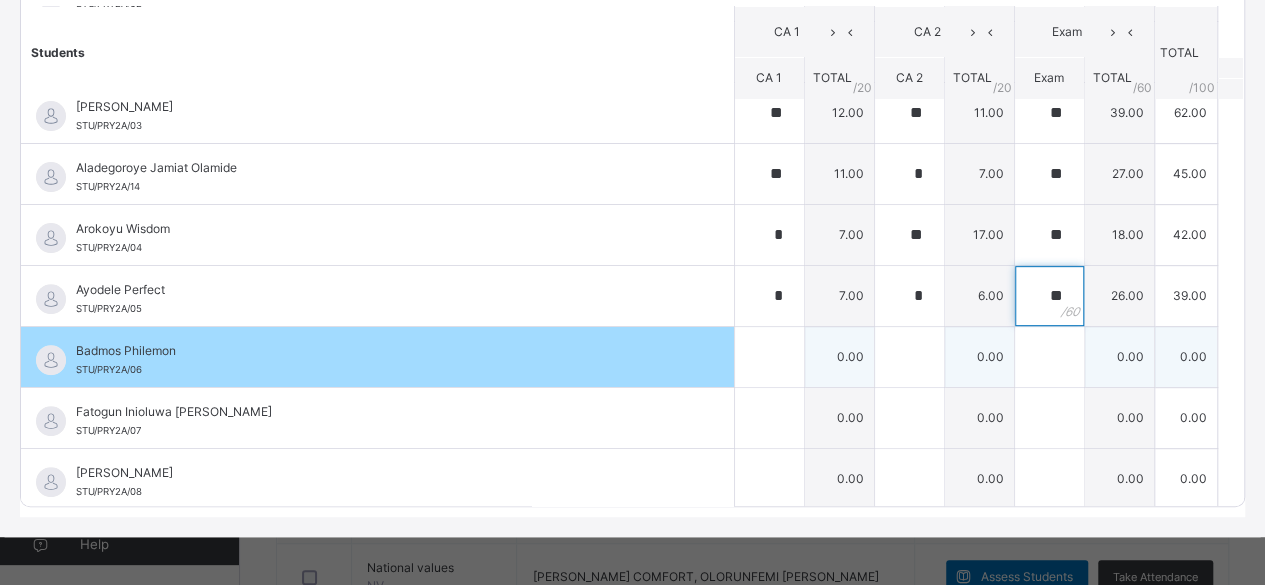 type on "**" 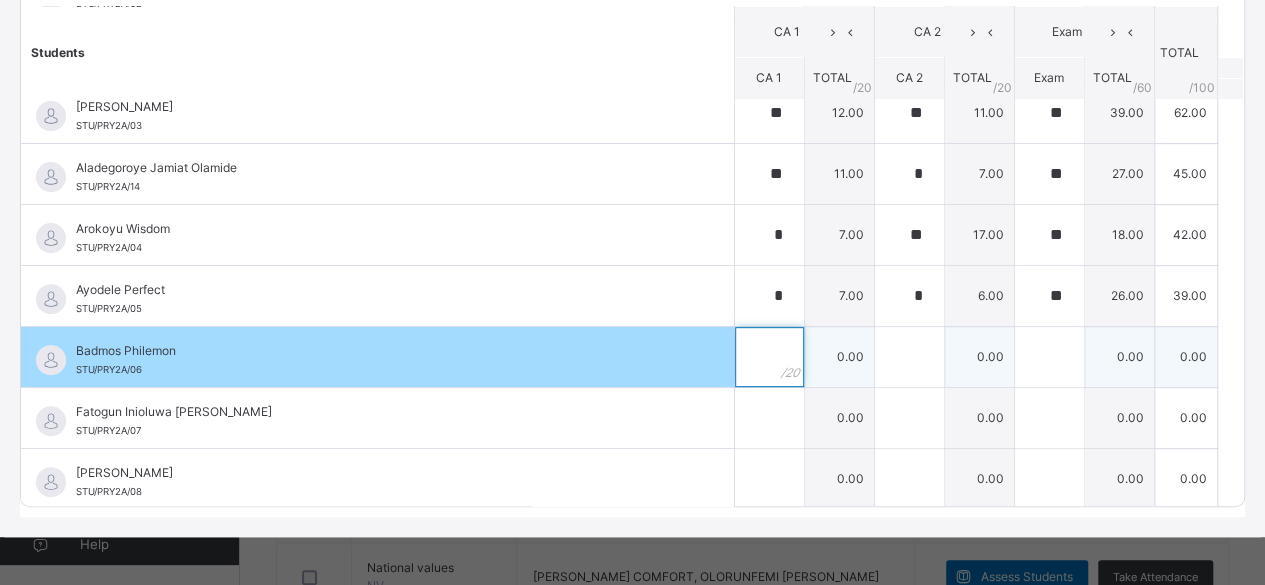 click at bounding box center [769, 357] 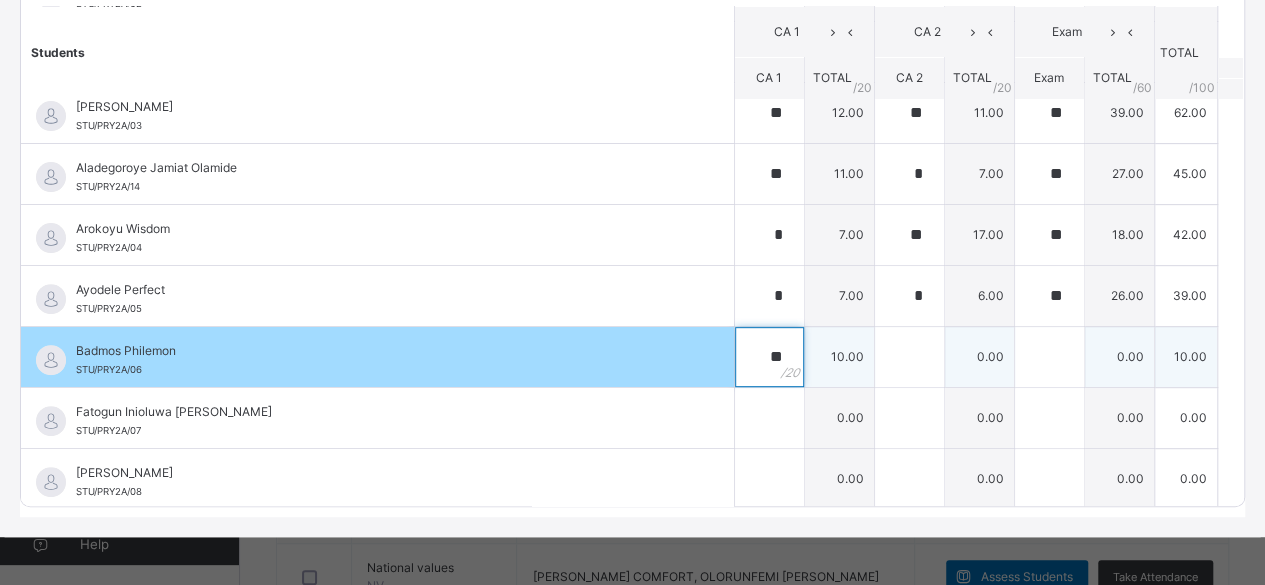 type on "**" 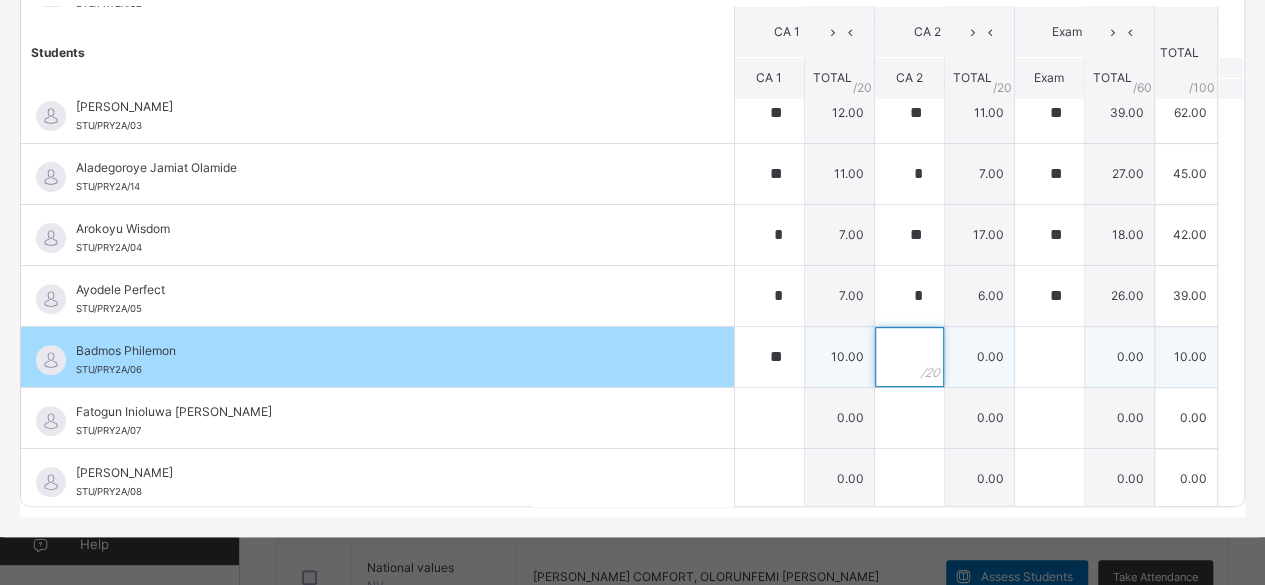 click at bounding box center [909, 357] 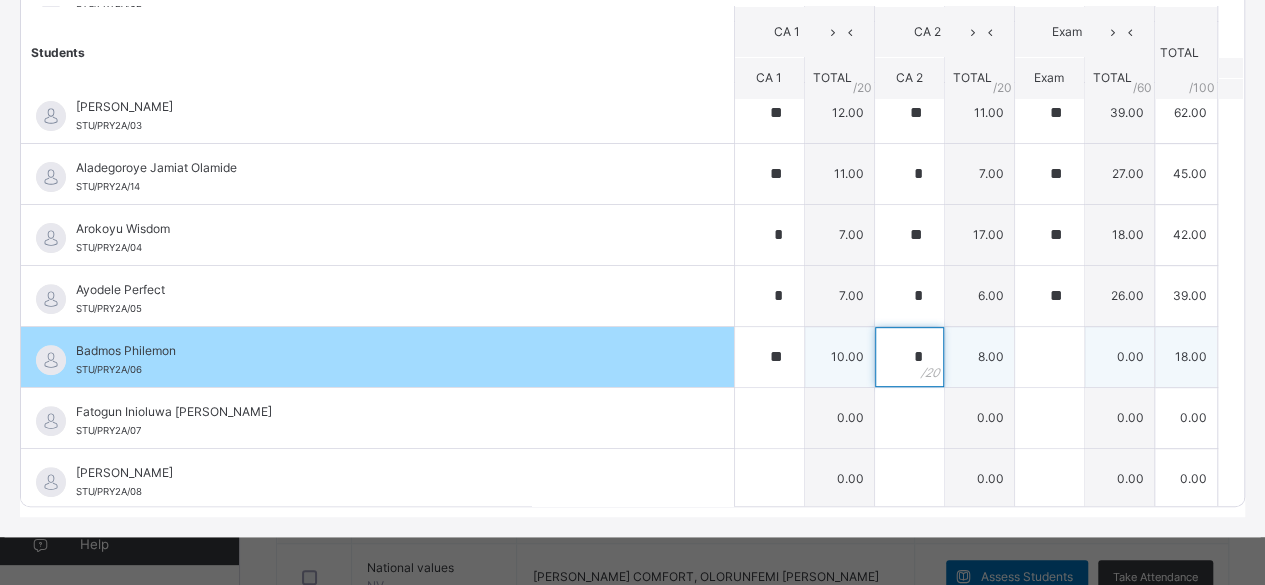 type on "*" 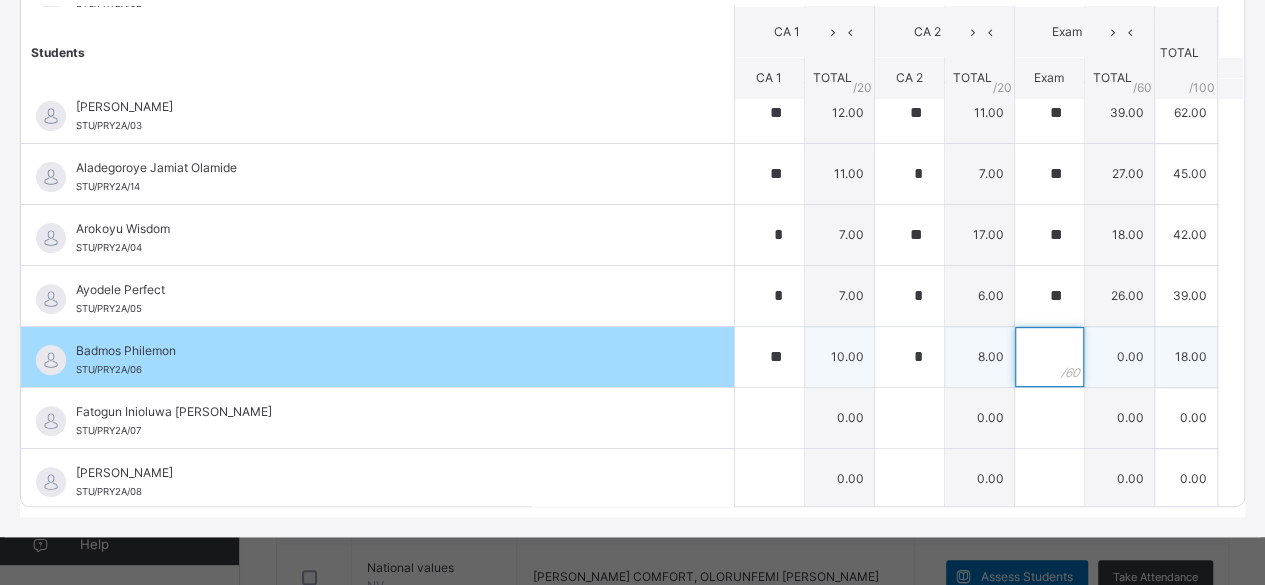 click at bounding box center (1049, 357) 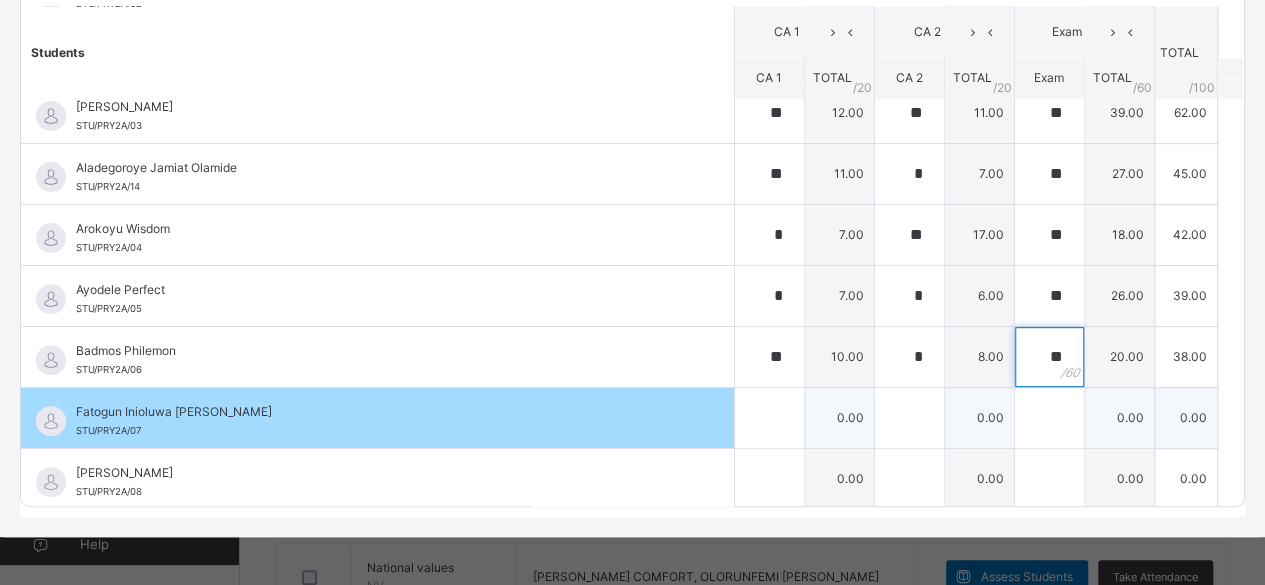 type on "**" 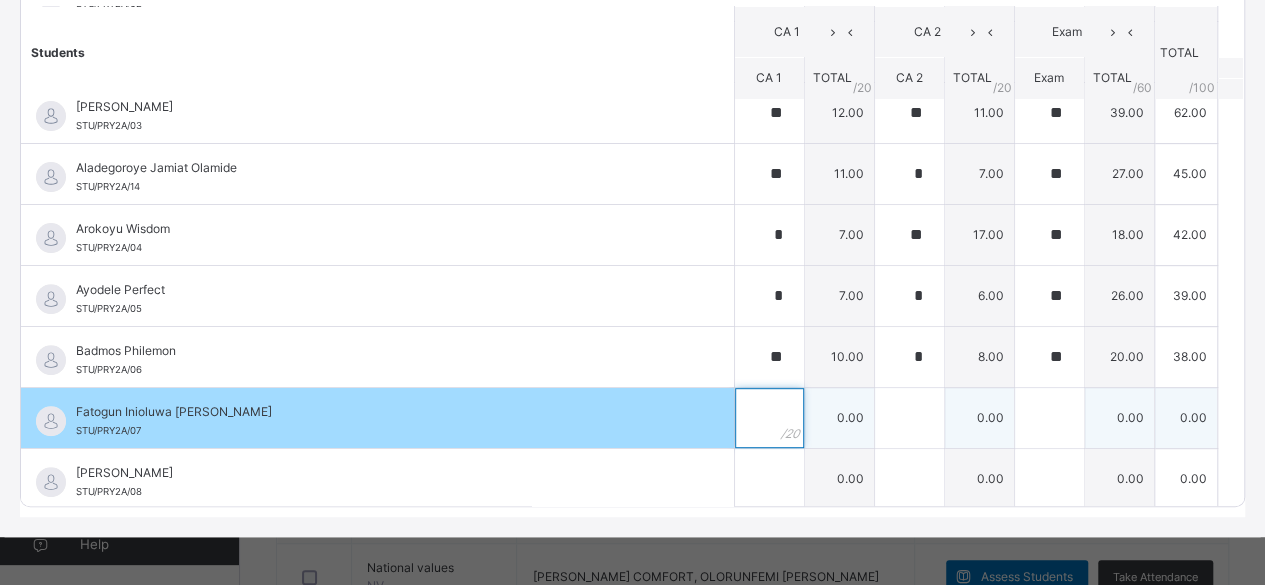 click at bounding box center [769, 418] 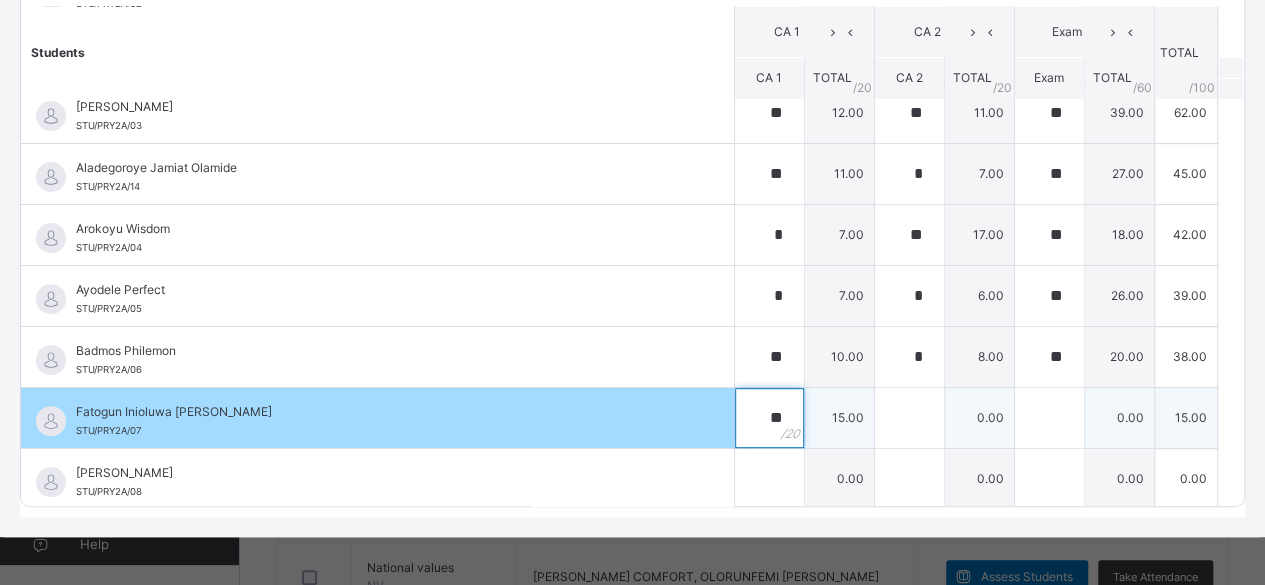 type on "**" 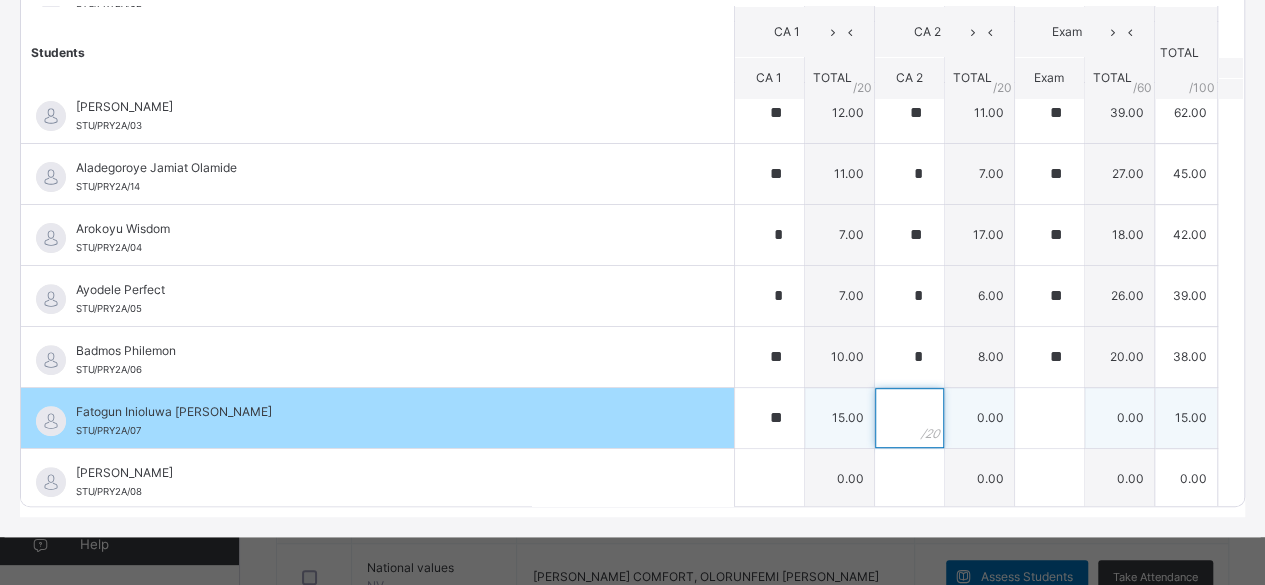 click at bounding box center (909, 418) 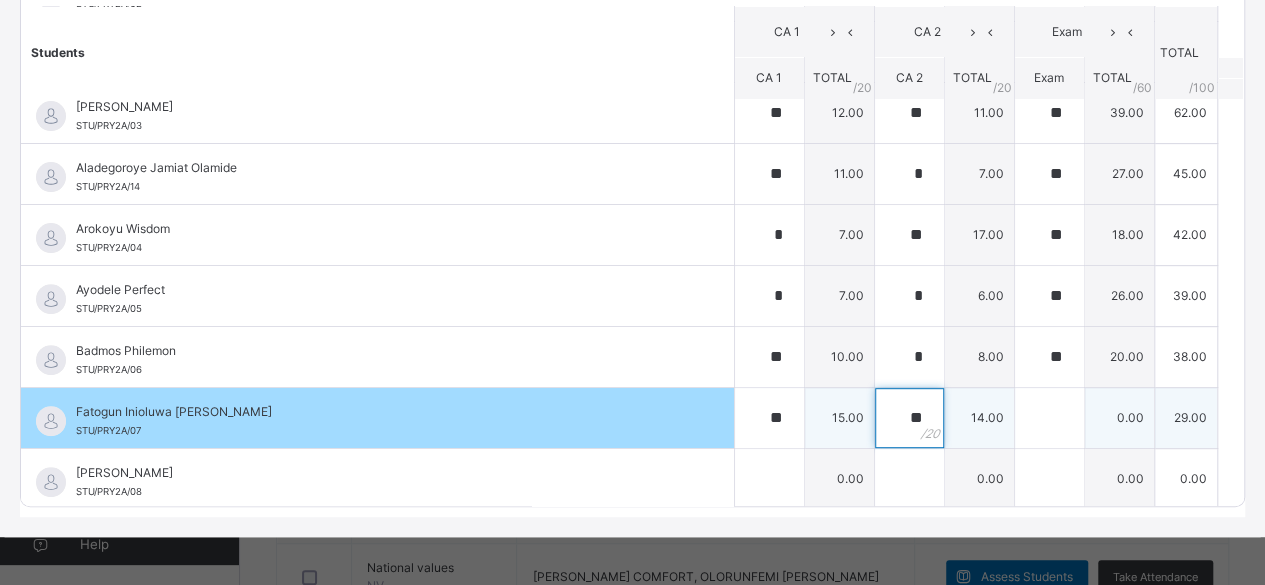 type on "**" 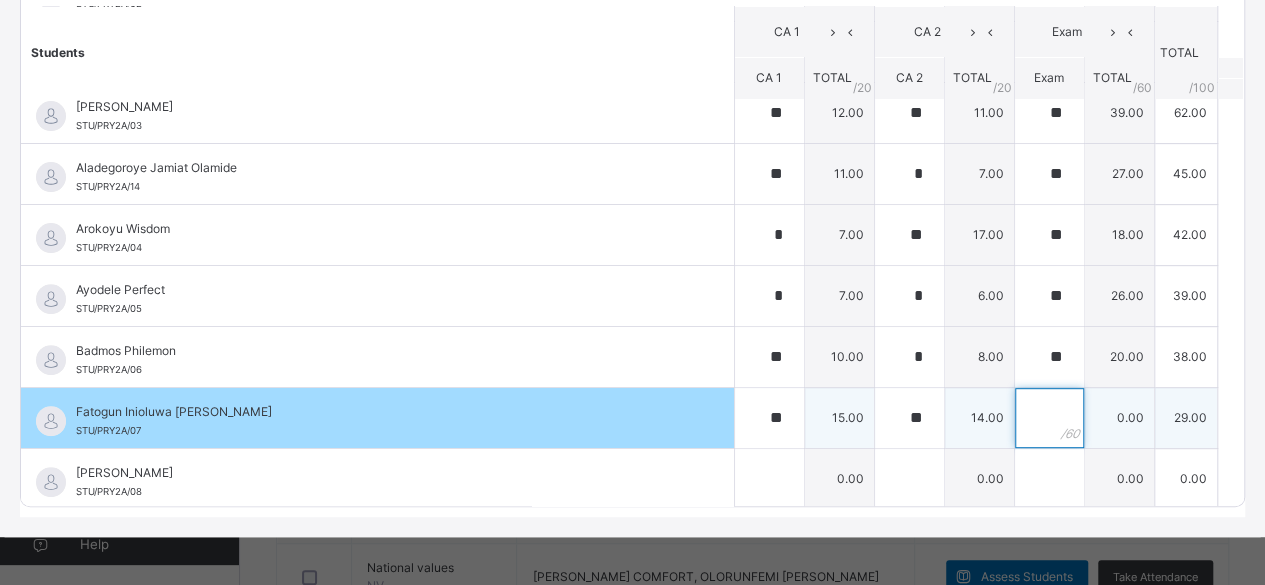 click at bounding box center (1049, 418) 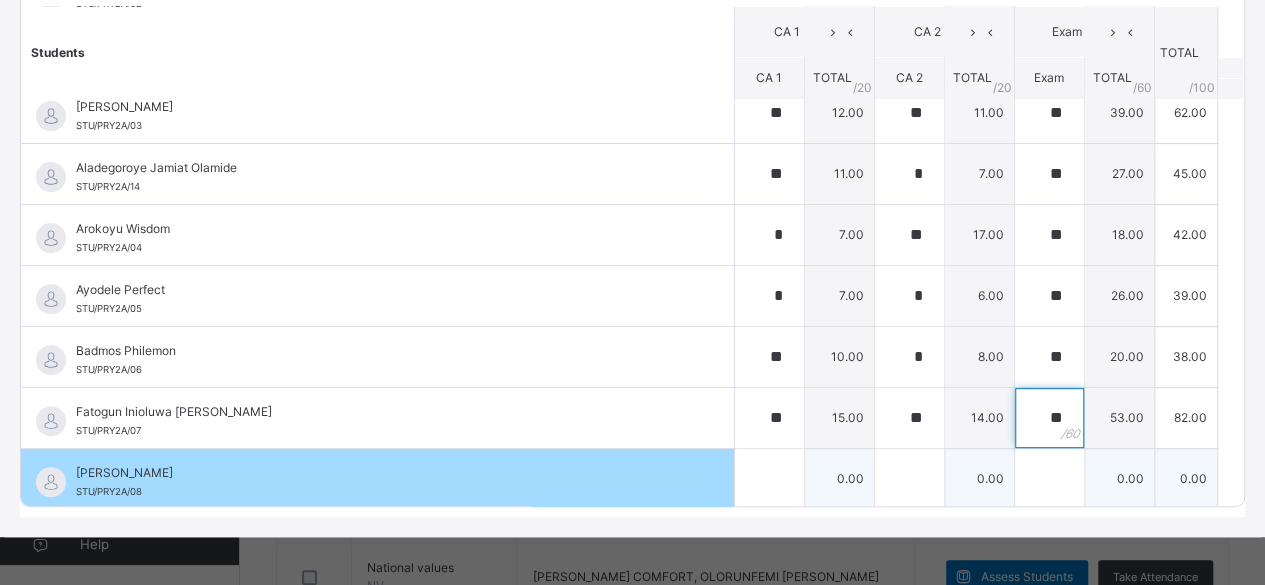 type on "**" 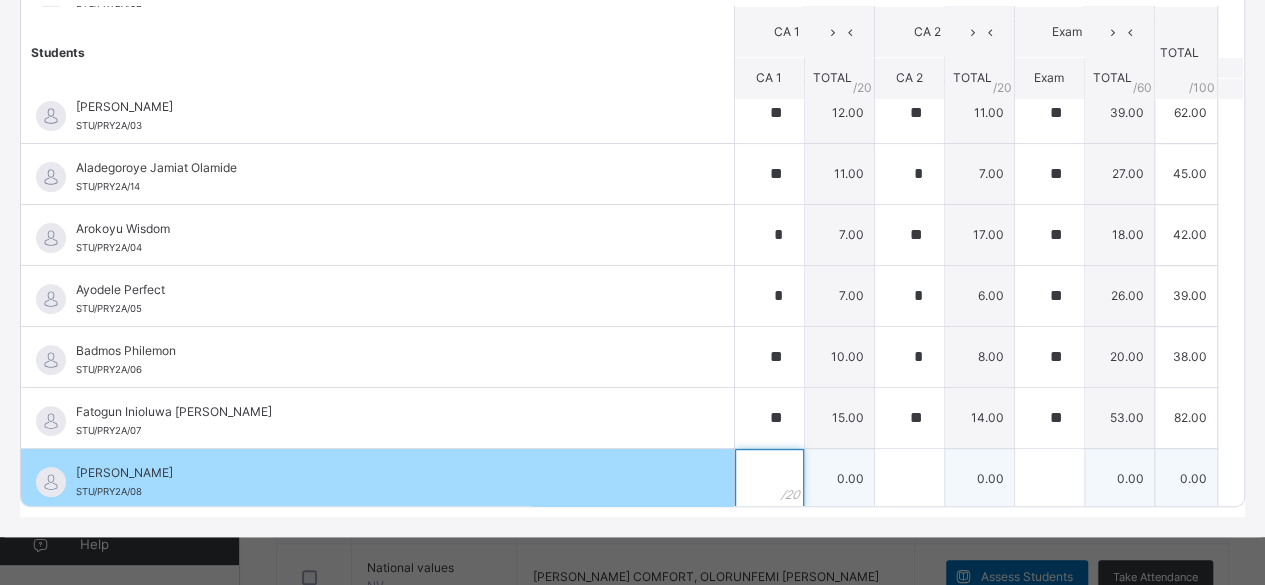 click at bounding box center (769, 479) 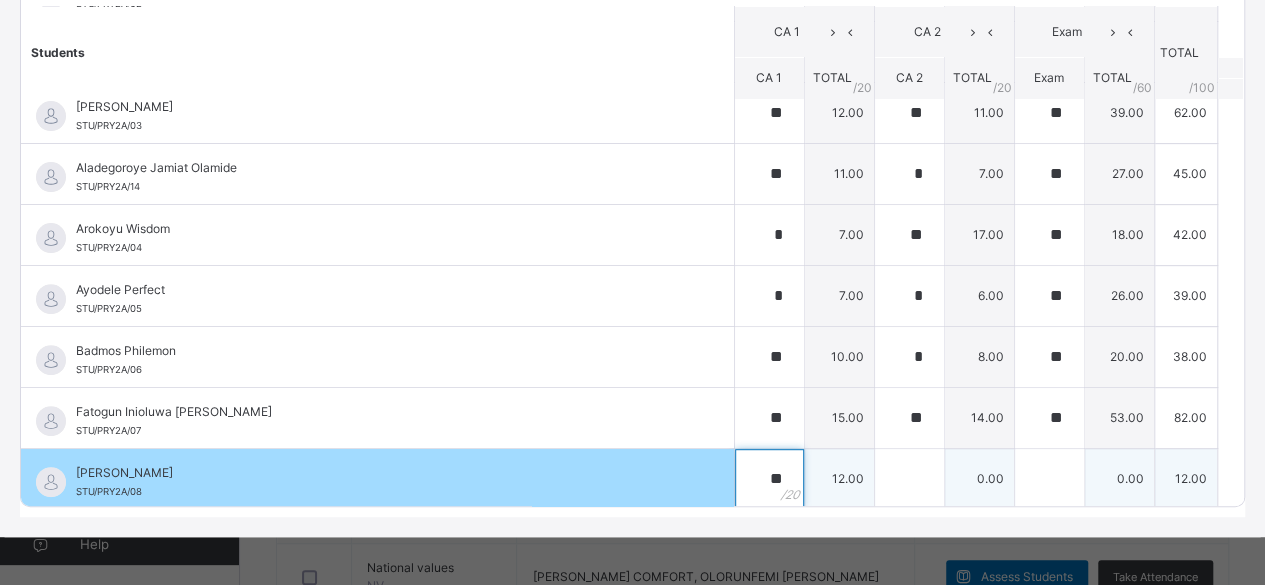 type on "**" 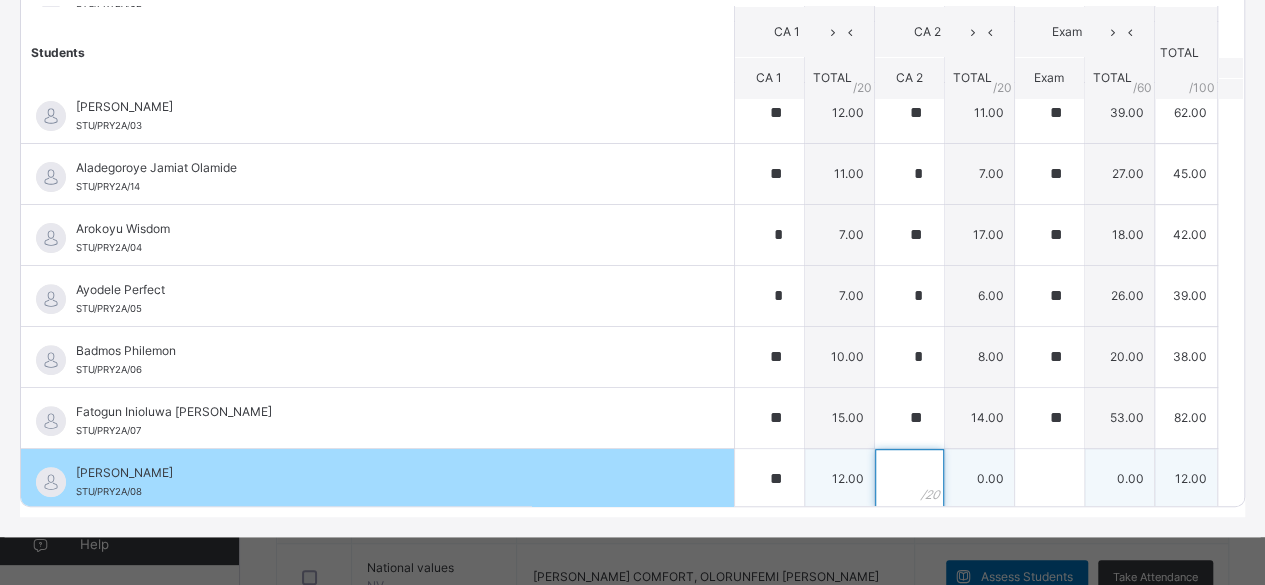 click at bounding box center (909, 479) 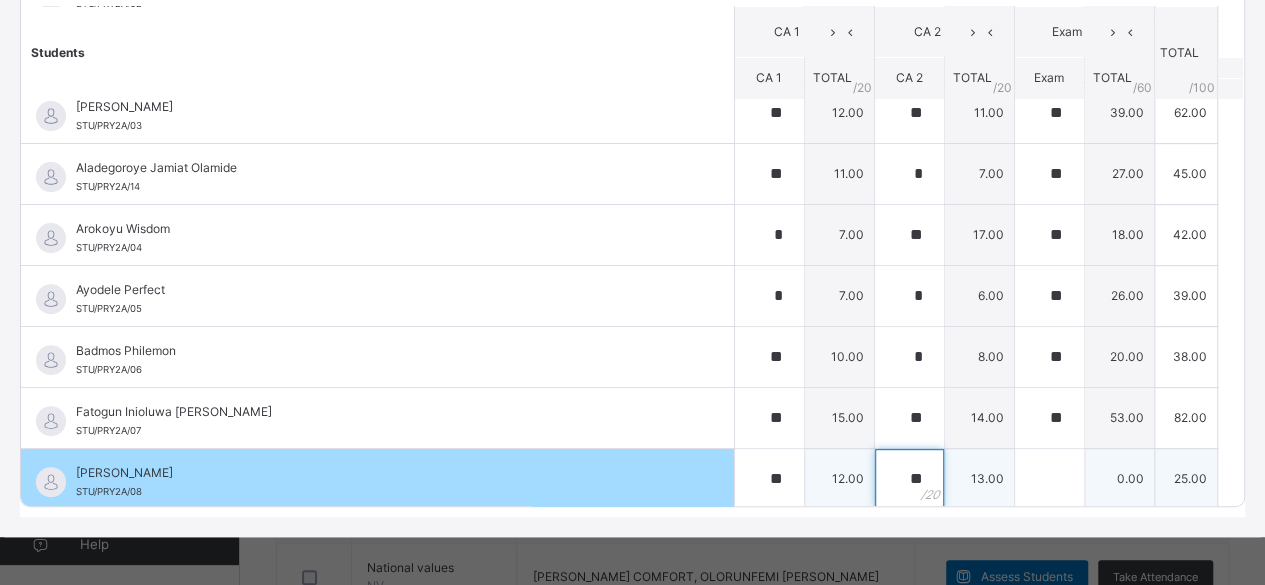 type on "**" 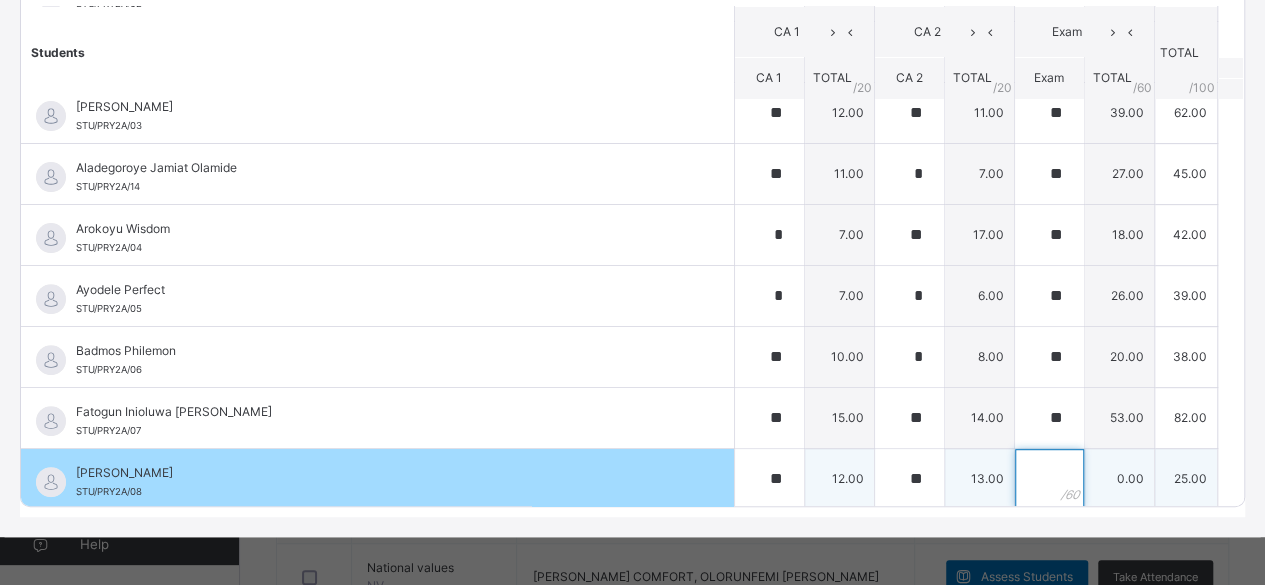 click at bounding box center (1049, 479) 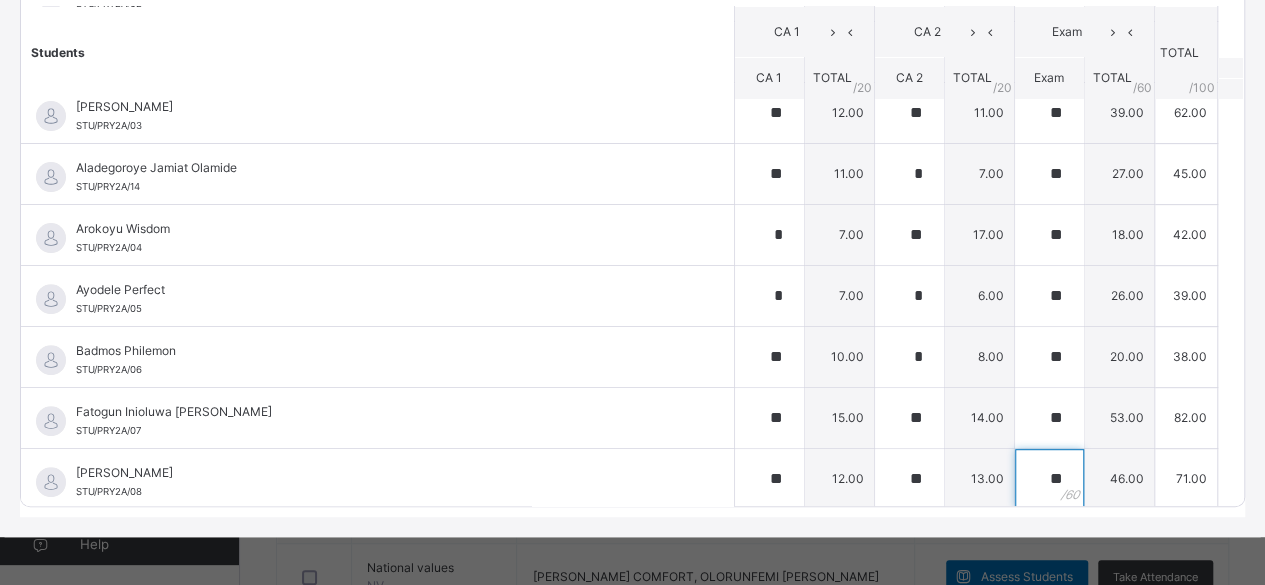 type on "**" 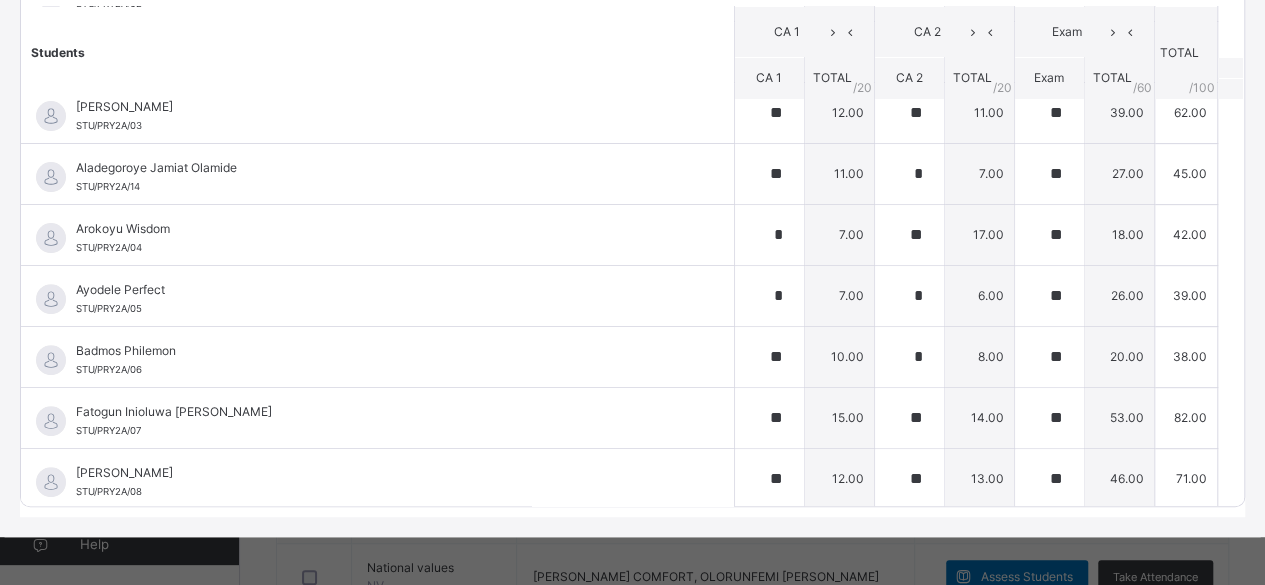 click on "Students" at bounding box center [377, 52] 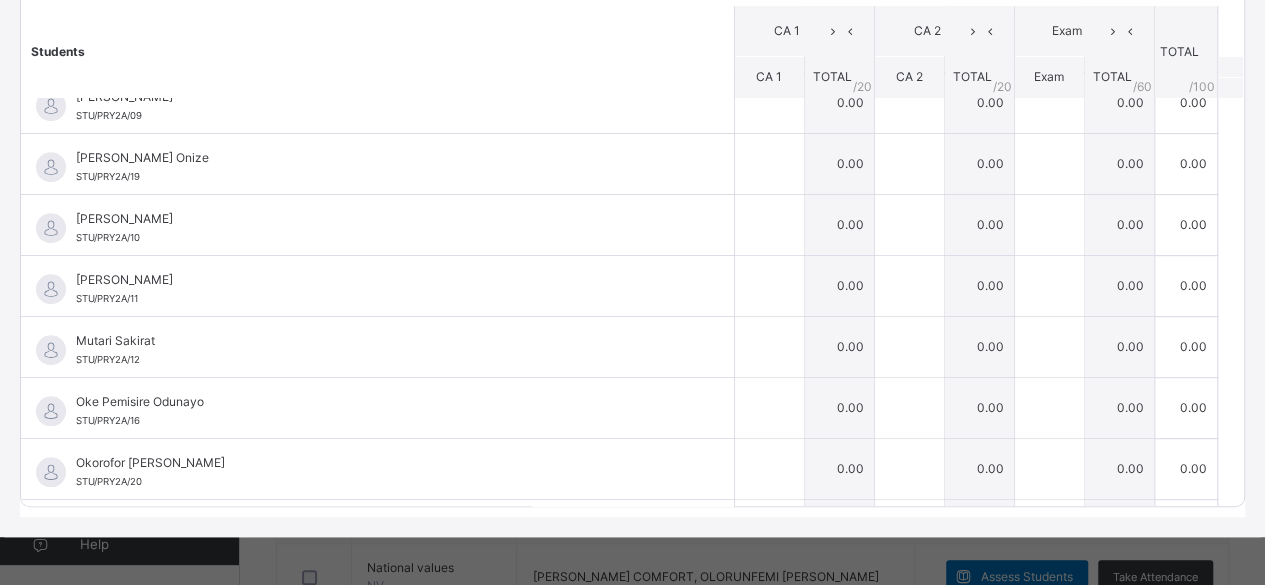 scroll, scrollTop: 640, scrollLeft: 0, axis: vertical 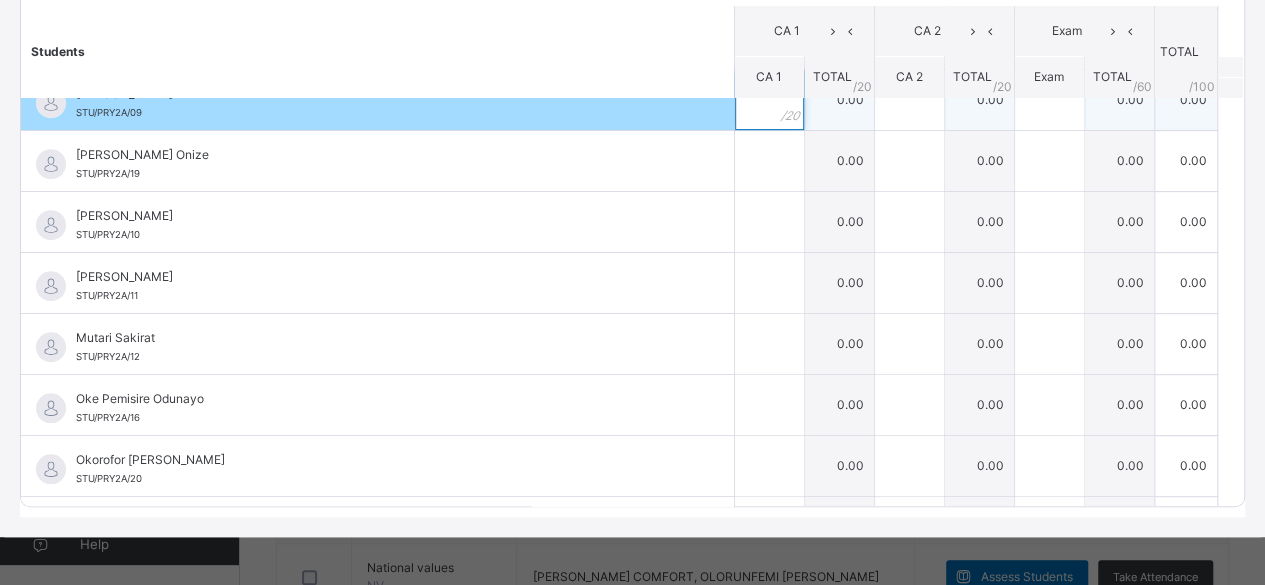click at bounding box center [769, 100] 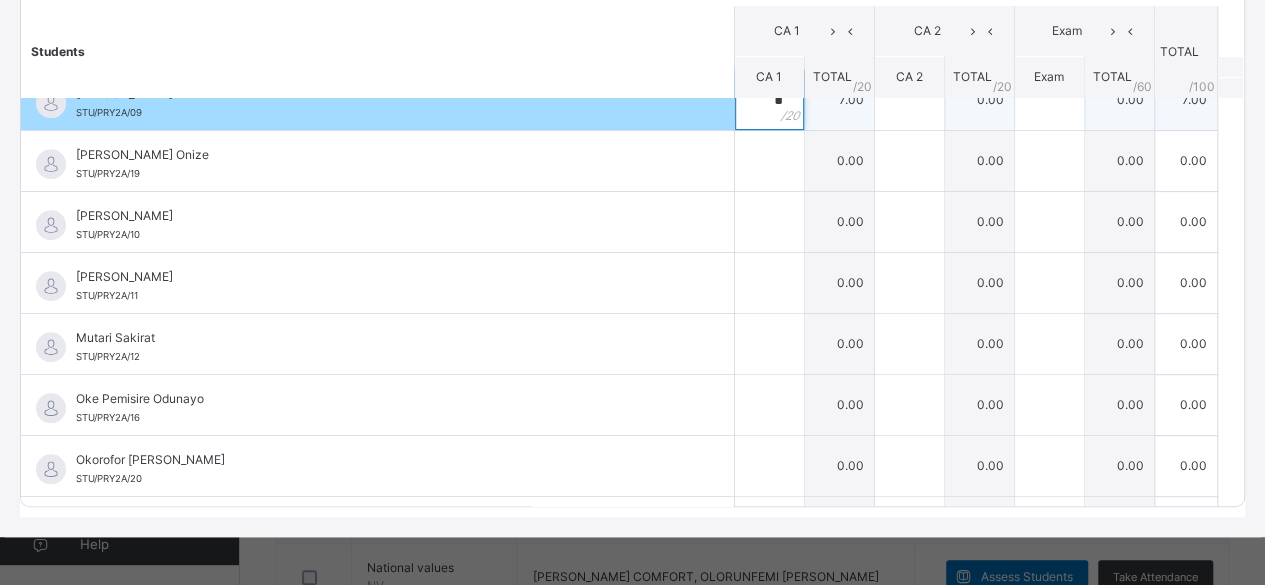 type on "*" 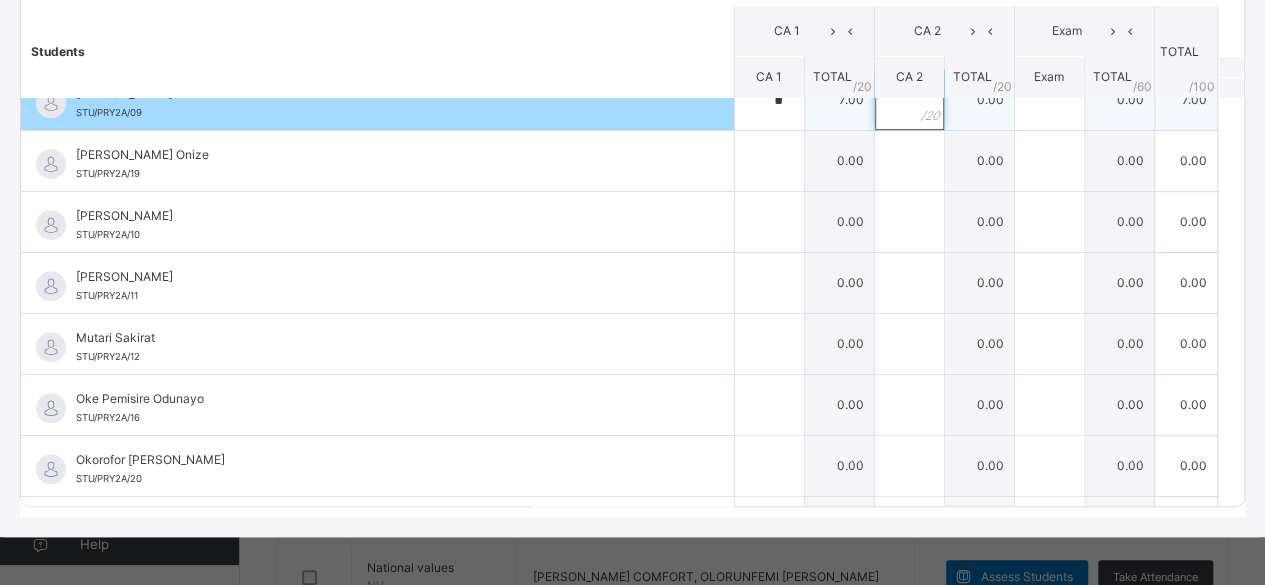 click at bounding box center [909, 100] 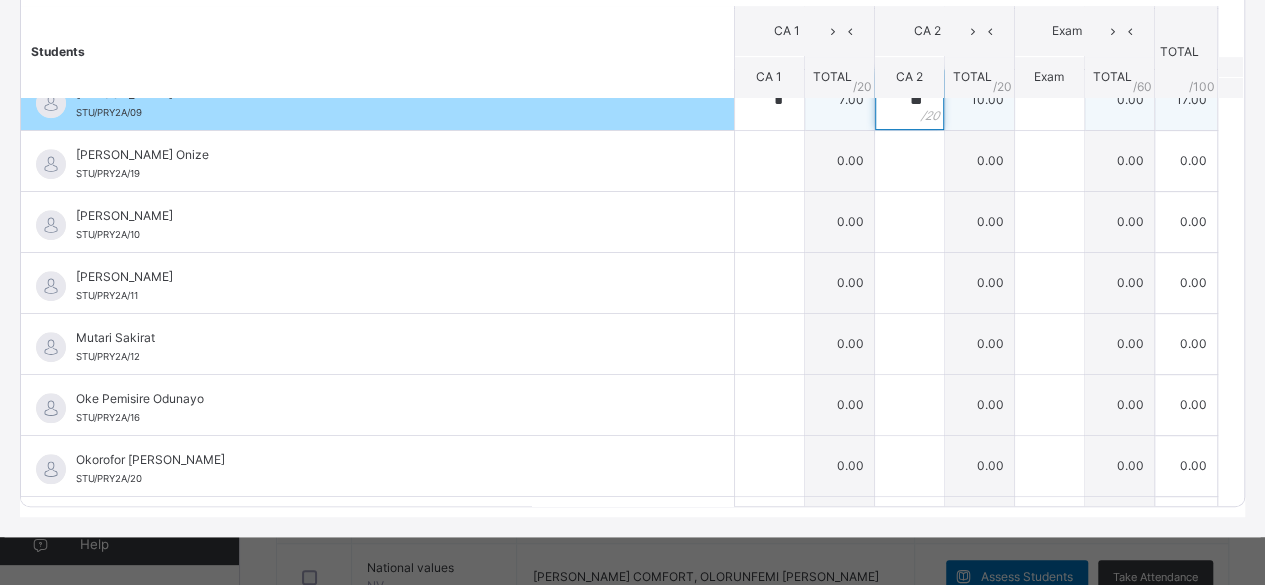 type on "**" 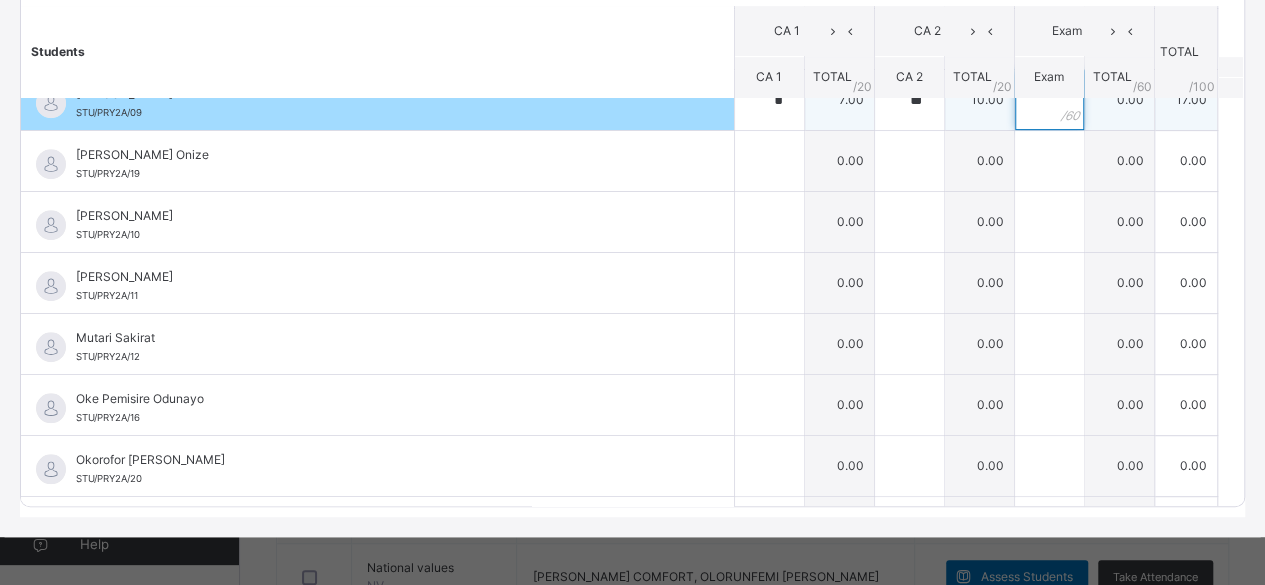 click at bounding box center (1049, 100) 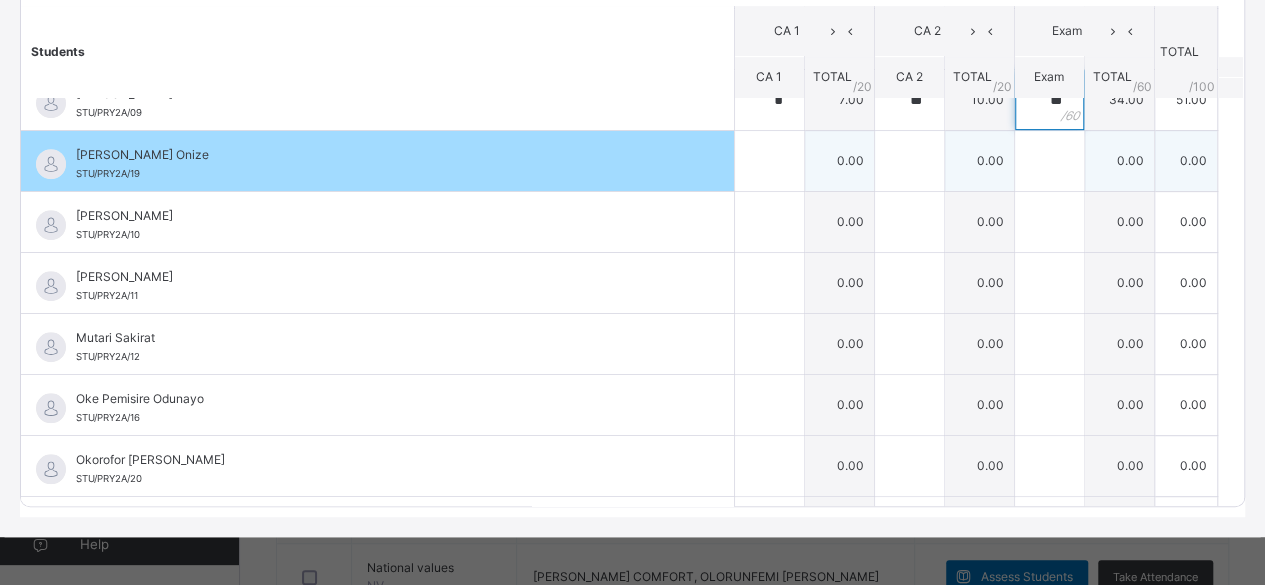 type on "**" 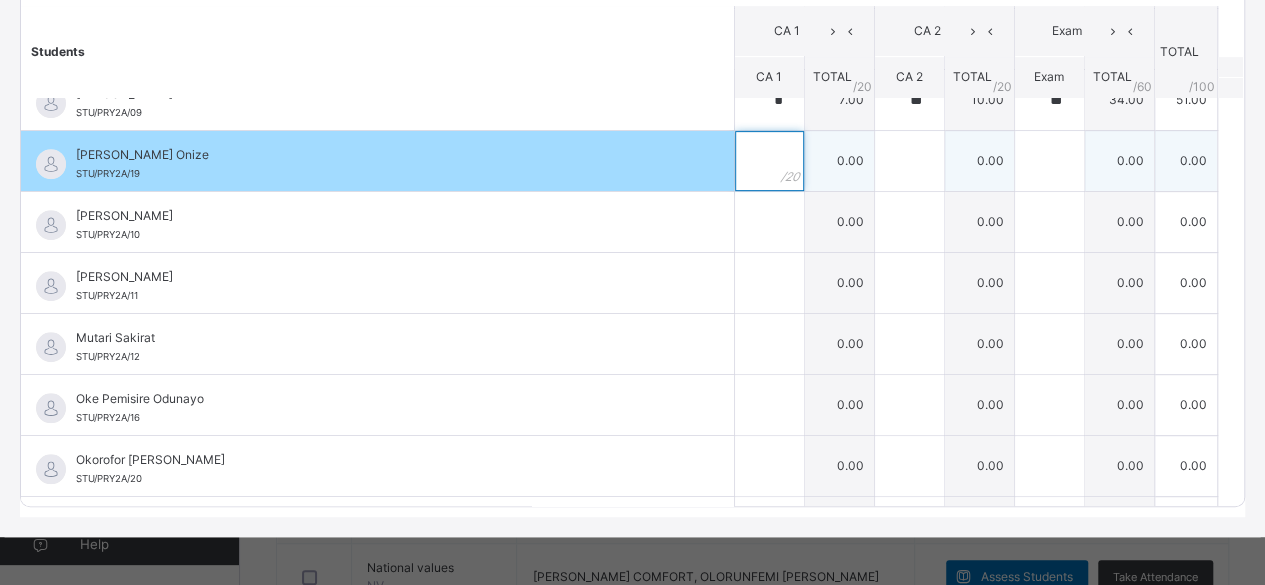click at bounding box center [769, 161] 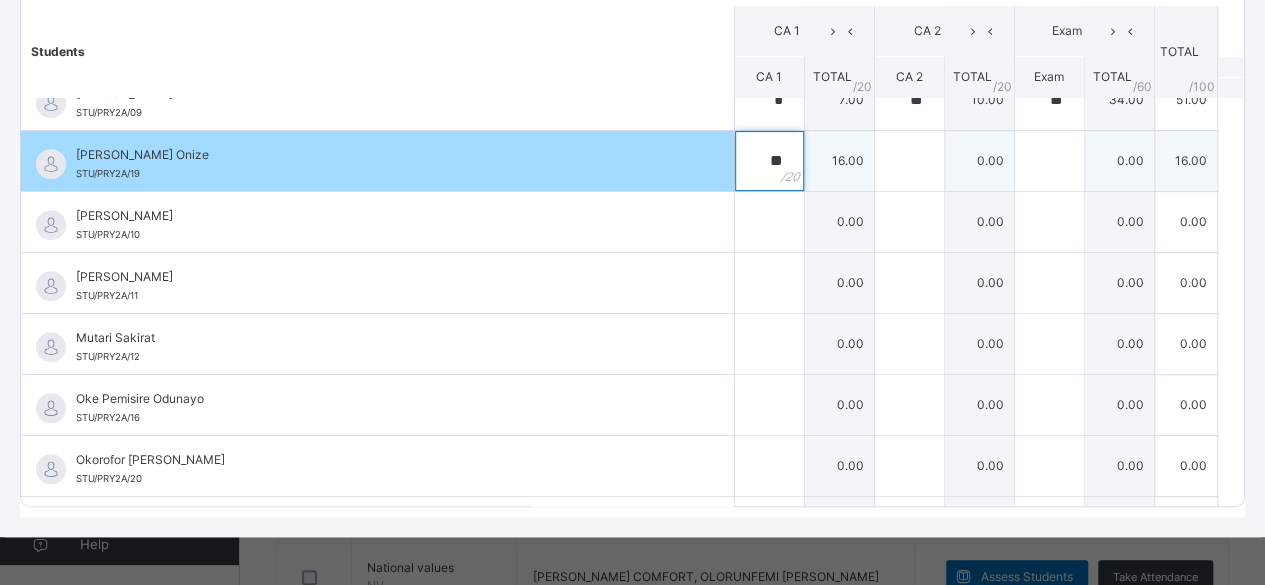 type on "**" 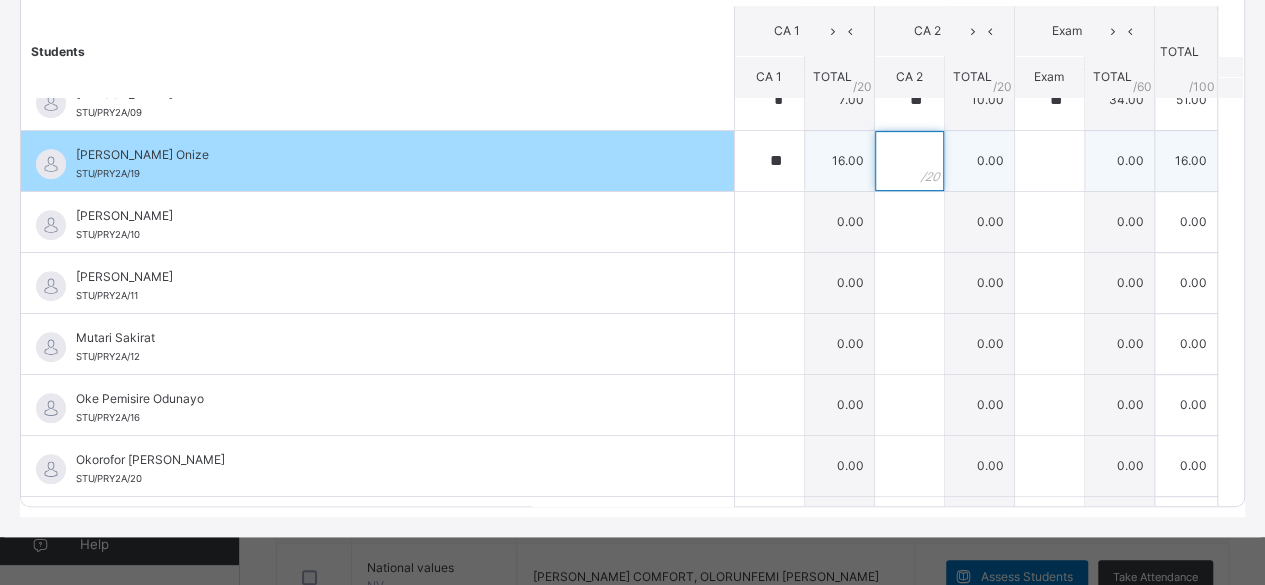 click at bounding box center [909, 161] 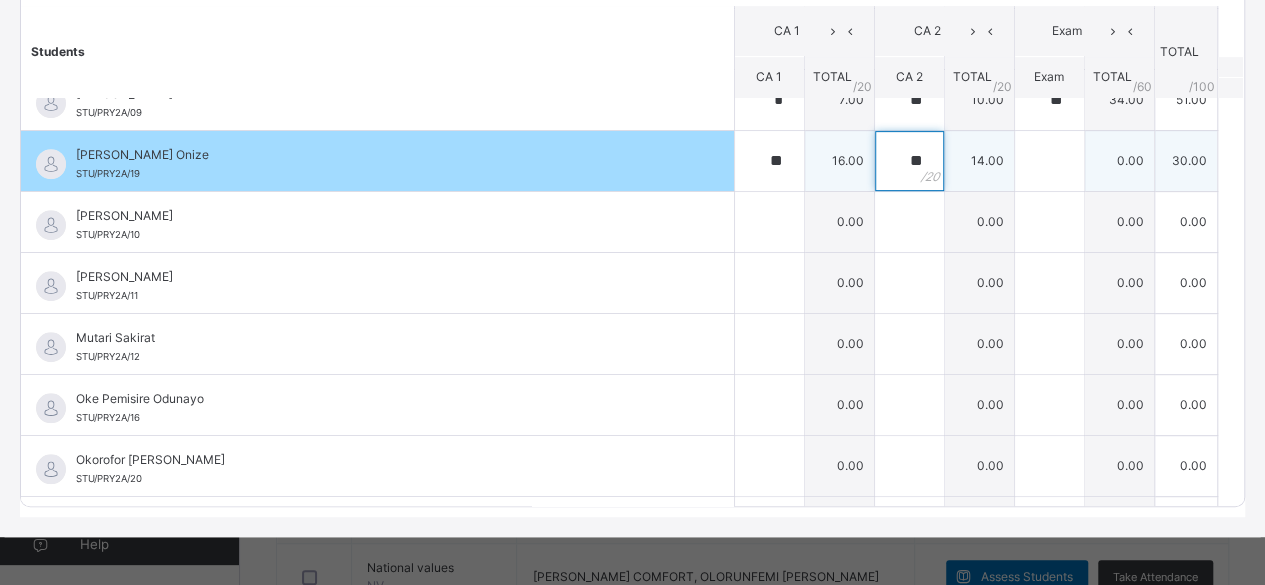 type on "**" 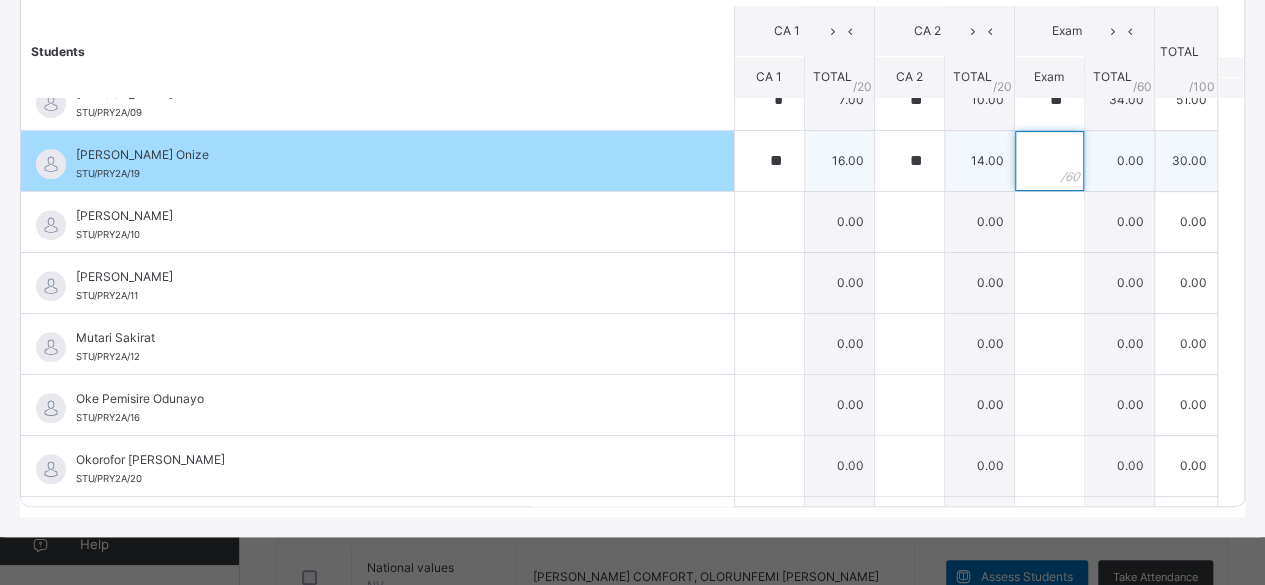 click at bounding box center [1049, 161] 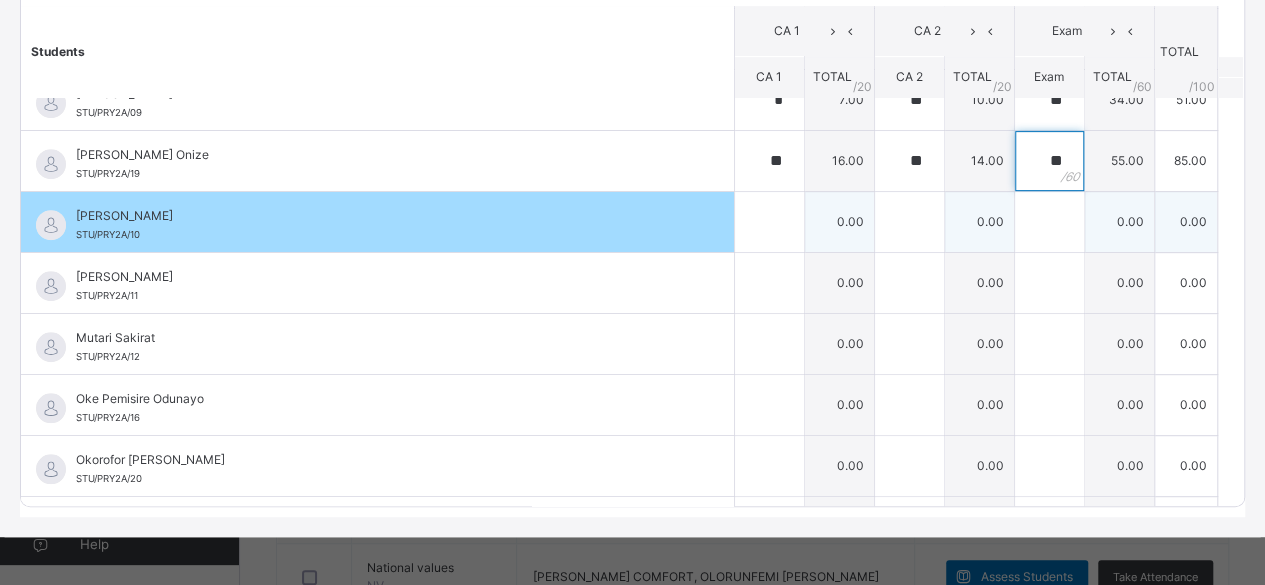 type on "**" 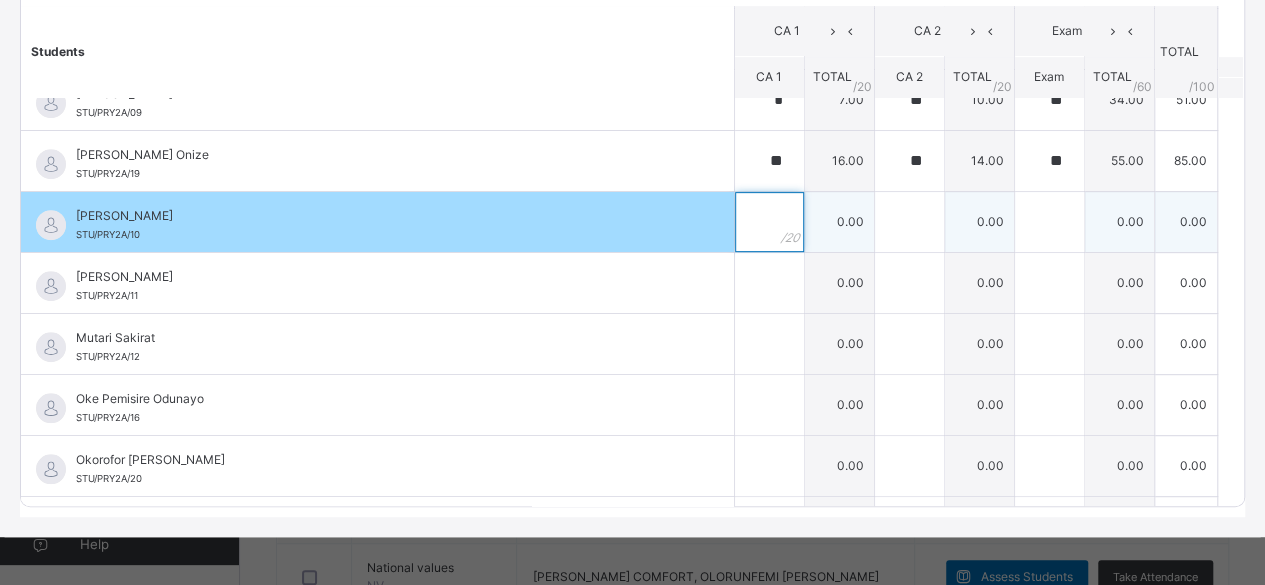 click at bounding box center [769, 222] 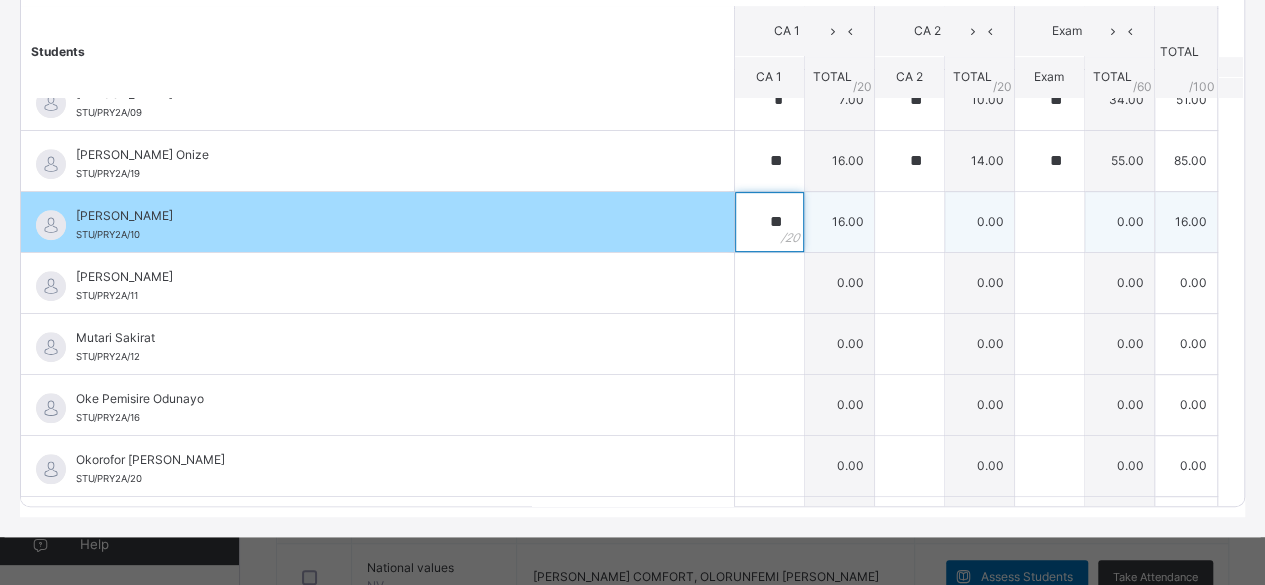type on "**" 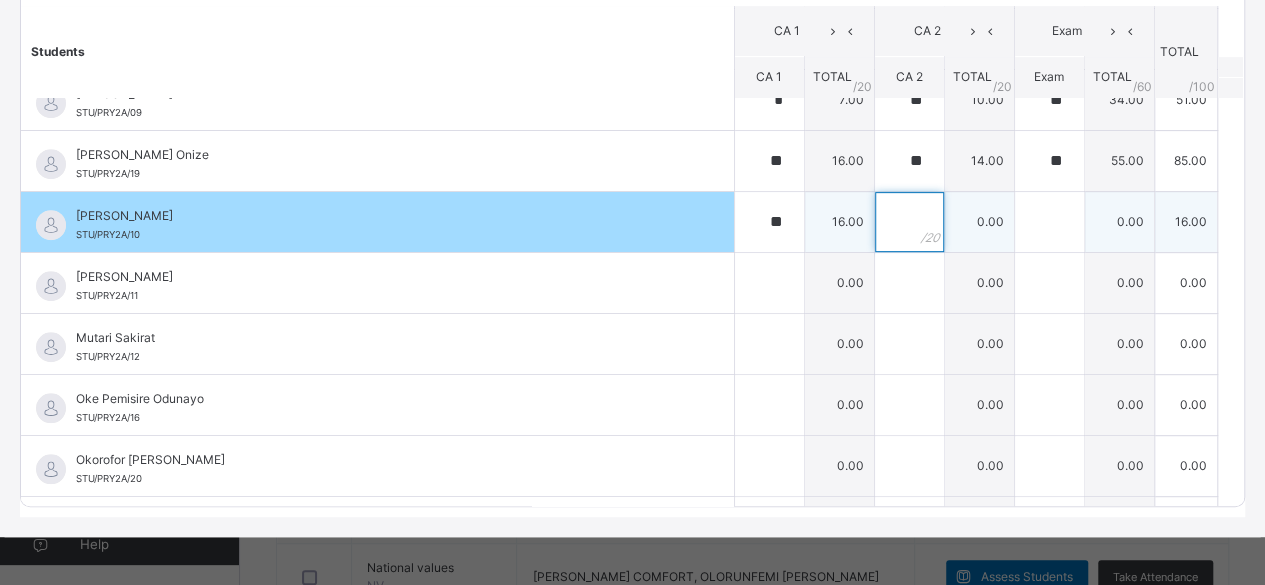 click at bounding box center (909, 222) 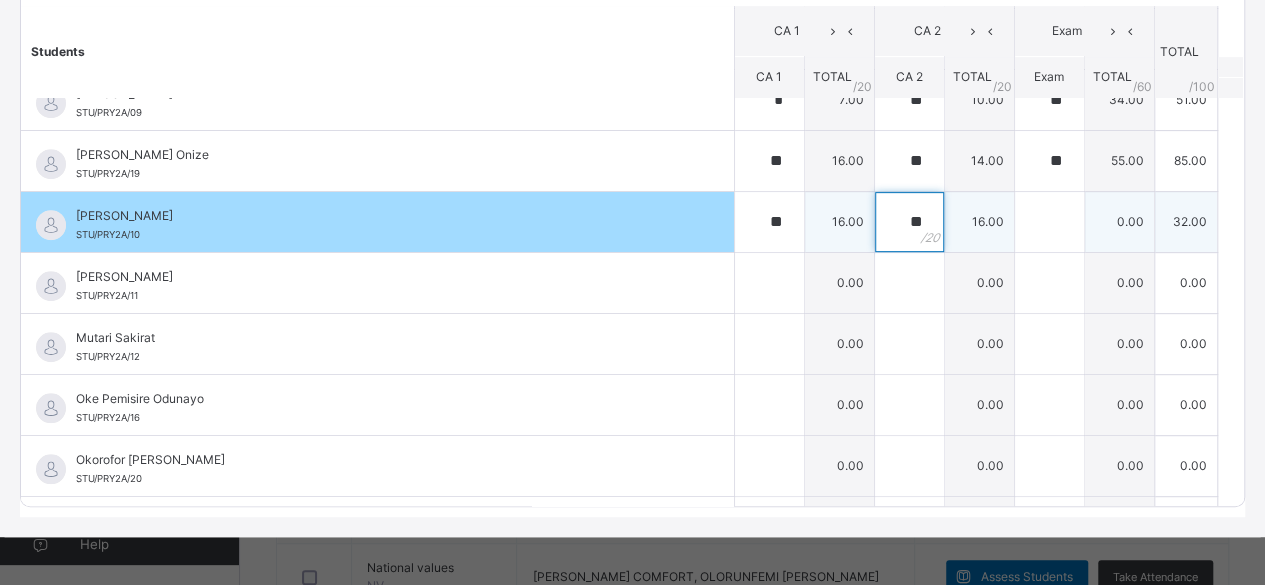 type on "**" 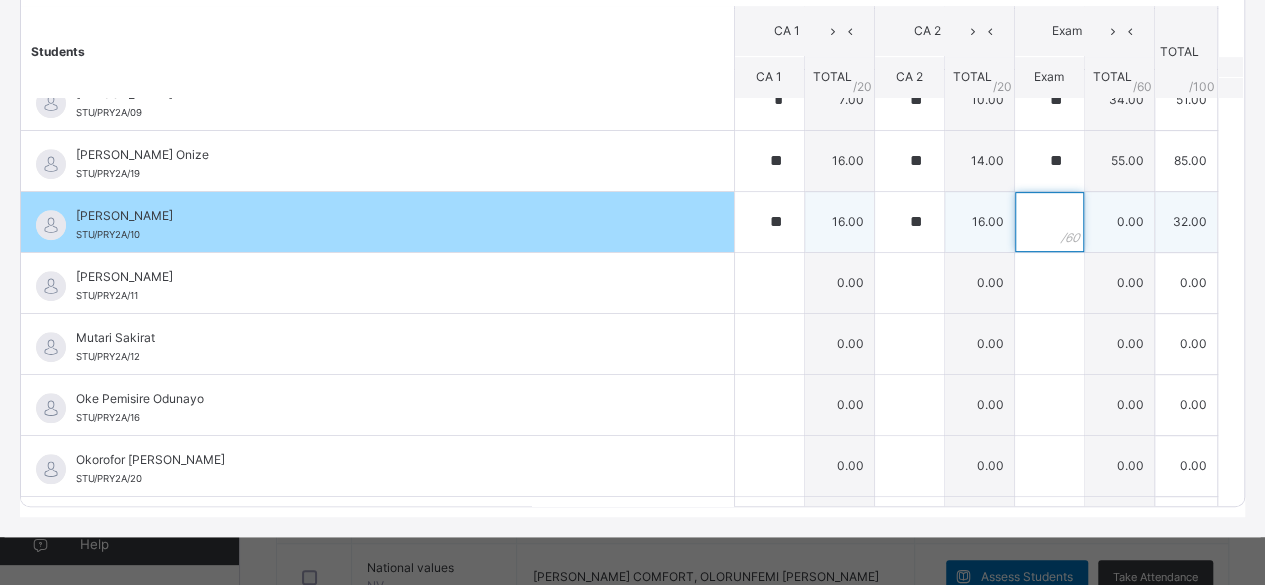click at bounding box center (1049, 222) 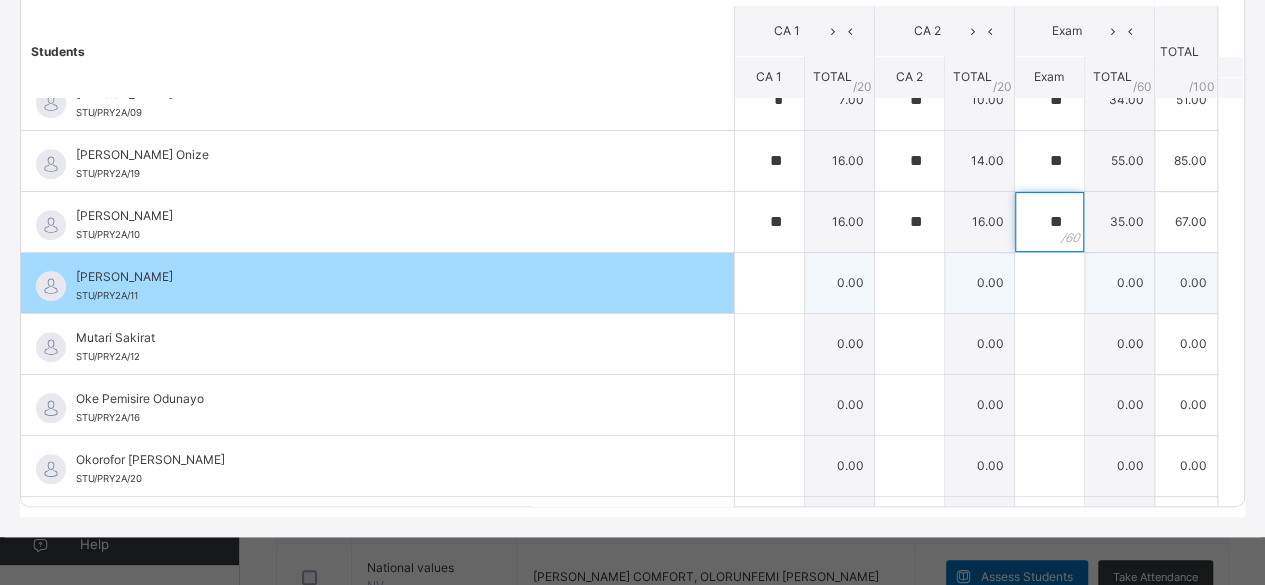 type on "**" 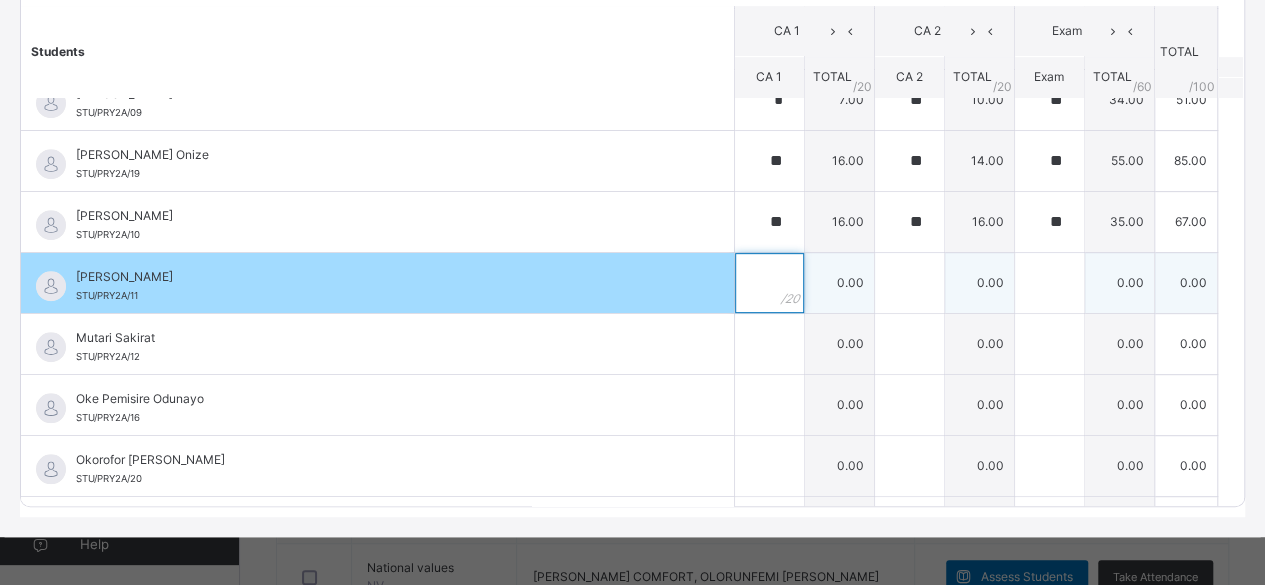 click at bounding box center [769, 283] 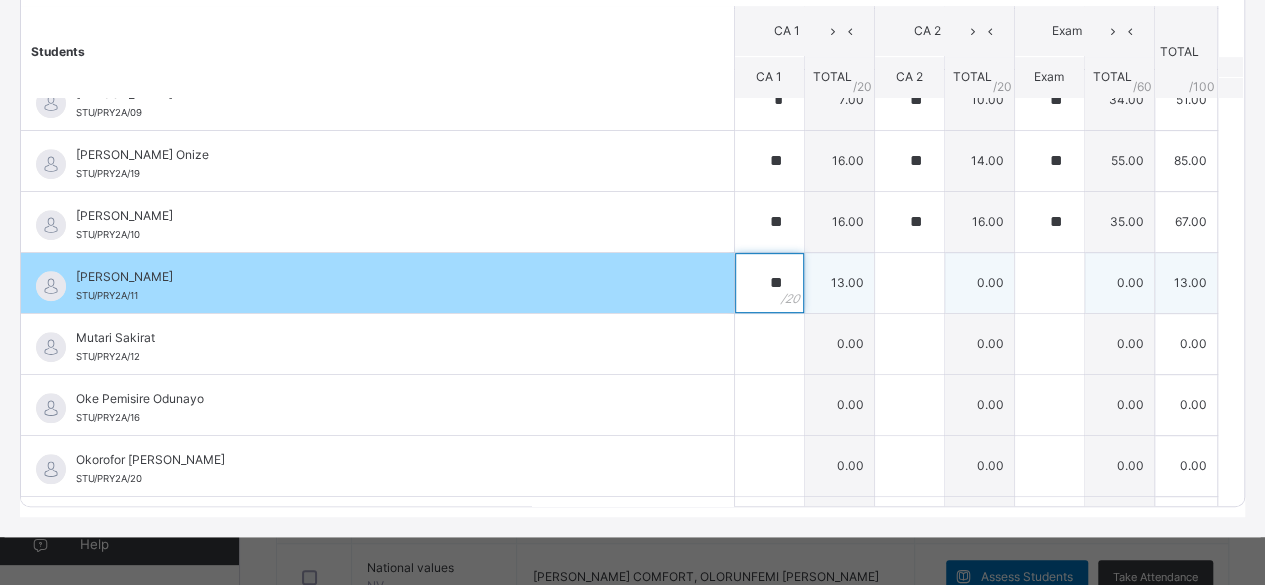type on "**" 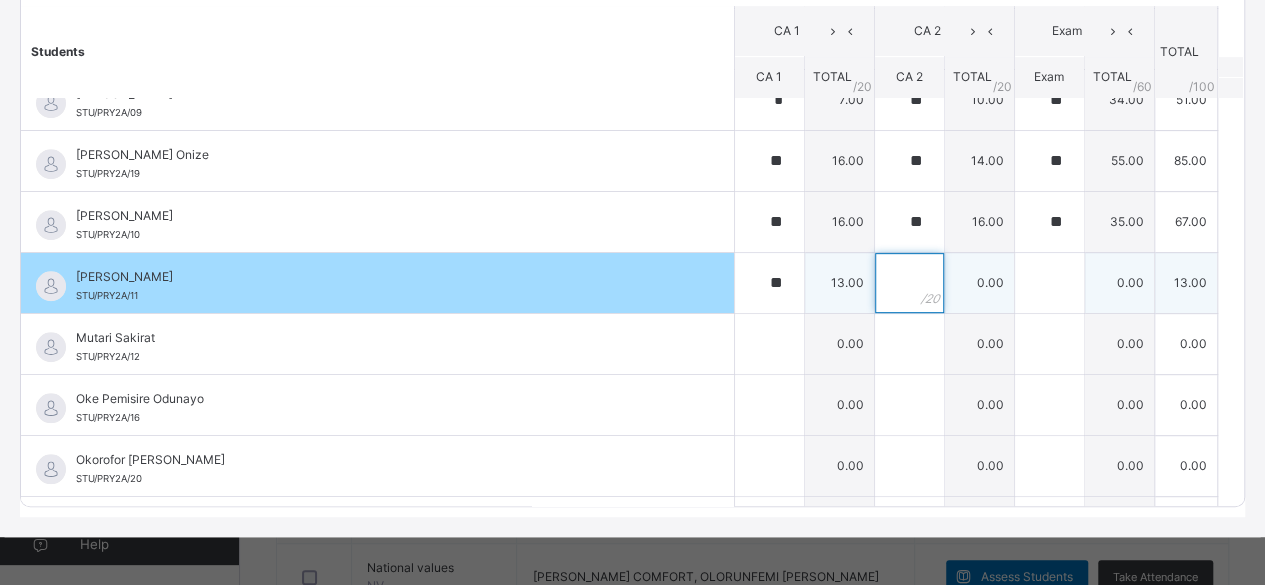click at bounding box center [909, 283] 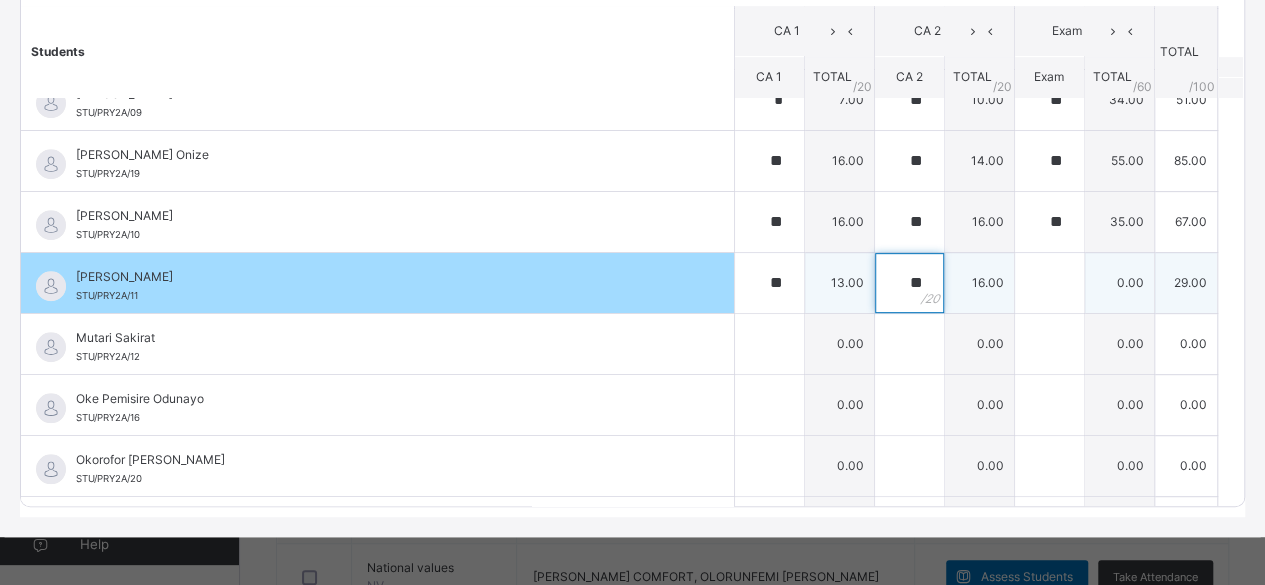 type on "**" 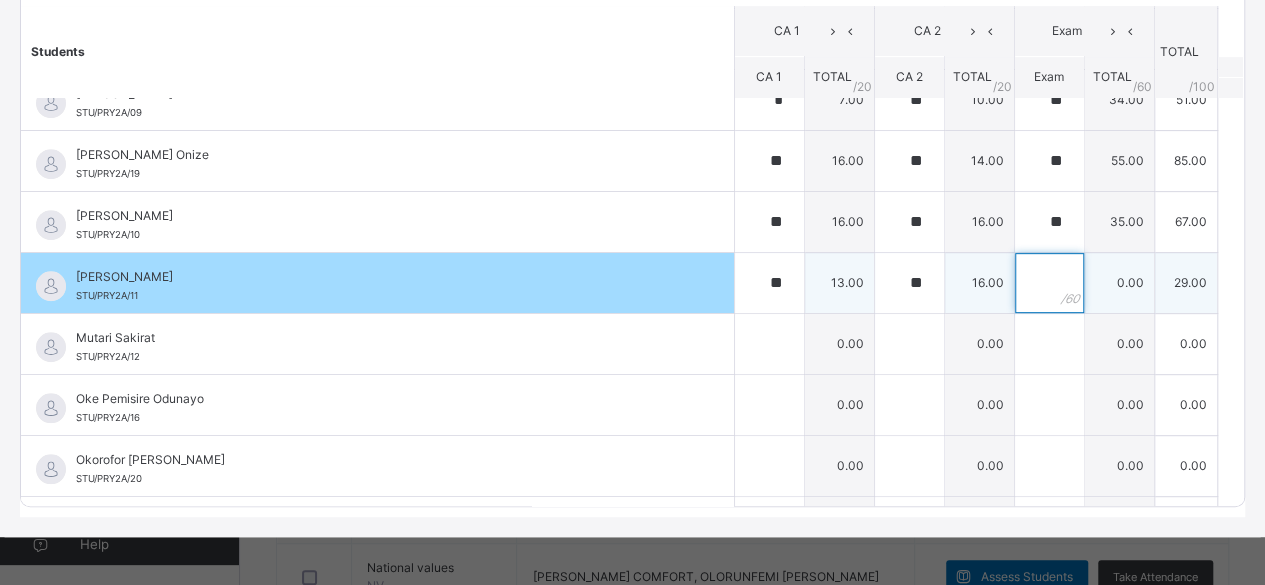 click at bounding box center (1049, 283) 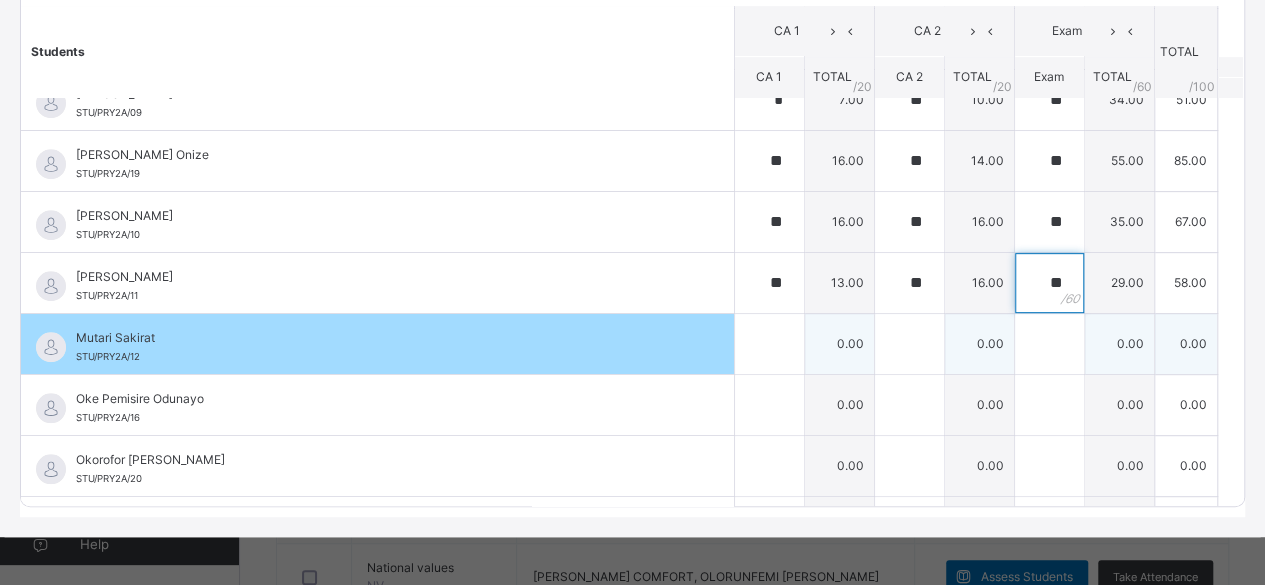 type on "**" 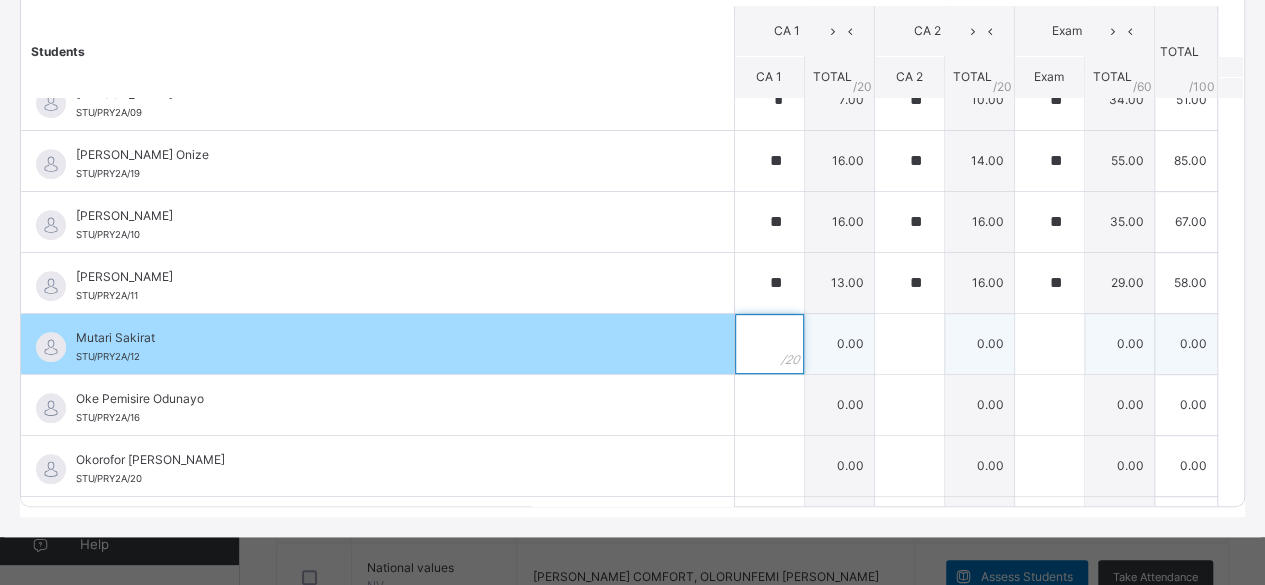 click at bounding box center (769, 344) 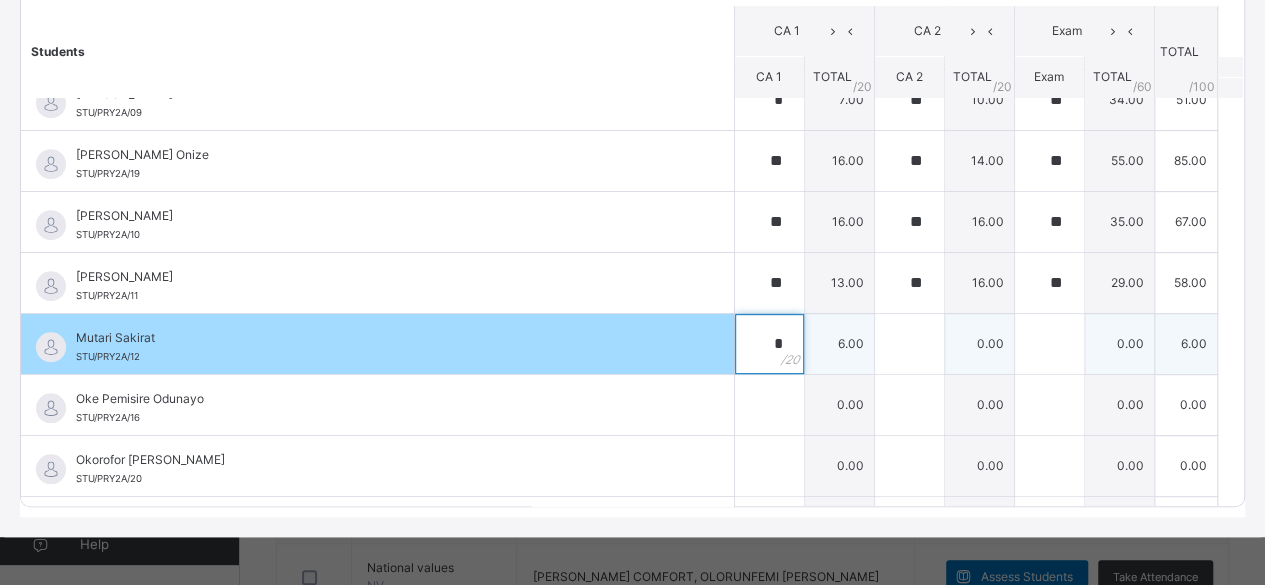 type on "*" 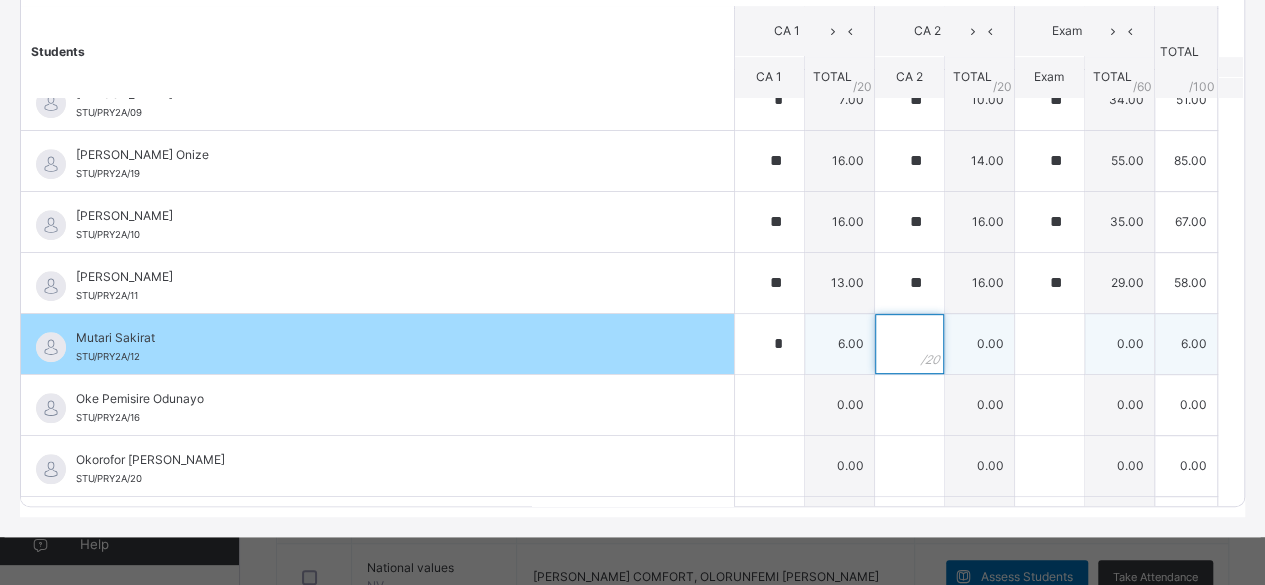 click at bounding box center (909, 344) 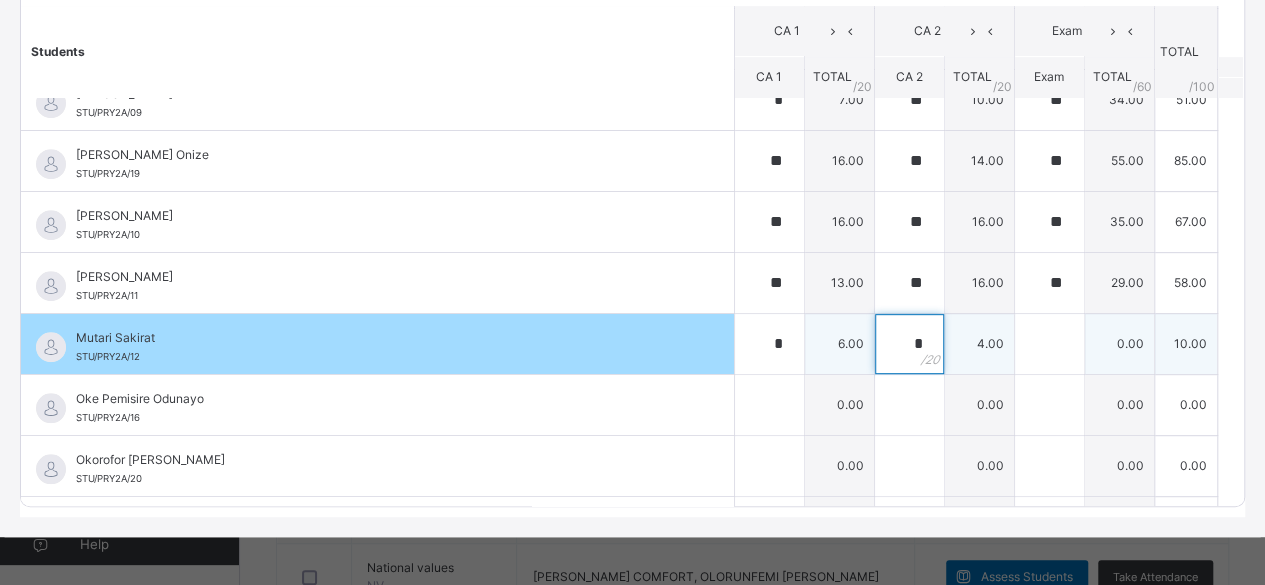 type on "*" 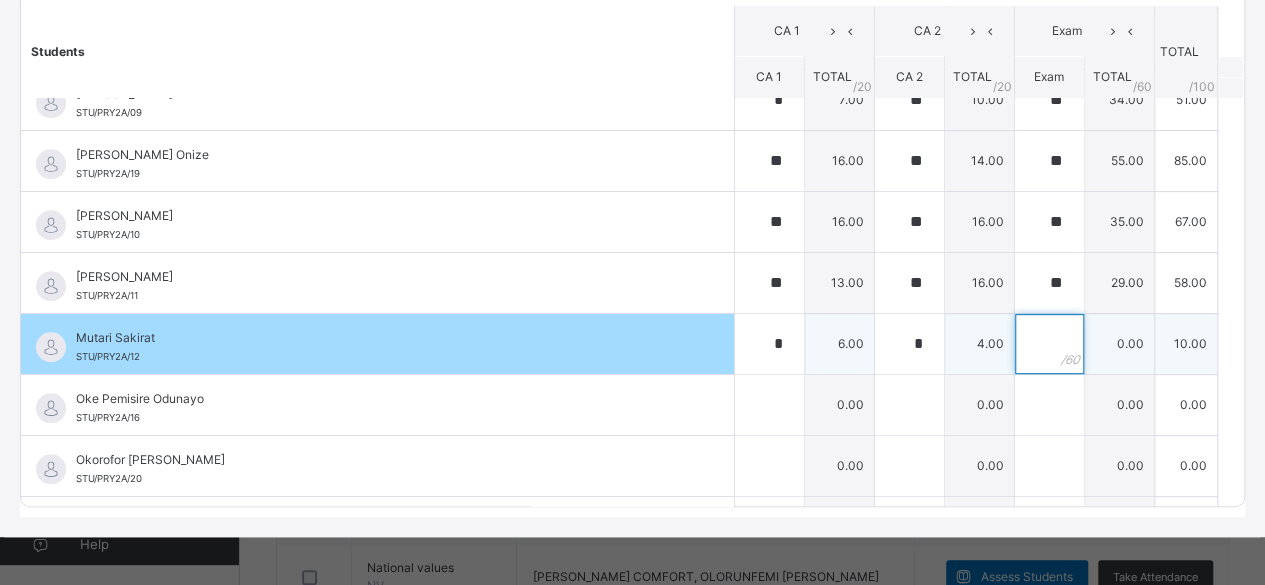 click at bounding box center (1049, 344) 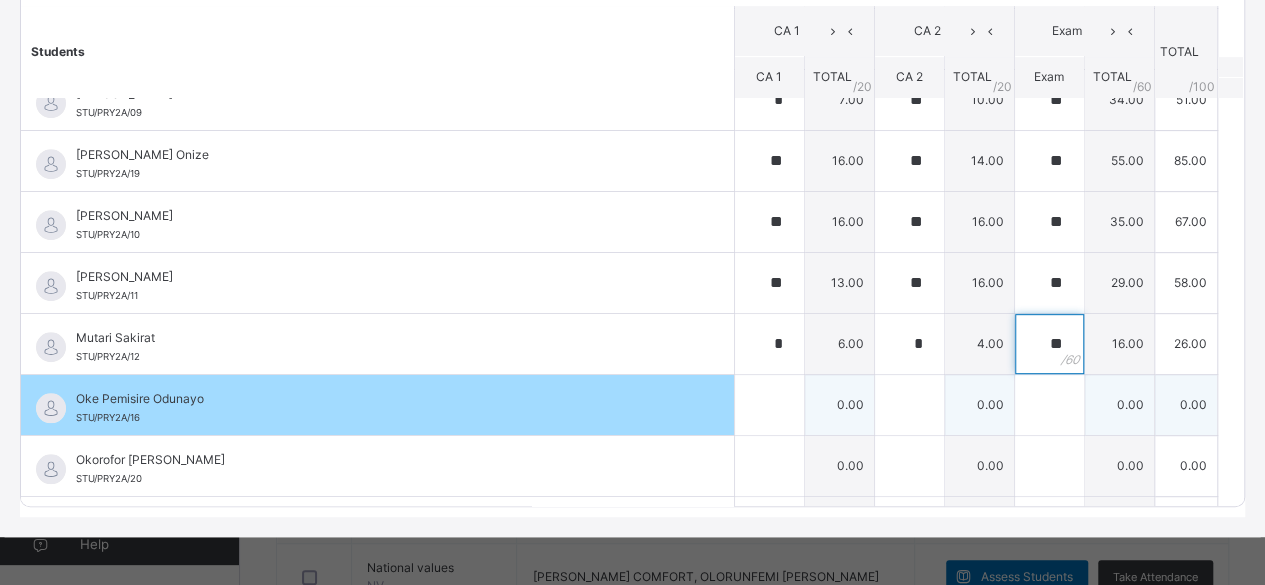 type on "**" 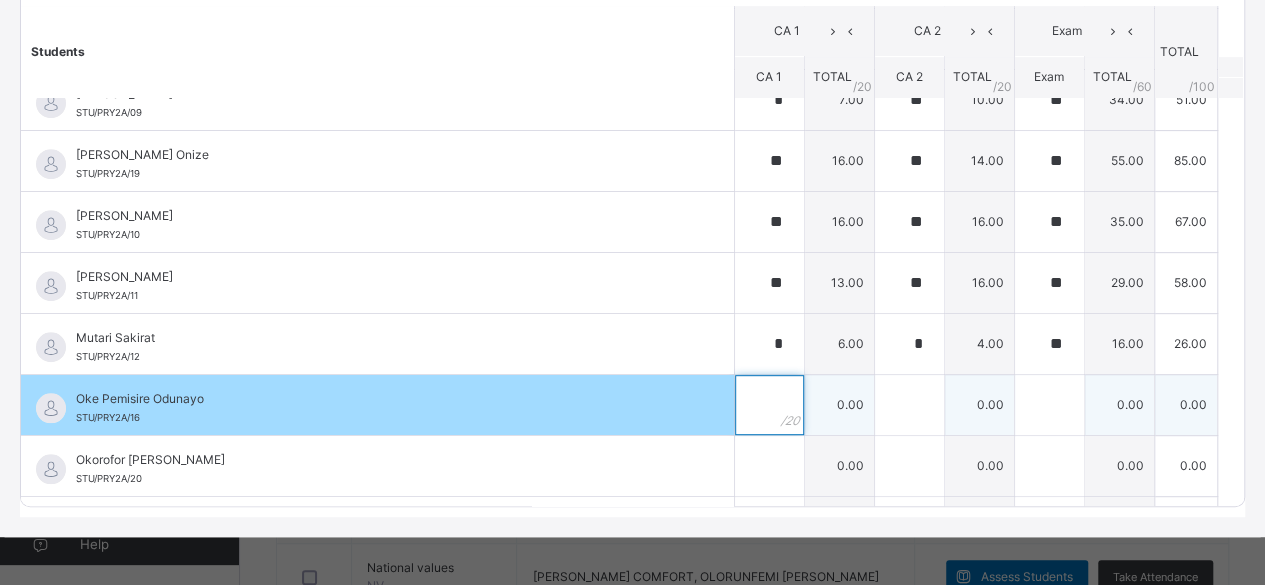 click at bounding box center [769, 405] 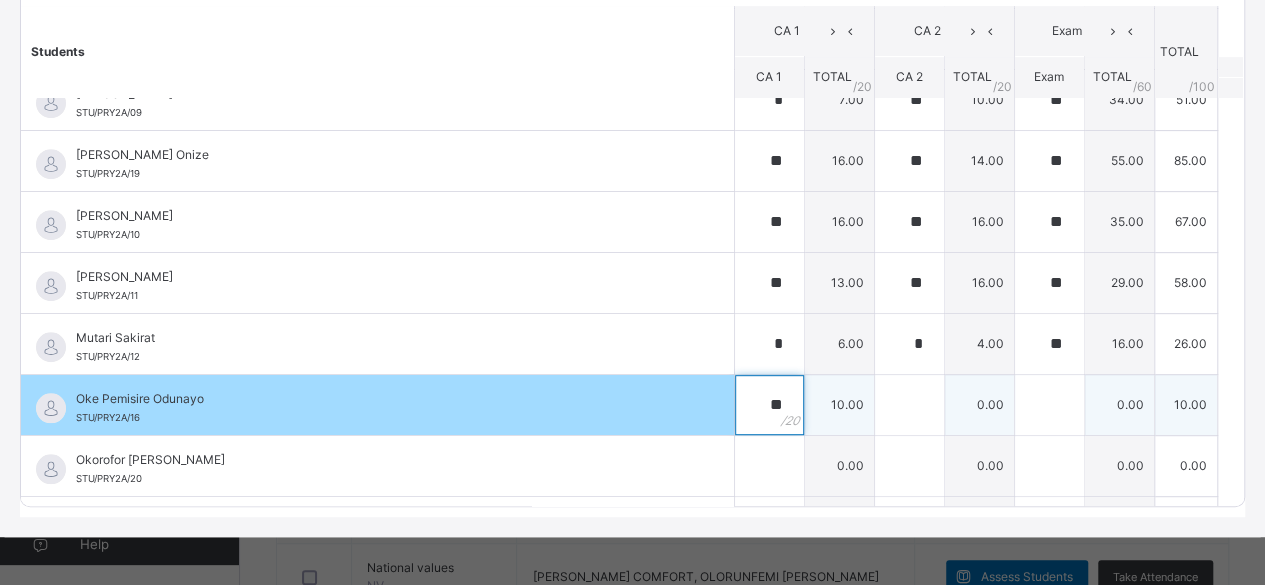 type on "**" 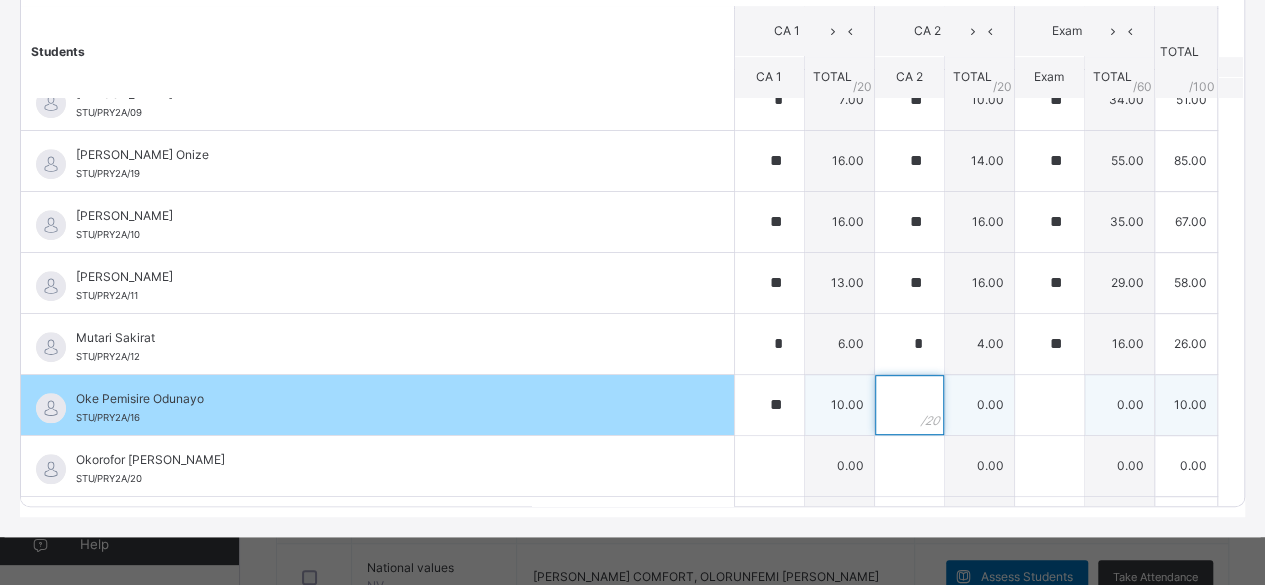click at bounding box center (909, 405) 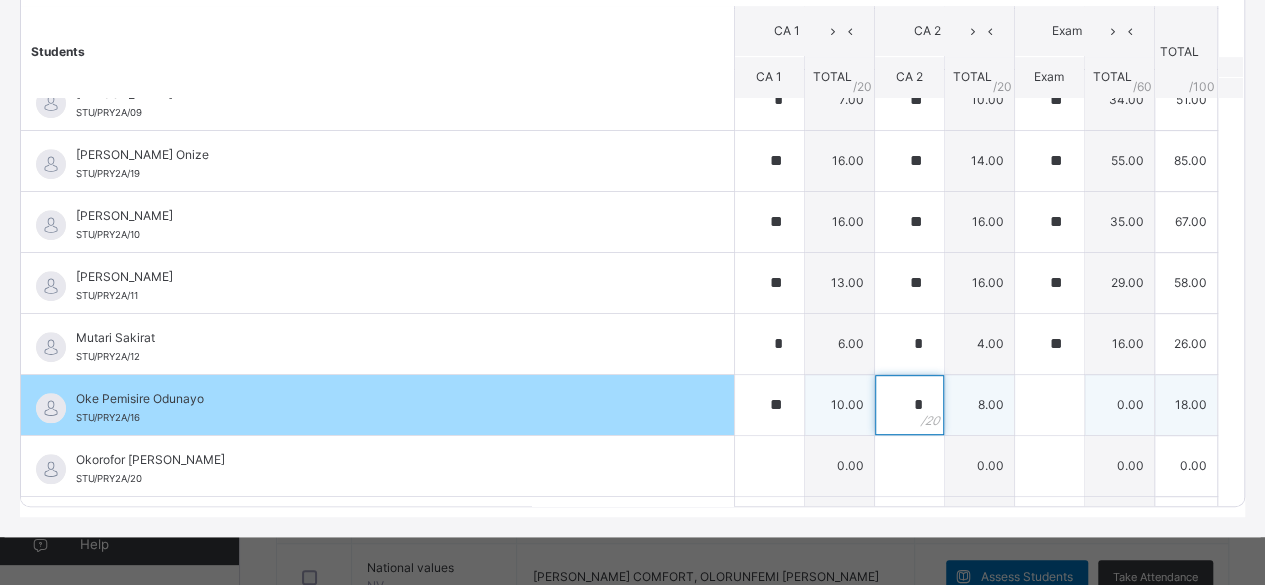 type on "*" 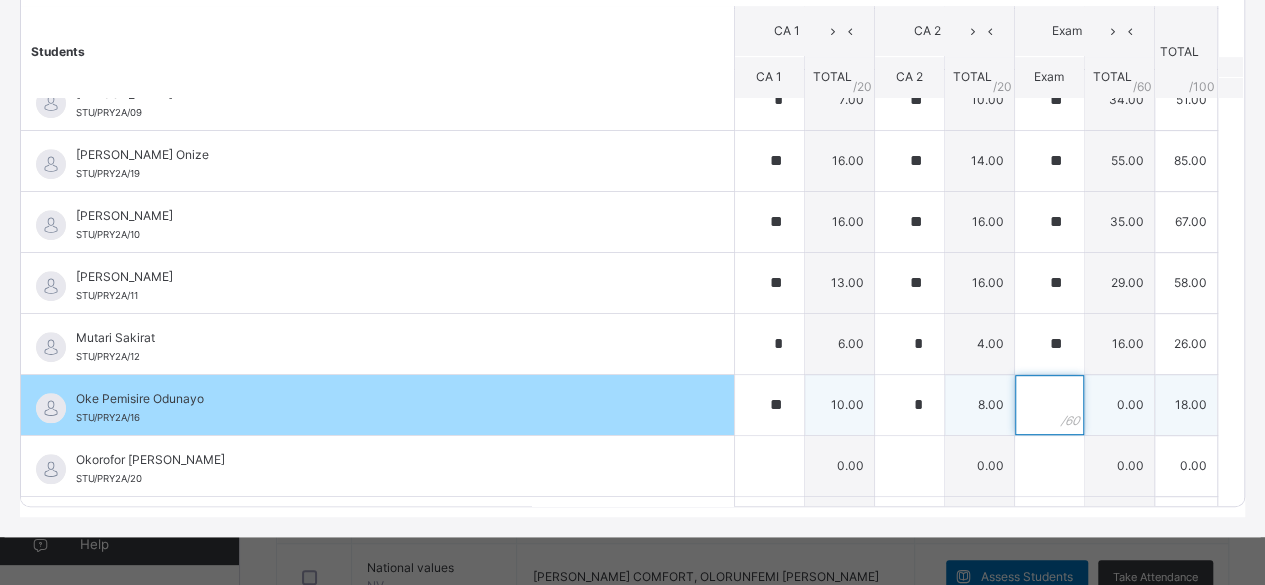 click at bounding box center (1049, 405) 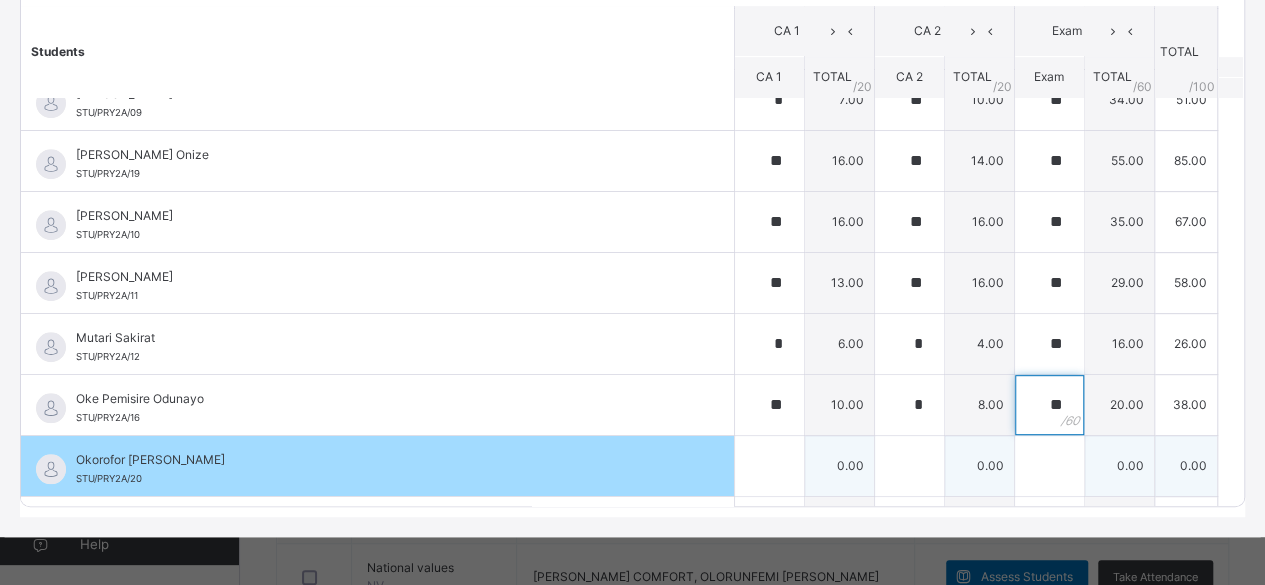type on "**" 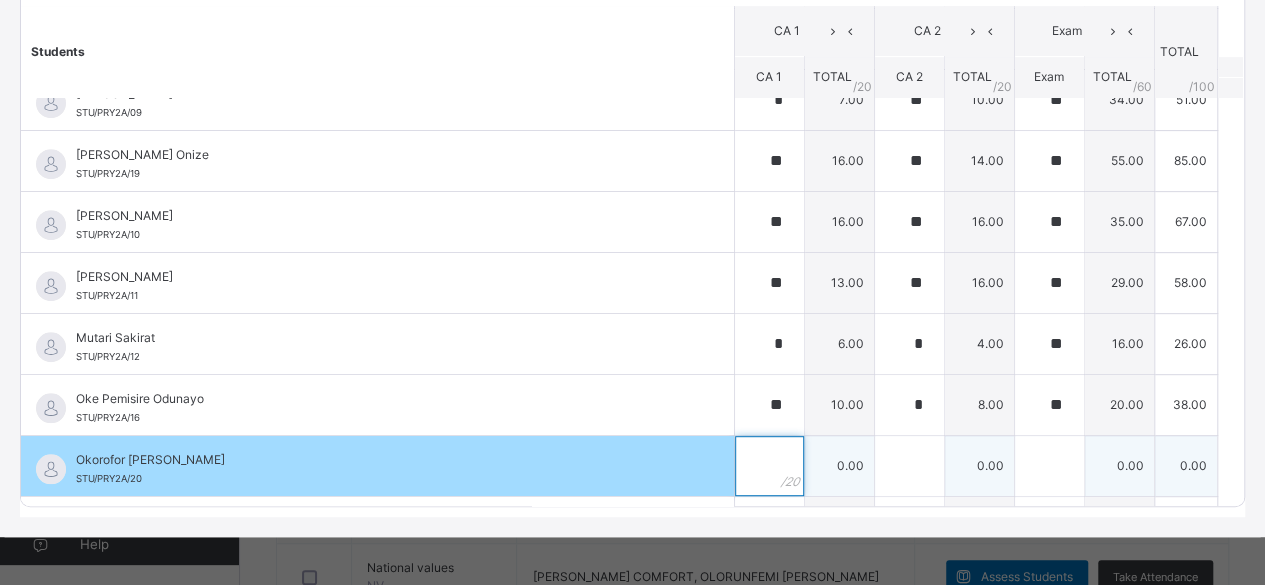 click at bounding box center [769, 466] 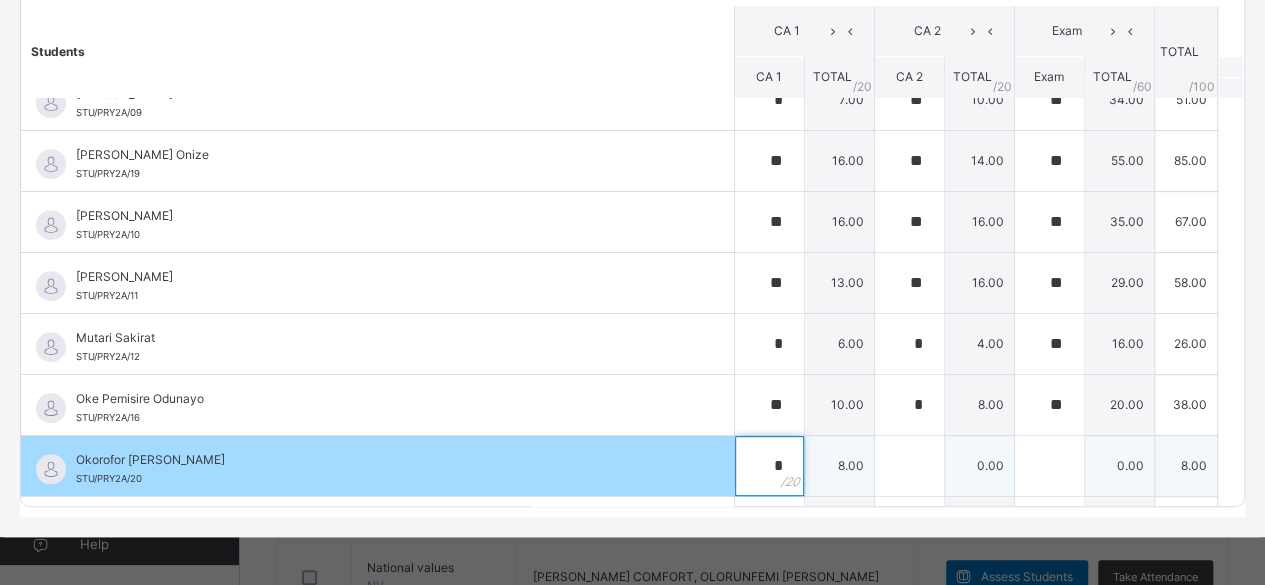 type on "*" 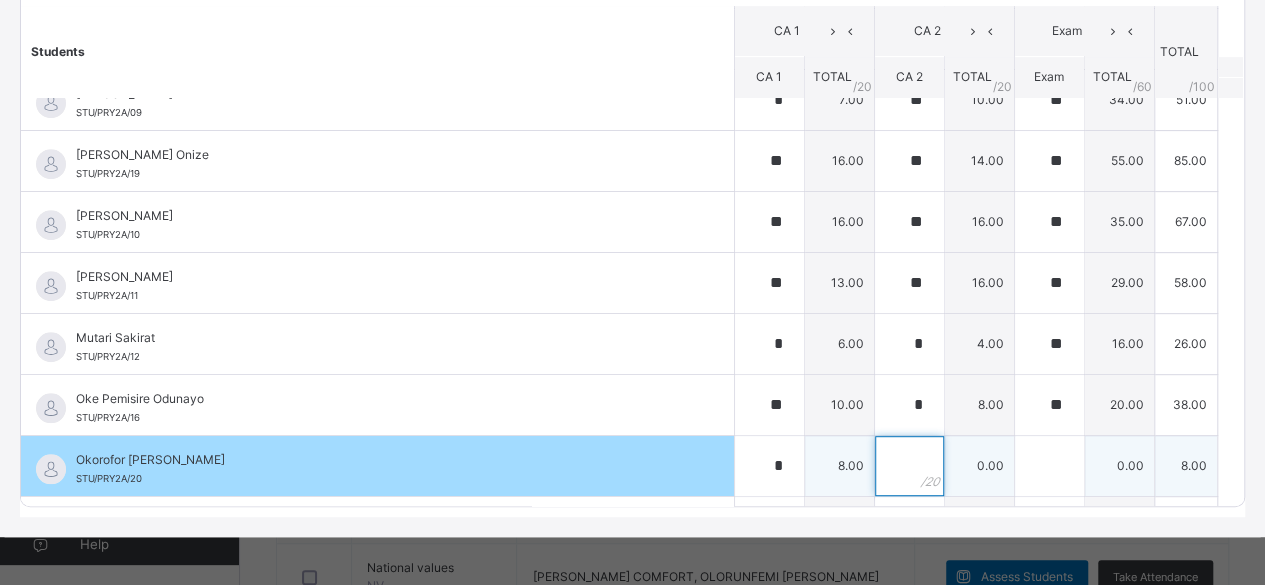 click at bounding box center (909, 466) 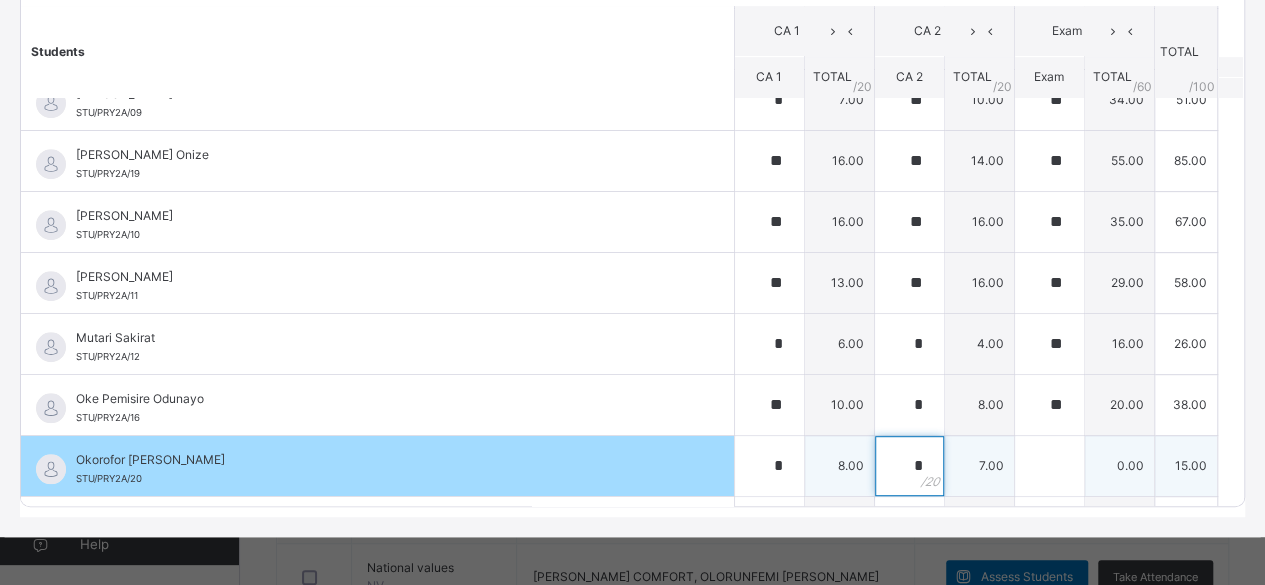 type on "*" 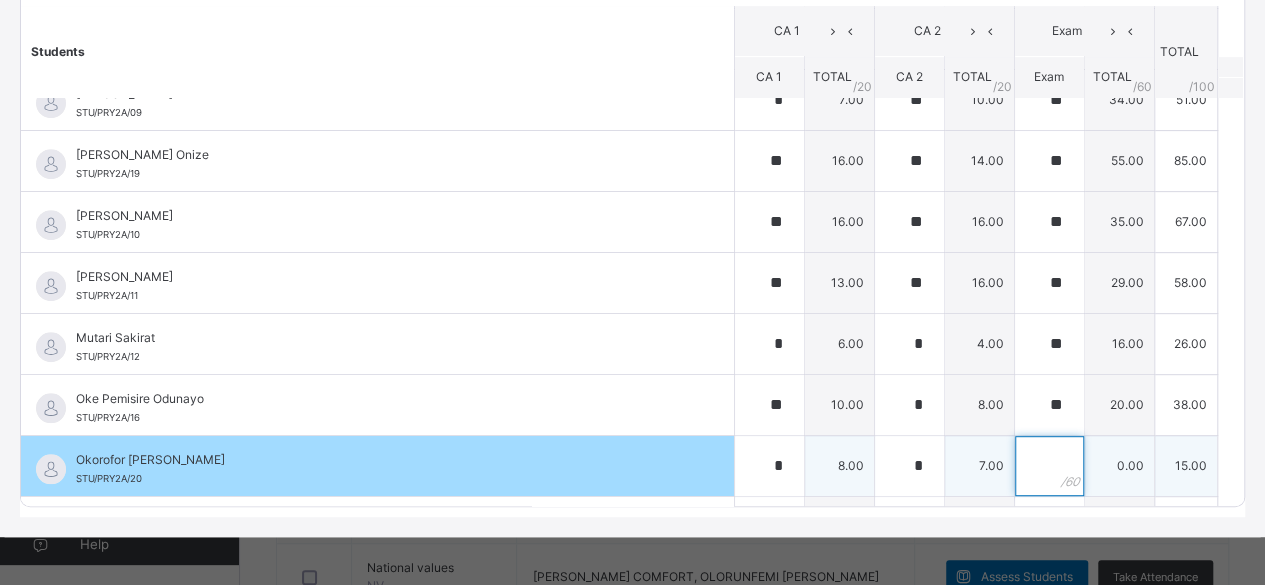 click at bounding box center [1049, 466] 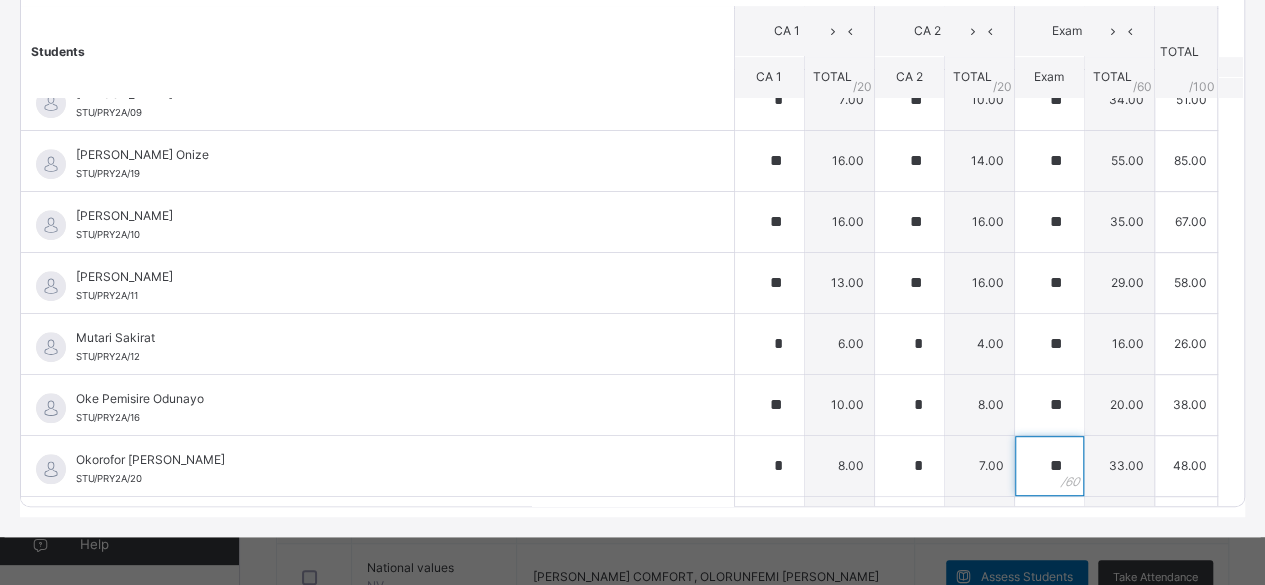 type on "**" 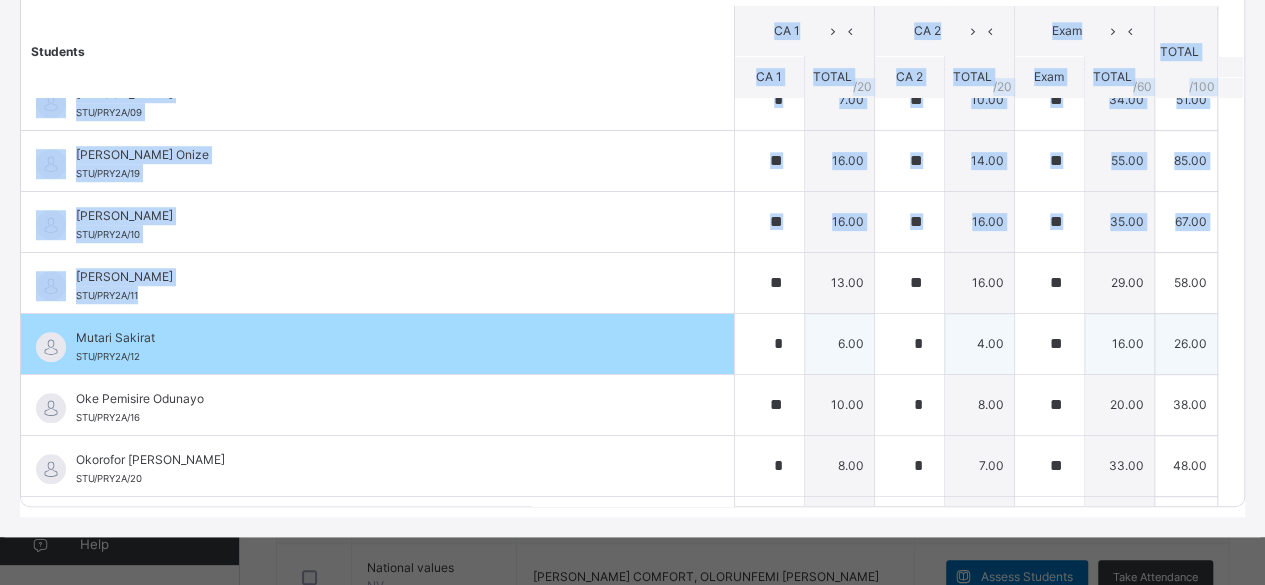 drag, startPoint x: 490, startPoint y: 40, endPoint x: 762, endPoint y: 345, distance: 408.66736 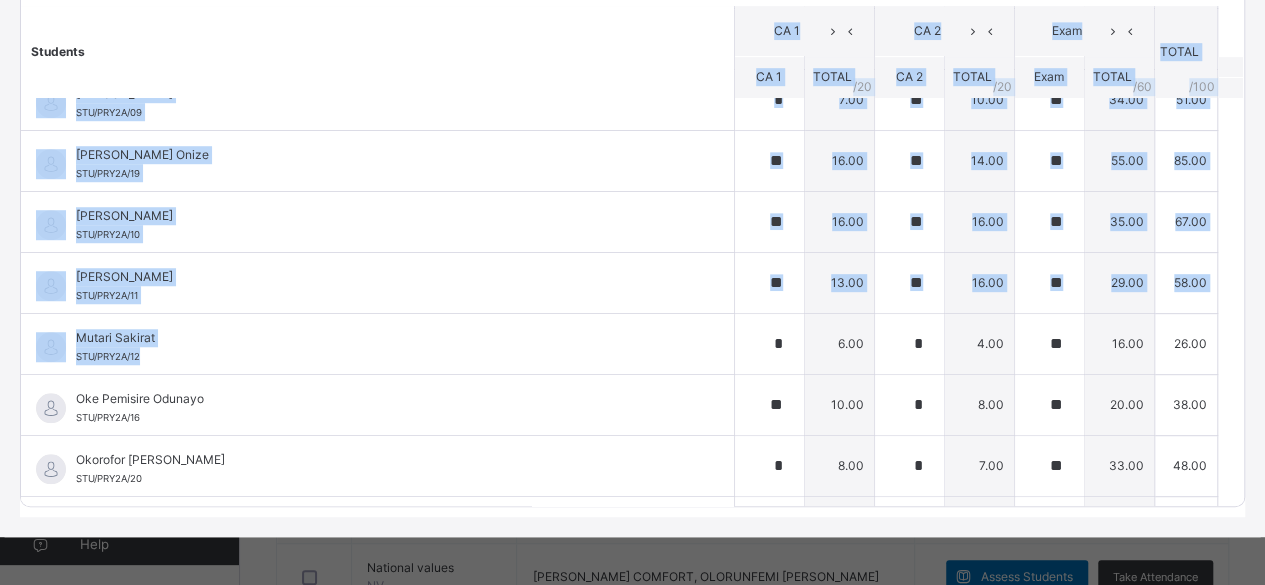 scroll, scrollTop: 866, scrollLeft: 0, axis: vertical 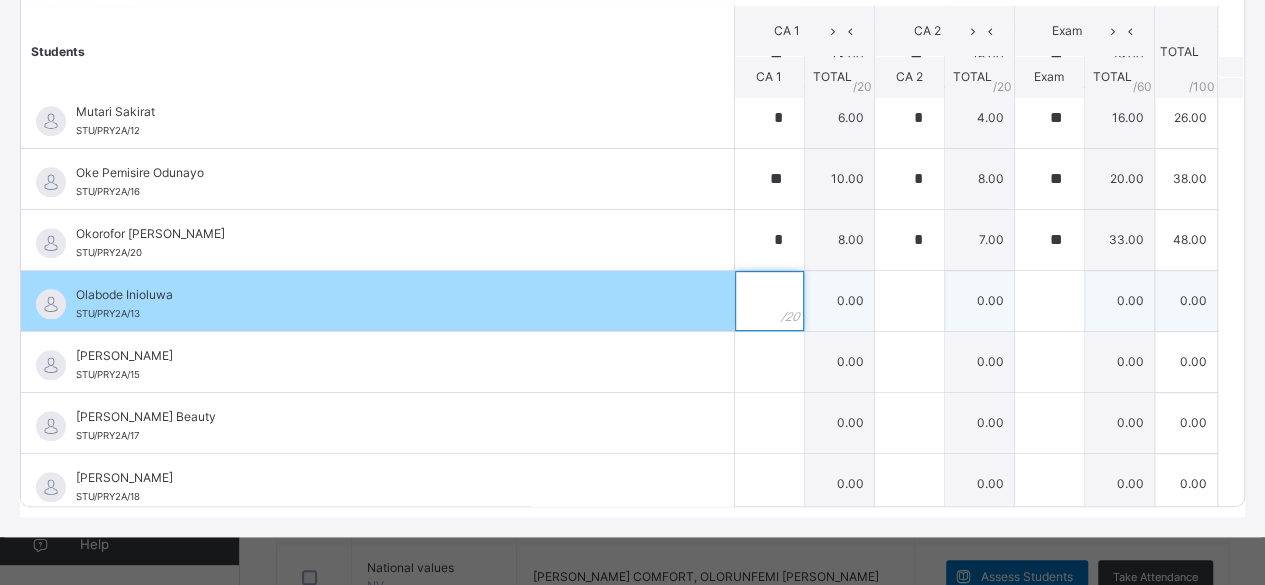 click at bounding box center (769, 301) 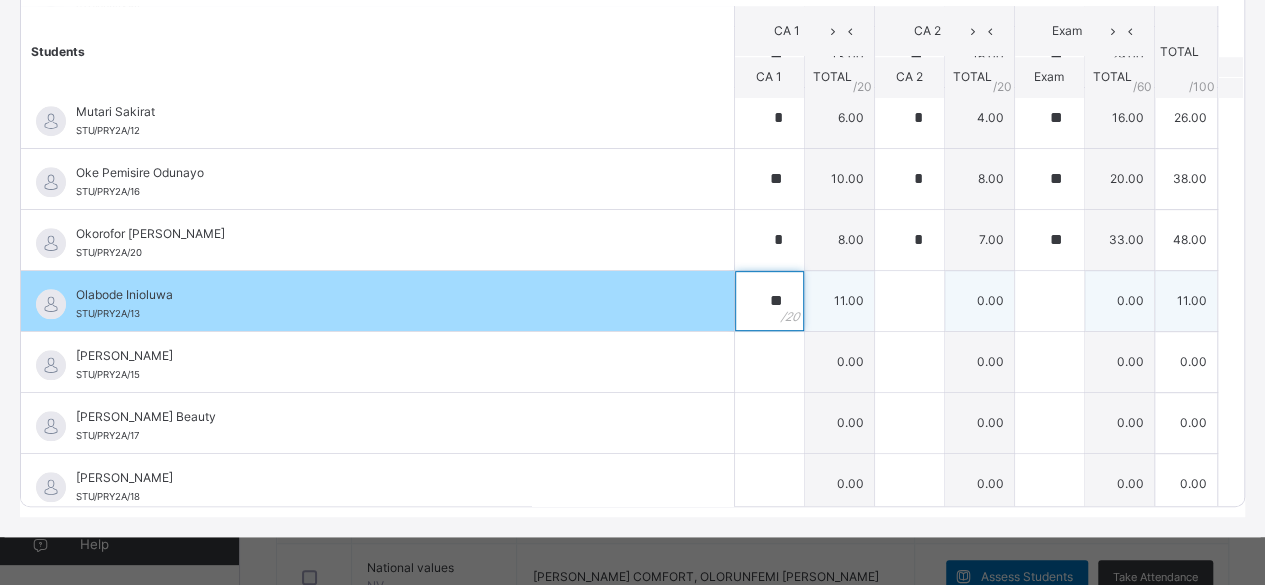 type on "**" 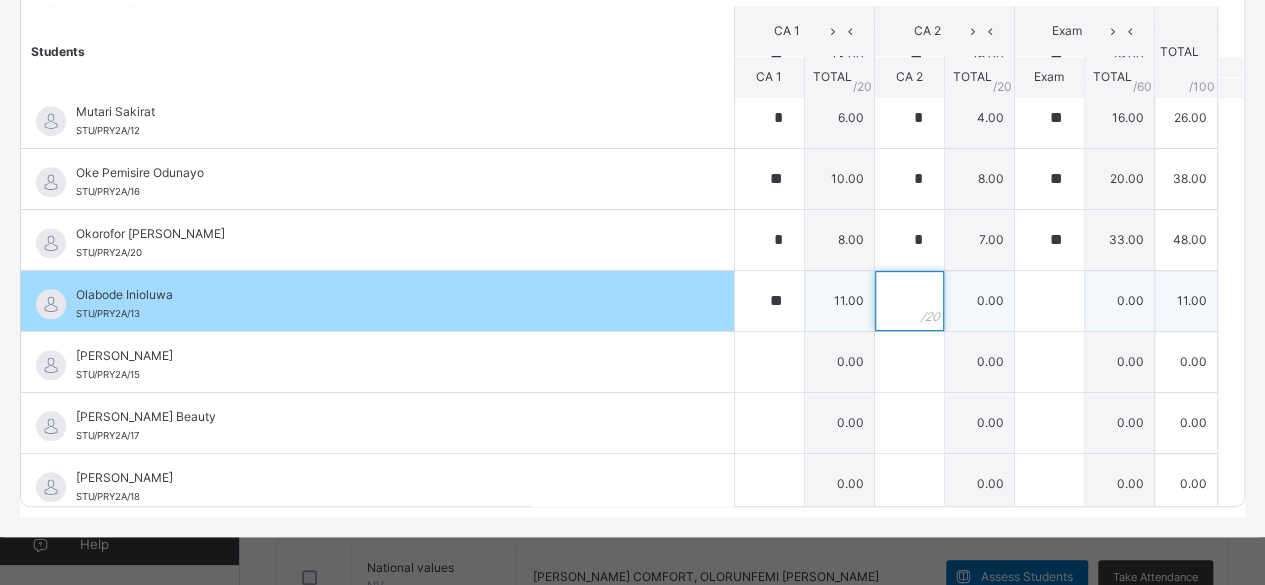 click at bounding box center [909, 301] 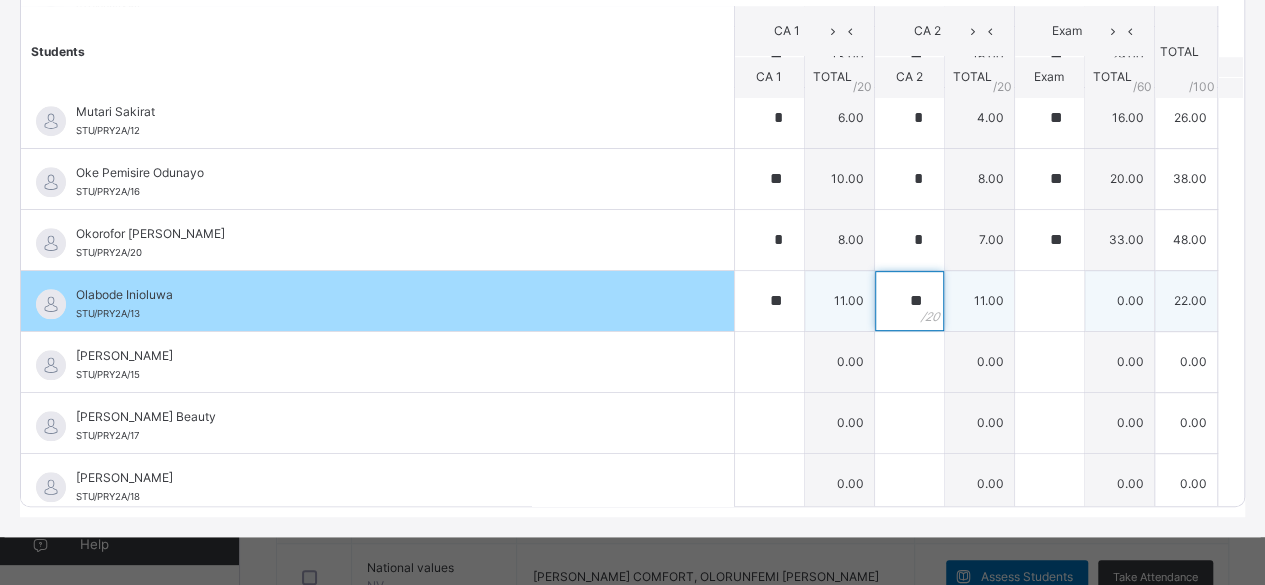 type on "**" 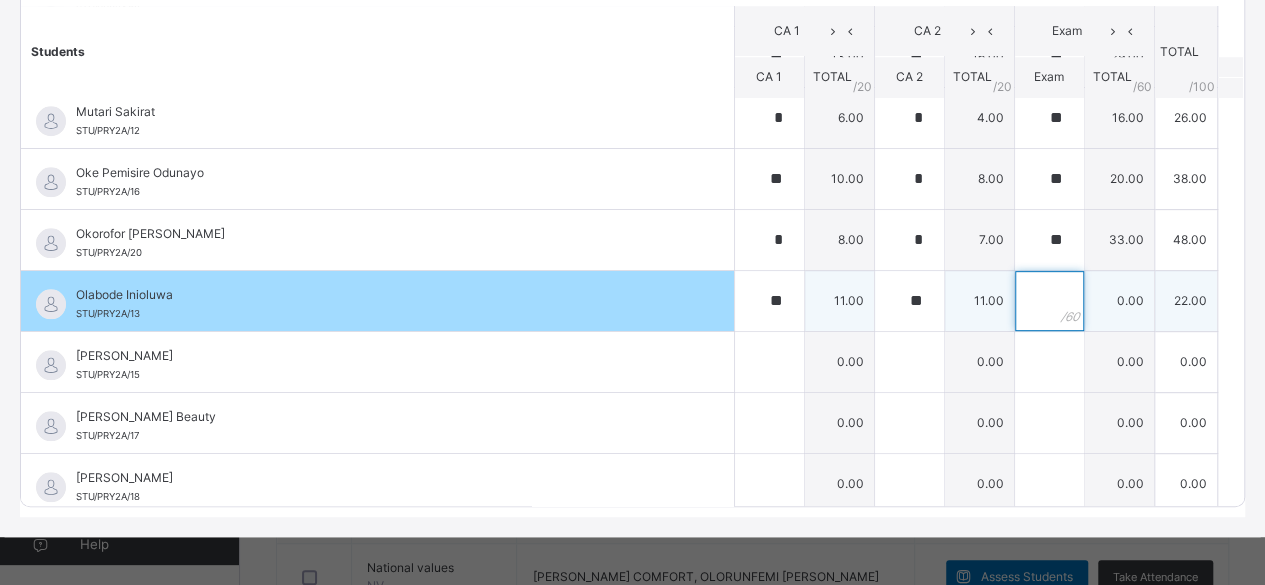 click at bounding box center (1049, 301) 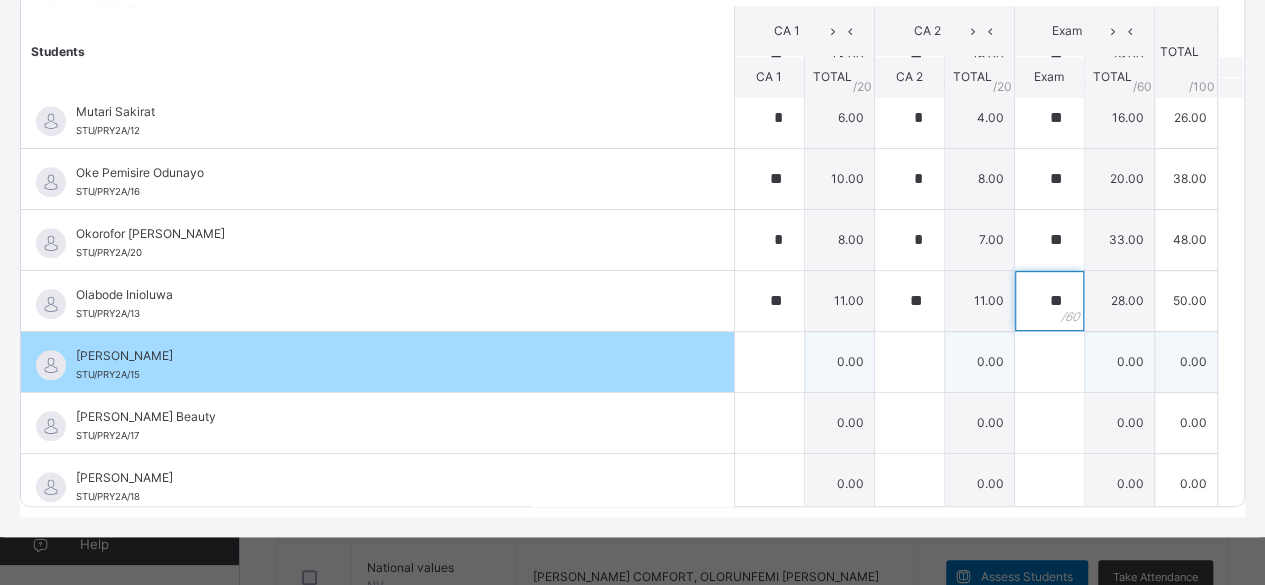 type on "**" 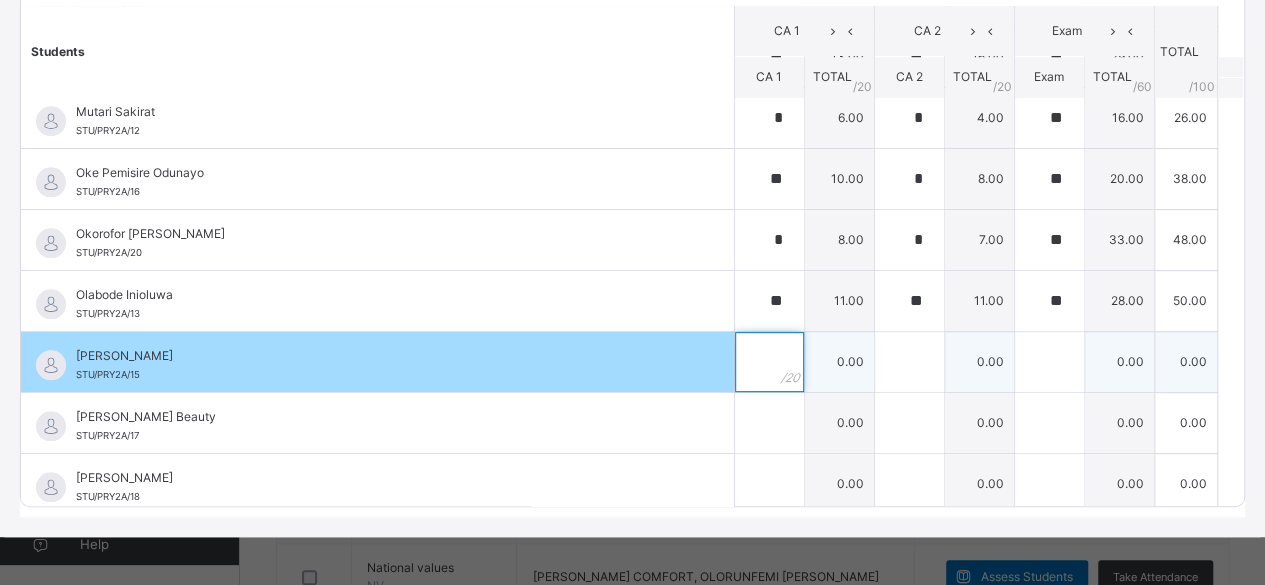 click at bounding box center [769, 362] 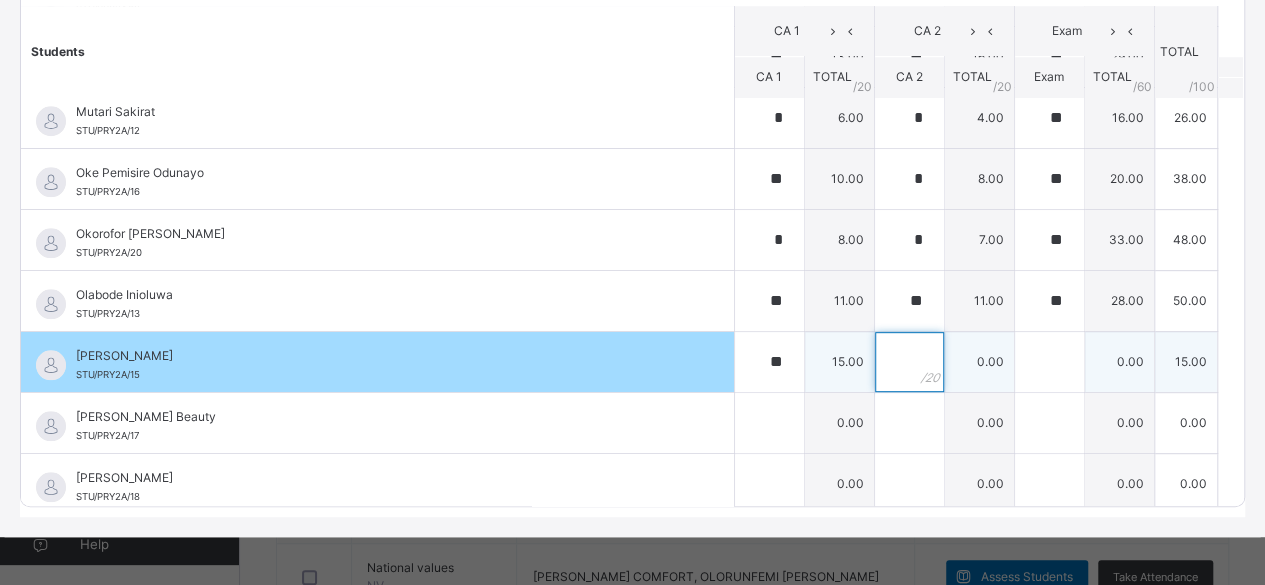 click at bounding box center [909, 362] 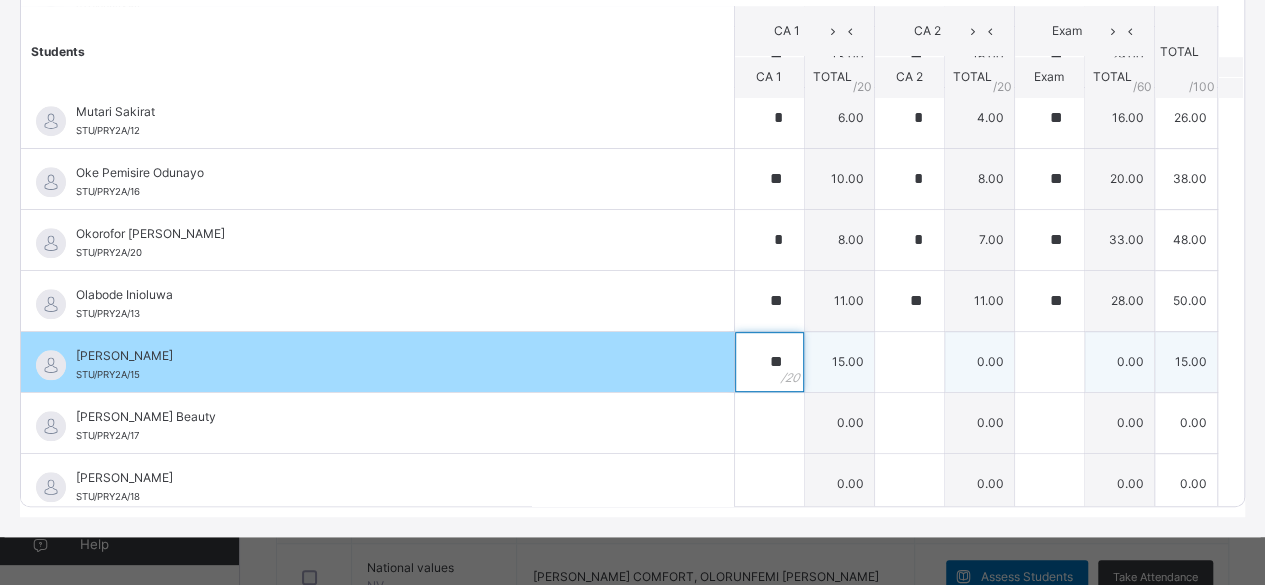 click on "**" at bounding box center [769, 362] 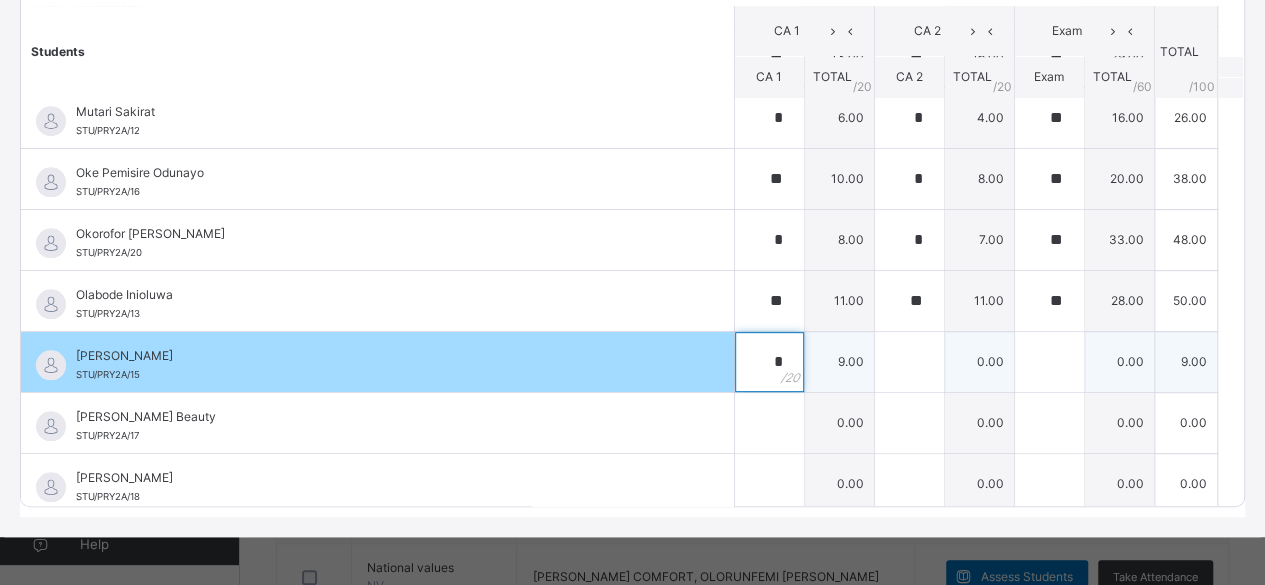 type on "*" 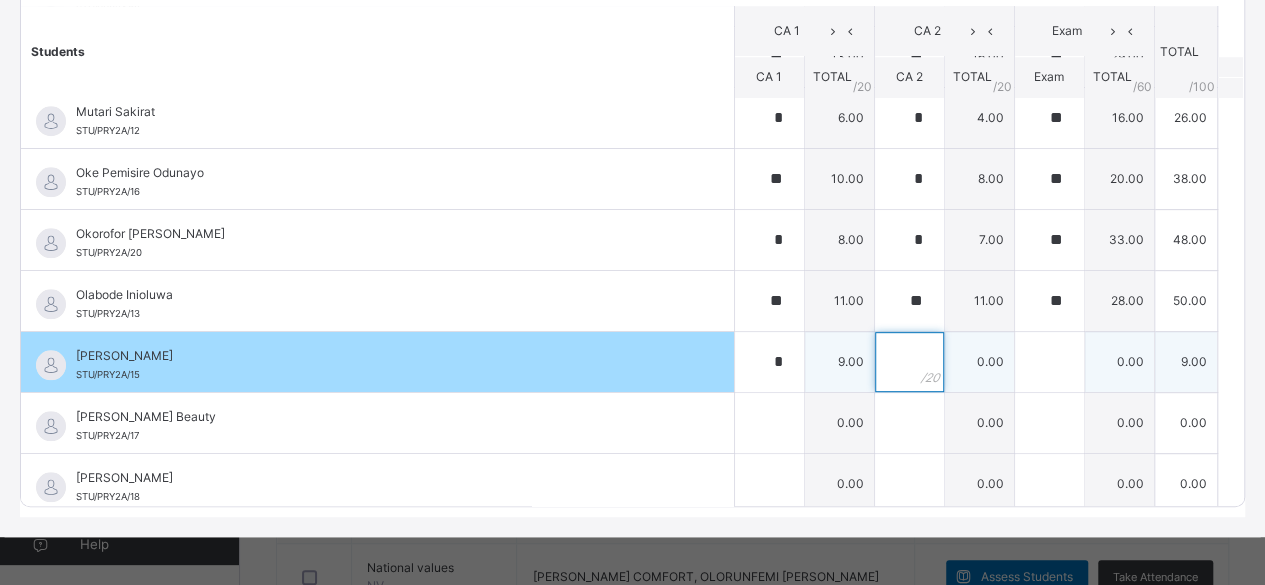 click at bounding box center (909, 362) 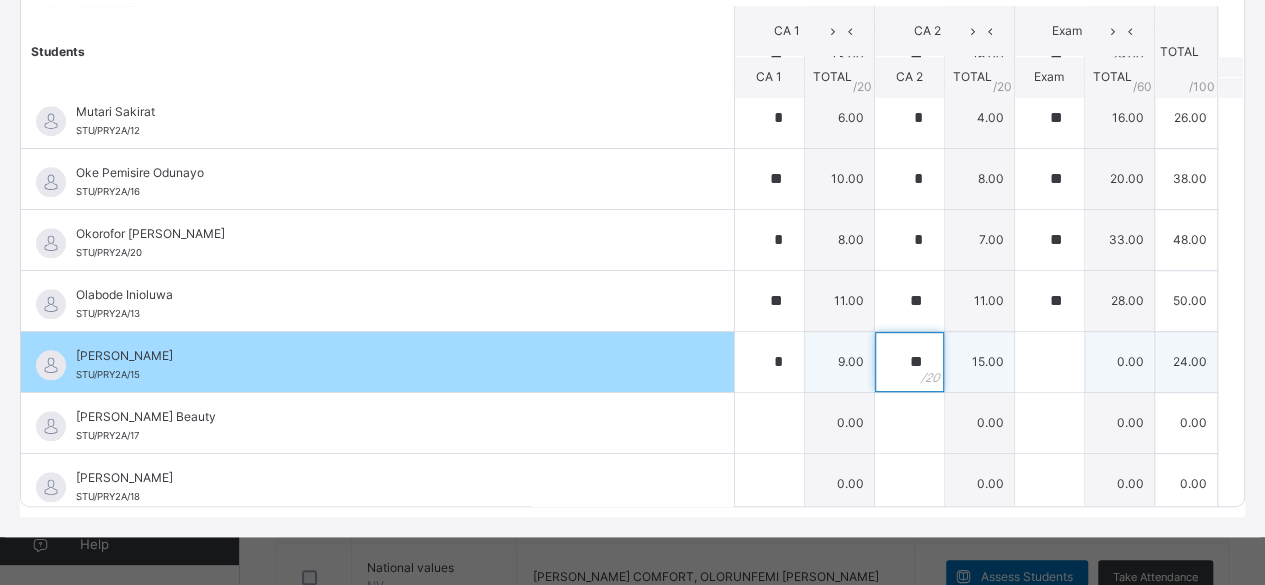 type on "**" 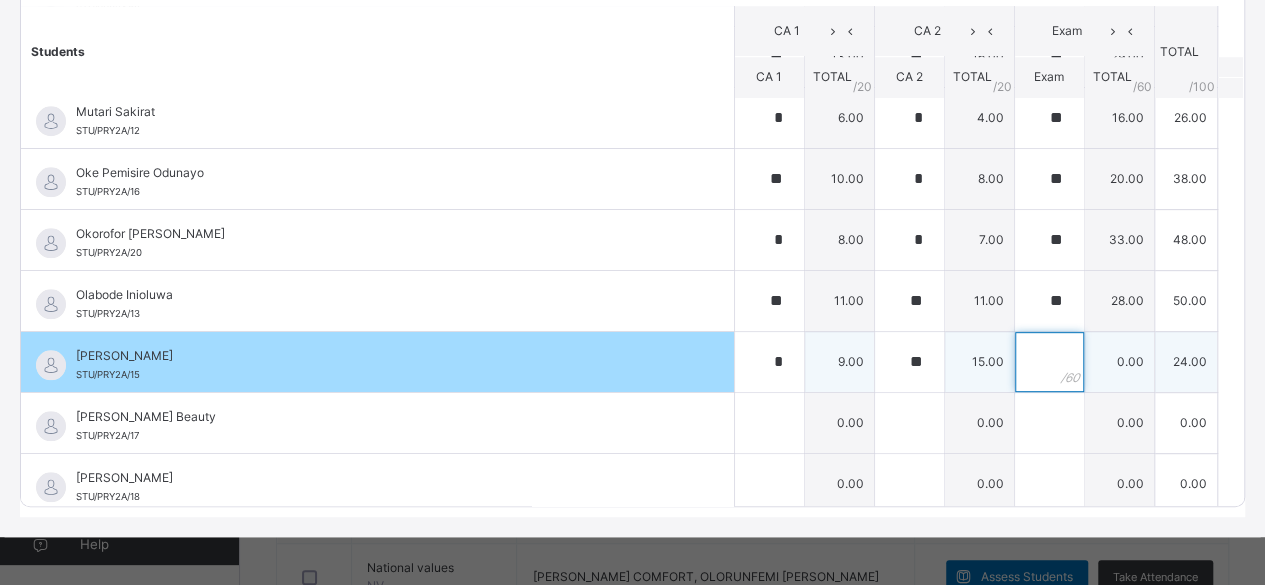 click at bounding box center [1049, 362] 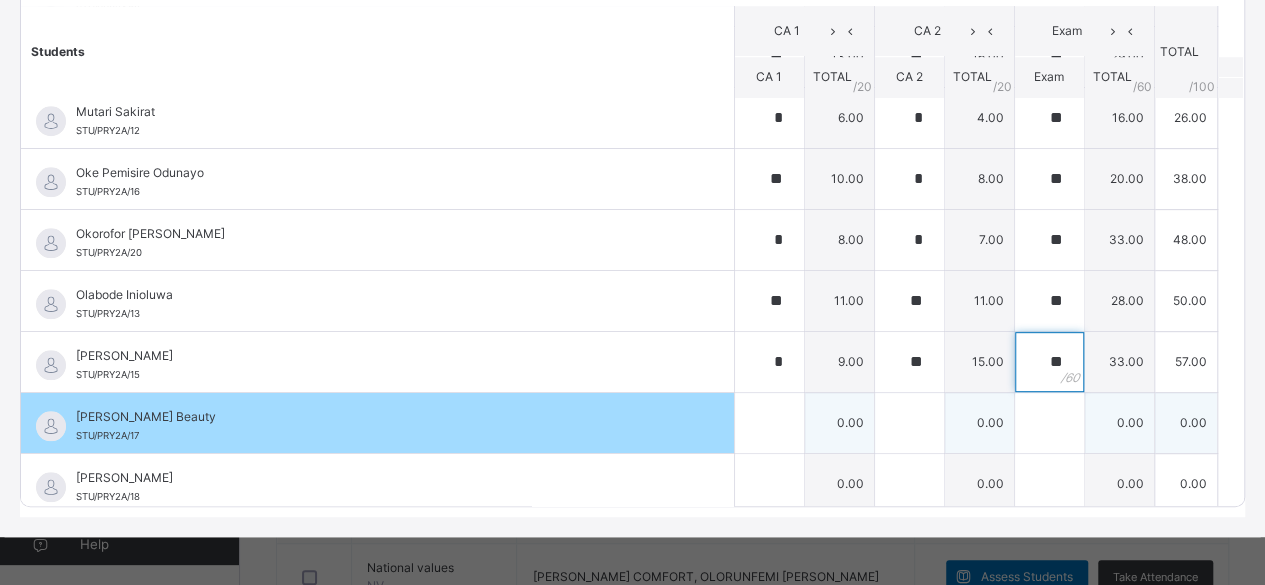 type on "**" 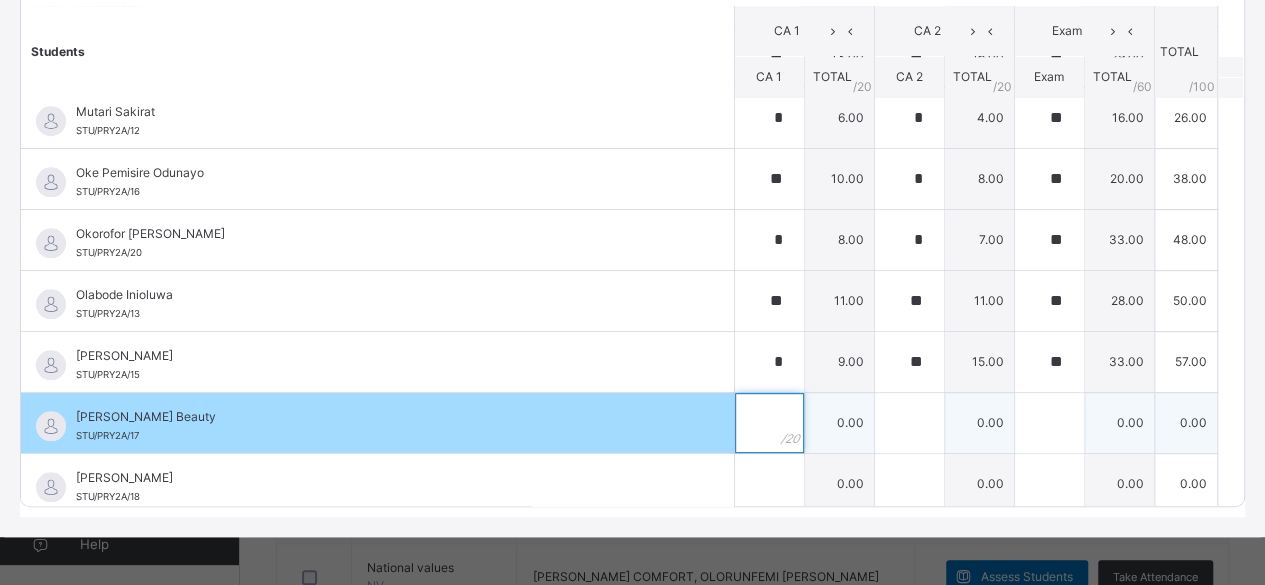 click at bounding box center [769, 423] 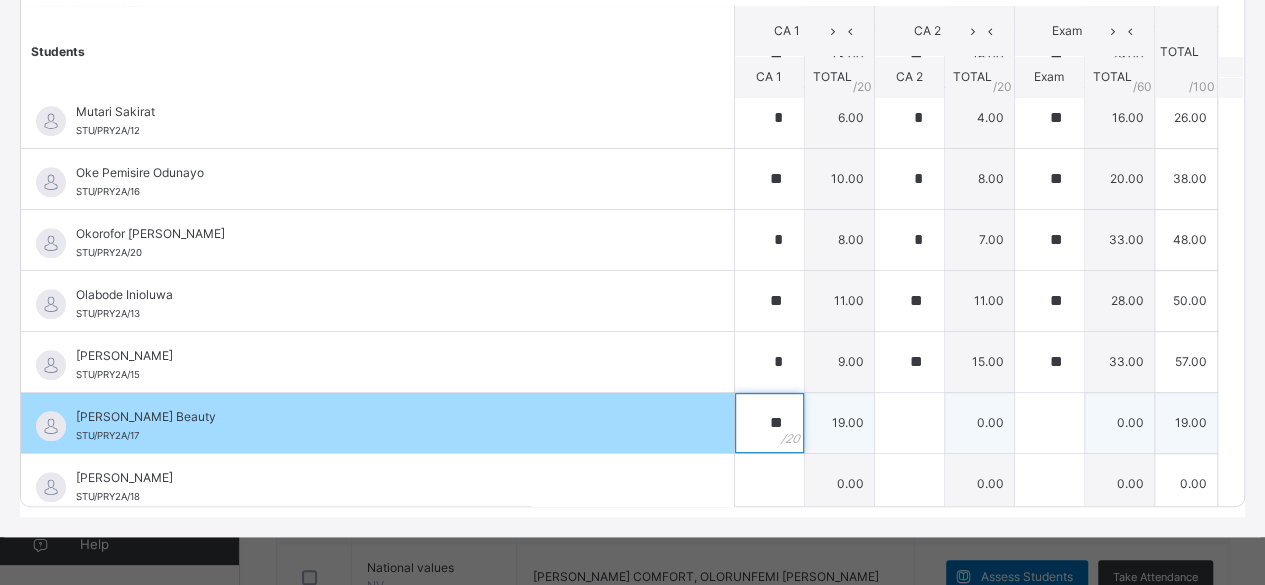 type on "**" 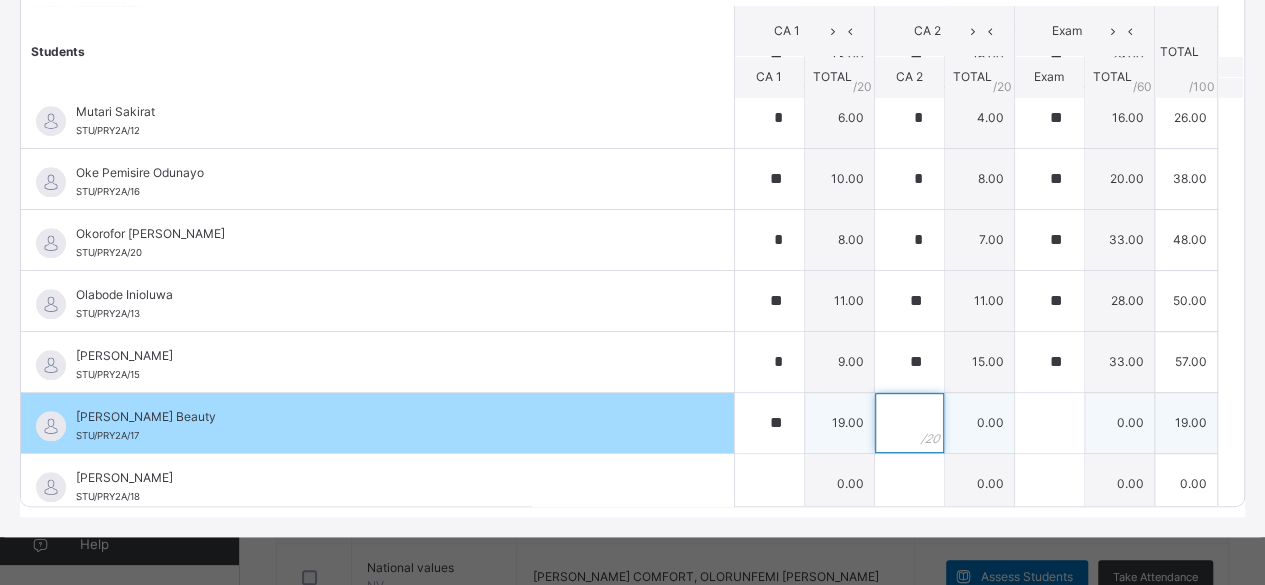 click at bounding box center (909, 423) 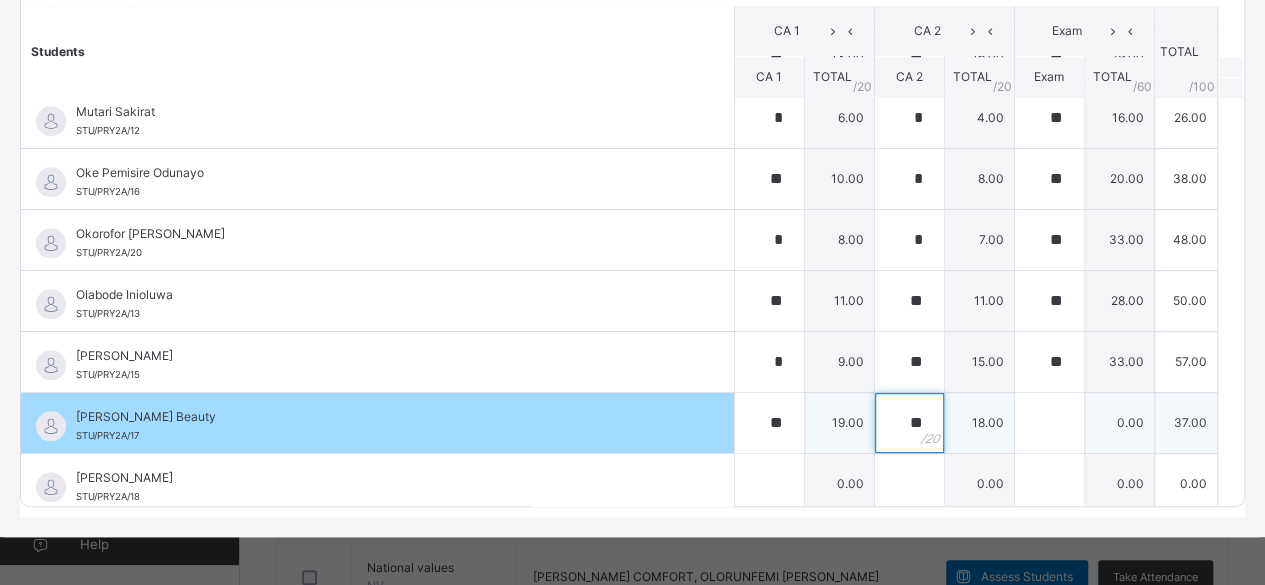 type on "**" 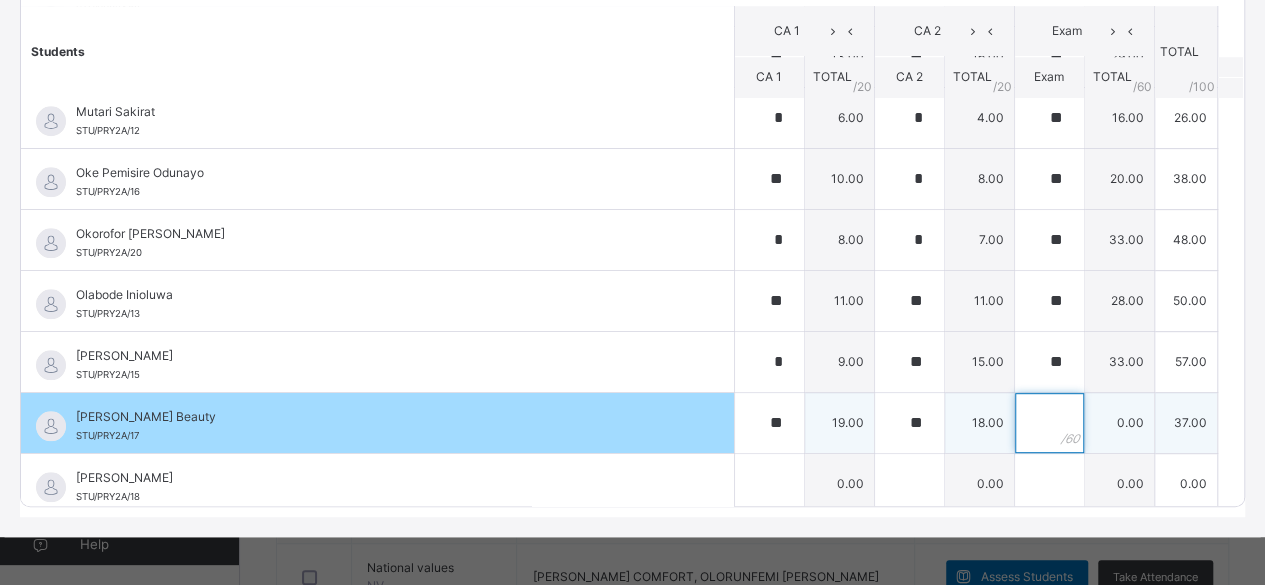click at bounding box center (1049, 423) 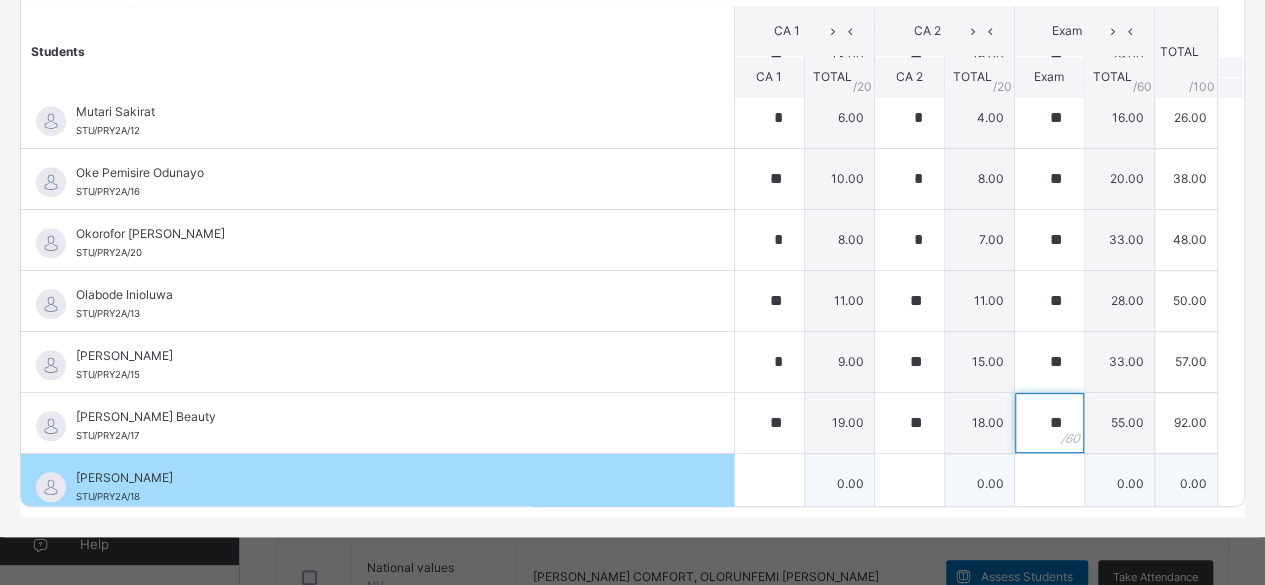 type on "**" 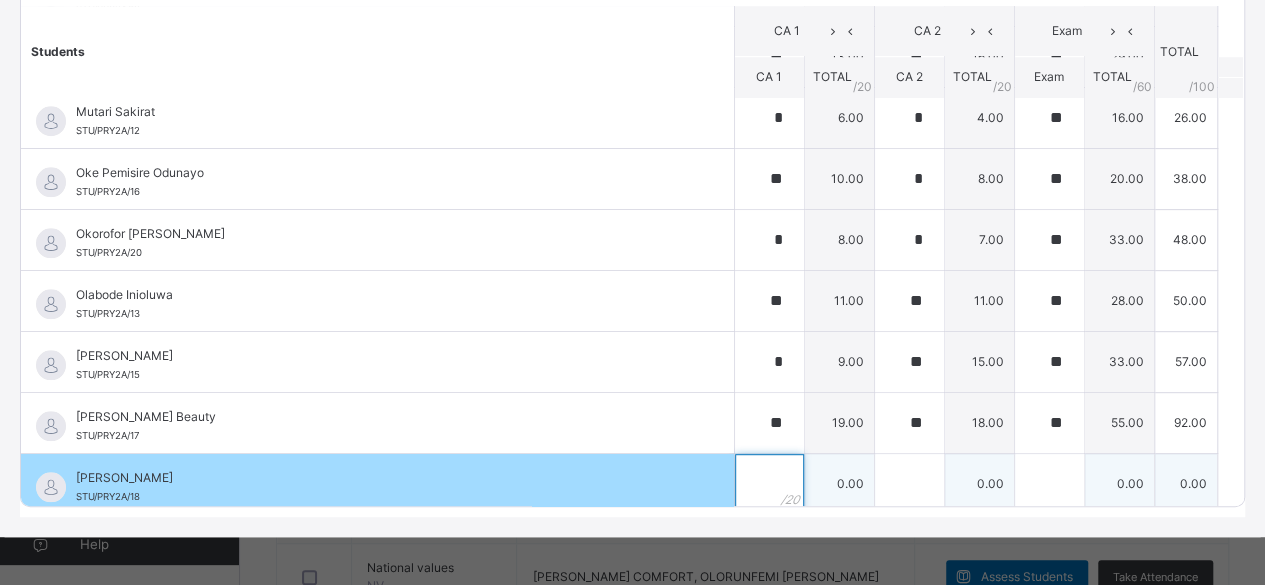click at bounding box center (769, 484) 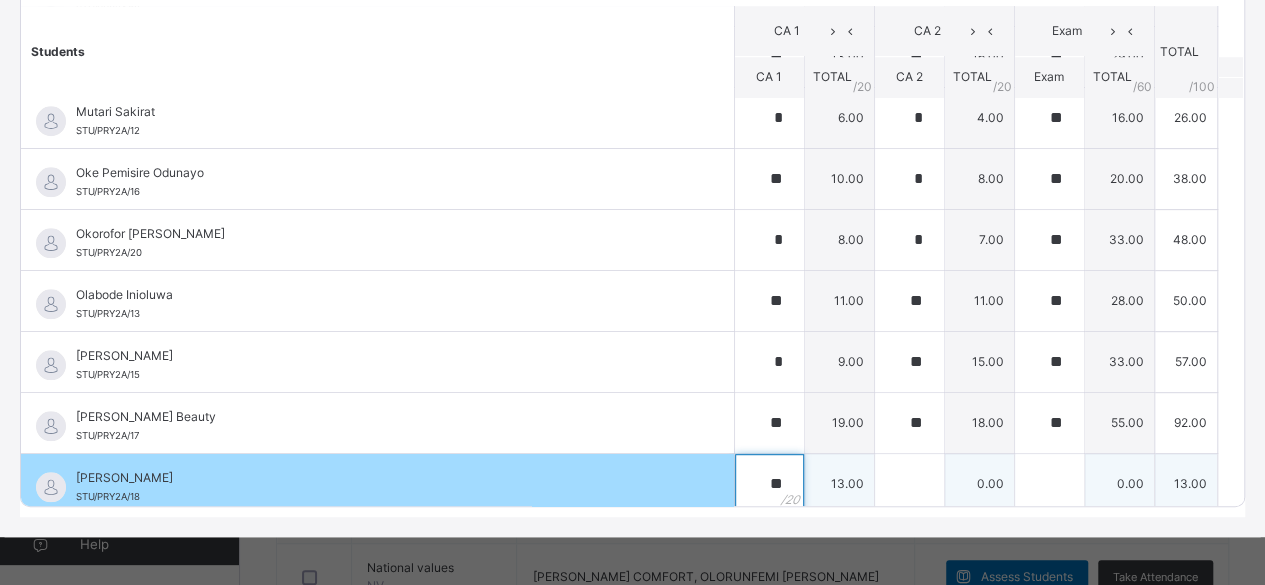 type on "**" 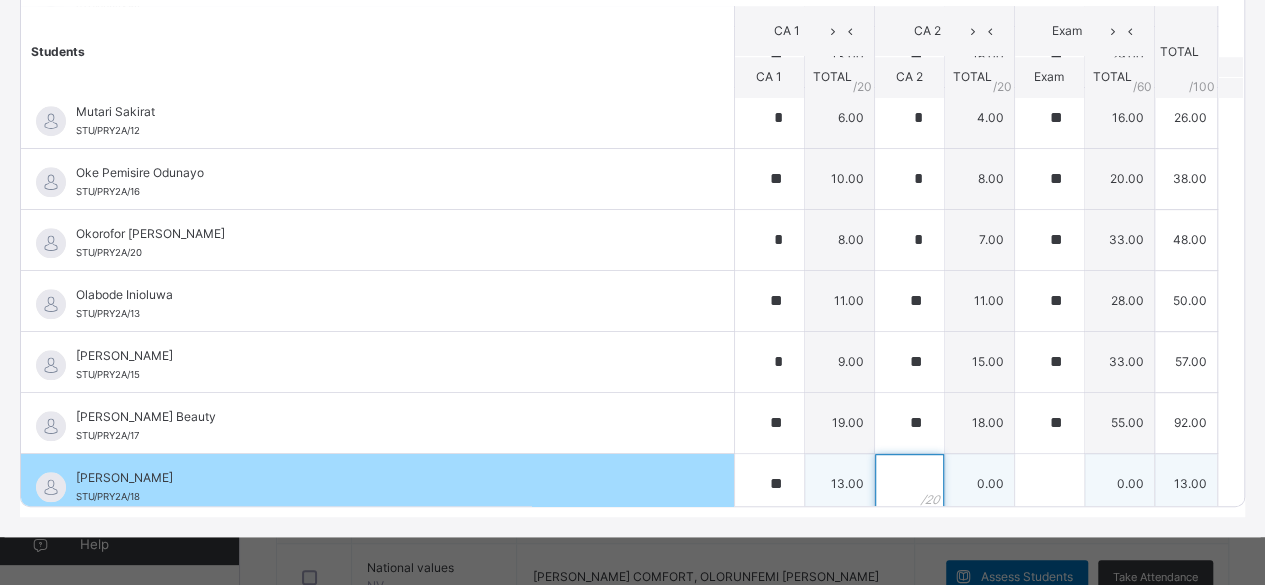 click at bounding box center [909, 484] 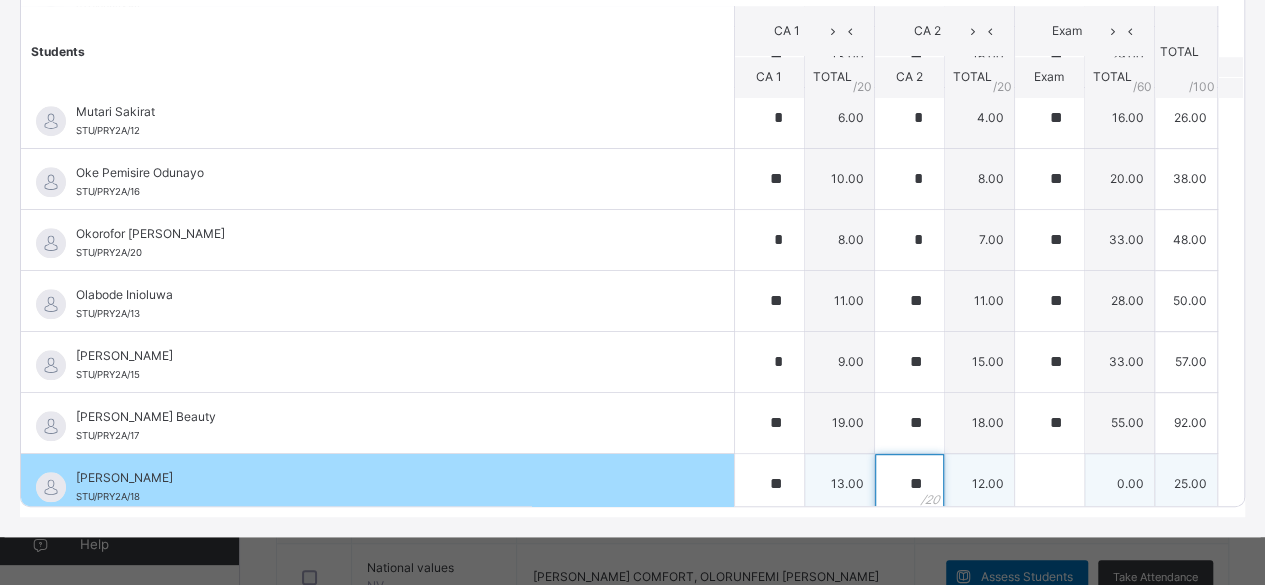 type on "**" 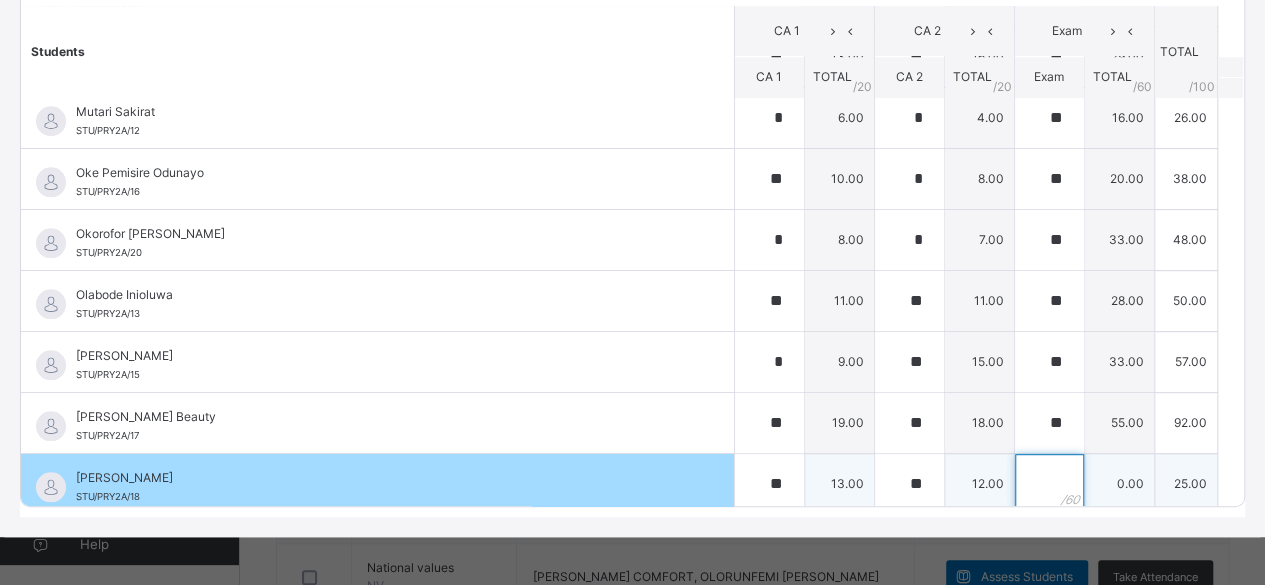 click at bounding box center (1049, 484) 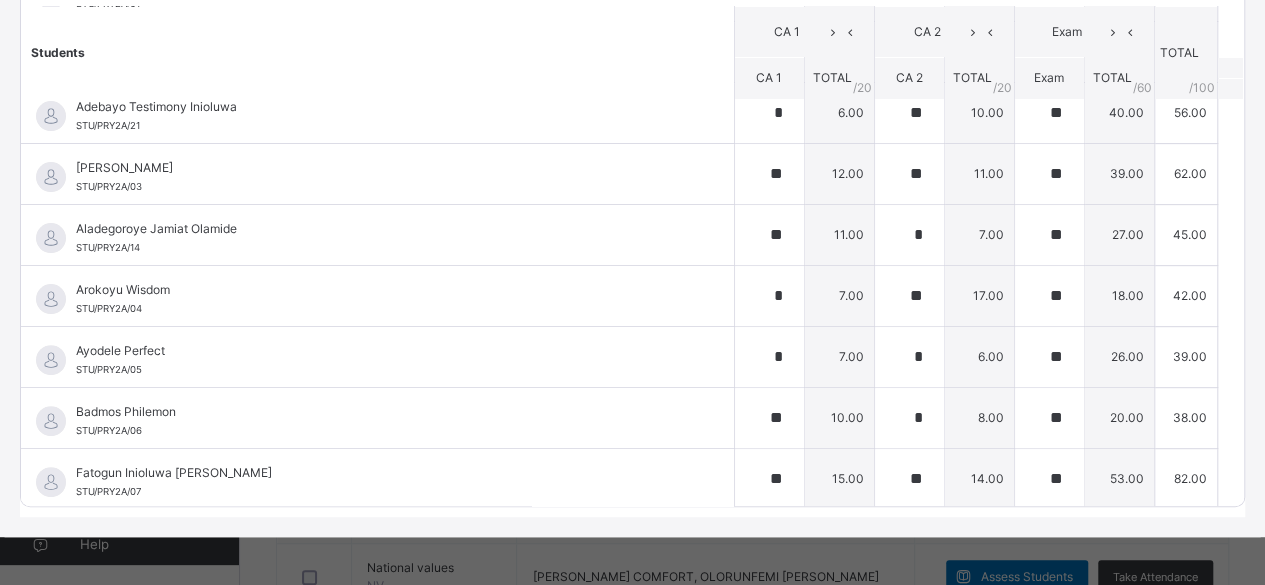 scroll, scrollTop: 0, scrollLeft: 0, axis: both 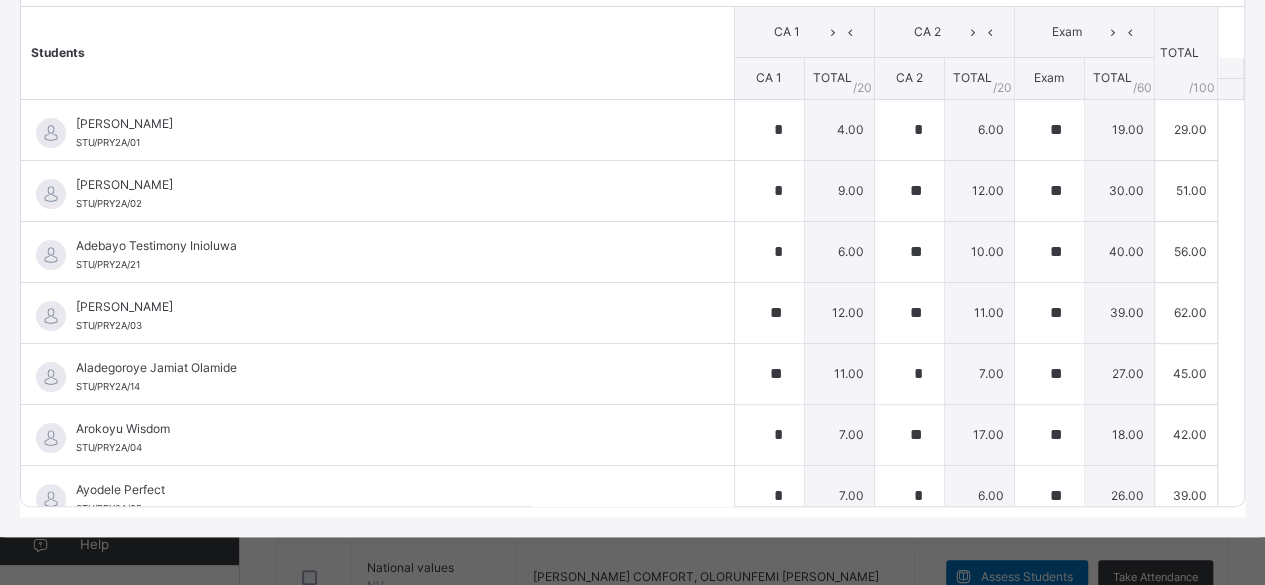 type on "**" 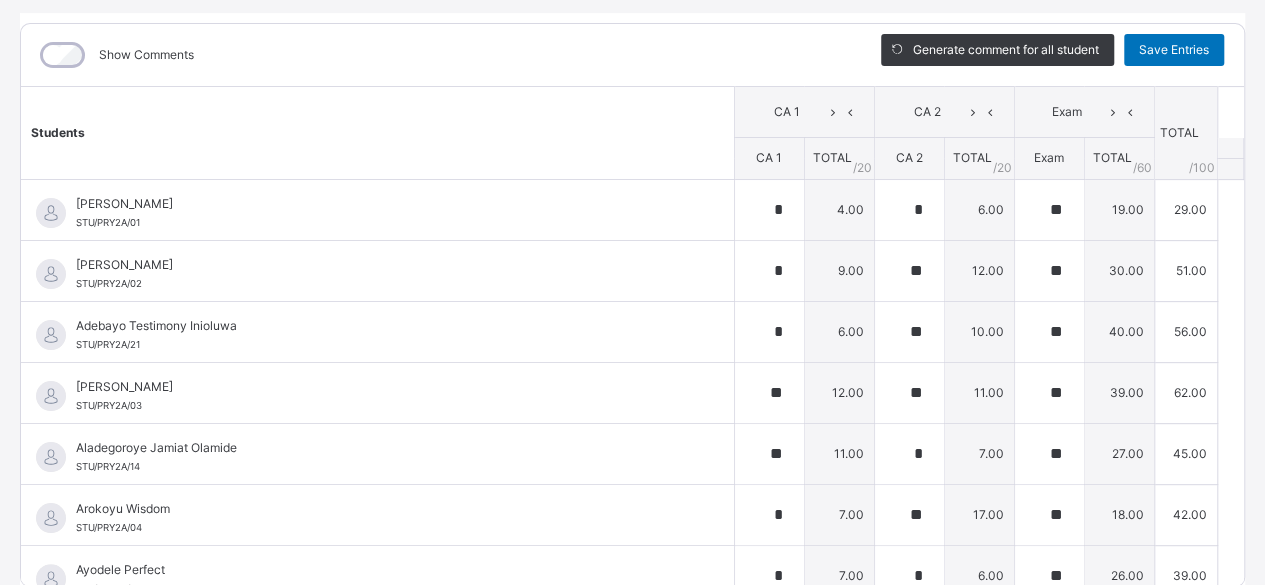 scroll, scrollTop: 204, scrollLeft: 0, axis: vertical 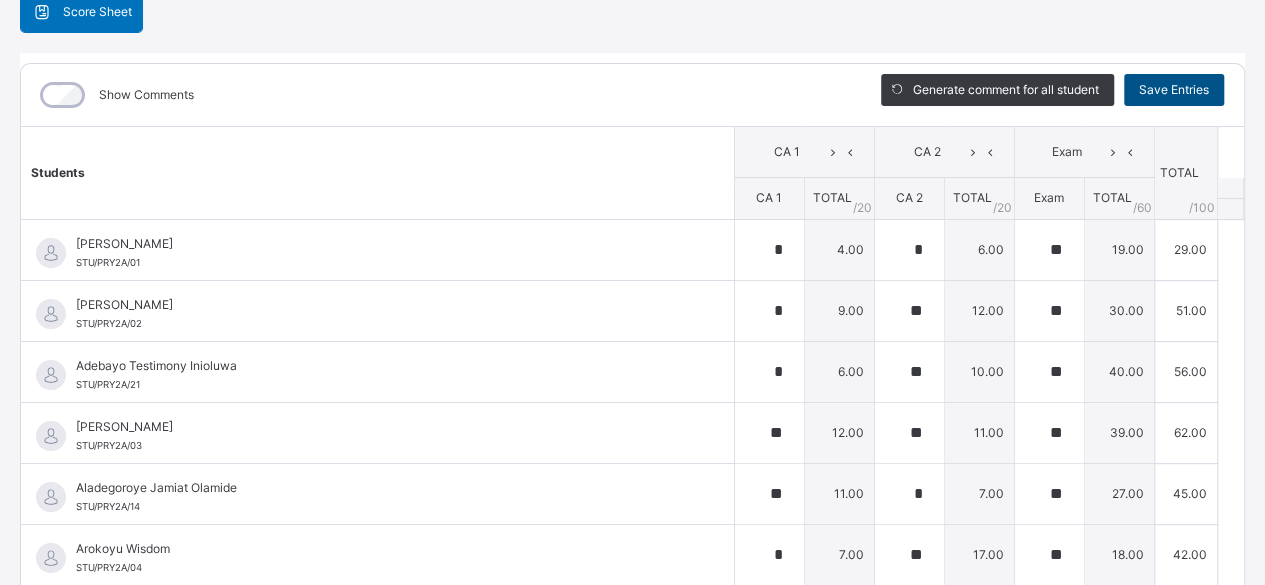 click on "Save Entries" at bounding box center [1174, 90] 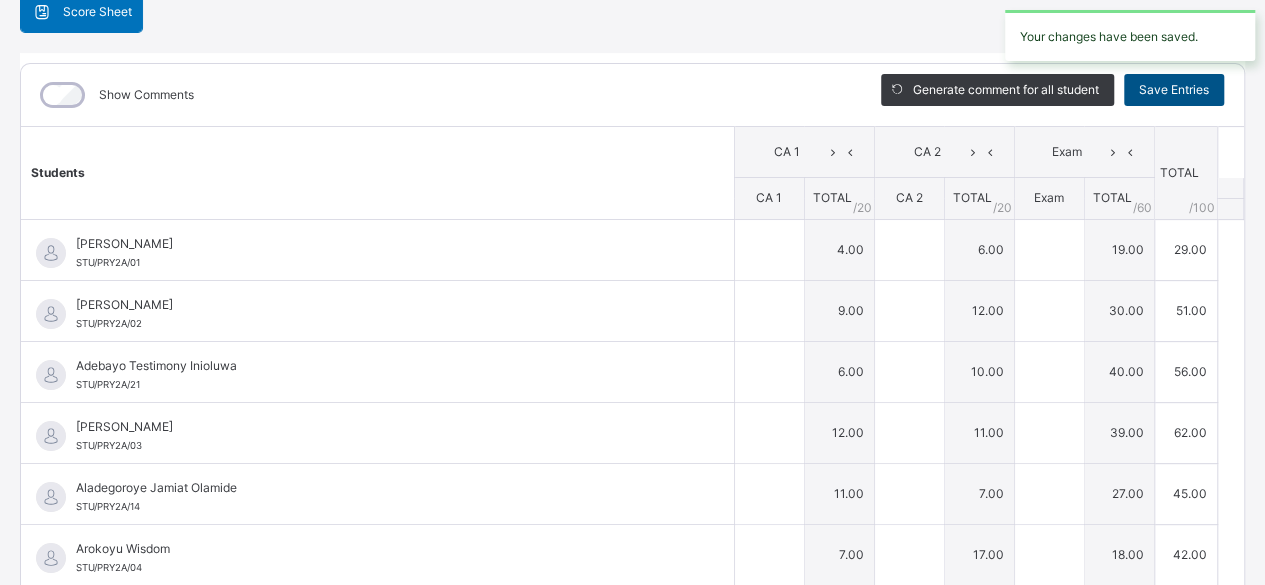 type on "*" 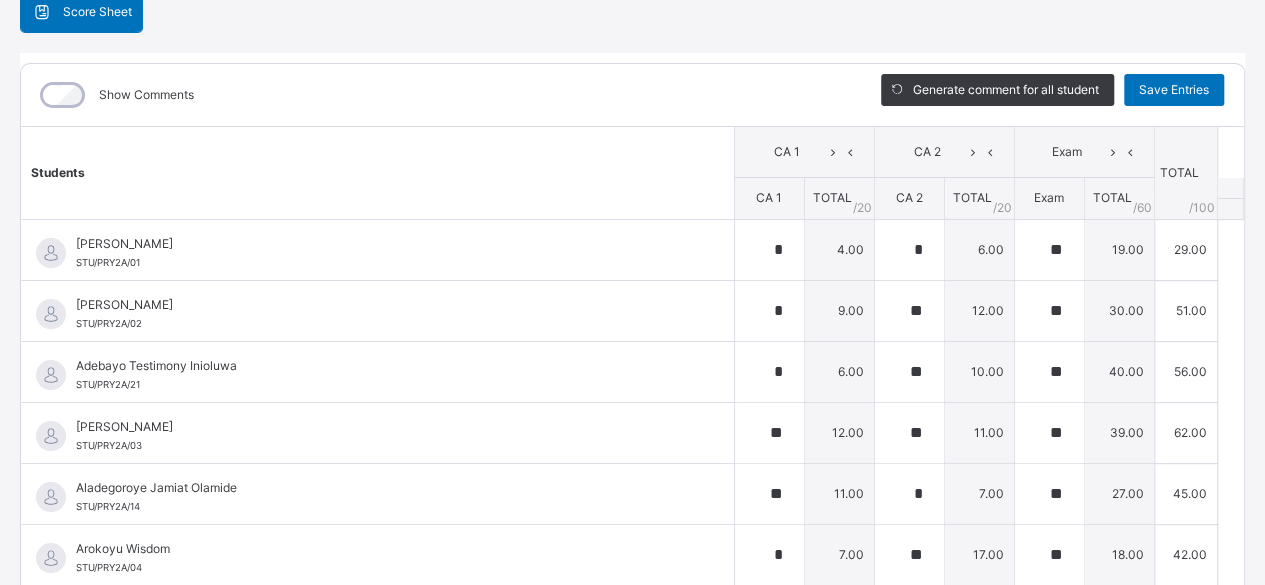 scroll, scrollTop: 703, scrollLeft: 0, axis: vertical 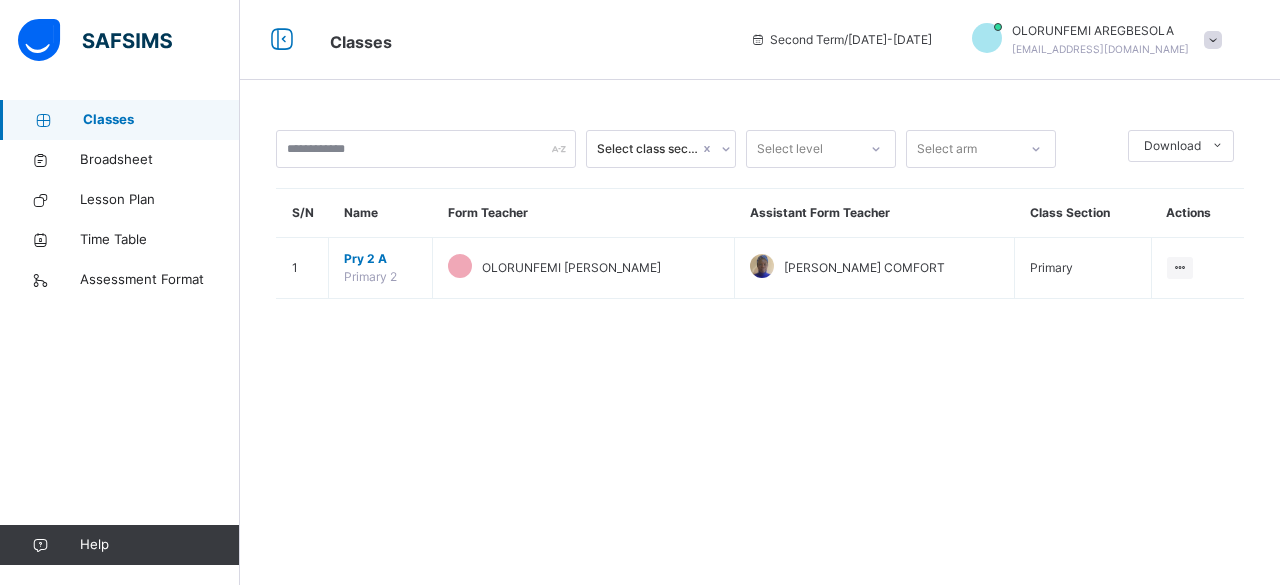 click on "Classes" at bounding box center (161, 120) 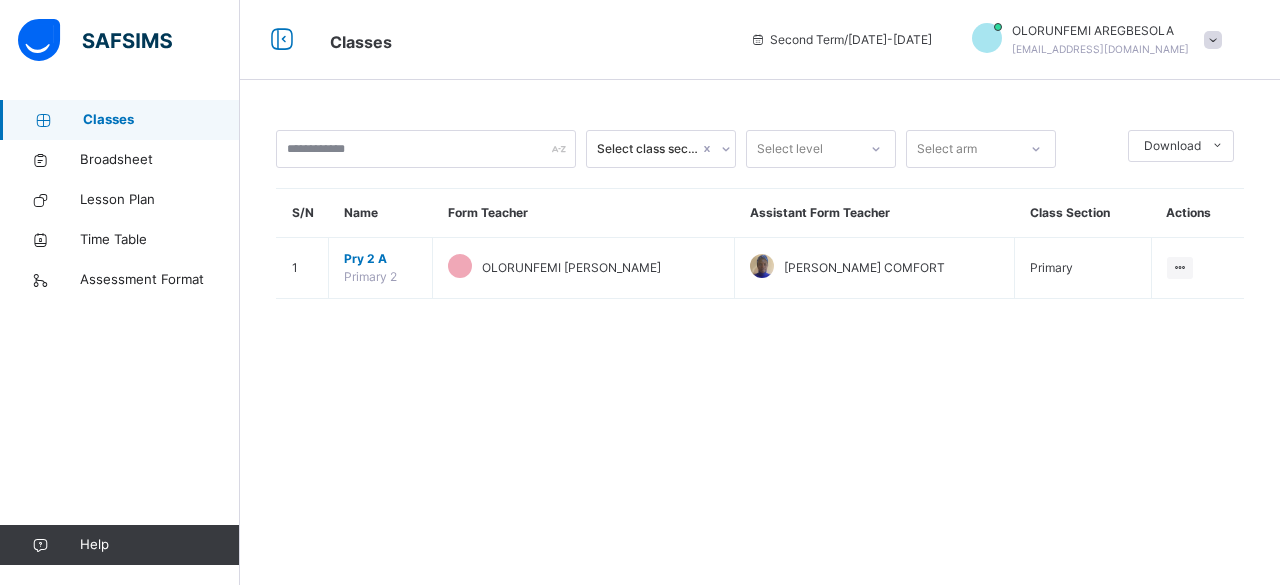 click on "Classes" at bounding box center [161, 120] 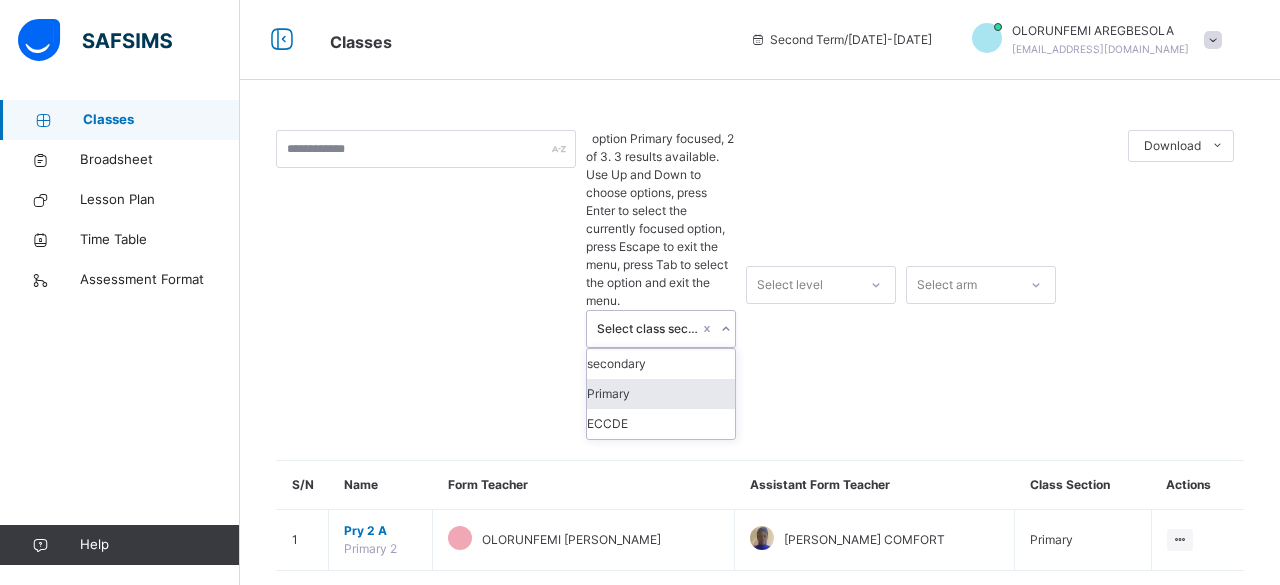 click on "Primary" at bounding box center [661, 394] 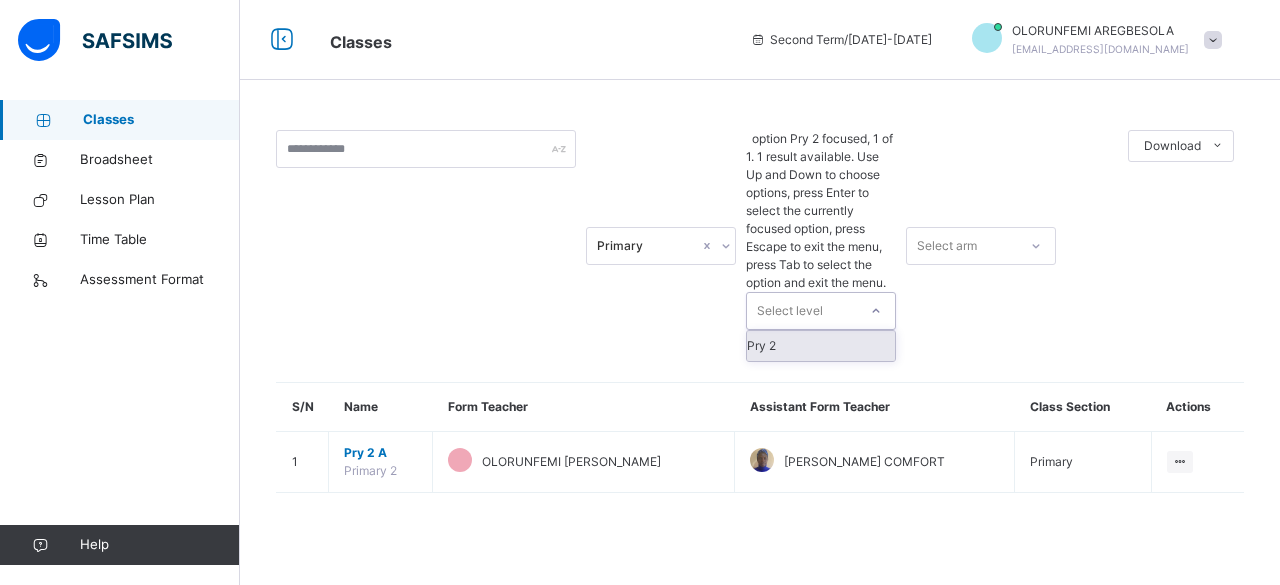 click 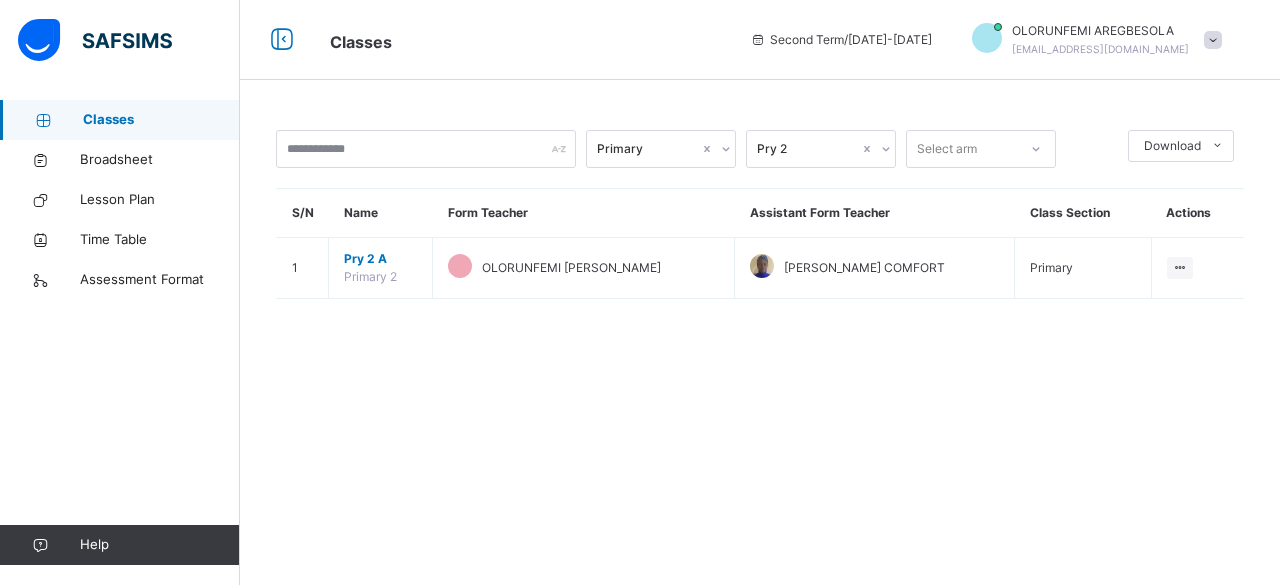 click on "Assistant Form Teacher" at bounding box center [875, 213] 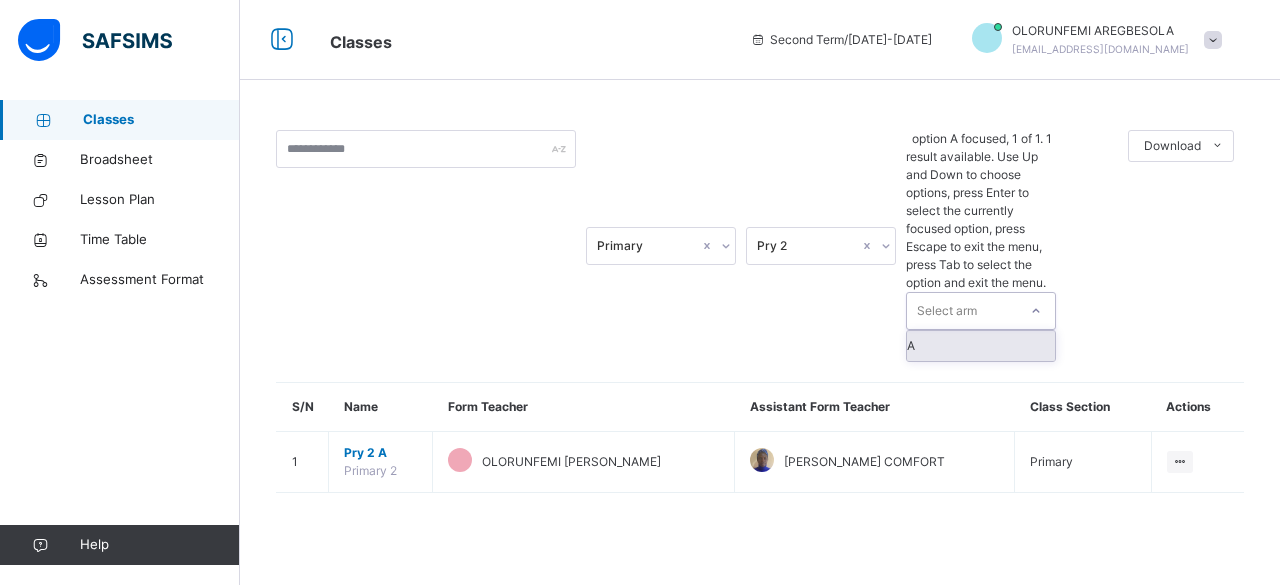 click 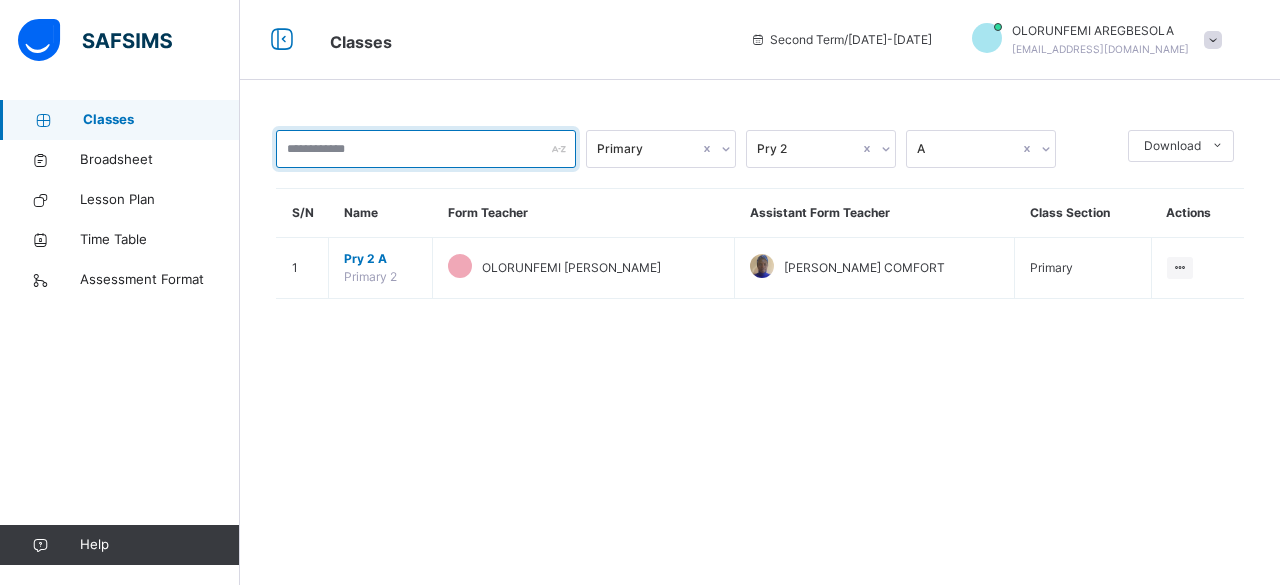 click at bounding box center [426, 149] 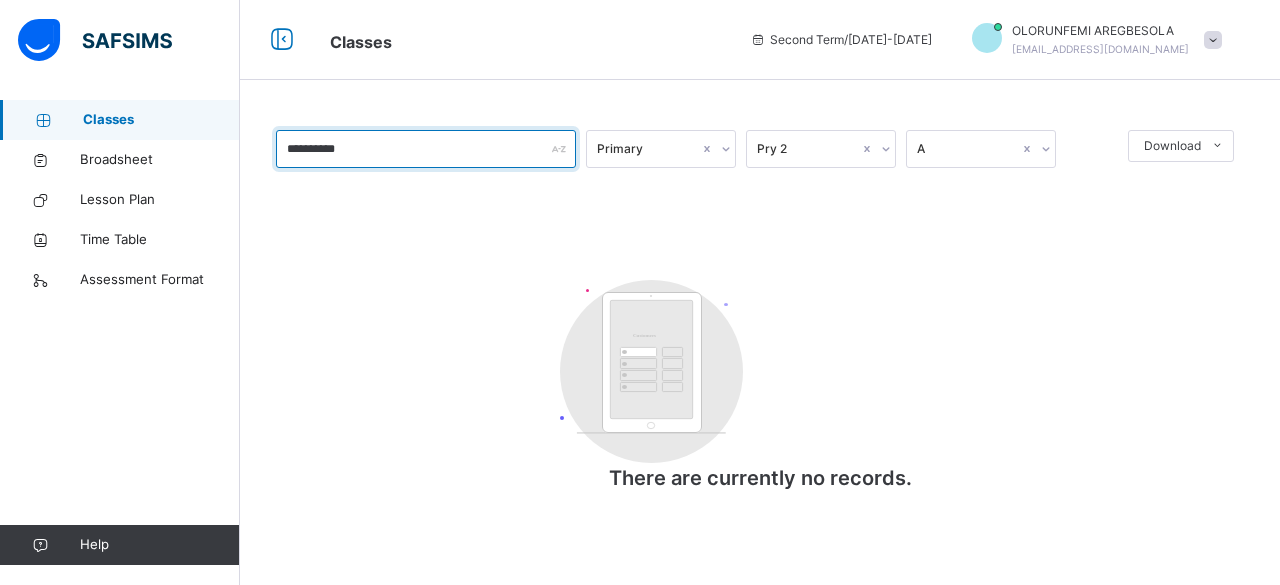 click on "**********" at bounding box center (426, 149) 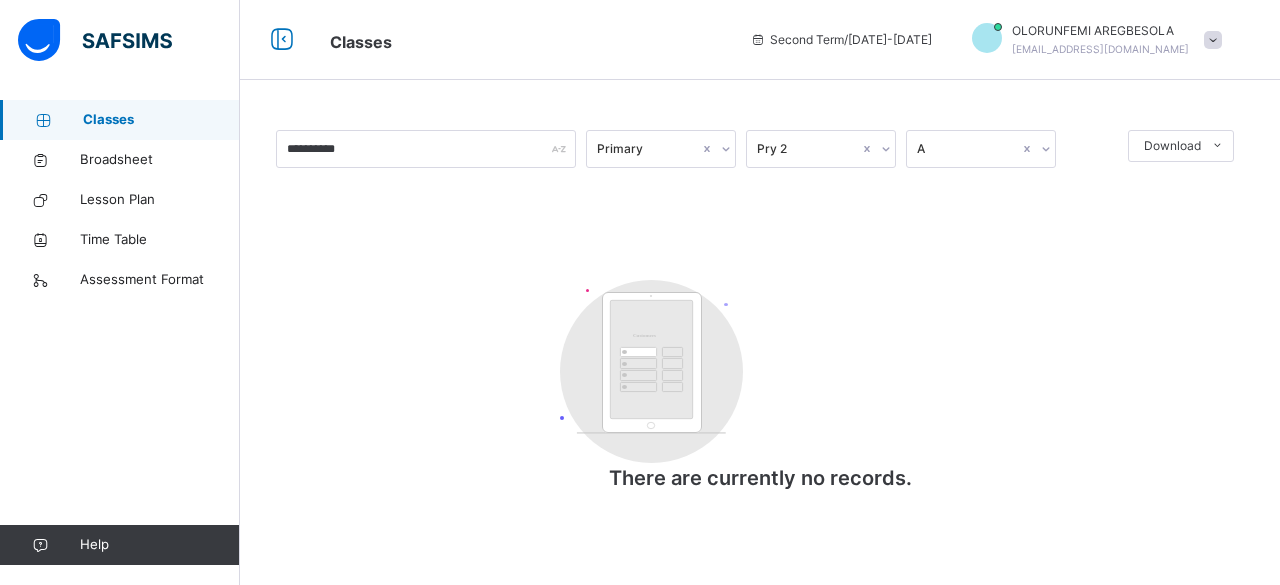 click on "**********" at bounding box center (760, 321) 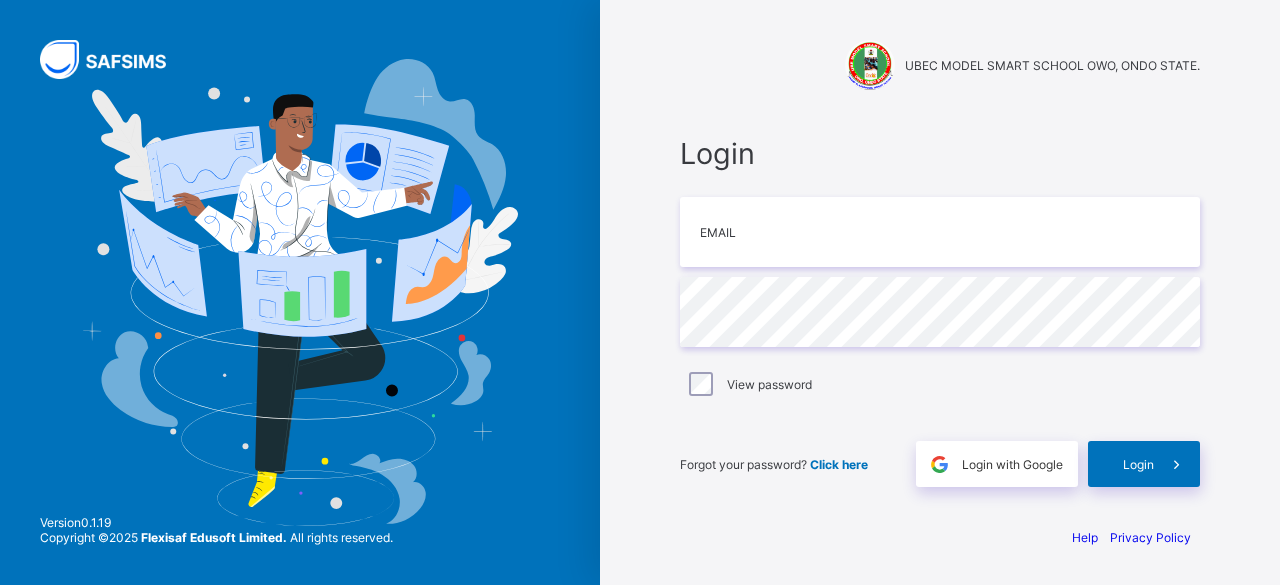 scroll, scrollTop: 0, scrollLeft: 0, axis: both 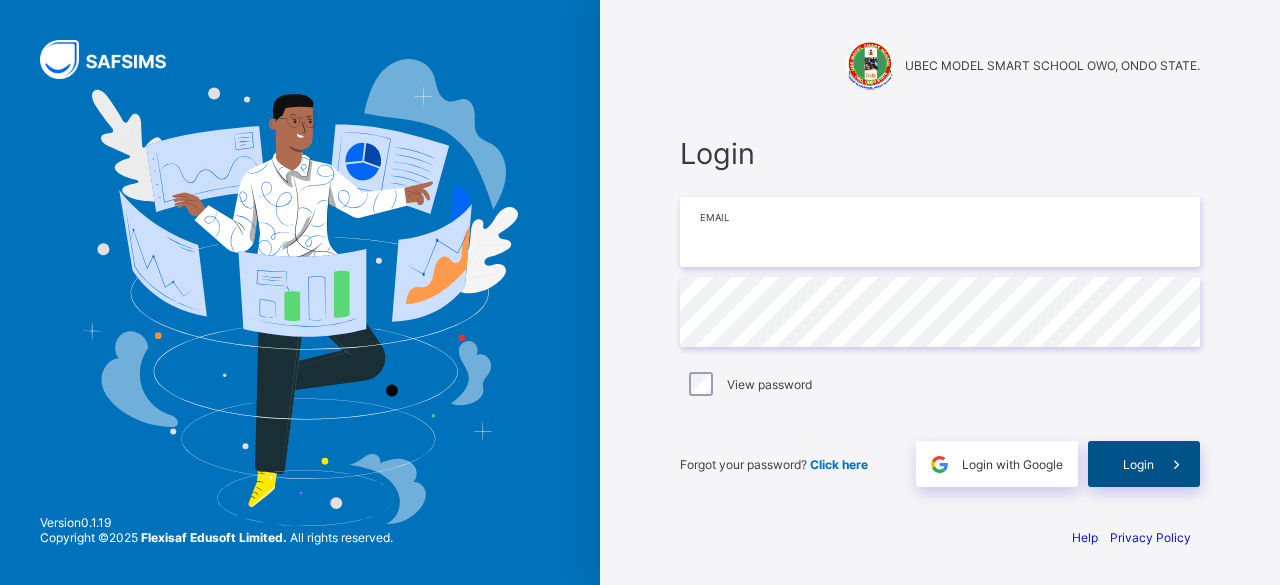 type on "**********" 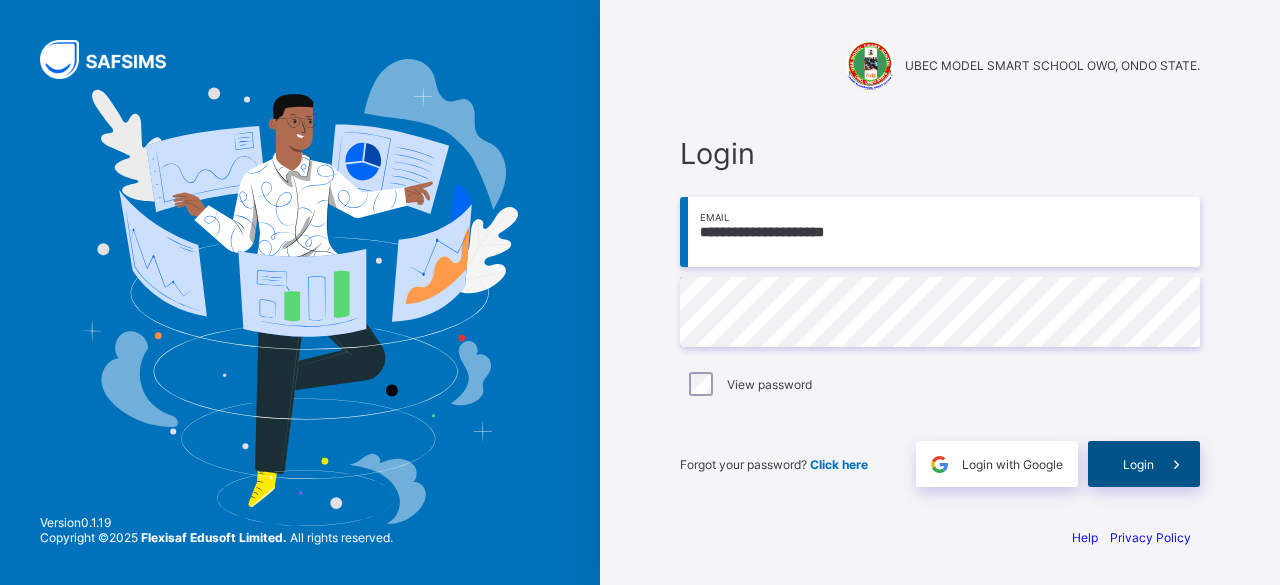 click on "Login" at bounding box center (1138, 464) 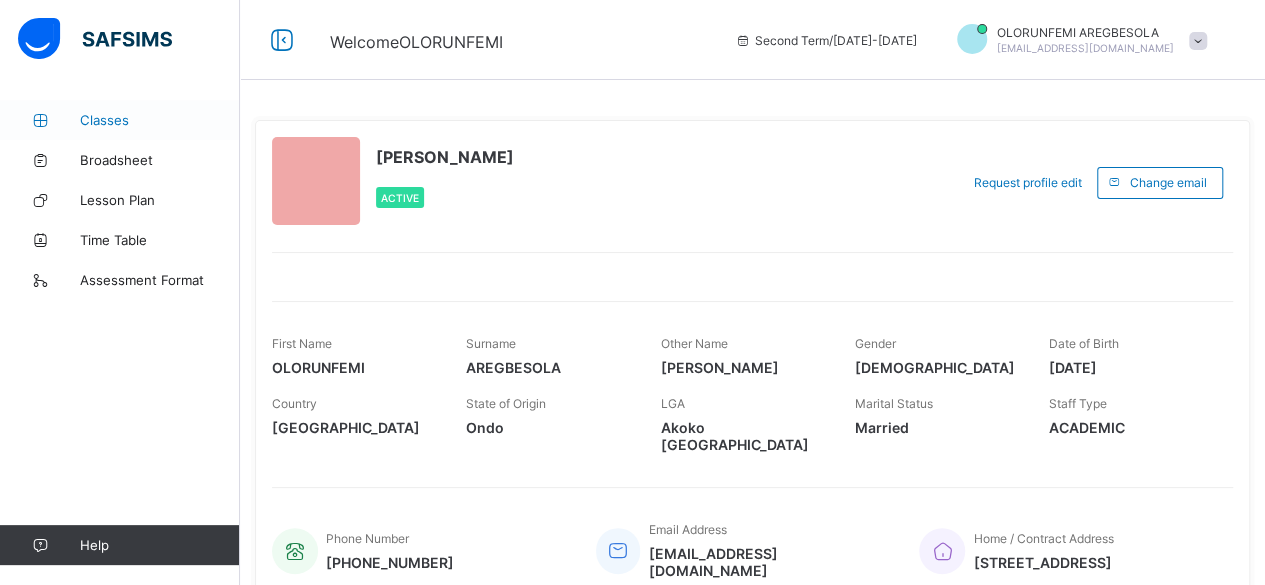 click on "Classes" at bounding box center [160, 120] 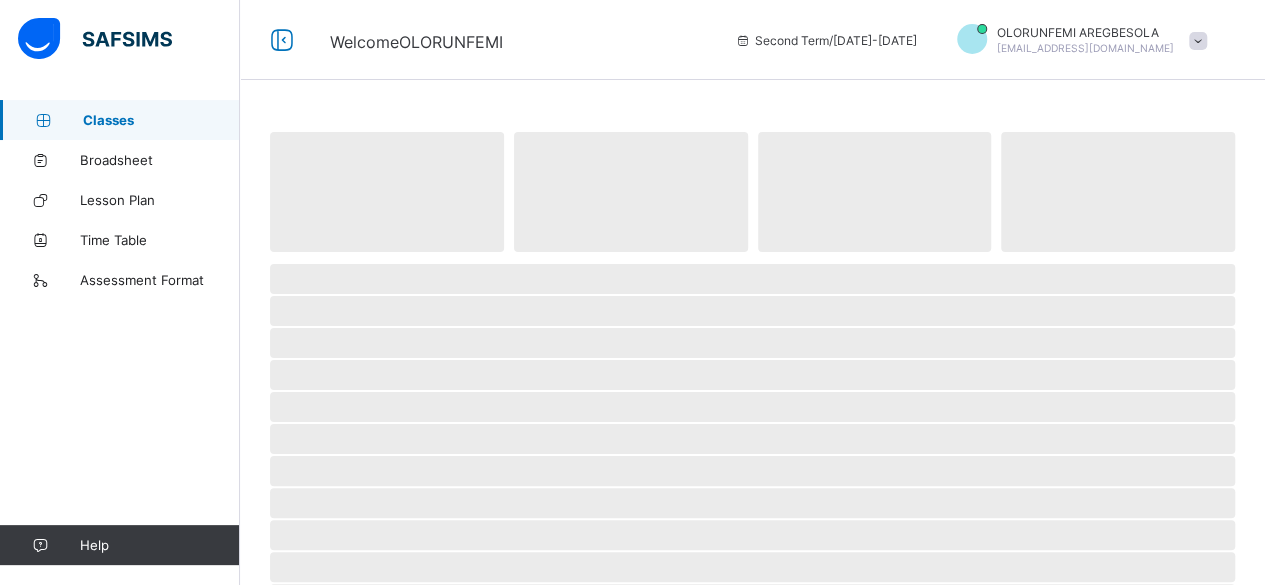 click on "Classes" at bounding box center (161, 120) 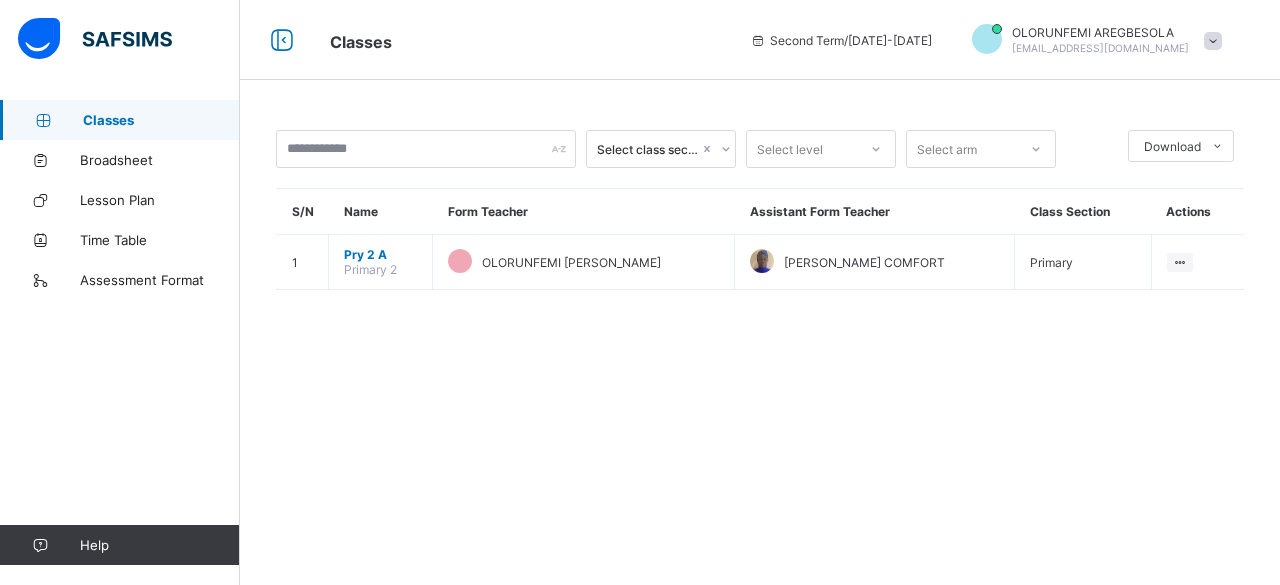 click on "Classes" at bounding box center [161, 120] 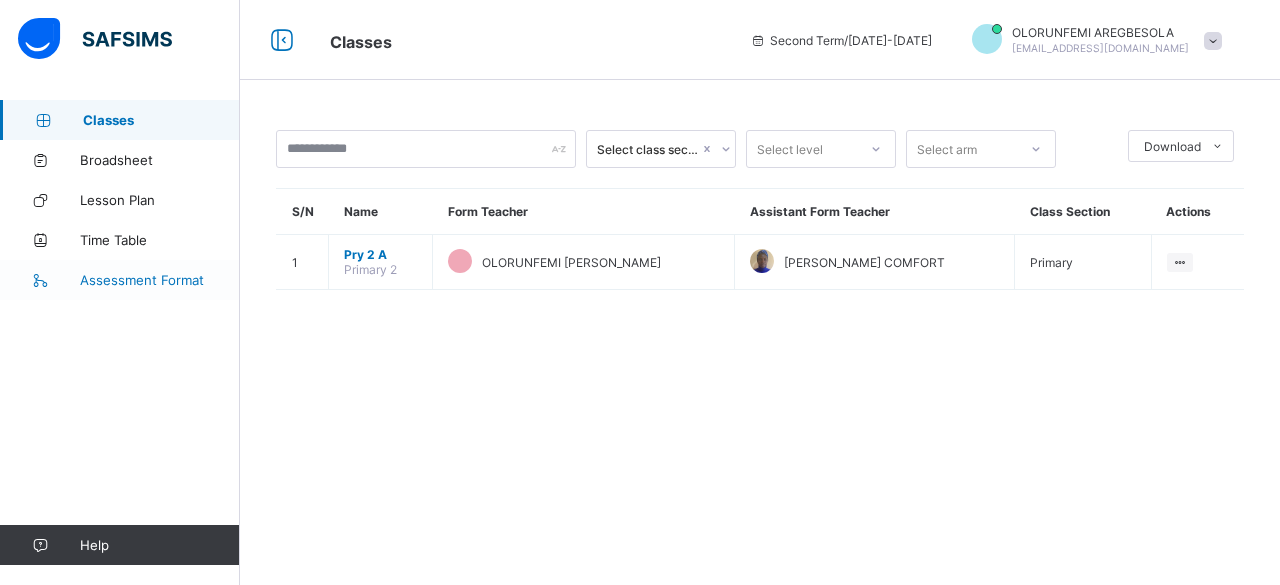 drag, startPoint x: 160, startPoint y: 118, endPoint x: 124, endPoint y: 277, distance: 163.02454 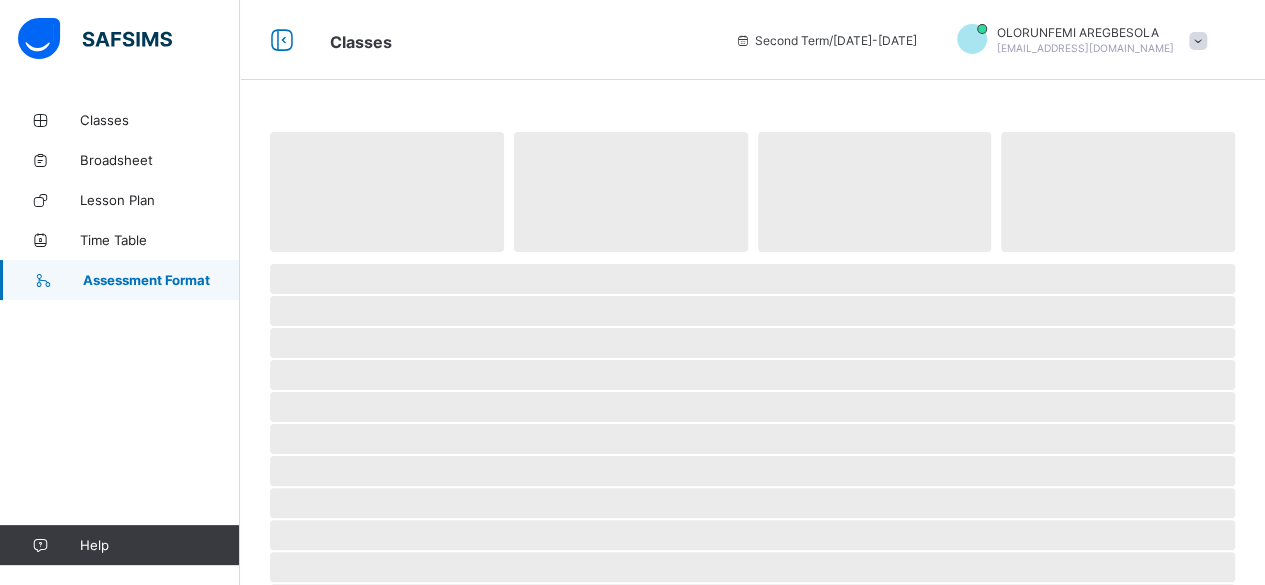 click on "Assessment Format" at bounding box center [161, 280] 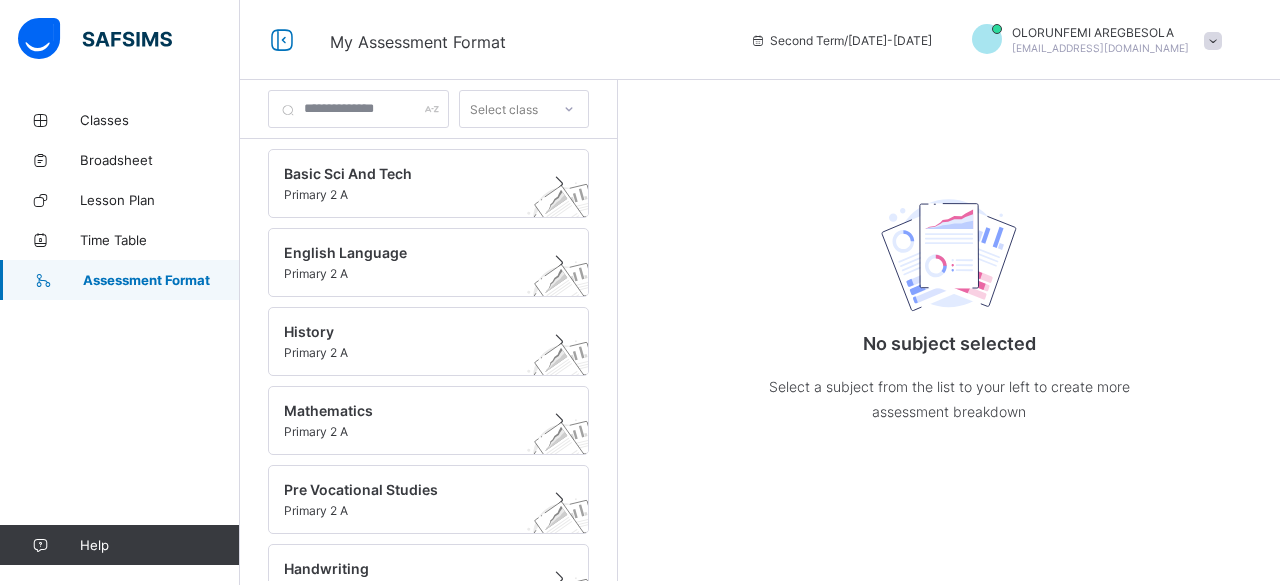 click on "Assessment Format" at bounding box center [161, 280] 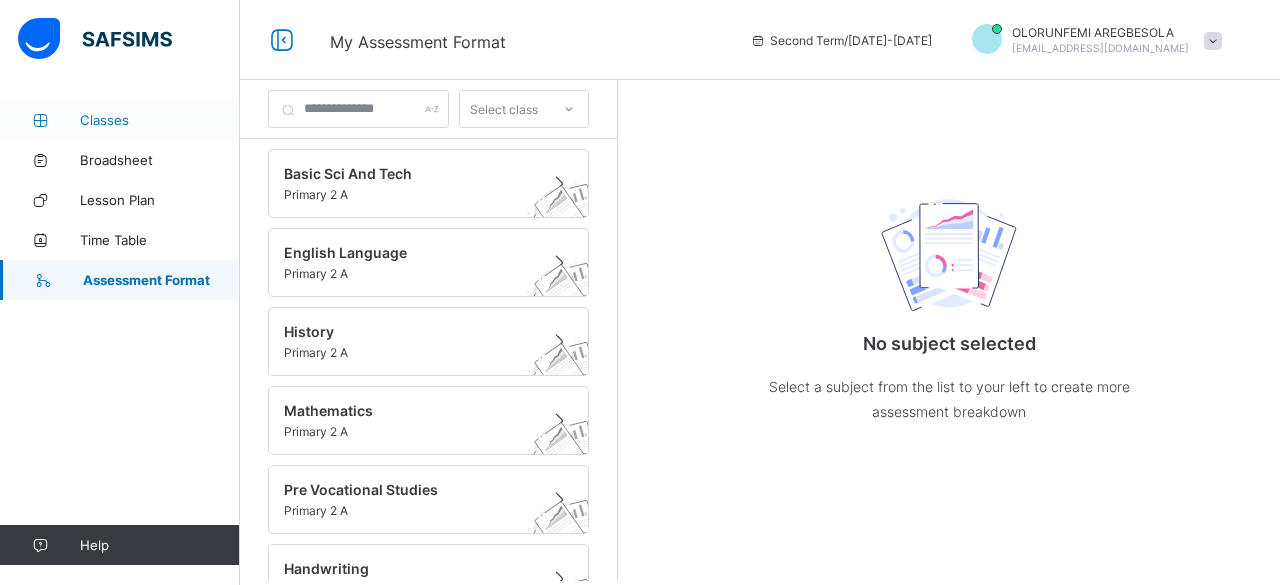 click on "Classes" at bounding box center (160, 120) 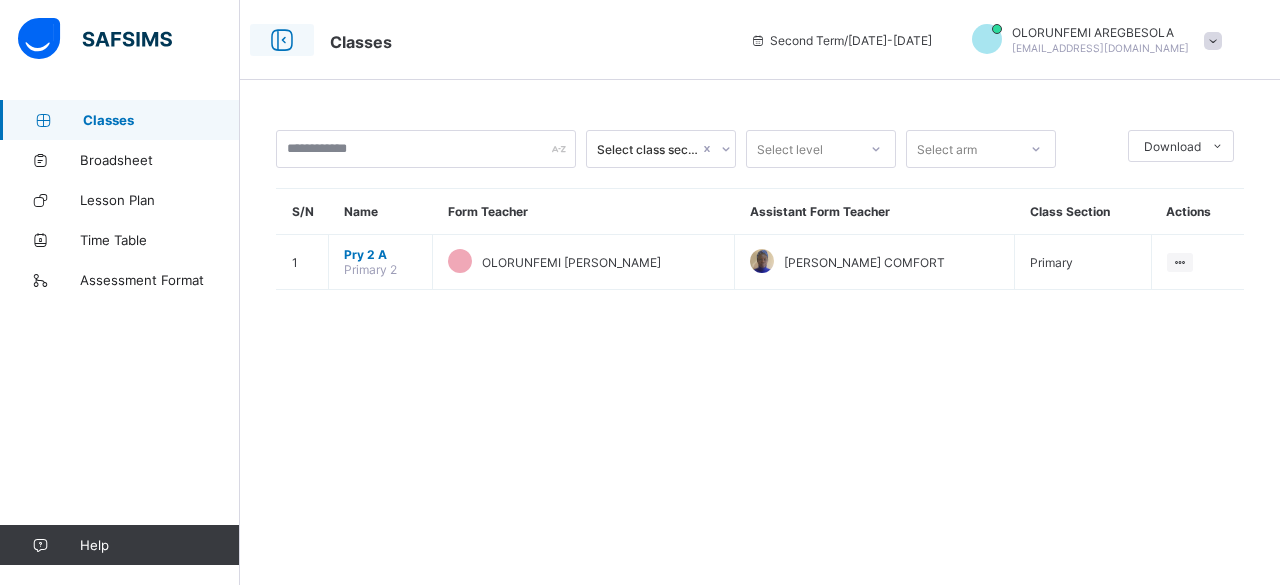click at bounding box center [282, 40] 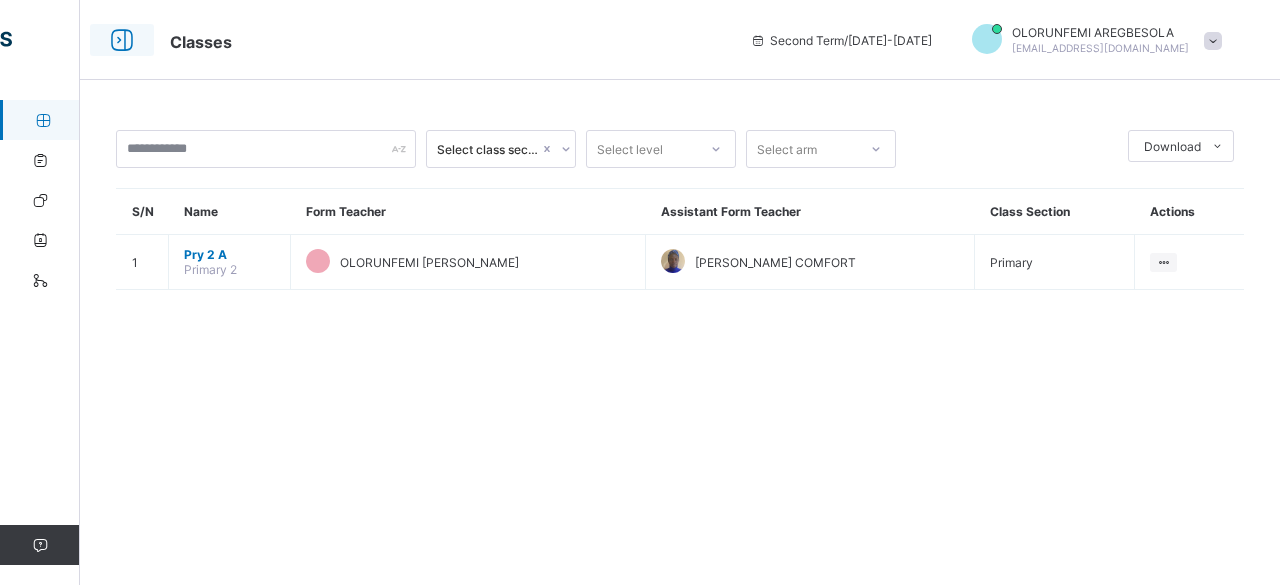 click at bounding box center (122, 40) 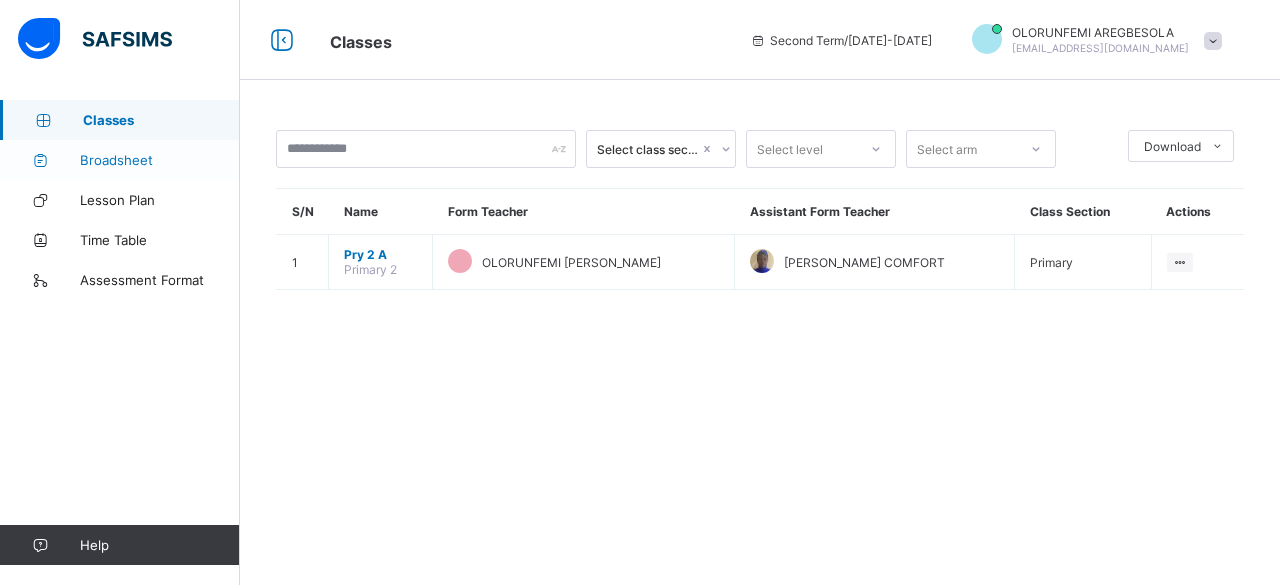 click on "Broadsheet" at bounding box center (160, 160) 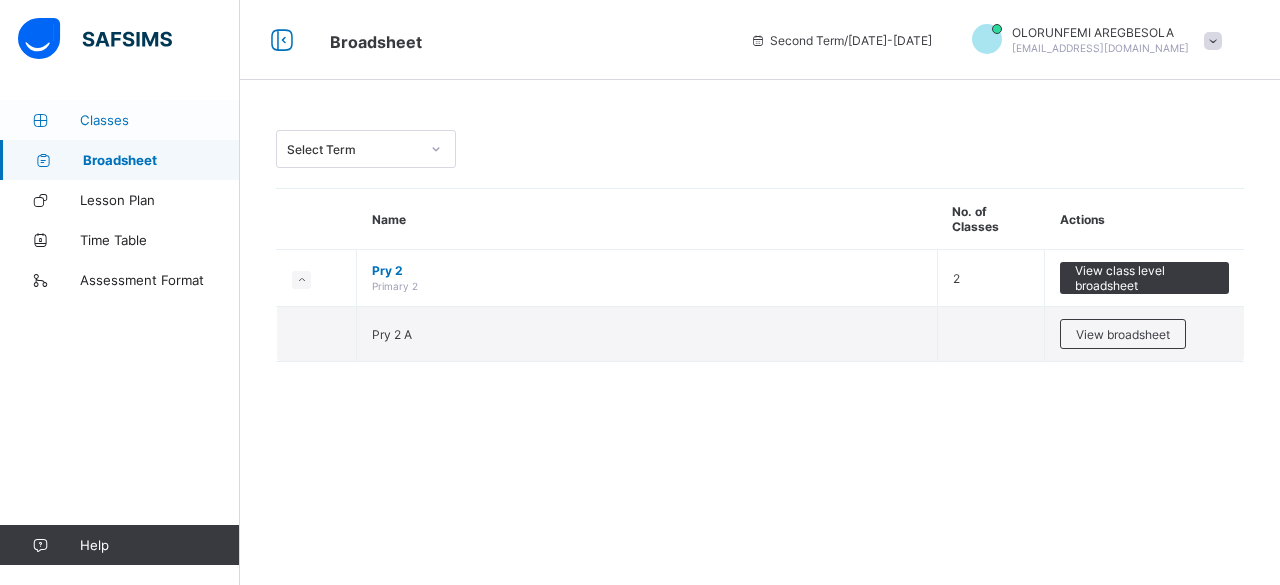 click on "Classes" at bounding box center (160, 120) 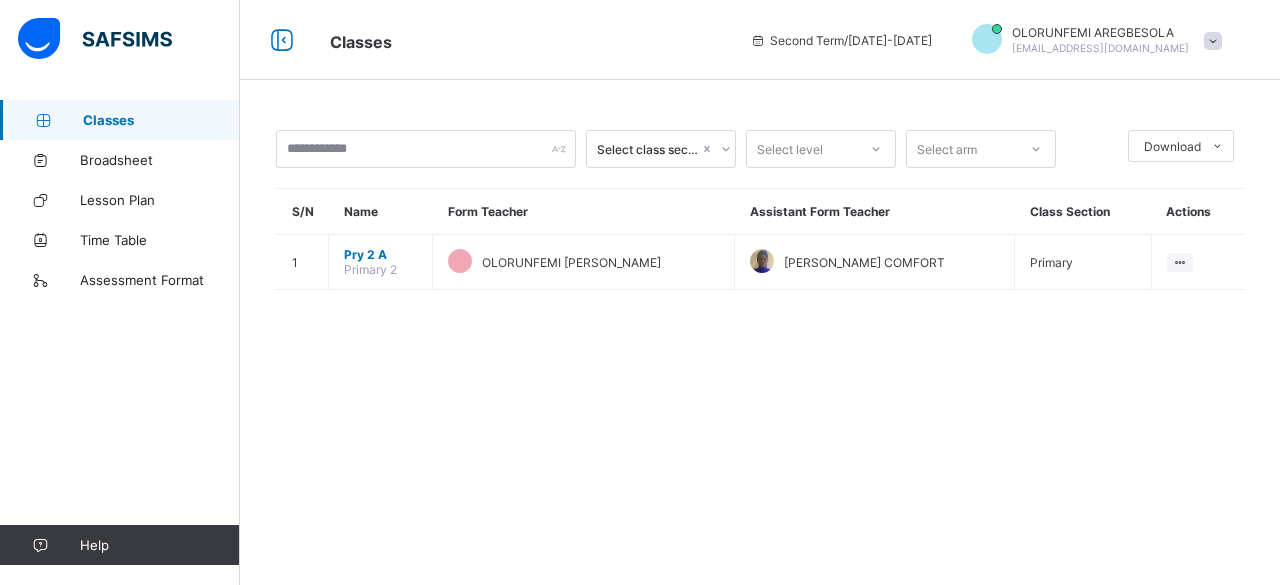scroll, scrollTop: 0, scrollLeft: 0, axis: both 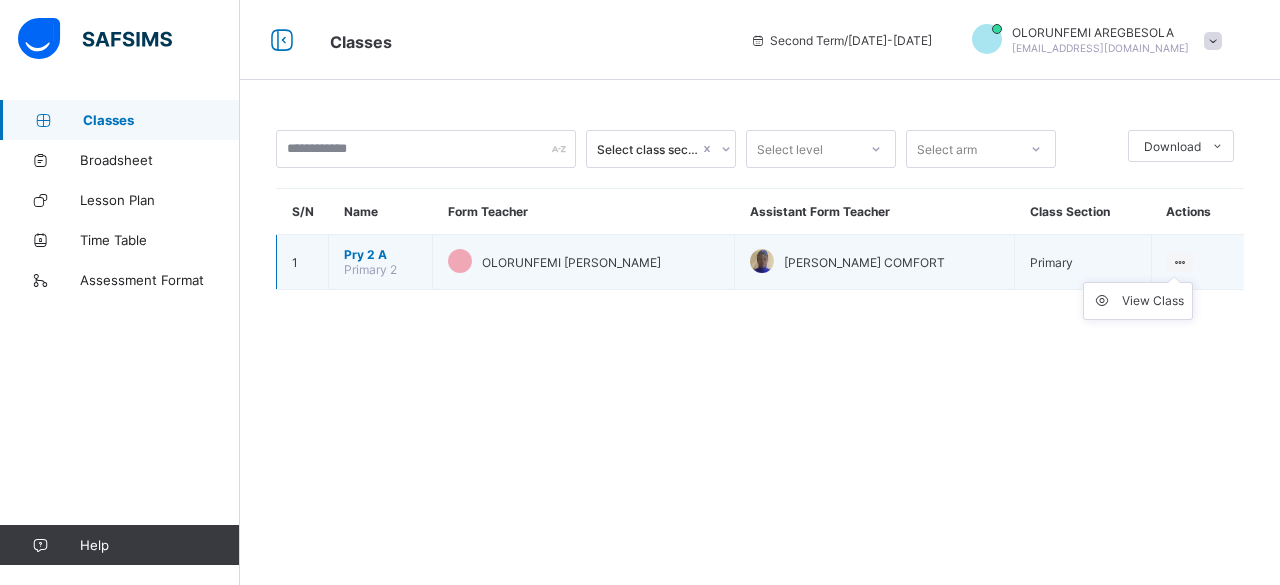 click at bounding box center [1180, 262] 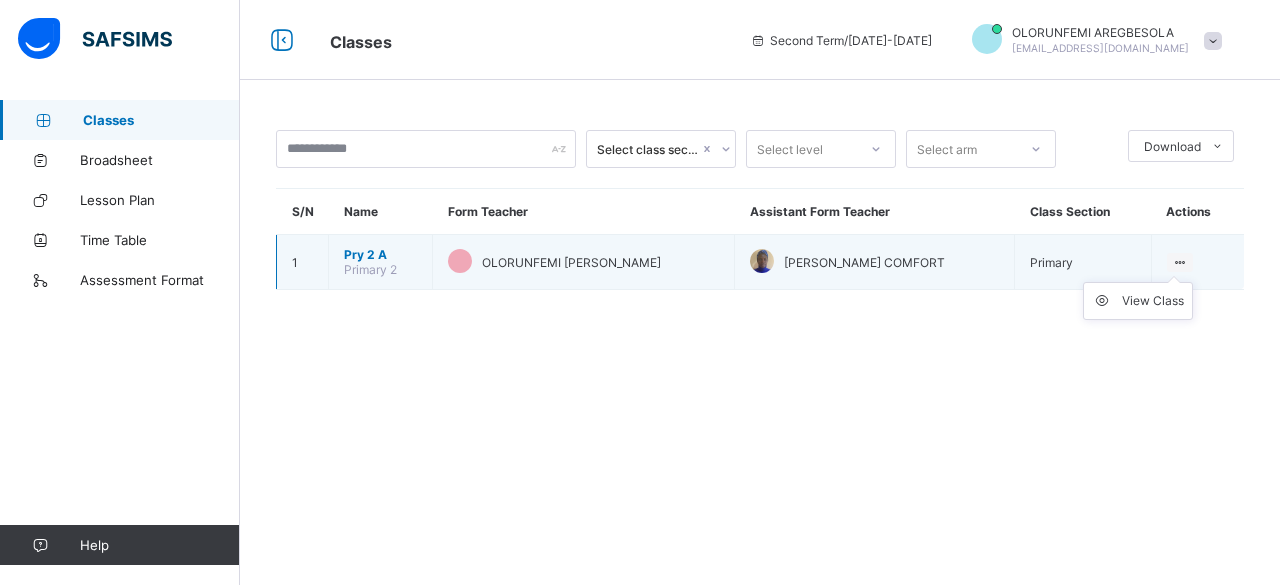 click on "View Class" at bounding box center (1138, 301) 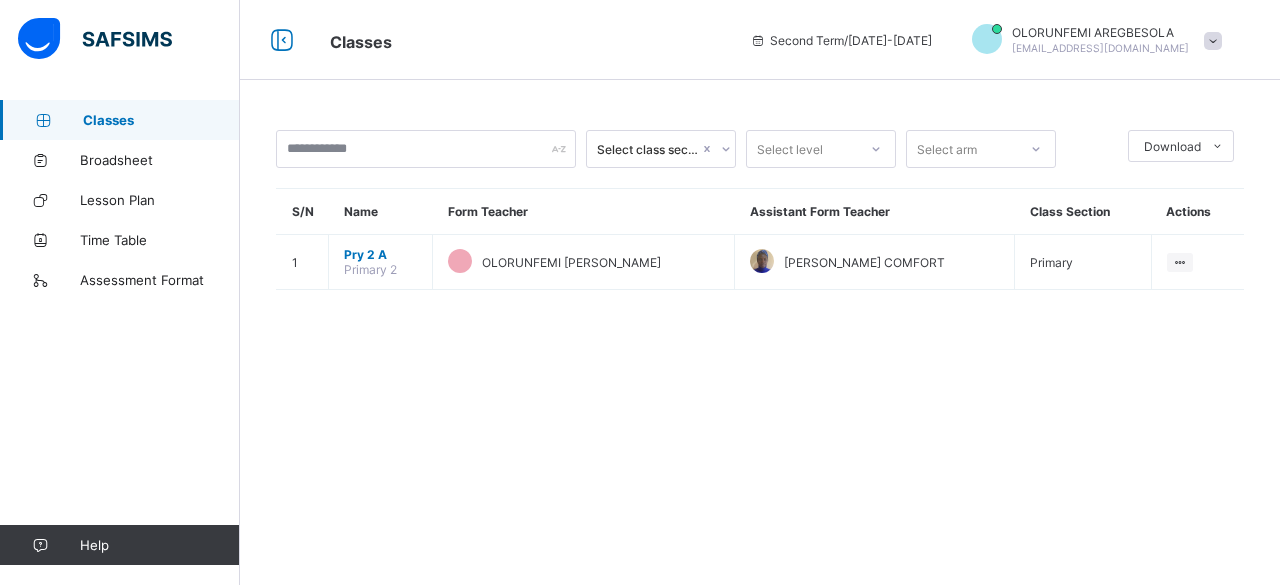 click on "Classes" at bounding box center [120, 120] 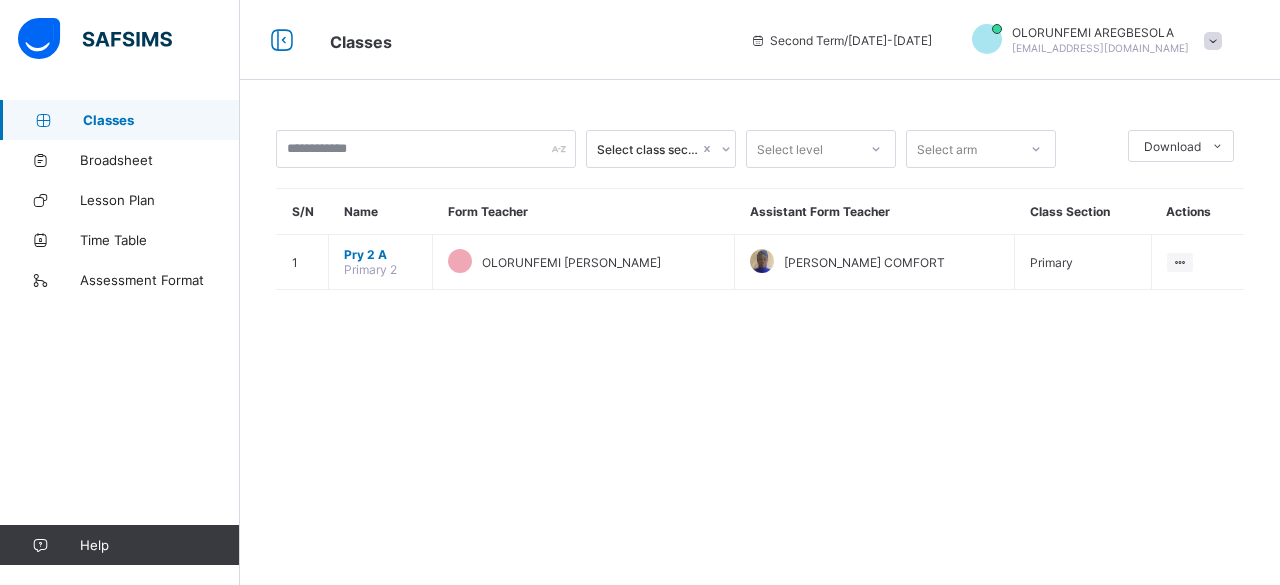 scroll, scrollTop: 0, scrollLeft: 0, axis: both 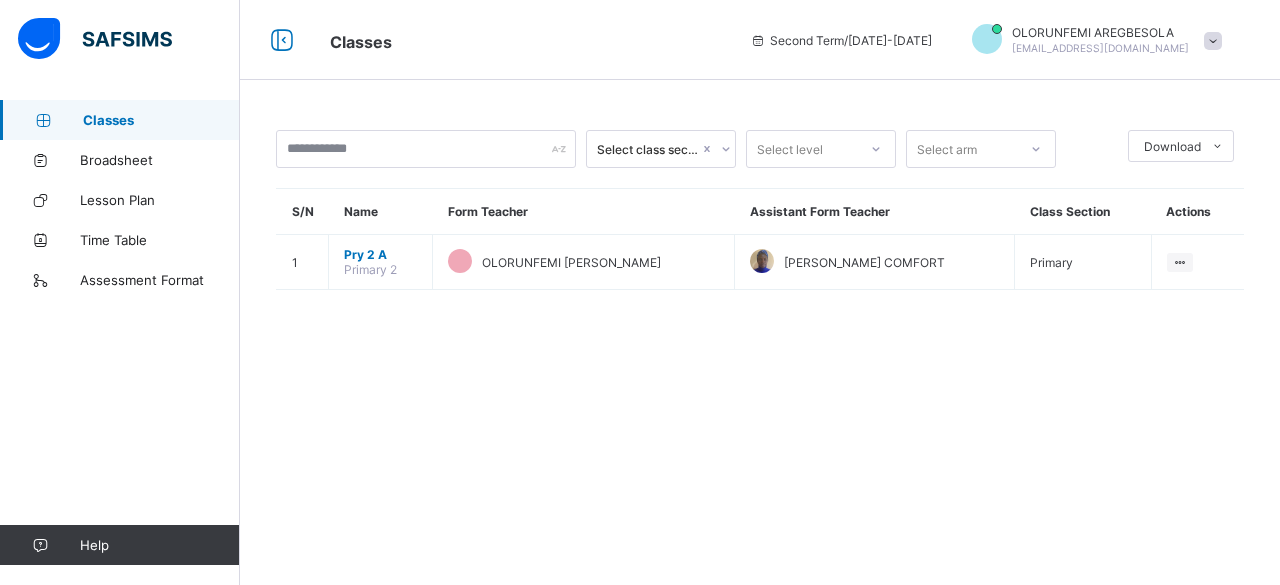 click on "Classes" at bounding box center (161, 120) 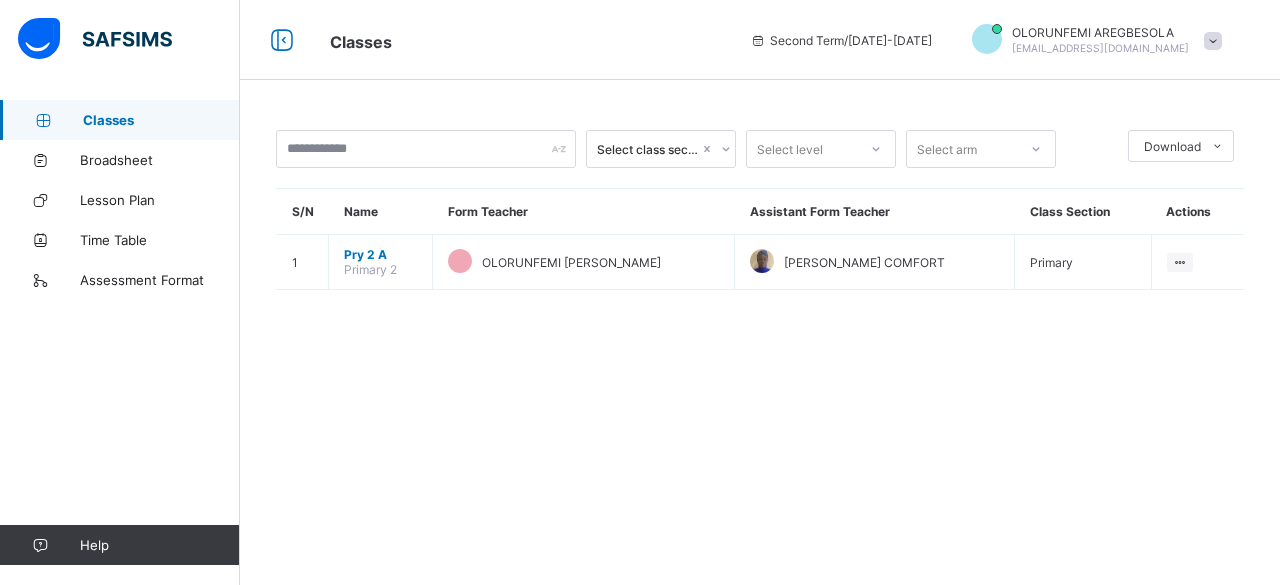 scroll, scrollTop: 0, scrollLeft: 0, axis: both 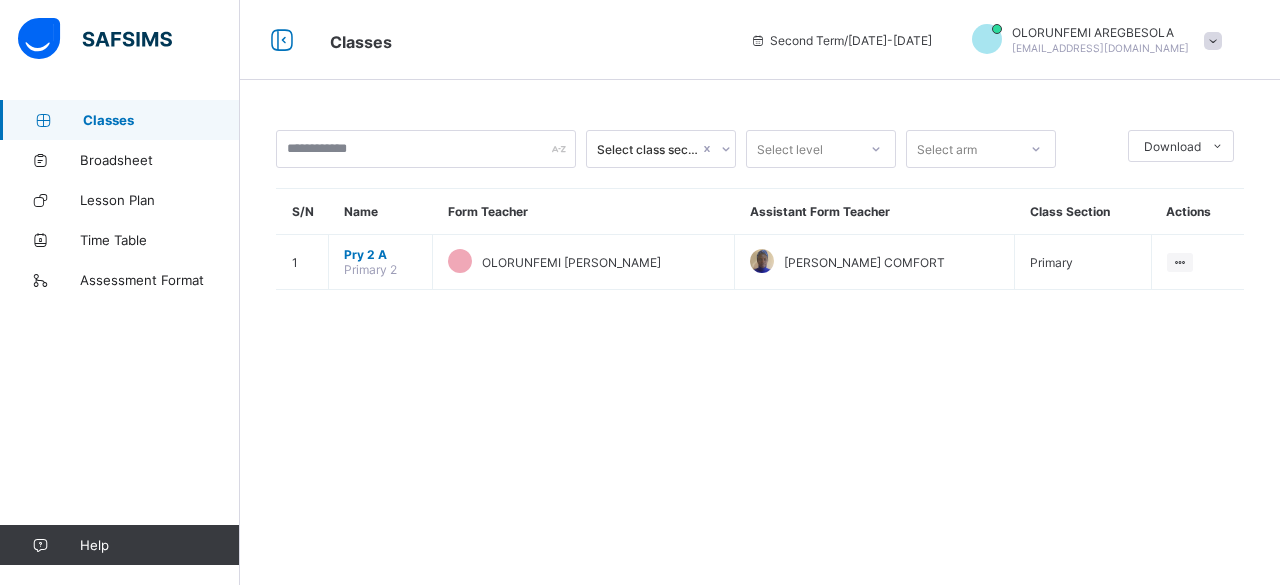 click on "Classes" at bounding box center [161, 120] 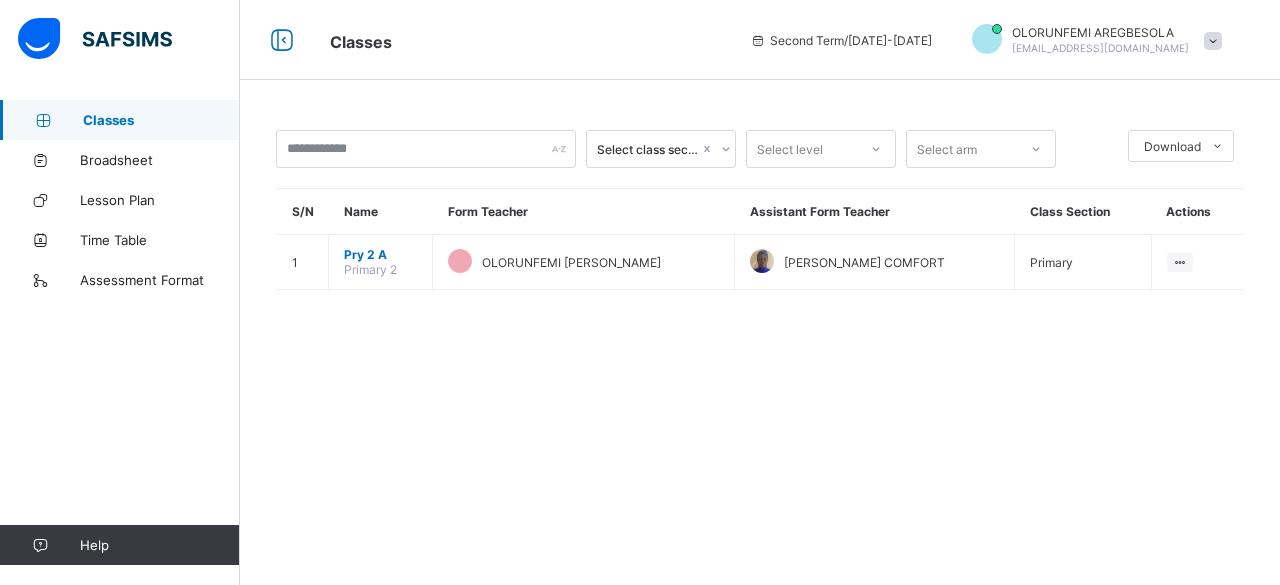 scroll, scrollTop: 0, scrollLeft: 0, axis: both 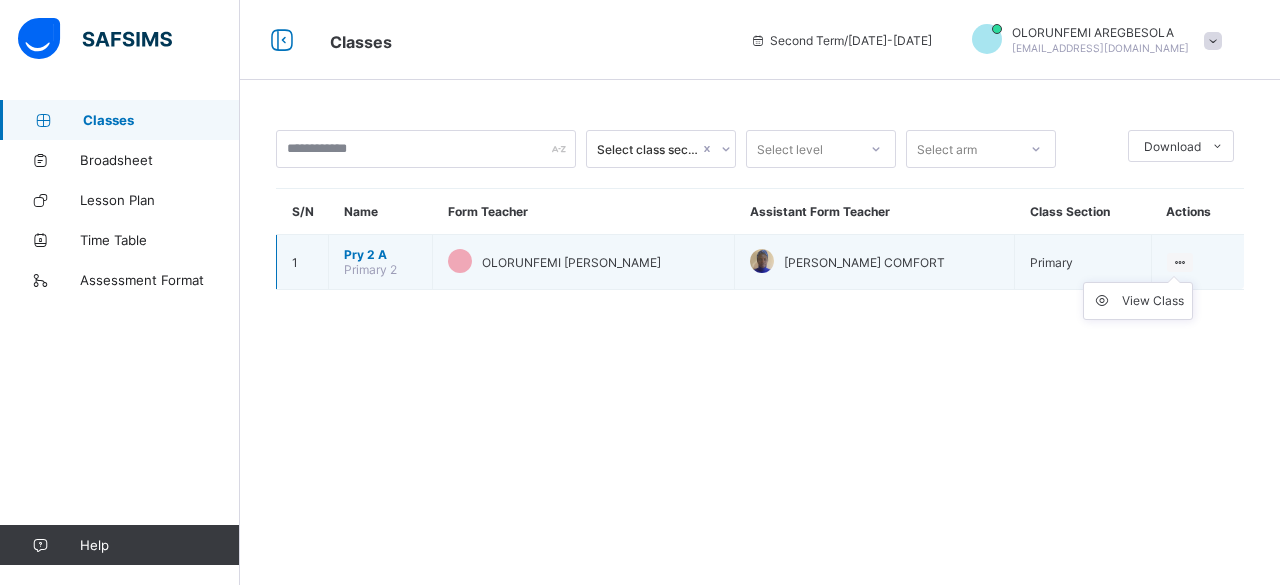 click at bounding box center [1180, 262] 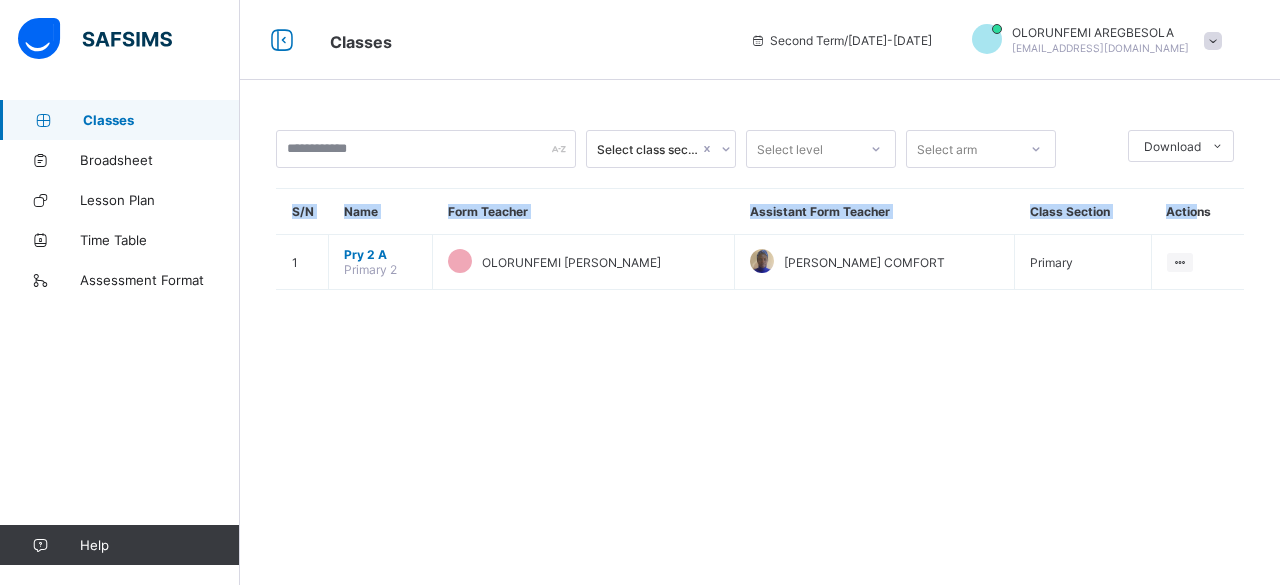 drag, startPoint x: 1198, startPoint y: 209, endPoint x: 1161, endPoint y: 419, distance: 213.23462 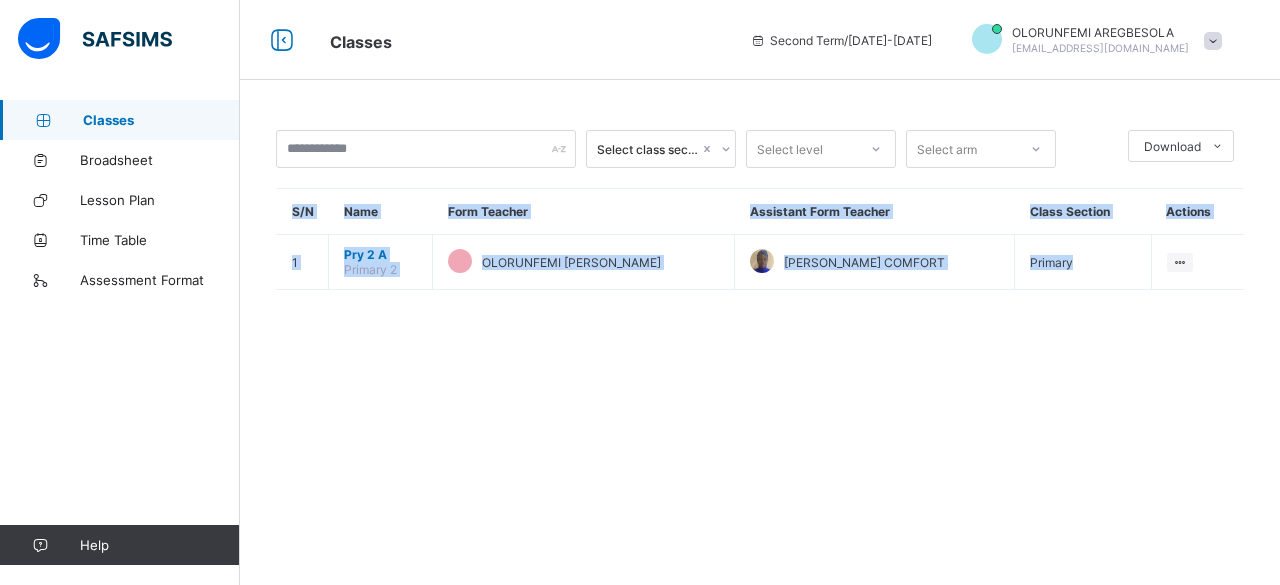 click on "Select class section Select level Select arm Download Pdf Report Excel Report S/N Name Form Teacher Assistant Form Teacher Class Section Actions 1 Pry 2   A   Primary 2 OLORUNFEMI [PERSON_NAME] [PERSON_NAME] COMFORT Primary  View Class × Form Teacher Select Form Teacher OLORUNFEMI [PERSON_NAME] Select Assistant Form Teacher [PERSON_NAME] COMFORT Cancel Save UBEC MODEL SMART SCHOOL OWO, ONDO STATE. [PERSON_NAME] [GEOGRAPHIC_DATA], BESIDE [GEOGRAPHIC_DATA][PERSON_NAME][PERSON_NAME]
, Phone:   List of Classes [DATE] 10:55:16 am Total no. of classes:  12 Term:  Second Term Session:  [DATE]-[DATE] S/N Class name Class Arms Form Teacher Supervisor Subject Teachers 1 ECCDE 1 ECCDE1 A FARIDAT OLALERE AYOMIDE No supervisor No class teachers 2 ECCDE2 ECCDE2 A [PERSON_NAME] Omolade  No supervisor No class teachers 3 Pry 1 Primary 1 A [PERSON_NAME] [PERSON_NAME] No supervisor [PERSON_NAME] (Cultural/Creative Arts) [PERSON_NAME] [PERSON_NAME] (Cultural/Creative Arts) 4 Pry 1 Primary 1 B" at bounding box center (760, 292) 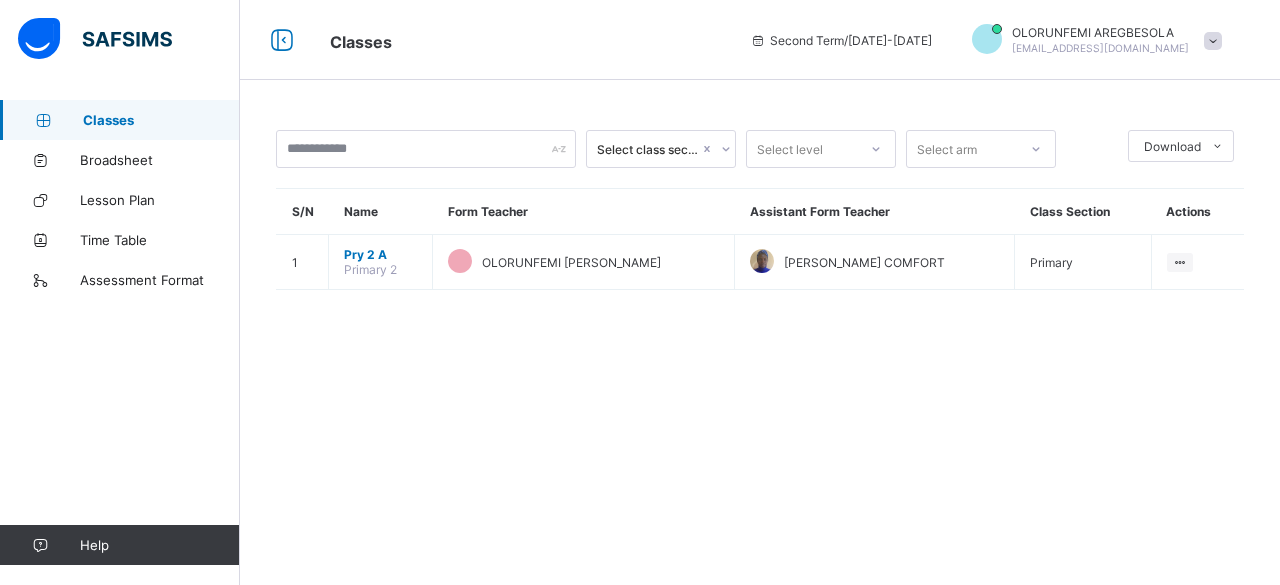 click on "Select class section Select level Select arm Download Pdf Report Excel Report S/N Name Form Teacher Assistant Form Teacher Class Section Actions 1 Pry 2   A   Primary 2 OLORUNFEMI [PERSON_NAME] [PERSON_NAME] COMFORT Primary  View Class × Form Teacher Select Form Teacher OLORUNFEMI [PERSON_NAME] Select Assistant Form Teacher [PERSON_NAME] COMFORT Cancel Save UBEC MODEL SMART SCHOOL OWO, ONDO STATE. [PERSON_NAME] [GEOGRAPHIC_DATA], BESIDE [GEOGRAPHIC_DATA][PERSON_NAME][PERSON_NAME]
, Phone:   List of Classes [DATE] 10:55:16 am Total no. of classes:  12 Term:  Second Term Session:  [DATE]-[DATE] S/N Class name Class Arms Form Teacher Supervisor Subject Teachers 1 ECCDE 1 ECCDE1 A FARIDAT OLALERE AYOMIDE No supervisor No class teachers 2 ECCDE2 ECCDE2 A [PERSON_NAME] Omolade  No supervisor No class teachers 3 Pry 1 Primary 1 A [PERSON_NAME] [PERSON_NAME] No supervisor [PERSON_NAME] (Cultural/Creative Arts) [PERSON_NAME] [PERSON_NAME] (Cultural/Creative Arts) 4 Pry 1 Primary 1 B" at bounding box center [760, 292] 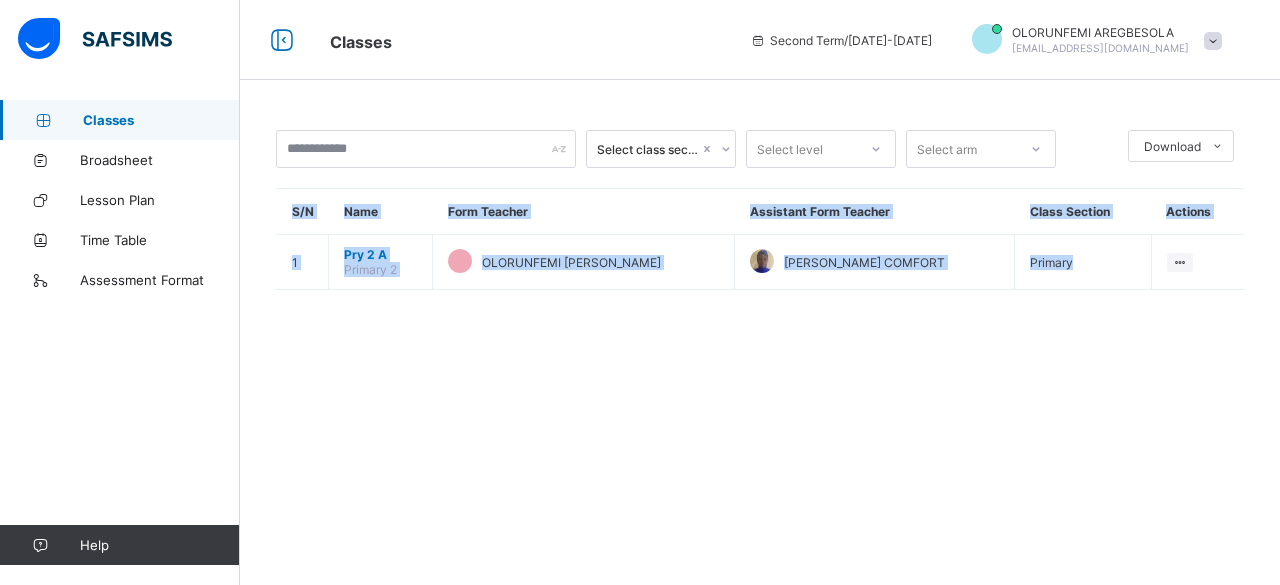 click on "Select class section Select level Select arm Download Pdf Report Excel Report S/N Name Form Teacher Assistant Form Teacher Class Section Actions 1 Pry 2   A   Primary 2 OLORUNFEMI [PERSON_NAME] [PERSON_NAME] COMFORT Primary  View Class × Form Teacher Select Form Teacher OLORUNFEMI [PERSON_NAME] Select Assistant Form Teacher [PERSON_NAME] COMFORT Cancel Save UBEC MODEL SMART SCHOOL OWO, ONDO STATE. [PERSON_NAME] [GEOGRAPHIC_DATA], BESIDE [GEOGRAPHIC_DATA][PERSON_NAME][PERSON_NAME]
, Phone:   List of Classes [DATE] 10:55:16 am Total no. of classes:  12 Term:  Second Term Session:  [DATE]-[DATE] S/N Class name Class Arms Form Teacher Supervisor Subject Teachers 1 ECCDE 1 ECCDE1 A FARIDAT OLALERE AYOMIDE No supervisor No class teachers 2 ECCDE2 ECCDE2 A [PERSON_NAME] Omolade  No supervisor No class teachers 3 Pry 1 Primary 1 A [PERSON_NAME] [PERSON_NAME] No supervisor [PERSON_NAME] (Cultural/Creative Arts) [PERSON_NAME] [PERSON_NAME] (Cultural/Creative Arts) 4 Pry 1 Primary 1 B" at bounding box center (760, 292) 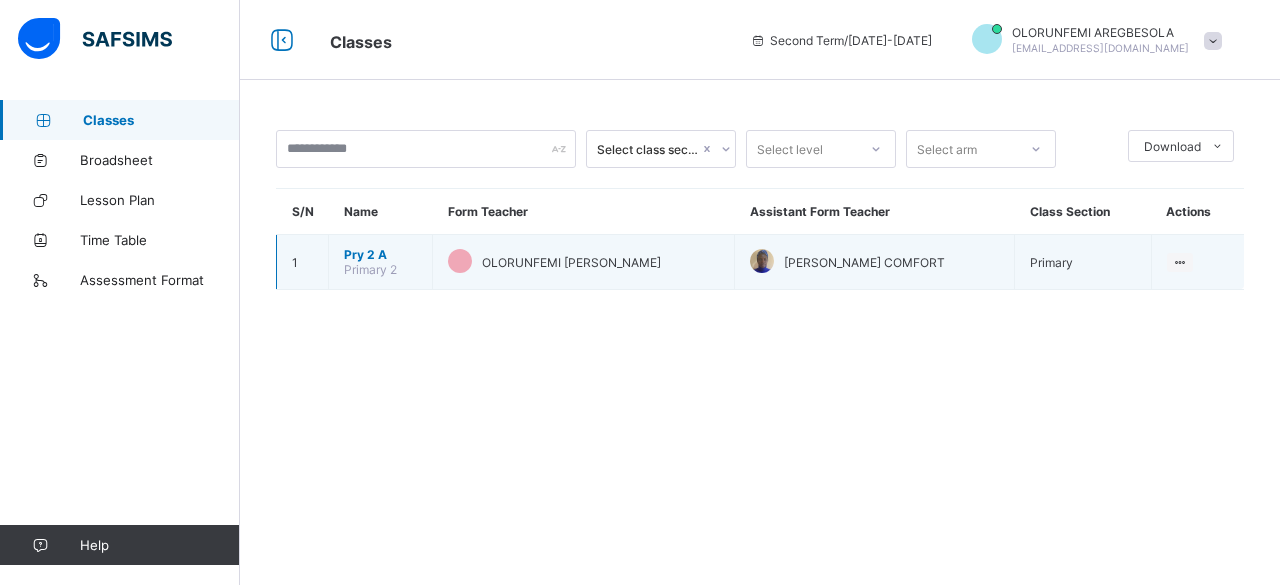 click on "OLORUNFEMI [PERSON_NAME]" at bounding box center [571, 262] 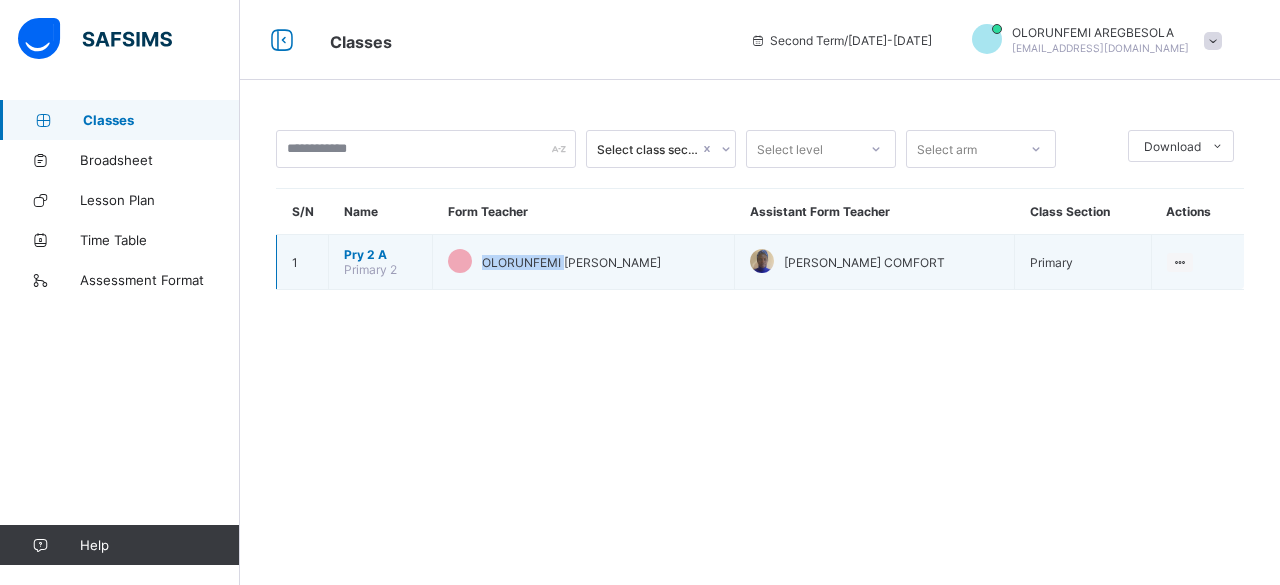 click on "OLORUNFEMI [PERSON_NAME]" at bounding box center (571, 262) 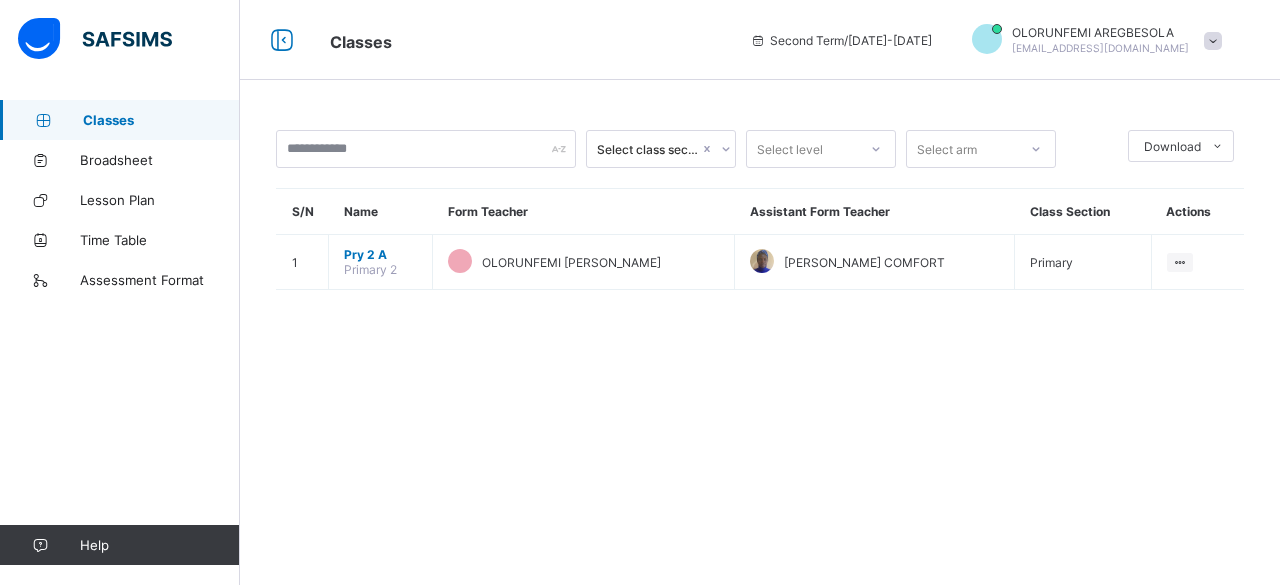 click on "Select class section Select level Select arm Download Pdf Report Excel Report S/N Name Form Teacher Assistant Form Teacher Class Section Actions 1 Pry 2   A   Primary 2 OLORUNFEMI [PERSON_NAME] [PERSON_NAME] COMFORT Primary  View Class × Form Teacher Select Form Teacher OLORUNFEMI [PERSON_NAME] Select Assistant Form Teacher [PERSON_NAME] COMFORT Cancel Save UBEC MODEL SMART SCHOOL OWO, ONDO STATE. [PERSON_NAME] [GEOGRAPHIC_DATA], BESIDE [GEOGRAPHIC_DATA][PERSON_NAME][PERSON_NAME]
, Phone:   List of Classes [DATE] 10:55:16 am Total no. of classes:  12 Term:  Second Term Session:  [DATE]-[DATE] S/N Class name Class Arms Form Teacher Supervisor Subject Teachers 1 ECCDE 1 ECCDE1 A FARIDAT OLALERE AYOMIDE No supervisor No class teachers 2 ECCDE2 ECCDE2 A [PERSON_NAME] Omolade  No supervisor No class teachers 3 Pry 1 Primary 1 A [PERSON_NAME] [PERSON_NAME] No supervisor [PERSON_NAME] (Cultural/Creative Arts) [PERSON_NAME] [PERSON_NAME] (Cultural/Creative Arts) 4 Pry 1 Primary 1 B" at bounding box center [760, 292] 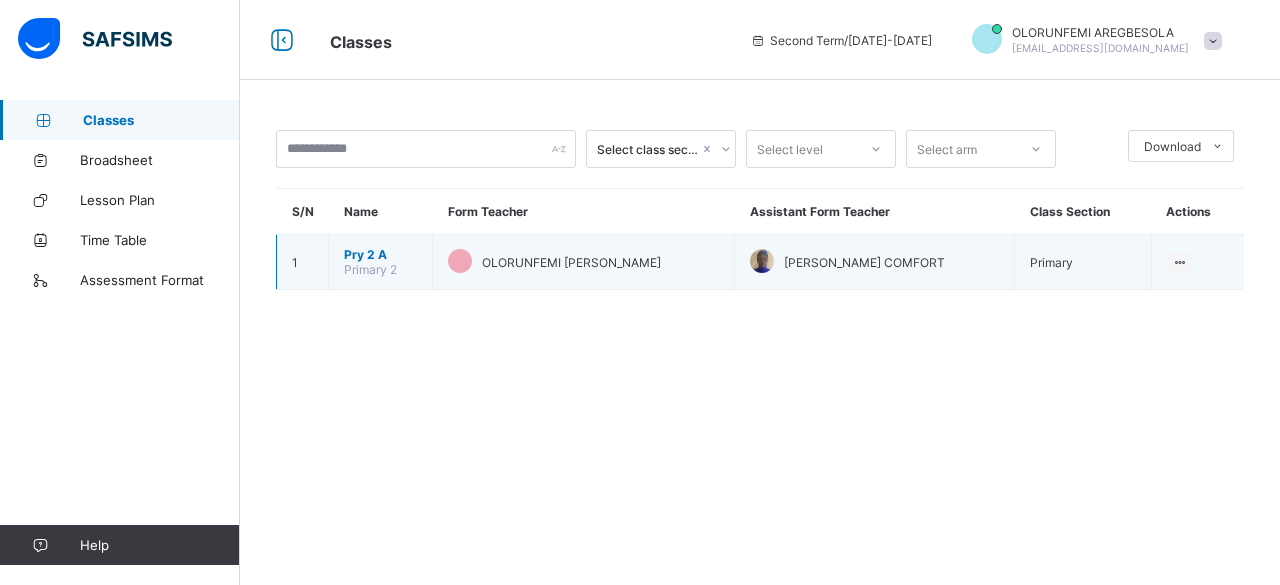 click on "OLORUNFEMI [PERSON_NAME]" at bounding box center (583, 262) 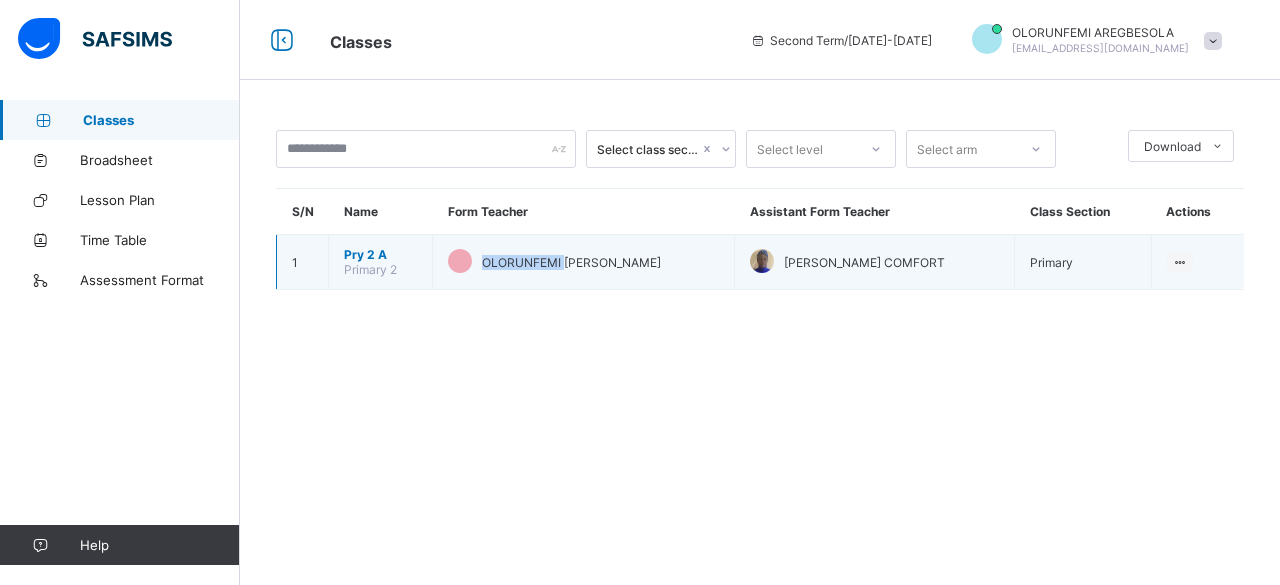 click on "OLORUNFEMI [PERSON_NAME]" at bounding box center (583, 262) 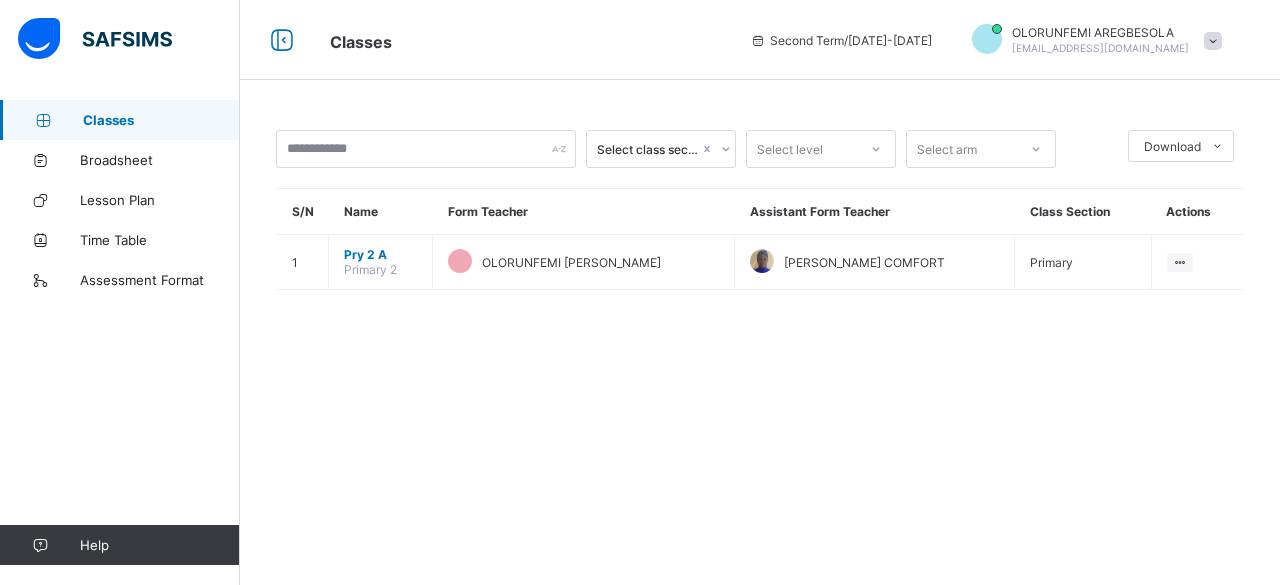click on "Select class section Select level Select arm Download Pdf Report Excel Report S/N Name Form Teacher Assistant Form Teacher Class Section Actions 1 Pry 2   A   Primary 2 OLORUNFEMI AREGBESOLA DANIEL TOLULOPE AREMU COMFORT Primary  View Class × Form Teacher Select Form Teacher OLORUNFEMI AREGBESOLA DANIEL Select Assistant Form Teacher TOLULOPE AREMU COMFORT Cancel Save UBEC MODEL SMART SCHOOL OWO, ONDO STATE. MICHEAL ADEKUNLE AJASIN ROAD, BESIDE ST JOHN/MARY UNITY SECONDARY SCHOOL, OWO, ONDO STATE
, Phone:   List of Classes 14th Jul 2025, 10:55:16 am Total no. of classes:  12 Term:  Second Term Session:  2024-2025 S/N Class name Class Arms Form Teacher Supervisor Subject Teachers 1 ECCDE 1 ECCDE1 A FARIDAT OLALERE AYOMIDE No supervisor No class teachers 2 ECCDE2 ECCDE2 A Victoria  Fabuluje Omolade  No supervisor No class teachers 3 Pry 1 Primary 1 A OLUBUNMI BADMOS ELIZABETH No supervisor OLUWAMAYOWA OBANLA HANNAH (Cultural/Creative Arts) OLUBUNMI BADMOS ELIZABETH (Cultural/Creative Arts) 4 Pry 1 Primary 1 B" at bounding box center (760, 292) 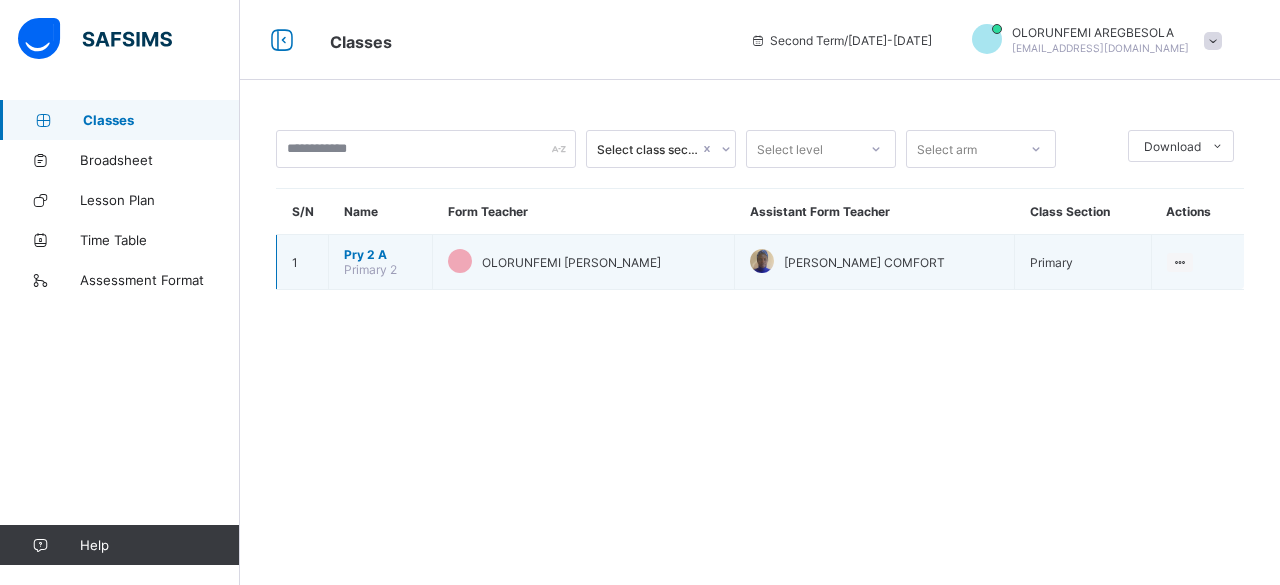 click on "OLORUNFEMI [PERSON_NAME]" at bounding box center [584, 262] 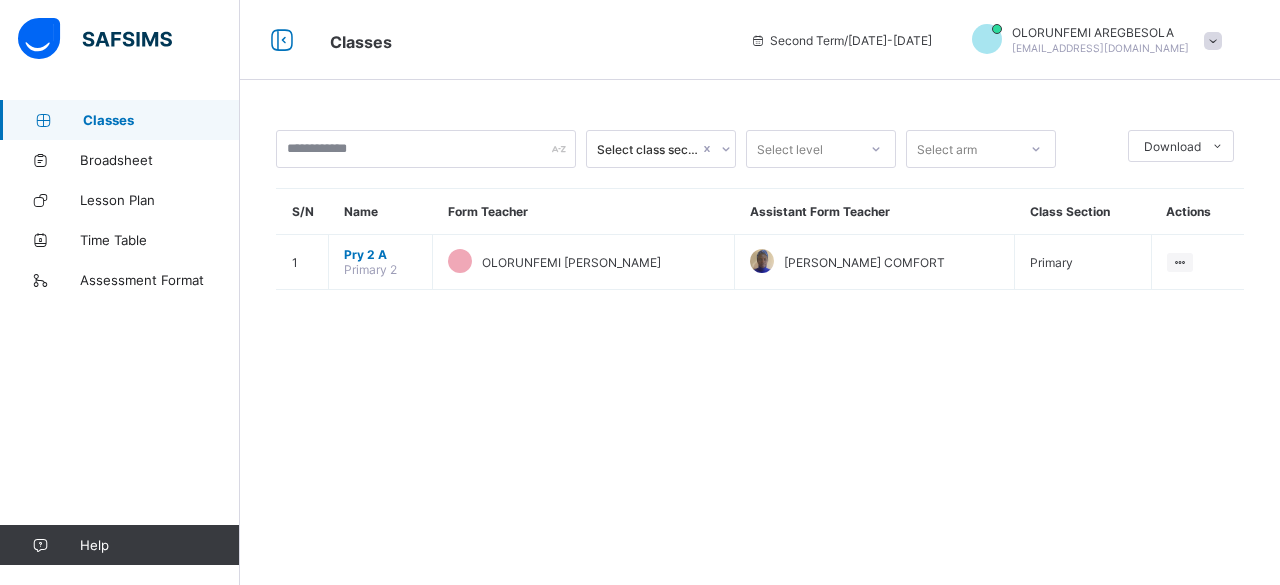 click on "Classes" at bounding box center (161, 120) 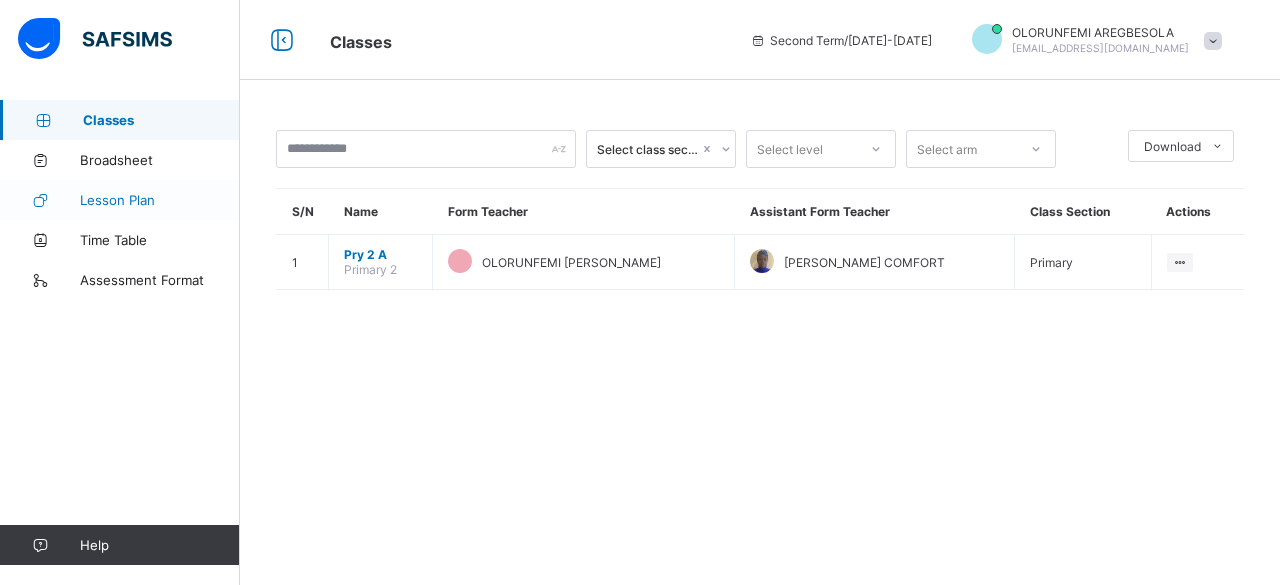 click on "Lesson Plan" at bounding box center (160, 200) 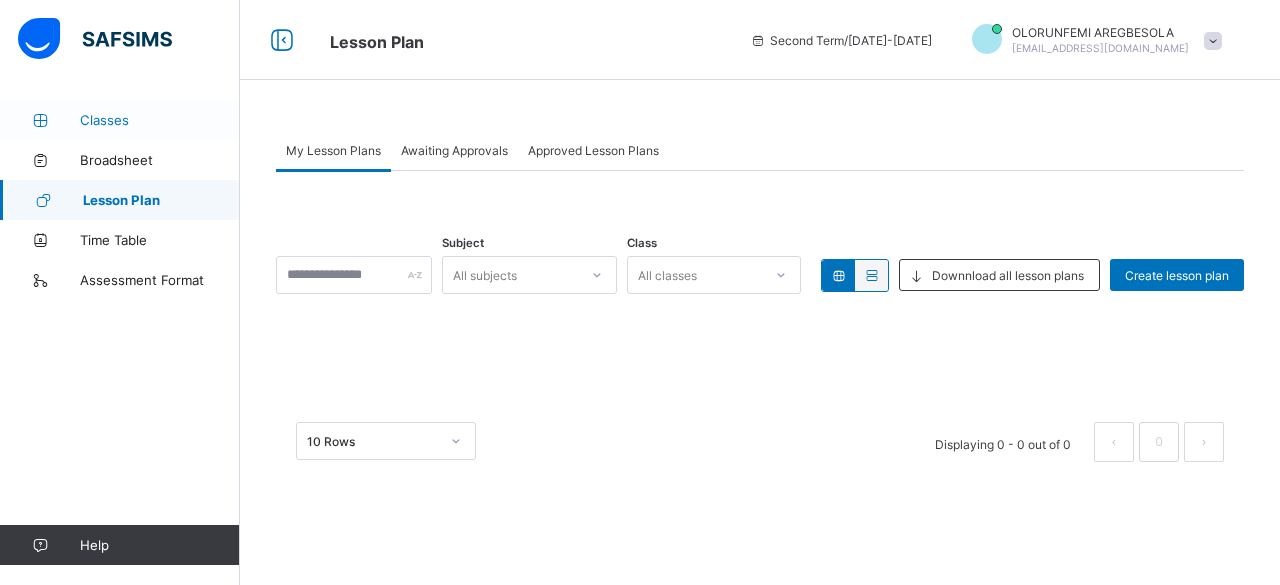 click on "Classes" at bounding box center [160, 120] 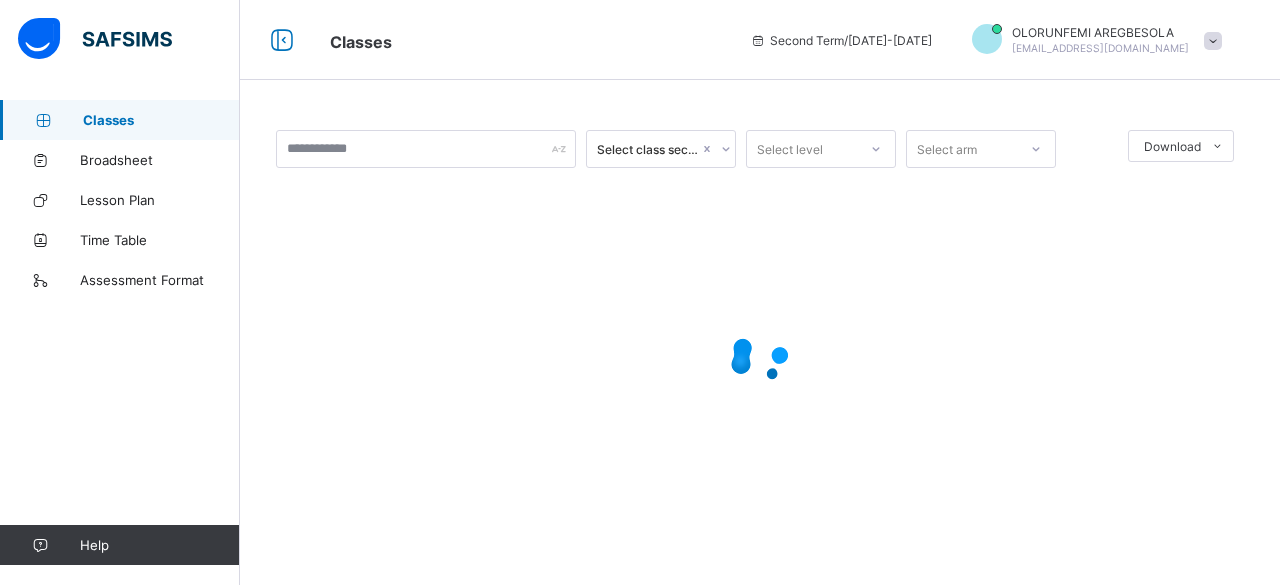 click on "Classes" at bounding box center (161, 120) 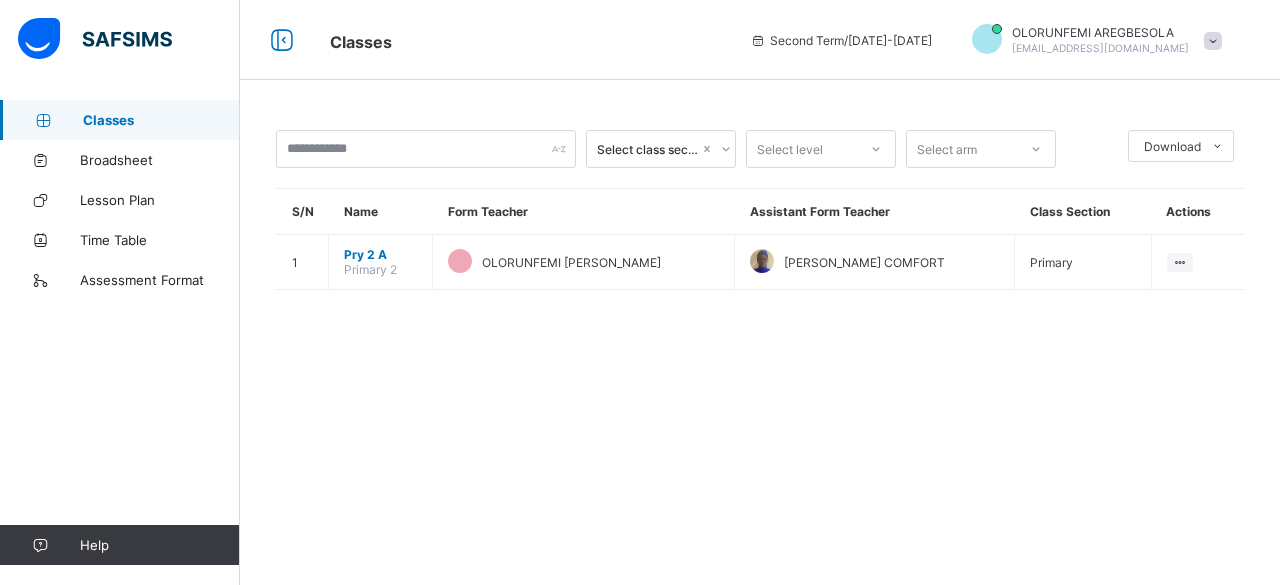 click on "Classes" at bounding box center [161, 120] 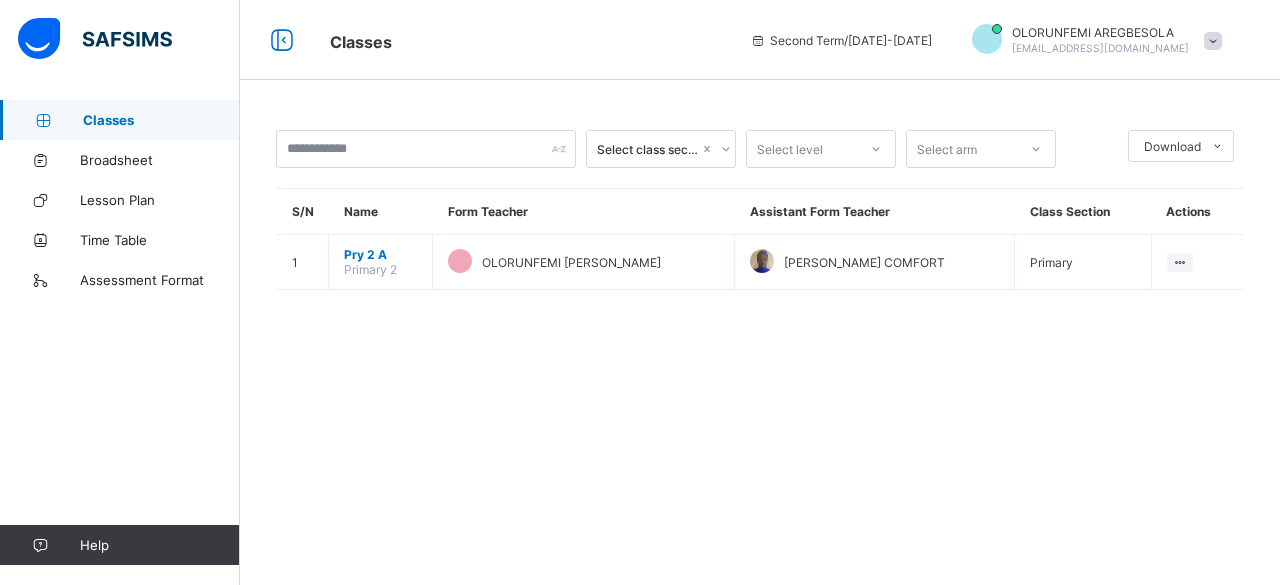 click on "Classes" at bounding box center [161, 120] 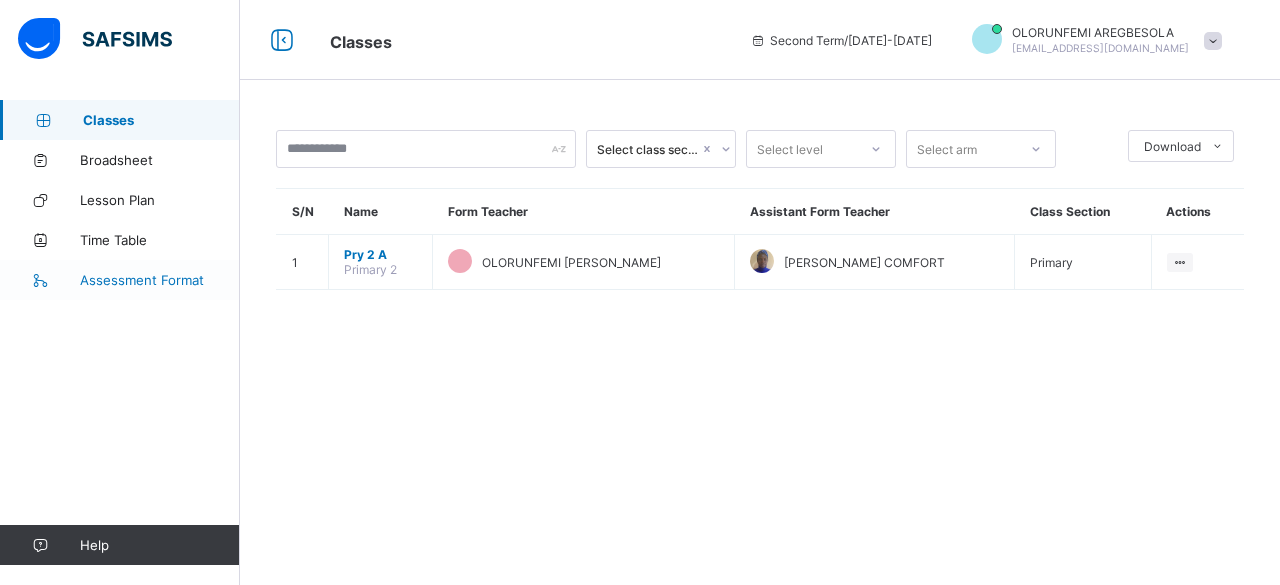 click on "Assessment Format" at bounding box center (160, 280) 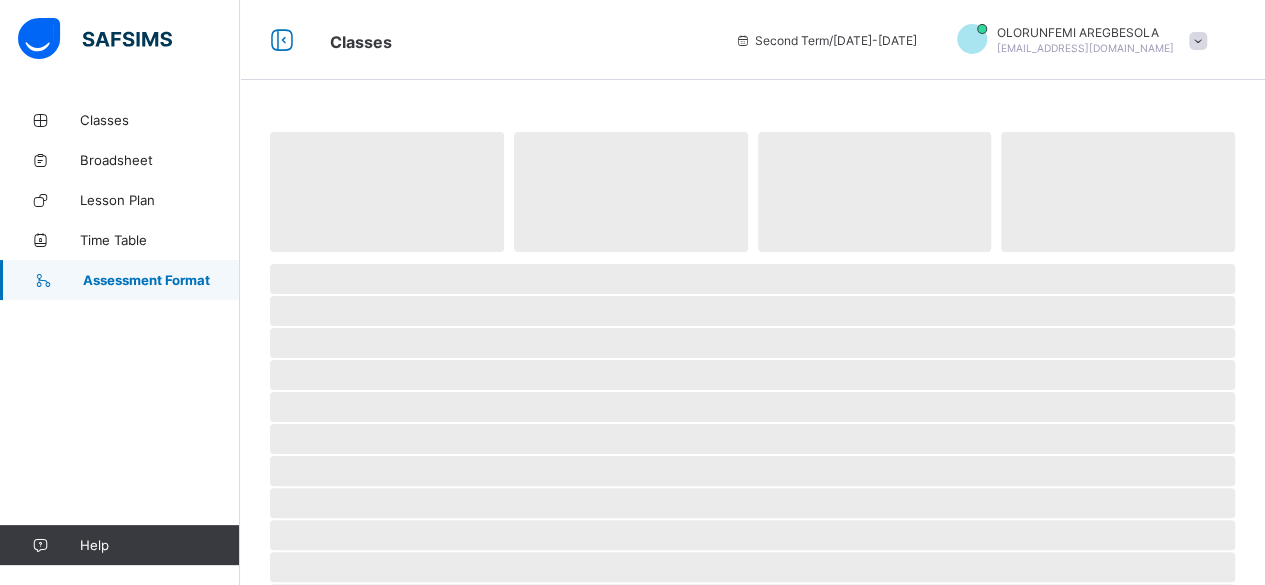 click on "Assessment Format" at bounding box center (161, 280) 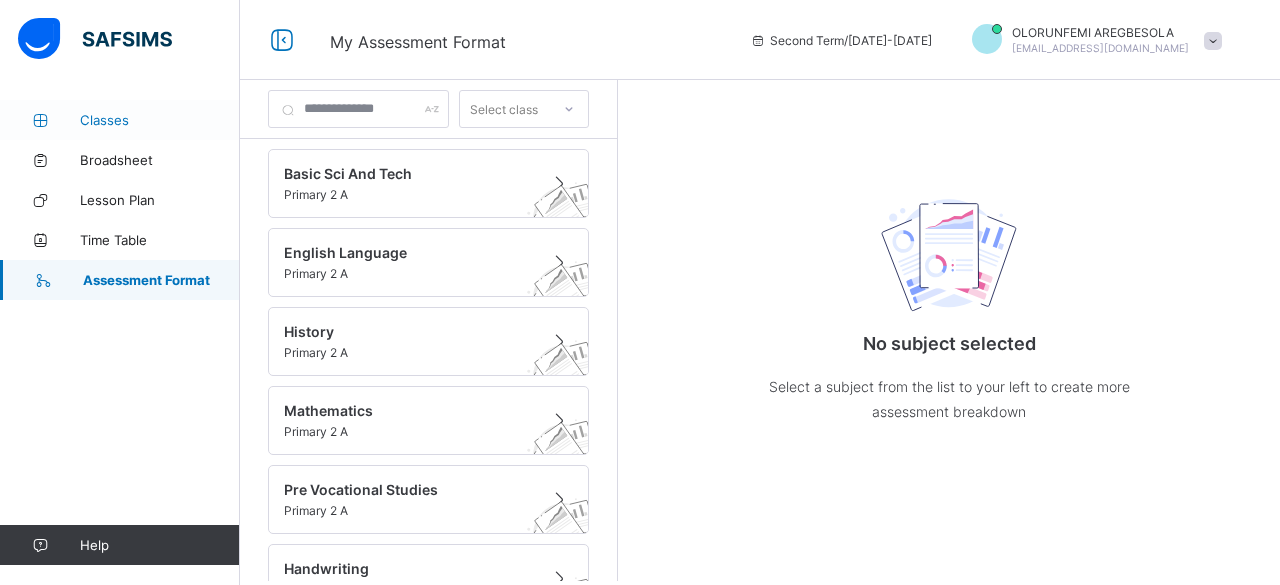 click on "Classes" at bounding box center [160, 120] 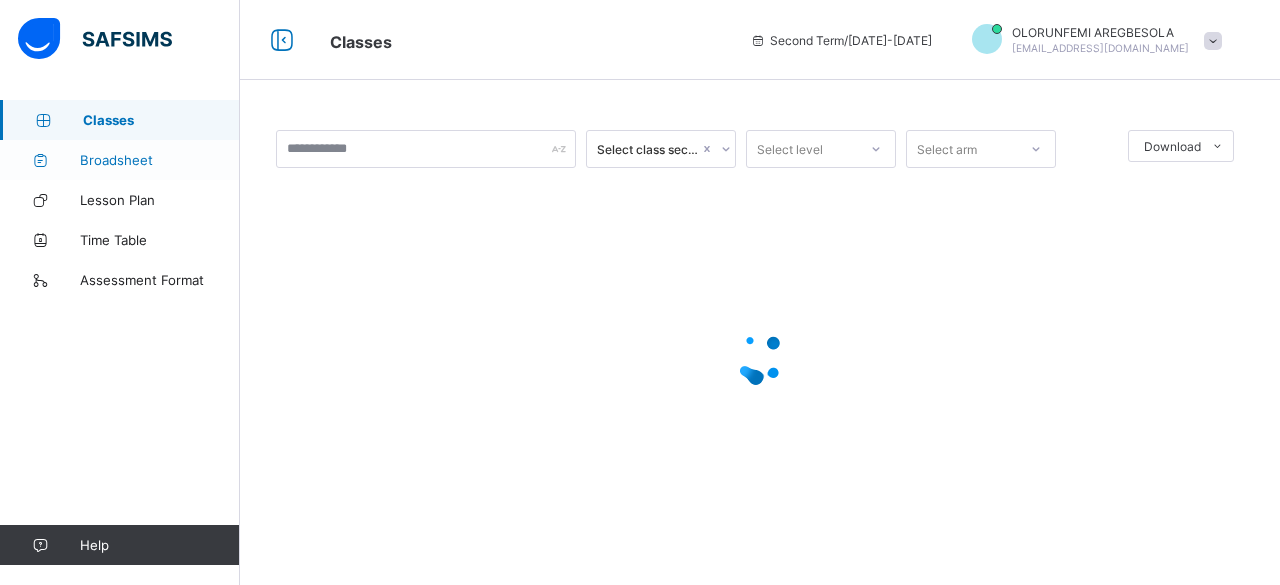 click on "Broadsheet" at bounding box center [160, 160] 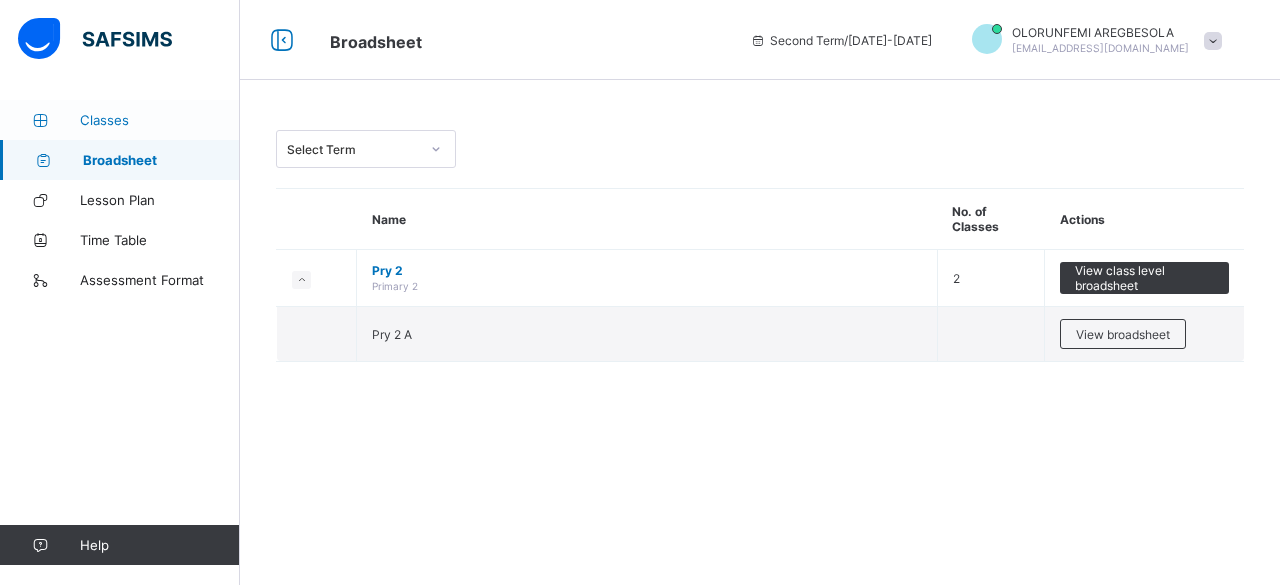 click on "Classes" at bounding box center [160, 120] 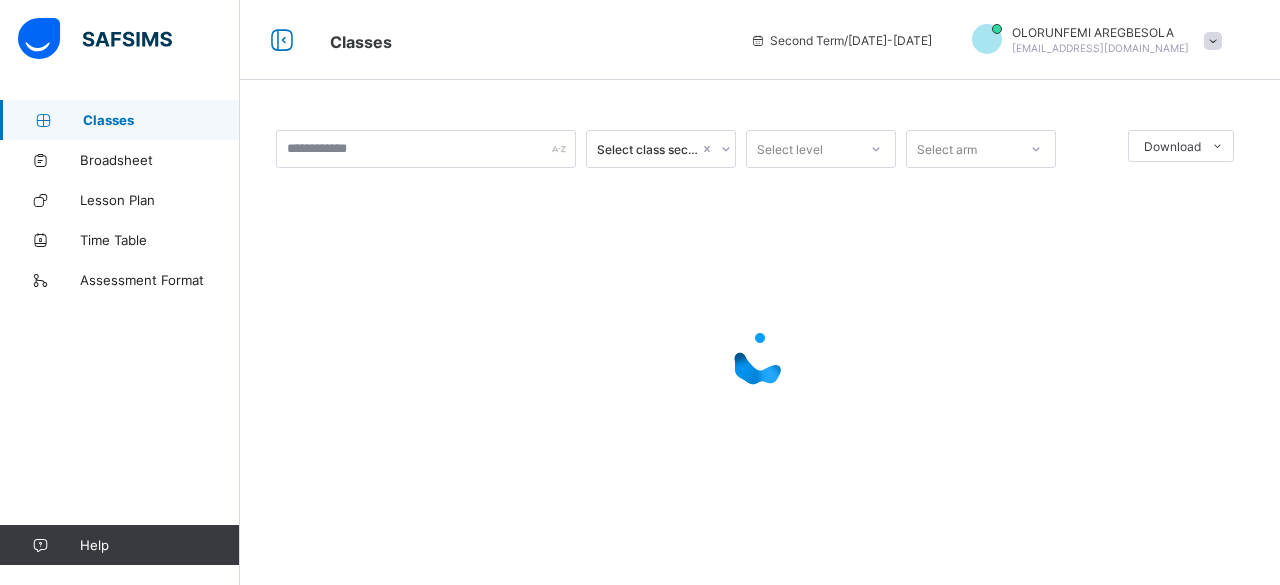 click on "Classes" at bounding box center [161, 120] 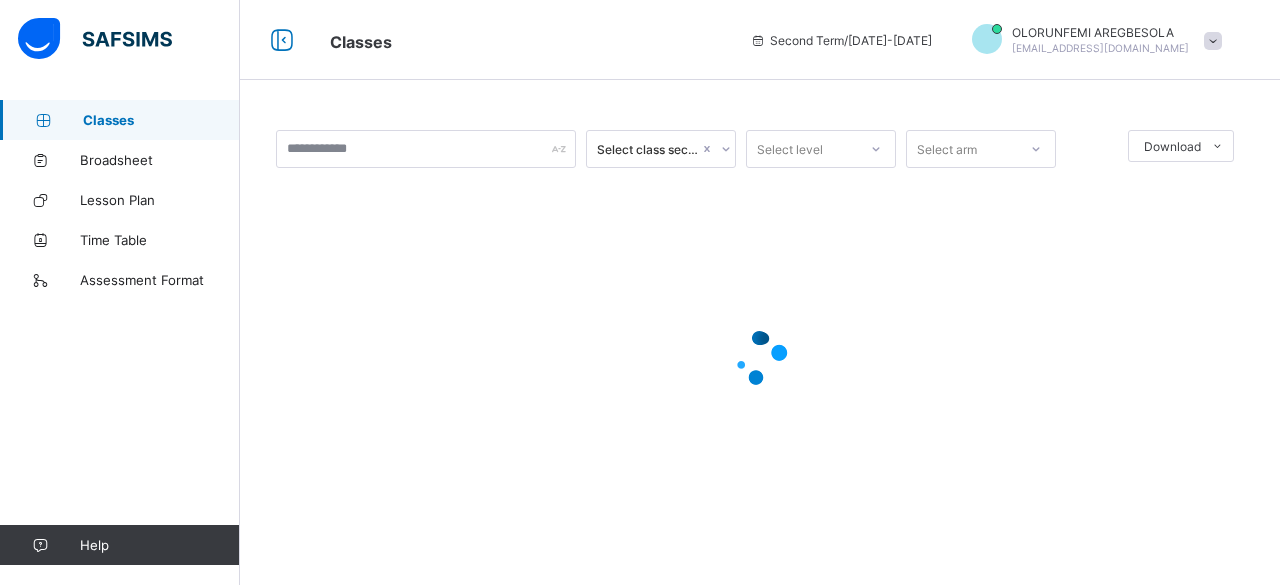 scroll, scrollTop: 0, scrollLeft: 0, axis: both 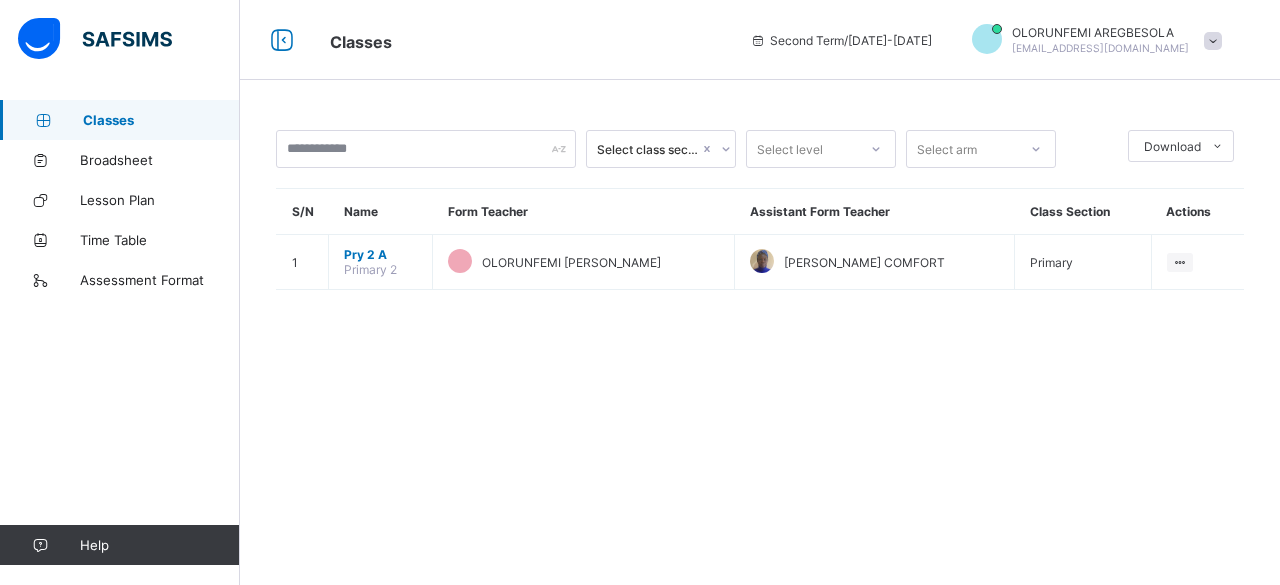 click on "Classes" at bounding box center [161, 120] 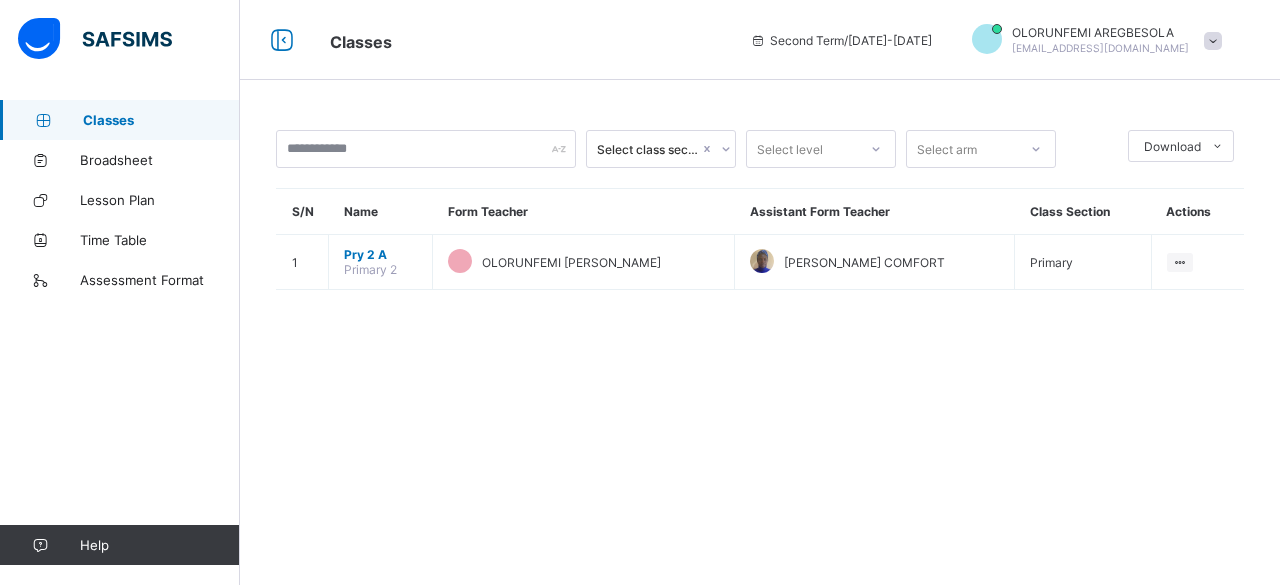 click on "Classes" at bounding box center [161, 120] 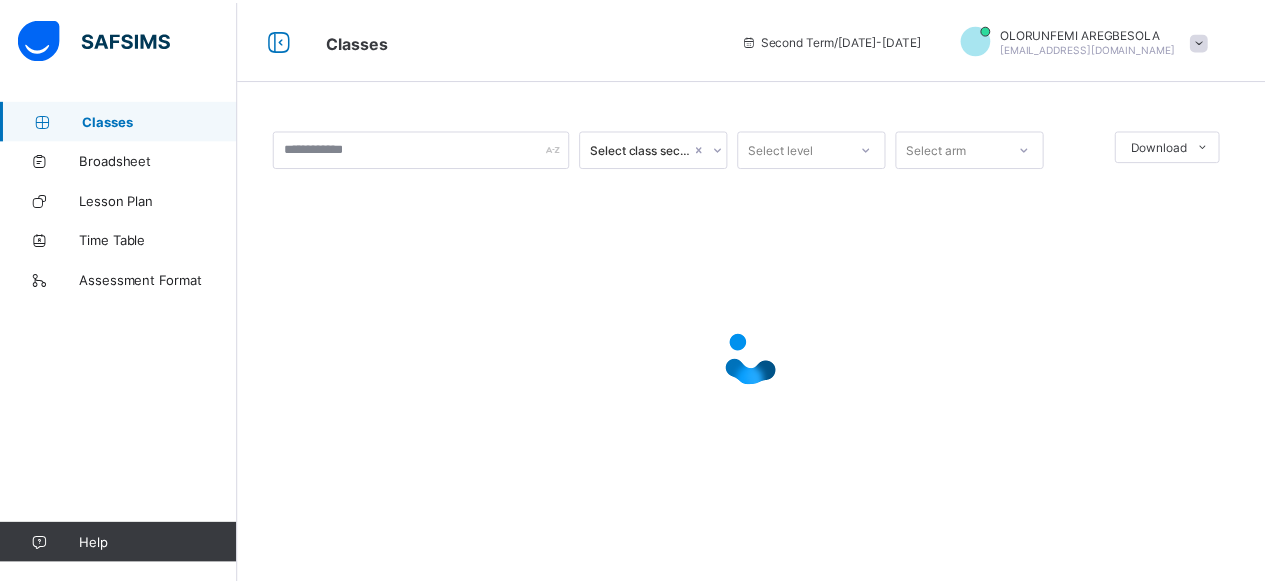 scroll, scrollTop: 0, scrollLeft: 0, axis: both 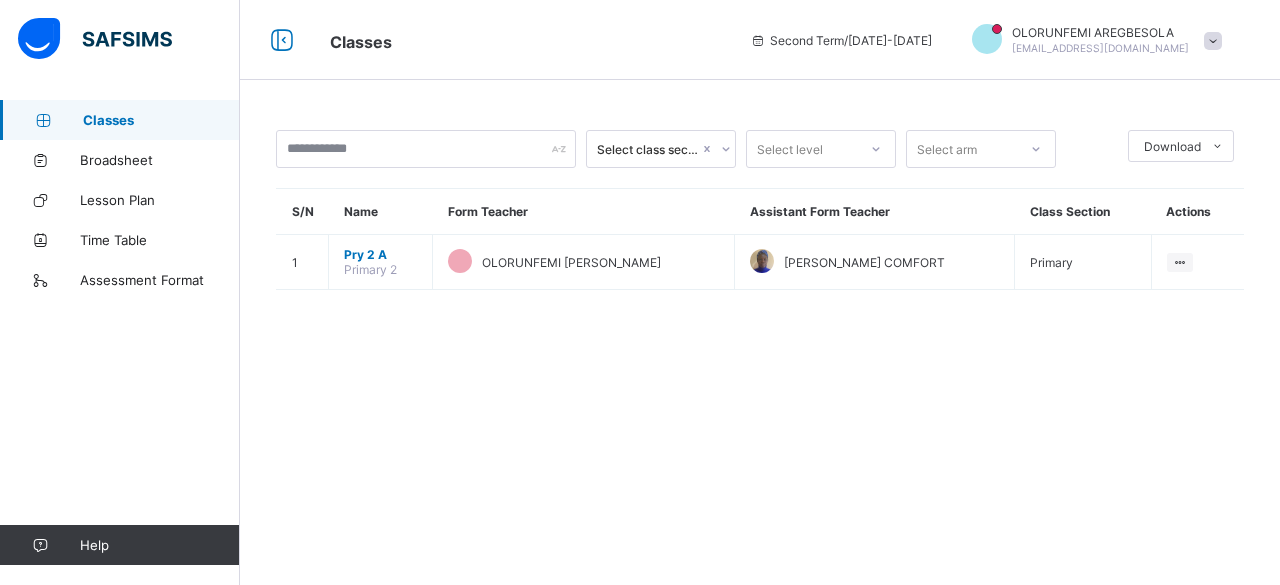 click on "Select class section Select level Select arm Download Pdf Report Excel Report S/N Name Form Teacher Assistant Form Teacher Class Section Actions 1 Pry 2   A   Primary 2 OLORUNFEMI [PERSON_NAME] [PERSON_NAME] COMFORT Primary  View Class × Form Teacher Select Form Teacher OLORUNFEMI [PERSON_NAME] Select Assistant Form Teacher [PERSON_NAME] COMFORT Cancel Save UBEC MODEL SMART SCHOOL OWO, ONDO STATE. [PERSON_NAME] [GEOGRAPHIC_DATA], BESIDE [GEOGRAPHIC_DATA][PERSON_NAME][PERSON_NAME]
, Phone:   List of Classes [DATE] 11:11:22 am Total no. of classes:  12 Term:  Second Term Session:  [DATE]-[DATE] S/N Class name Class Arms Form Teacher Supervisor Subject Teachers 1 ECCDE 1 ECCDE1 A FARIDAT OLALERE AYOMIDE No supervisor No class teachers 2 ECCDE2 ECCDE2 A [PERSON_NAME] Omolade  No supervisor No class teachers 3 Pry 1 Primary 1 A [PERSON_NAME] [PERSON_NAME] No supervisor No class teachers 4 Pry 1 Primary 1 B [PERSON_NAME] ODE [PERSON_NAME] No supervisor No class teachers 5 Pry 2 Primary 2 A 6 Pry 2 B 7" at bounding box center [760, 292] 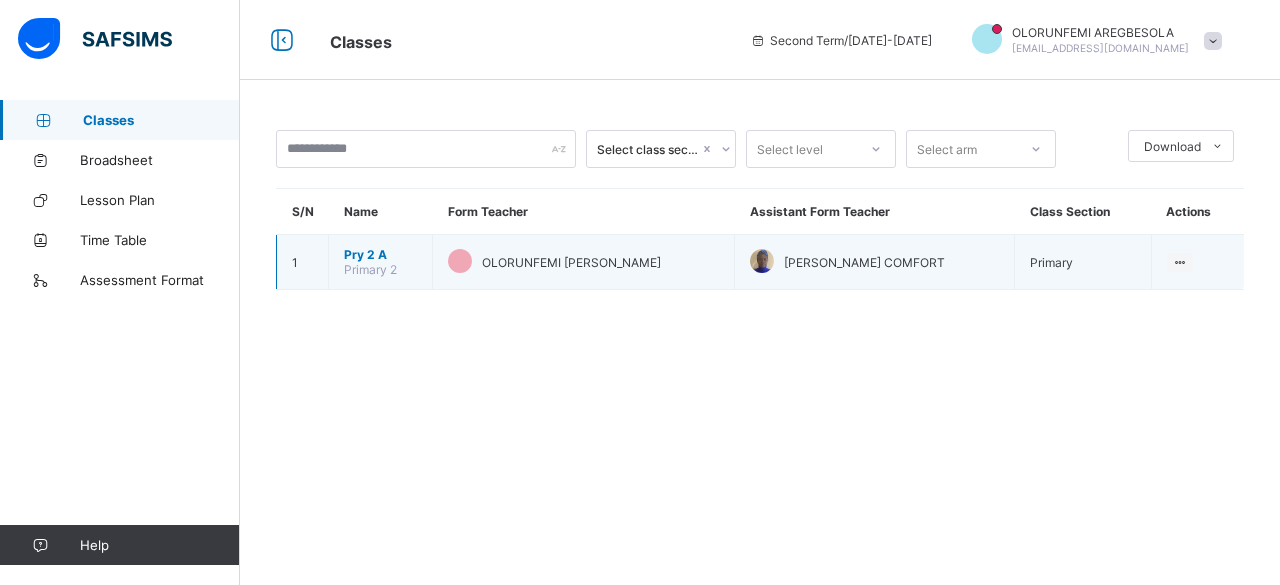 click on "Primary 2" at bounding box center [370, 269] 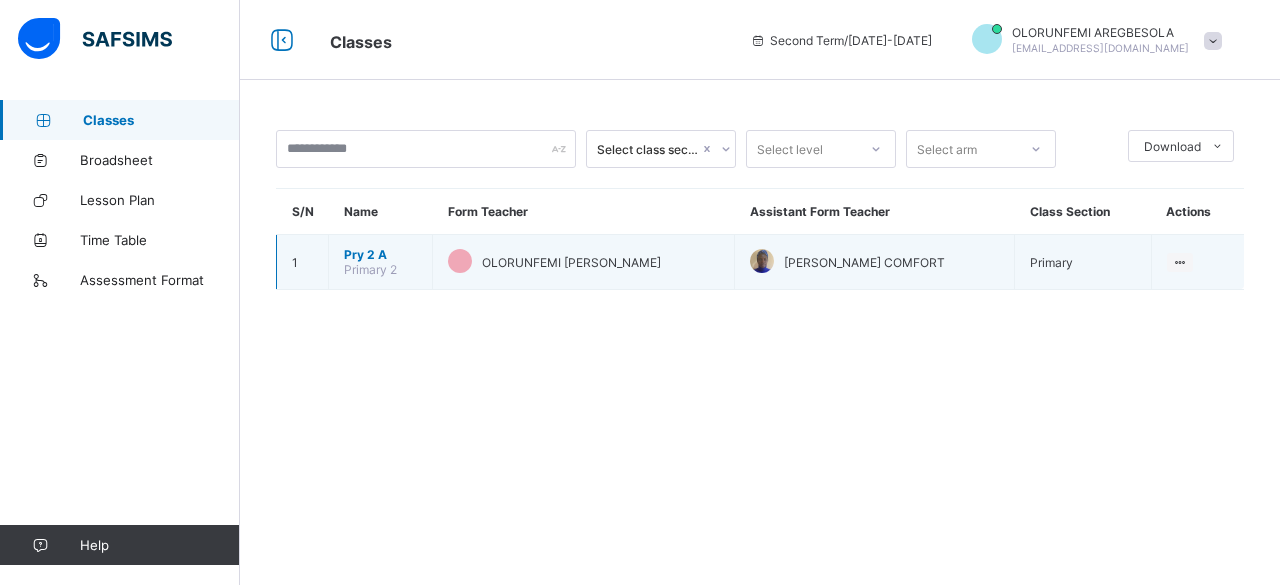 click on "Pry 2   A" at bounding box center (380, 254) 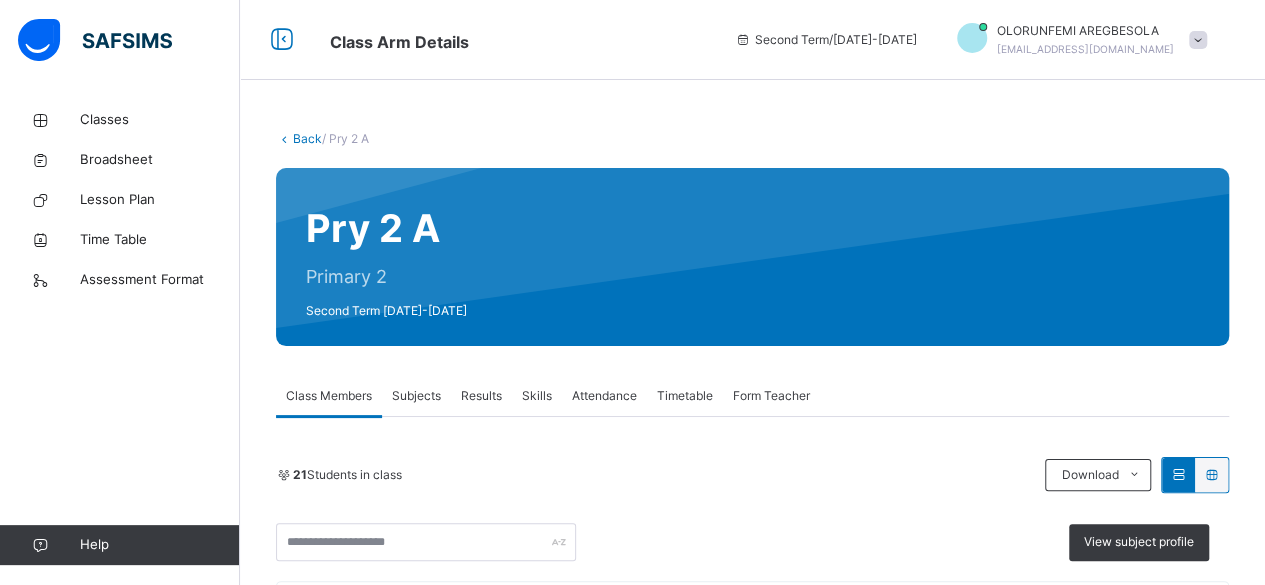 click on "Subjects" at bounding box center (416, 396) 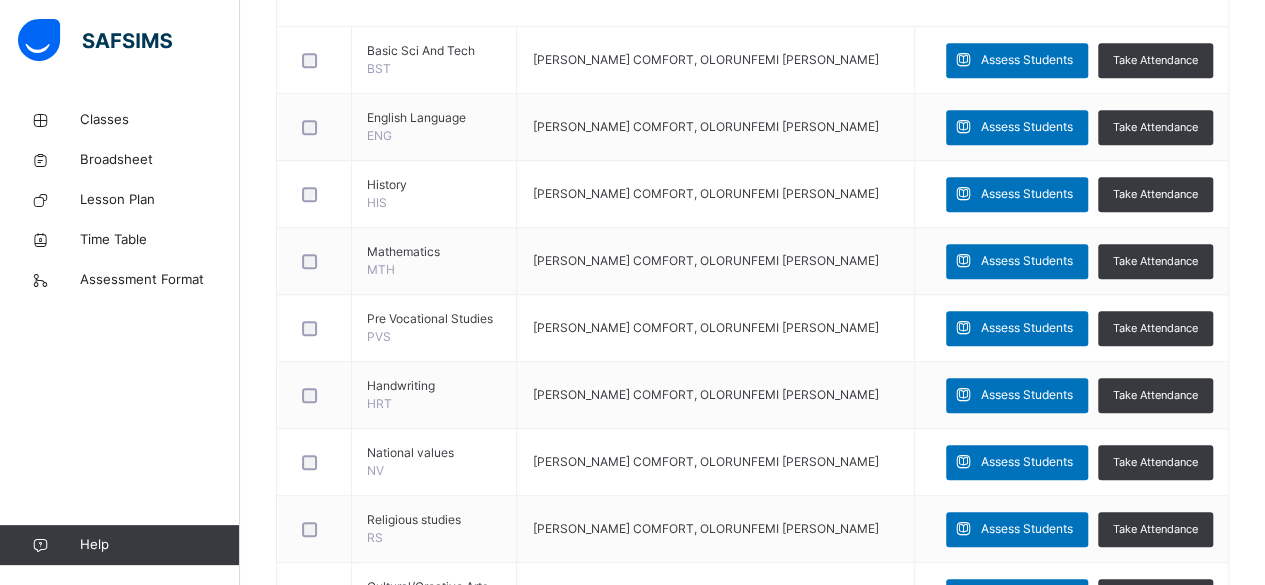 scroll, scrollTop: 552, scrollLeft: 0, axis: vertical 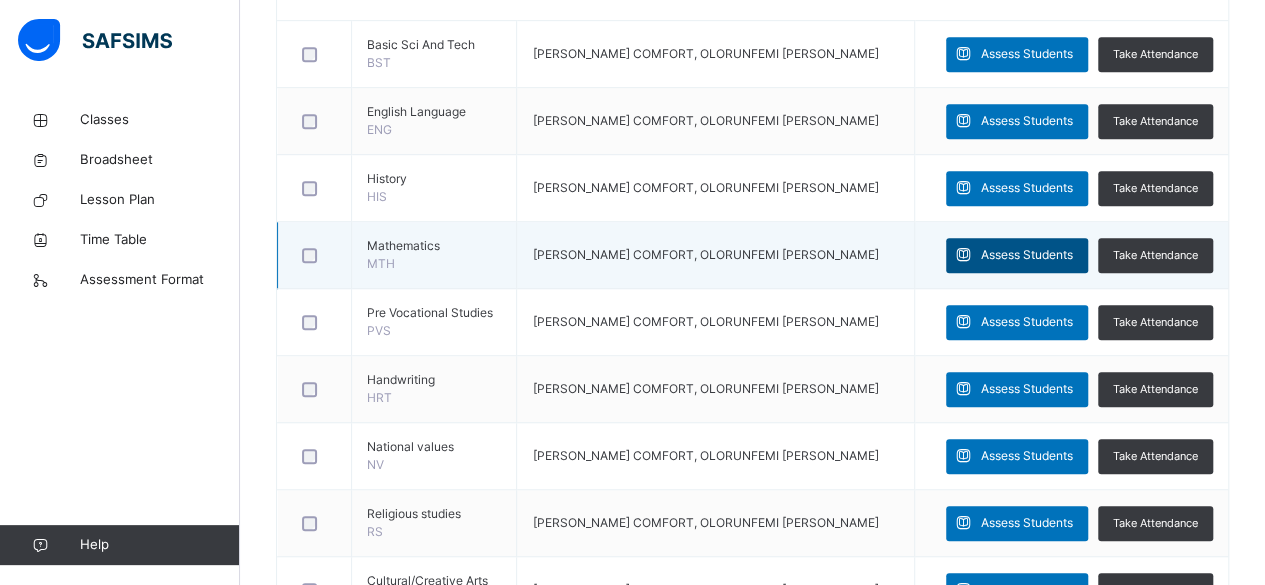 click on "Assess Students" at bounding box center [1017, 255] 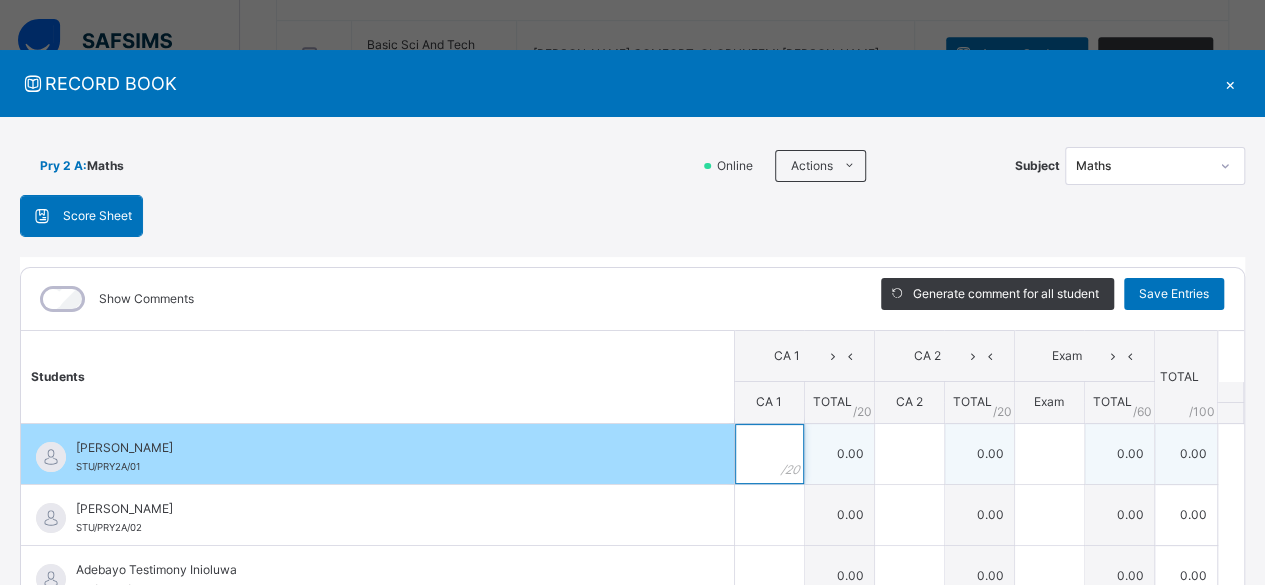 click at bounding box center (769, 454) 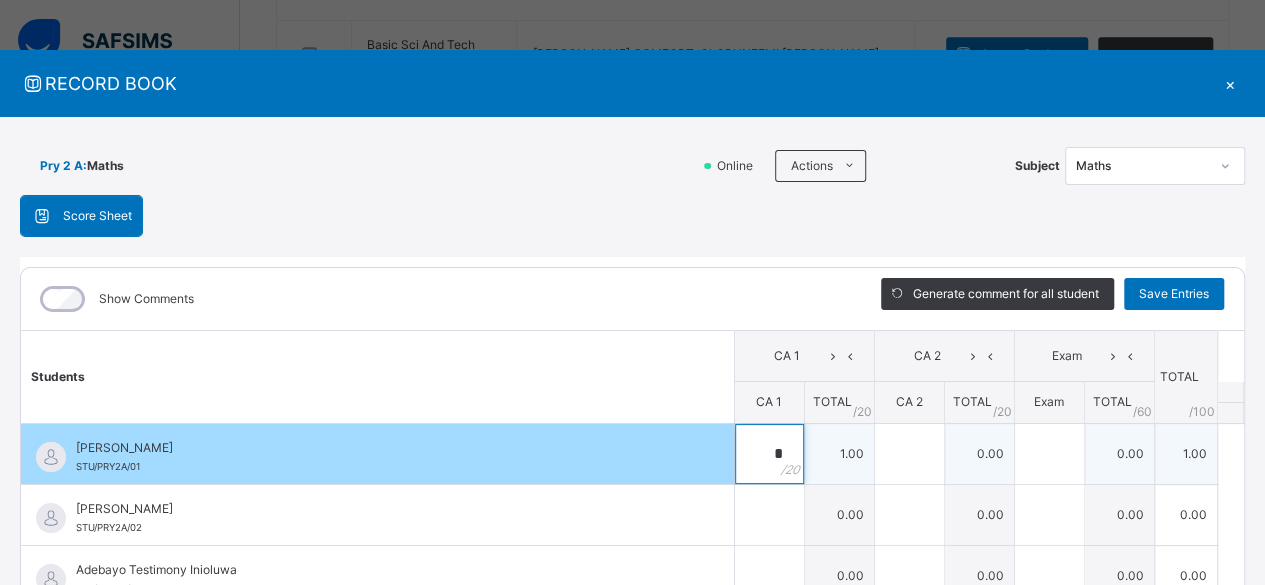 type on "**" 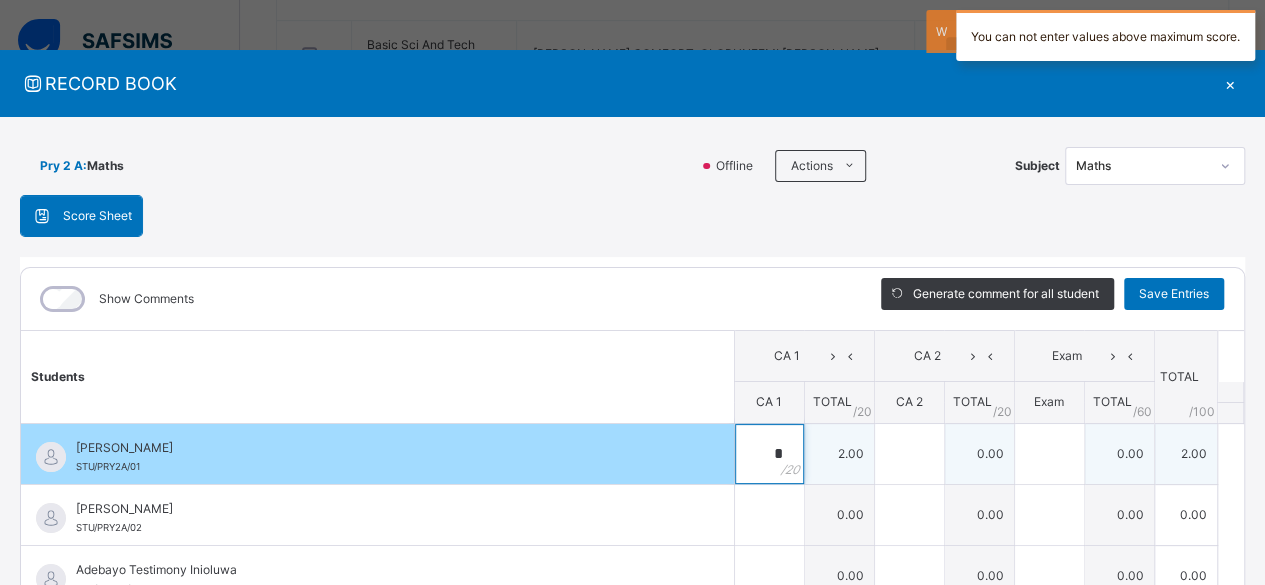 click on "*" at bounding box center (769, 454) 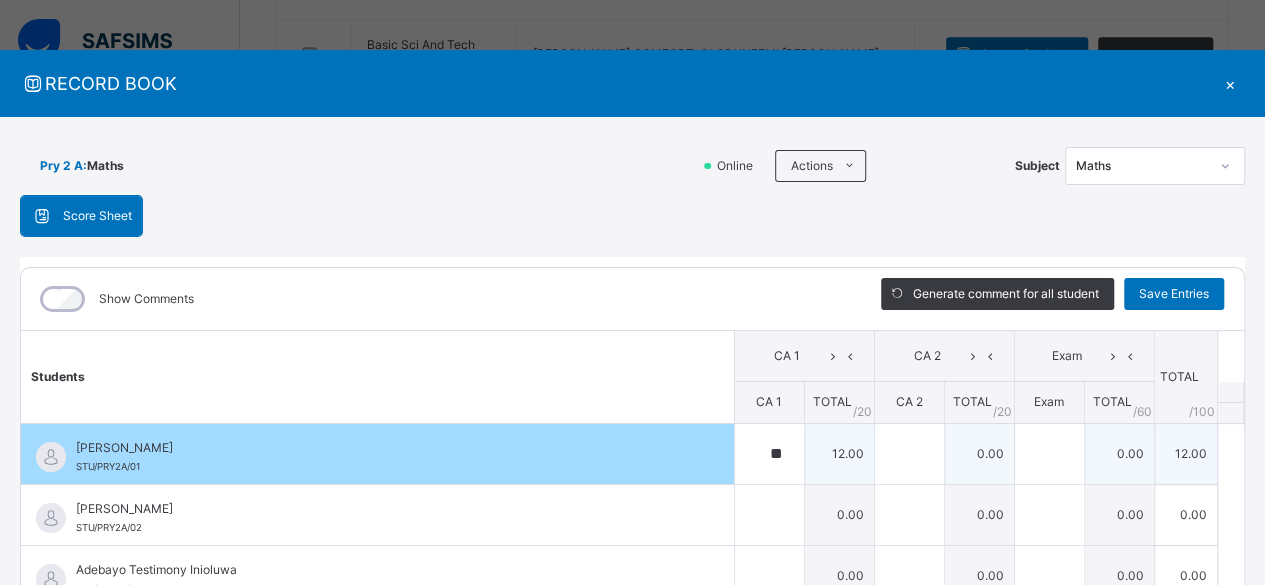 click on "**" at bounding box center (769, 454) 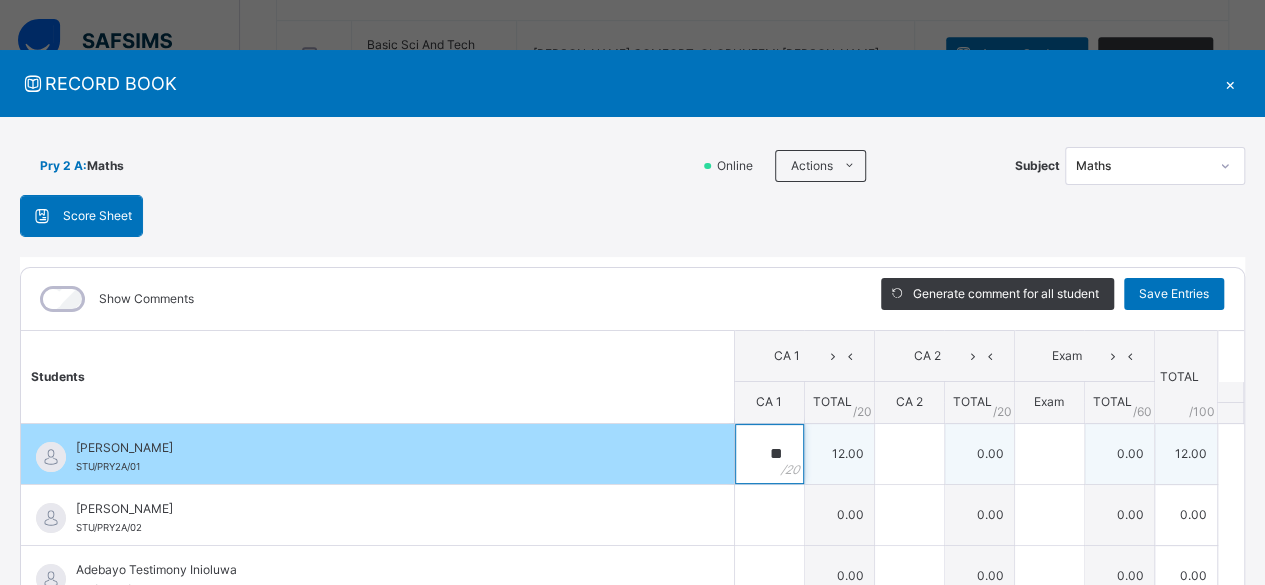 click on "**" at bounding box center [769, 454] 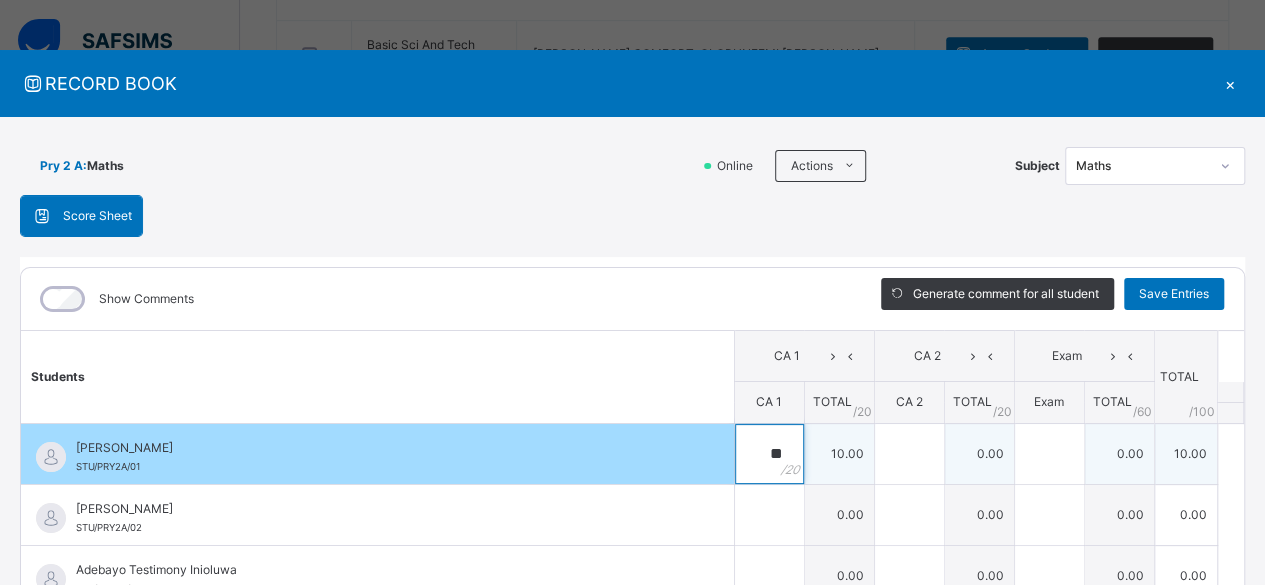 type on "**" 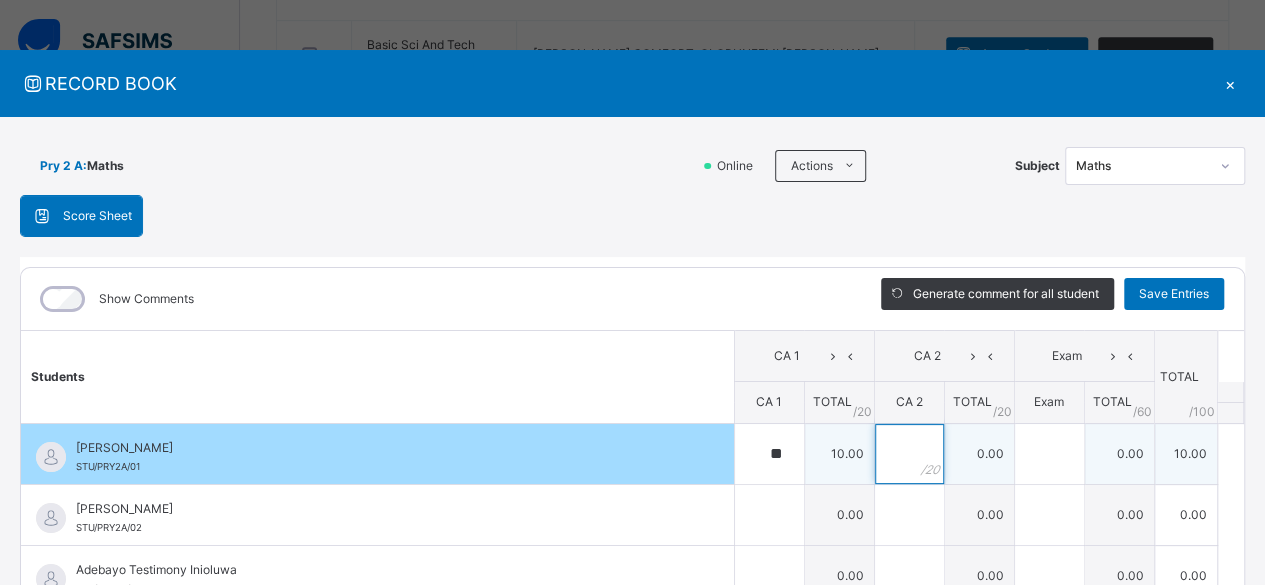click at bounding box center [909, 454] 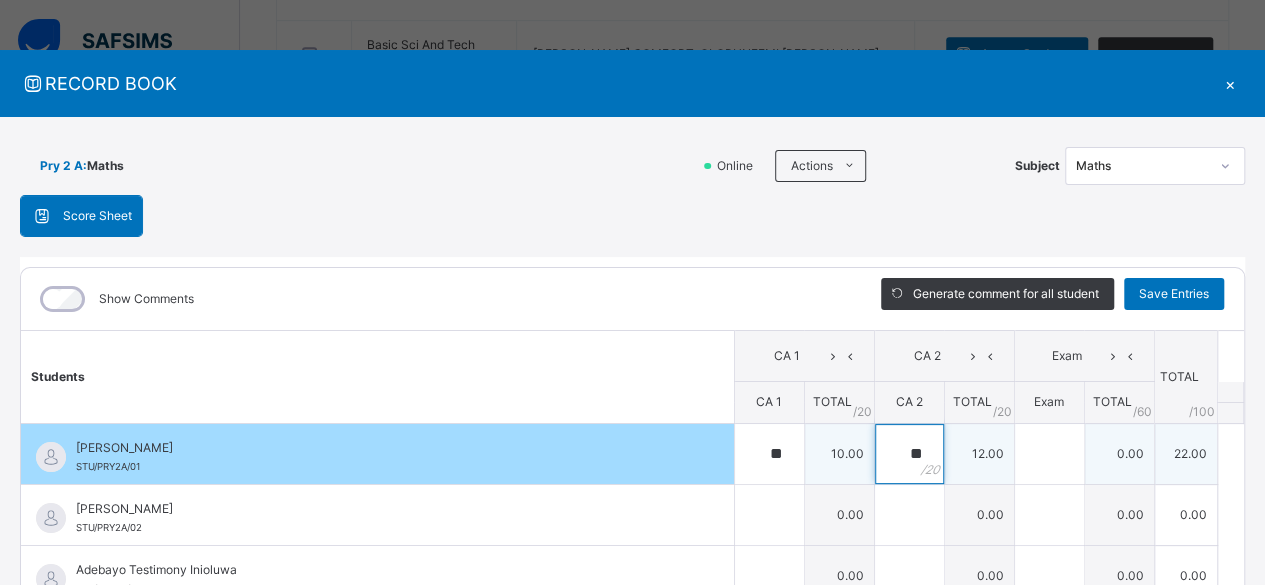 type on "**" 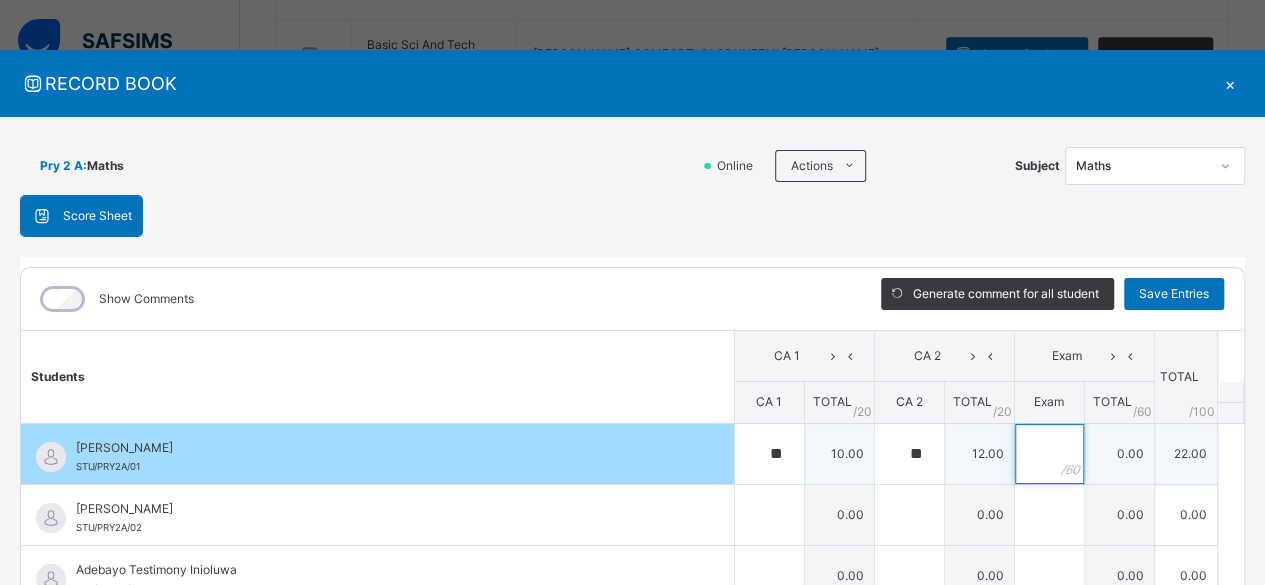 click at bounding box center [1049, 454] 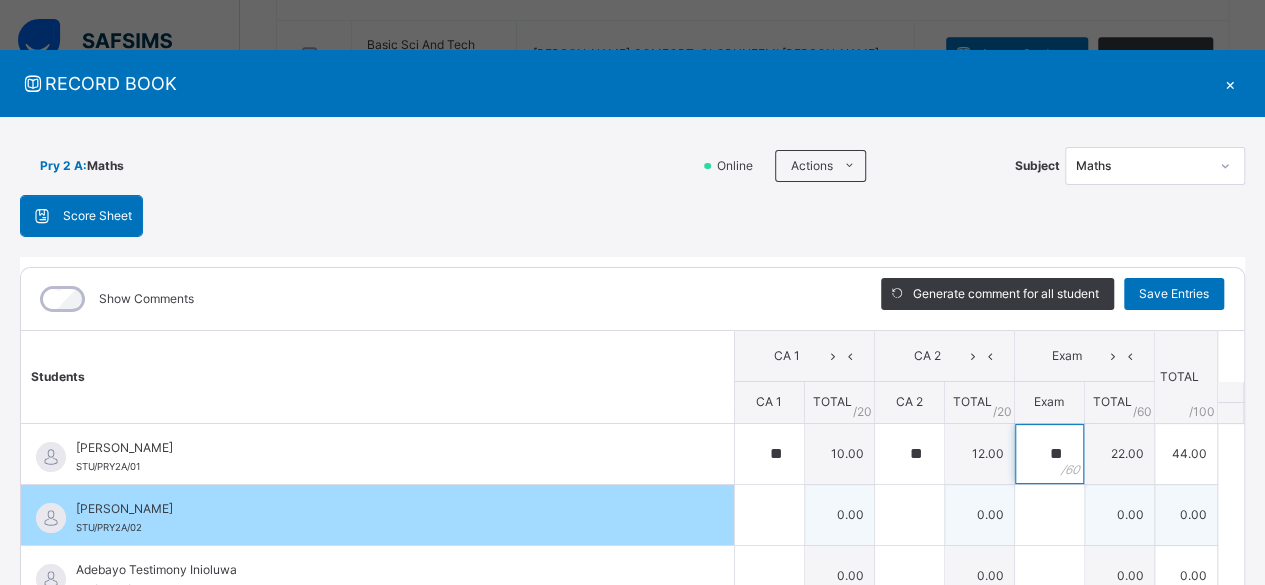 type on "**" 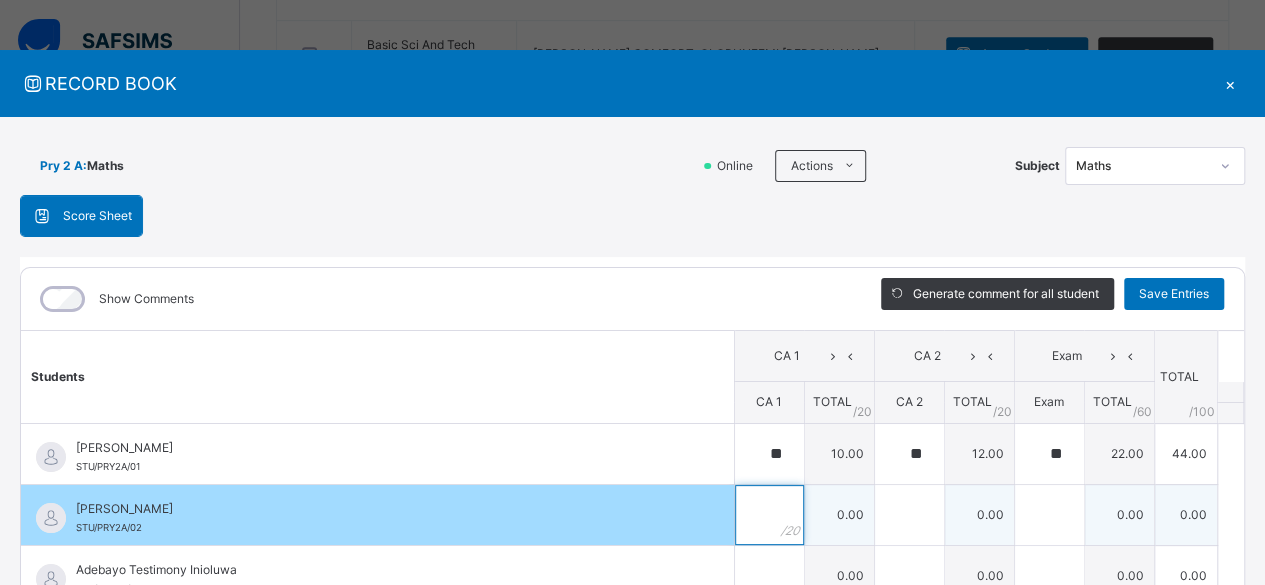 click at bounding box center (769, 515) 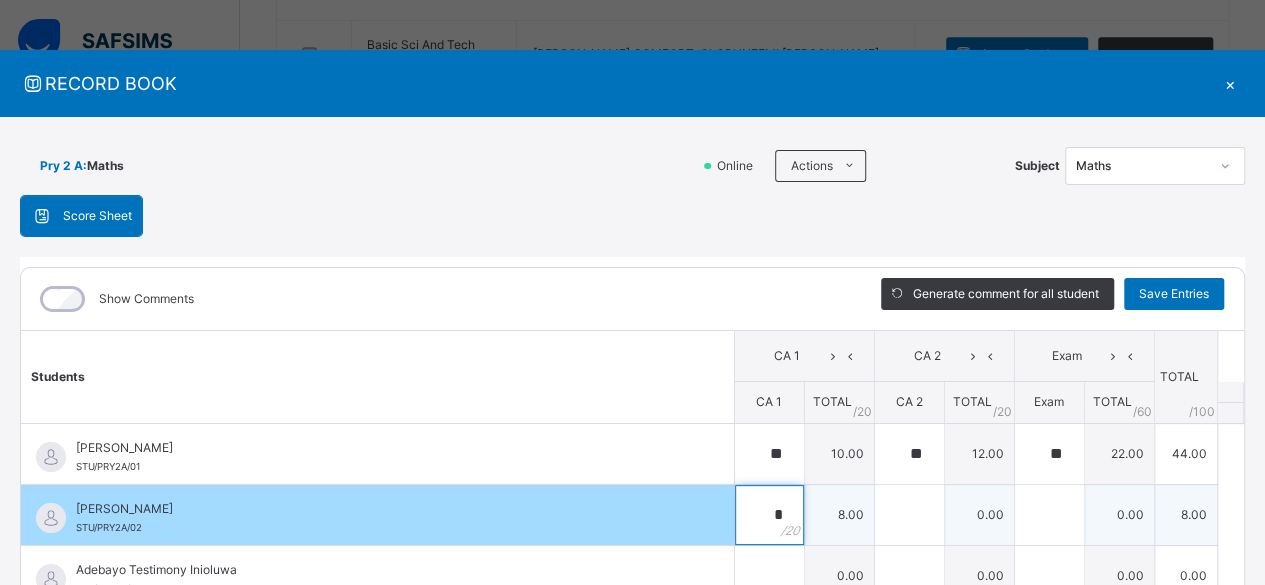type on "*" 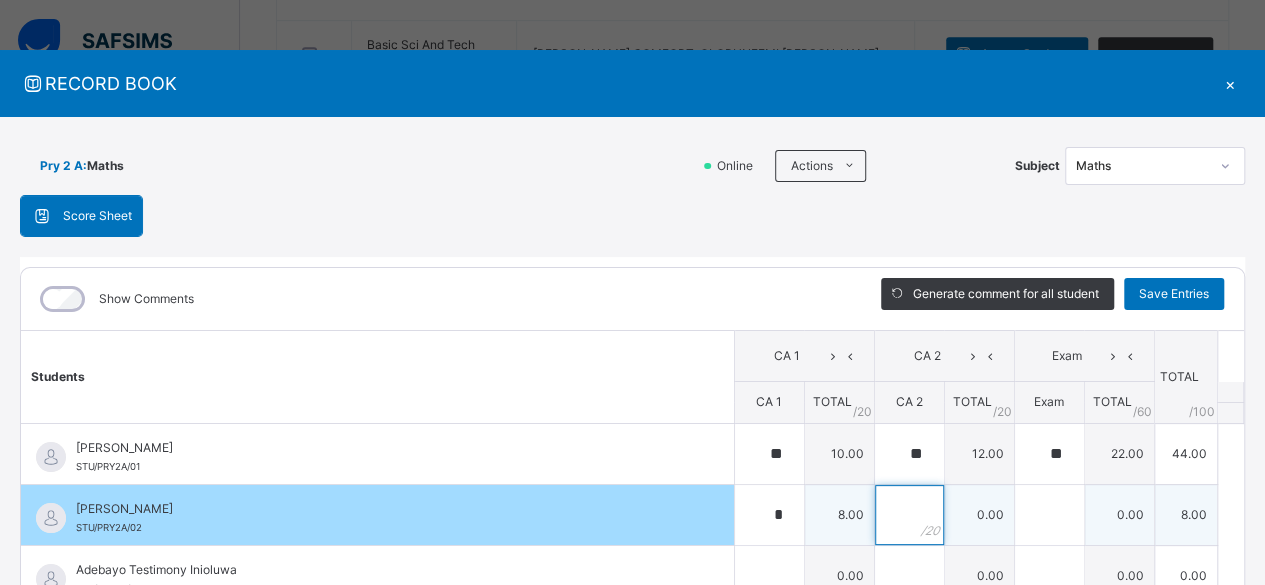 click at bounding box center (909, 515) 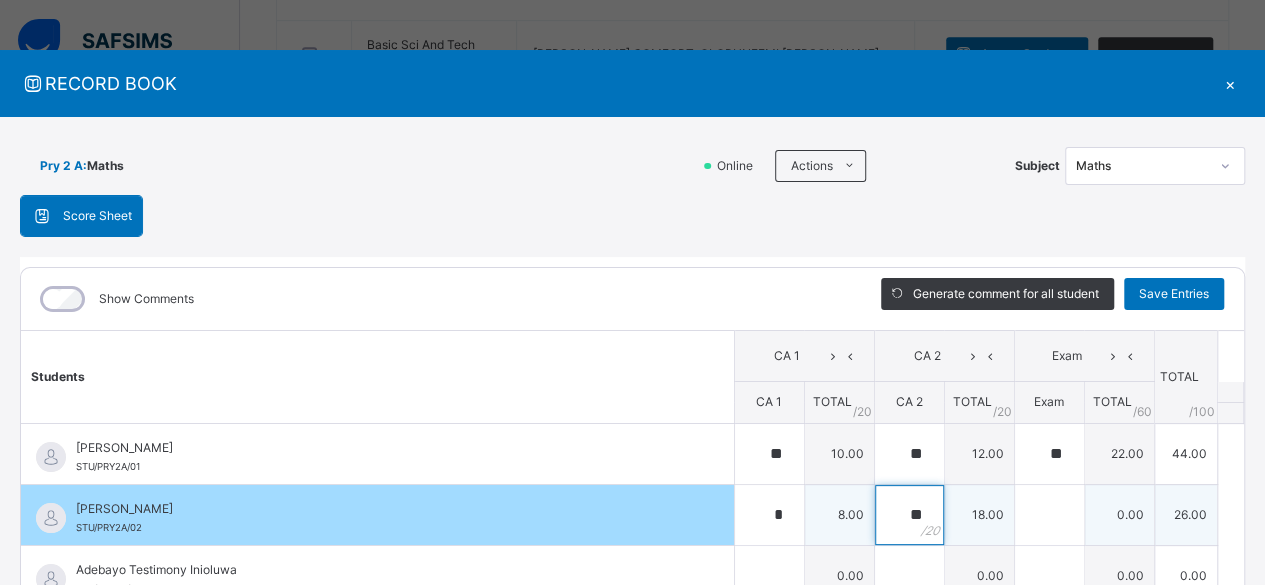 type on "**" 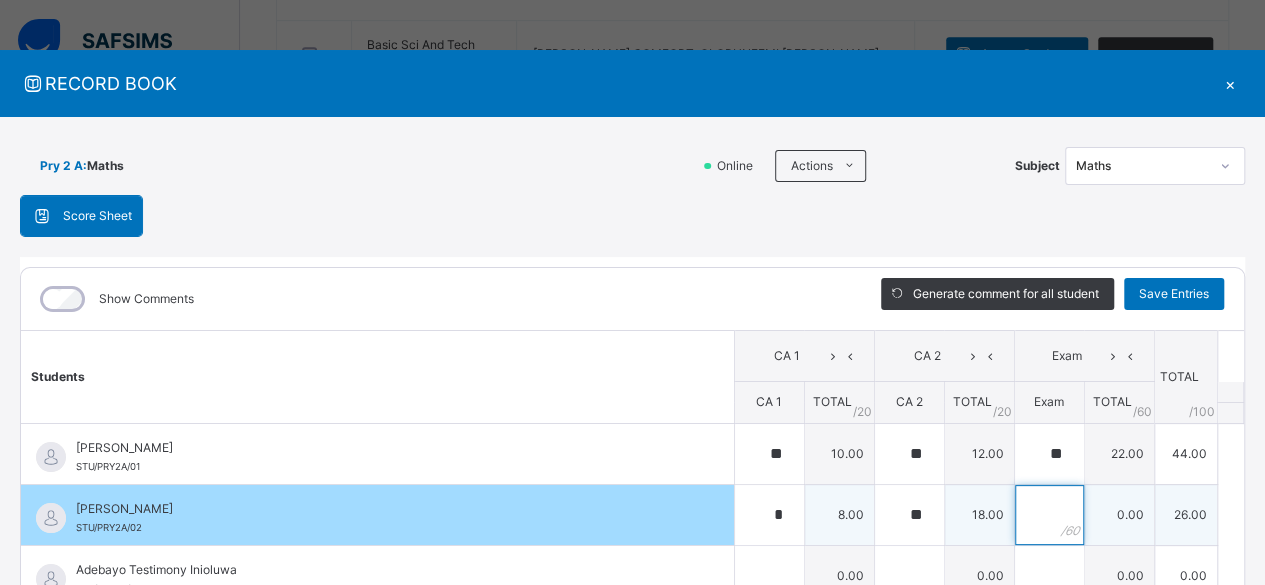 click at bounding box center [1049, 515] 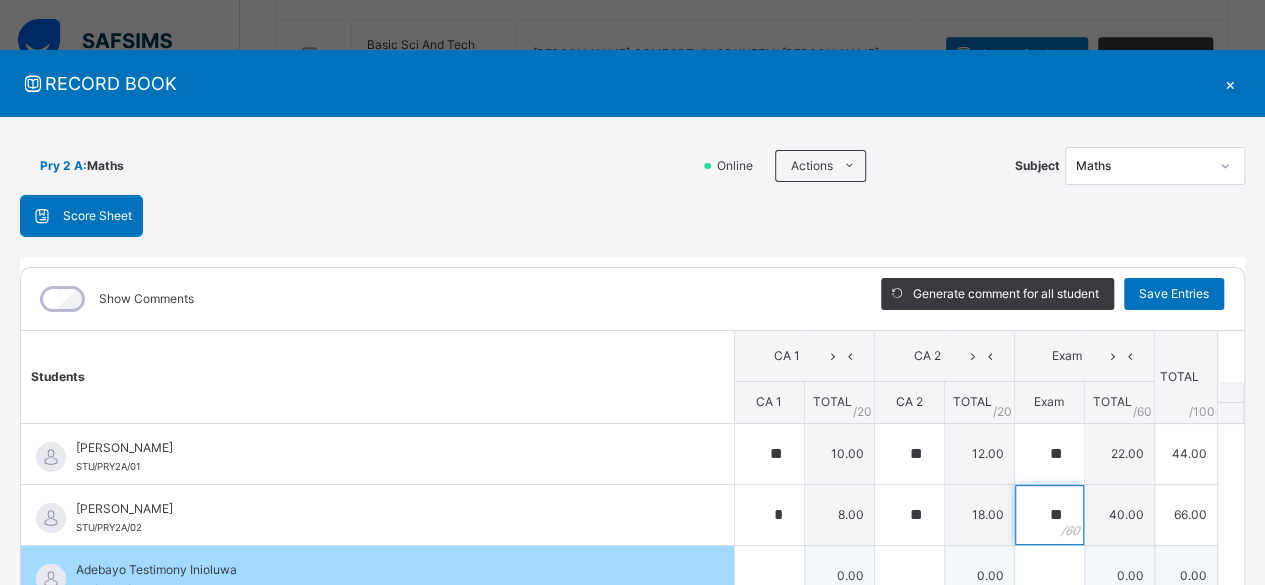 type on "**" 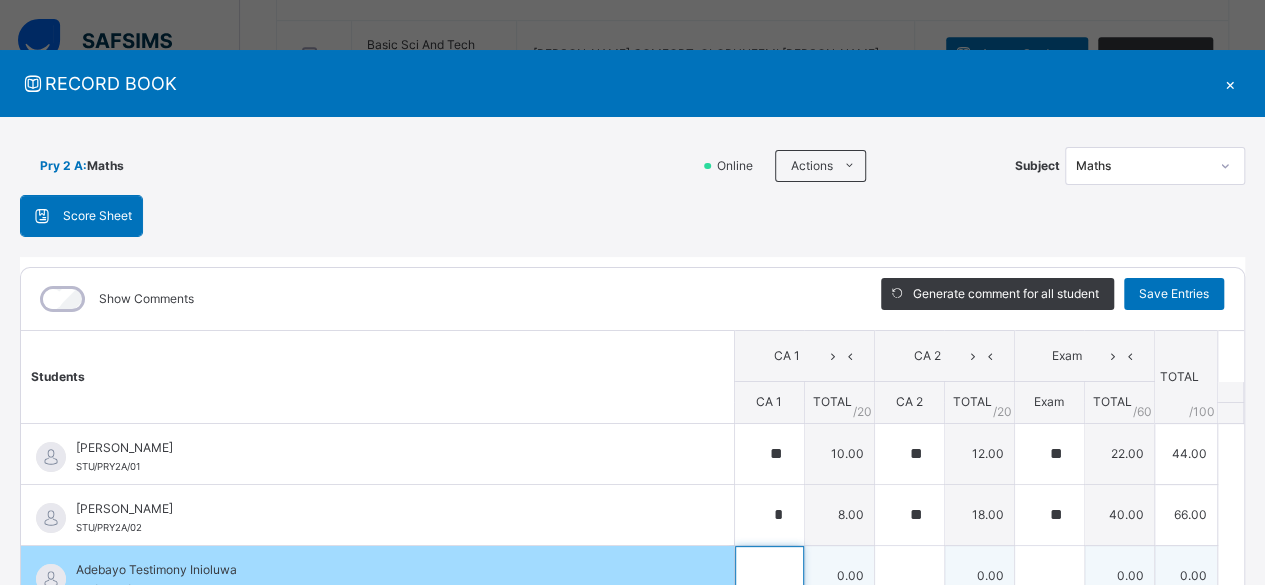 click at bounding box center (769, 576) 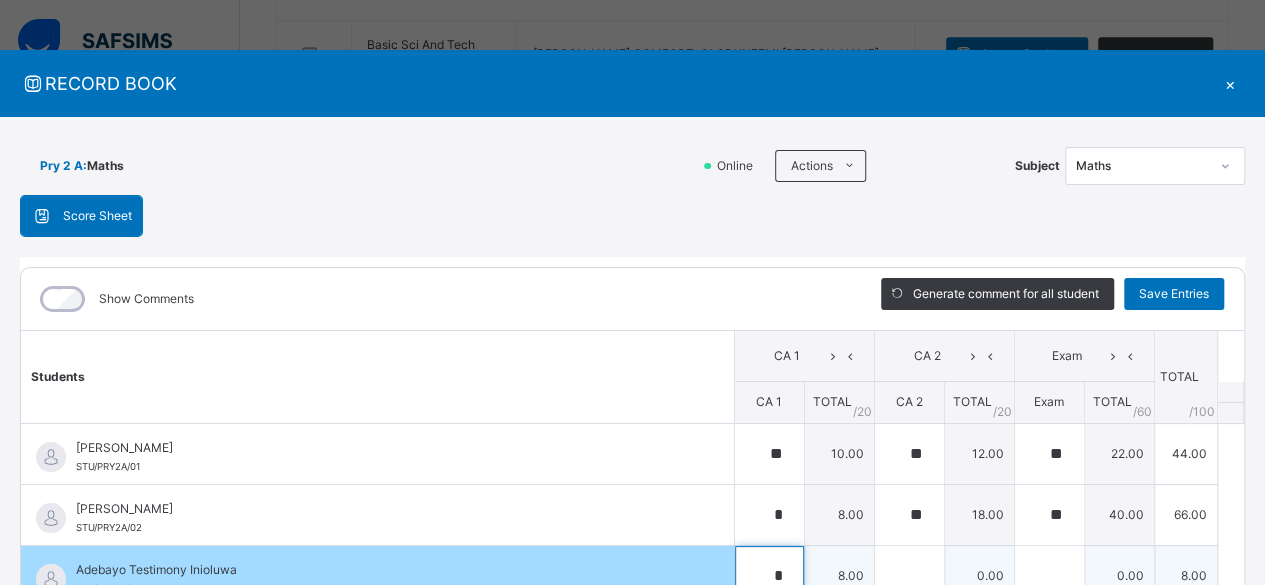 type on "*" 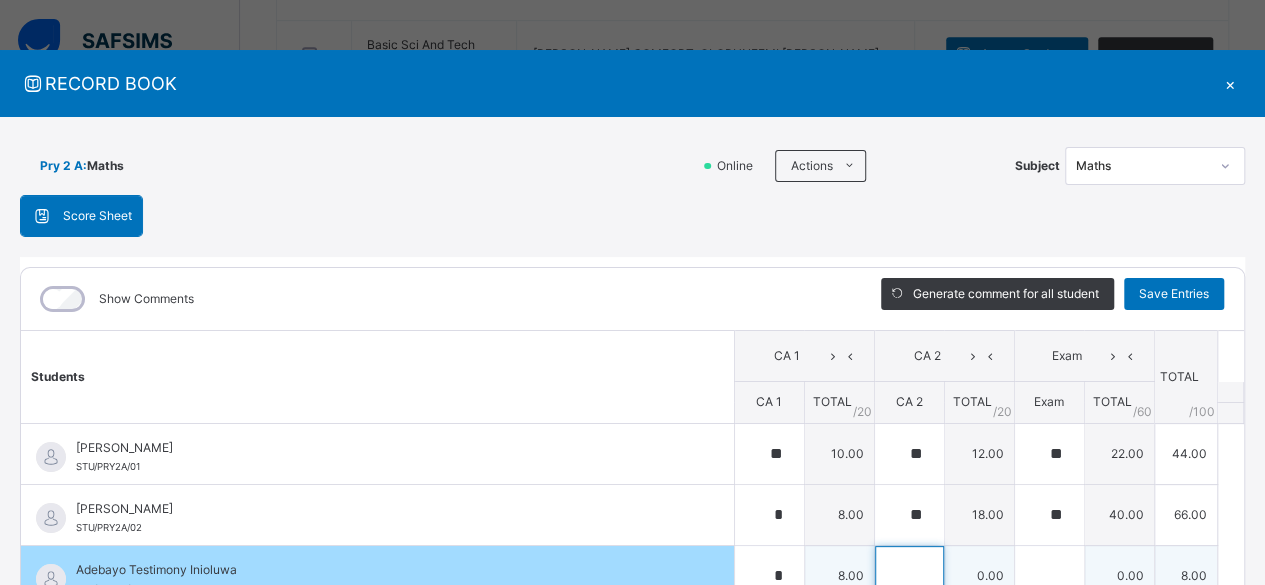 click at bounding box center (909, 576) 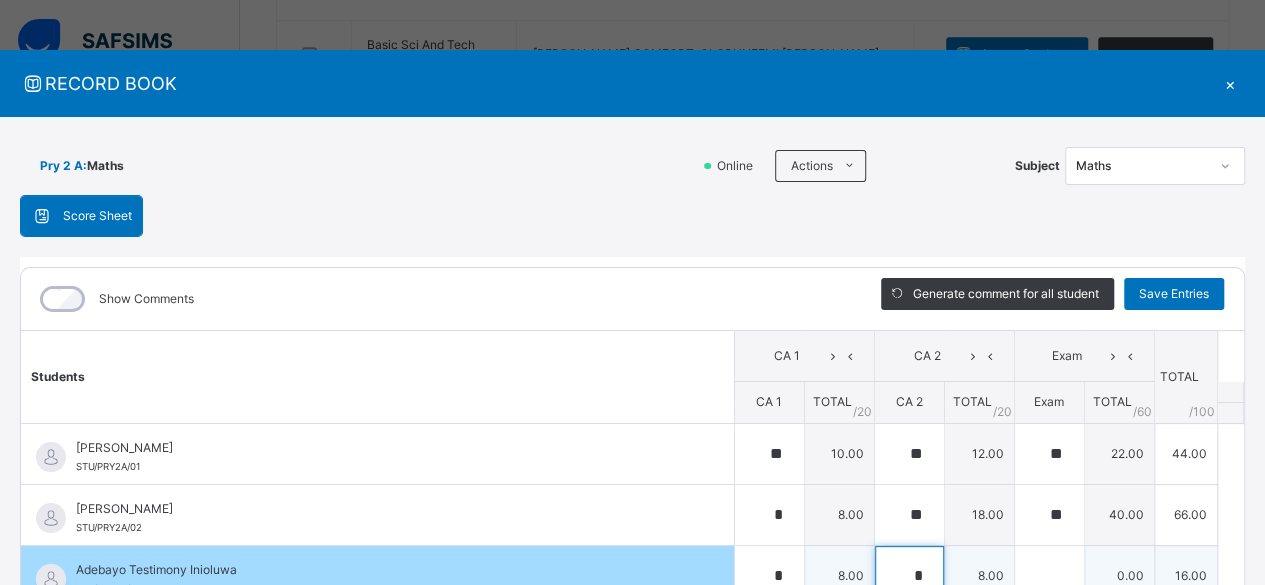type on "*" 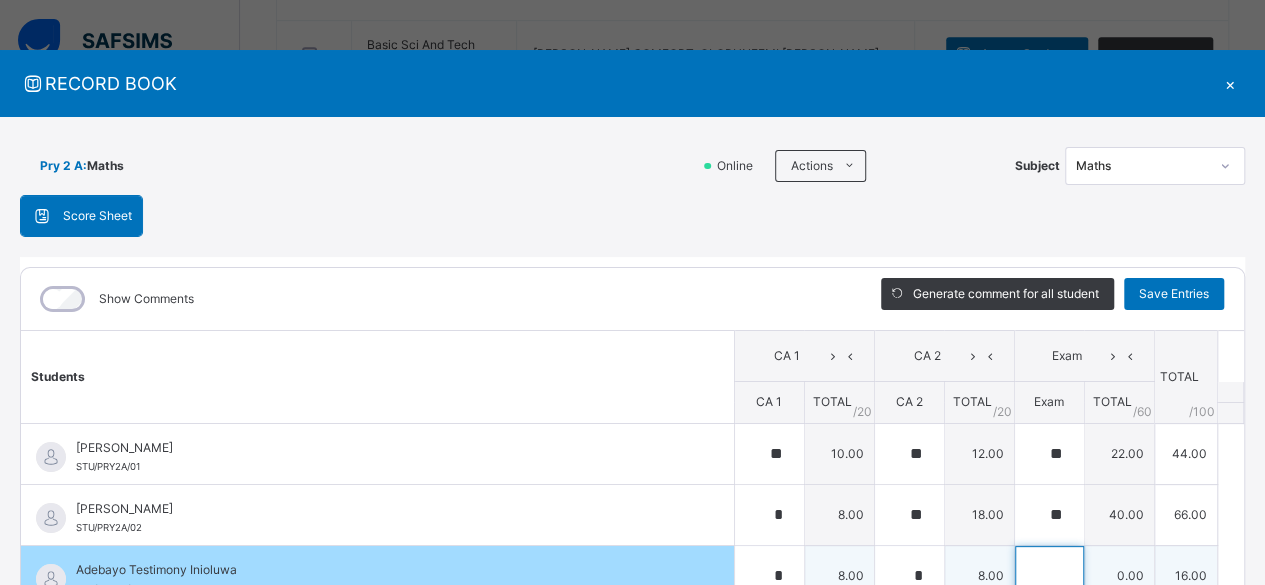 click at bounding box center [1049, 576] 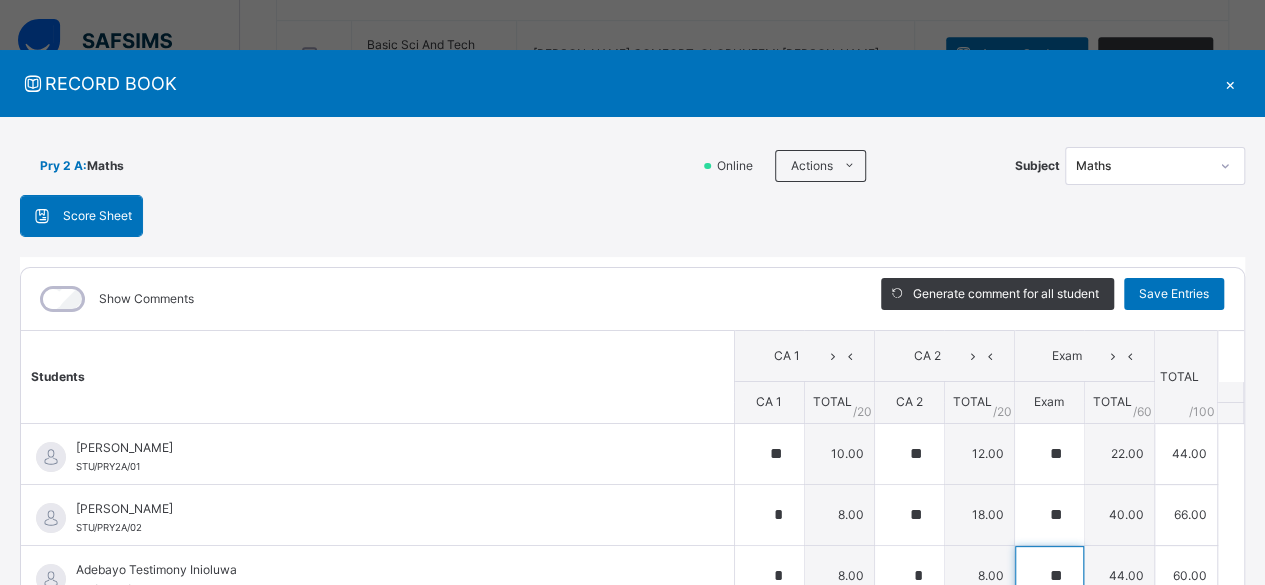 type on "**" 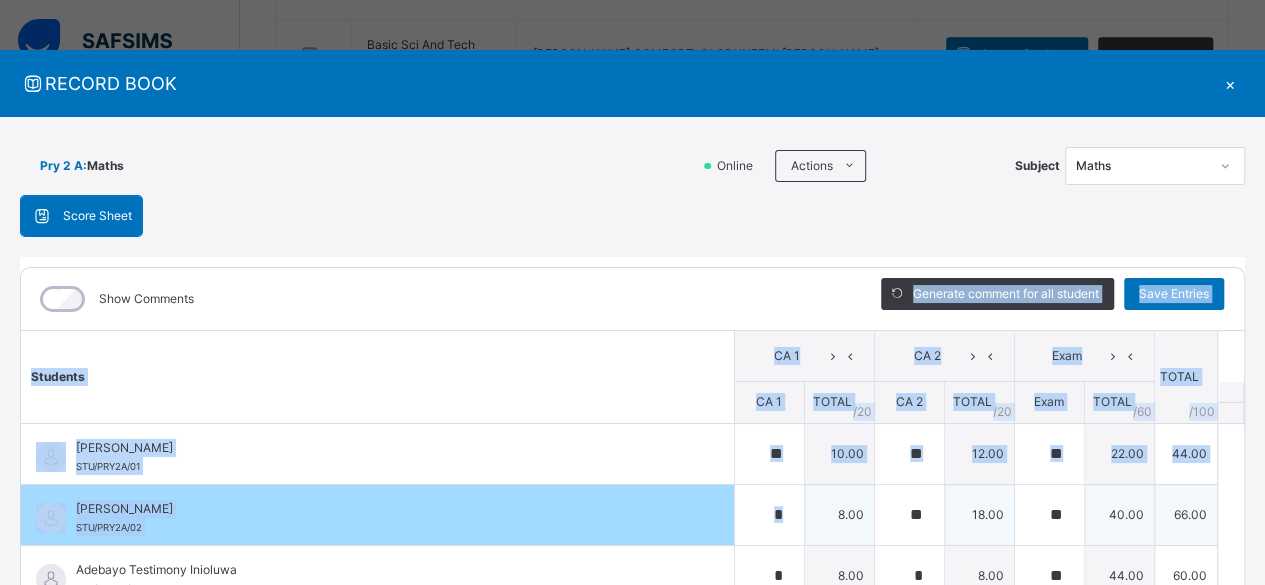 drag, startPoint x: 652, startPoint y: 301, endPoint x: 1046, endPoint y: 536, distance: 458.76028 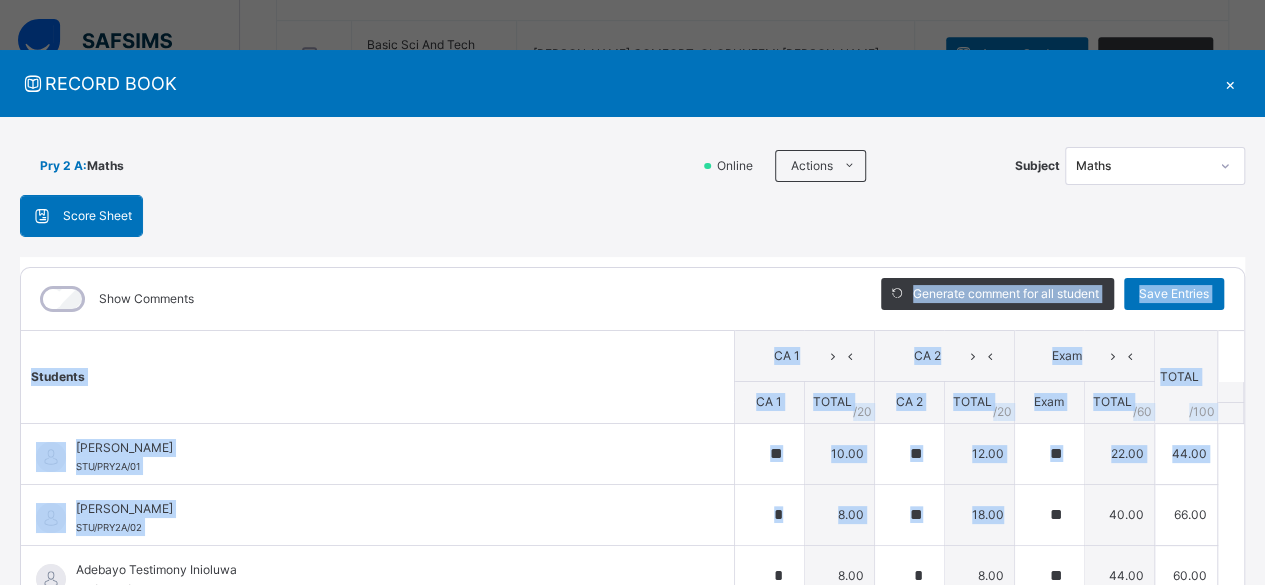 click on "Students" at bounding box center (377, 377) 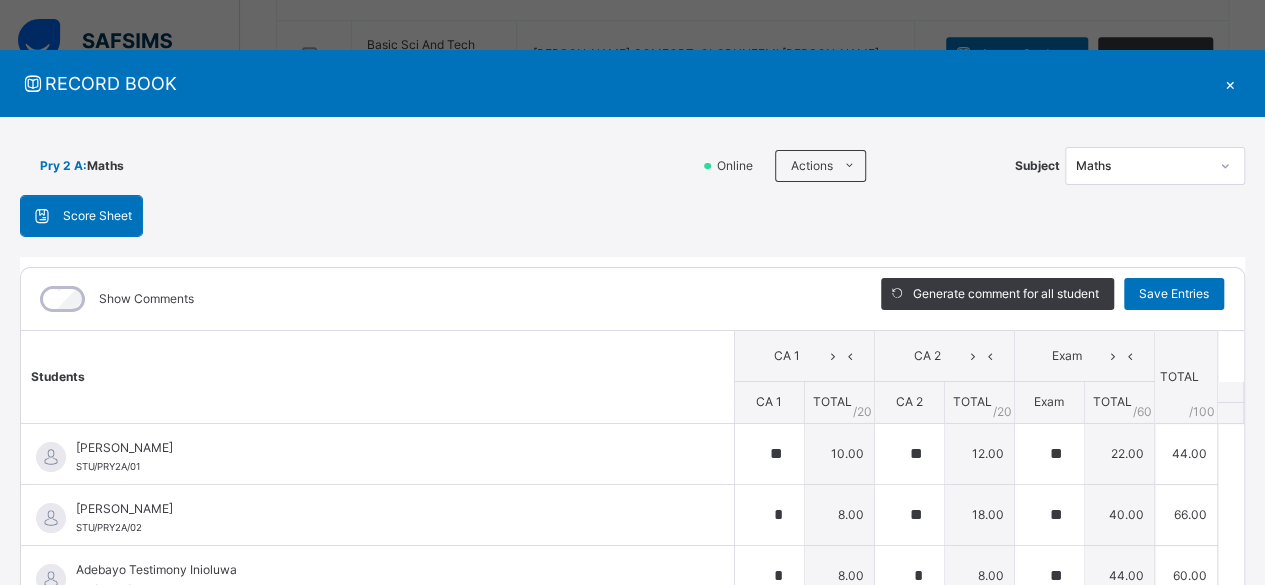 click on "Students" at bounding box center (377, 377) 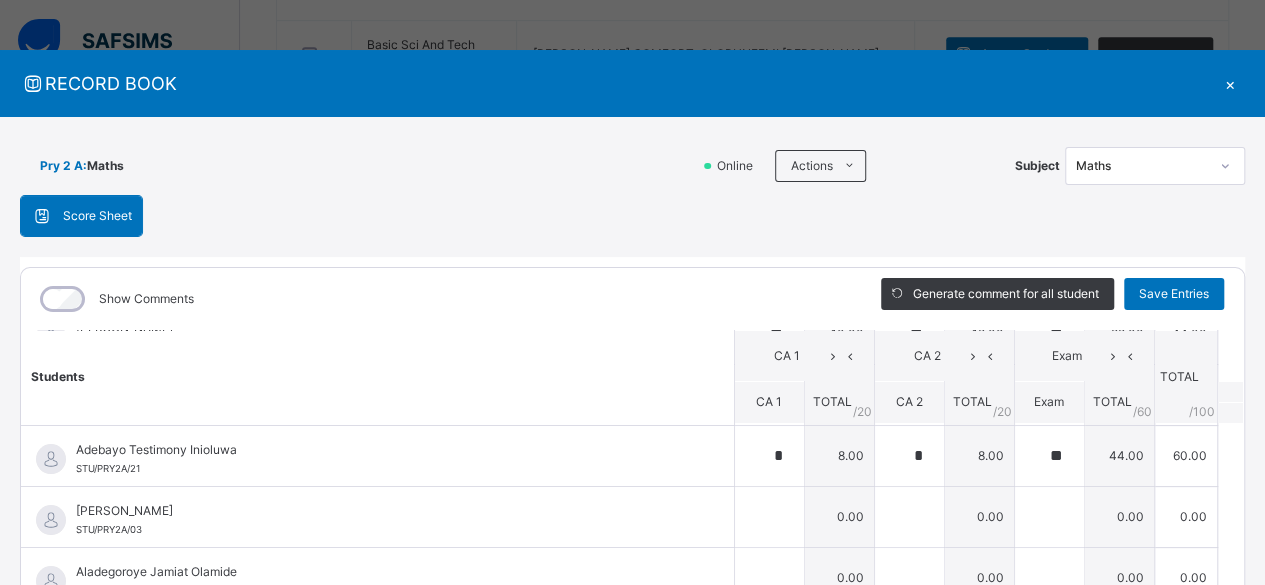 scroll, scrollTop: 160, scrollLeft: 0, axis: vertical 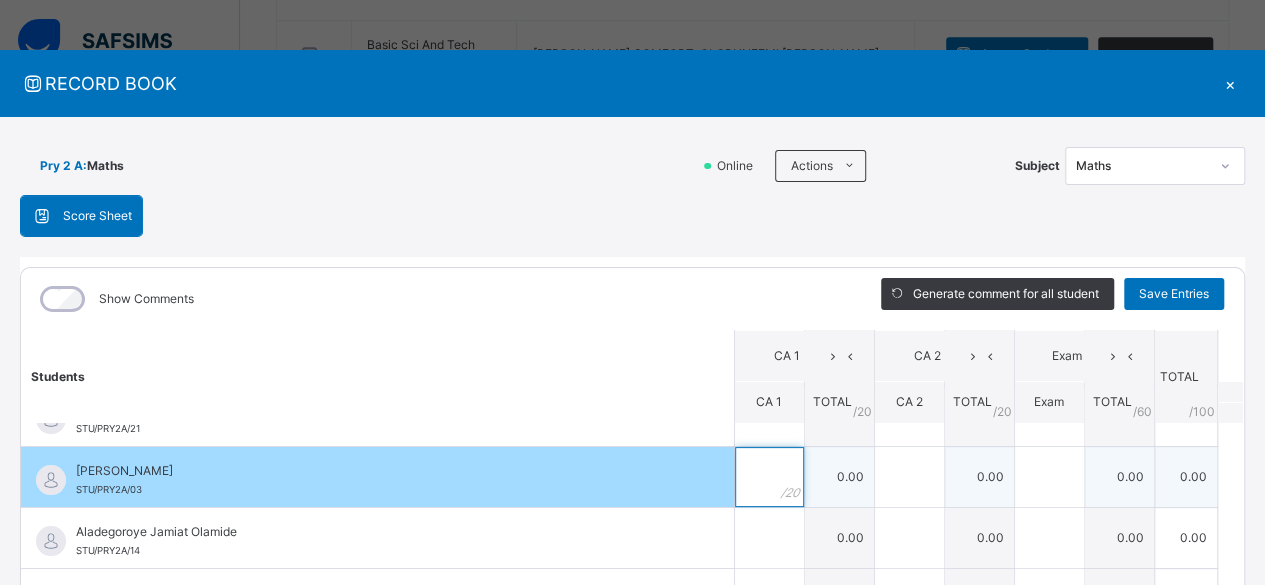 click at bounding box center [769, 477] 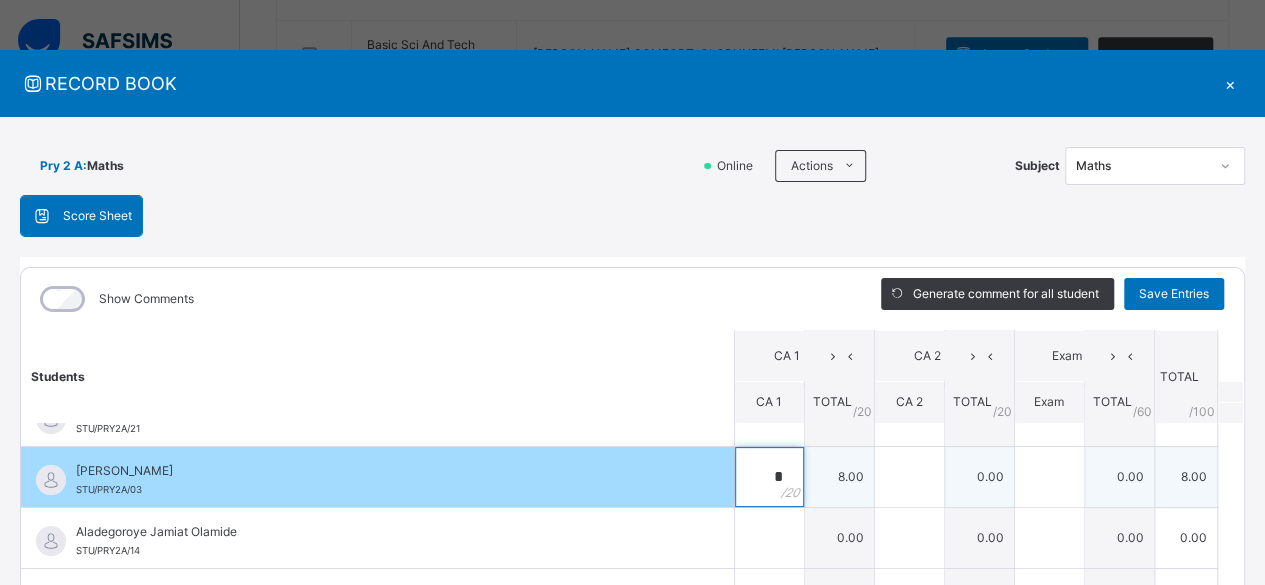 type on "*" 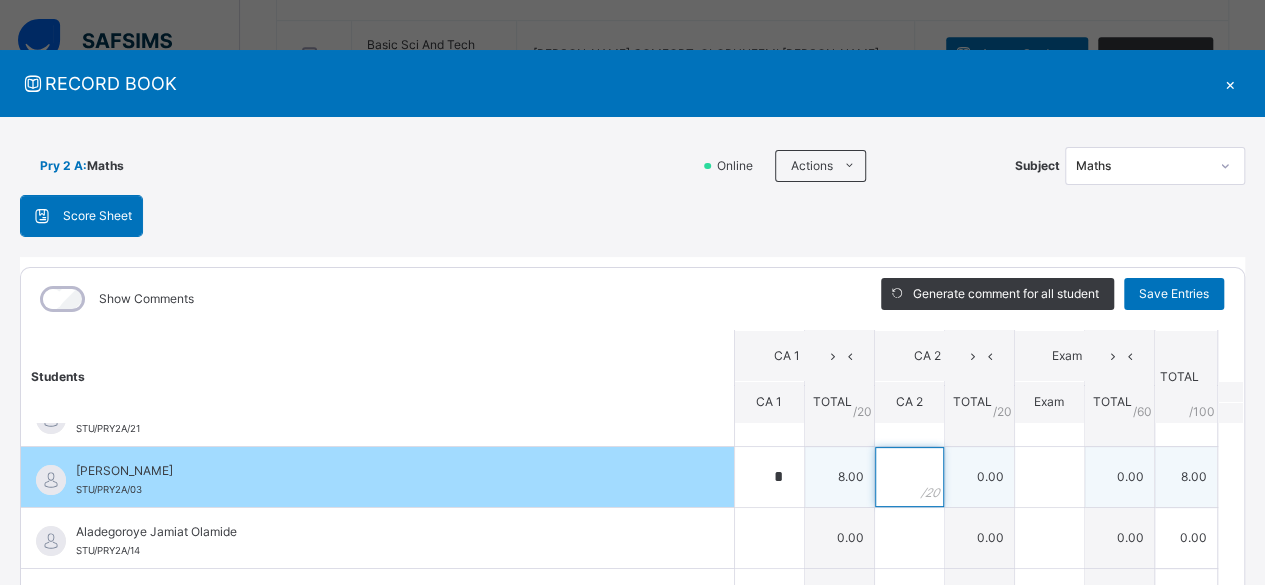 click at bounding box center [909, 477] 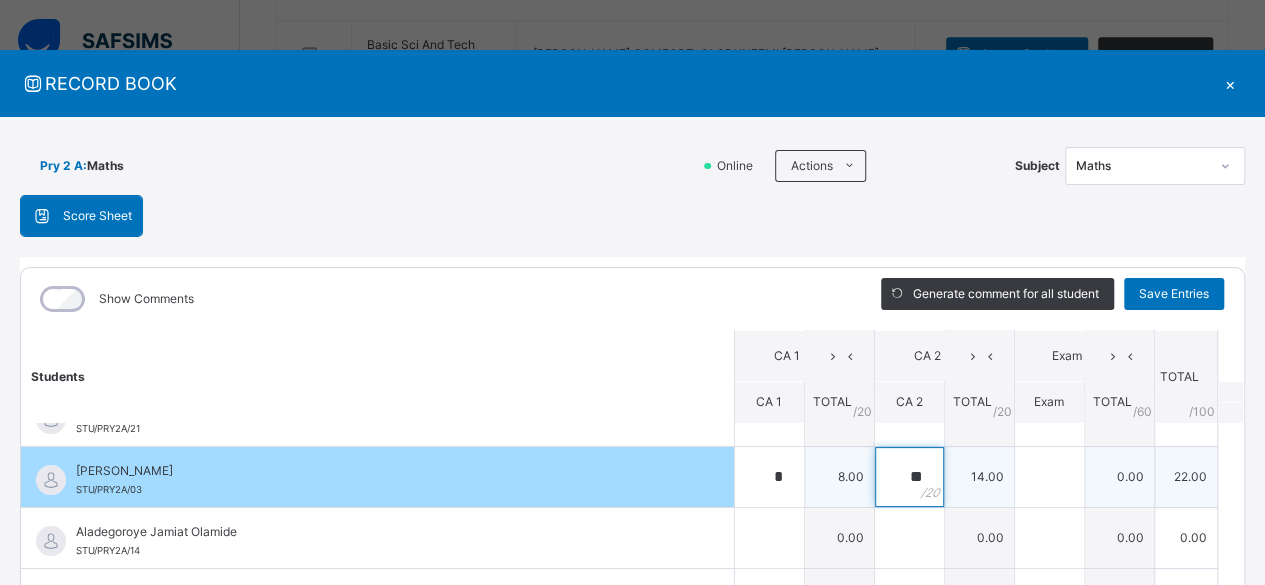 type on "**" 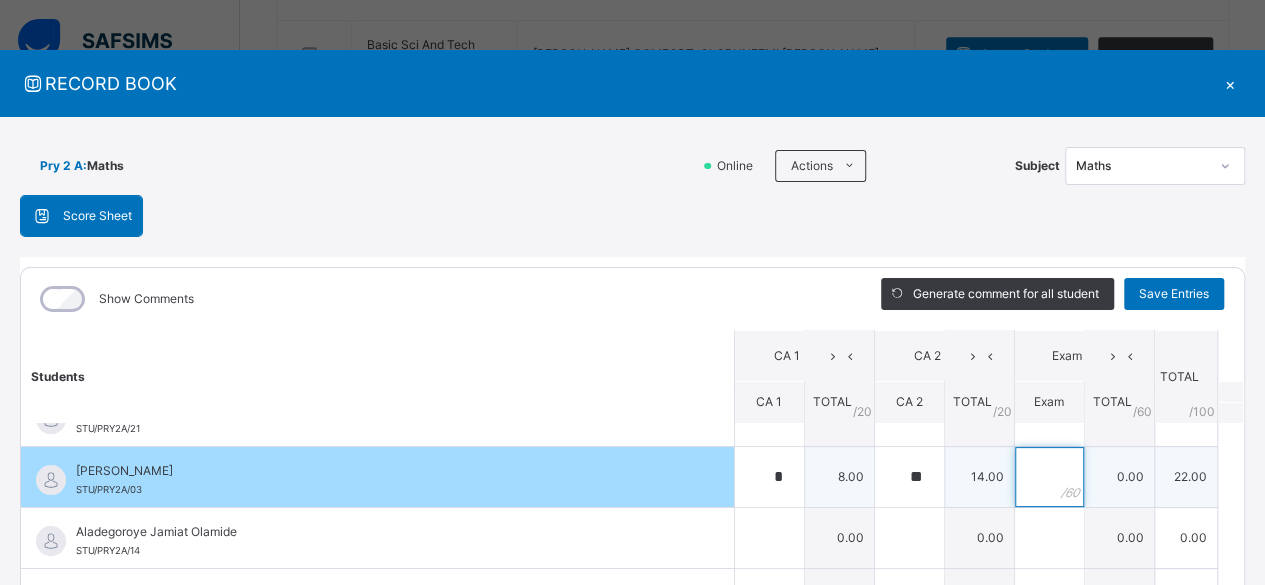 click at bounding box center [1049, 477] 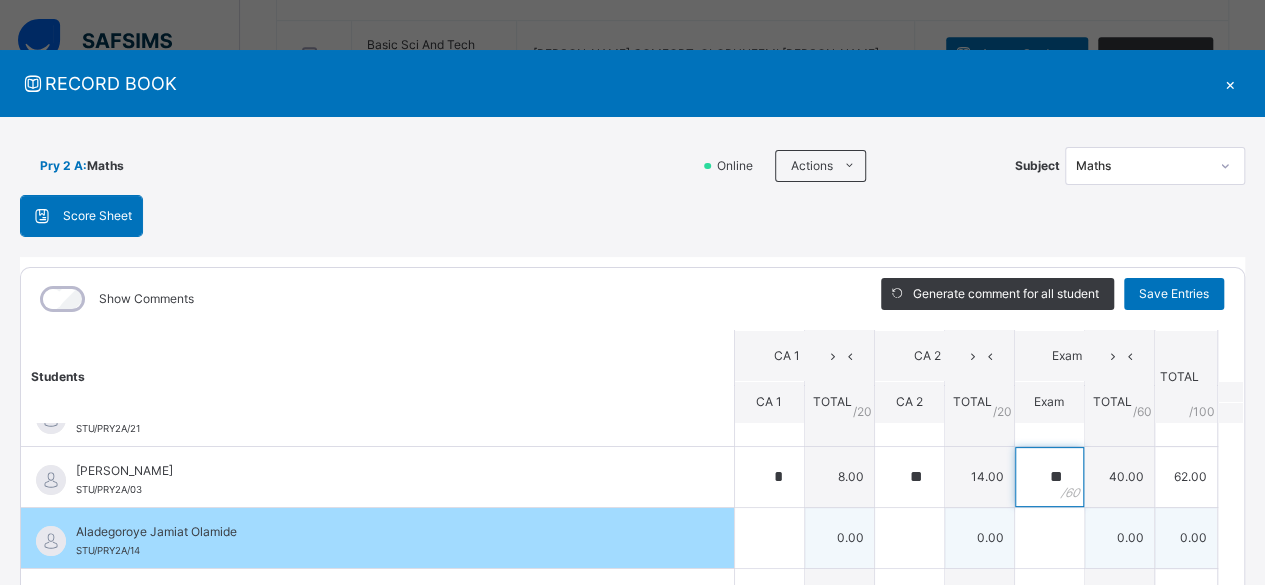 type on "**" 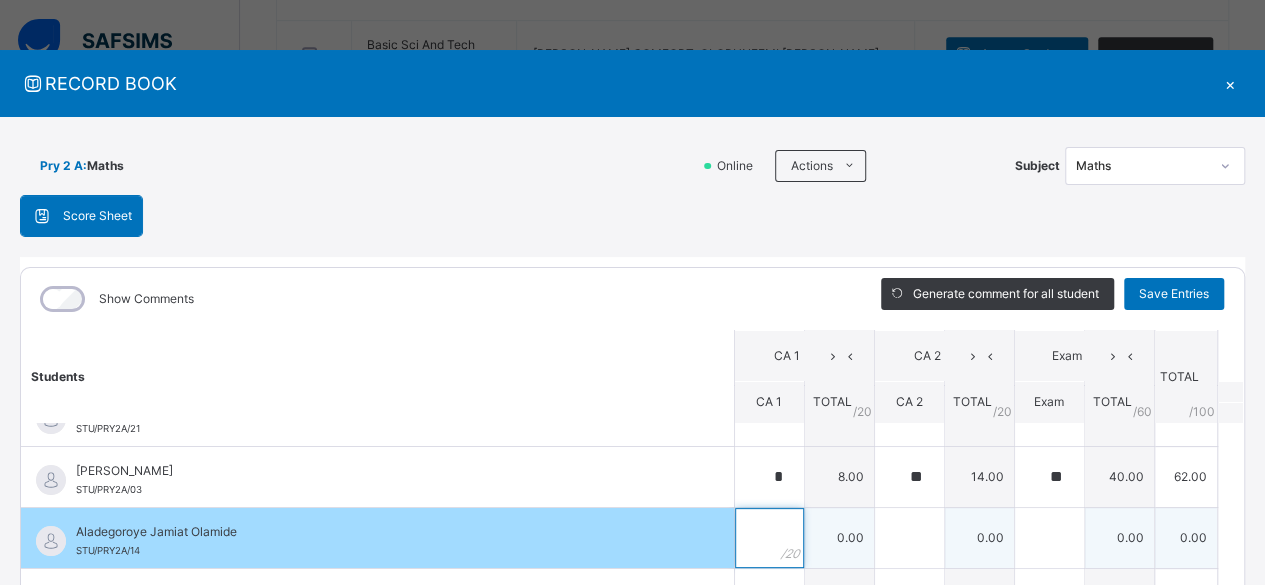 click at bounding box center (769, 538) 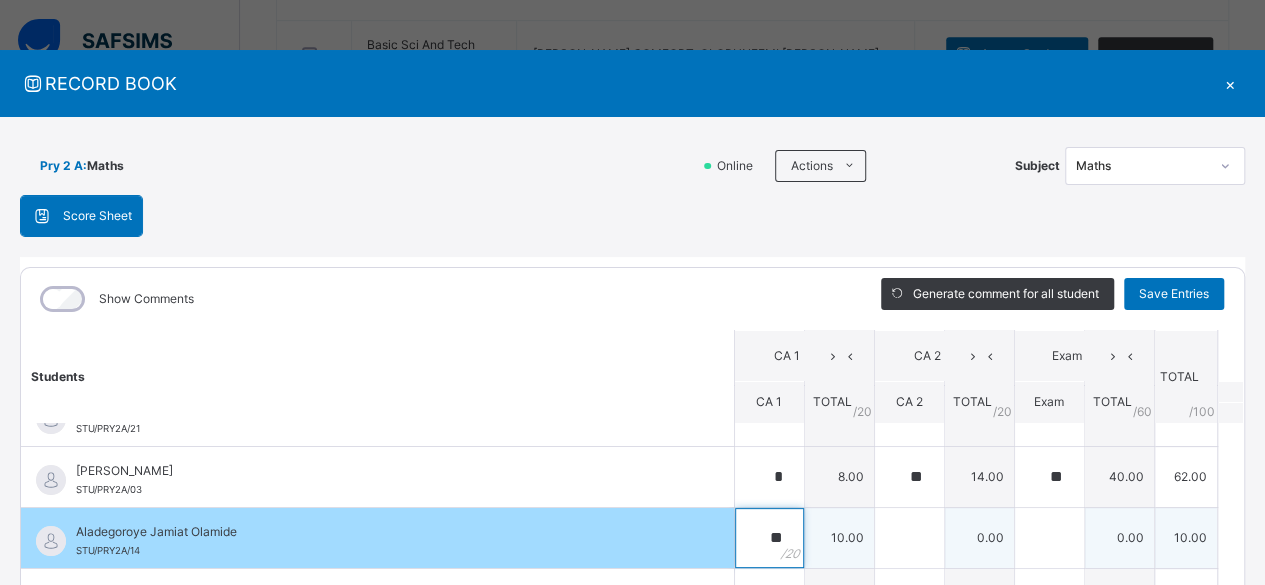 type on "**" 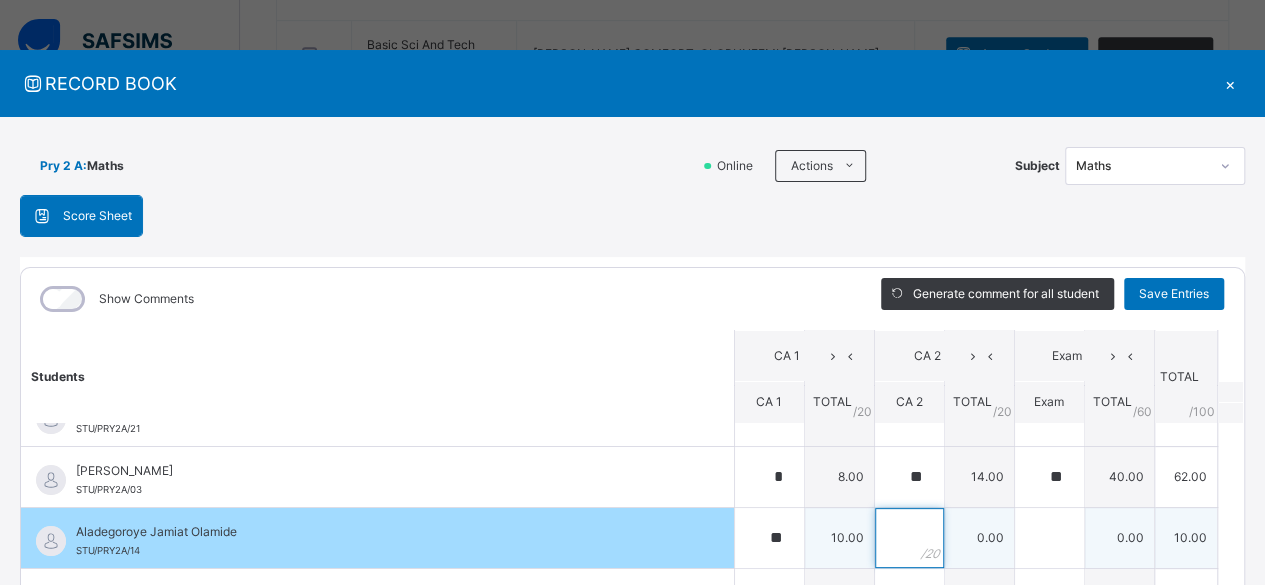 click at bounding box center [909, 538] 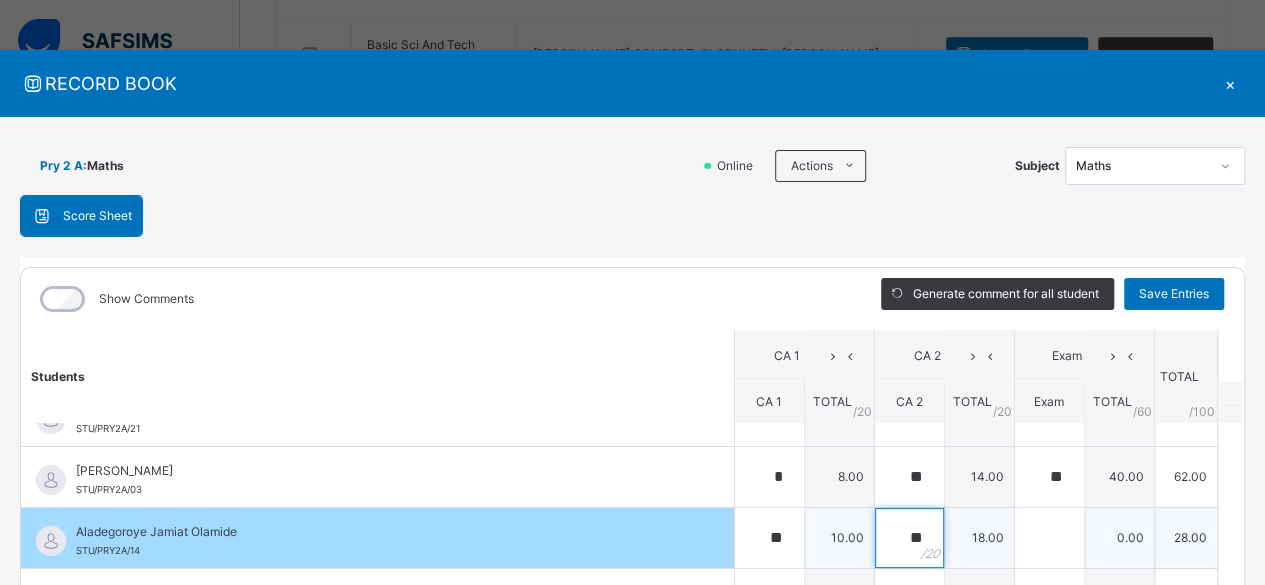 type on "**" 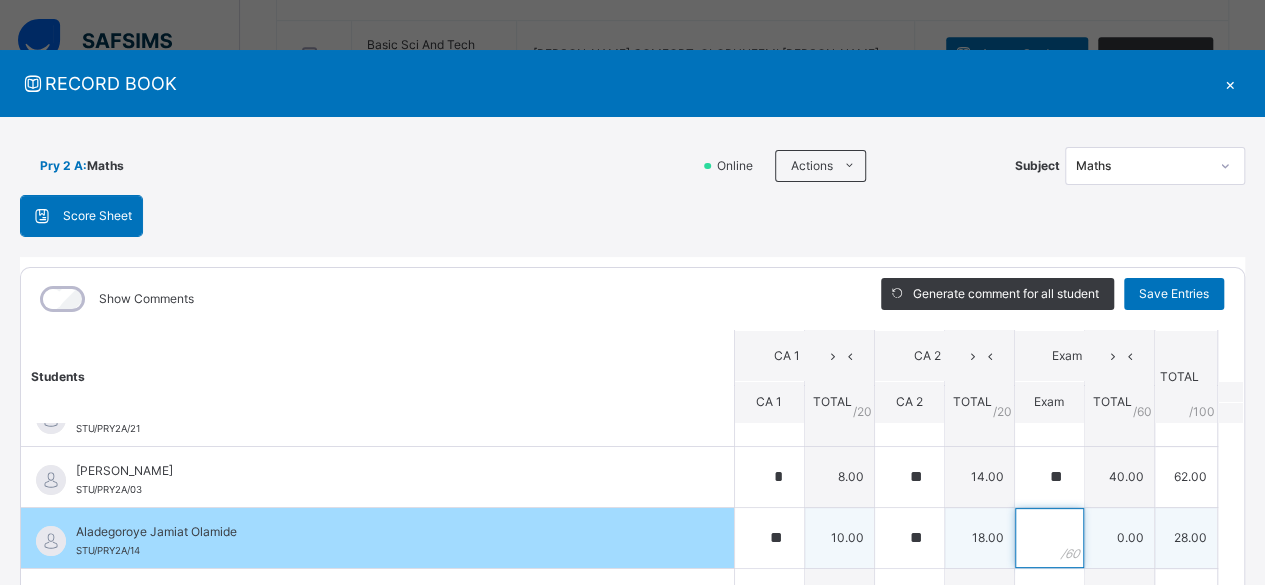 click at bounding box center [1049, 538] 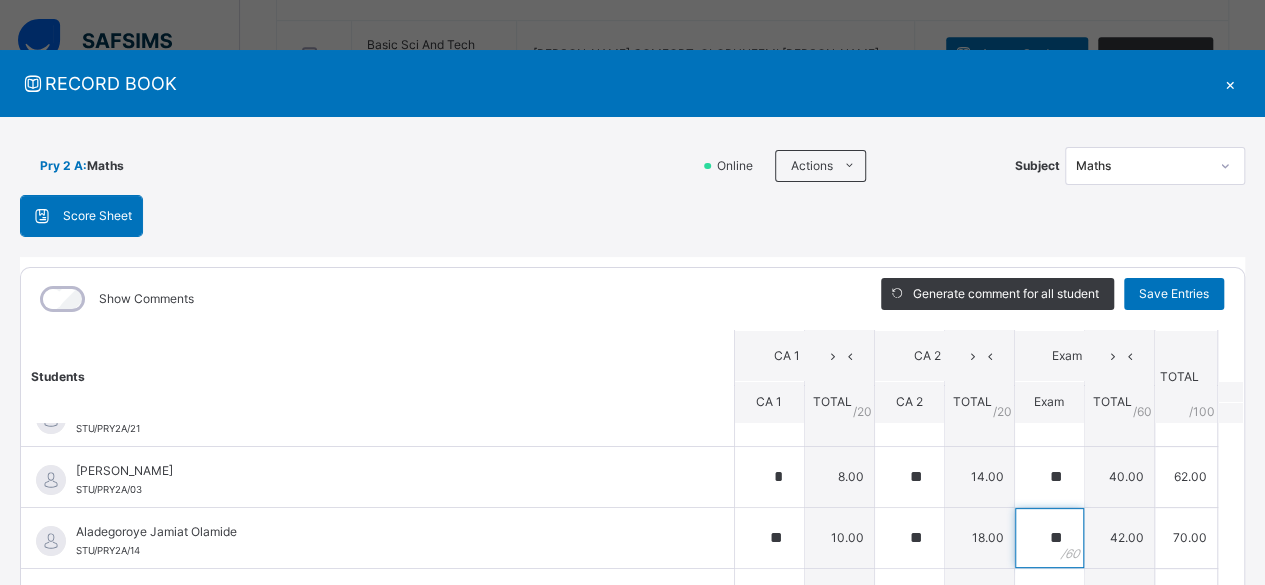 type on "**" 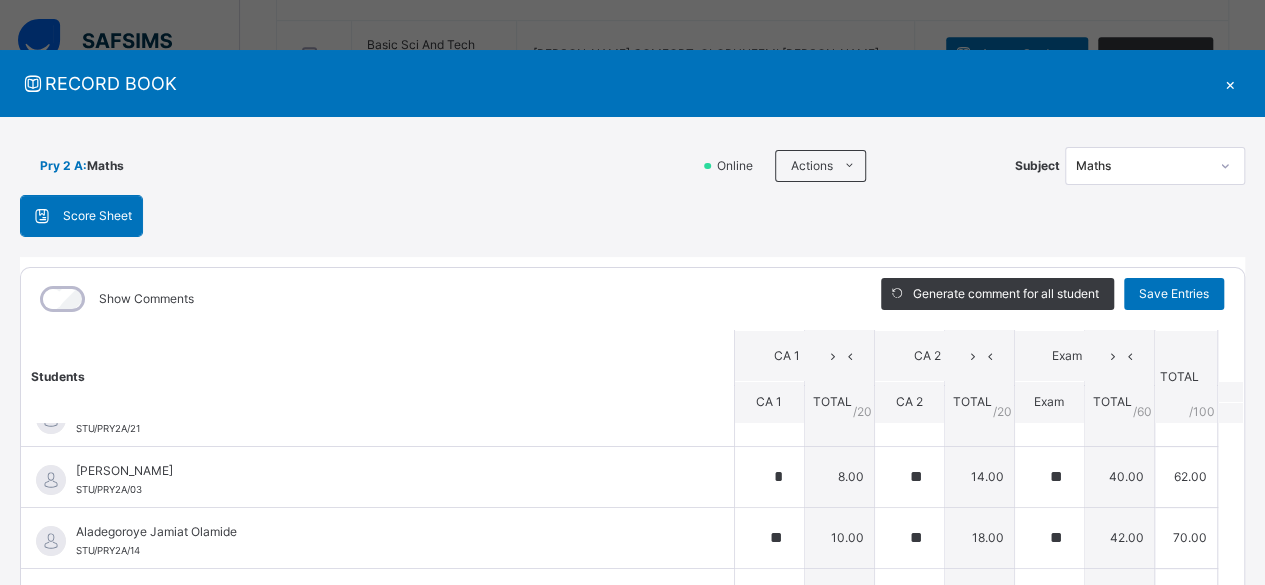 click on "Students" at bounding box center [377, 376] 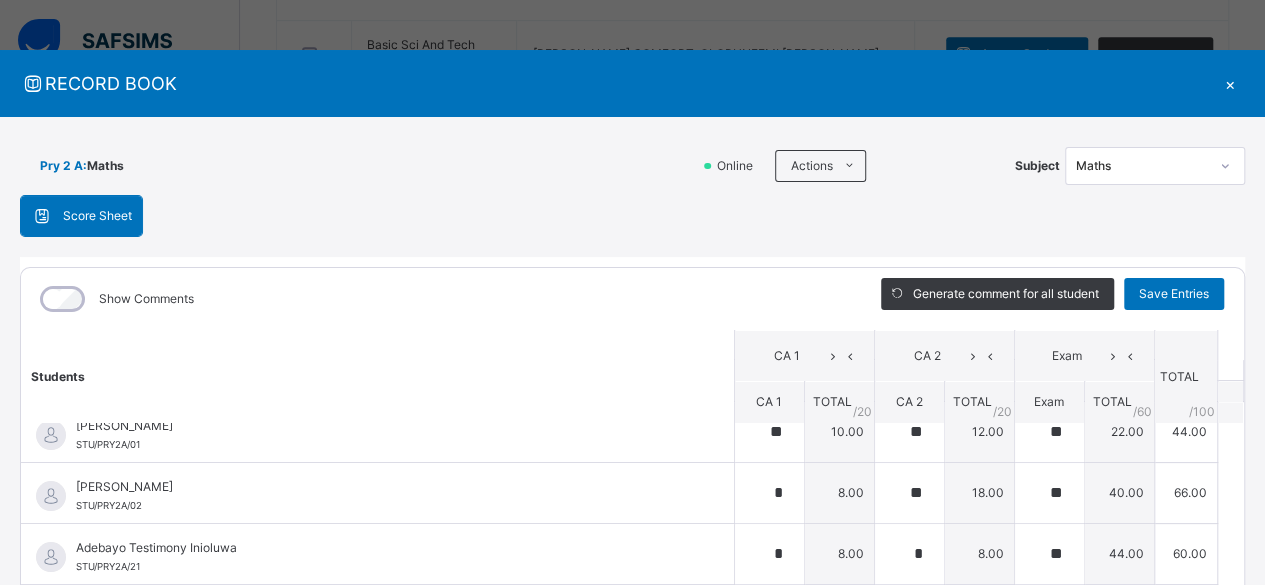 scroll, scrollTop: 0, scrollLeft: 0, axis: both 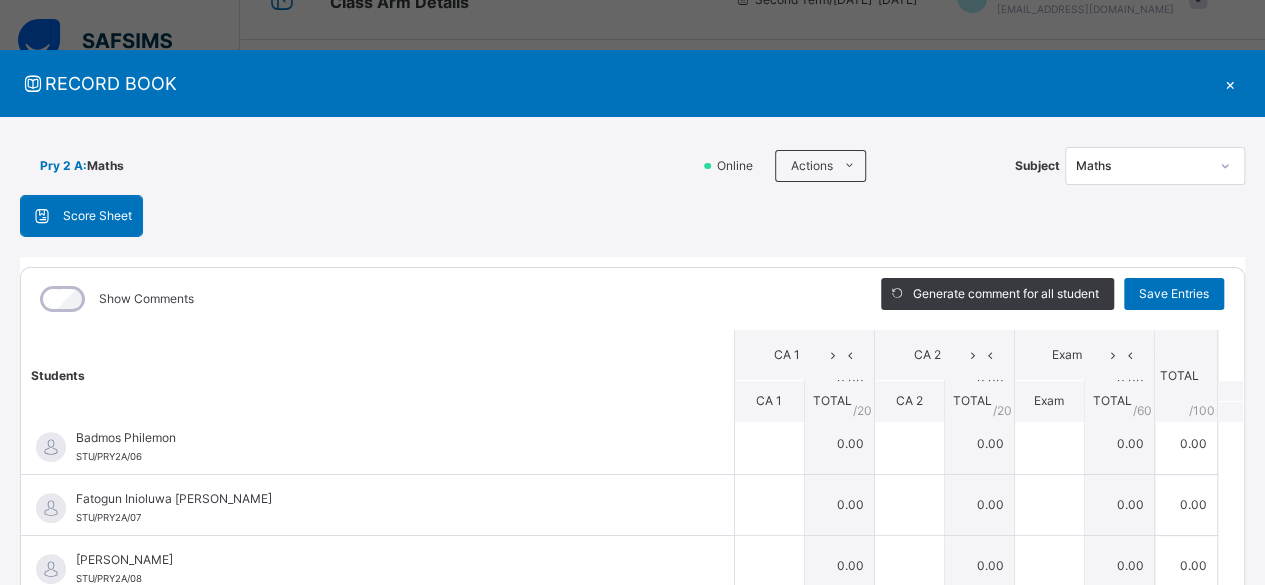 click at bounding box center [1230, 391] 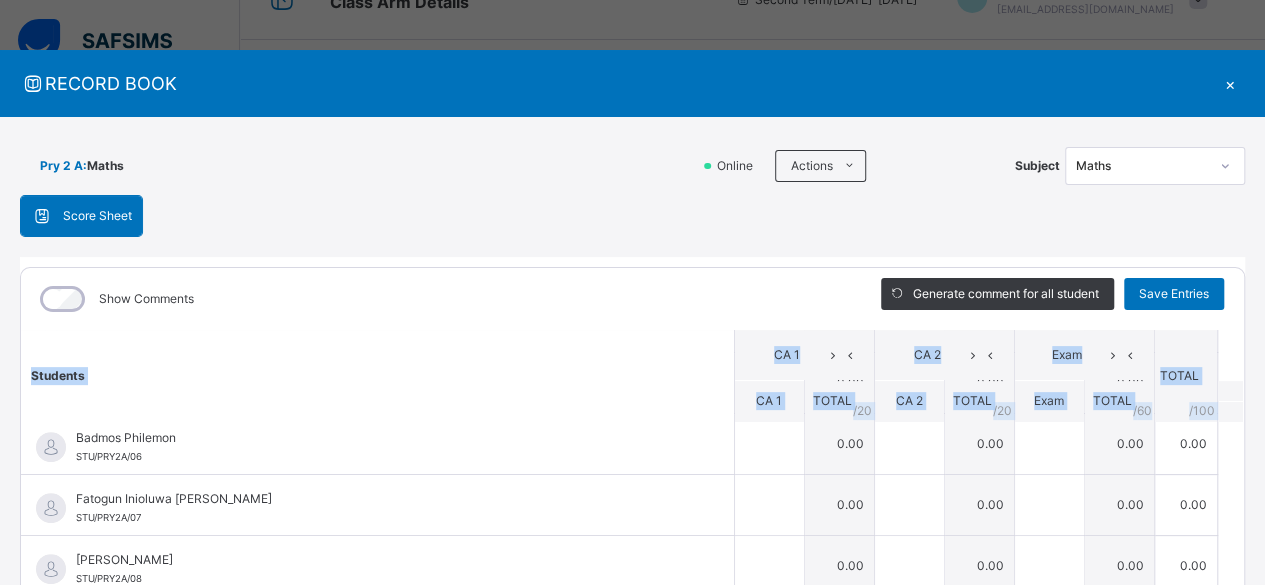 drag, startPoint x: 1210, startPoint y: 393, endPoint x: 1230, endPoint y: 487, distance: 96.10411 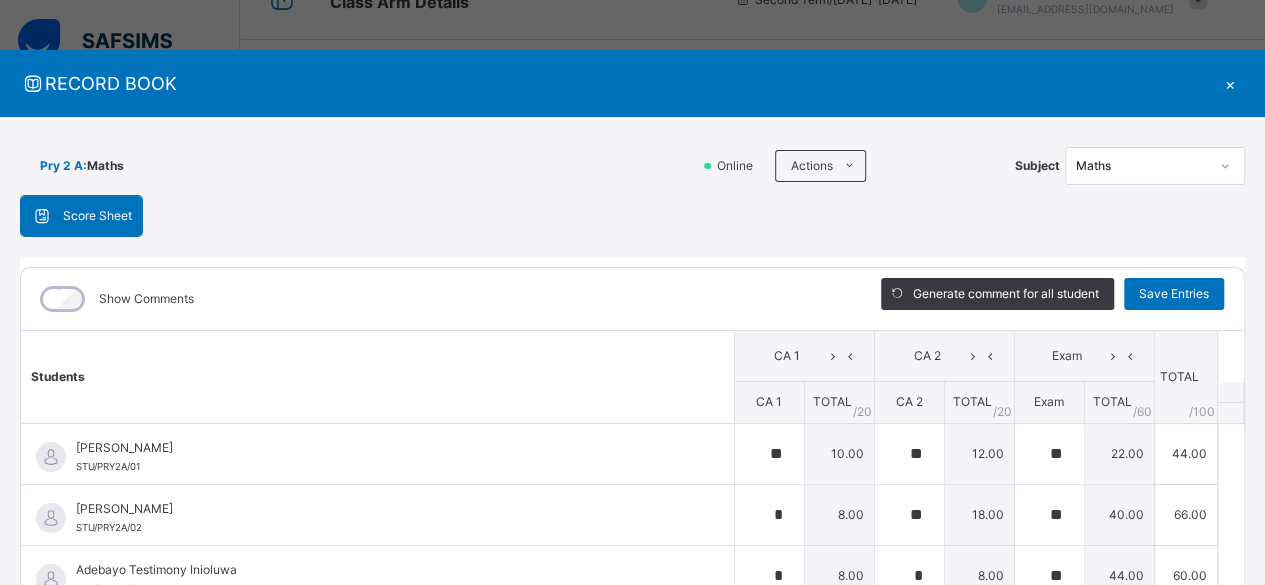 click on "Show Comments" at bounding box center [436, 299] 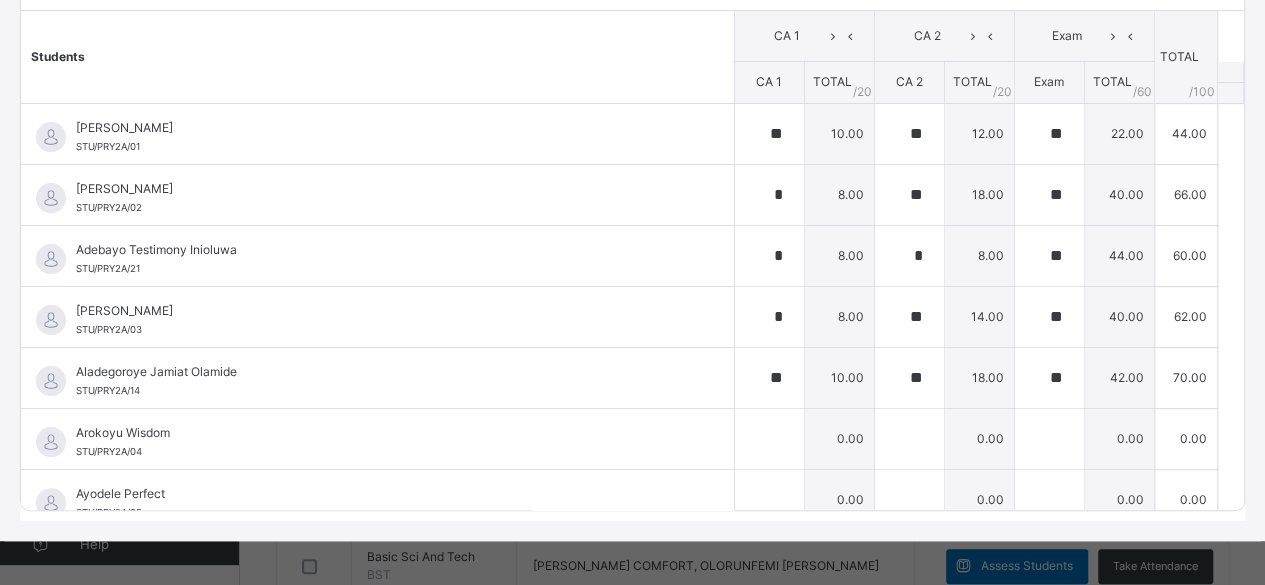 scroll, scrollTop: 324, scrollLeft: 0, axis: vertical 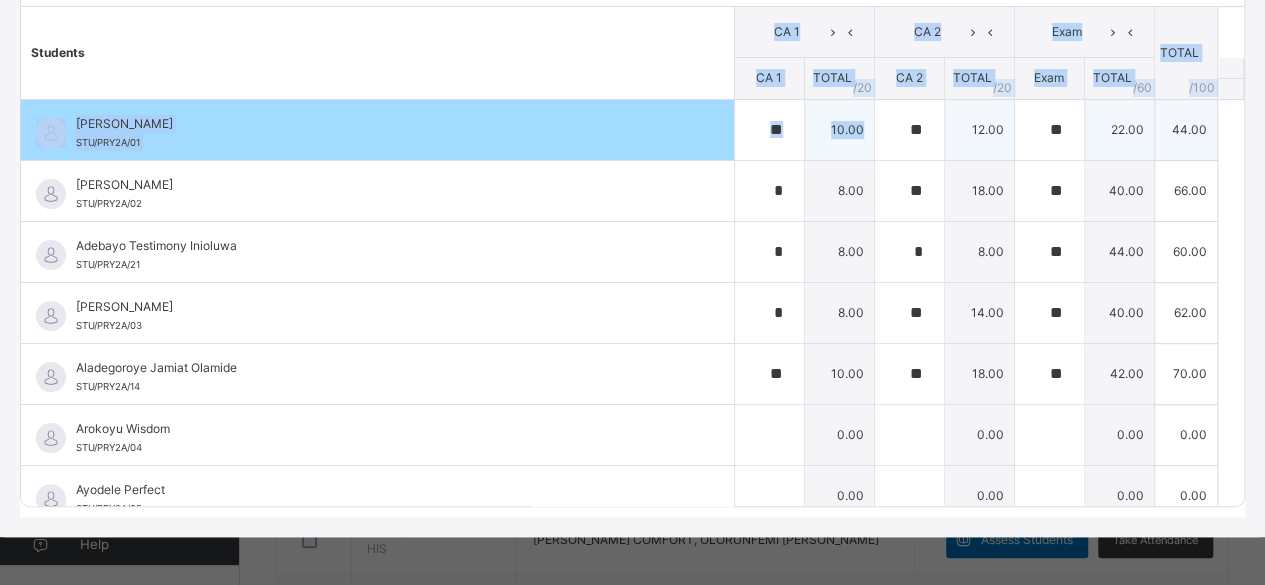 drag, startPoint x: 336, startPoint y: 67, endPoint x: 920, endPoint y: 131, distance: 587.4964 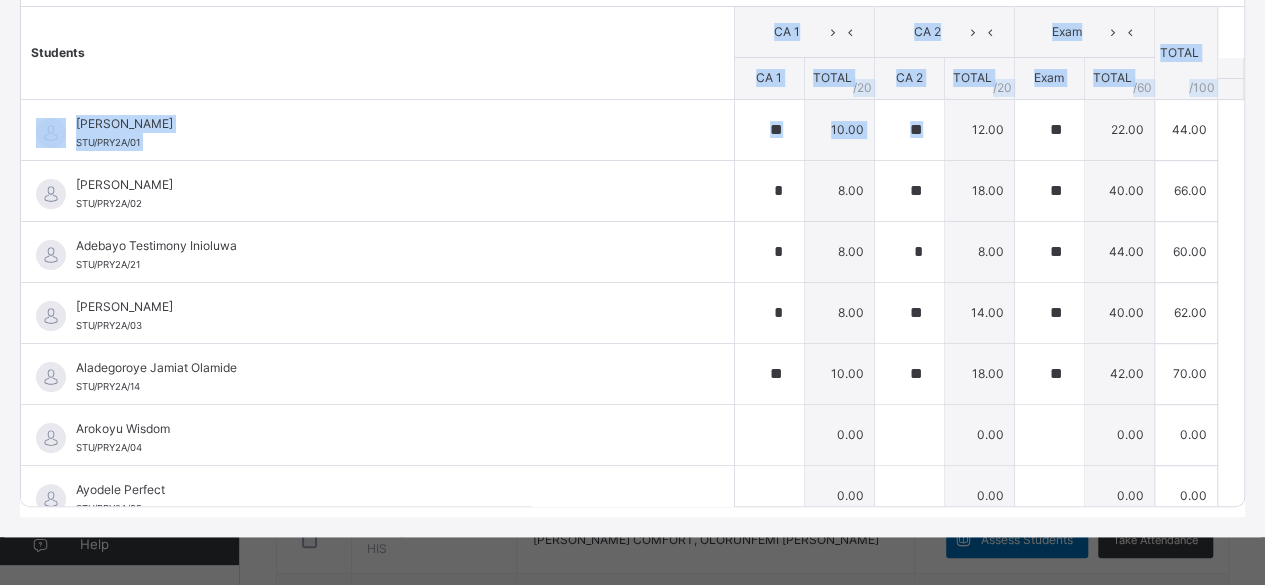 click on "Students" at bounding box center (377, 53) 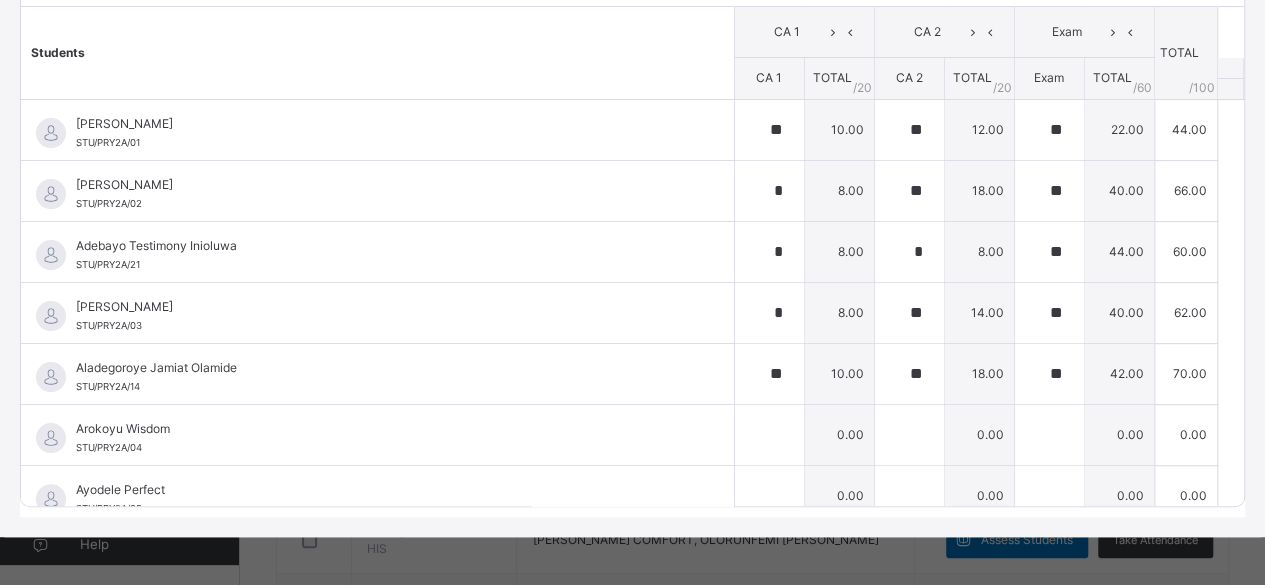 click on "Students" at bounding box center [377, 53] 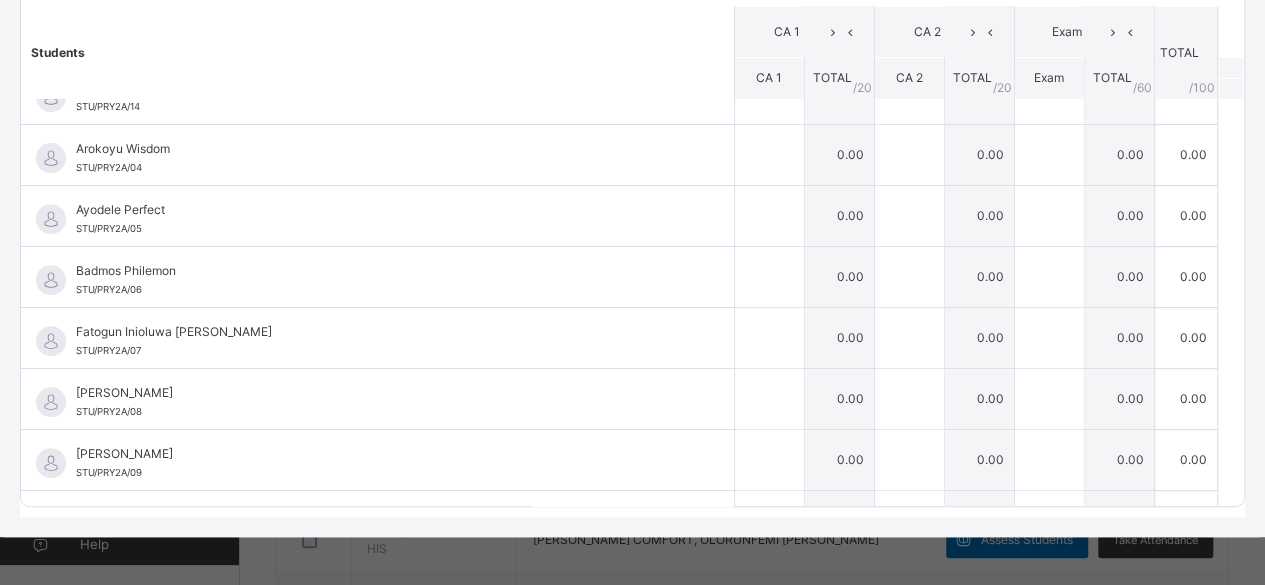scroll, scrollTop: 320, scrollLeft: 0, axis: vertical 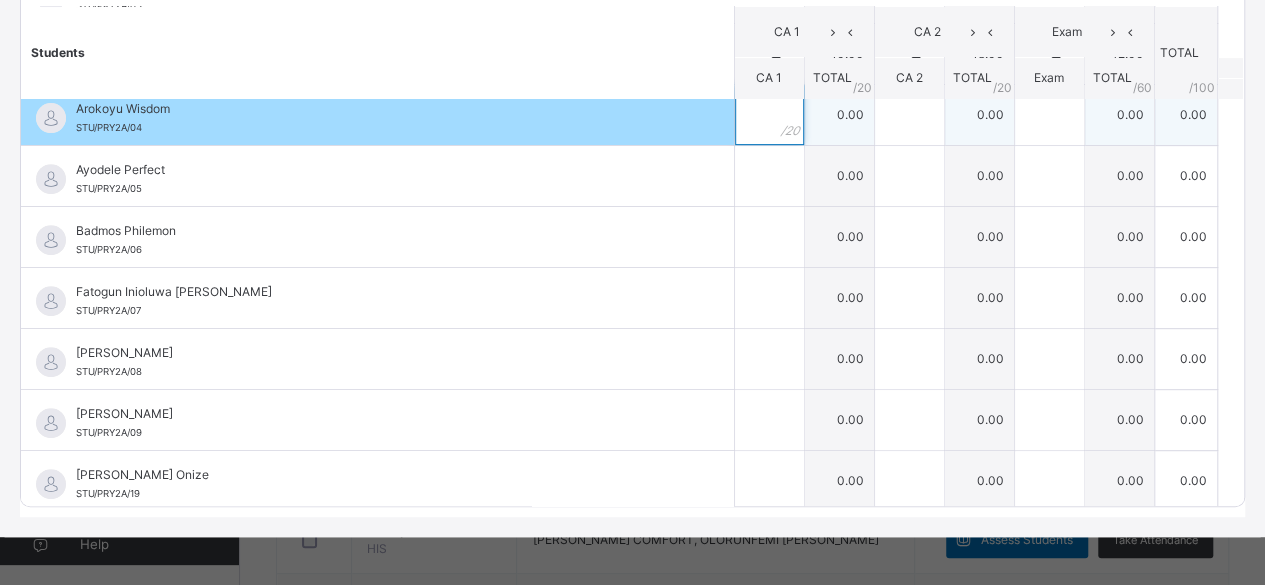 click at bounding box center [769, 115] 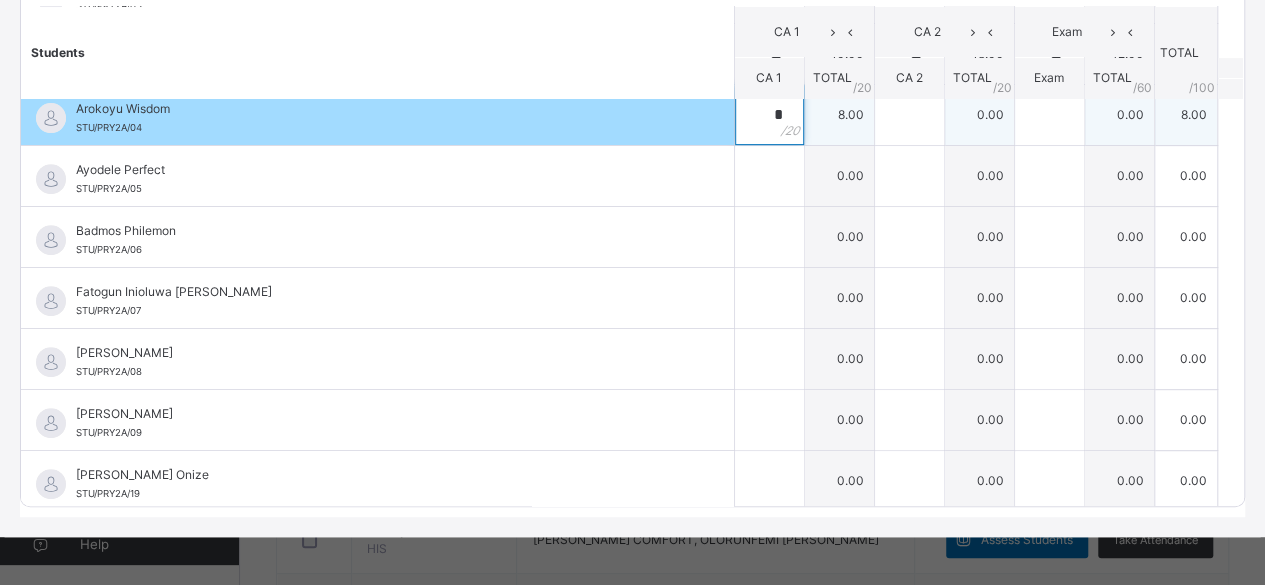 type on "*" 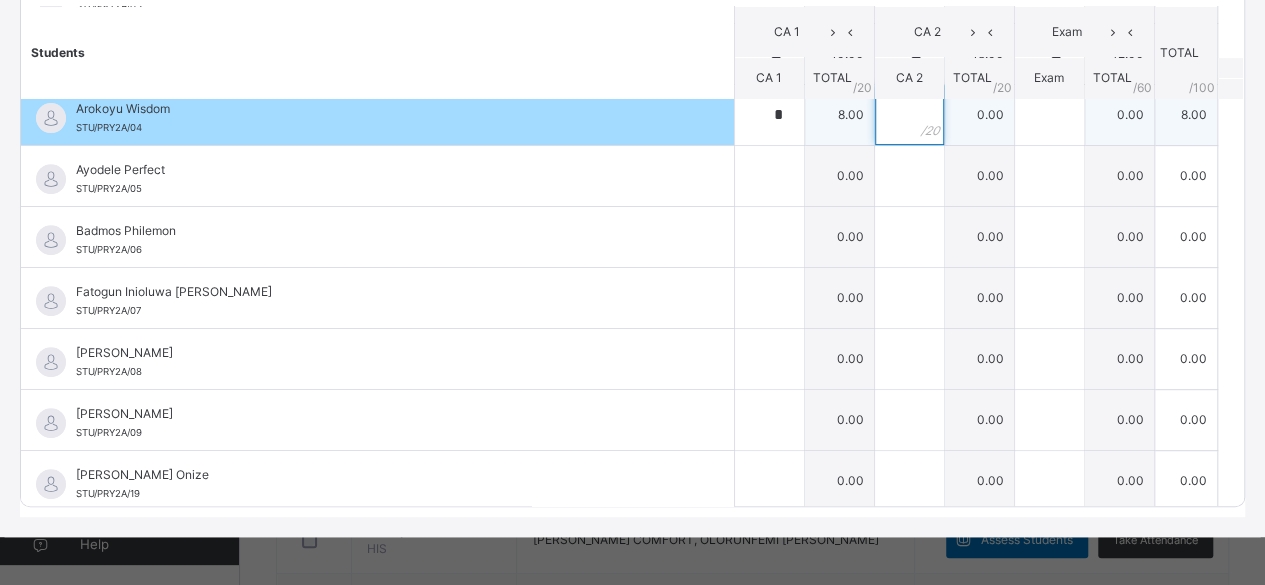 click at bounding box center [909, 115] 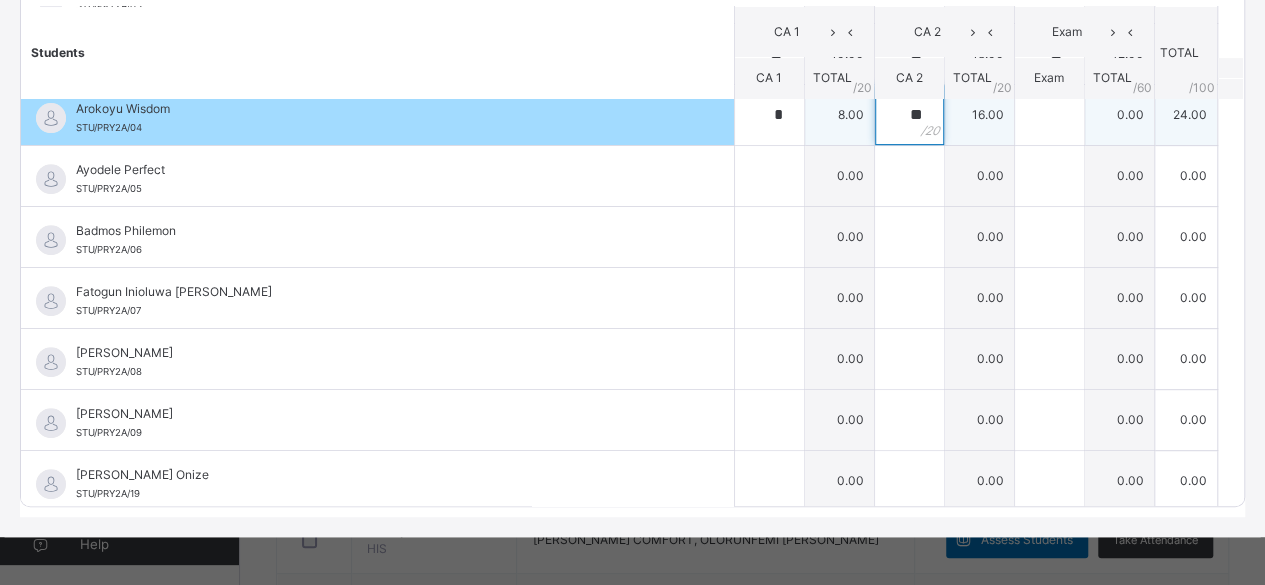 type on "**" 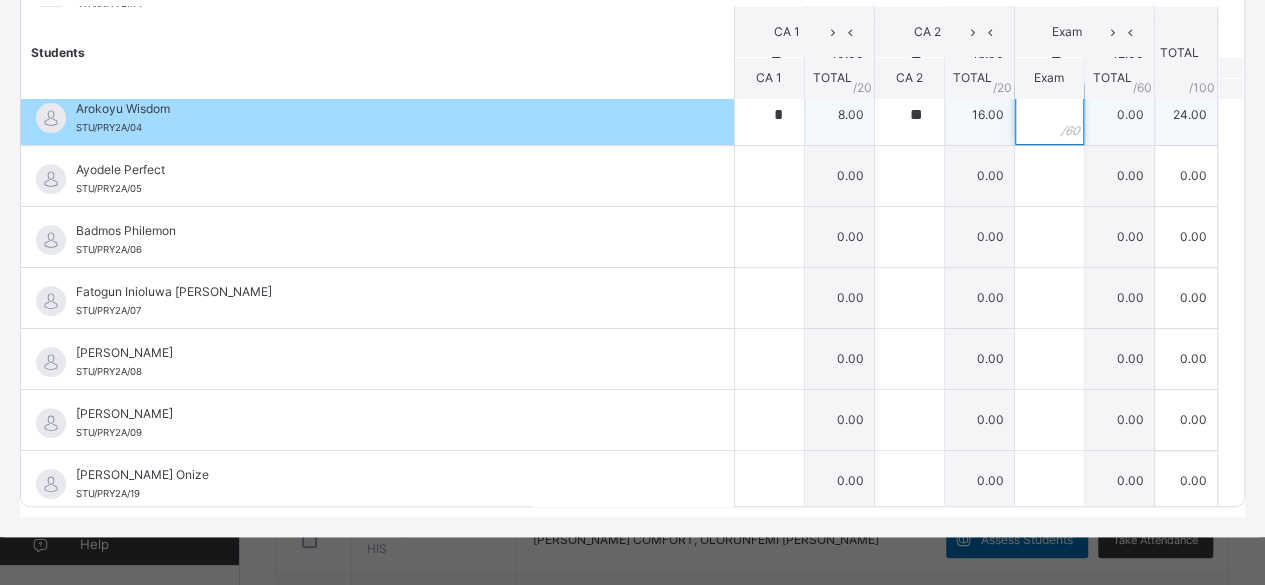 click at bounding box center (1049, 115) 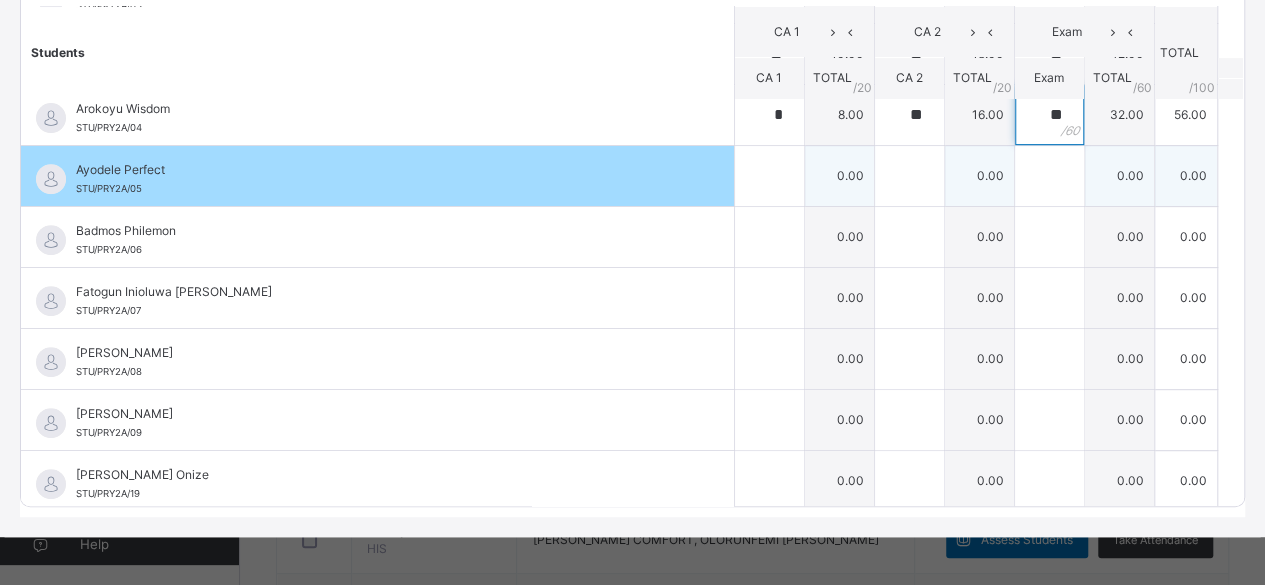 type on "**" 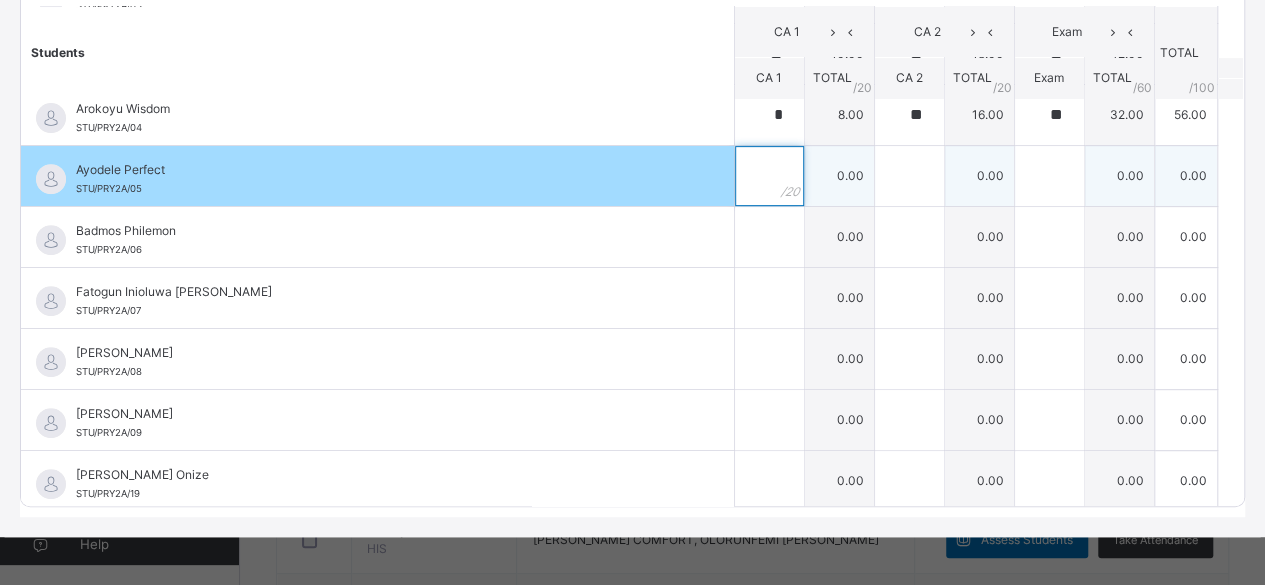 click at bounding box center (769, 176) 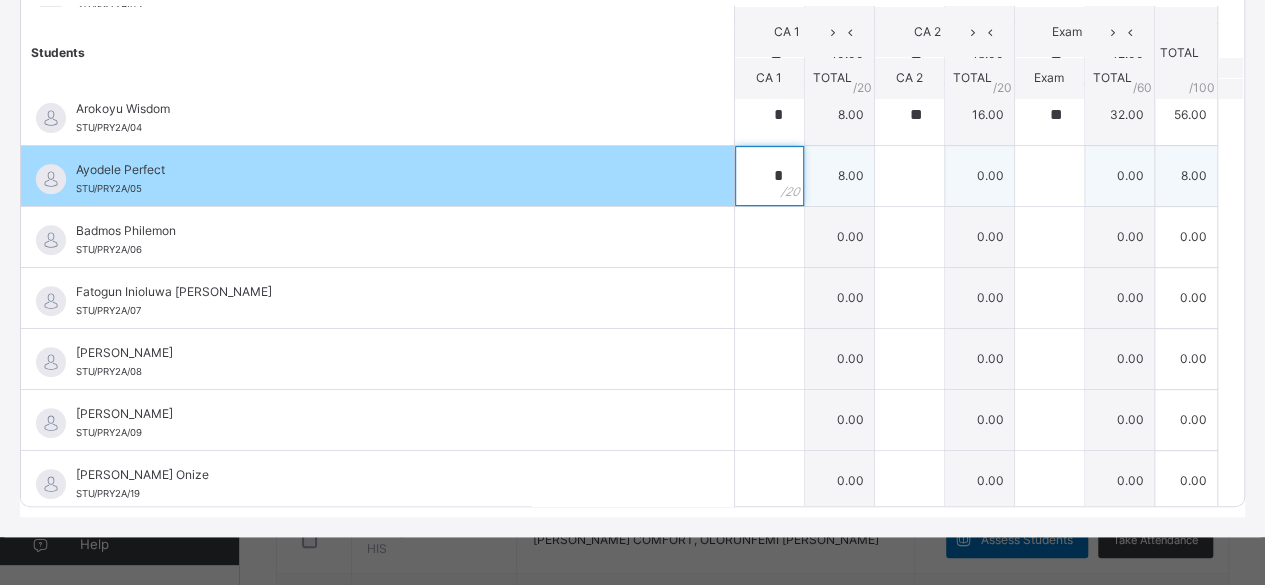 type on "*" 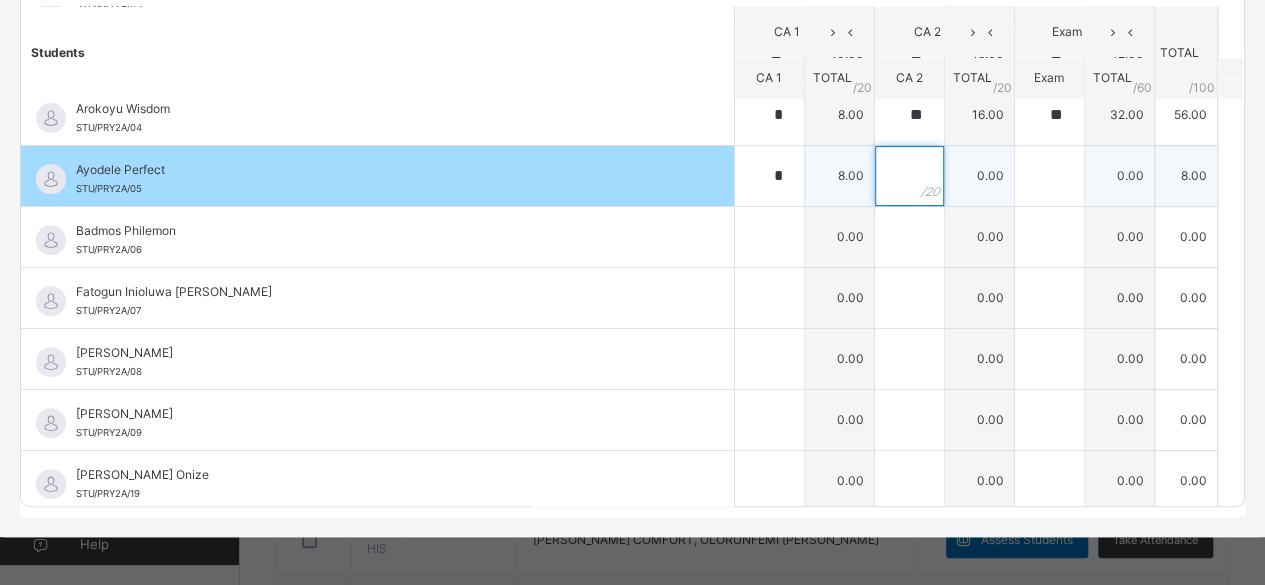 click at bounding box center (909, 176) 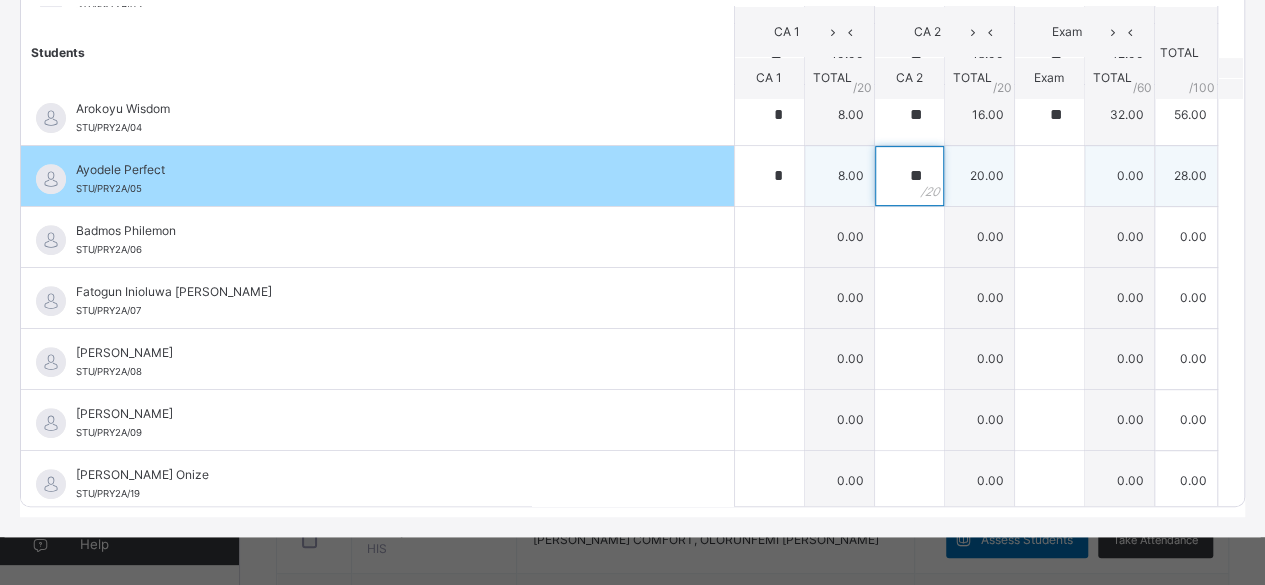 type on "**" 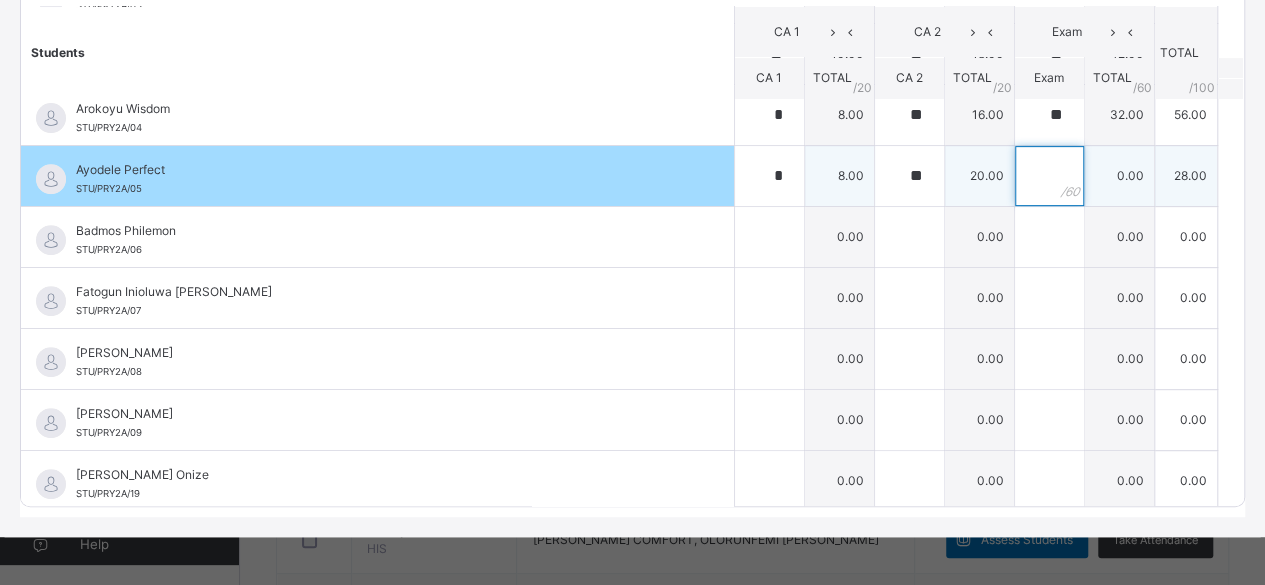 click at bounding box center (1049, 176) 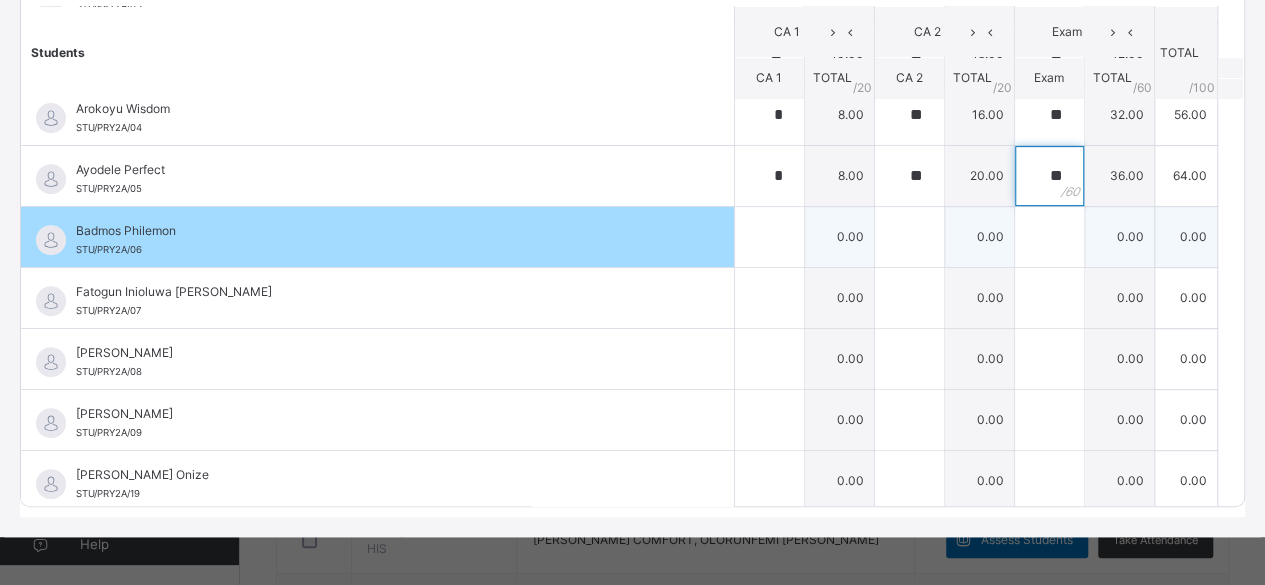 type on "**" 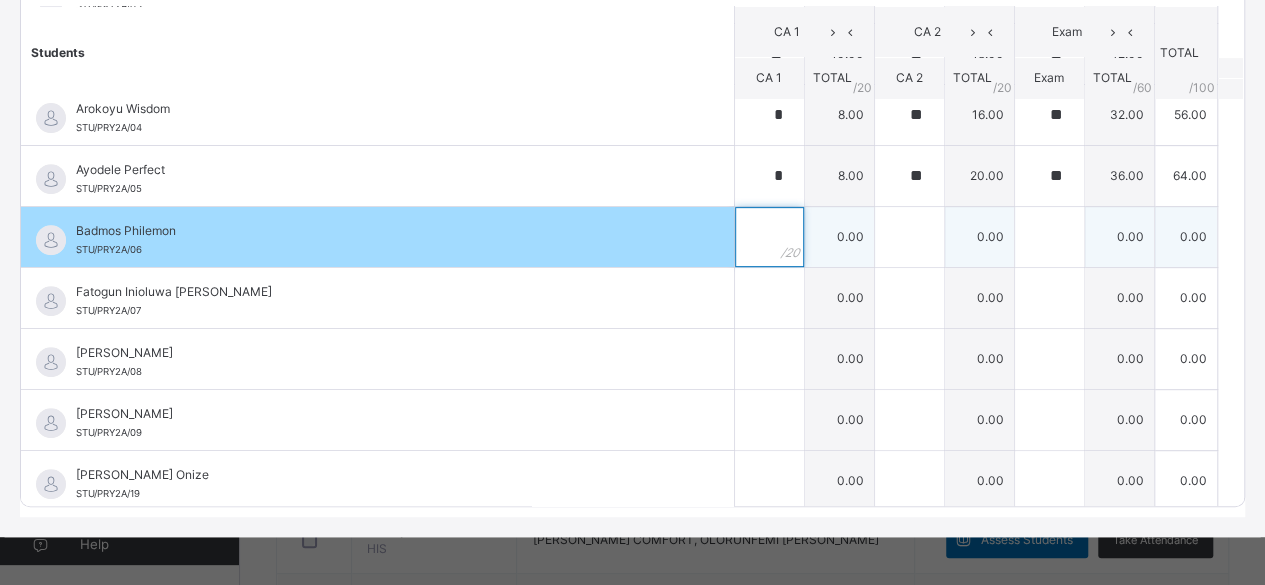 click at bounding box center (769, 237) 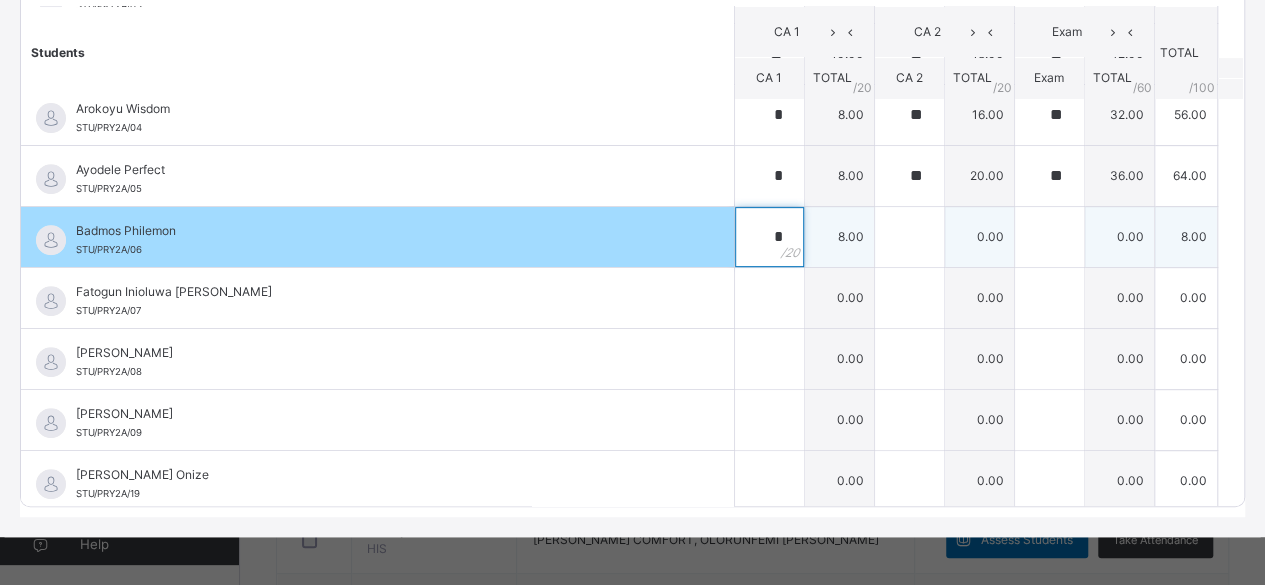 type on "*" 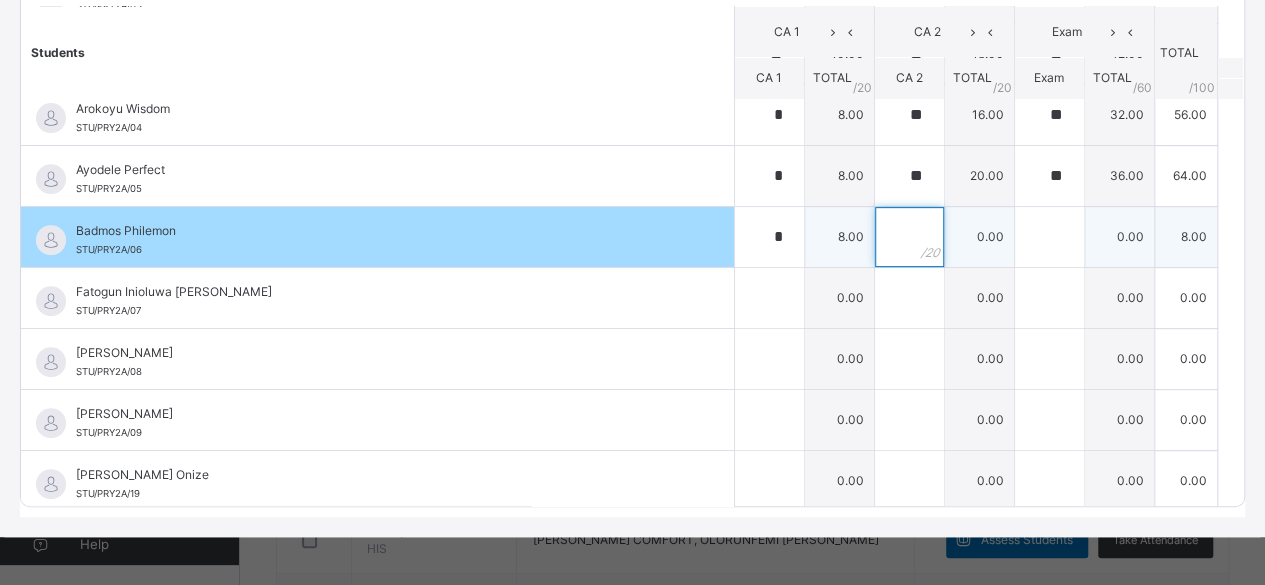 click at bounding box center [909, 237] 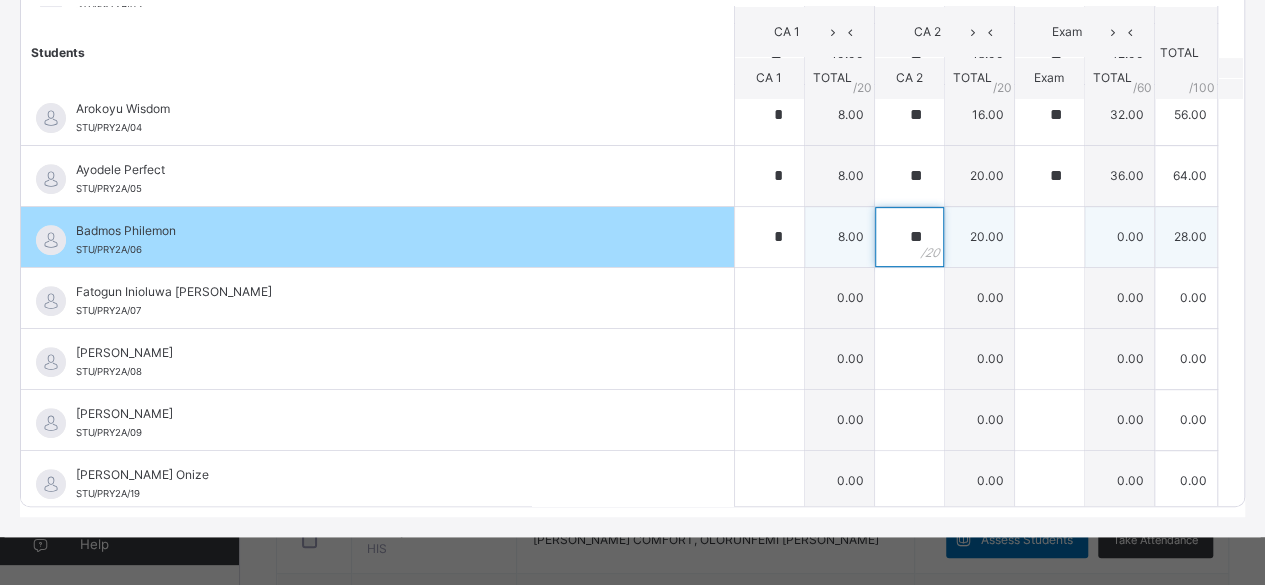 type on "**" 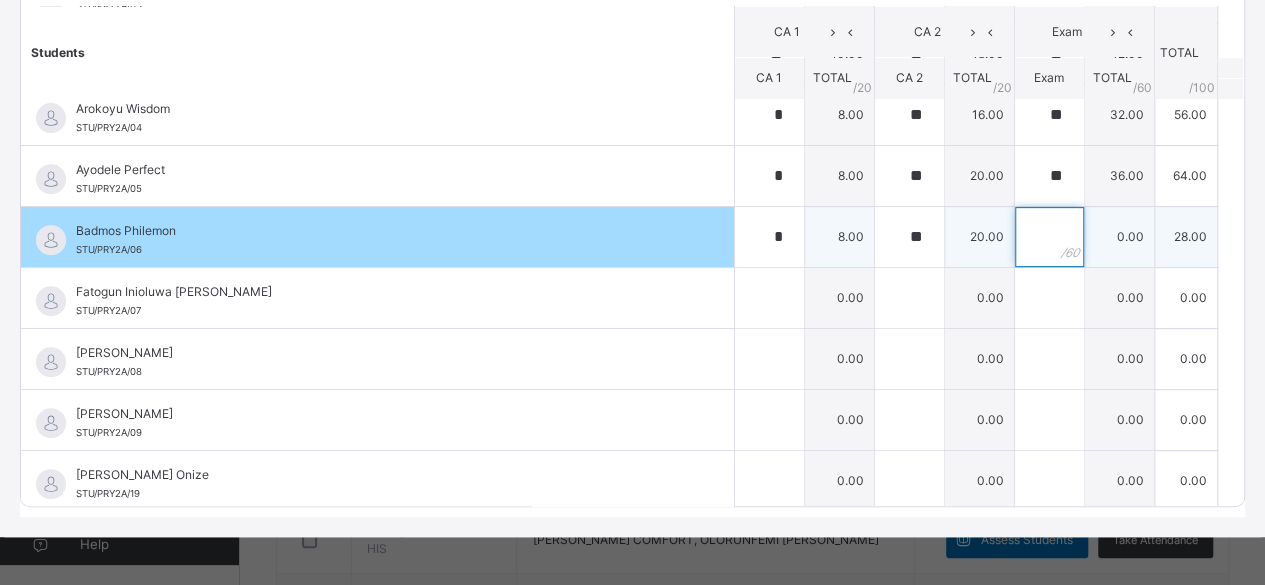 click at bounding box center [1049, 237] 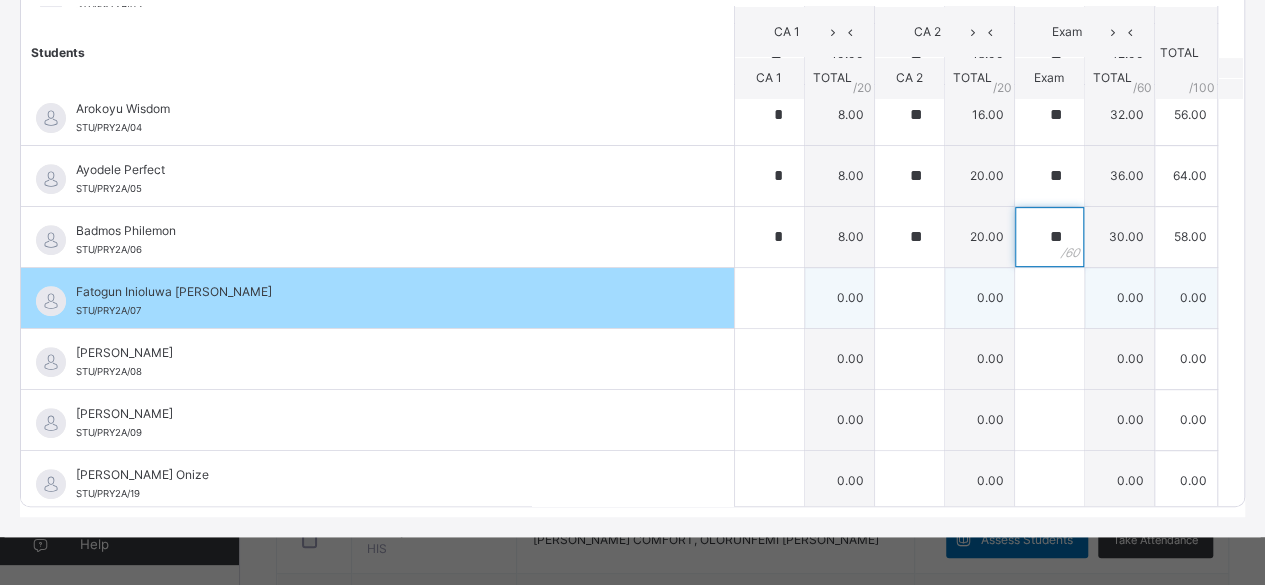 type on "**" 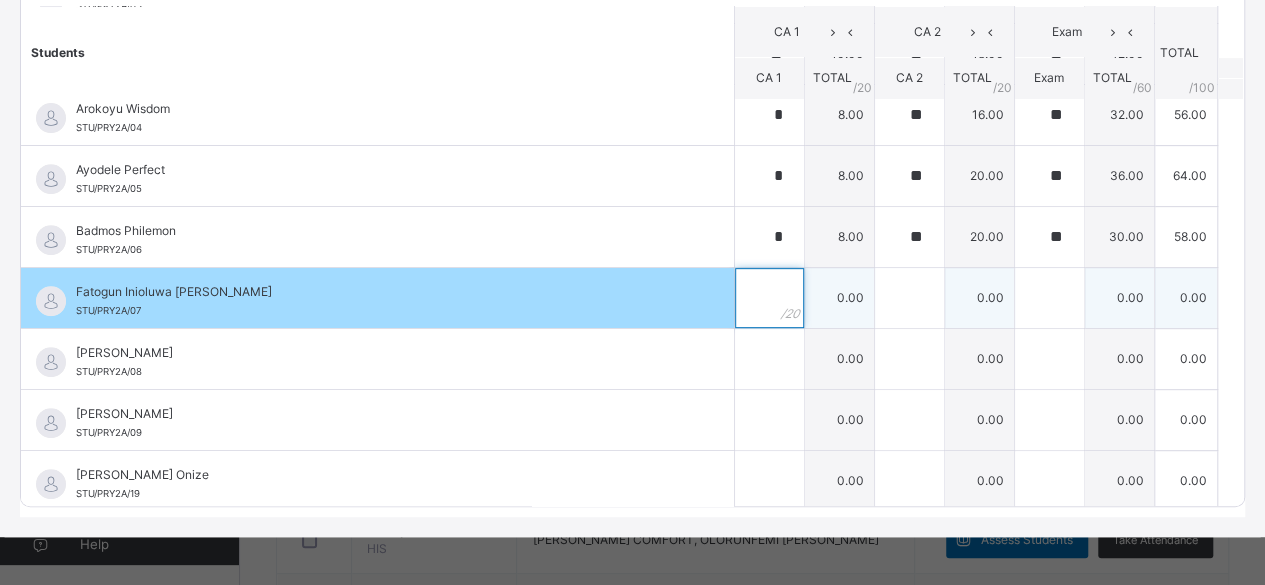 click at bounding box center [769, 298] 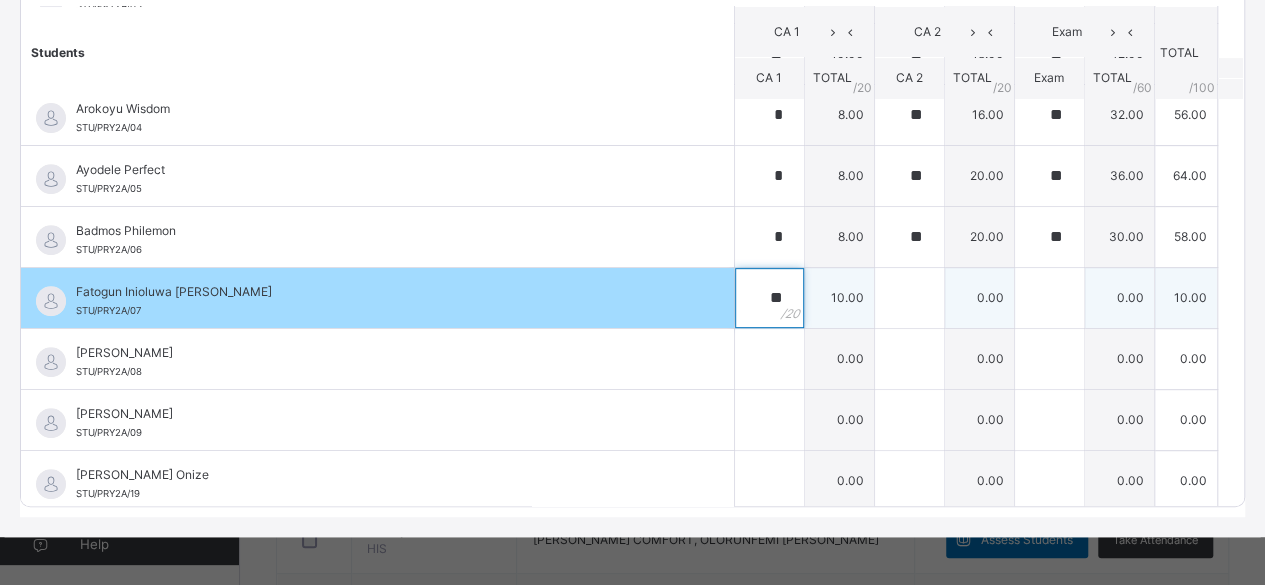 type on "**" 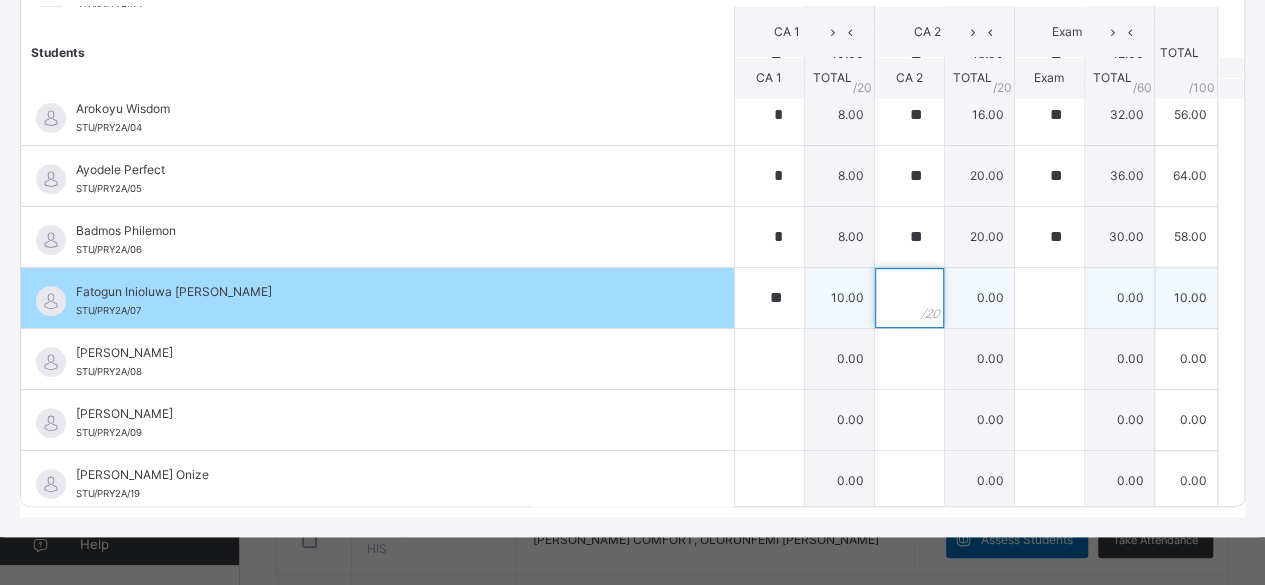 click at bounding box center (909, 298) 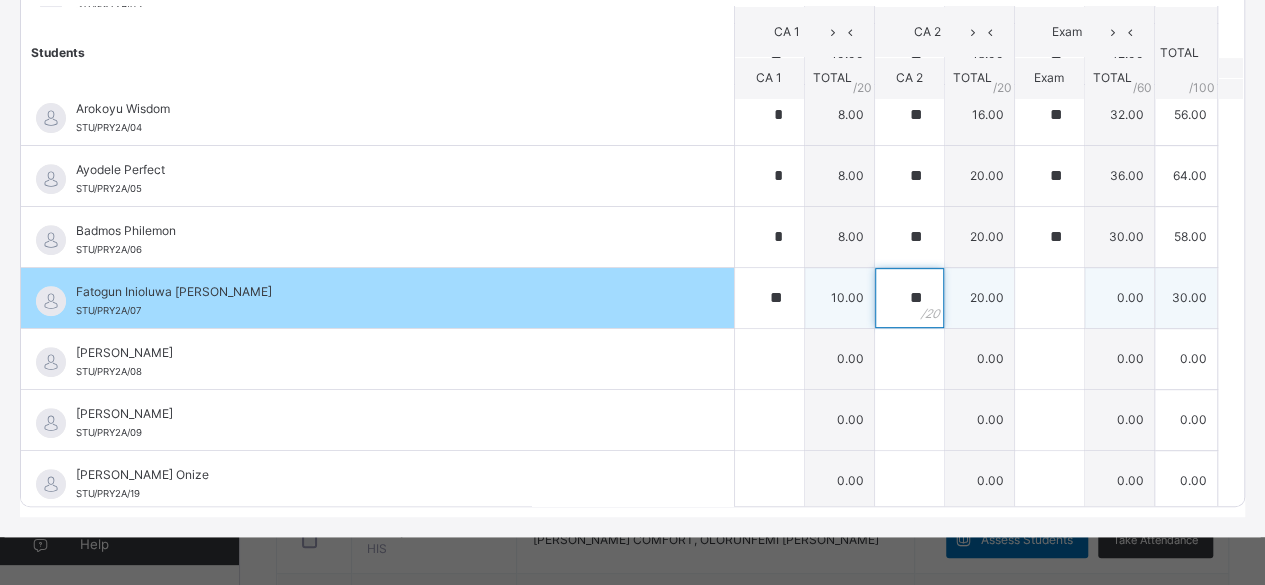 type on "**" 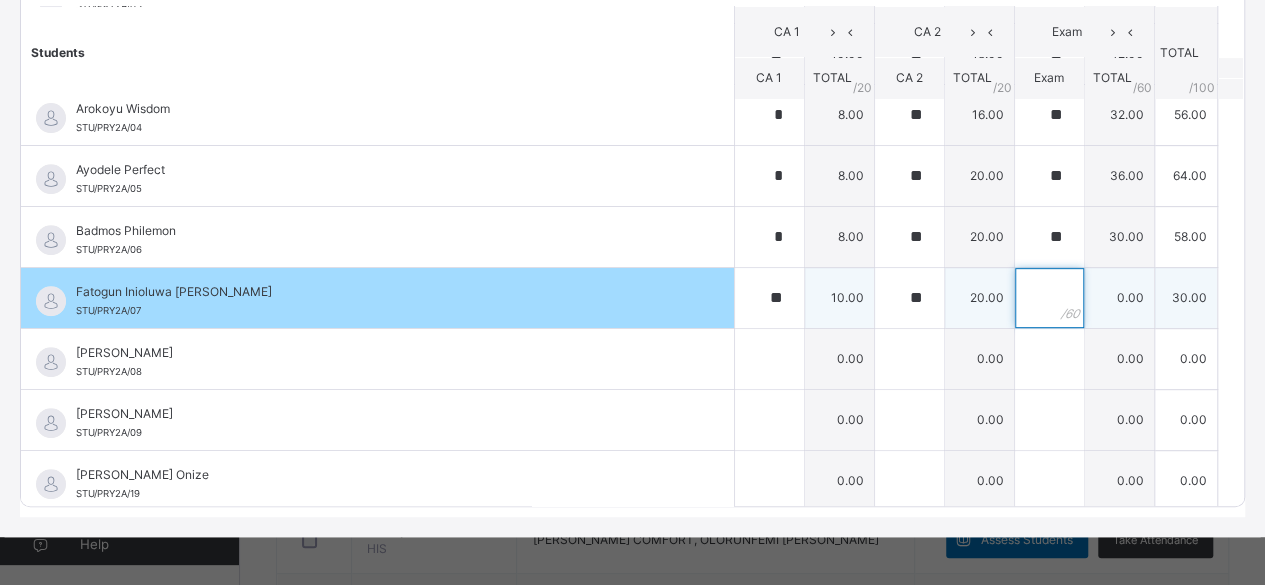 click at bounding box center (1049, 298) 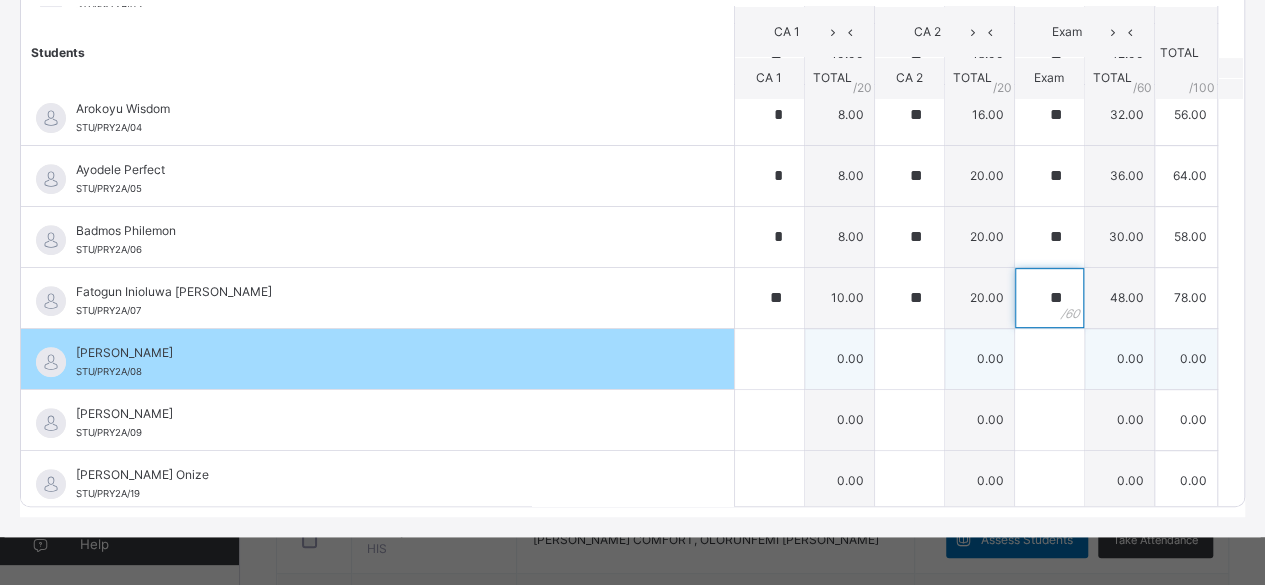 type on "**" 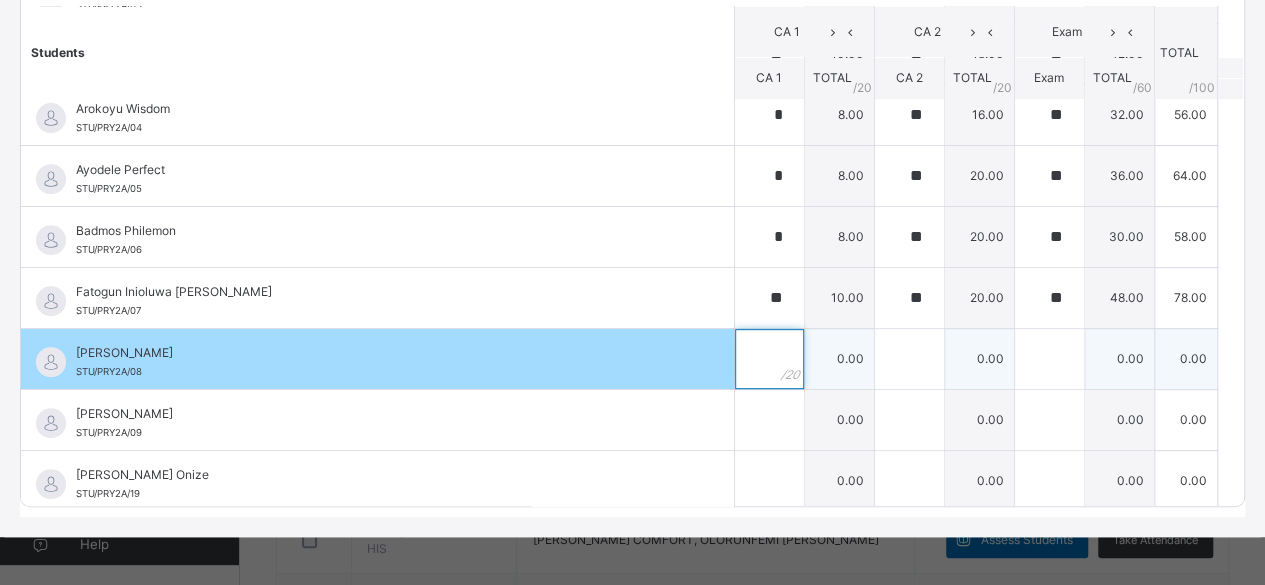 click at bounding box center [769, 359] 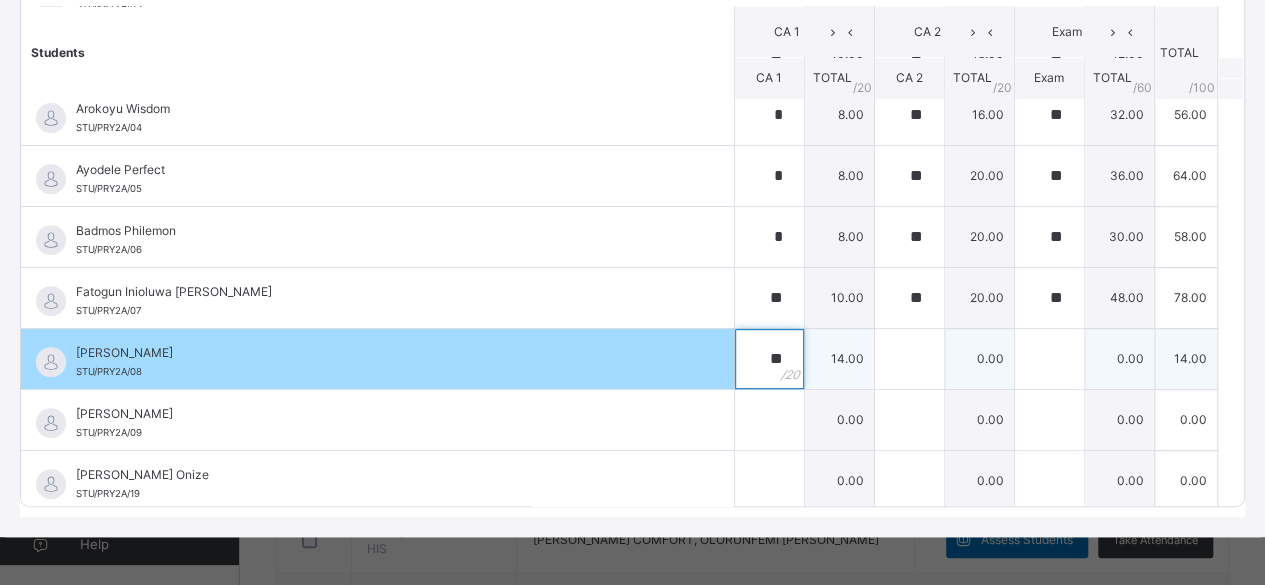 type on "**" 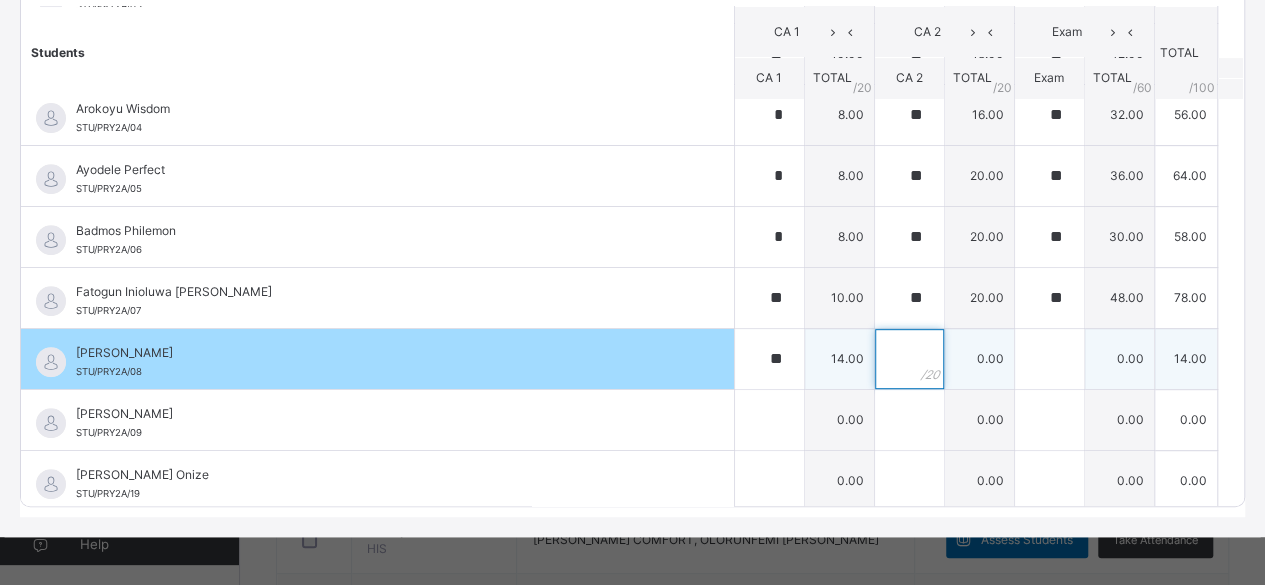 click at bounding box center [909, 359] 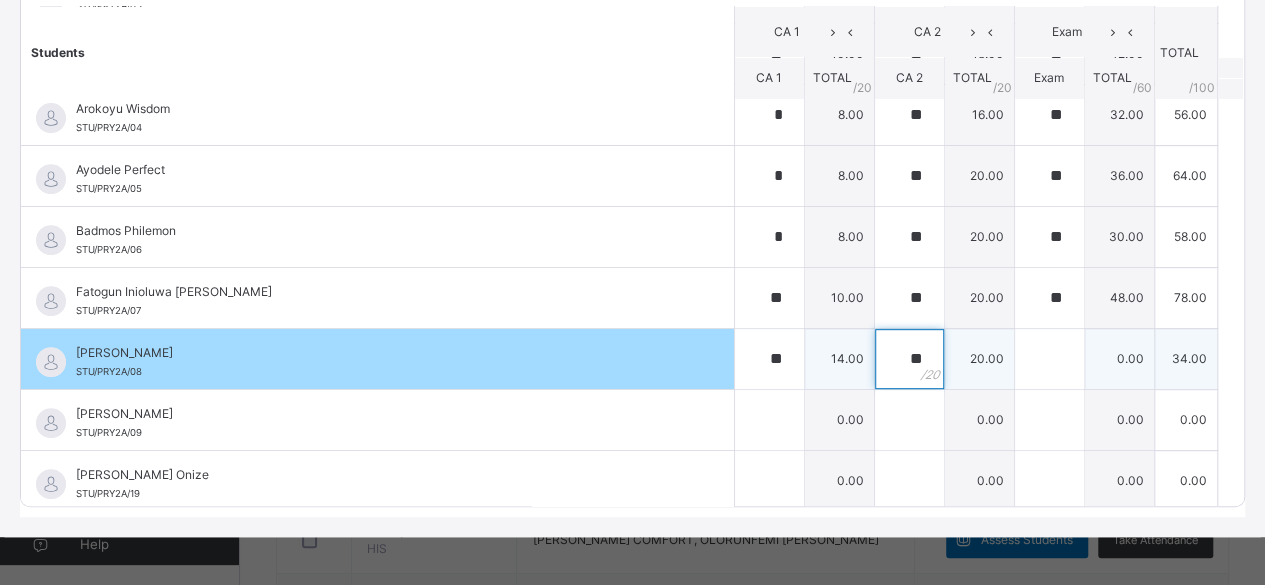 type on "**" 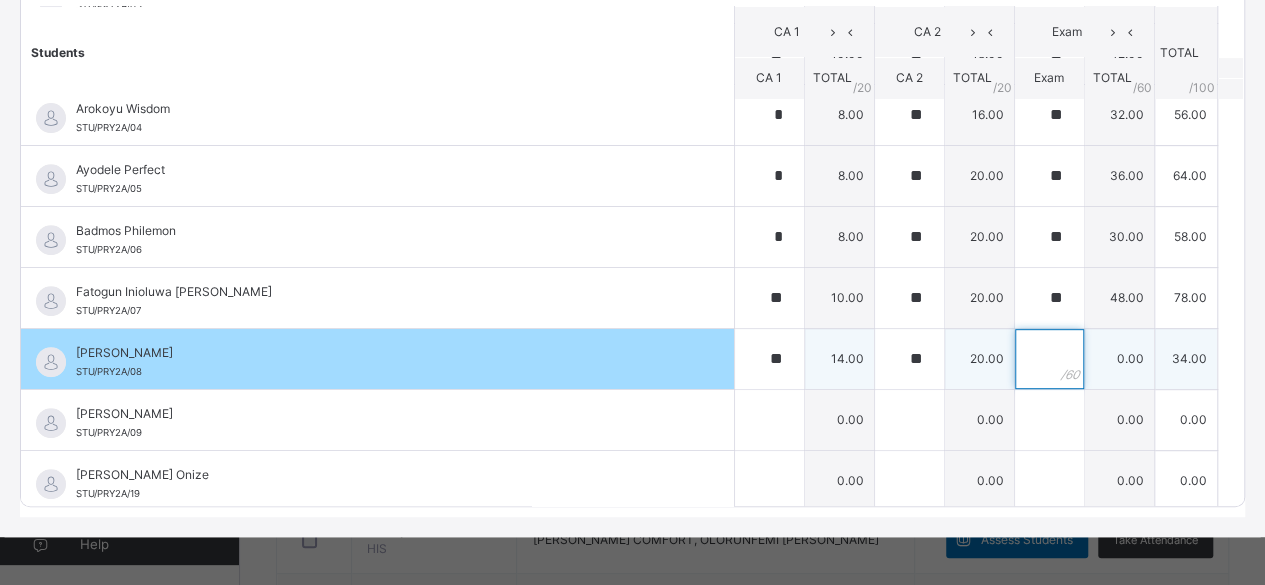 click at bounding box center [1049, 359] 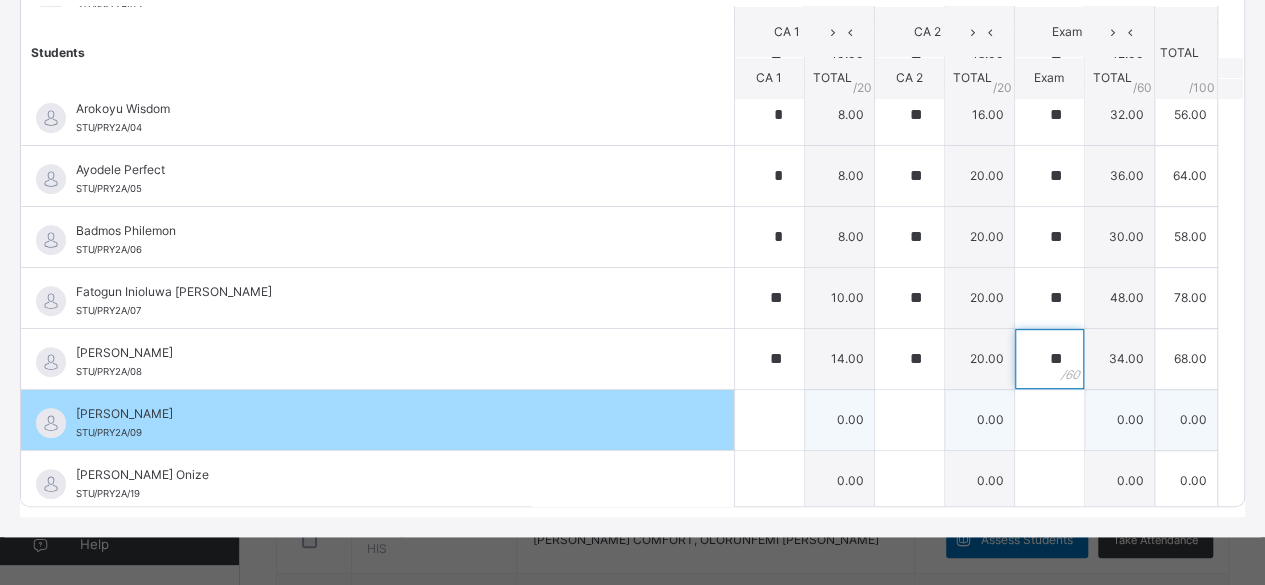 type on "**" 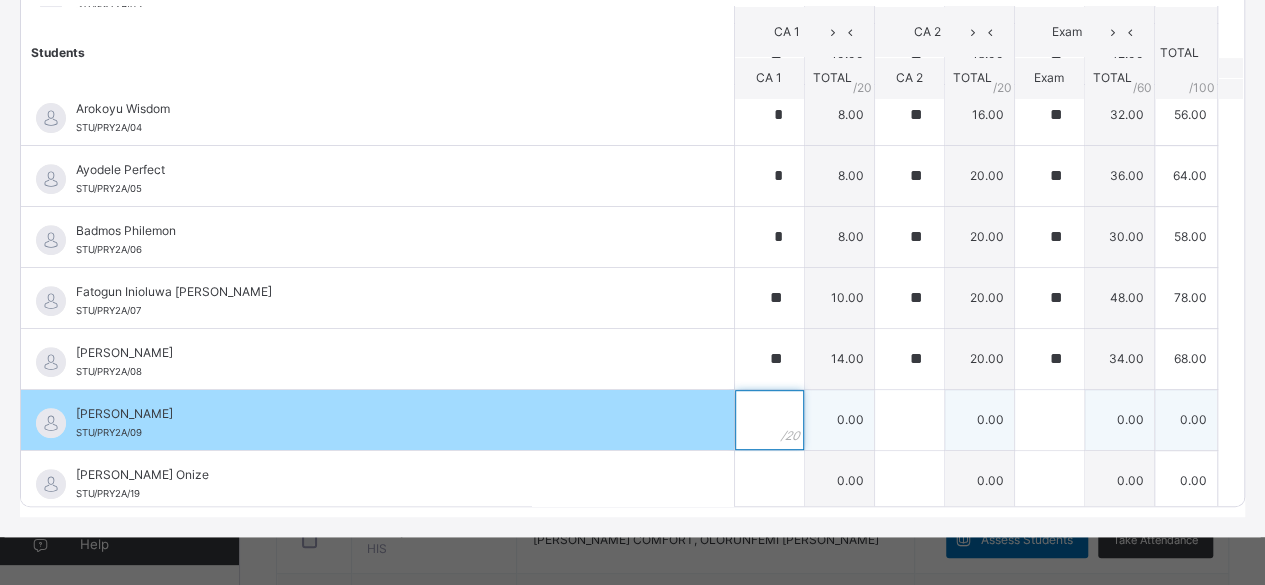 click at bounding box center [769, 420] 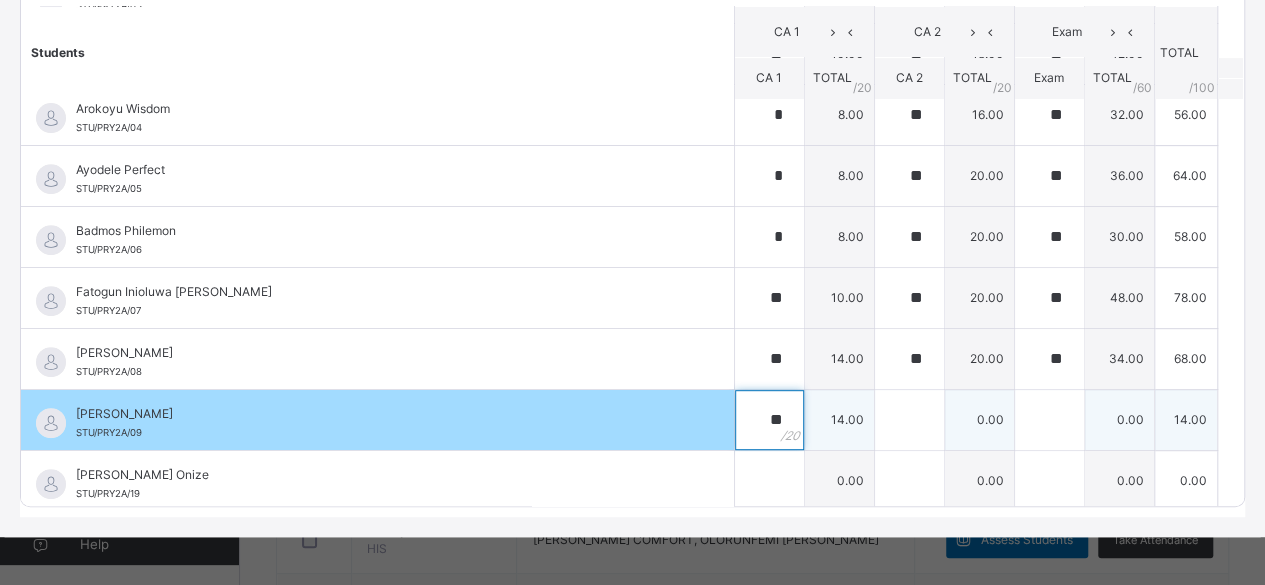 type on "**" 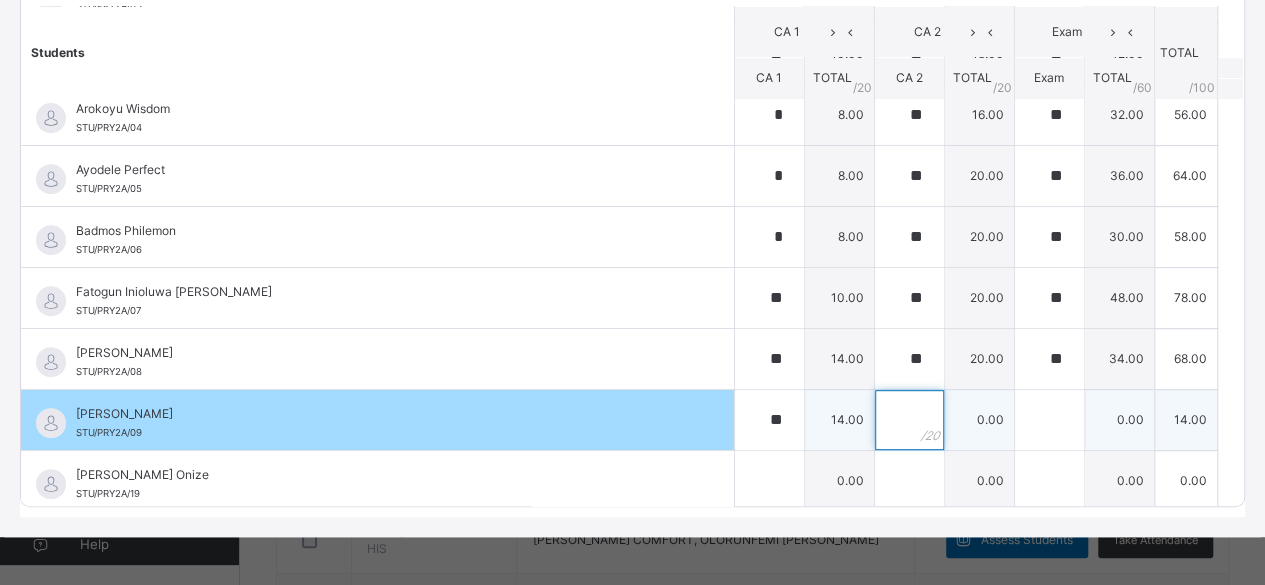 click at bounding box center [909, 420] 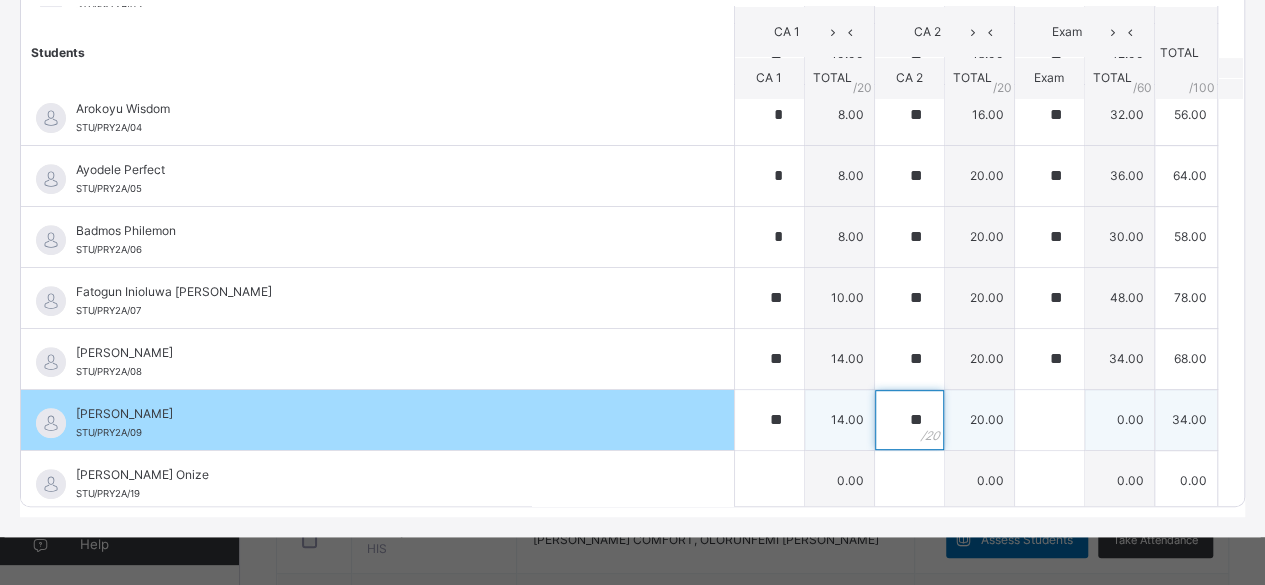 type on "**" 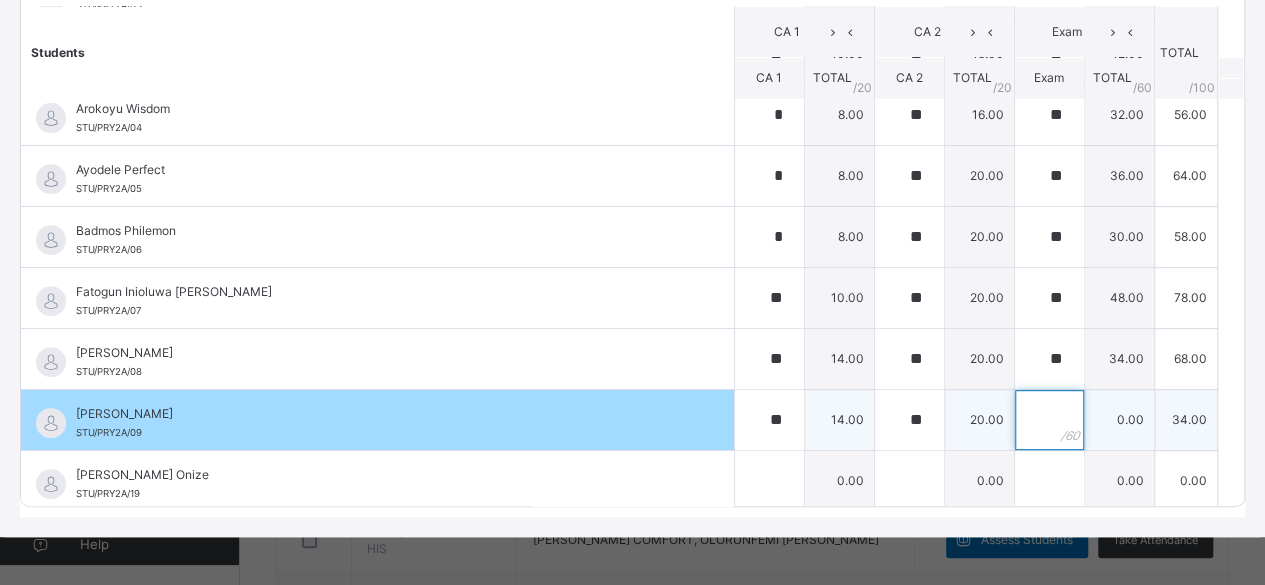 click at bounding box center [1049, 420] 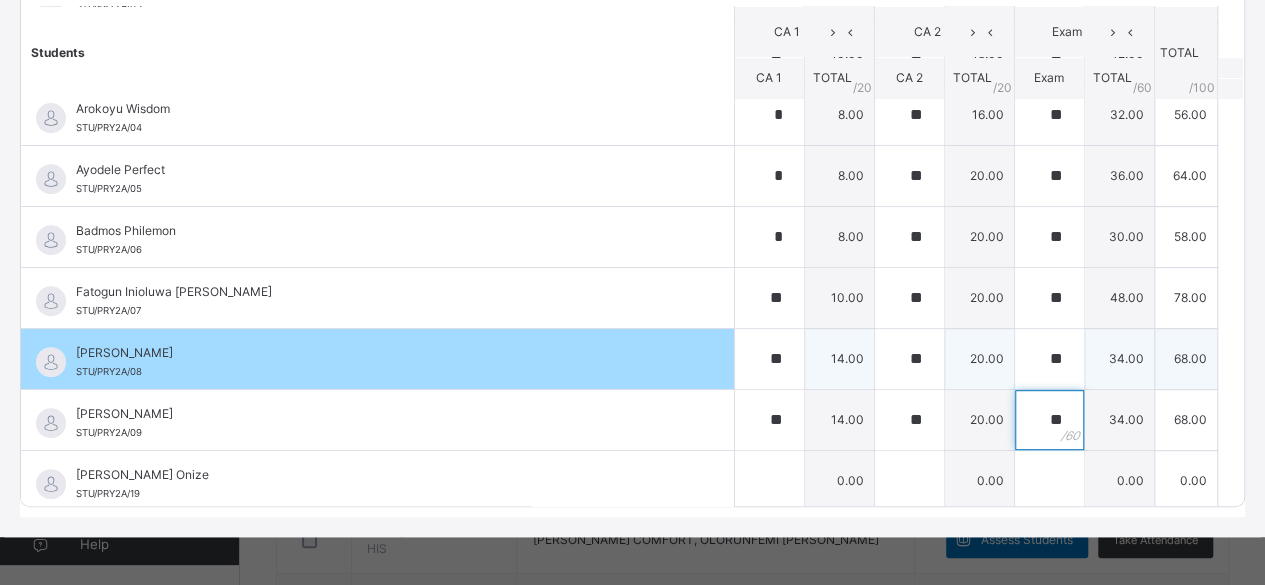 type on "**" 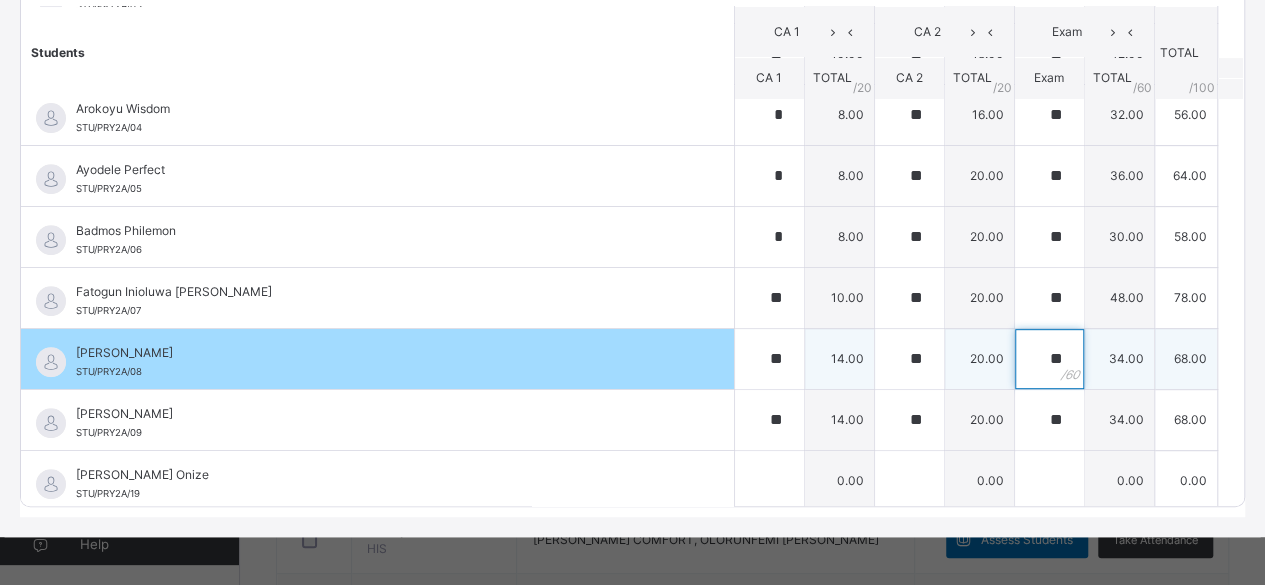 click on "**" at bounding box center [1049, 359] 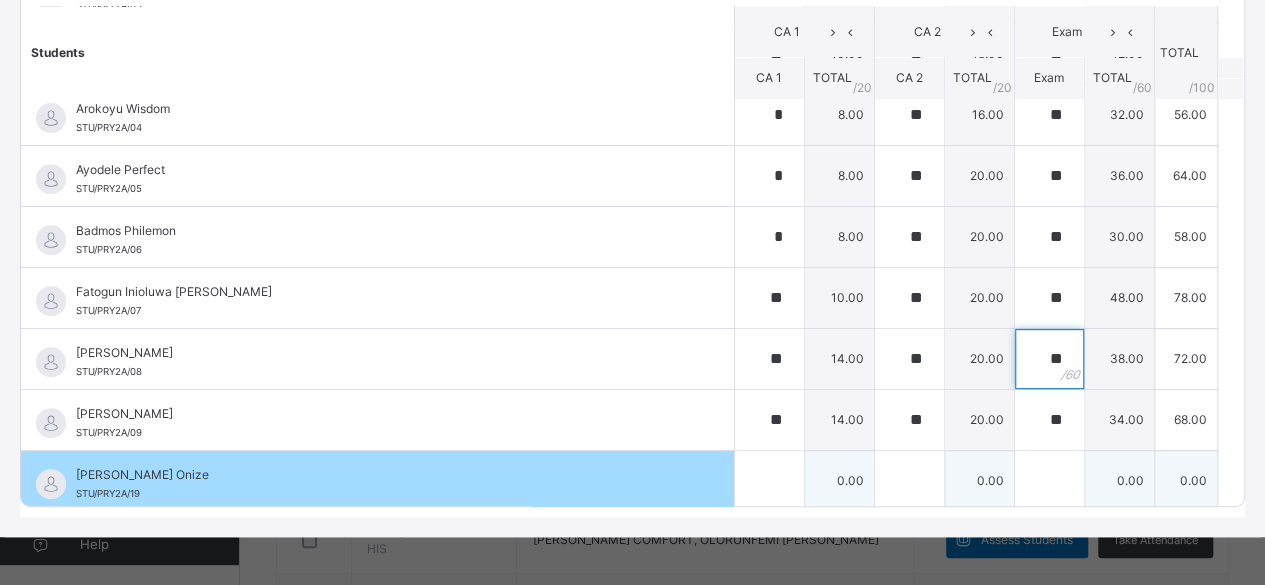 type on "**" 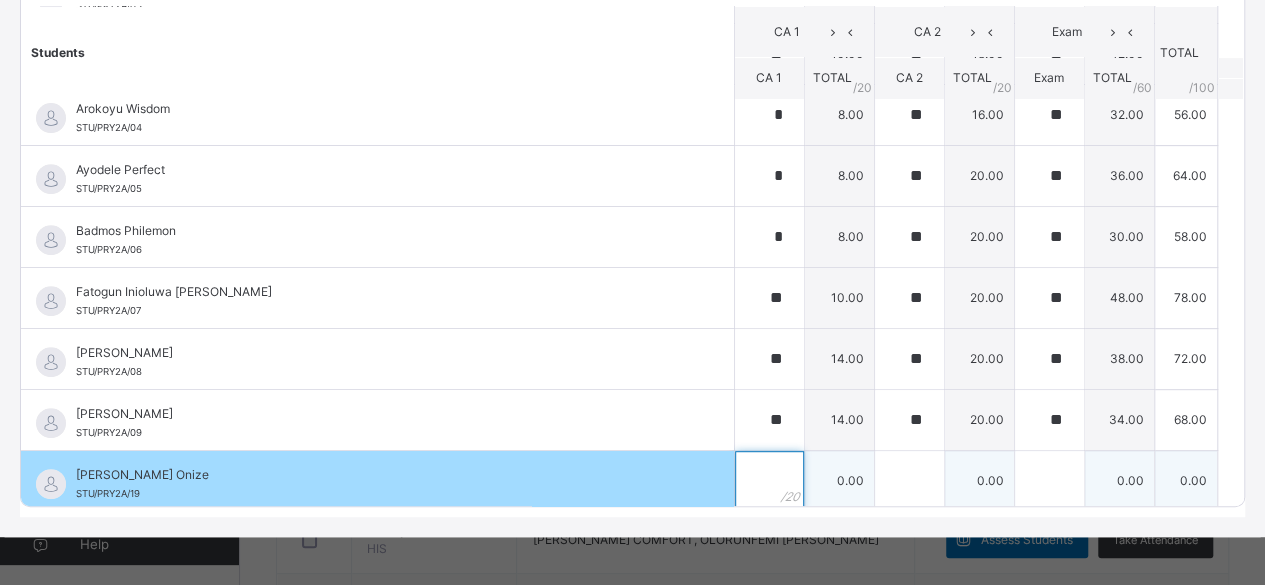 click at bounding box center (769, 481) 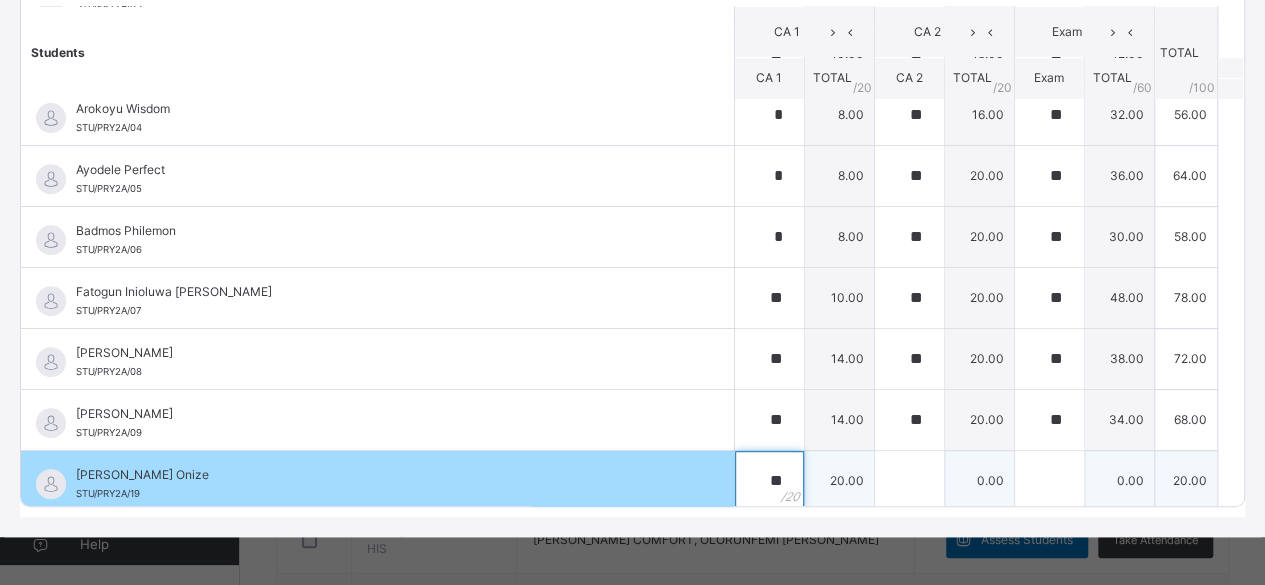 type on "**" 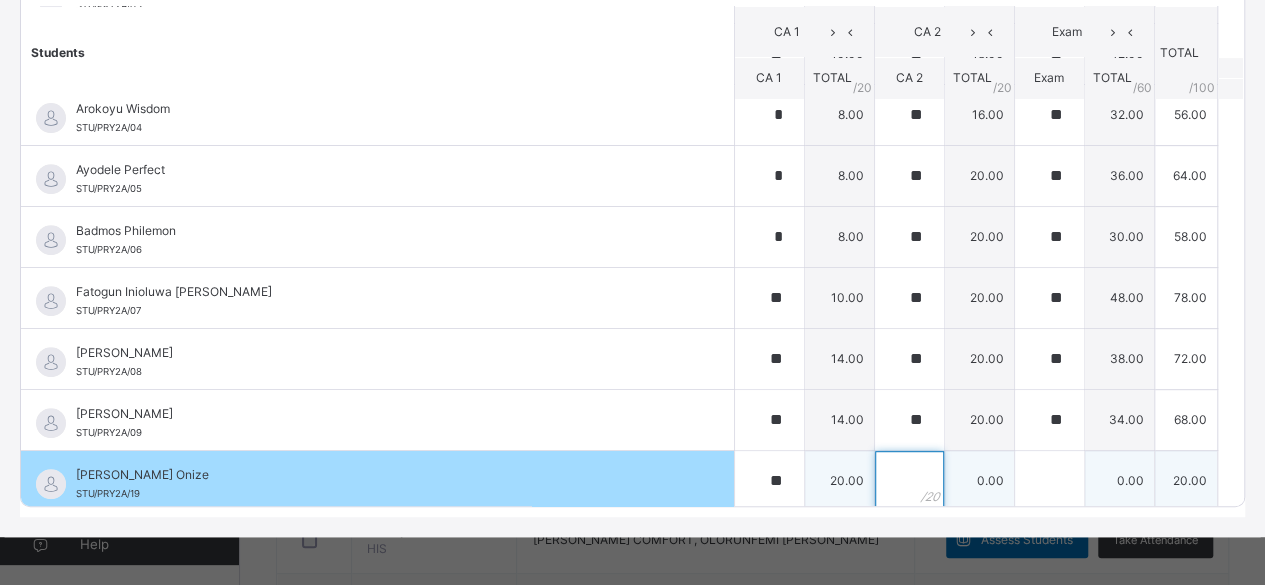 click at bounding box center (909, 481) 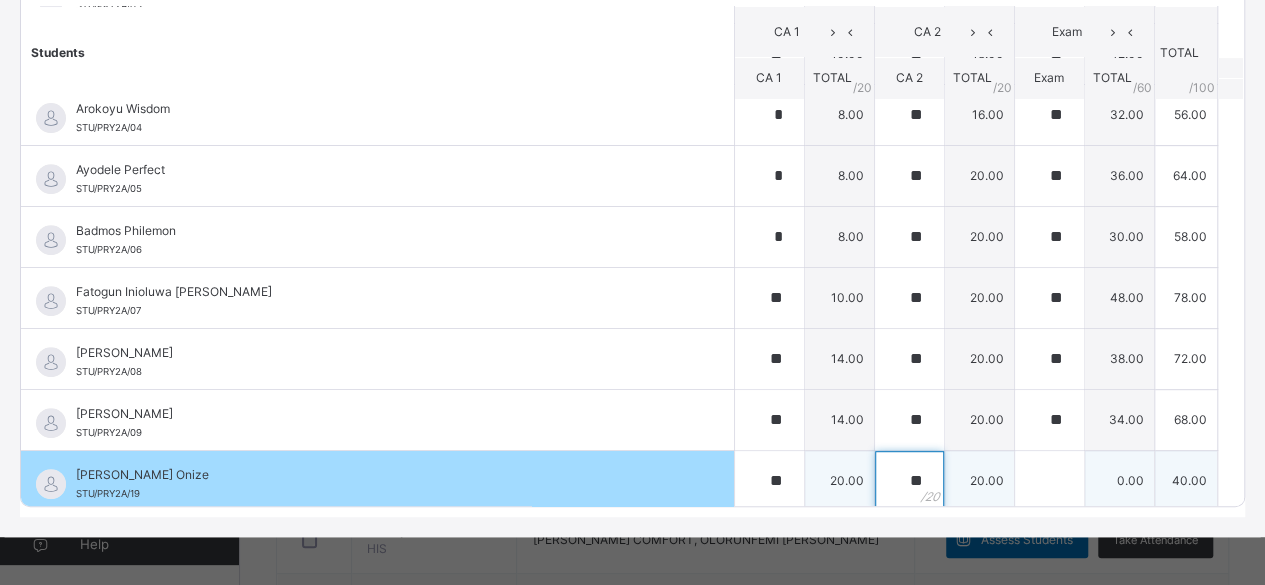 type on "**" 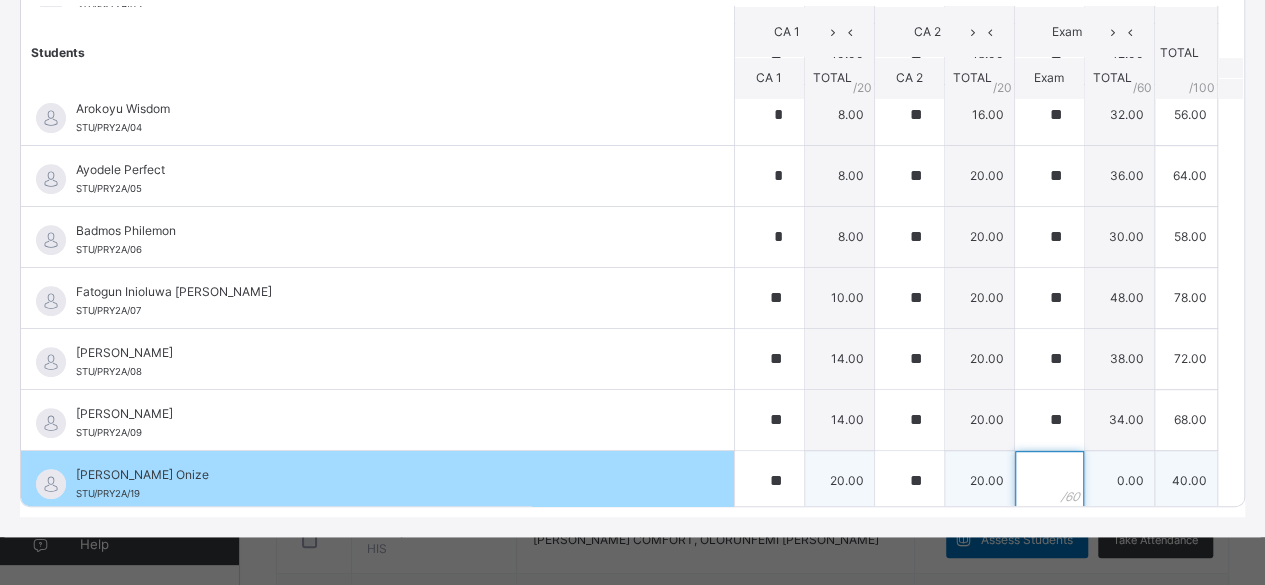 click at bounding box center (1049, 481) 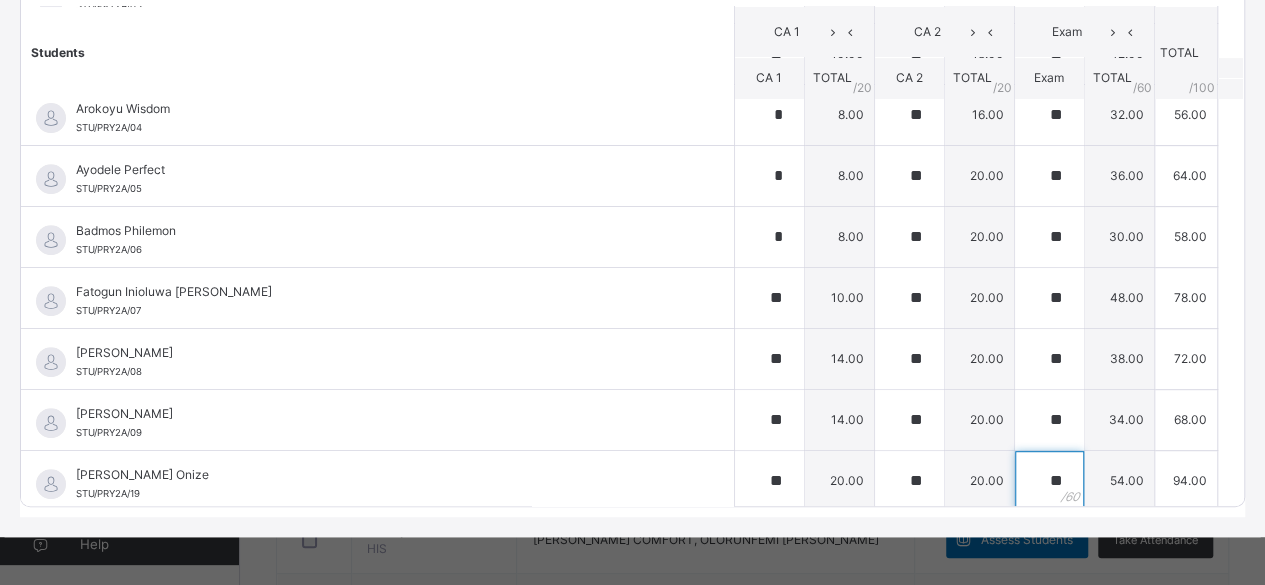 type on "**" 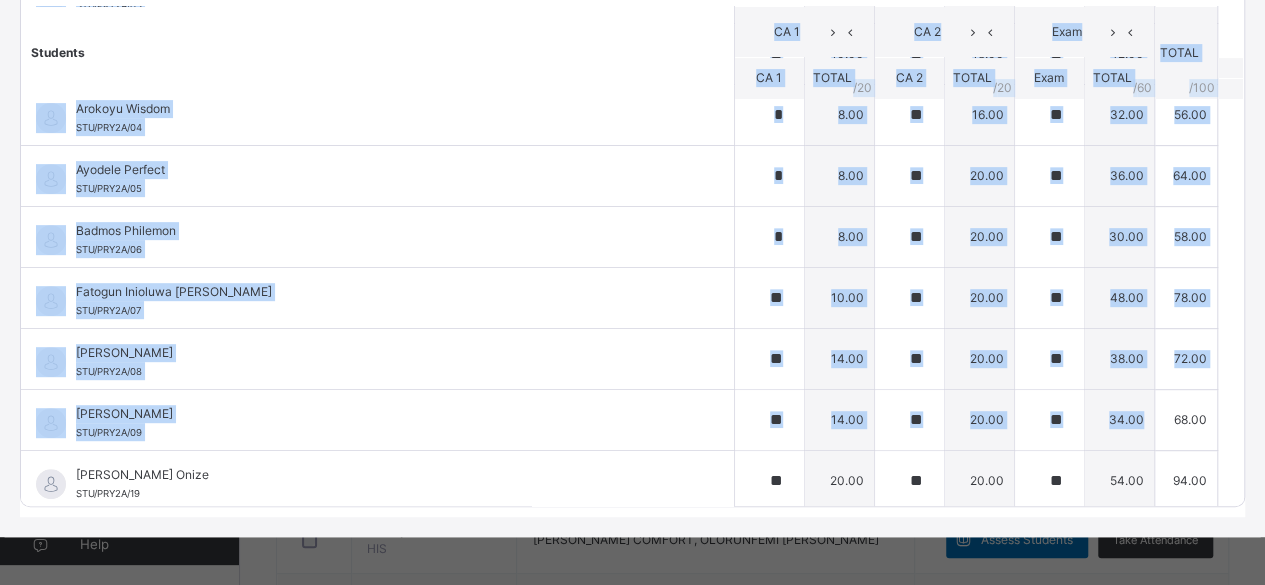 drag, startPoint x: 562, startPoint y: 45, endPoint x: 1253, endPoint y: 515, distance: 835.69196 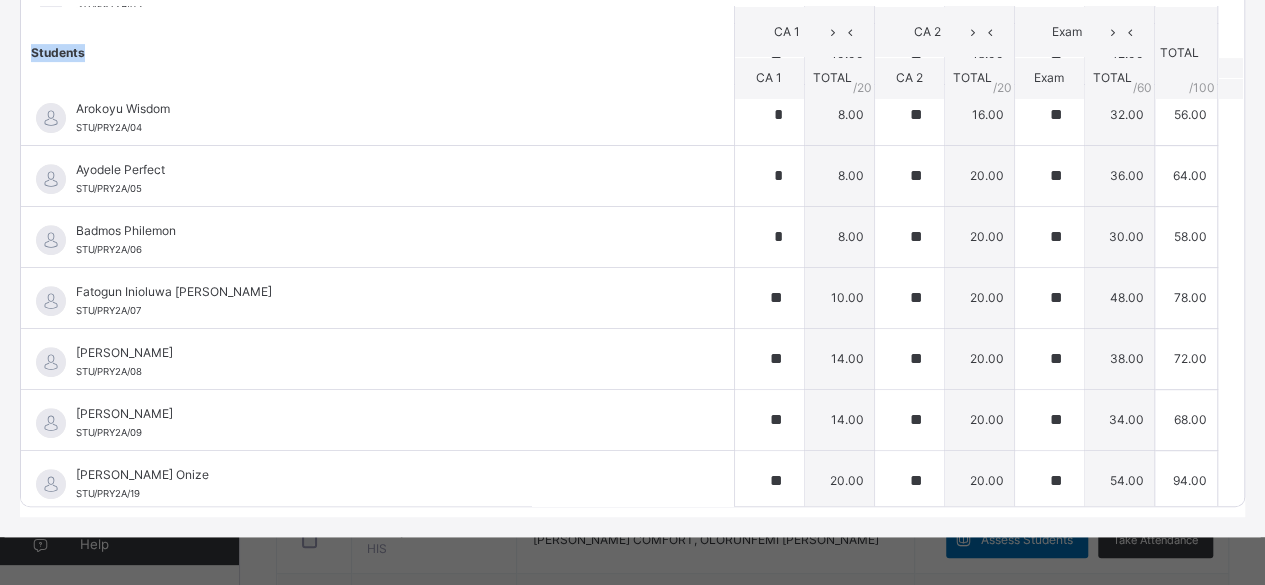 scroll, scrollTop: 364, scrollLeft: 0, axis: vertical 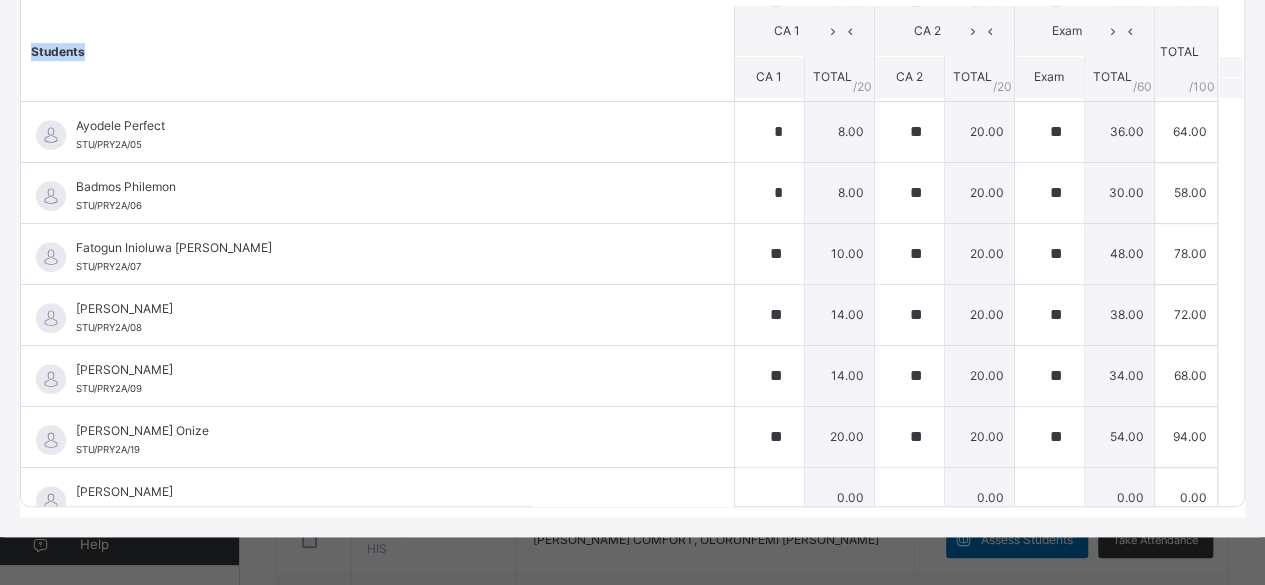 click on "Students" at bounding box center [377, 52] 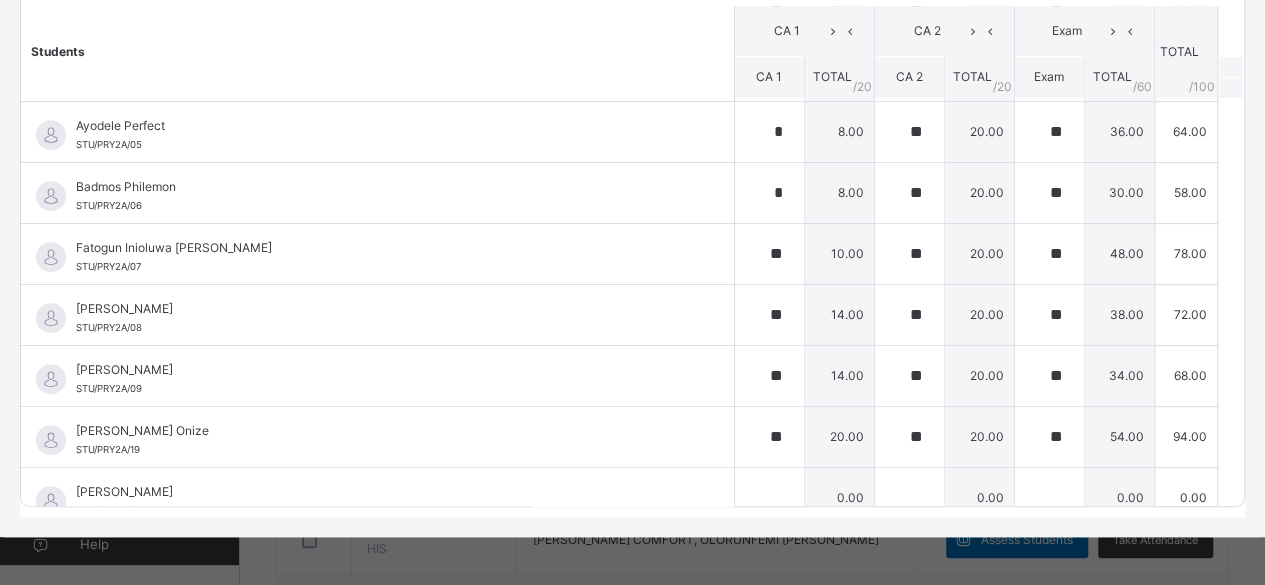 scroll, scrollTop: 801, scrollLeft: 0, axis: vertical 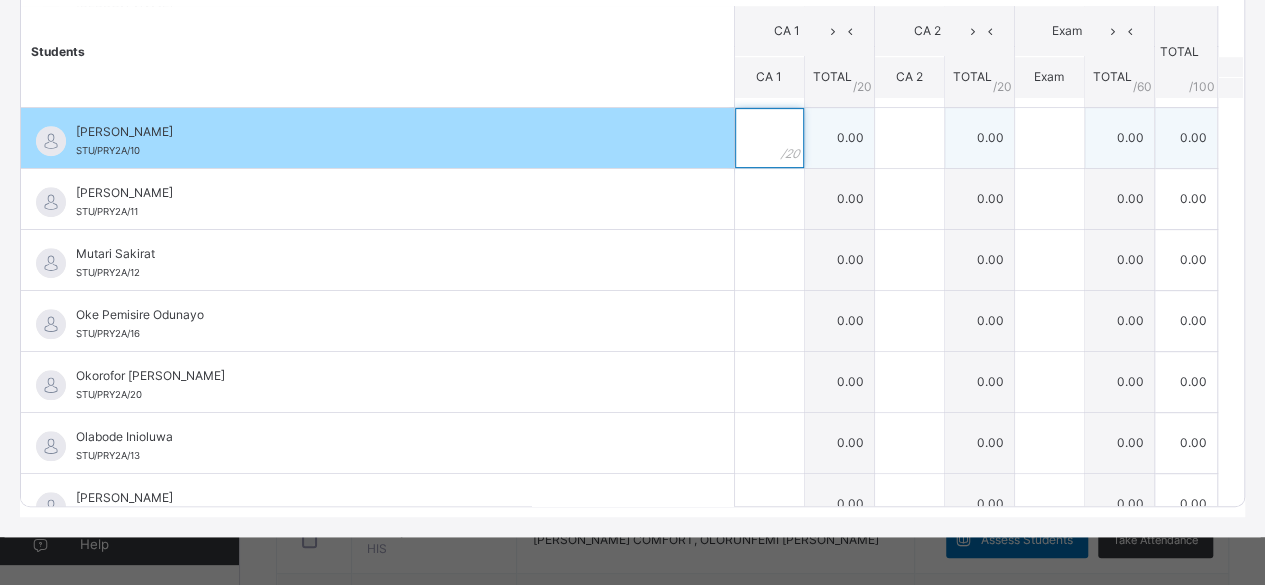 click at bounding box center [769, 138] 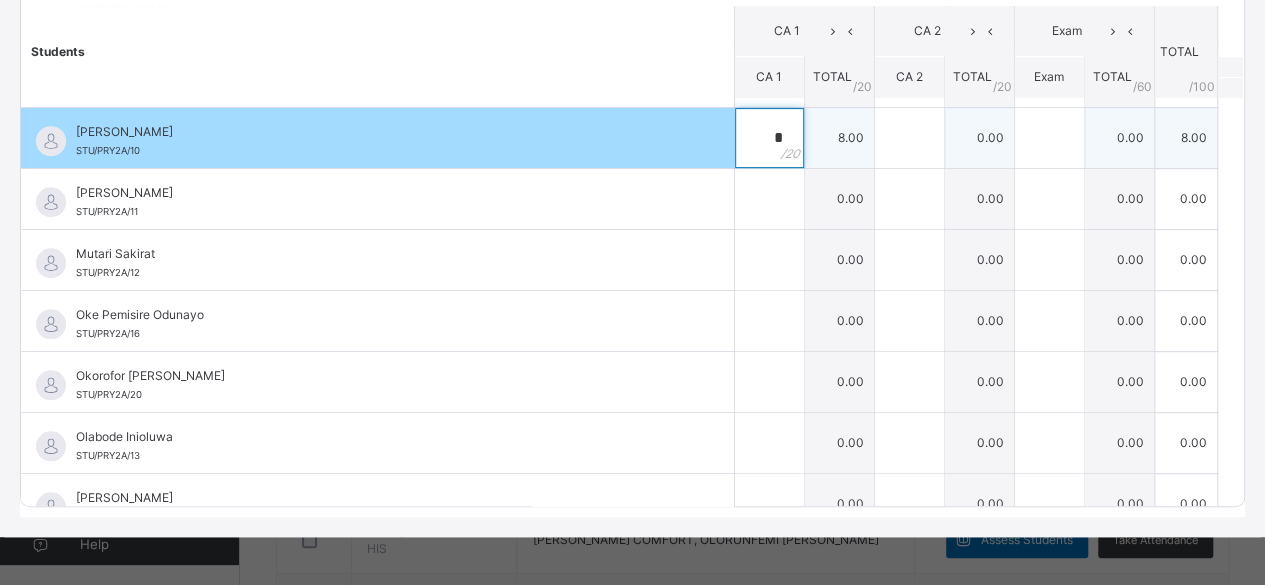 type on "*" 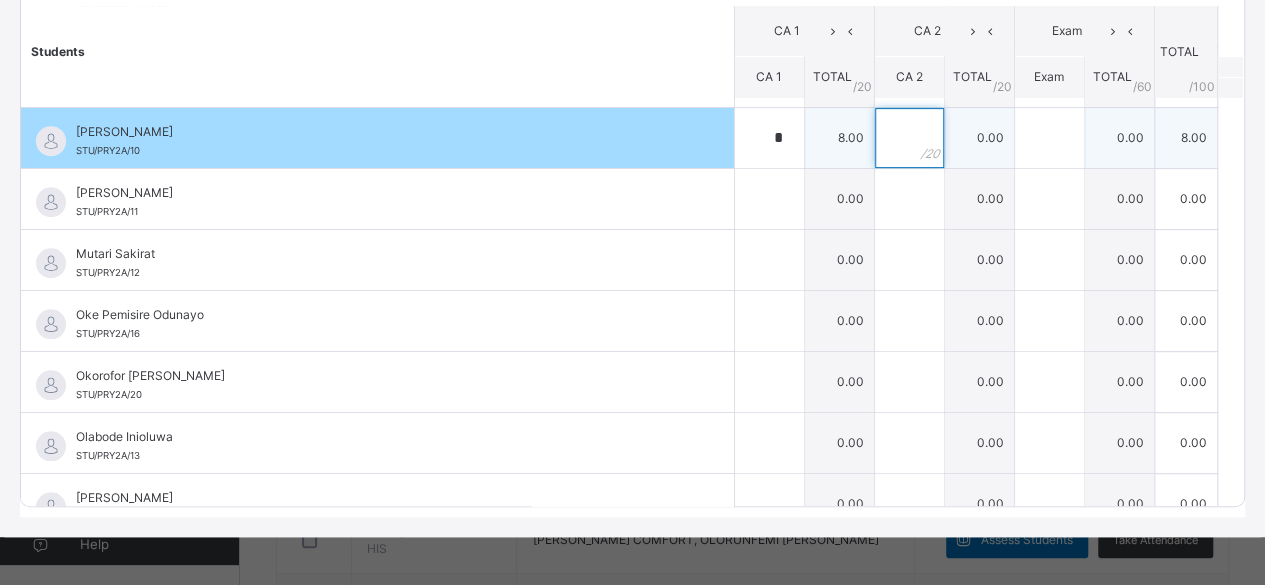 click at bounding box center (909, 138) 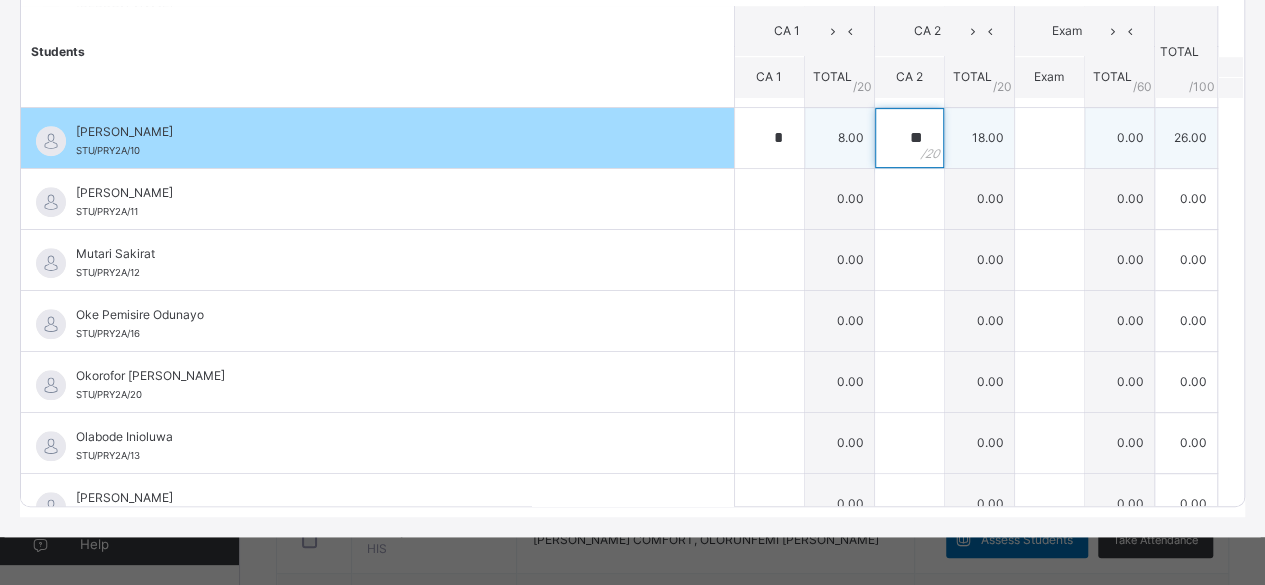 type on "**" 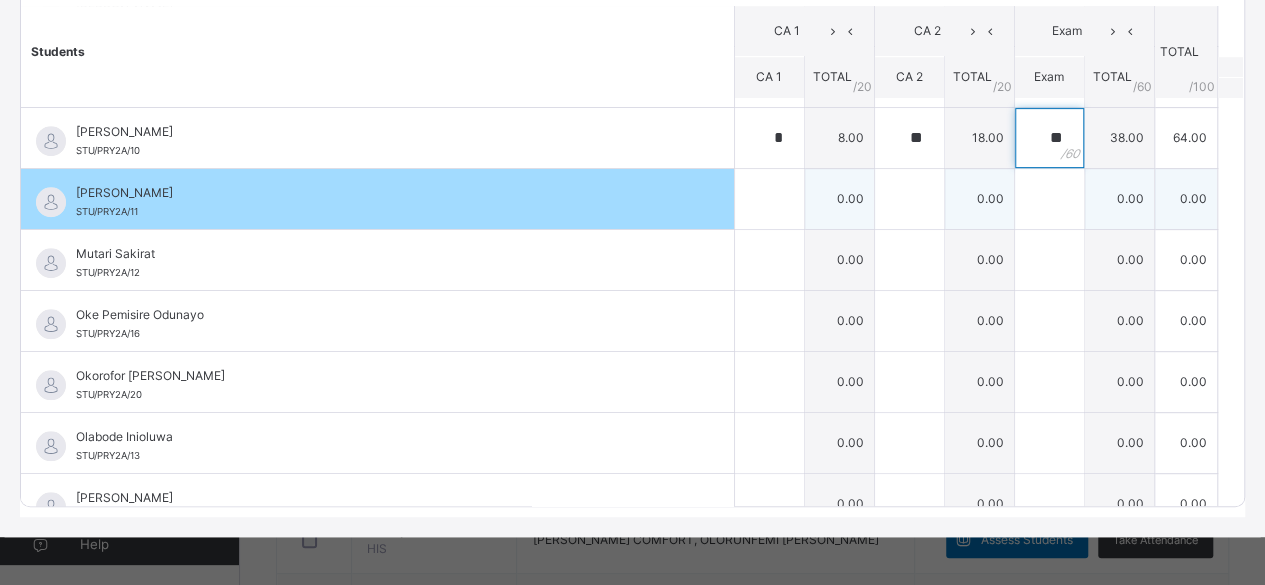 type on "**" 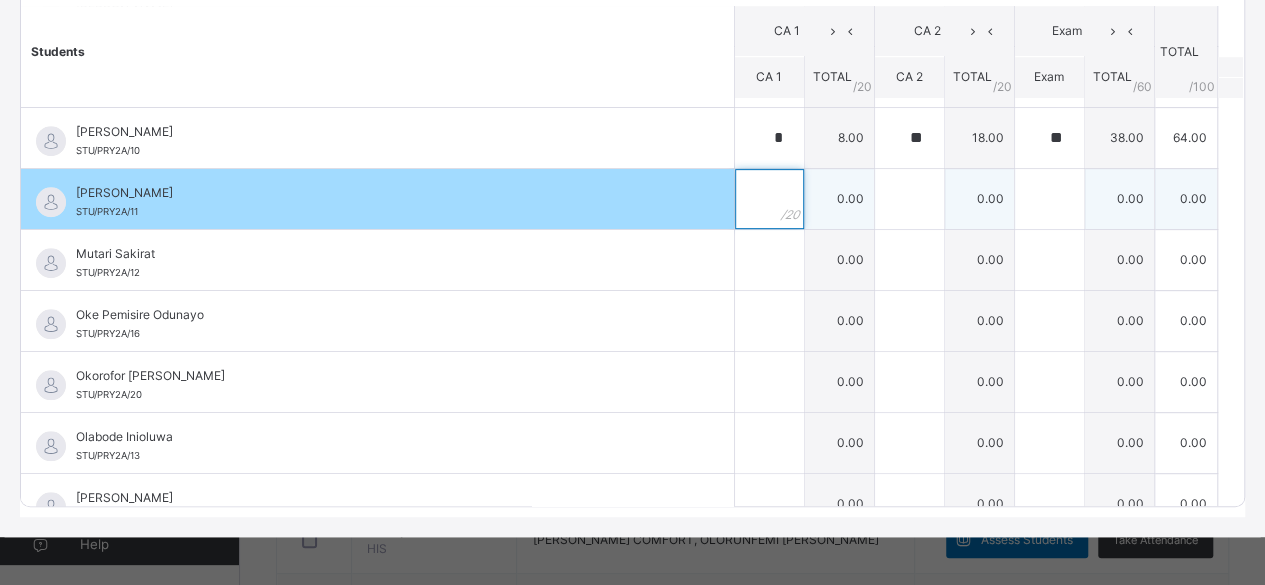 click at bounding box center [769, 199] 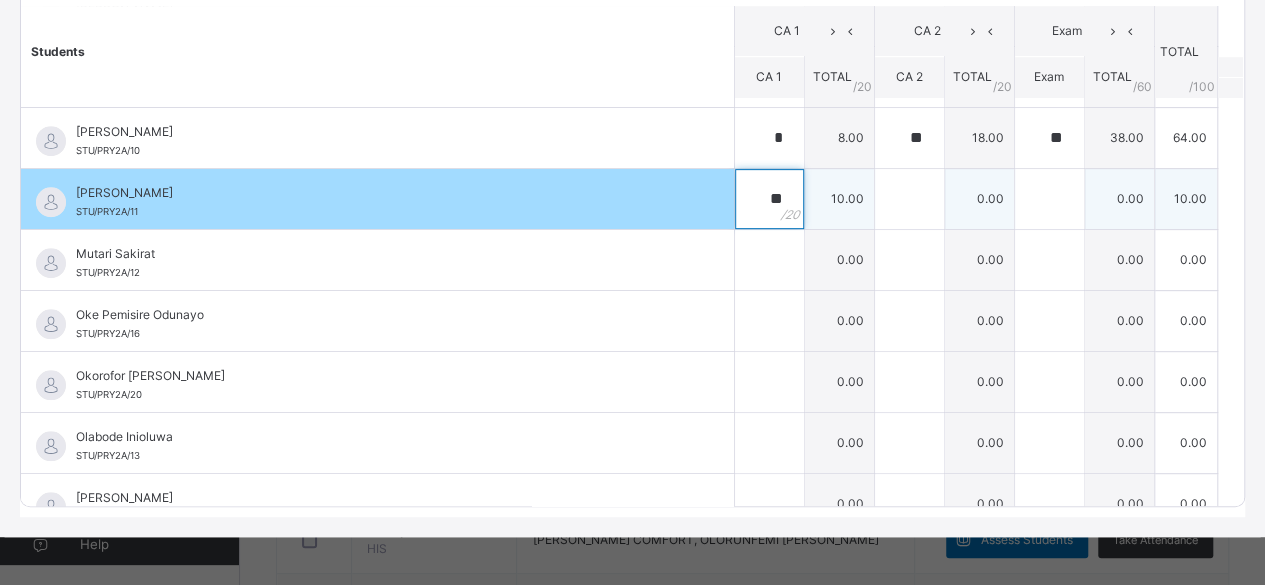 type on "**" 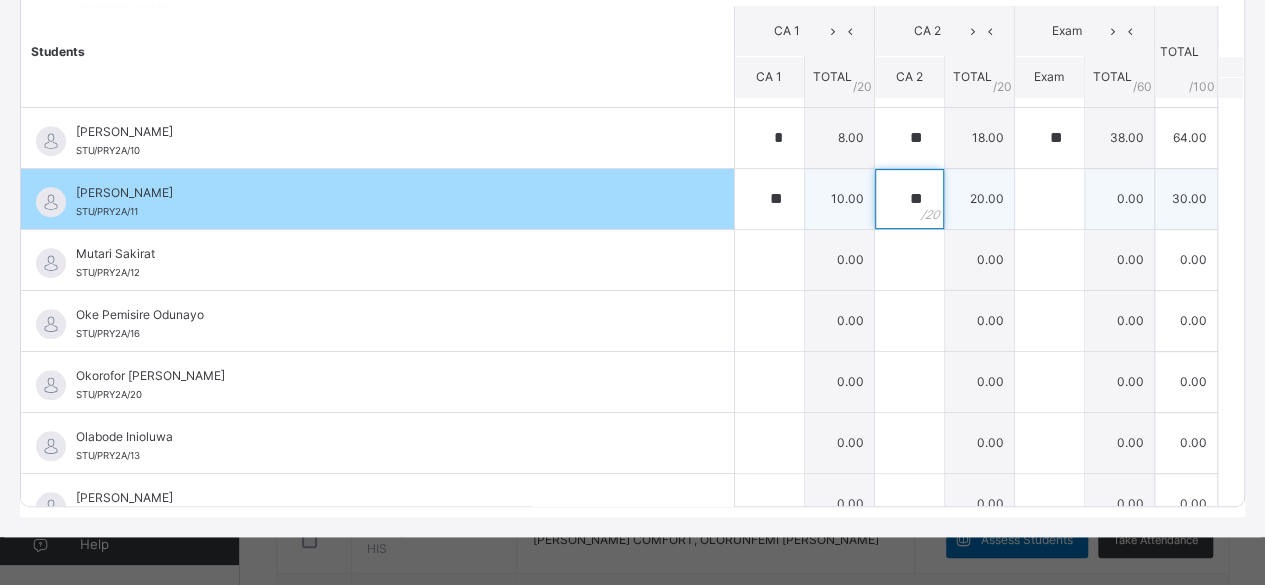 type on "**" 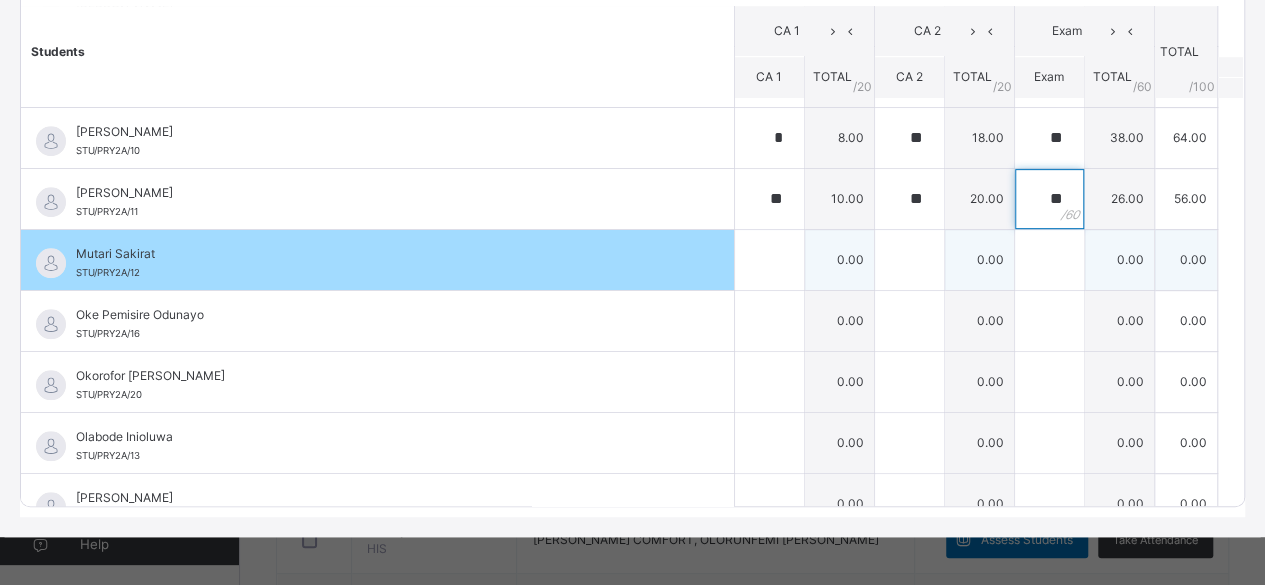 type on "**" 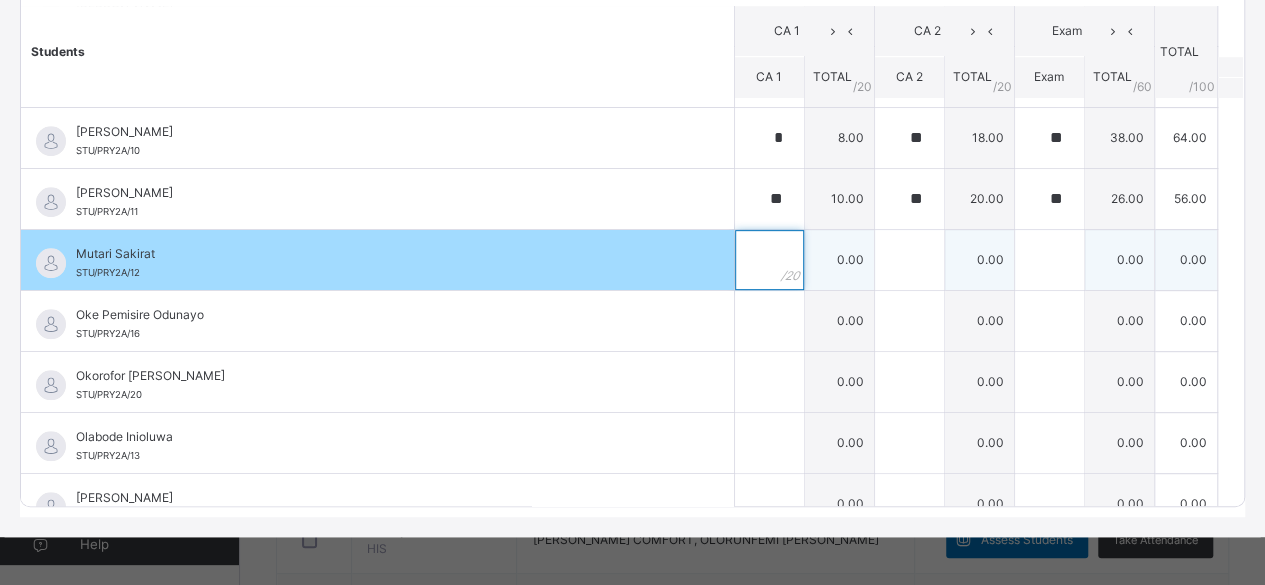 click at bounding box center [769, 260] 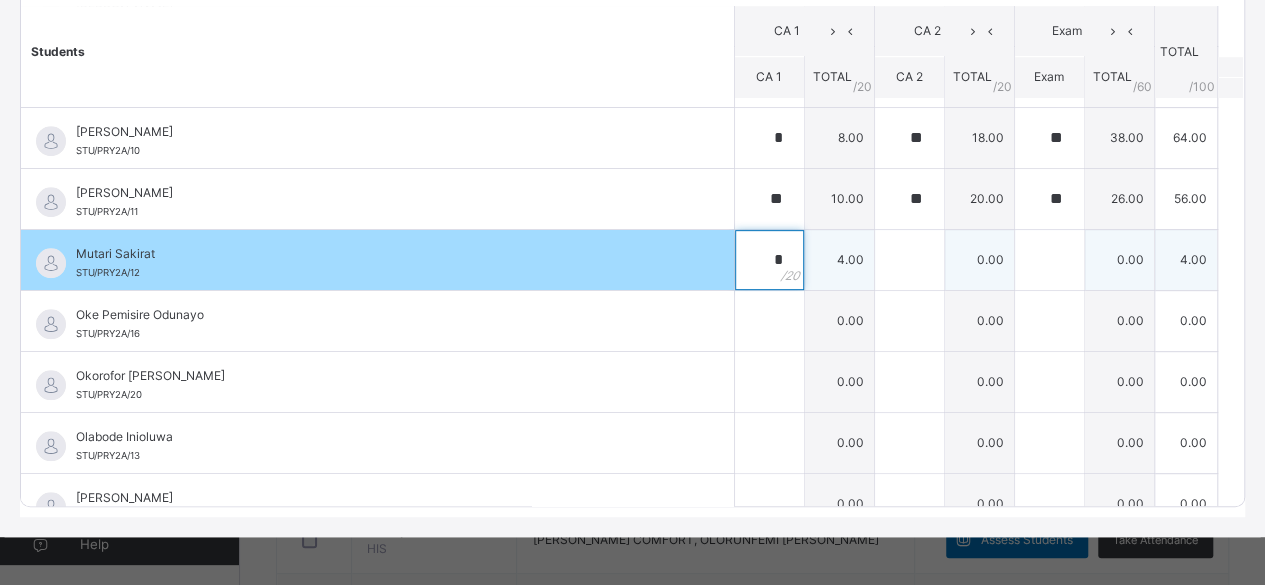 type on "*" 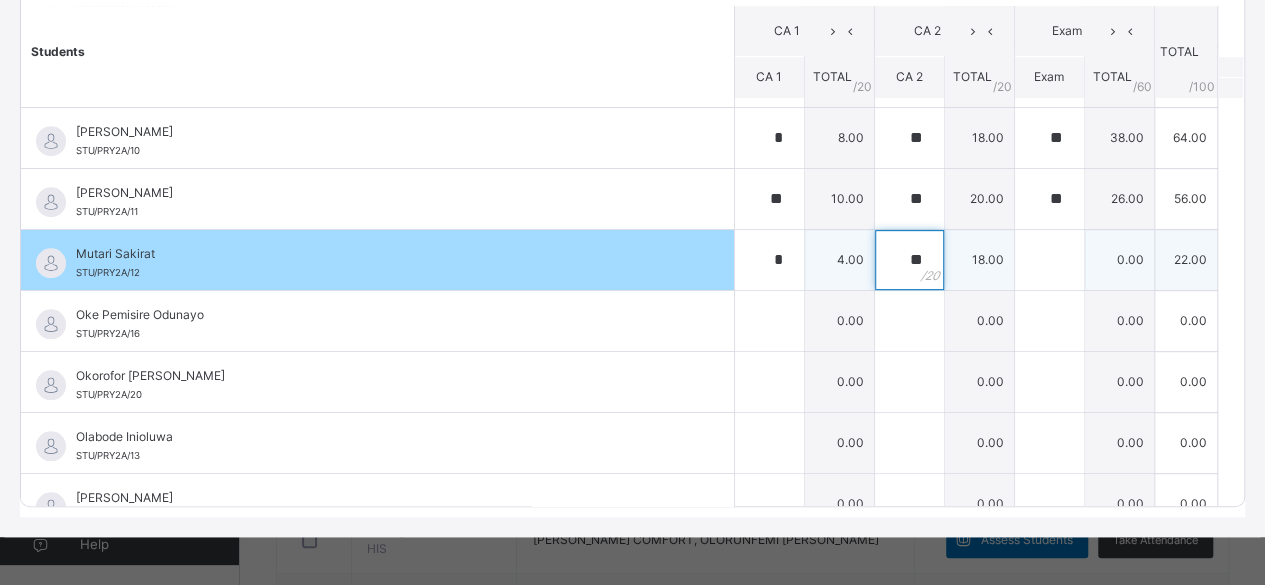 type on "**" 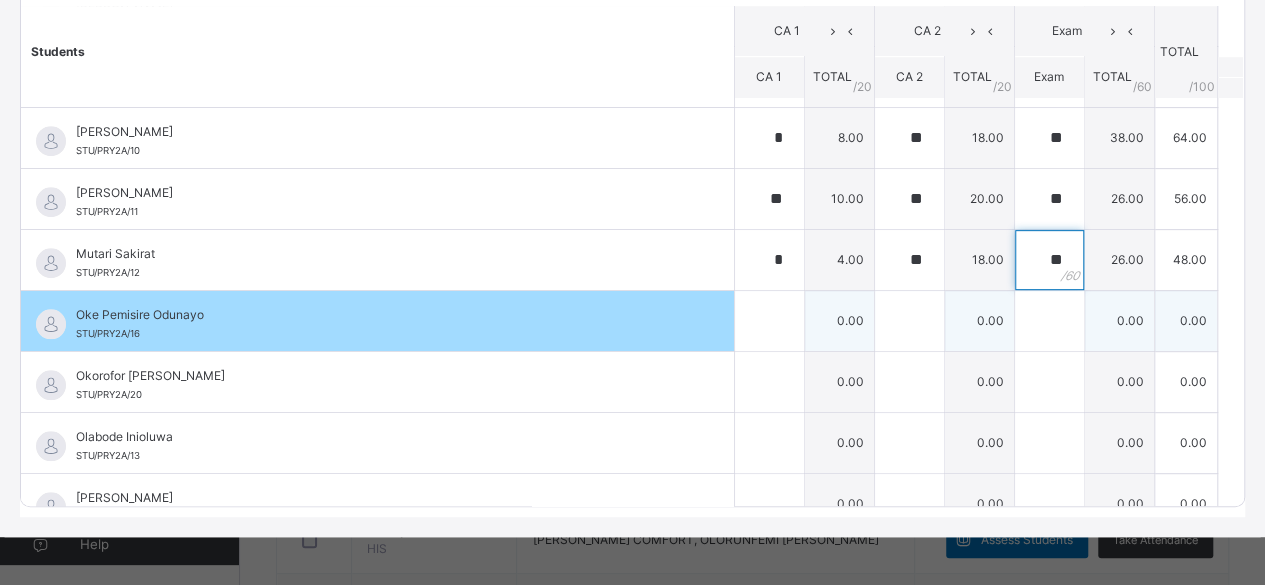 type on "**" 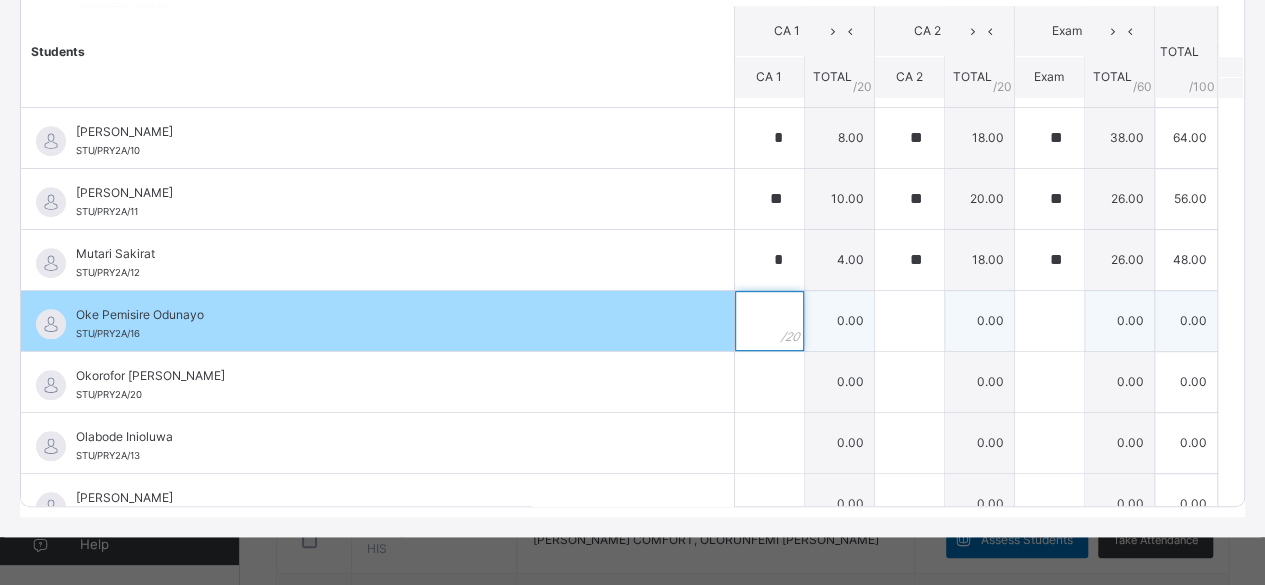 click at bounding box center [769, 321] 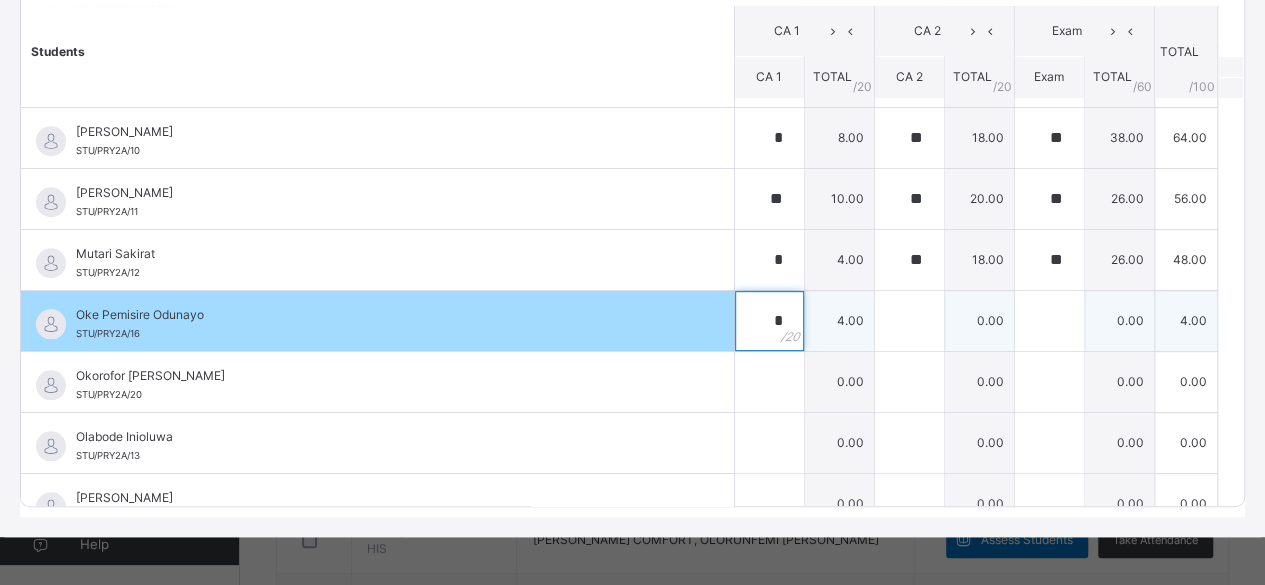 type on "*" 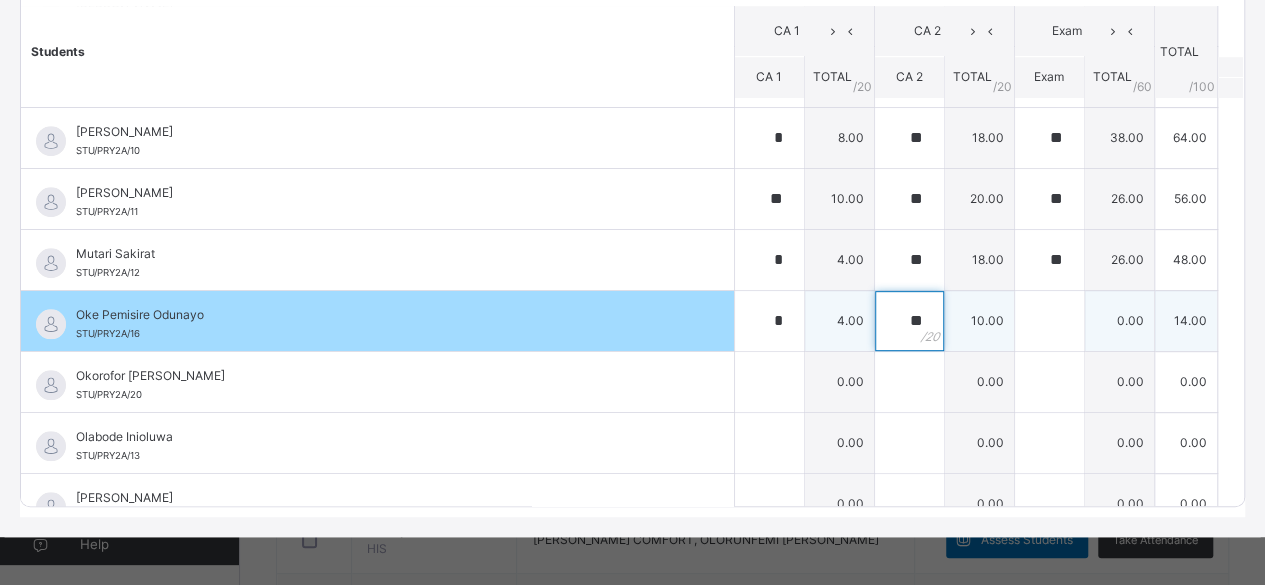 type on "**" 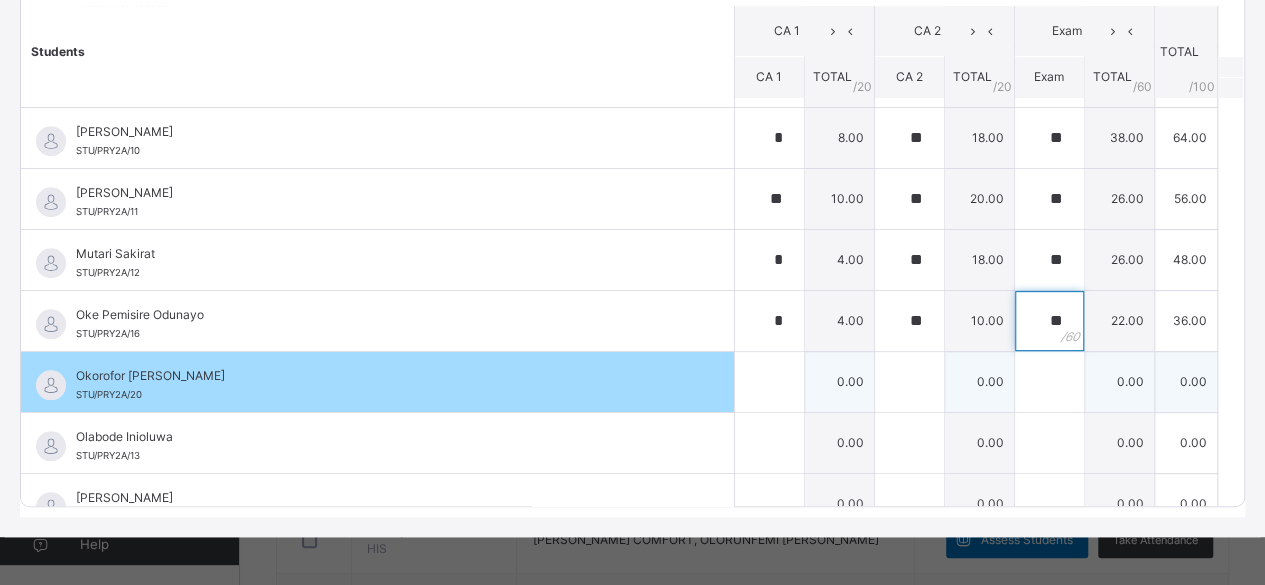 type on "**" 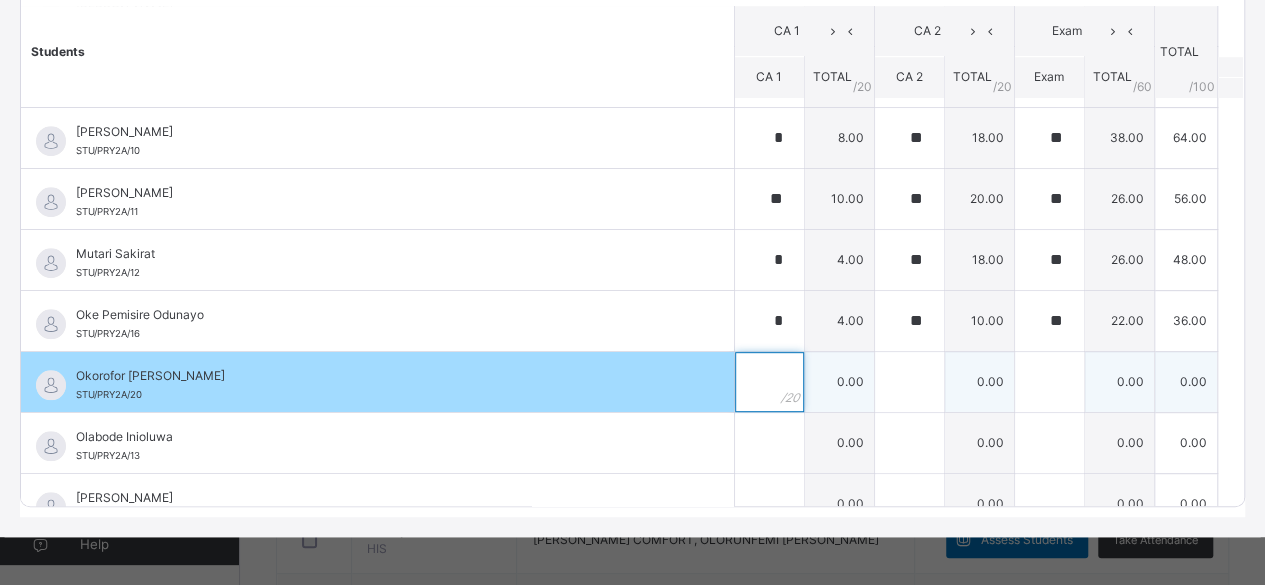 click at bounding box center (769, 382) 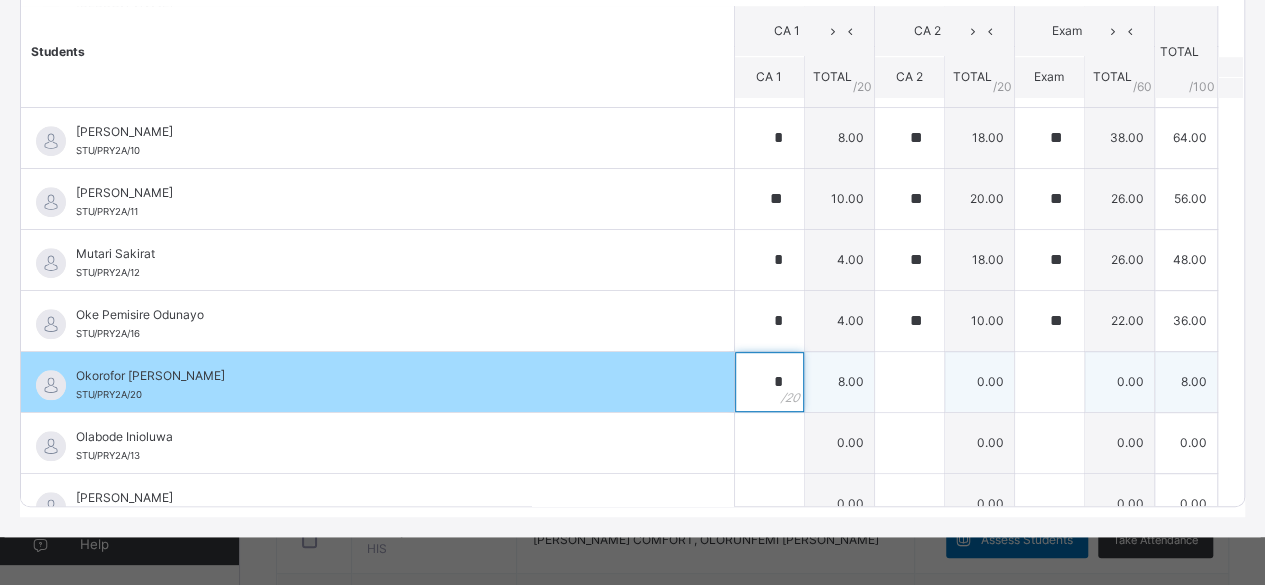 type on "*" 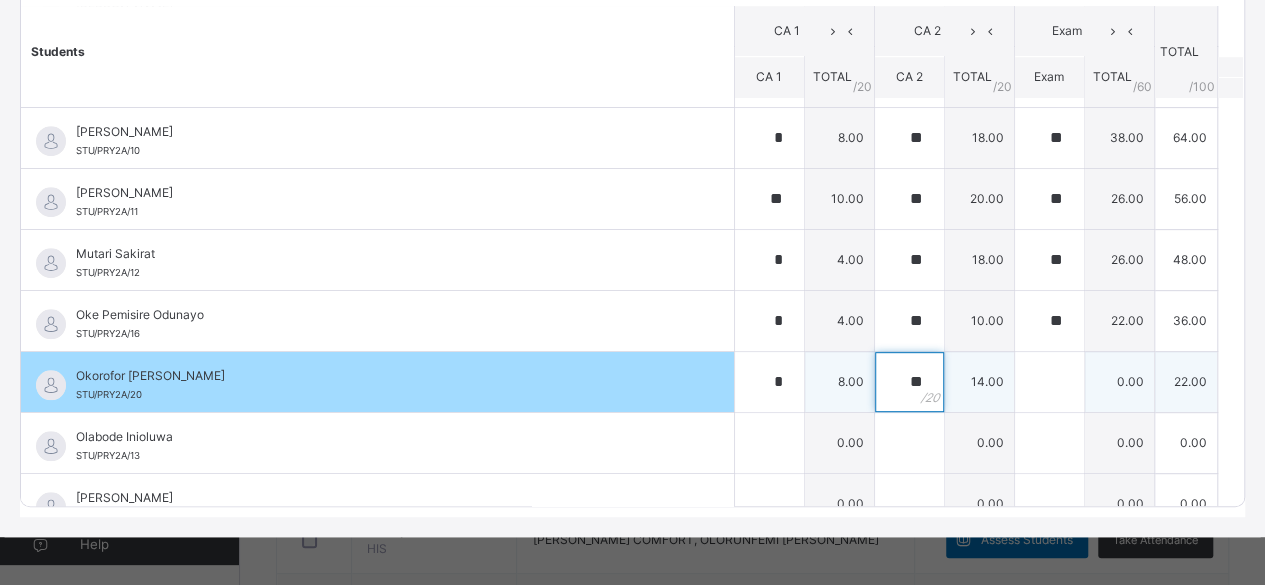 type on "**" 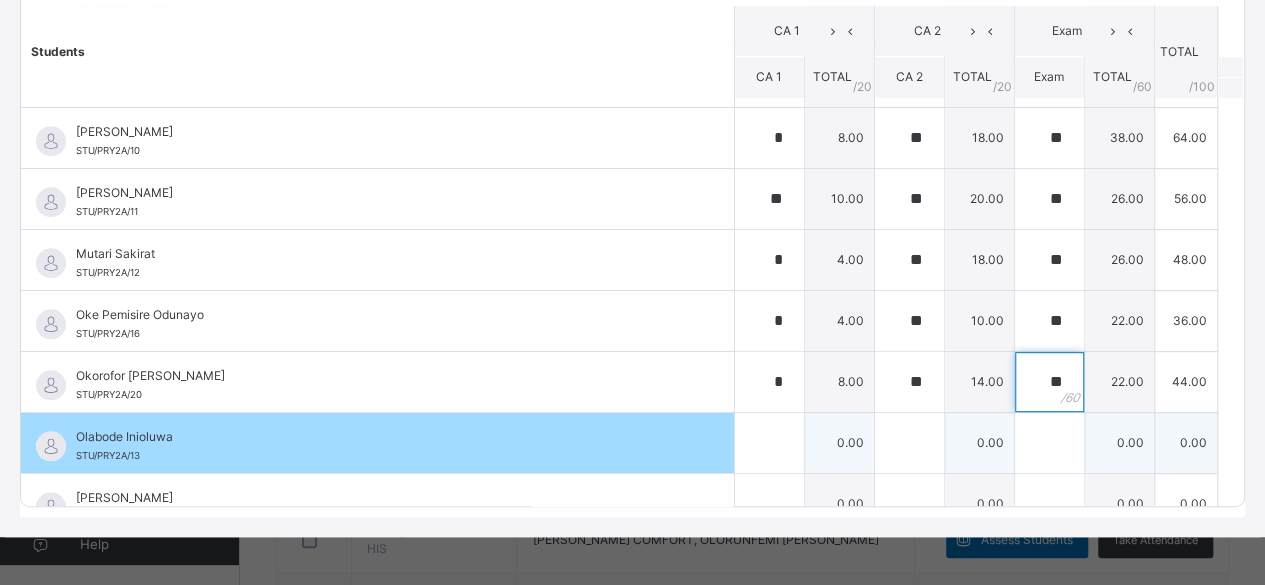 type on "**" 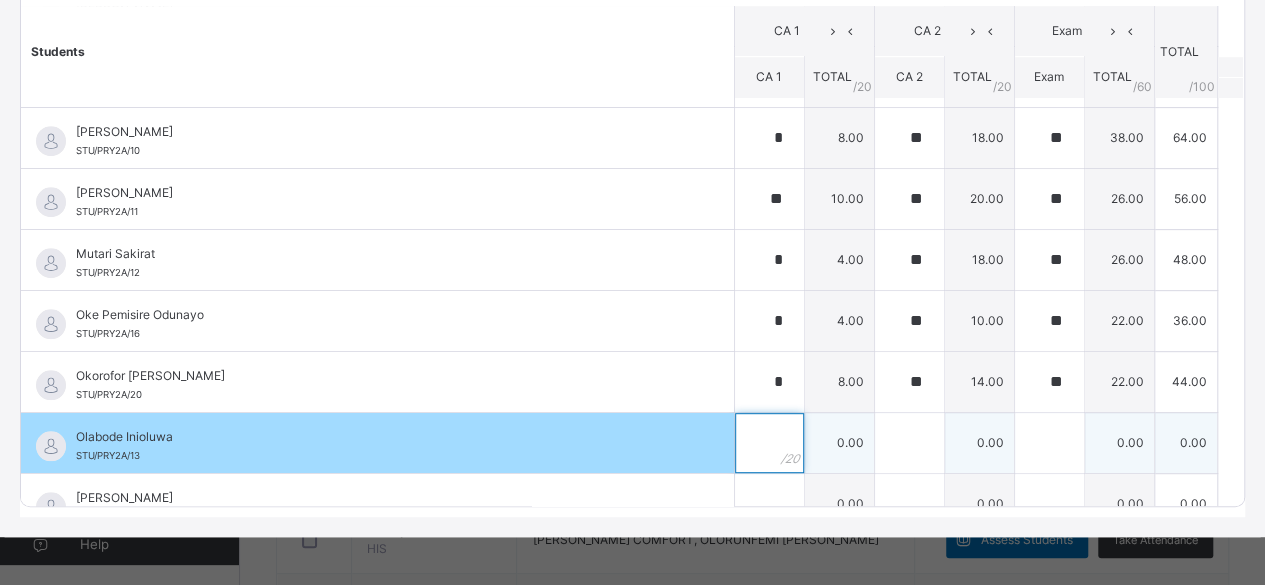 click at bounding box center [769, 443] 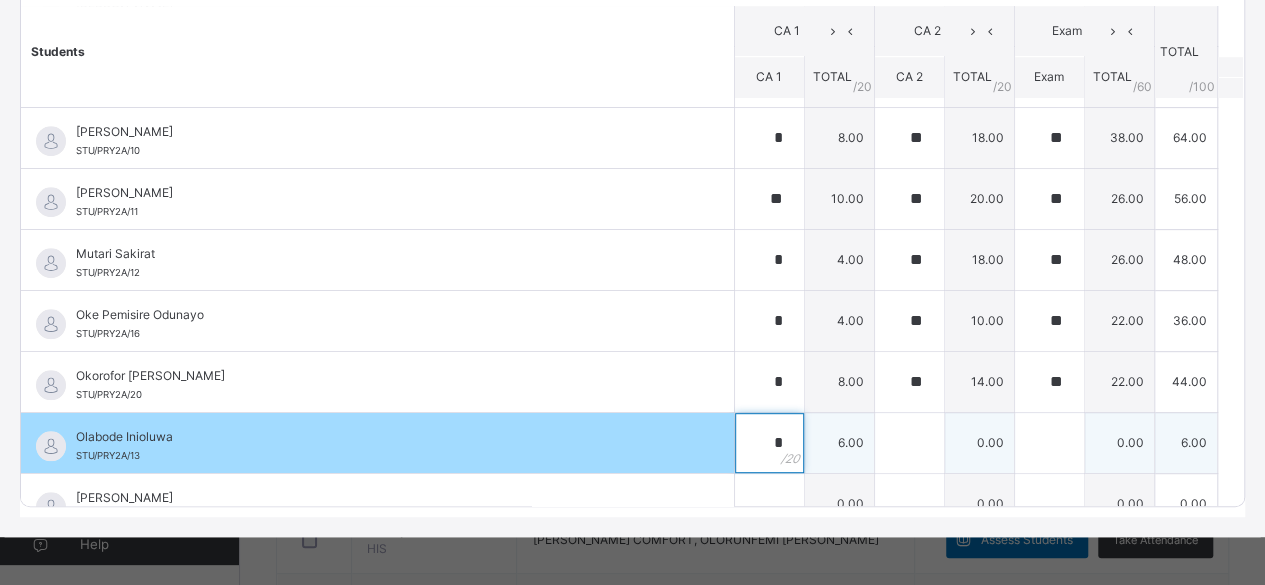 type on "*" 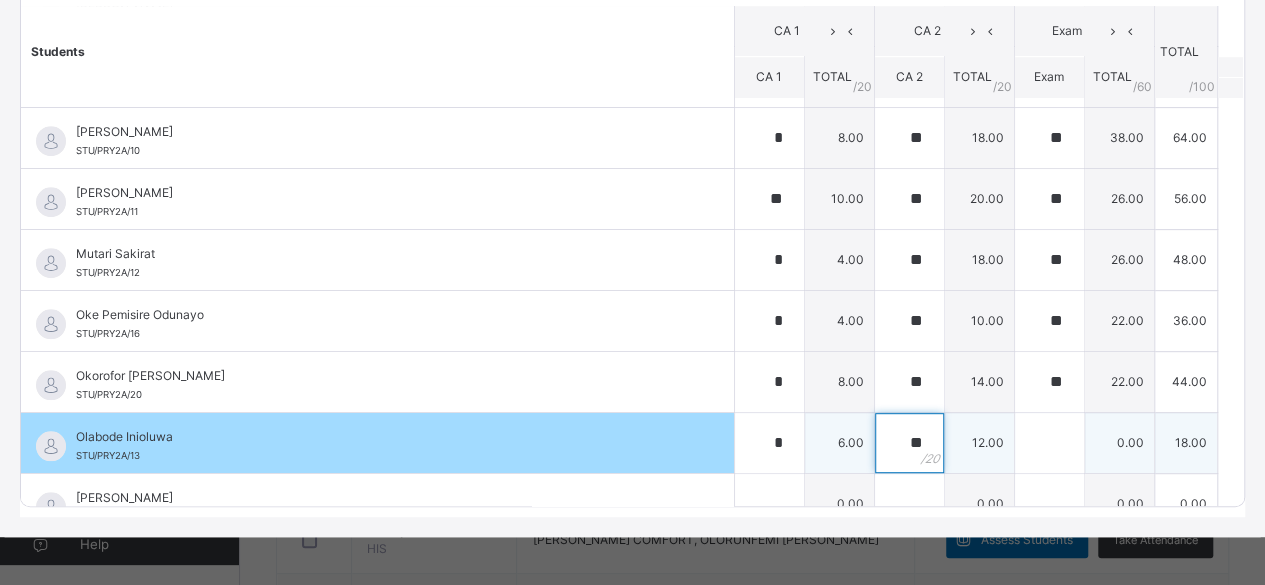 type on "**" 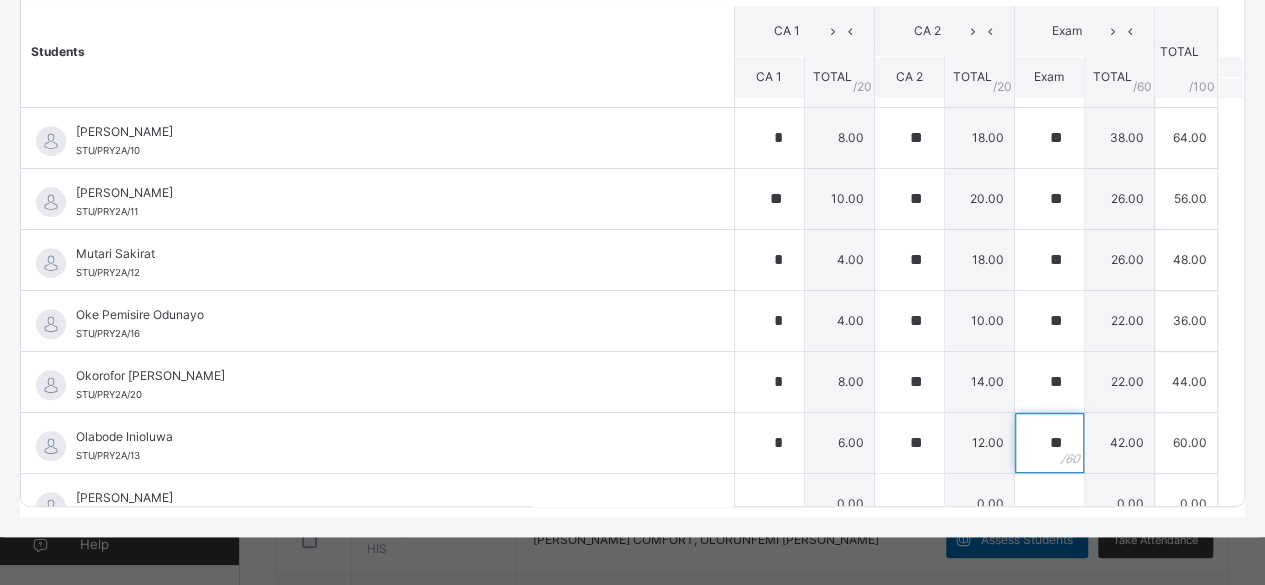 type on "**" 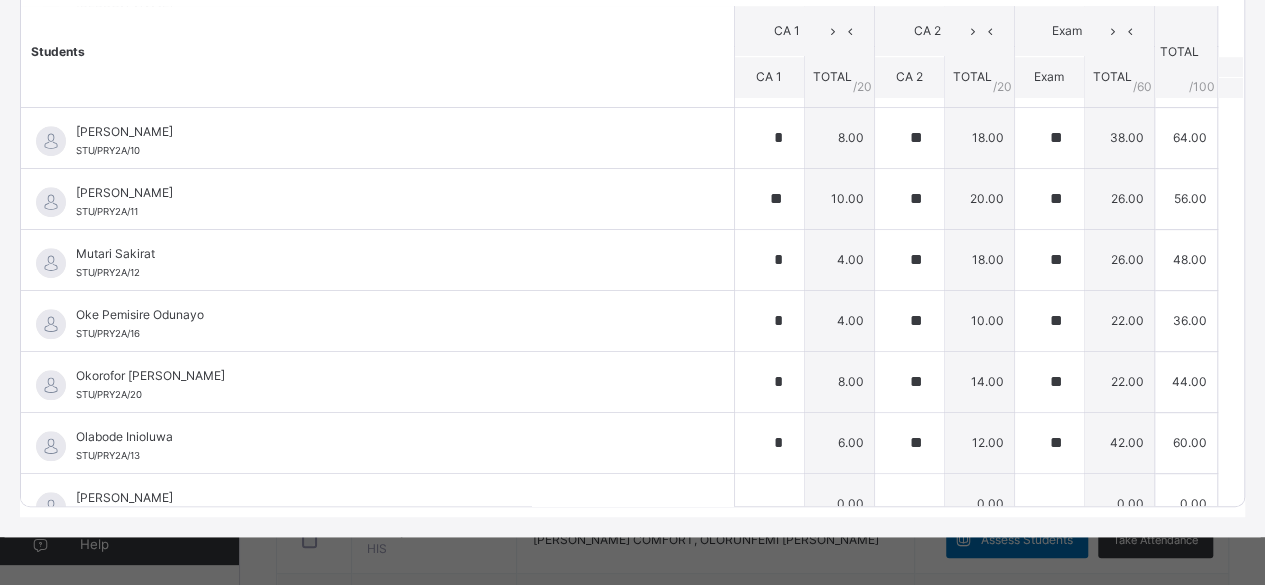 click on "Students" at bounding box center (377, 52) 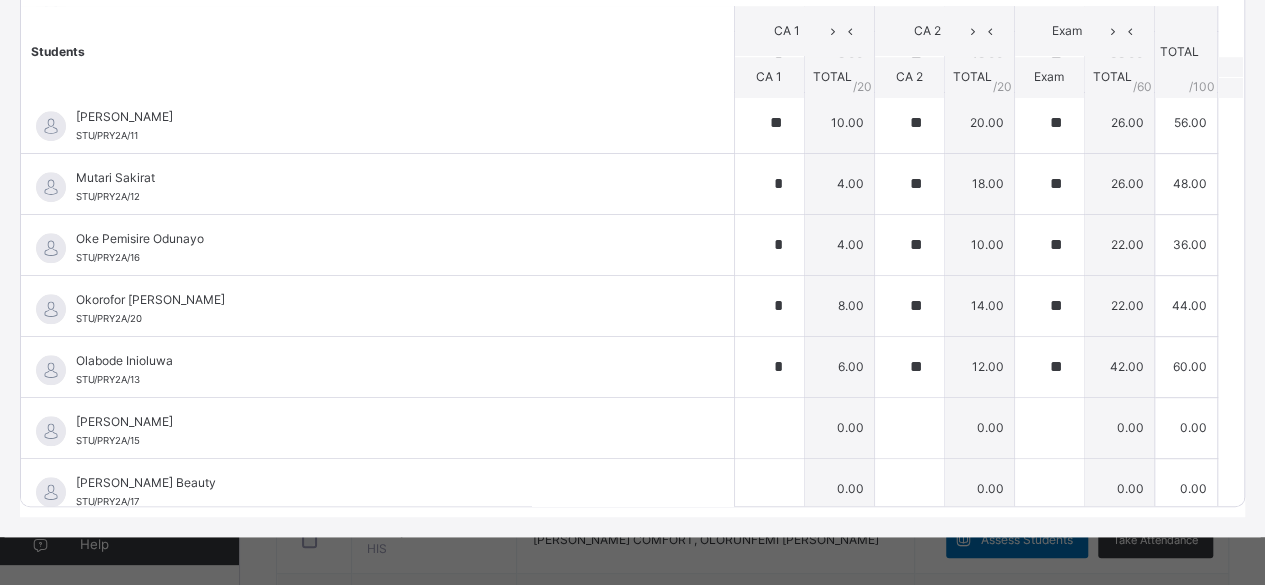 scroll, scrollTop: 804, scrollLeft: 0, axis: vertical 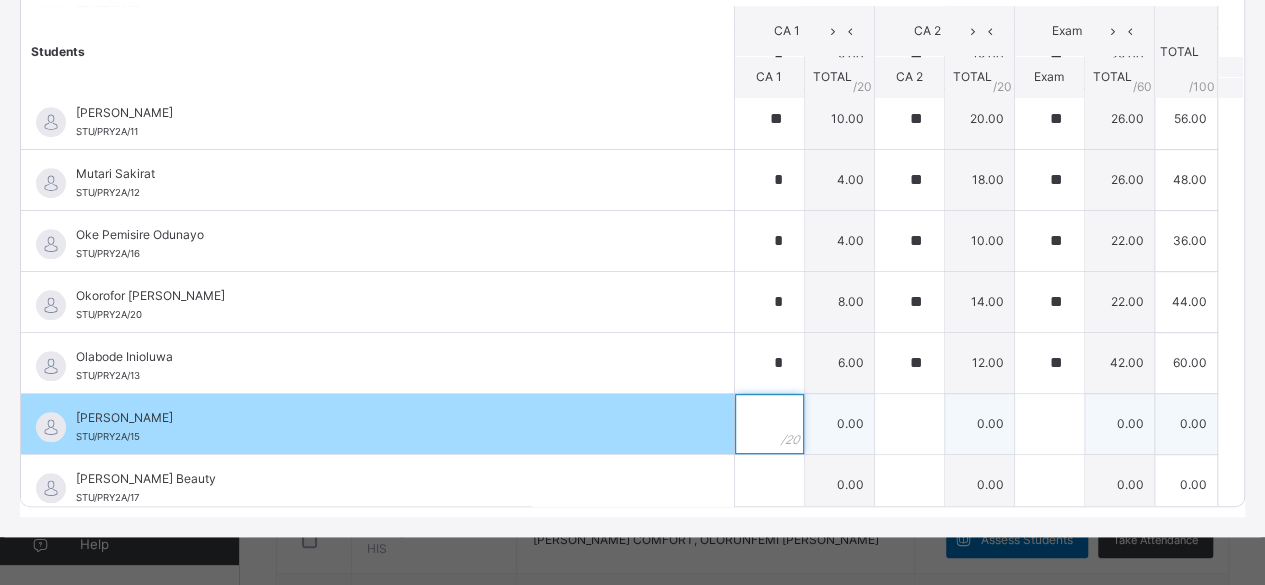 click at bounding box center [769, 424] 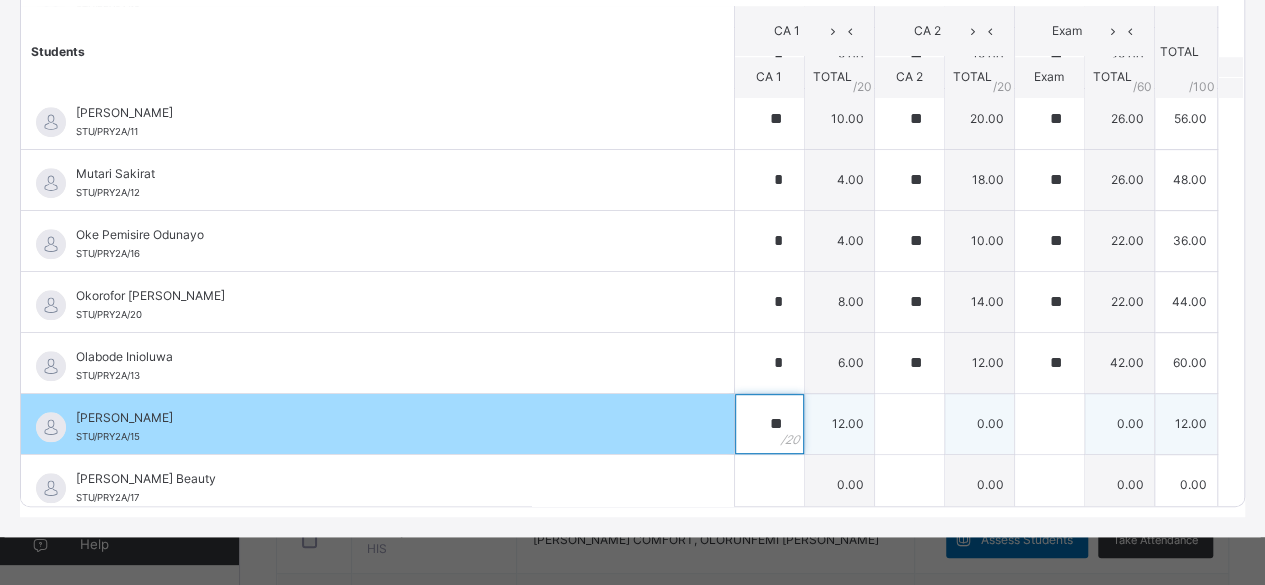 type on "**" 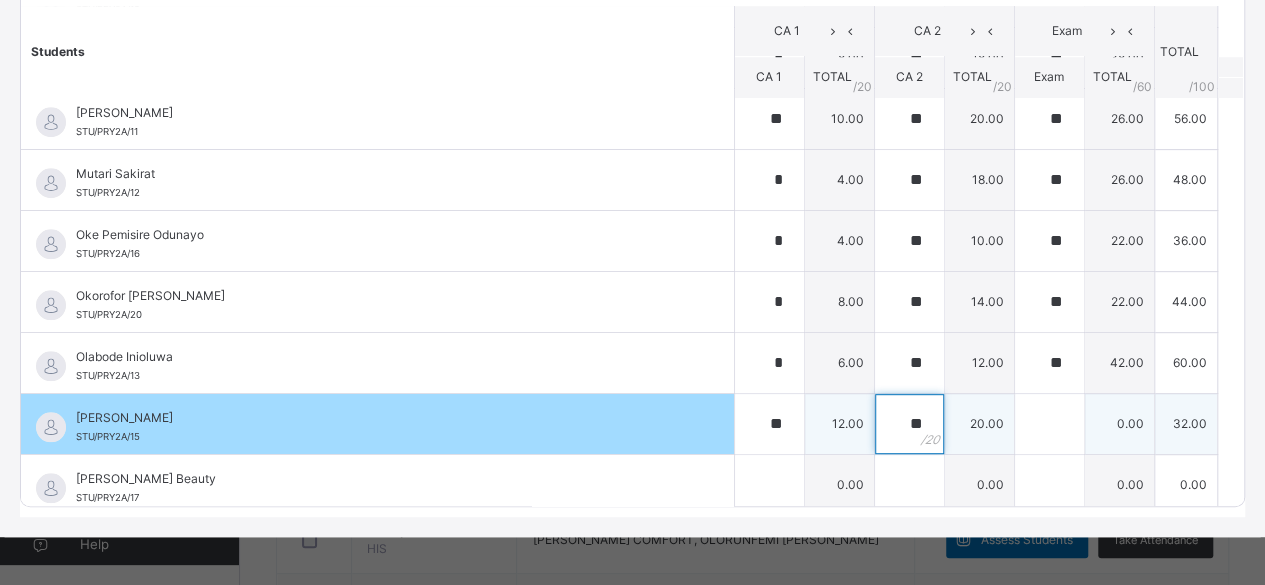 type on "**" 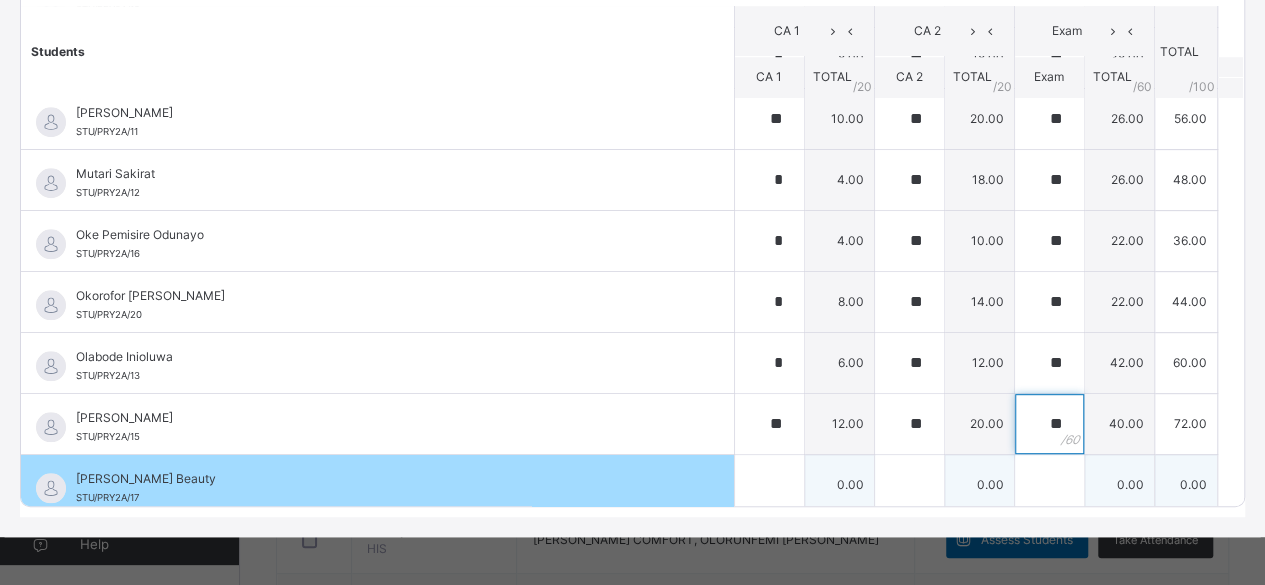 type on "**" 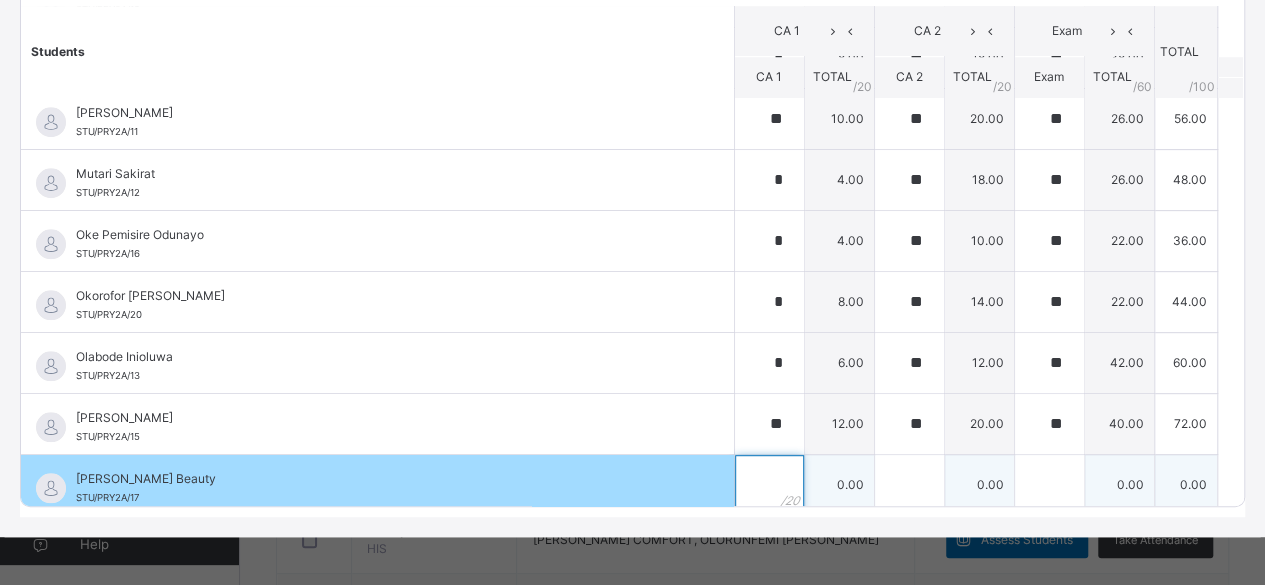 click at bounding box center (769, 485) 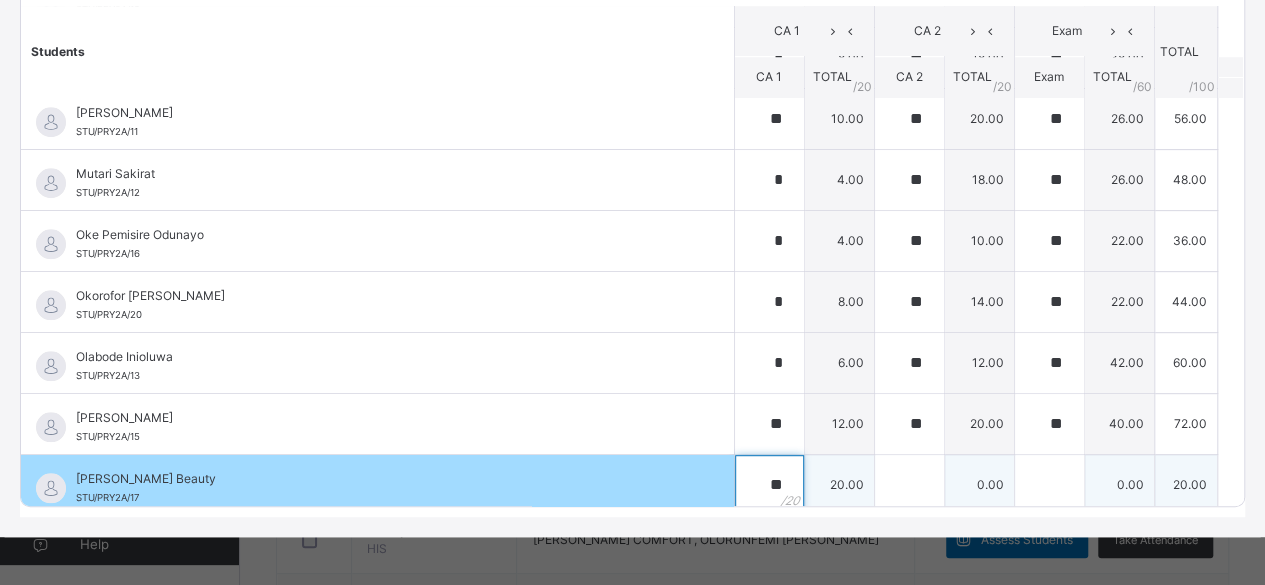type on "**" 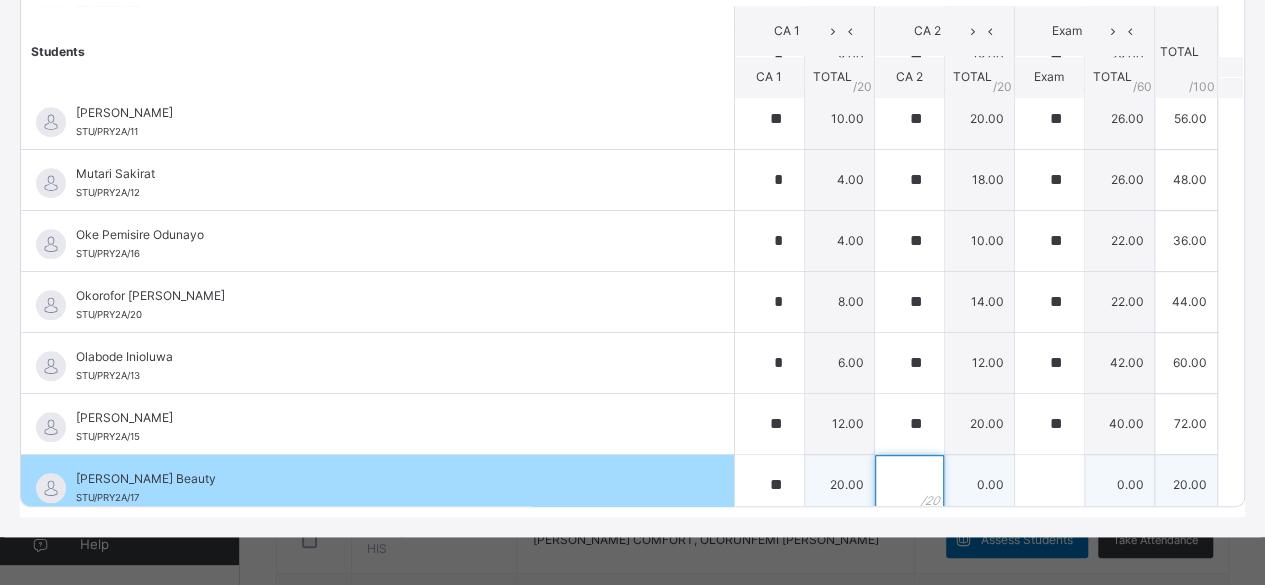 scroll, scrollTop: 805, scrollLeft: 0, axis: vertical 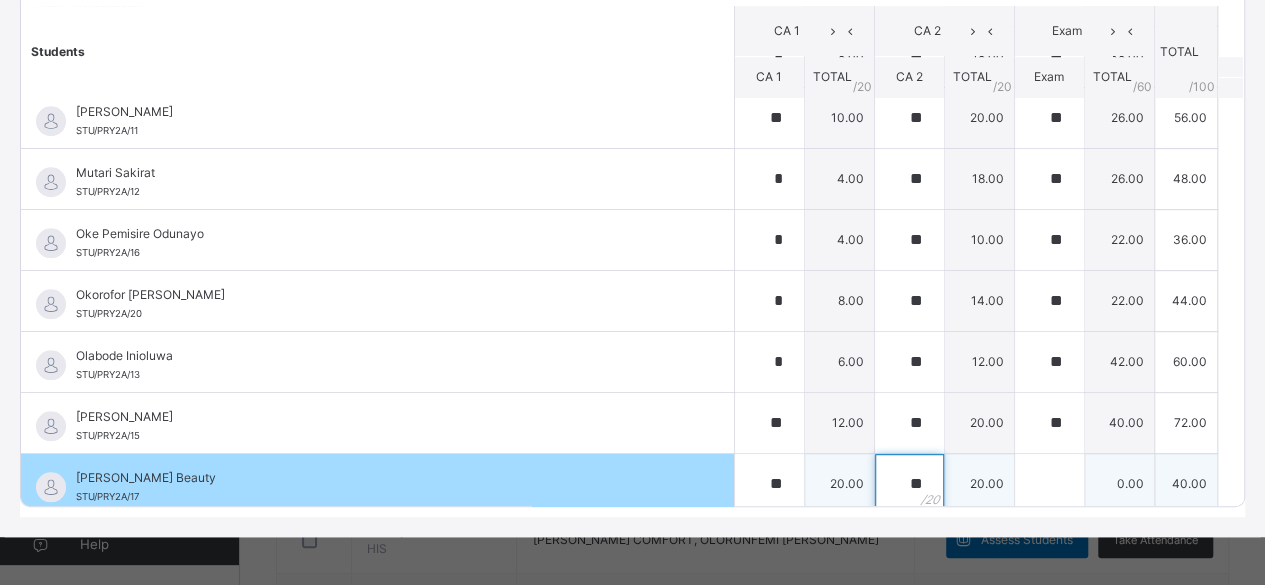 type on "**" 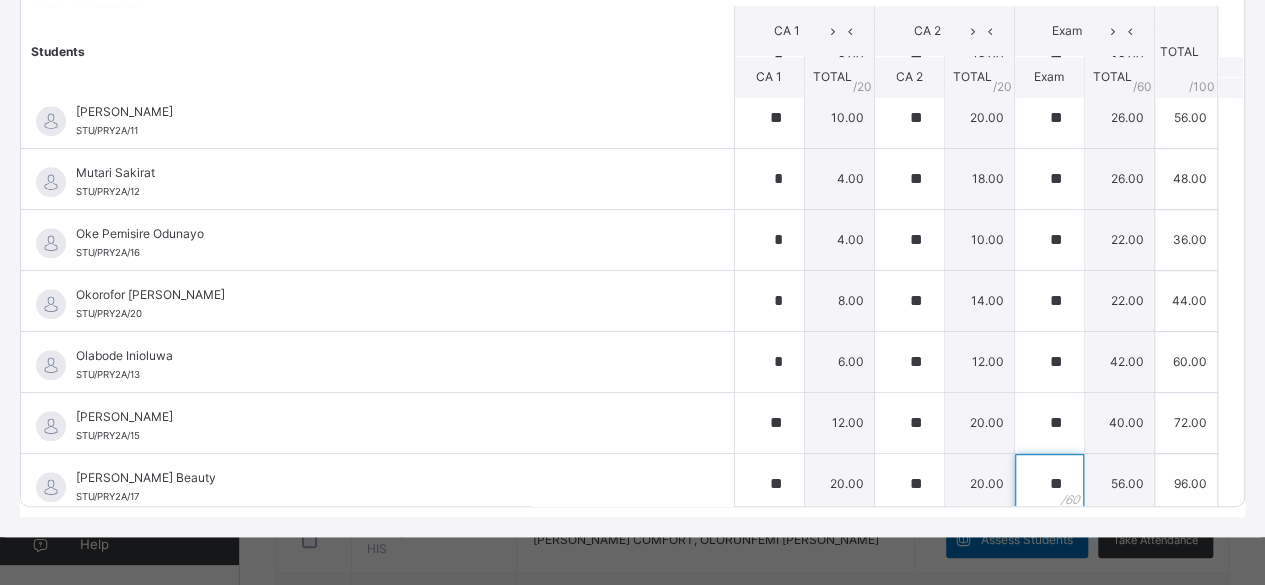 type on "**" 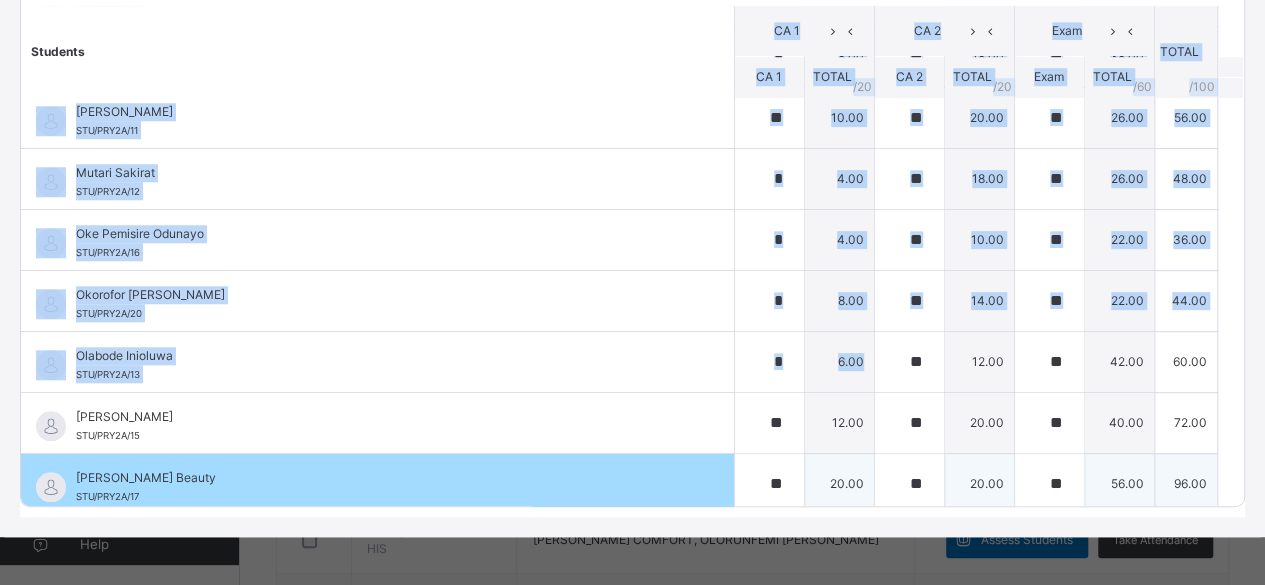 drag, startPoint x: 504, startPoint y: 62, endPoint x: 976, endPoint y: 455, distance: 614.193 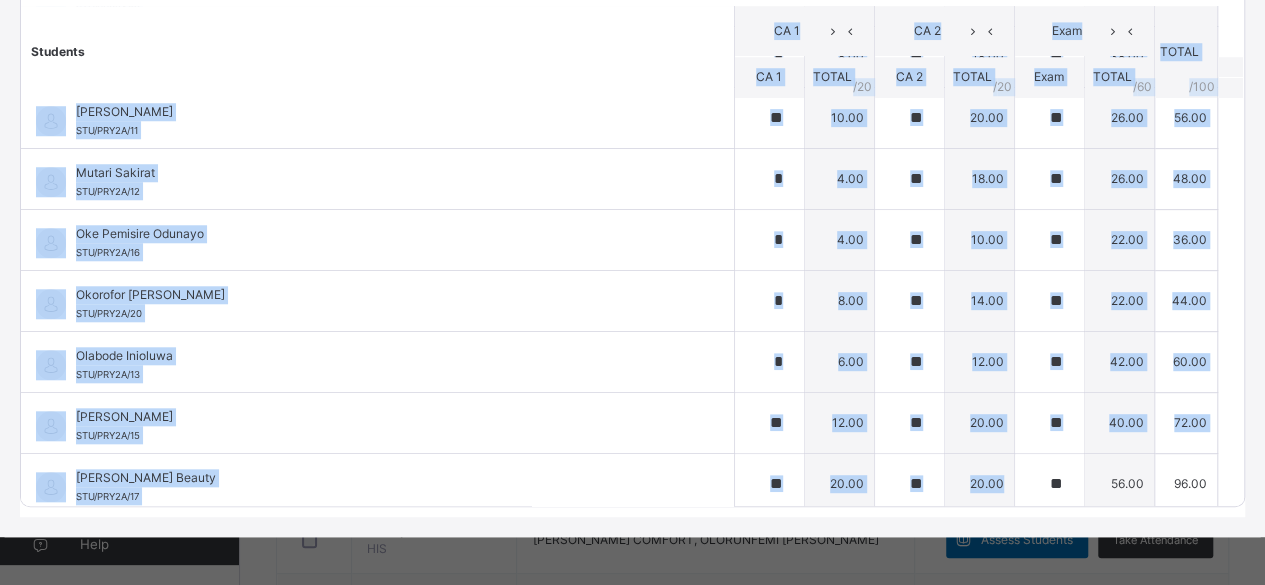 click on "Students" at bounding box center (377, 52) 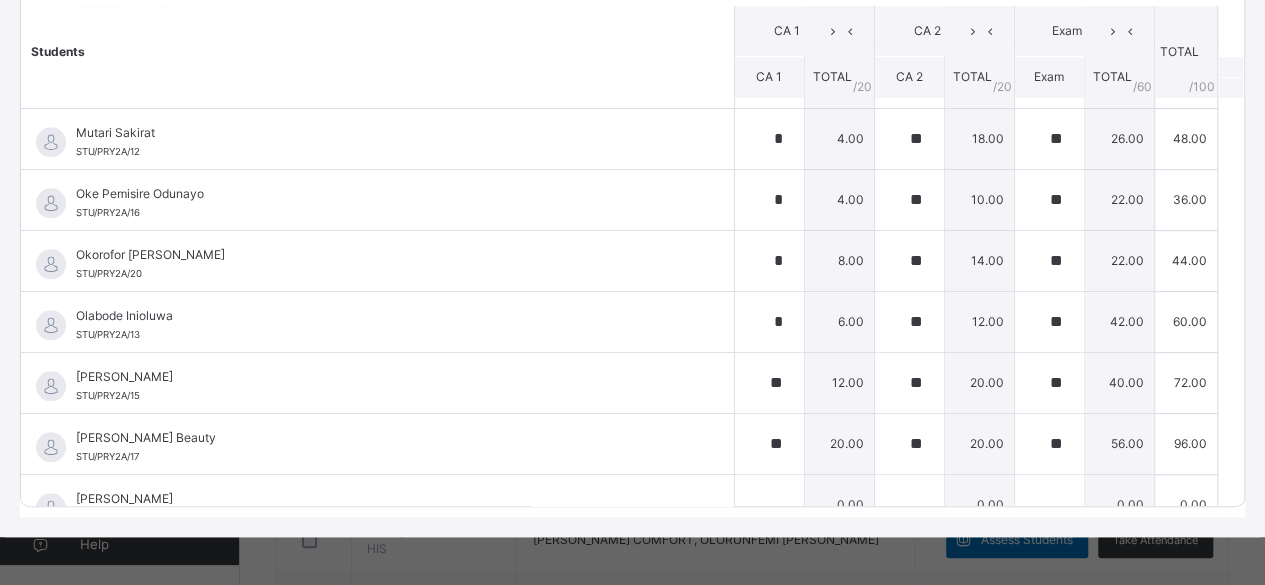 scroll, scrollTop: 866, scrollLeft: 0, axis: vertical 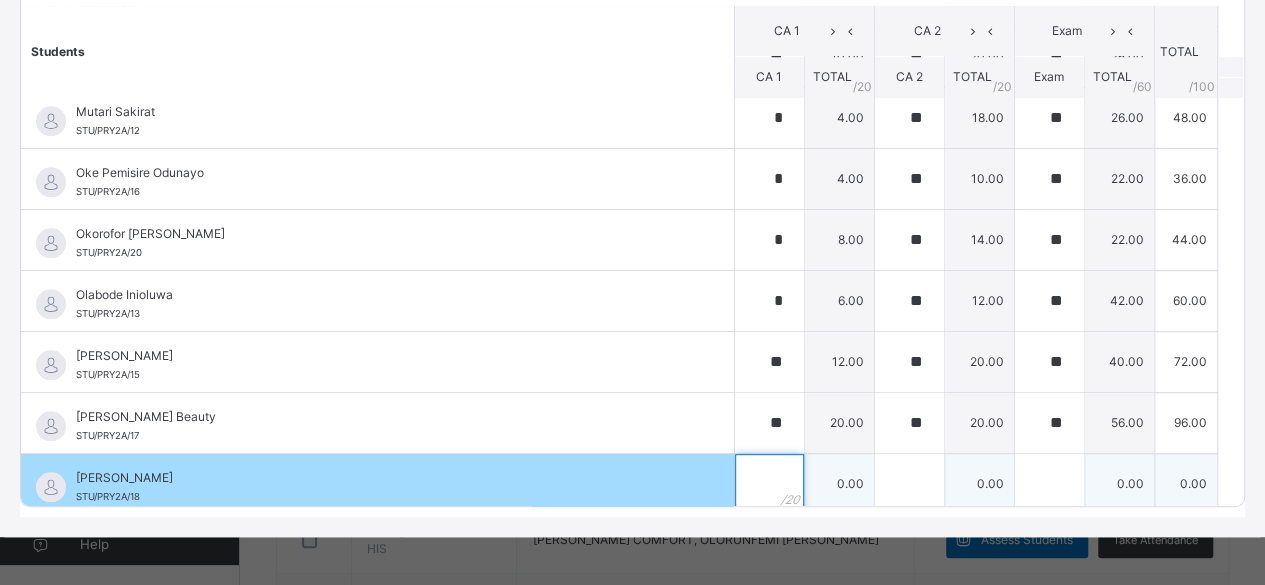 click at bounding box center (769, 484) 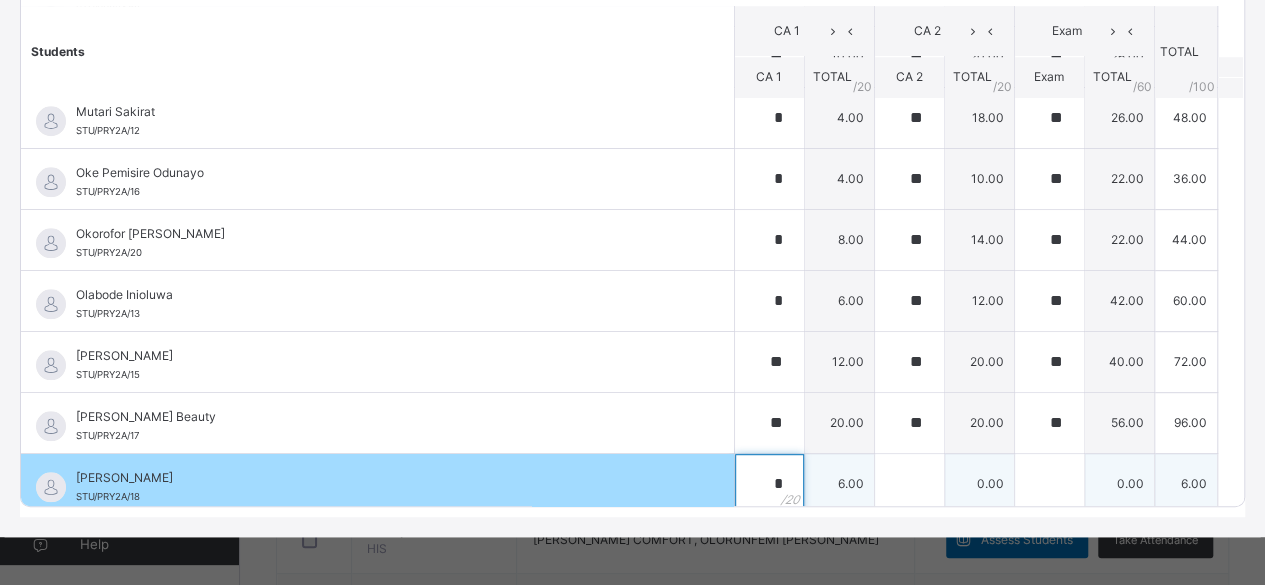 type on "*" 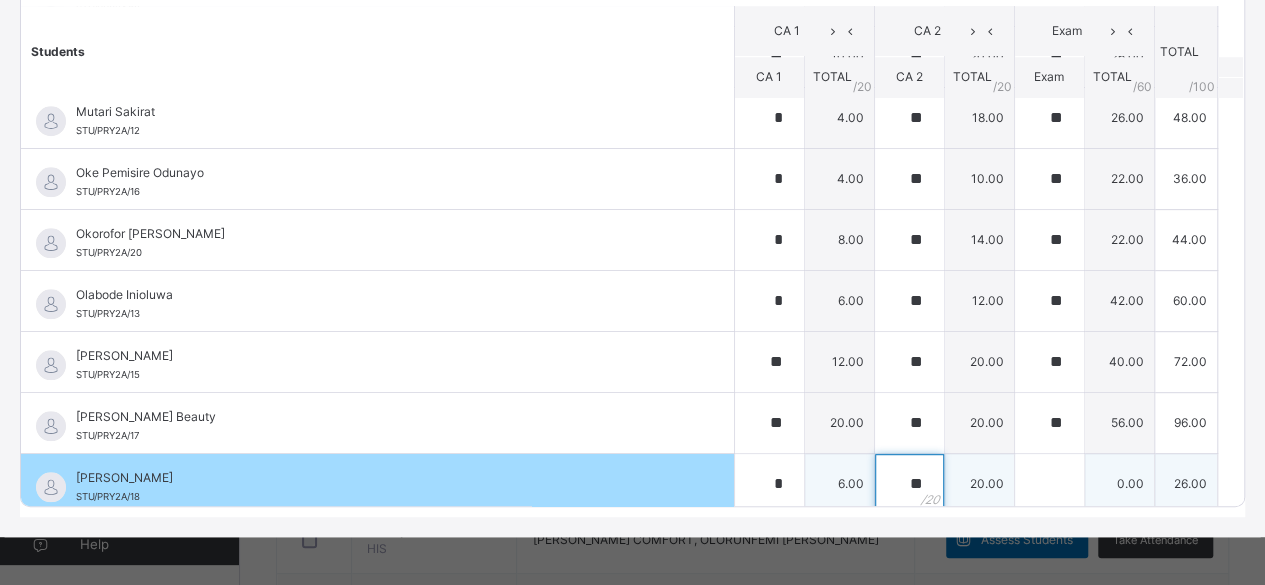 type on "**" 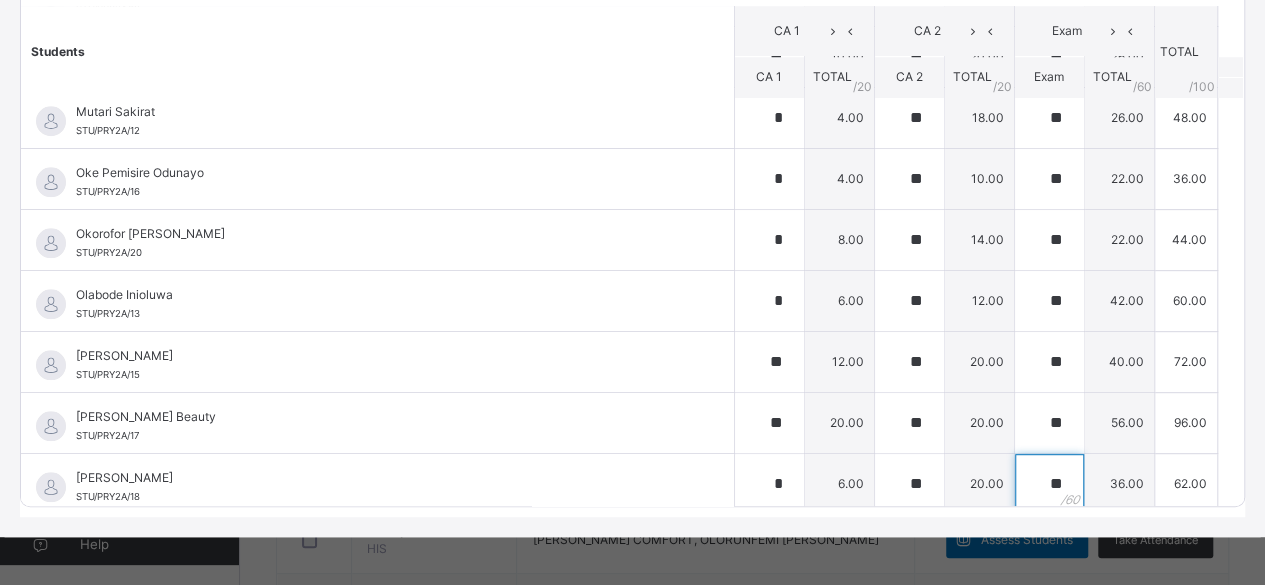 type on "**" 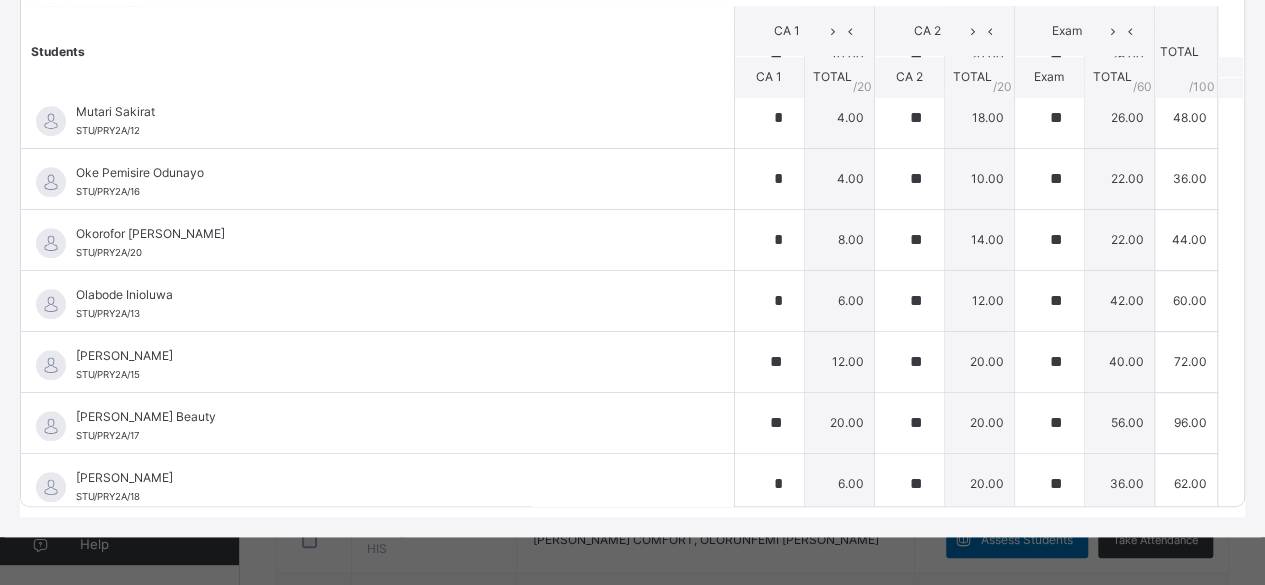 click on "Students" at bounding box center (377, 52) 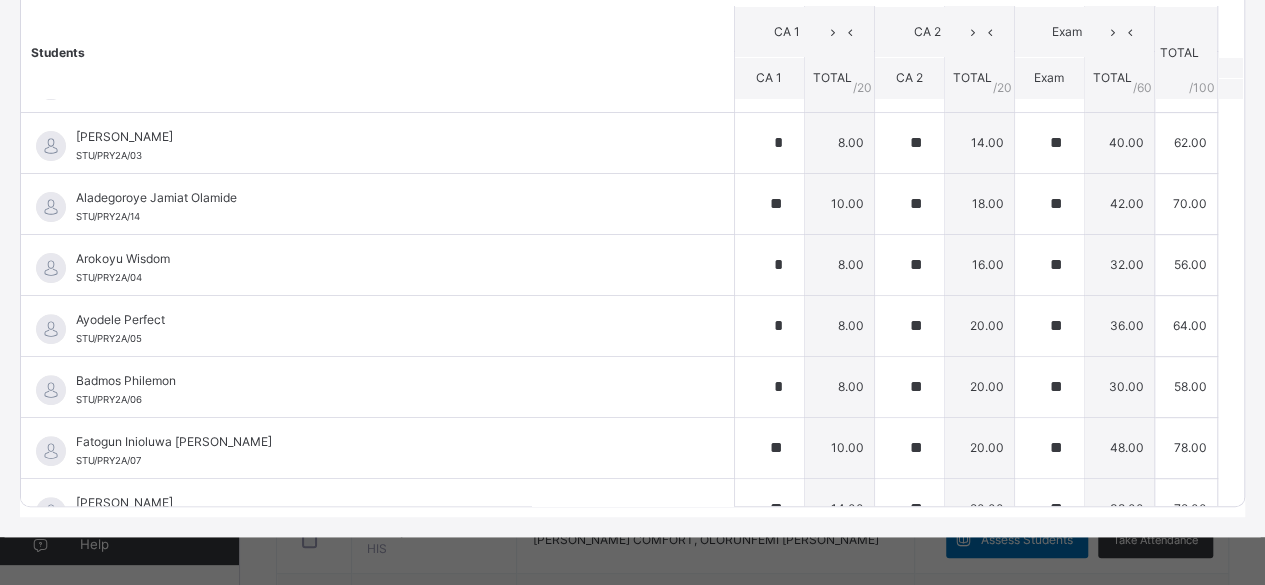 scroll, scrollTop: 32, scrollLeft: 0, axis: vertical 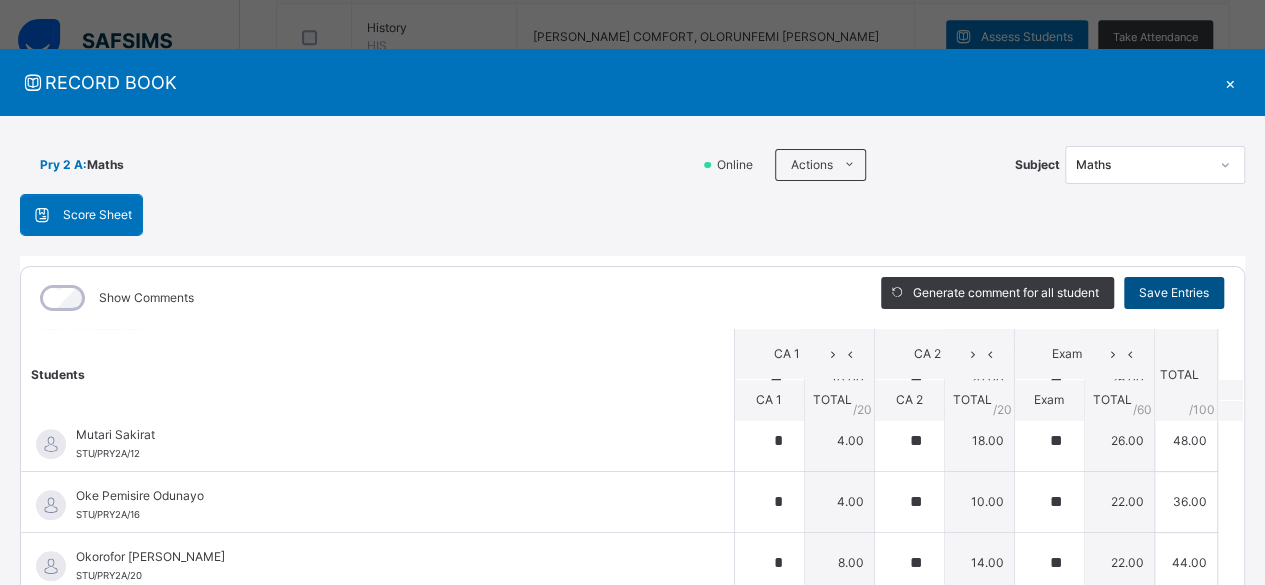 click on "Save Entries" at bounding box center [1174, 293] 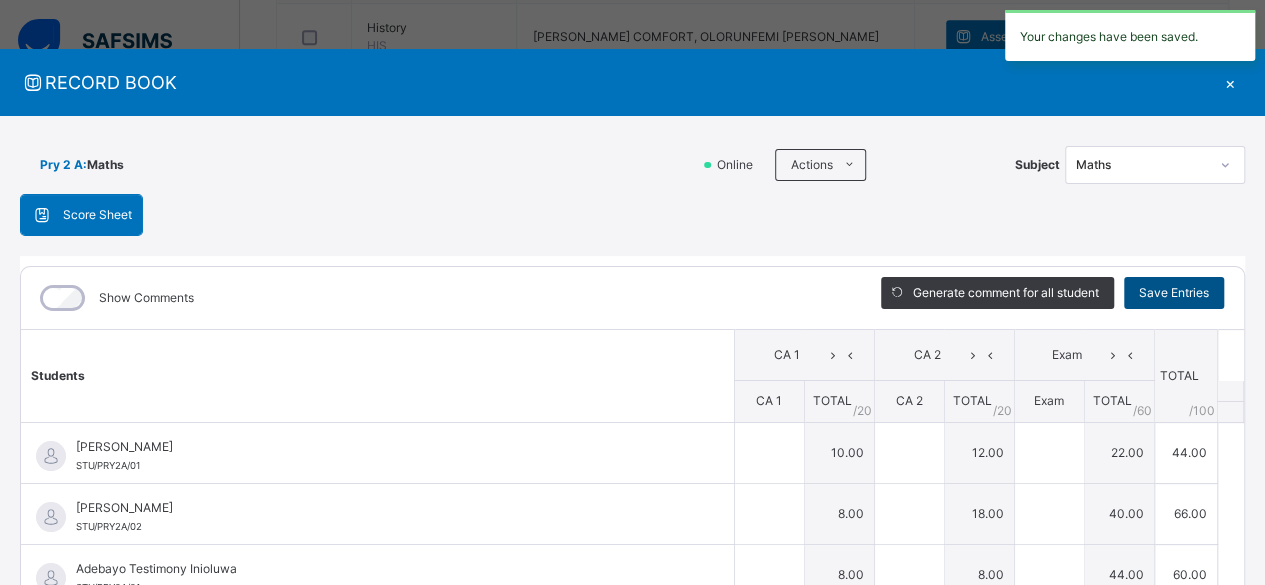 type on "**" 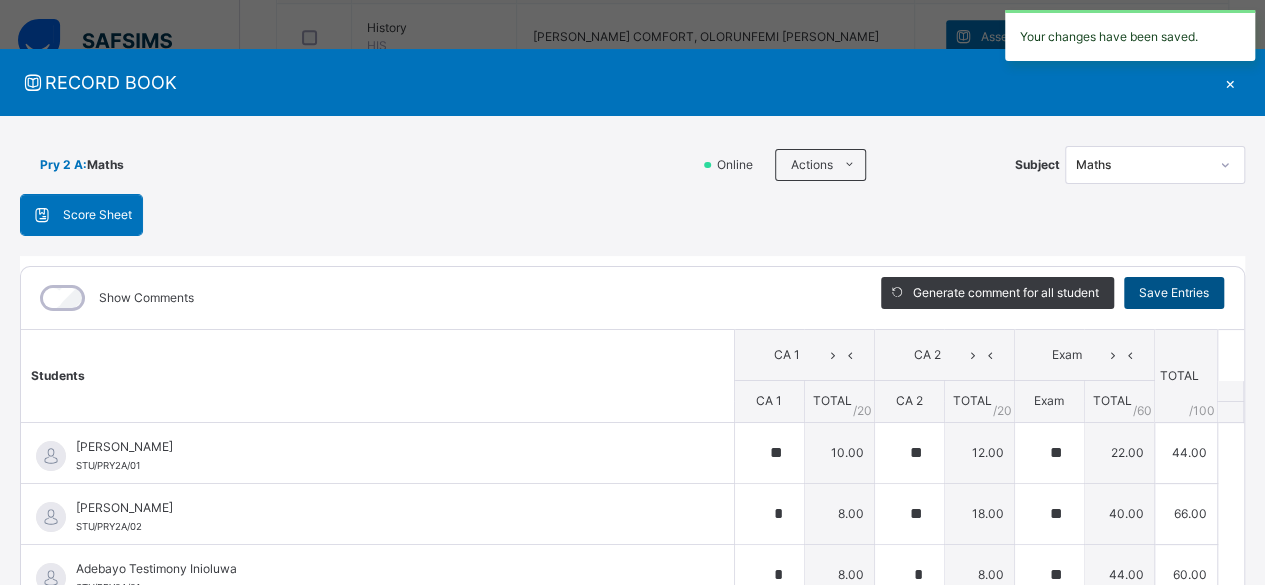 type on "**" 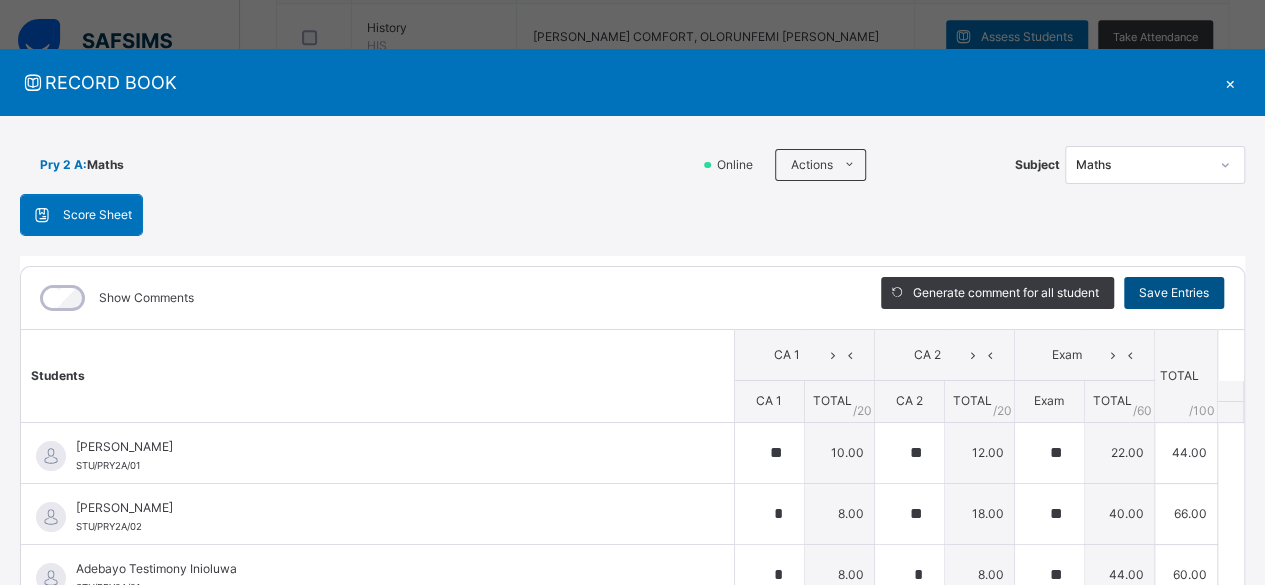 click on "Save Entries" at bounding box center (1174, 293) 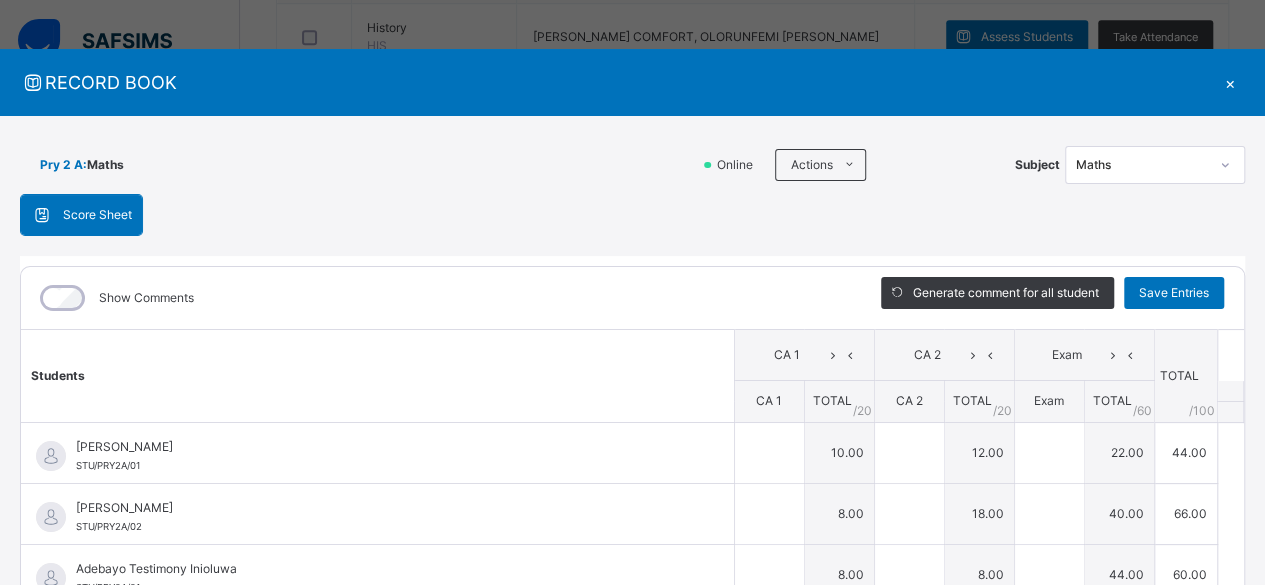 type on "**" 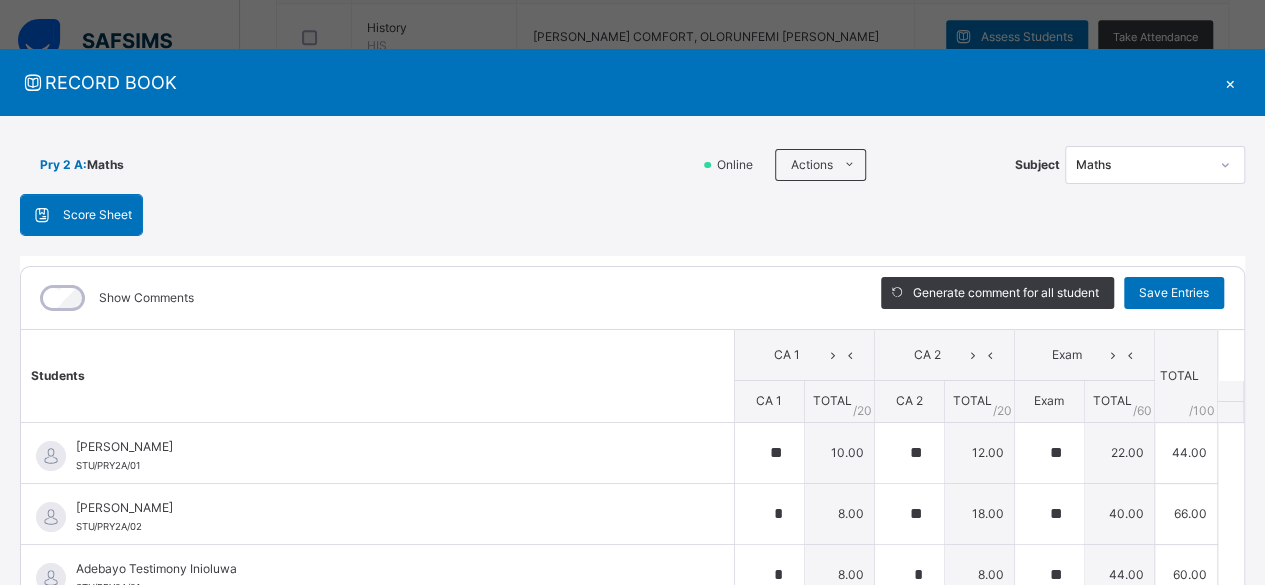 type on "**" 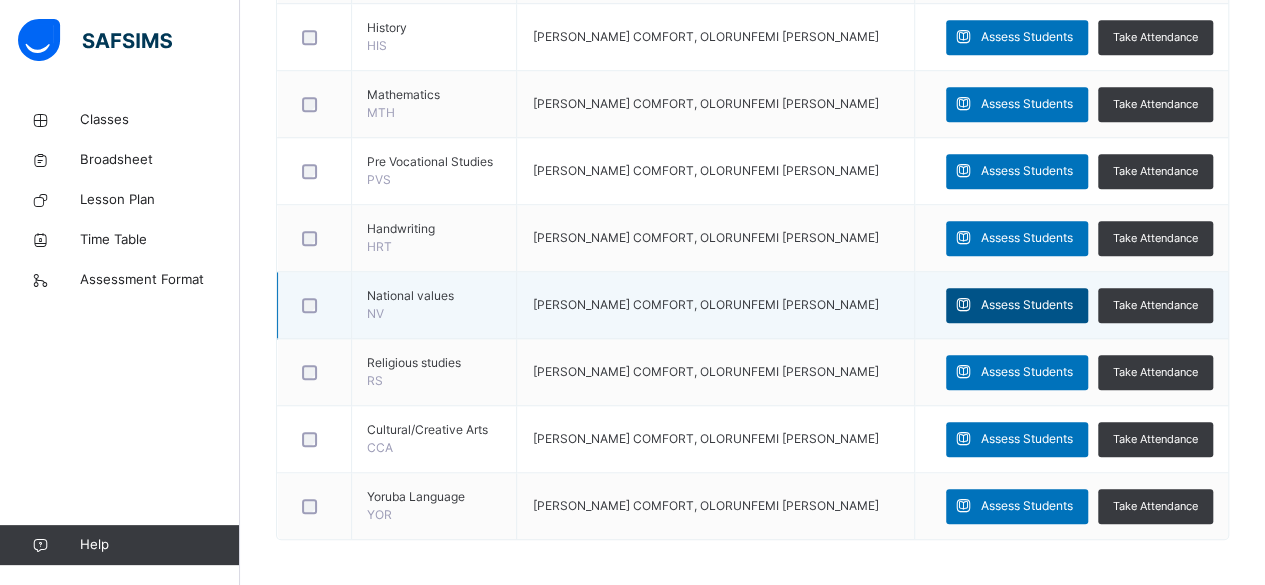 click on "Assess Students" at bounding box center [1027, 305] 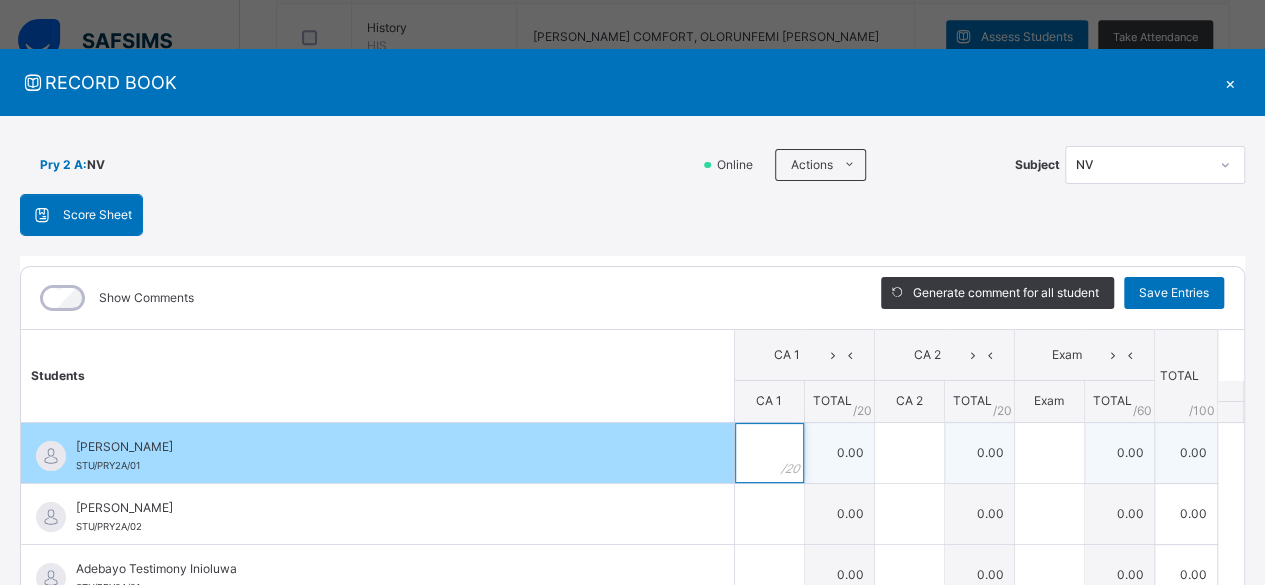 click at bounding box center [769, 453] 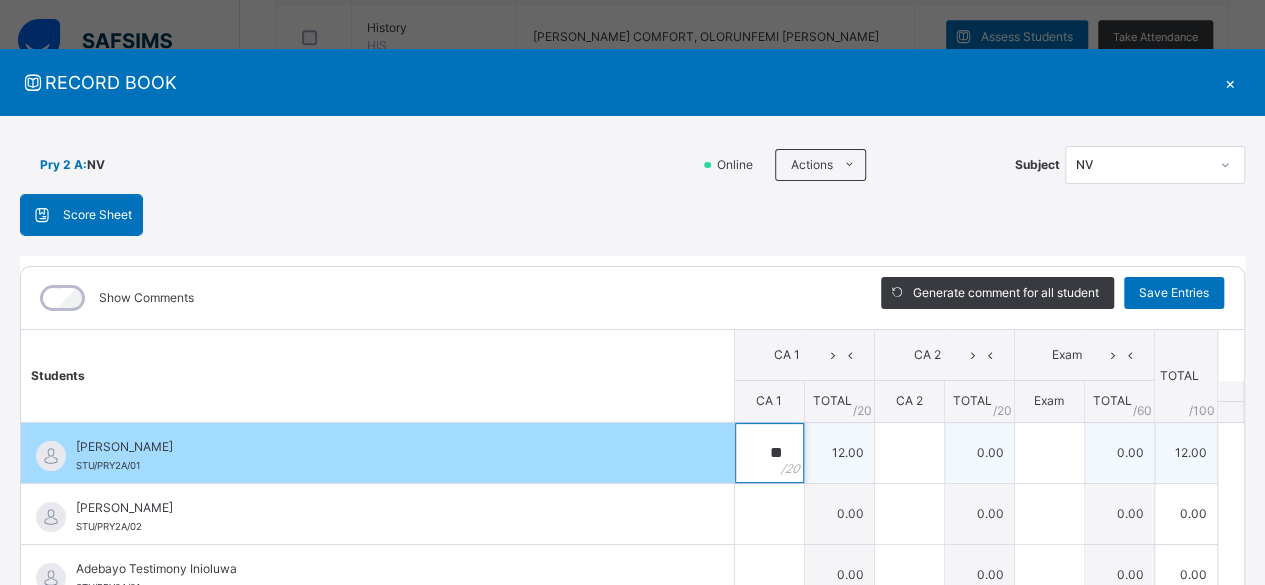 type on "**" 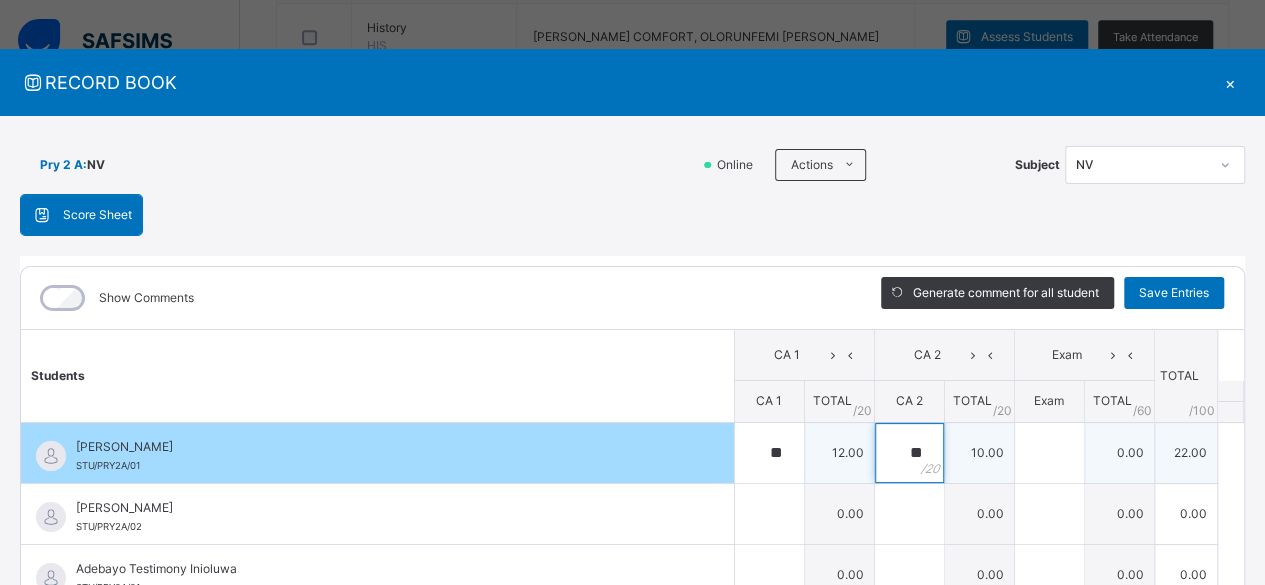 type on "**" 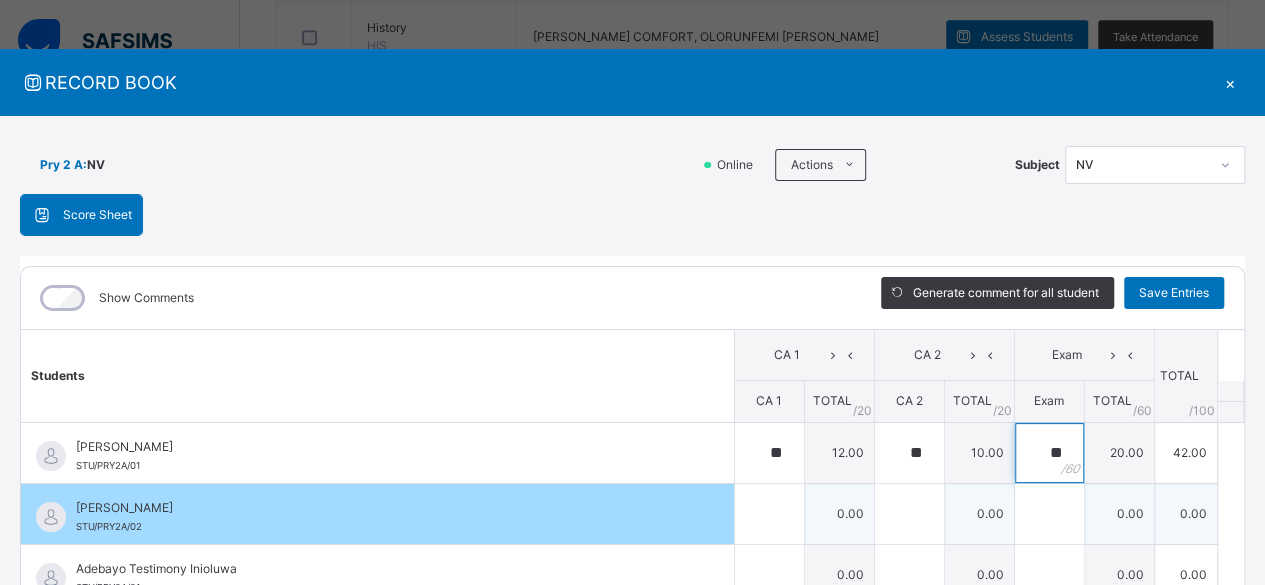 type on "**" 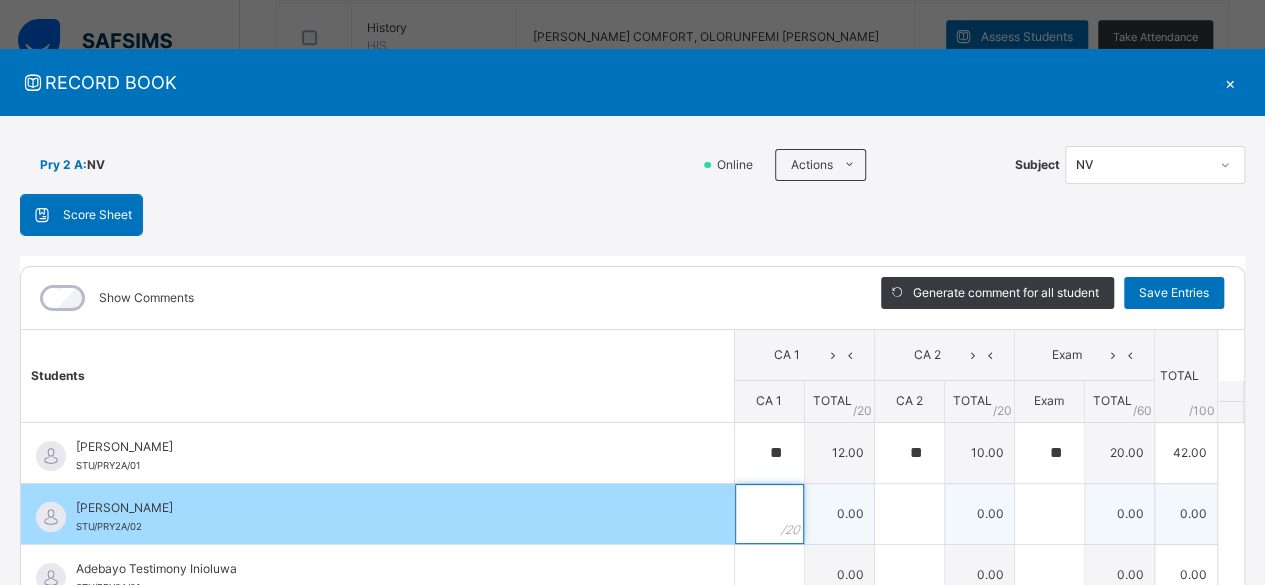 click at bounding box center [769, 514] 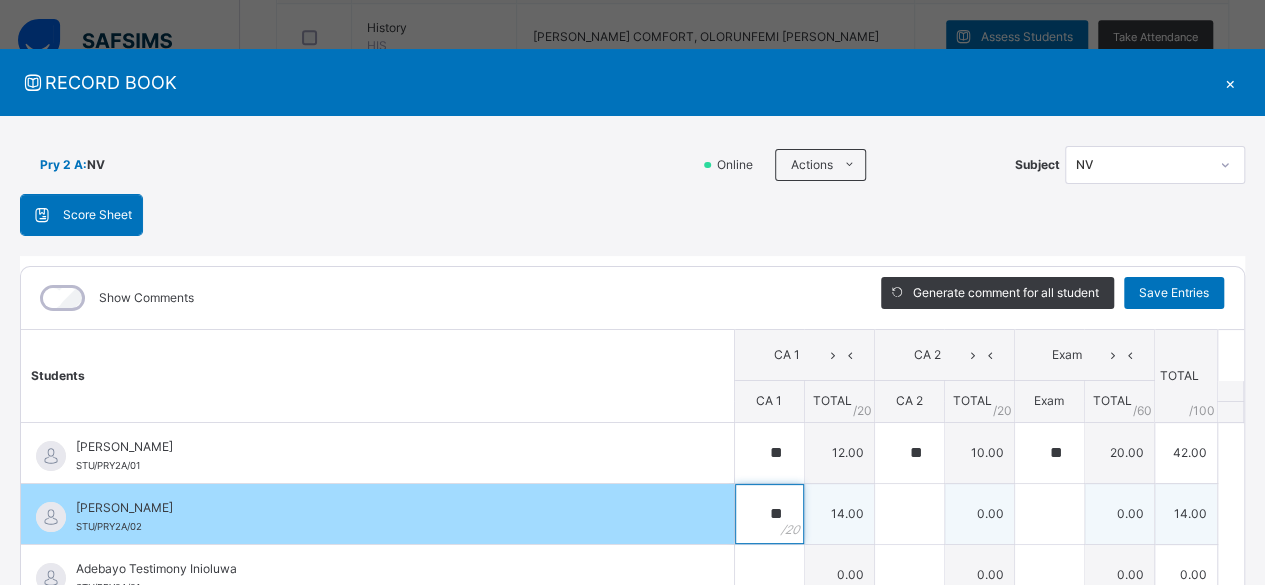 type on "**" 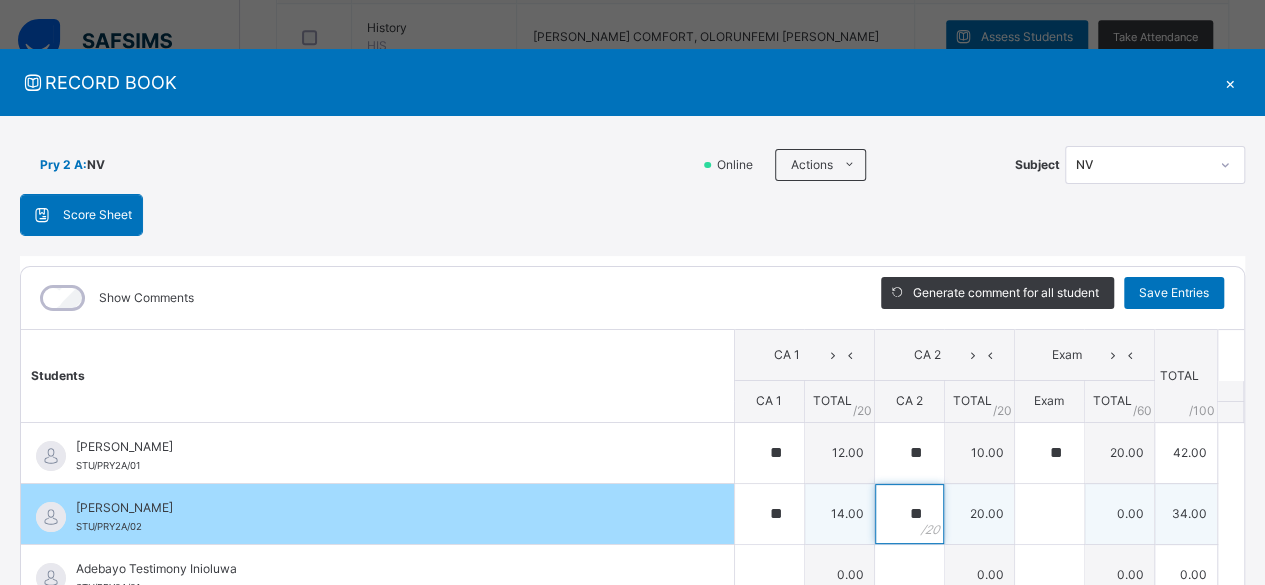 type on "**" 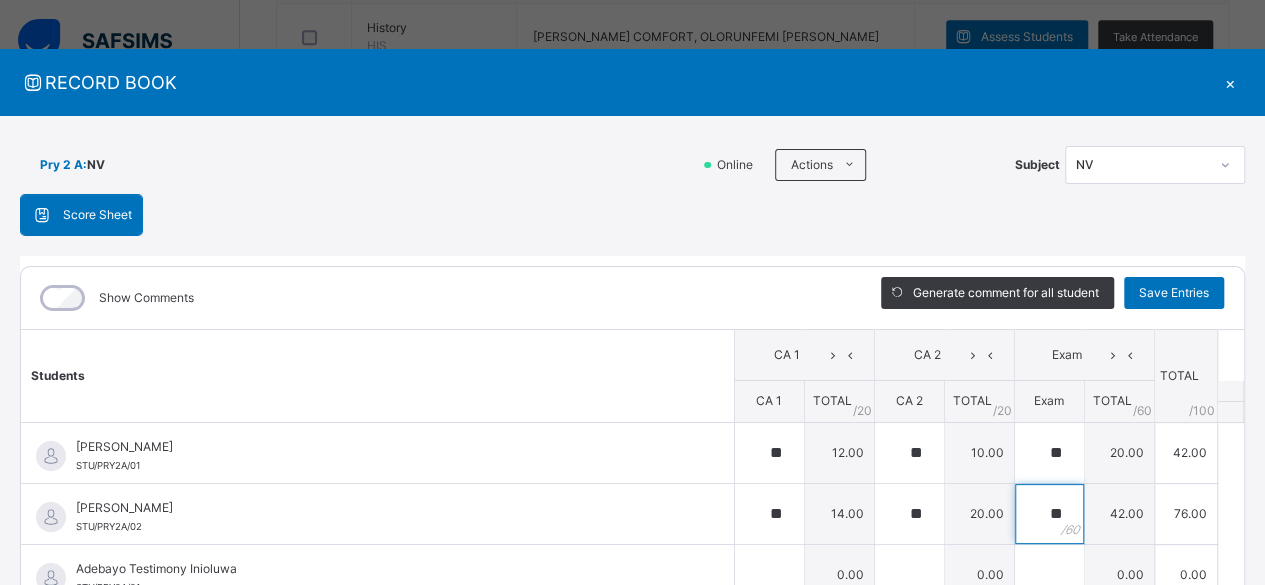 scroll, scrollTop: 437, scrollLeft: 0, axis: vertical 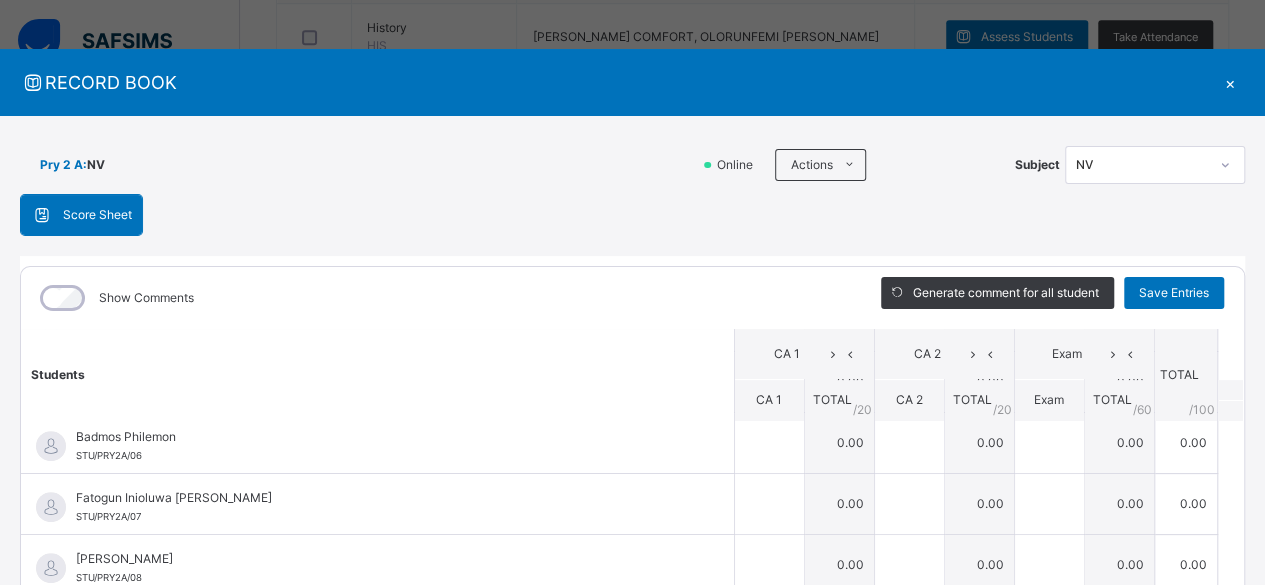type on "**" 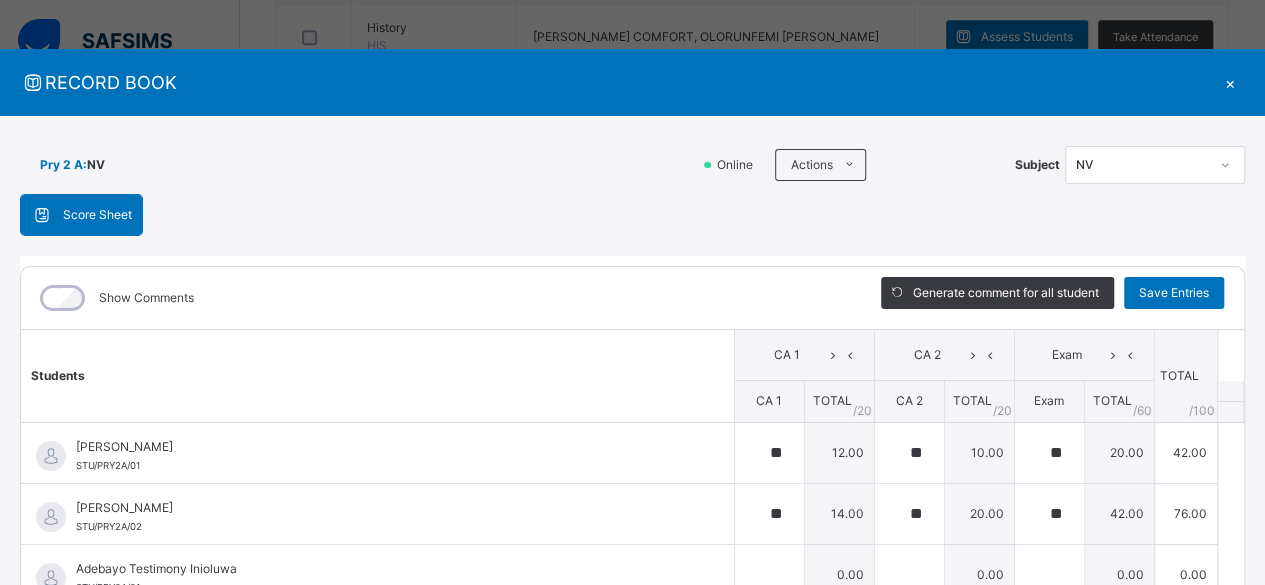 click on "Show Comments" at bounding box center [436, 298] 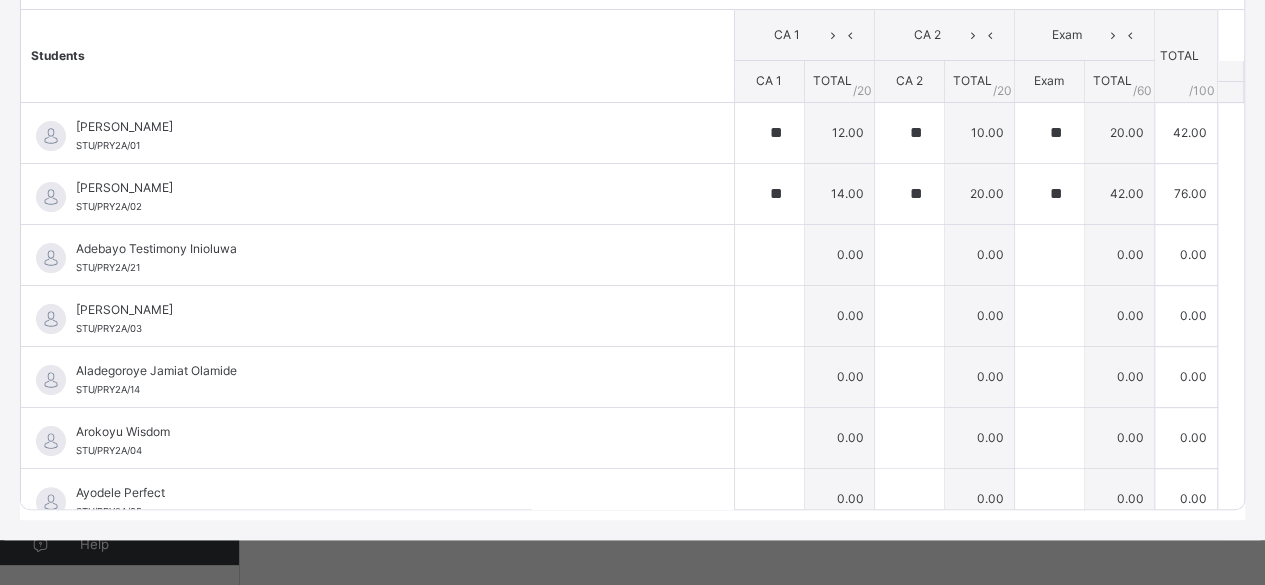 scroll, scrollTop: 324, scrollLeft: 0, axis: vertical 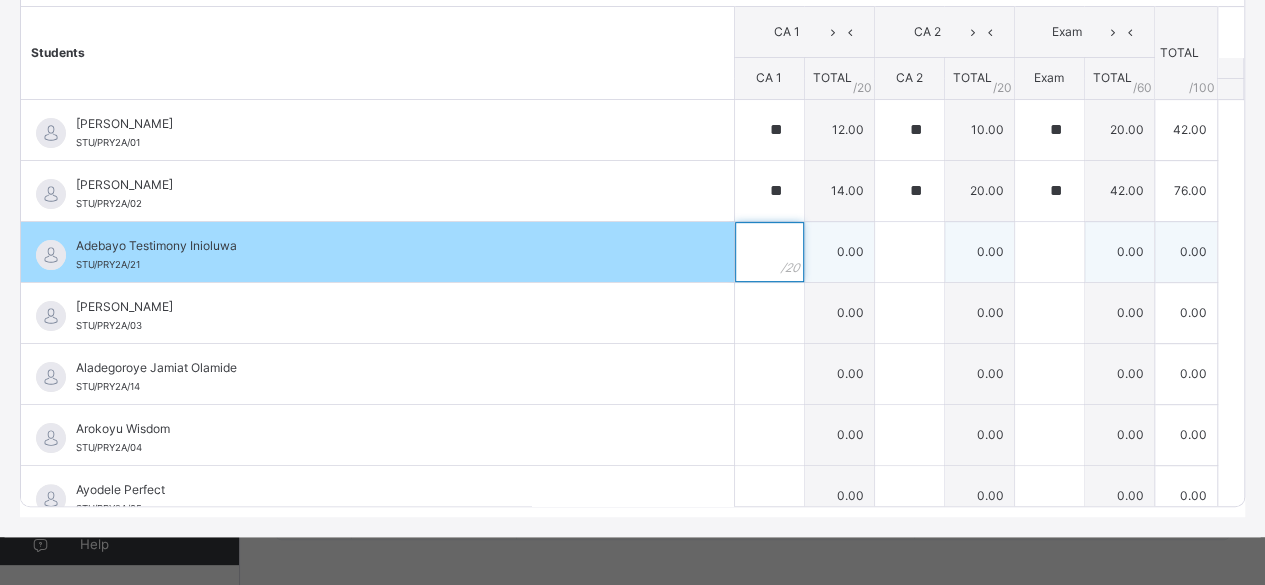 click at bounding box center [769, 252] 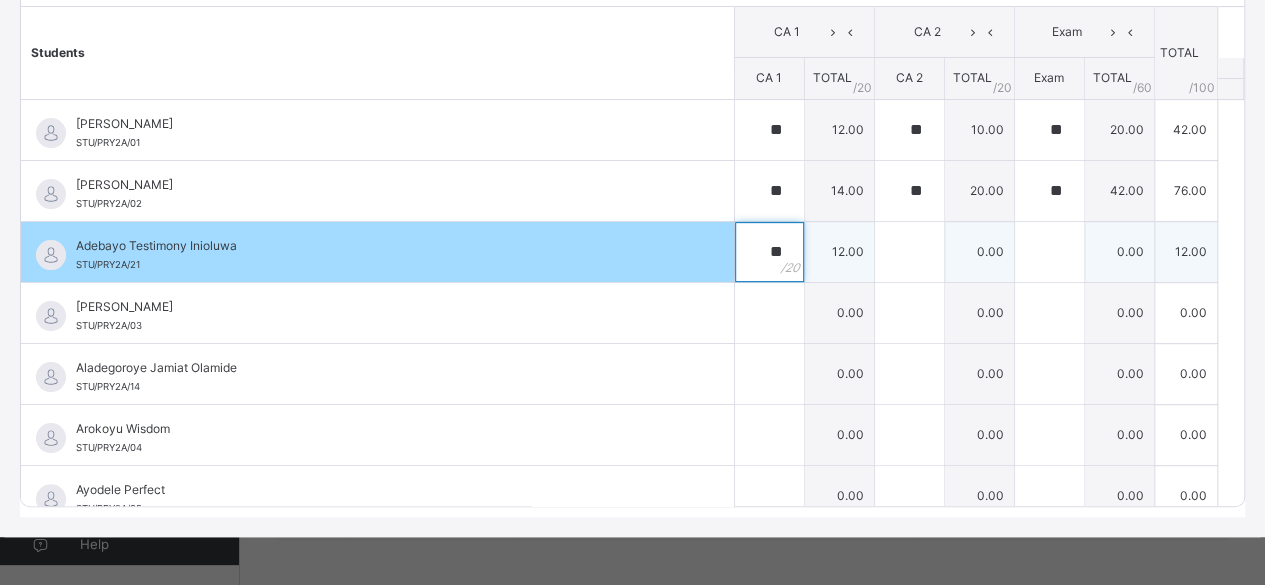 type on "**" 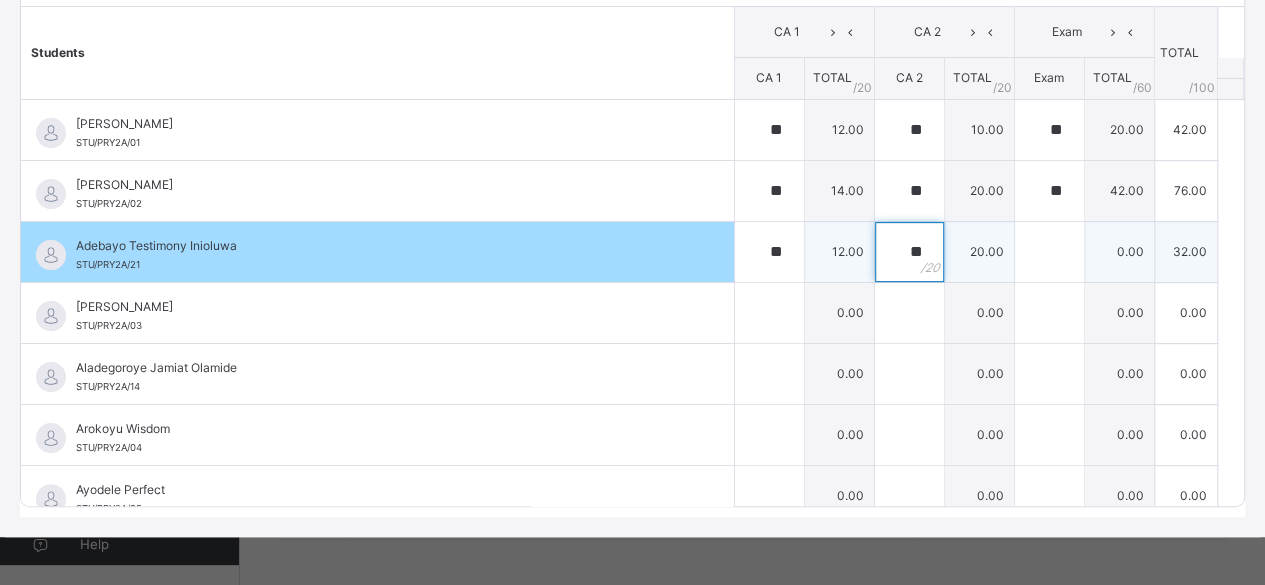 type on "**" 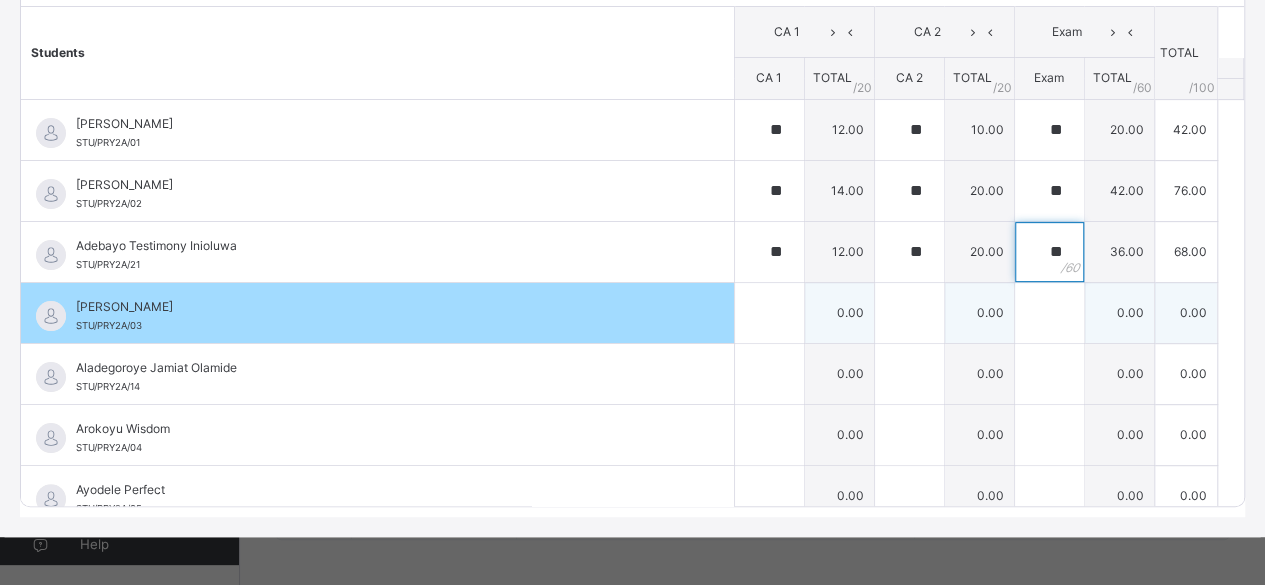 type on "**" 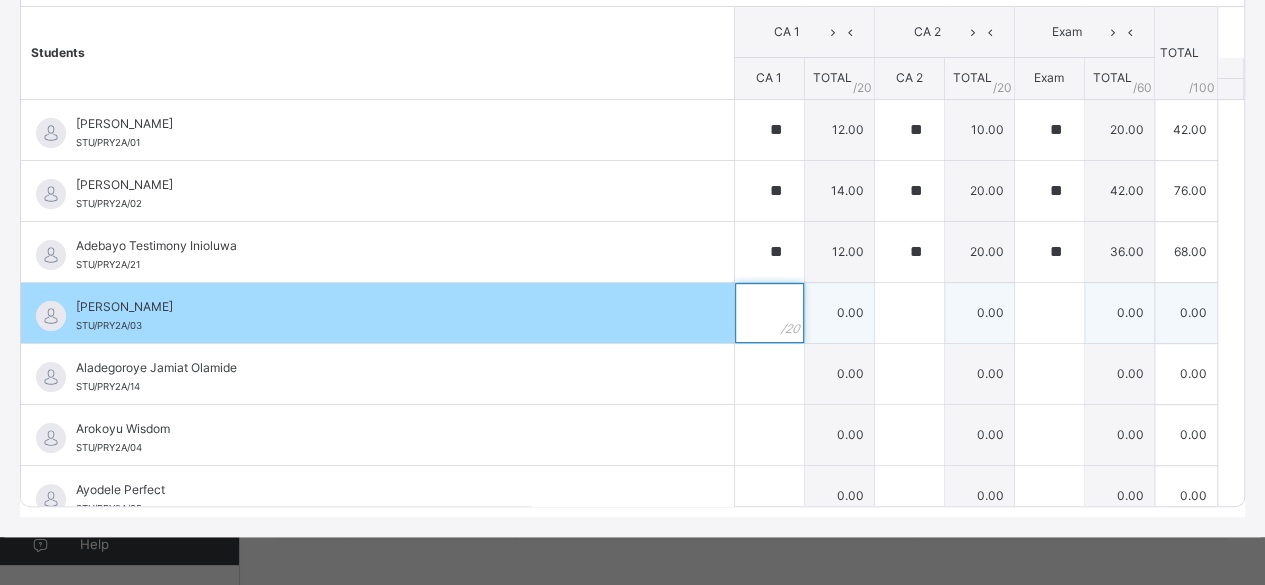 click at bounding box center (769, 313) 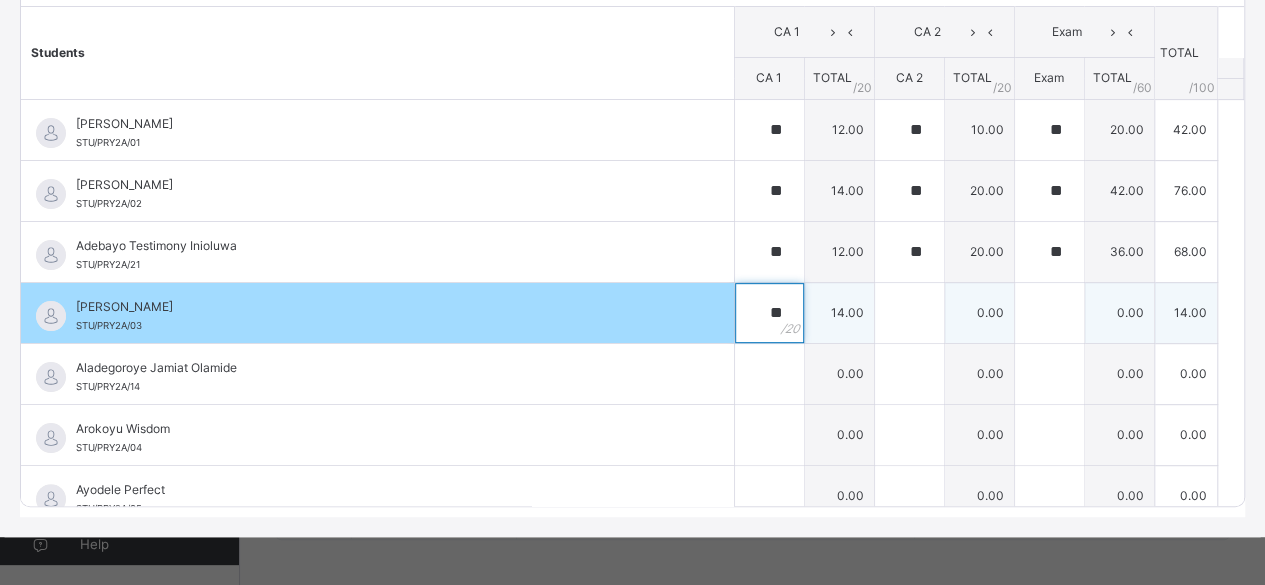 type 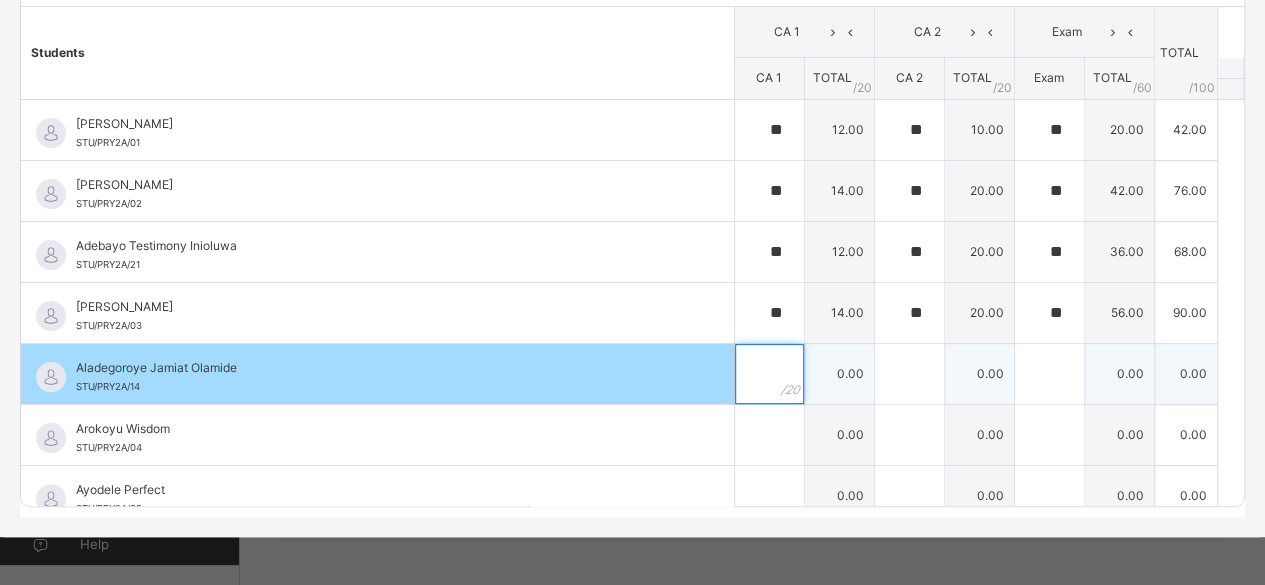 click at bounding box center [769, 374] 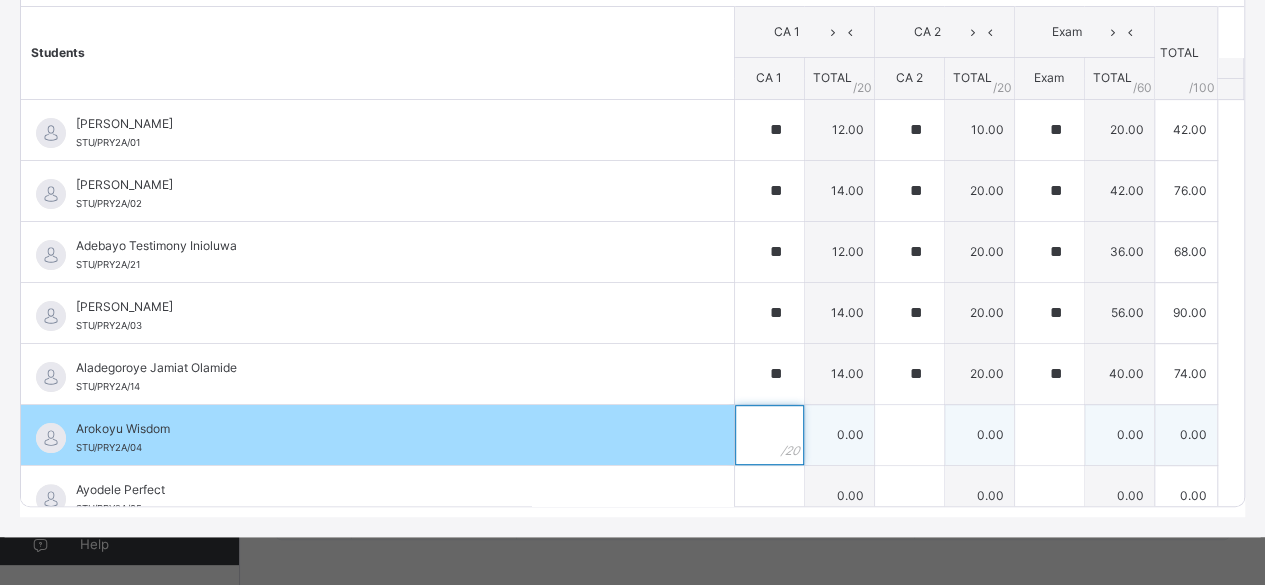 click at bounding box center (769, 435) 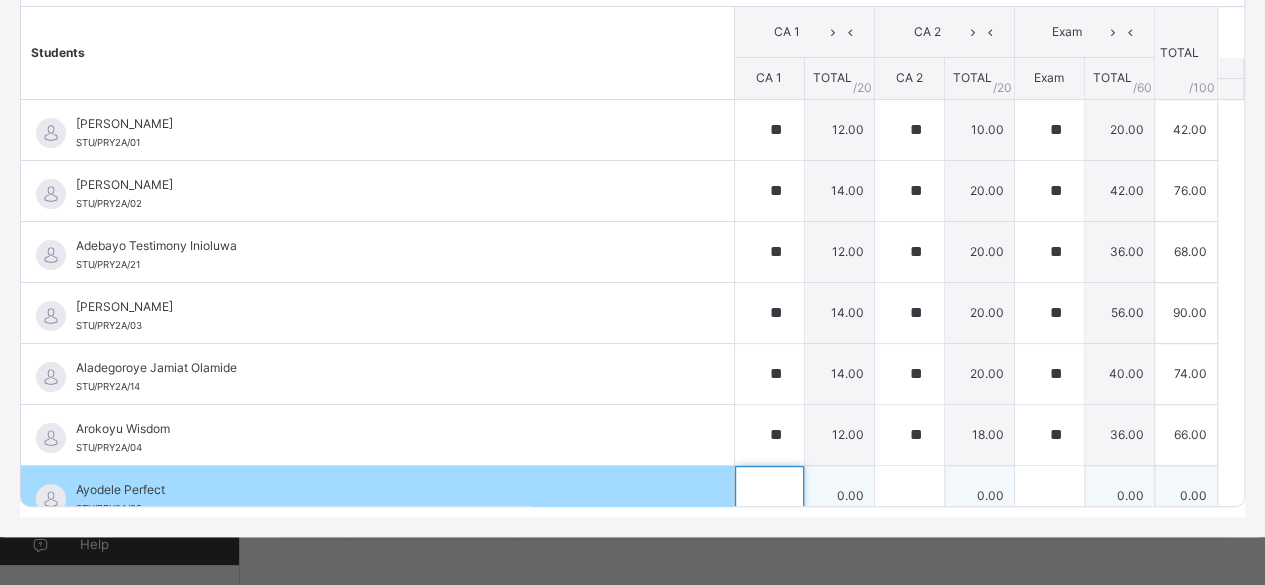 click at bounding box center [769, 496] 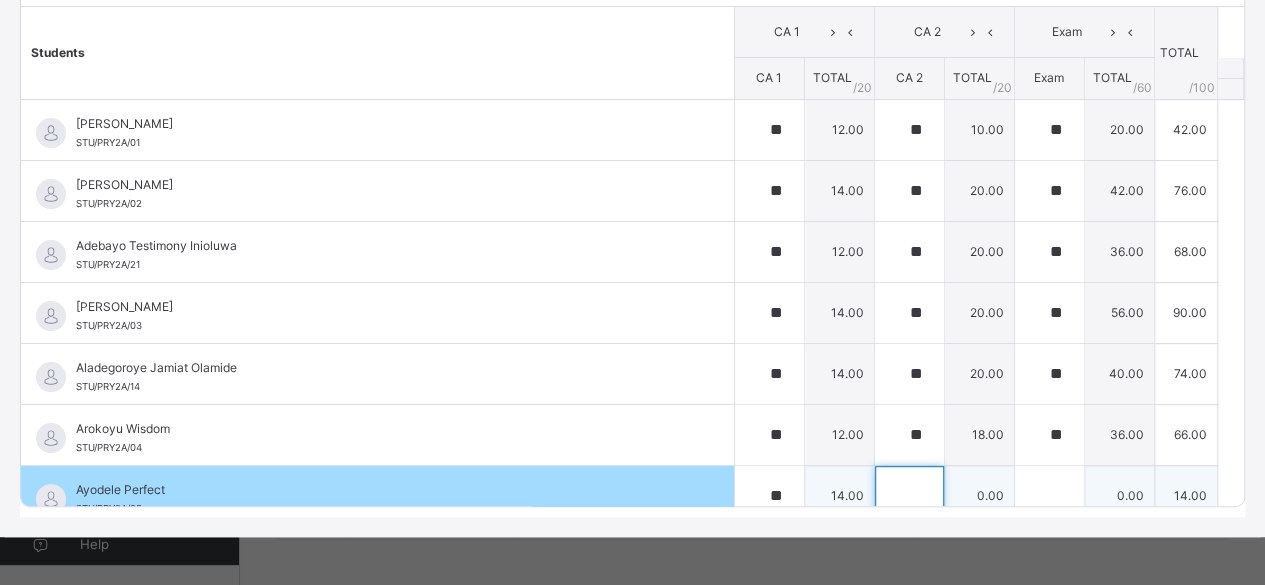 scroll, scrollTop: 16, scrollLeft: 0, axis: vertical 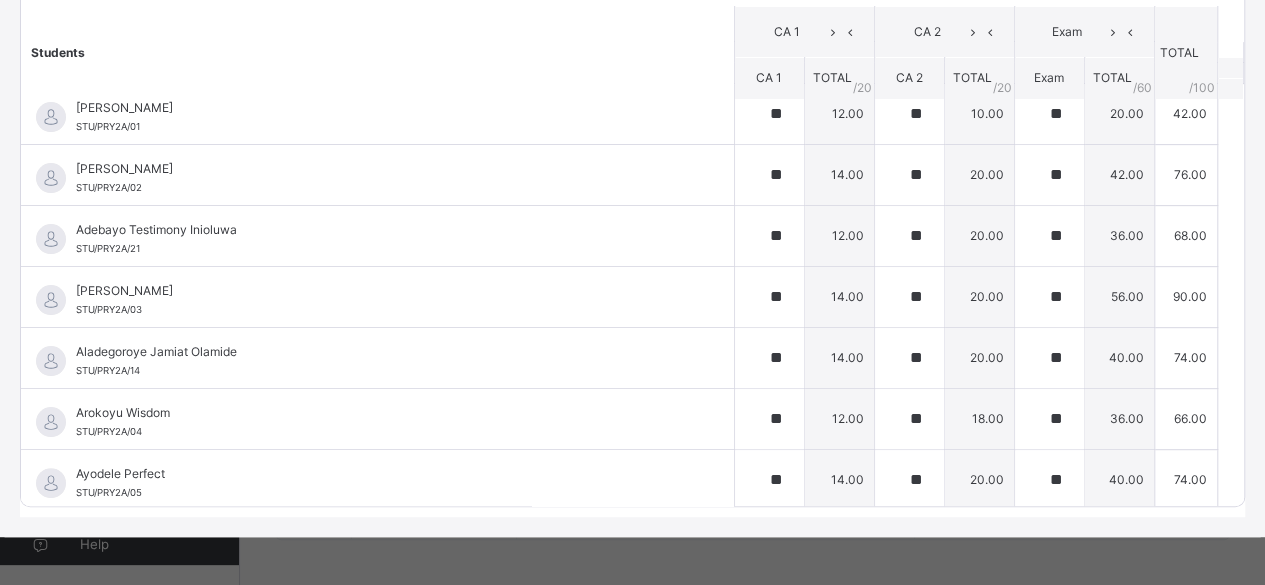 click on "Students" at bounding box center [377, 52] 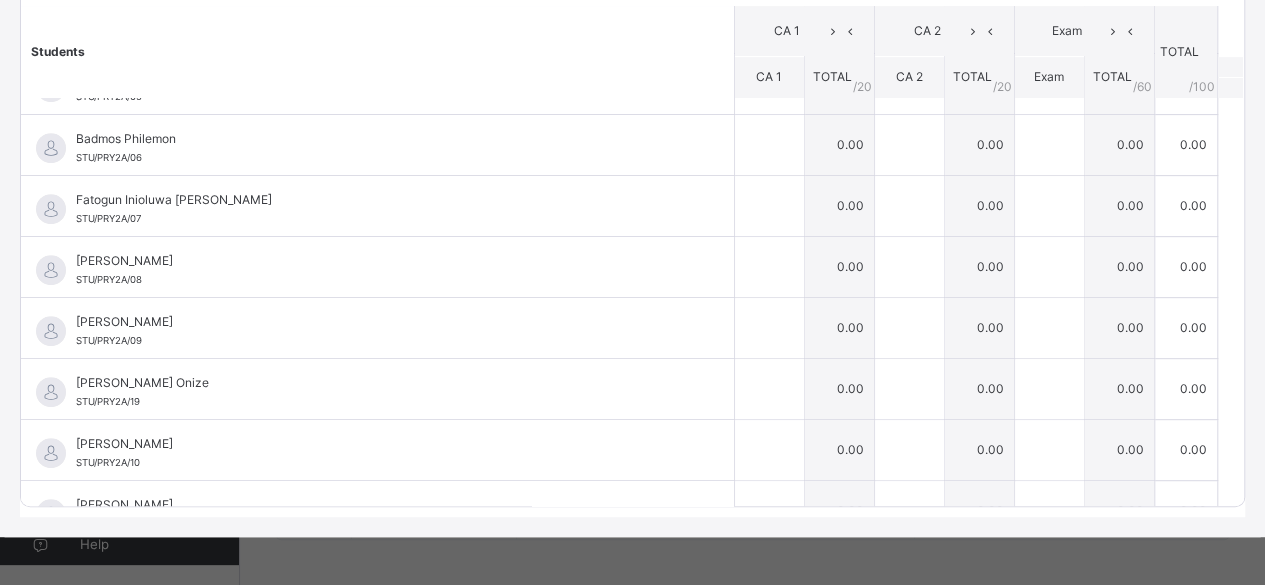 scroll, scrollTop: 416, scrollLeft: 0, axis: vertical 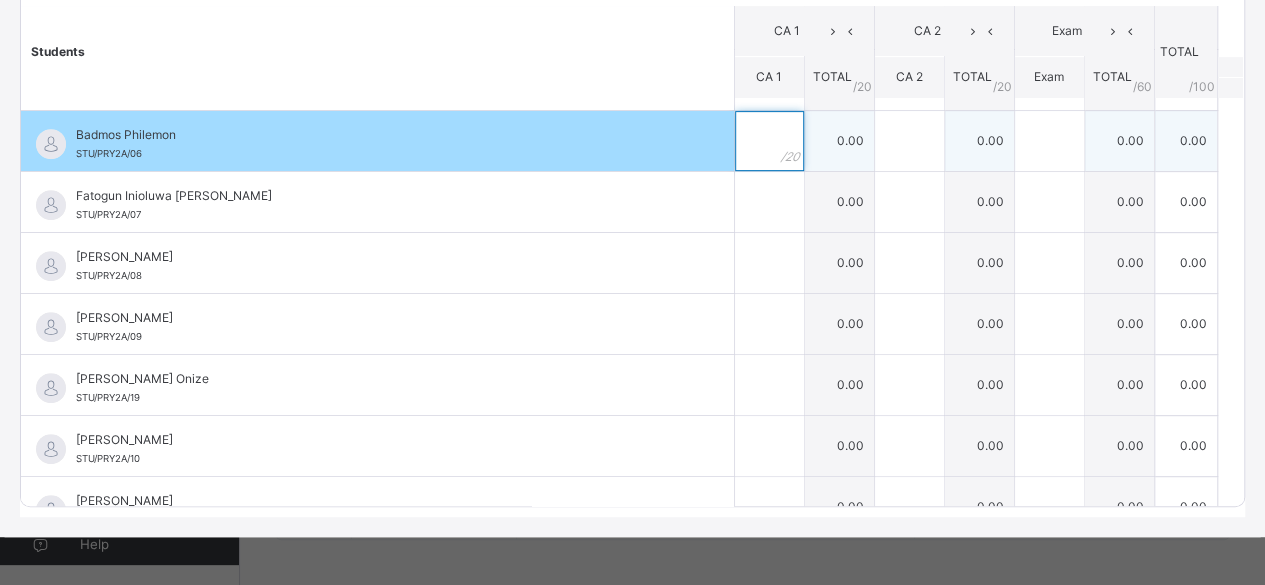 click at bounding box center [769, 141] 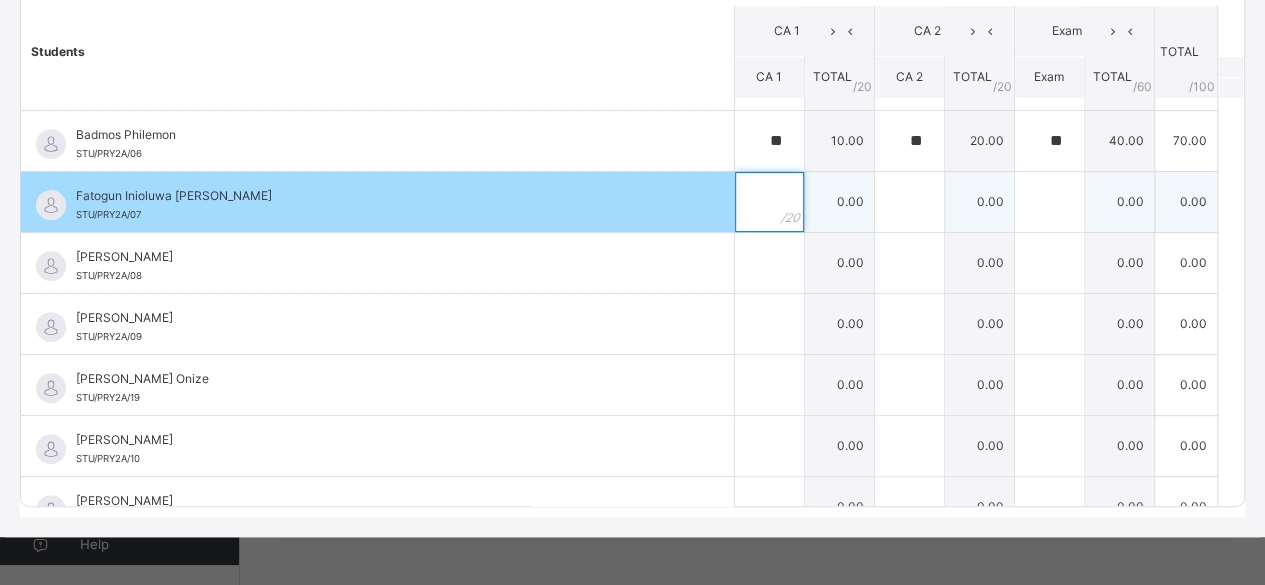 click at bounding box center (769, 202) 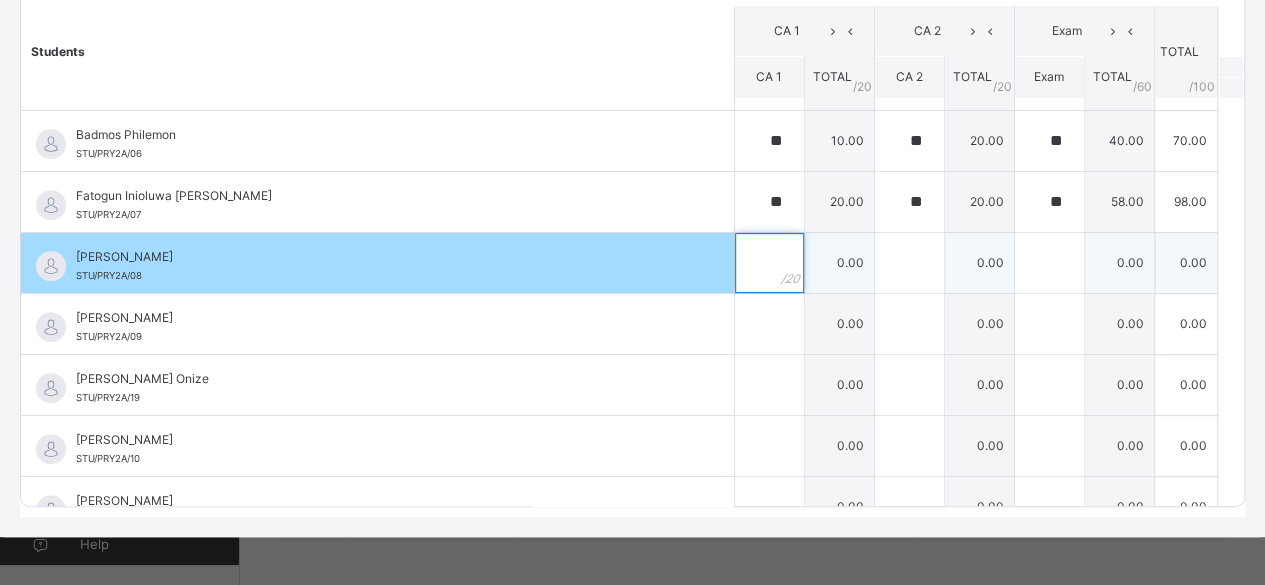 click at bounding box center [769, 263] 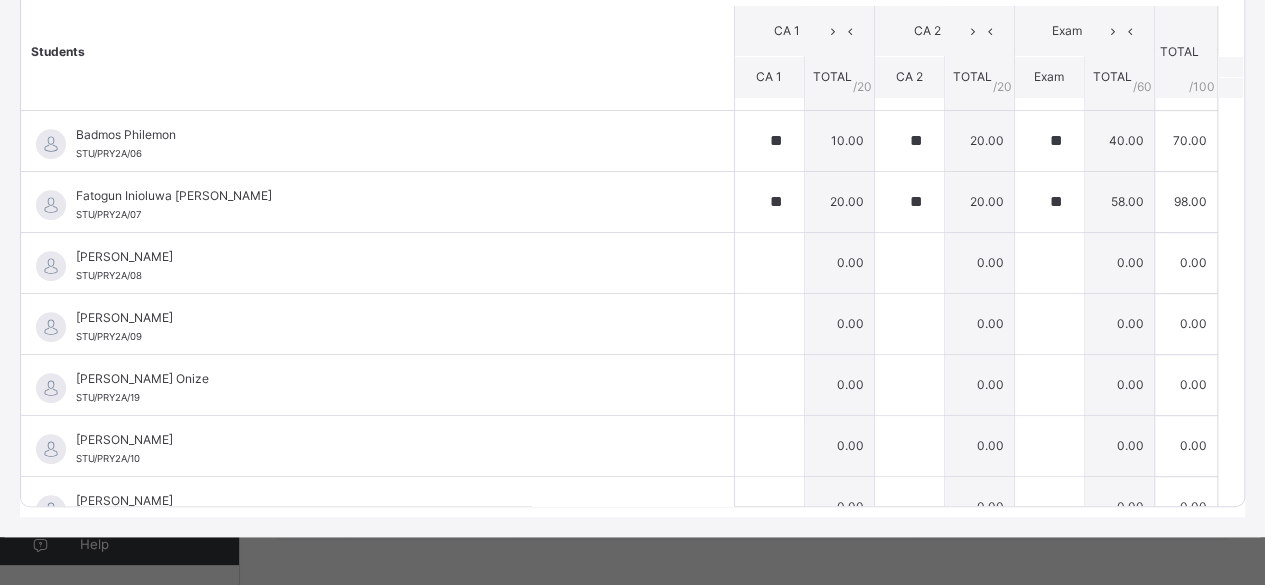 click on "Students" at bounding box center (377, 52) 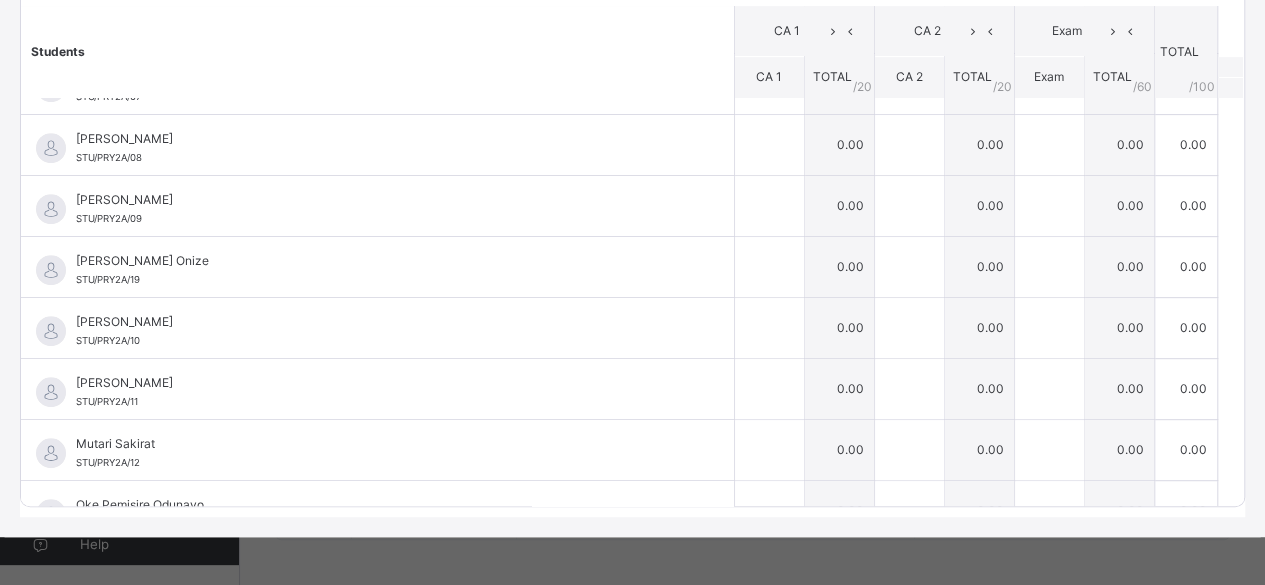 scroll, scrollTop: 536, scrollLeft: 0, axis: vertical 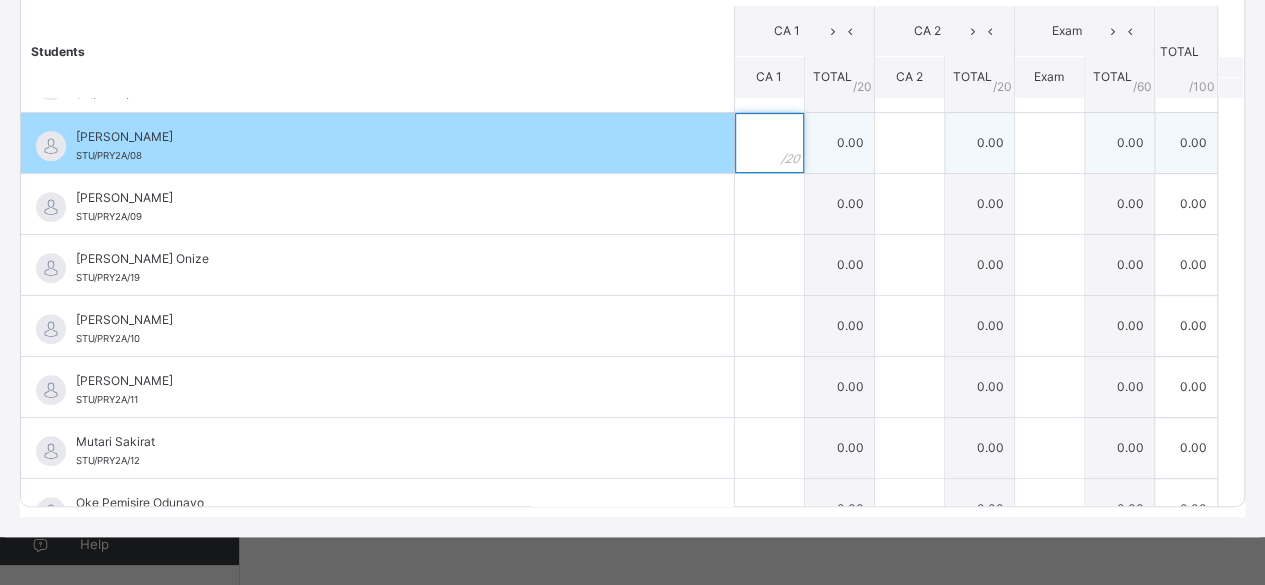 click at bounding box center [769, 143] 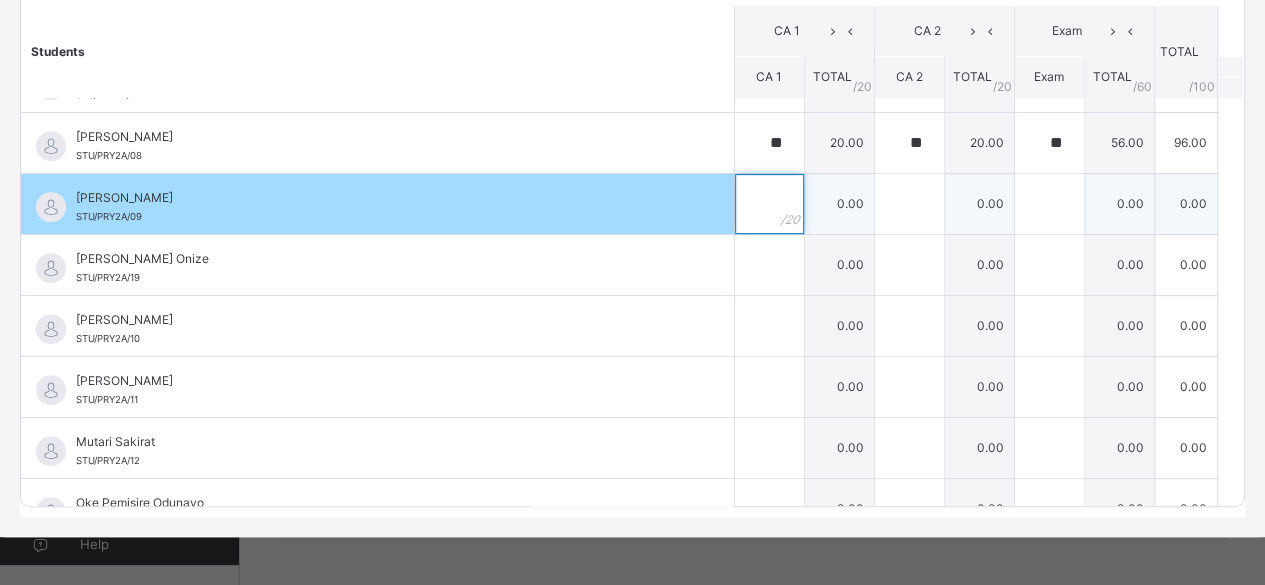click at bounding box center (769, 204) 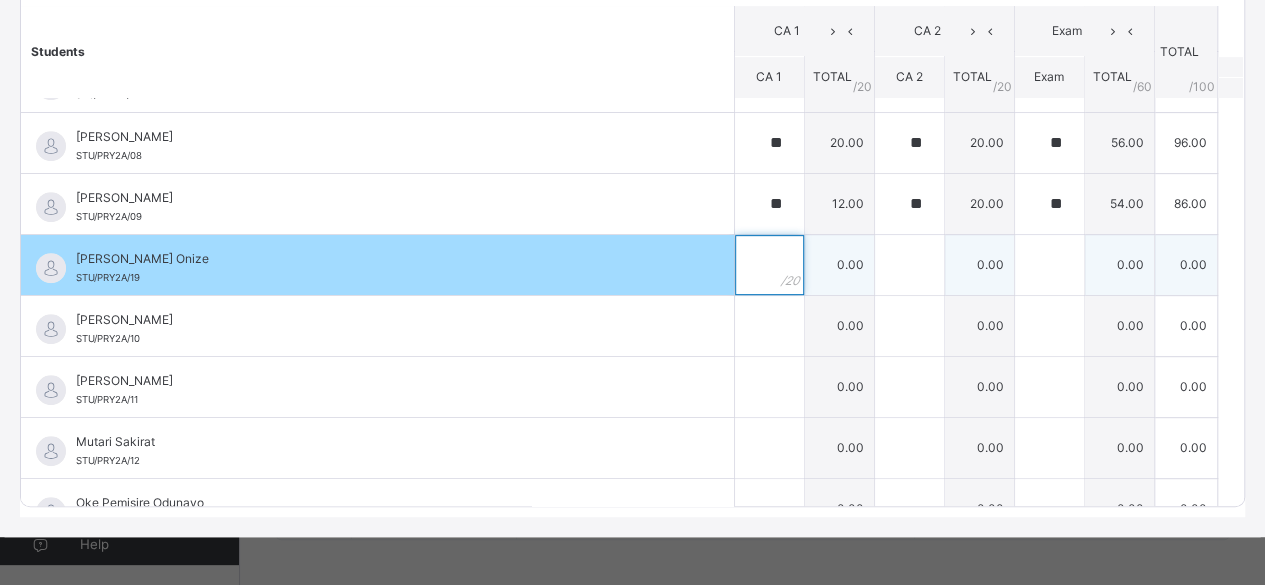click at bounding box center [769, 265] 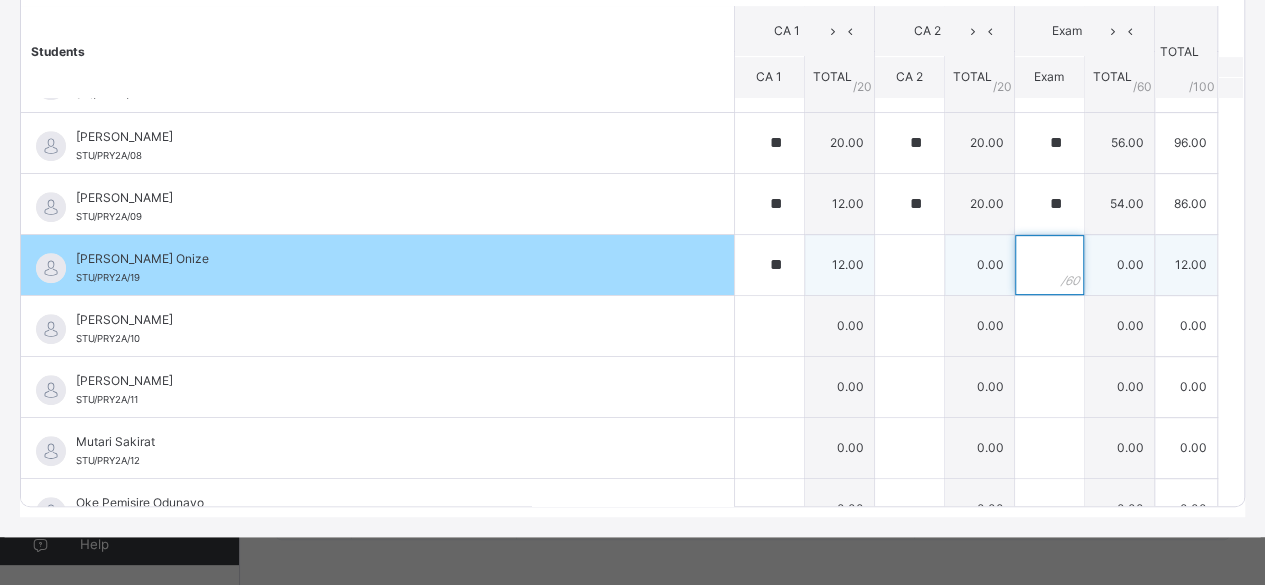click at bounding box center [1049, 265] 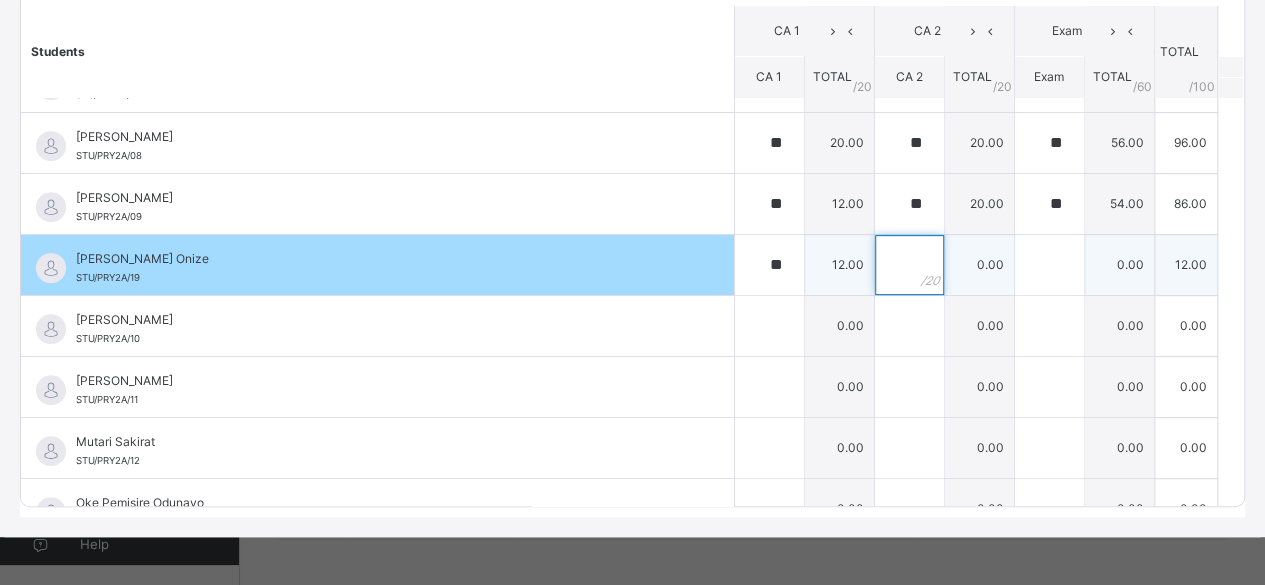 click at bounding box center [909, 265] 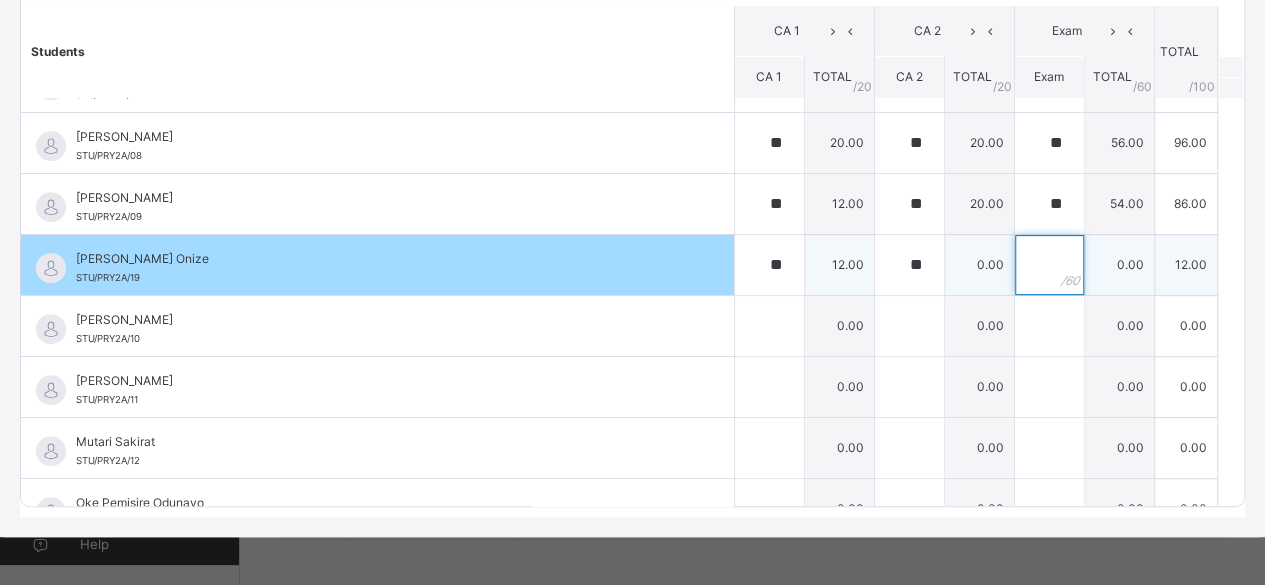 click at bounding box center [1049, 265] 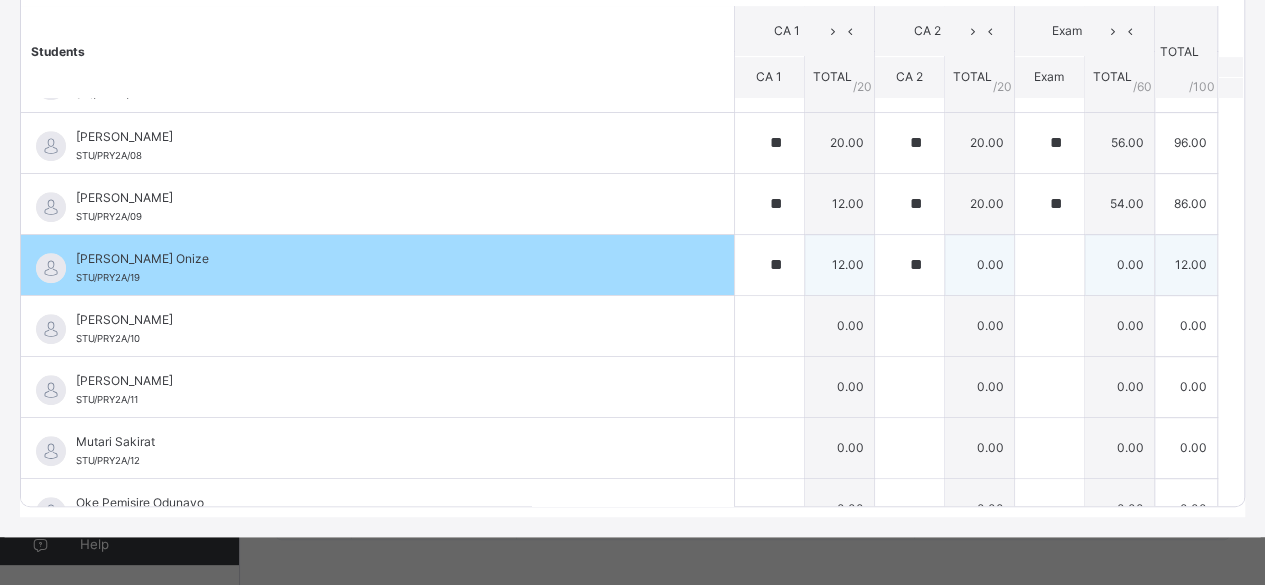 click at bounding box center [1049, 265] 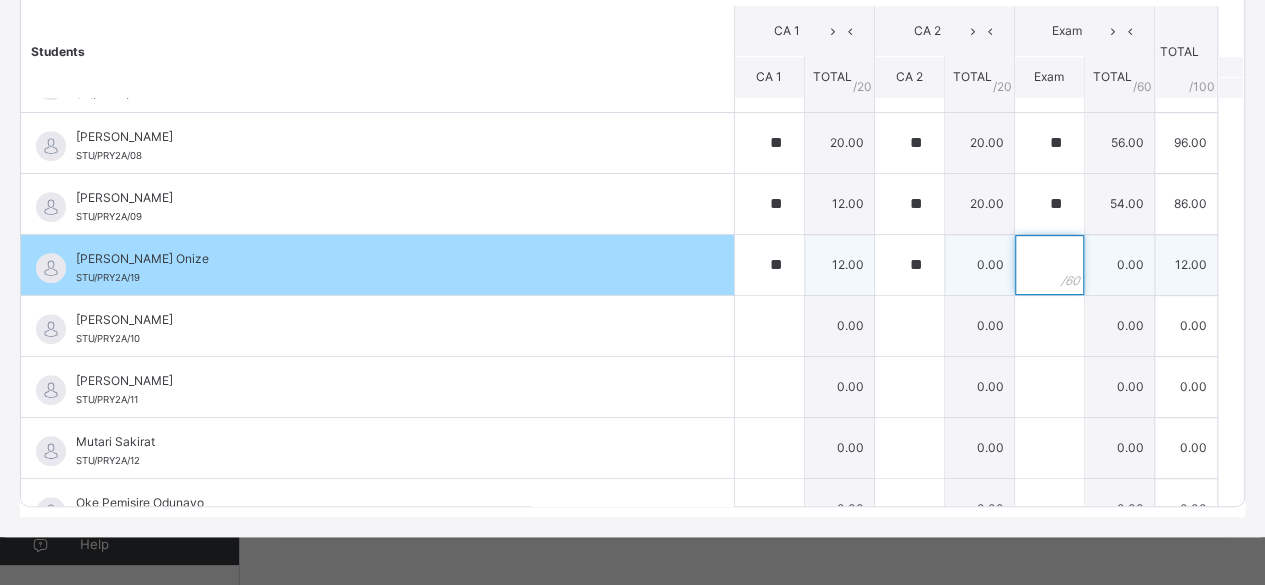 click at bounding box center [1049, 265] 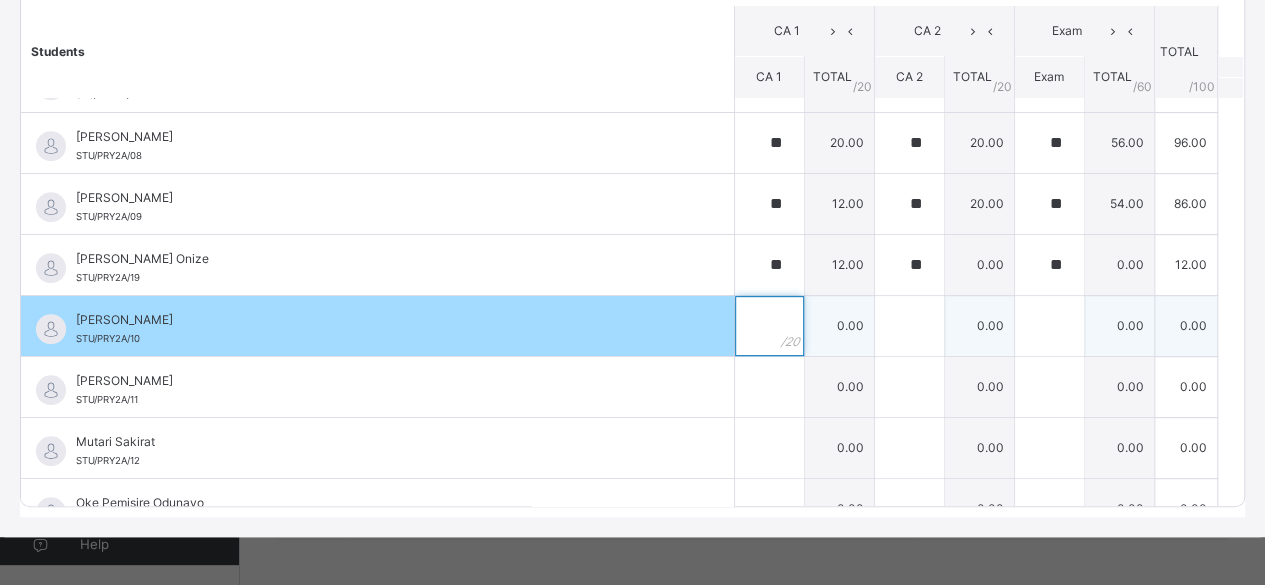 click at bounding box center [769, 326] 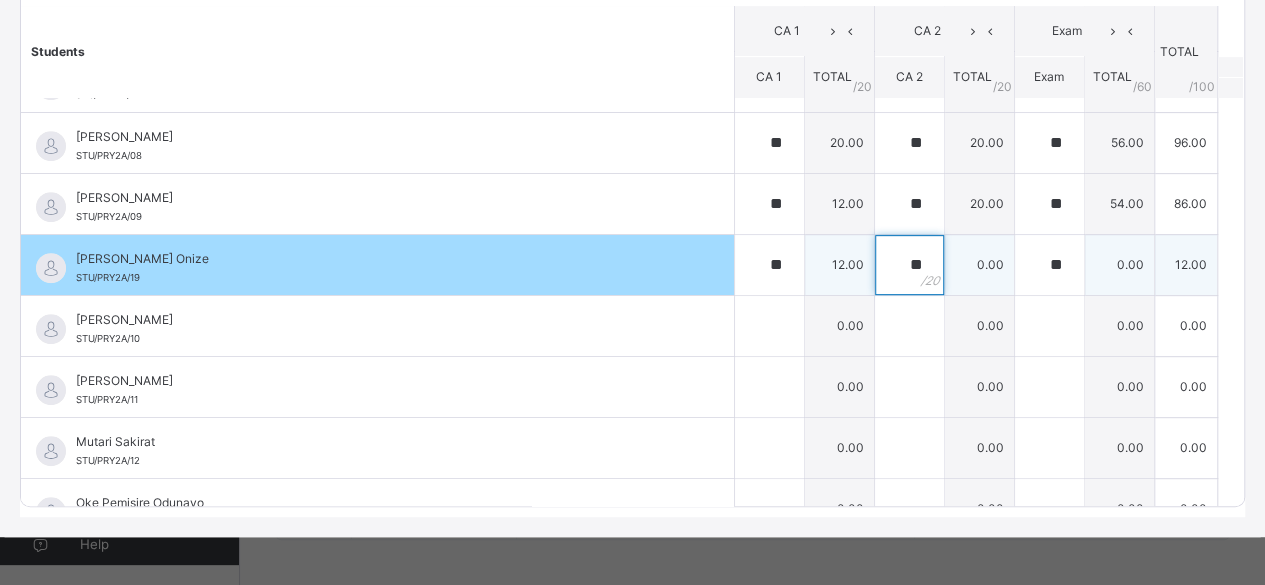 click on "**" at bounding box center (909, 265) 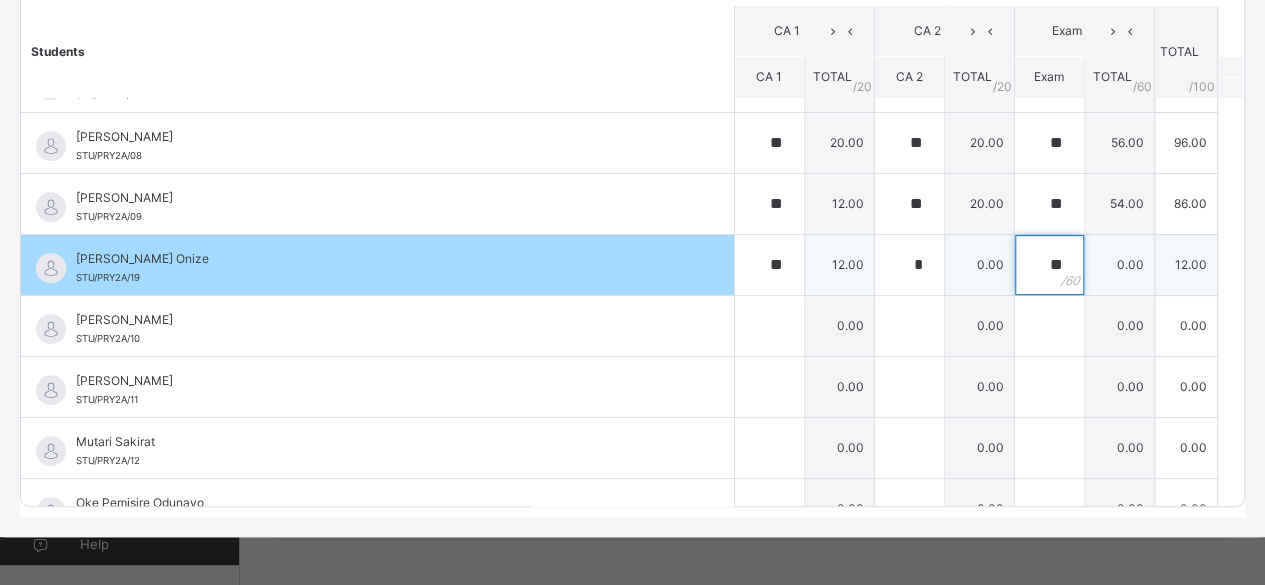 click on "**" at bounding box center [1049, 265] 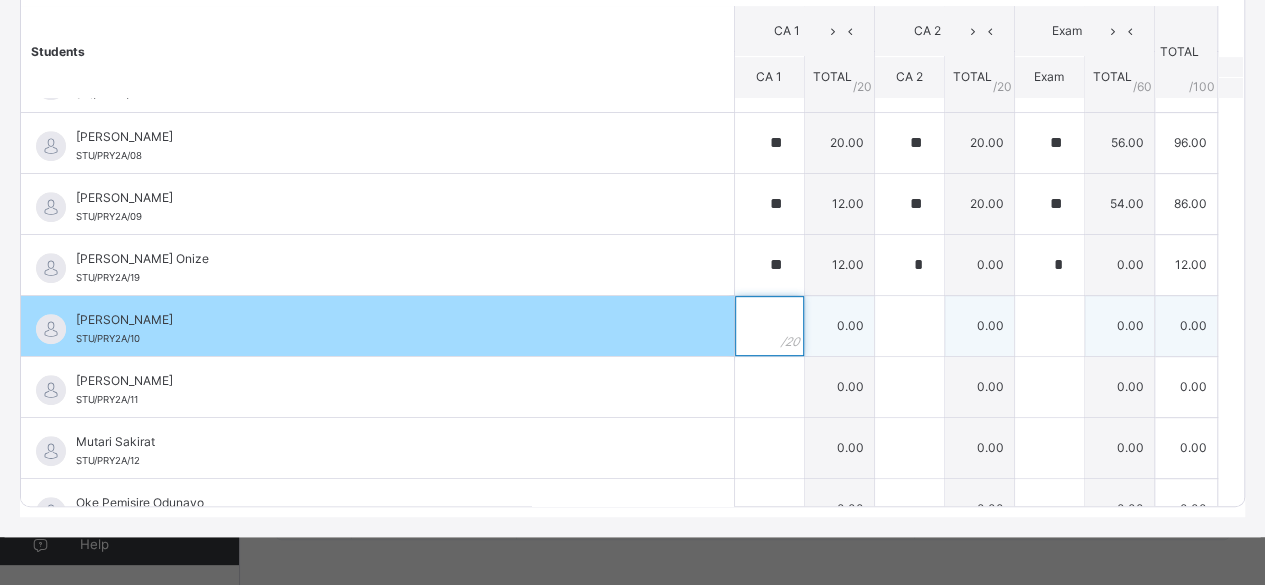 click at bounding box center [769, 326] 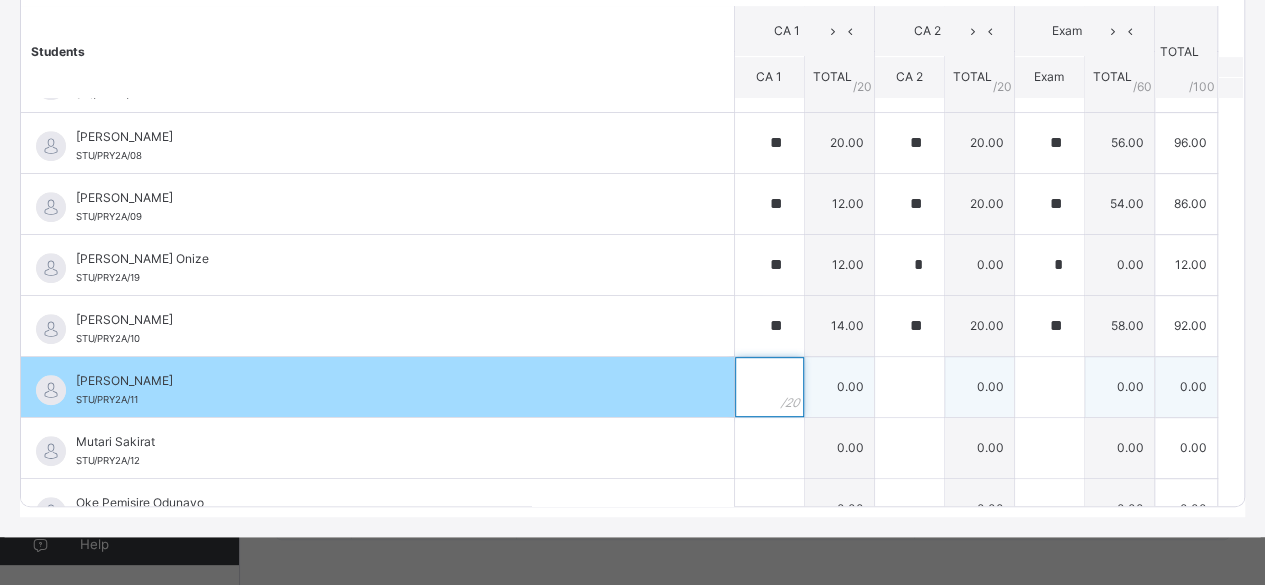 click at bounding box center [769, 387] 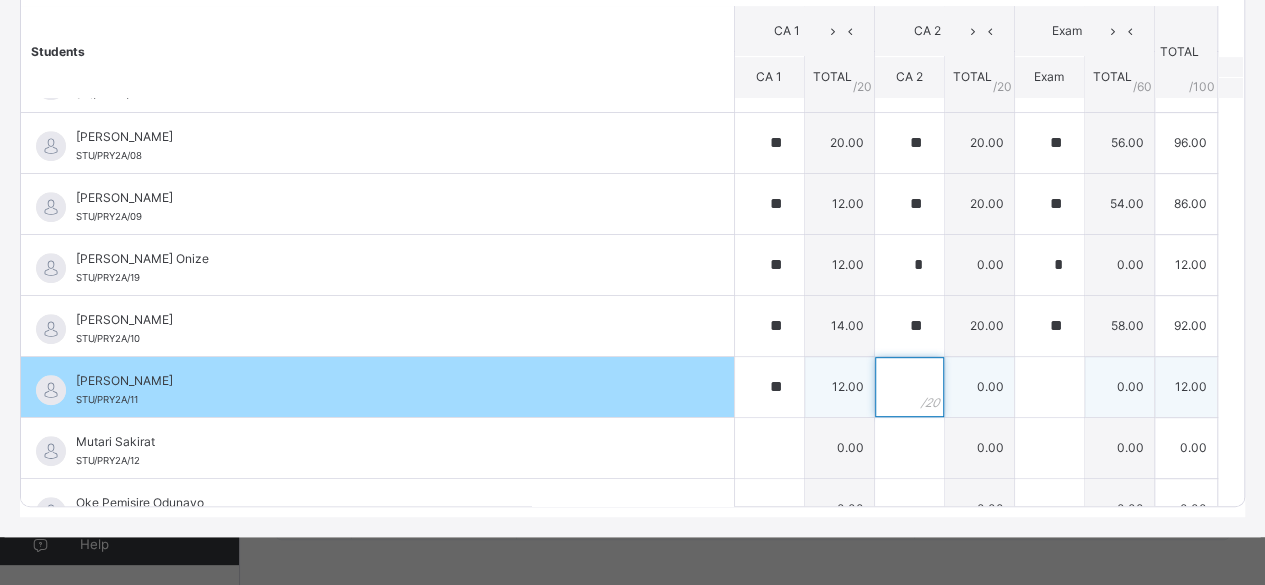 click at bounding box center (909, 387) 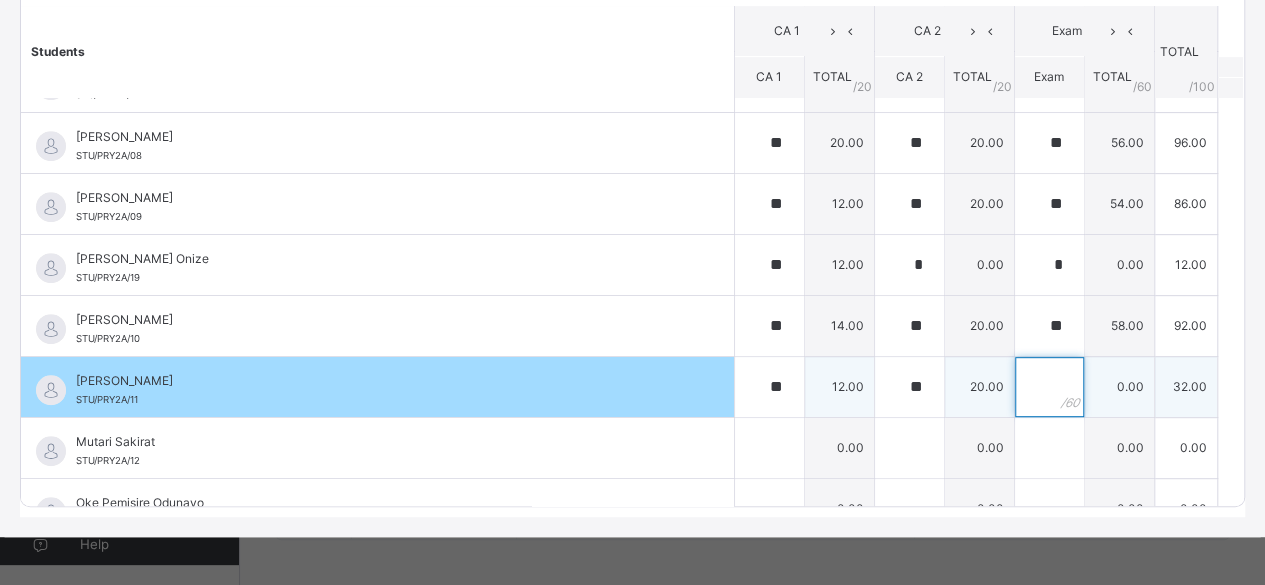 click at bounding box center (1049, 387) 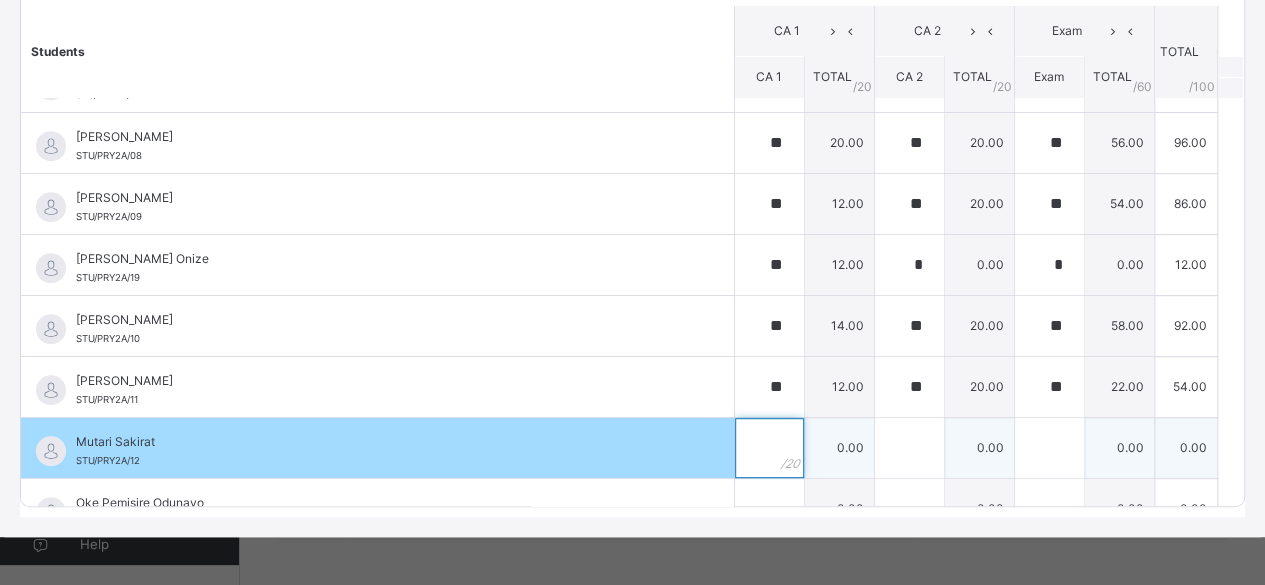 click at bounding box center (769, 448) 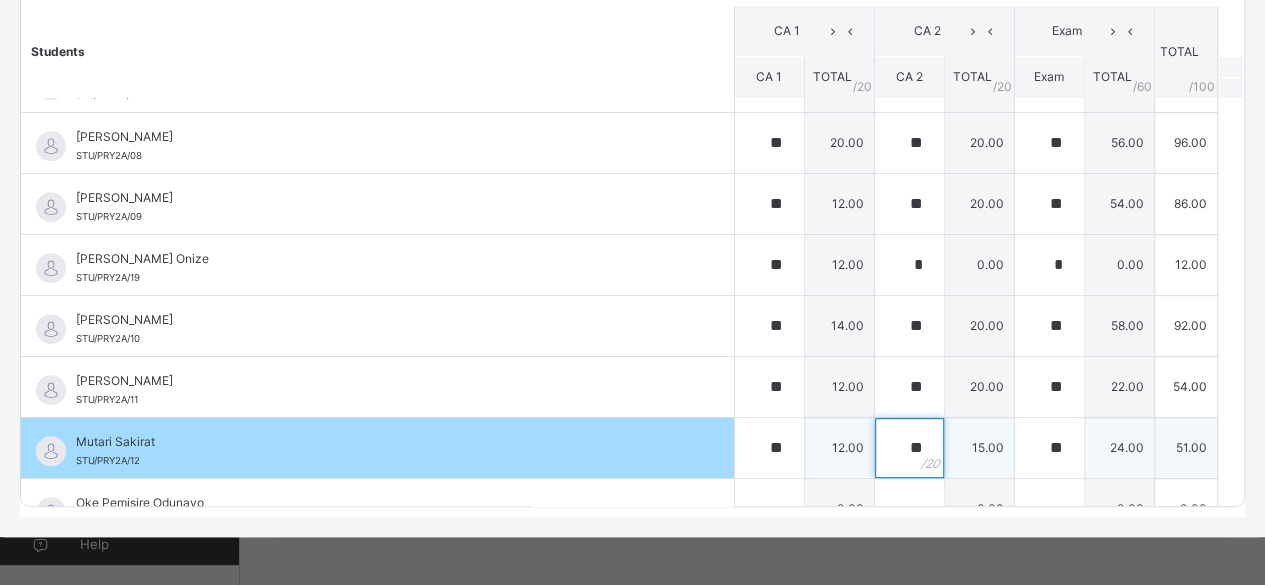 click on "**" at bounding box center [909, 448] 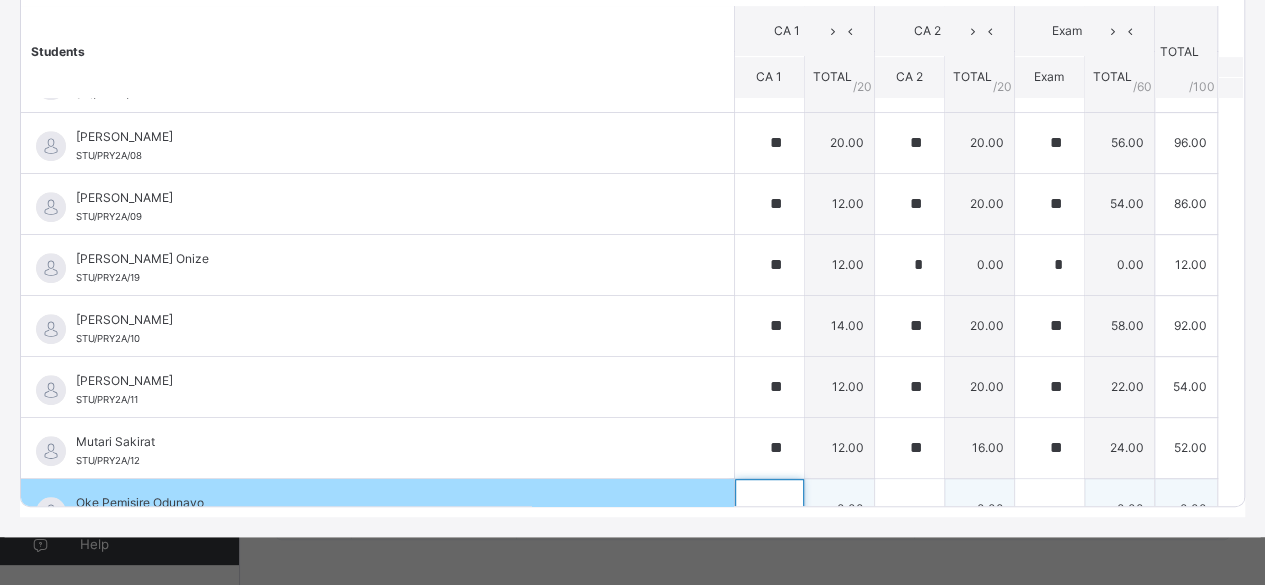 click at bounding box center [769, 509] 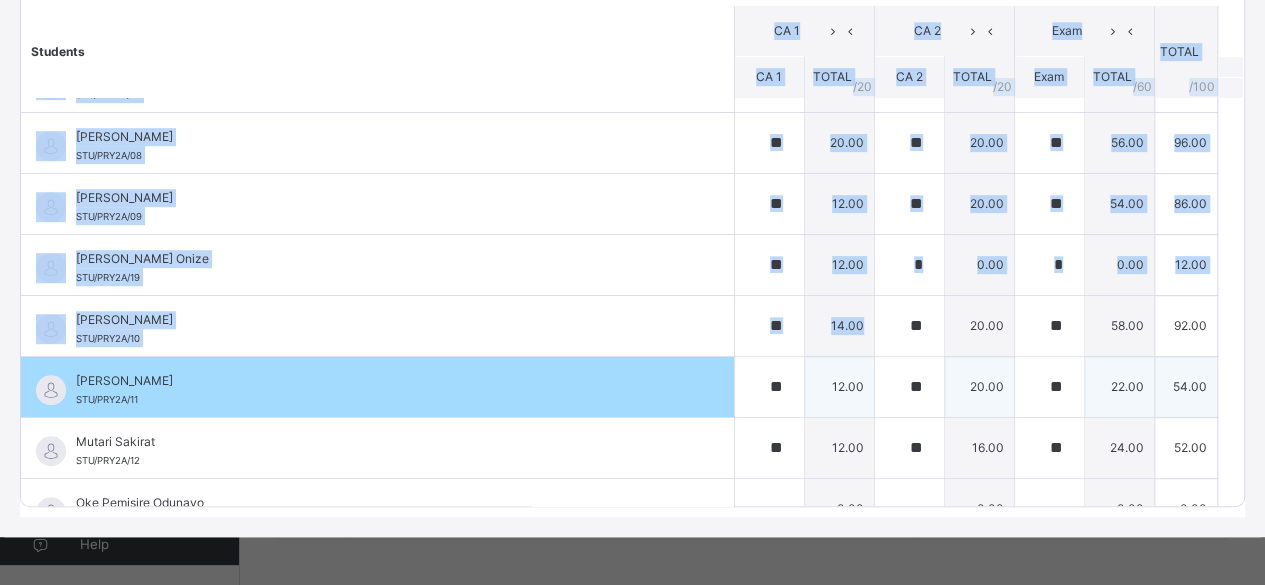 drag, startPoint x: 575, startPoint y: 53, endPoint x: 853, endPoint y: 351, distance: 407.53894 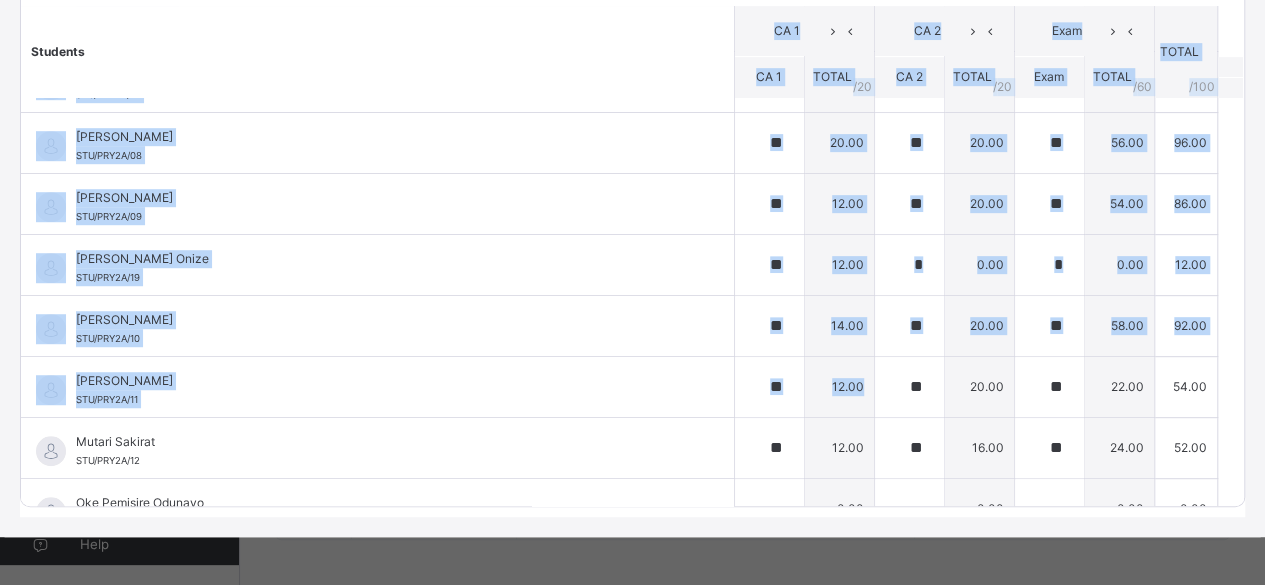click on "Students" at bounding box center [377, 52] 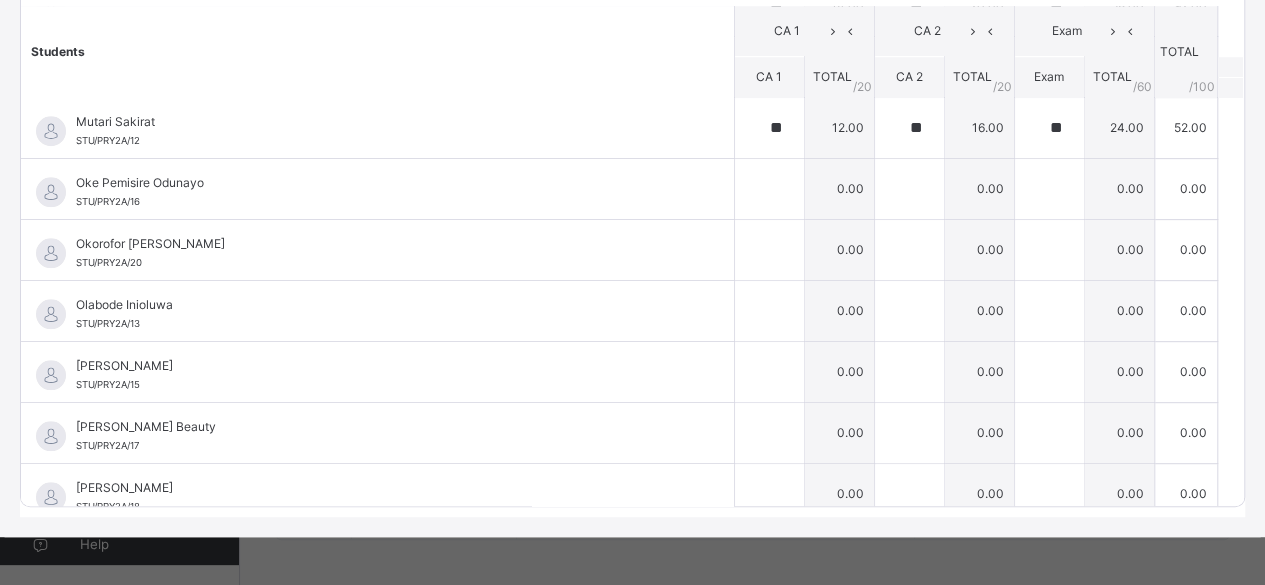 scroll, scrollTop: 866, scrollLeft: 0, axis: vertical 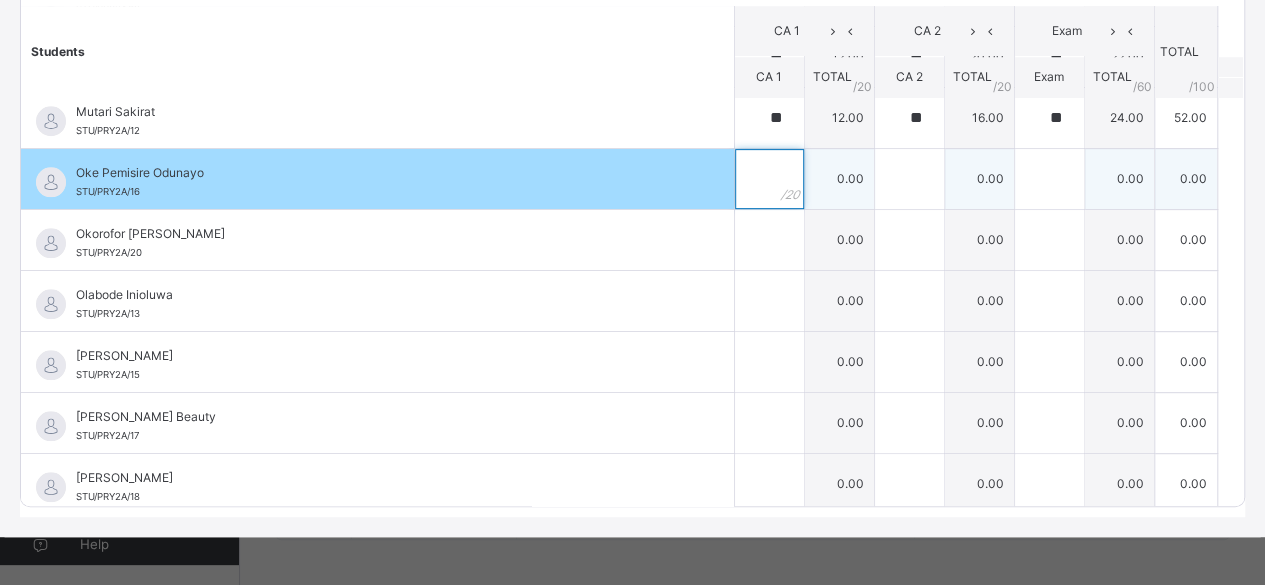 click at bounding box center [769, 179] 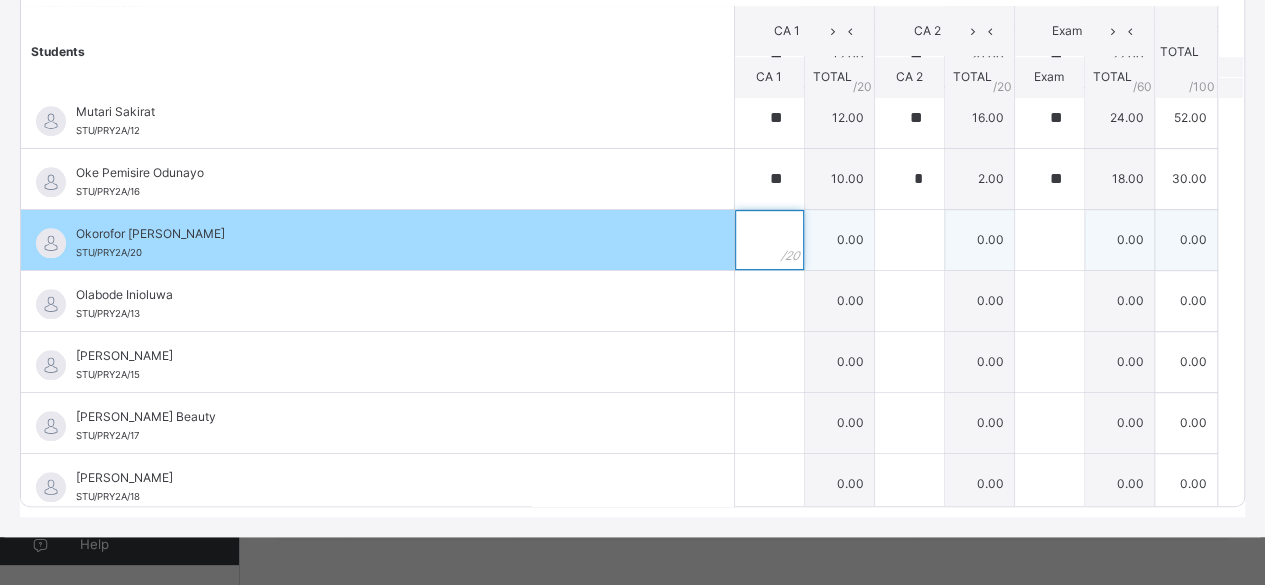 click at bounding box center (769, 240) 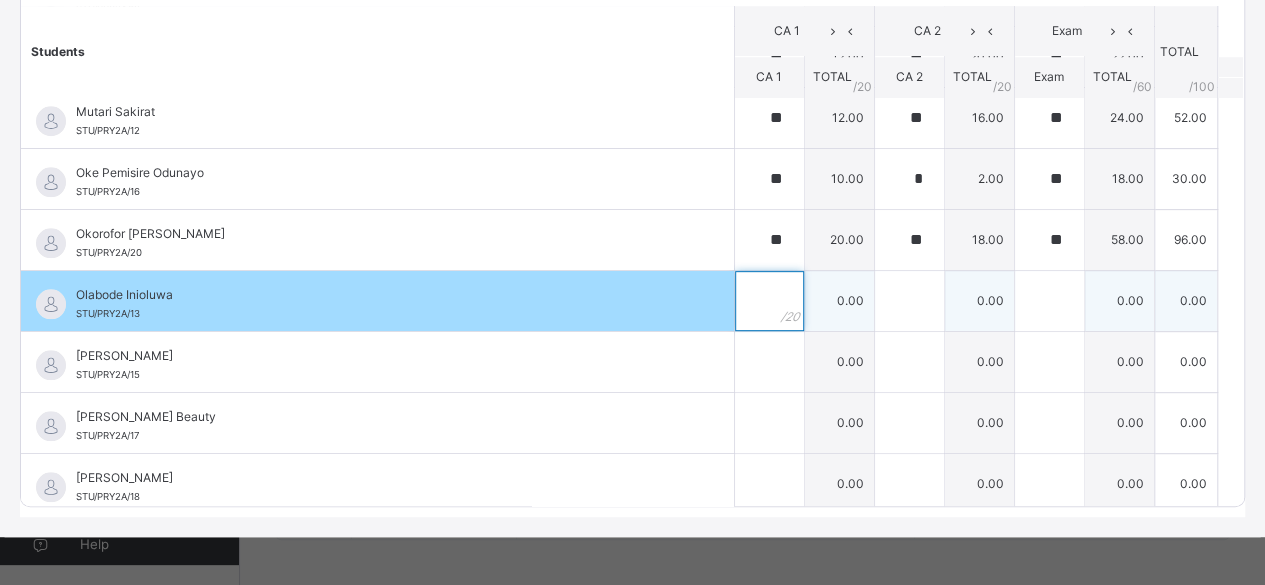 click at bounding box center (769, 301) 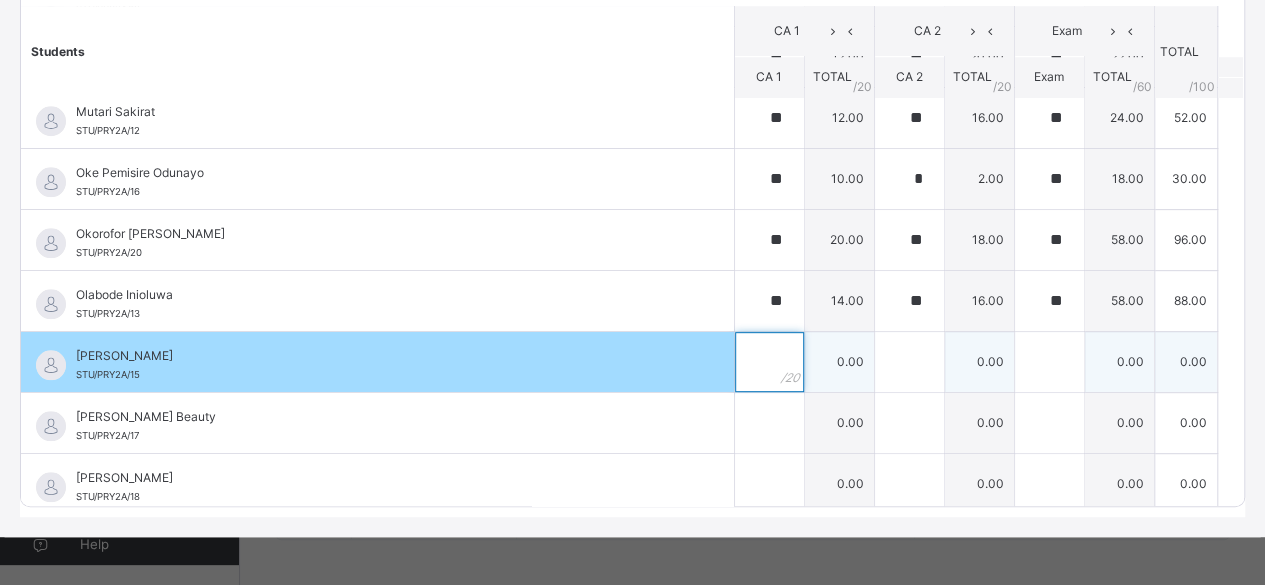 click at bounding box center (769, 362) 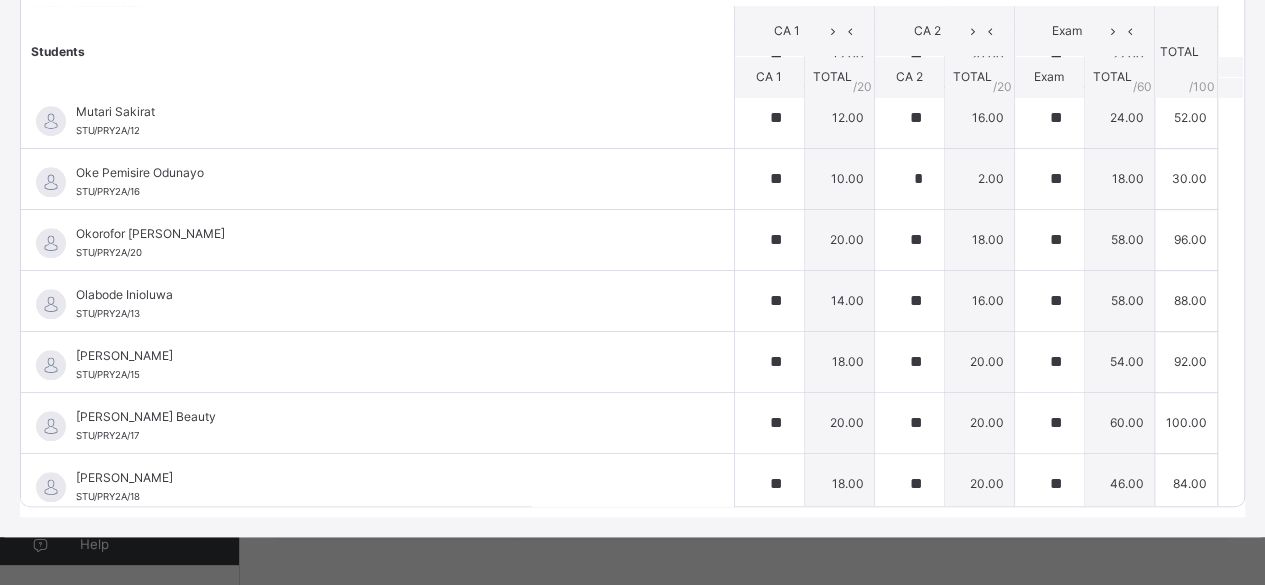 click on "Students" at bounding box center [377, 52] 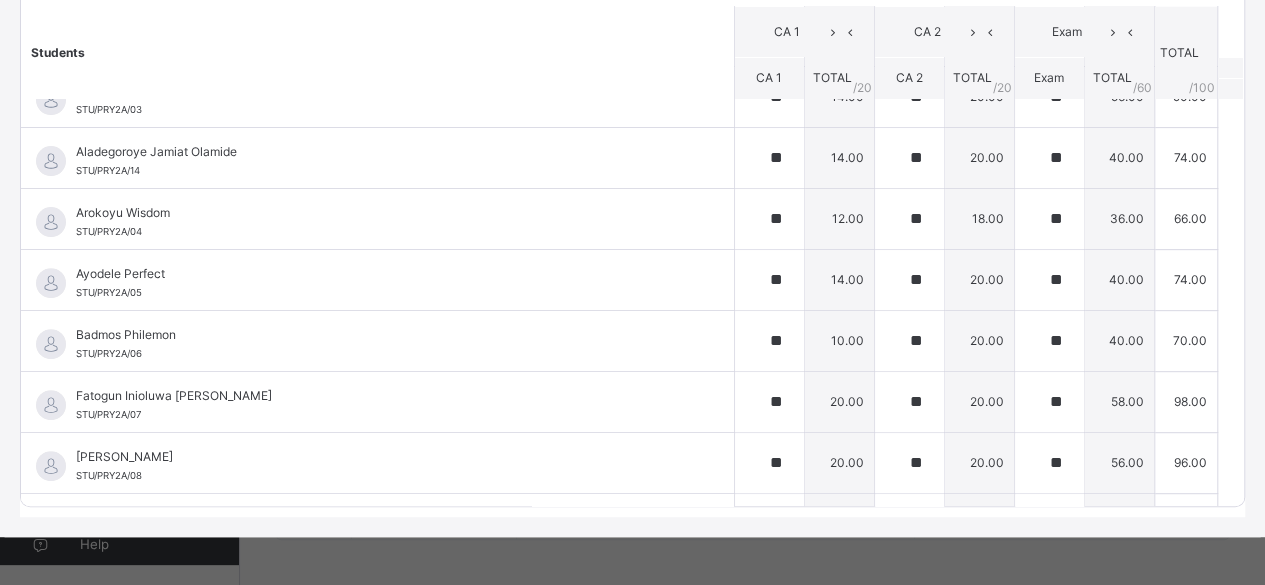 scroll, scrollTop: 0, scrollLeft: 0, axis: both 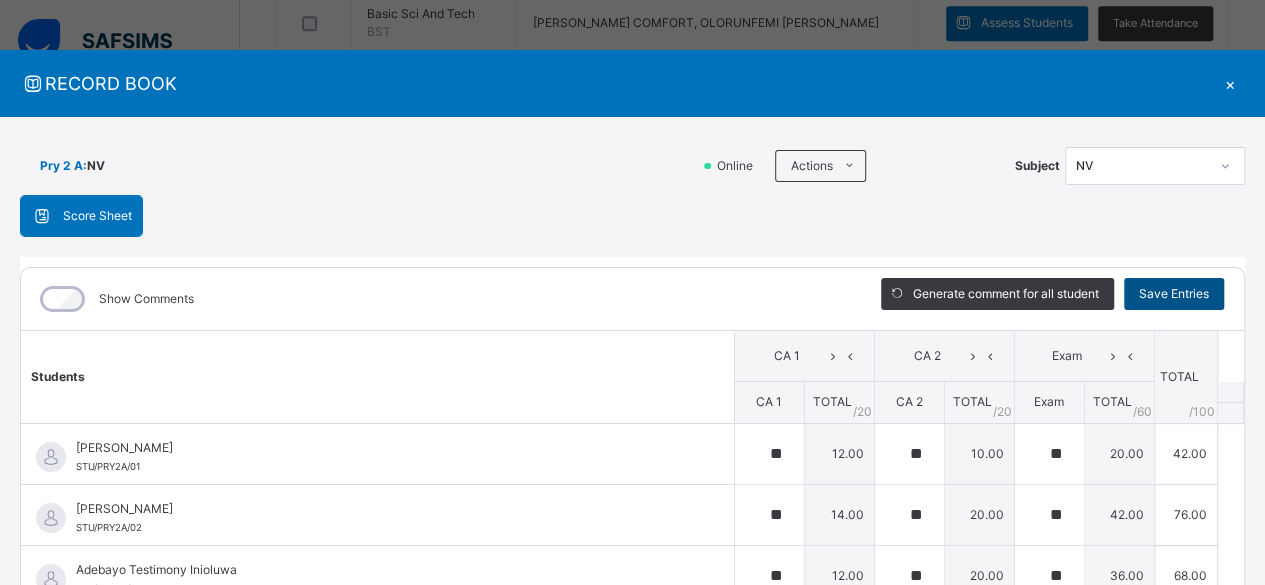 click on "Save Entries" at bounding box center (1174, 294) 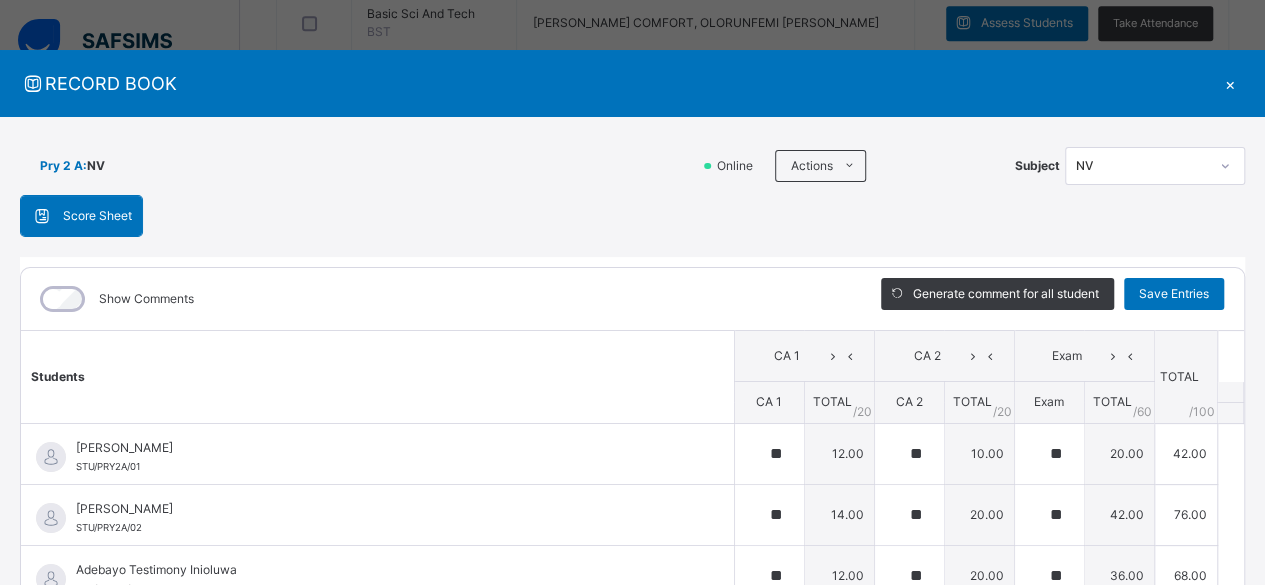 click on "×" at bounding box center (1230, 83) 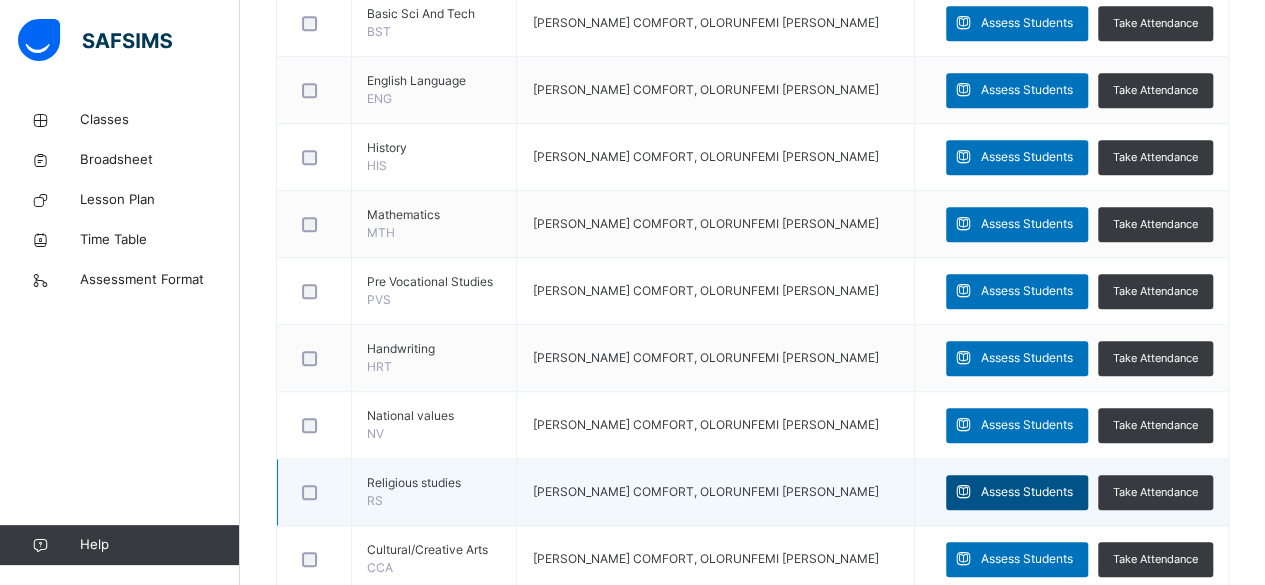 click on "Assess Students" at bounding box center (1027, 492) 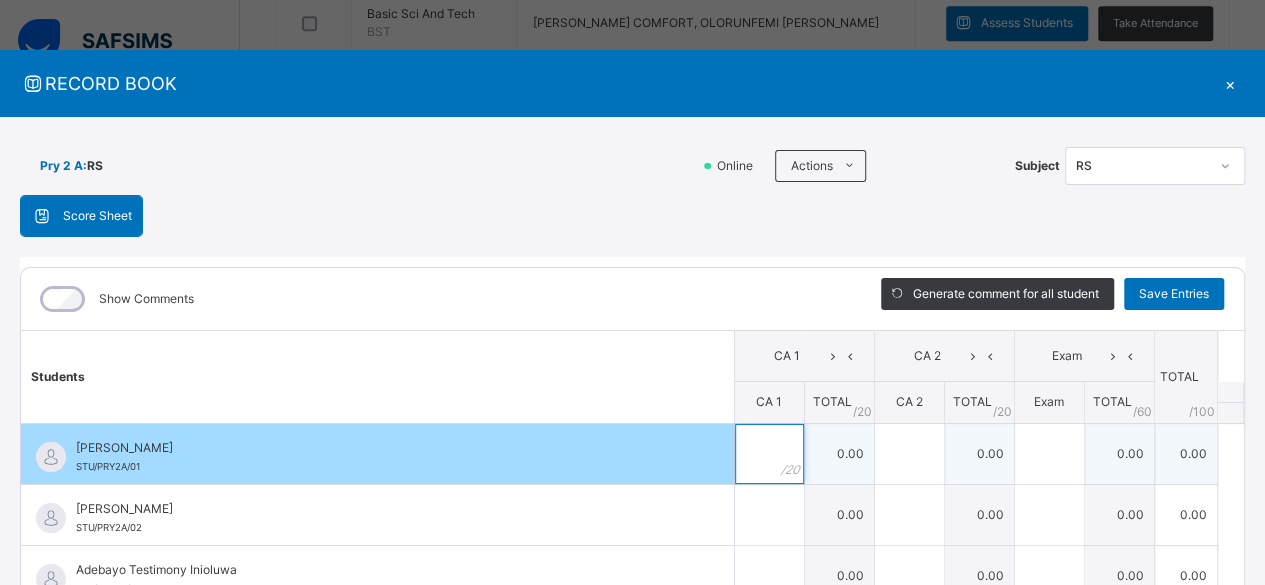 click at bounding box center (769, 454) 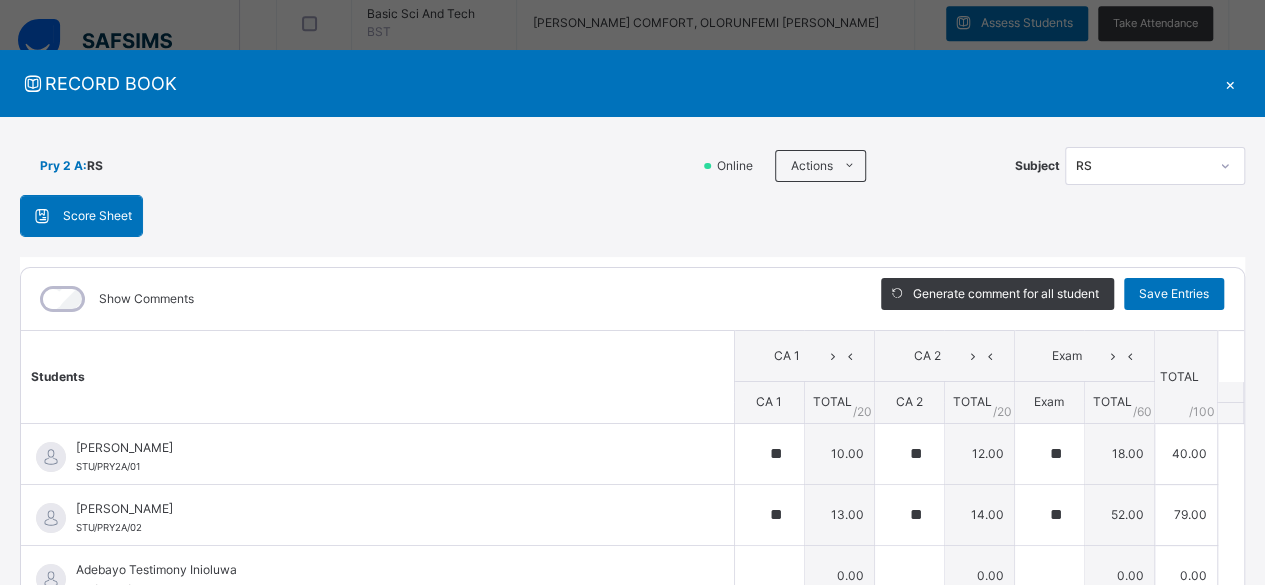 click on "Students" at bounding box center [377, 377] 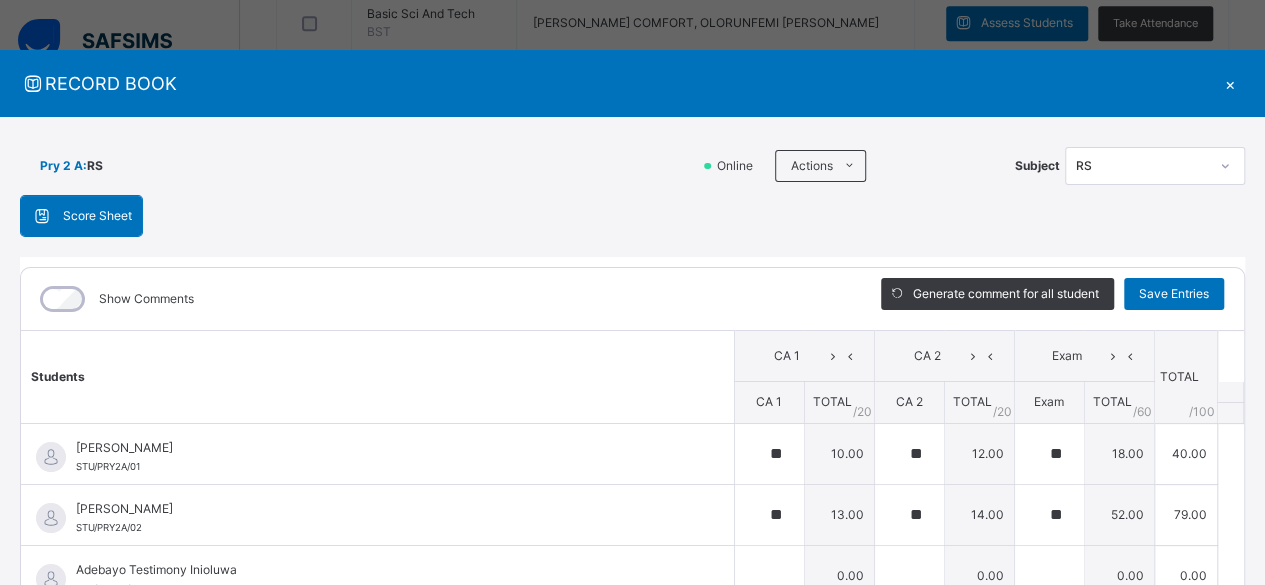 scroll, scrollTop: 437, scrollLeft: 0, axis: vertical 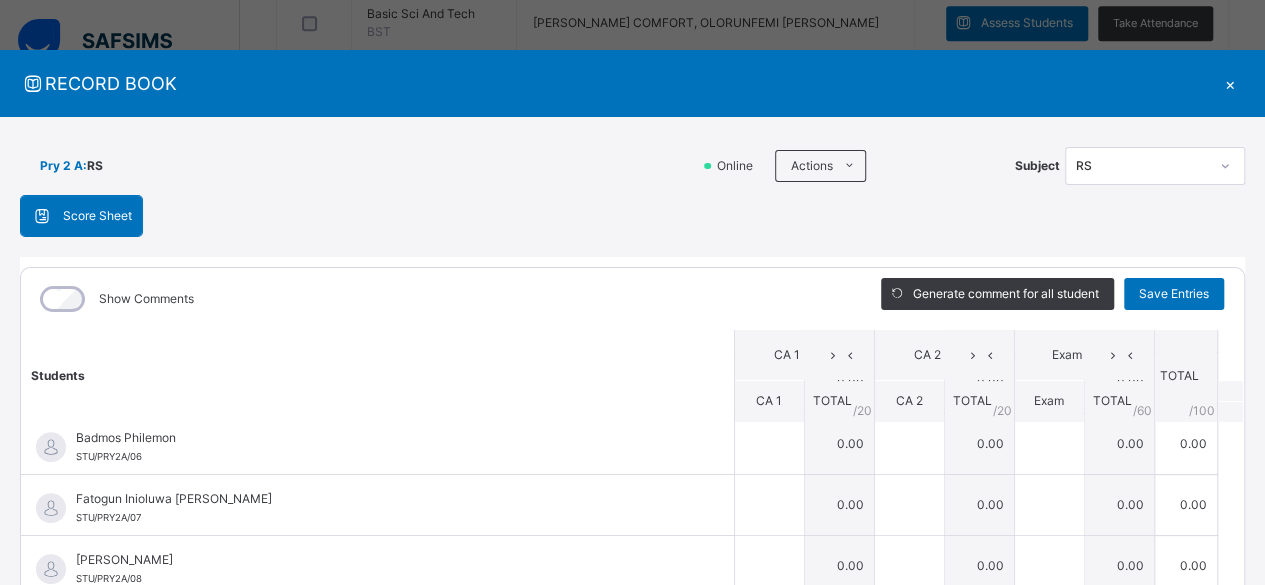 click on "Show Comments" at bounding box center (436, 299) 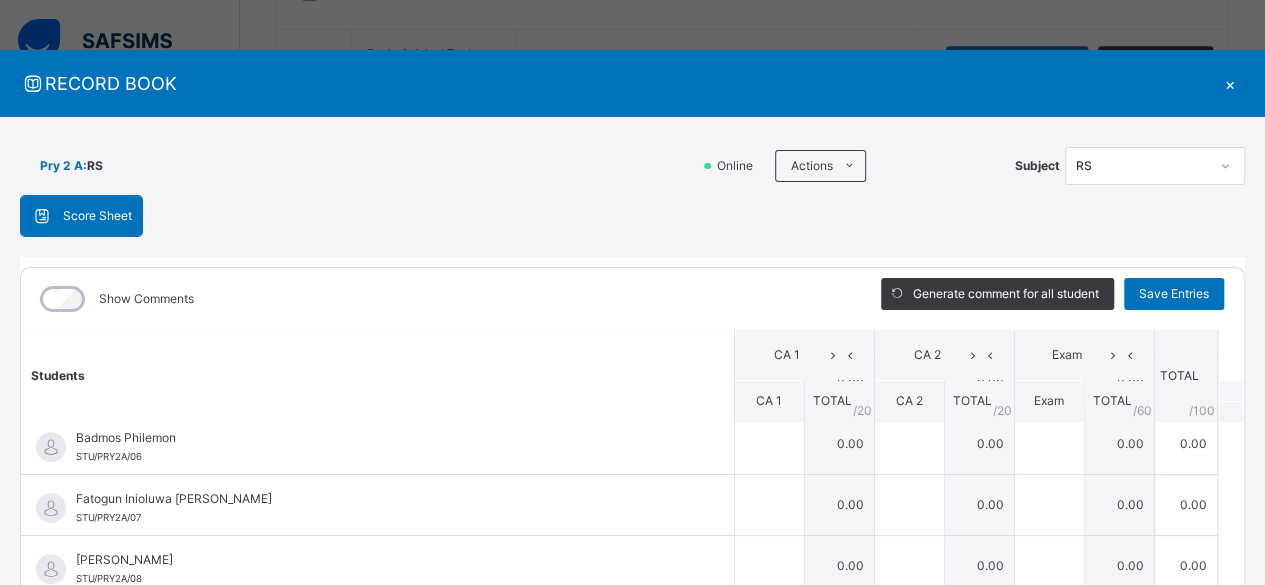 scroll, scrollTop: 503, scrollLeft: 0, axis: vertical 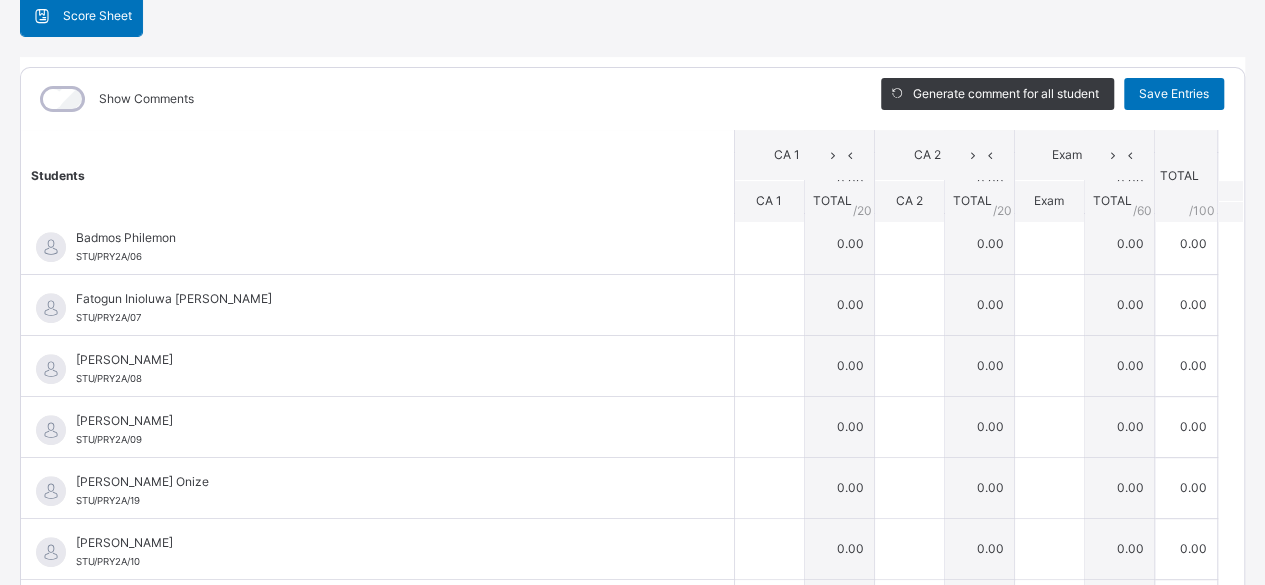 click on "Students" at bounding box center [377, 176] 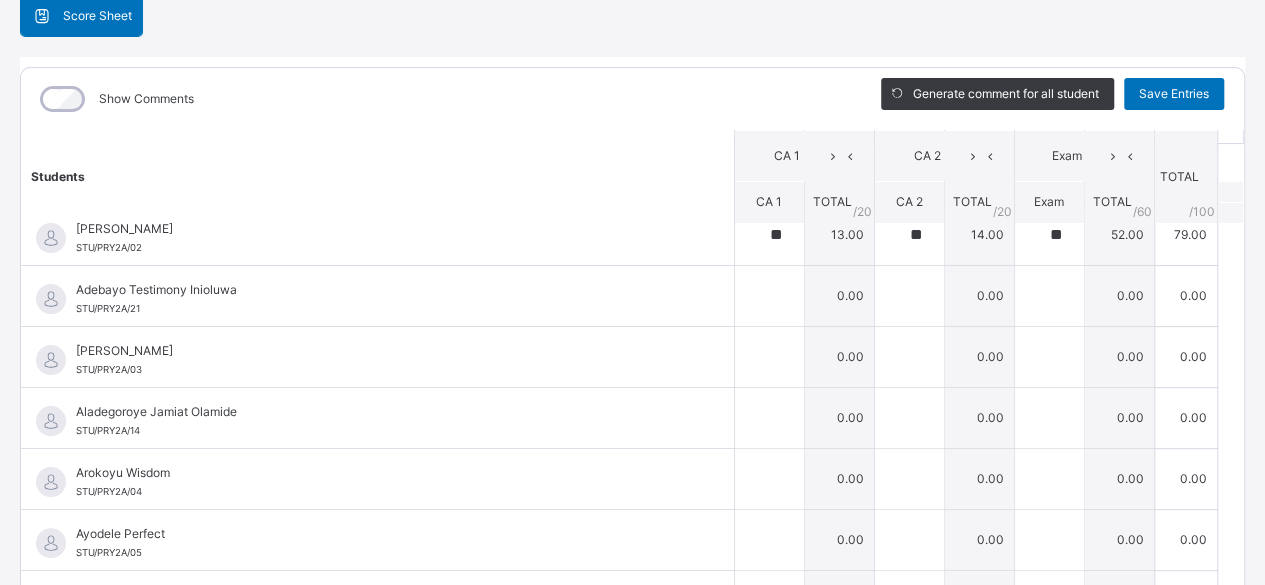 scroll, scrollTop: 120, scrollLeft: 0, axis: vertical 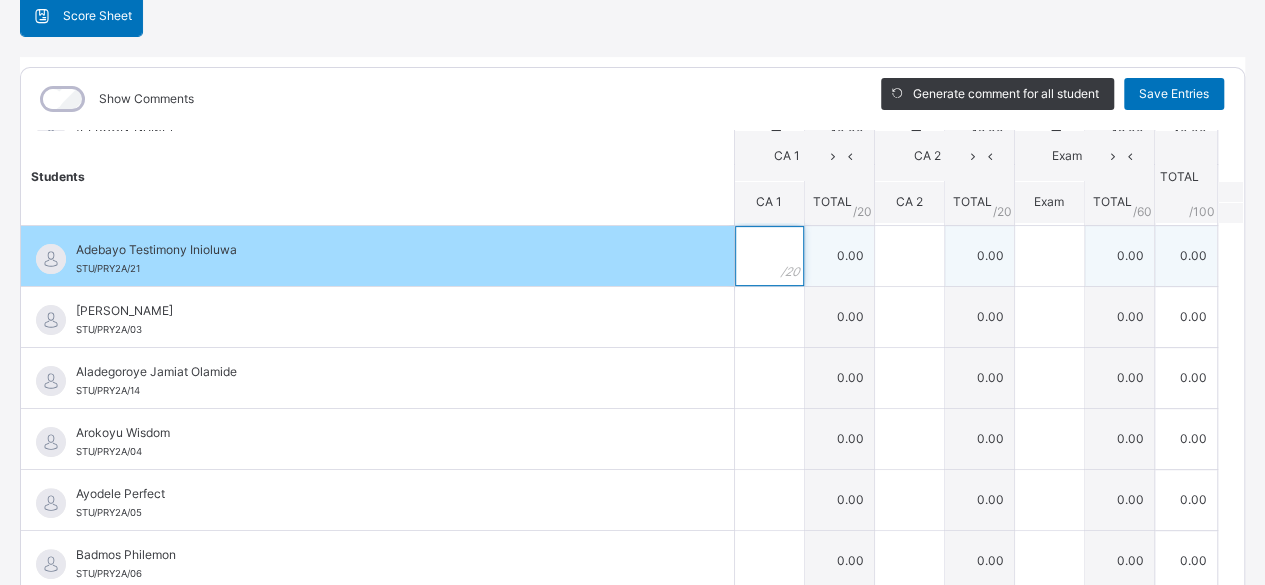 click at bounding box center (769, 256) 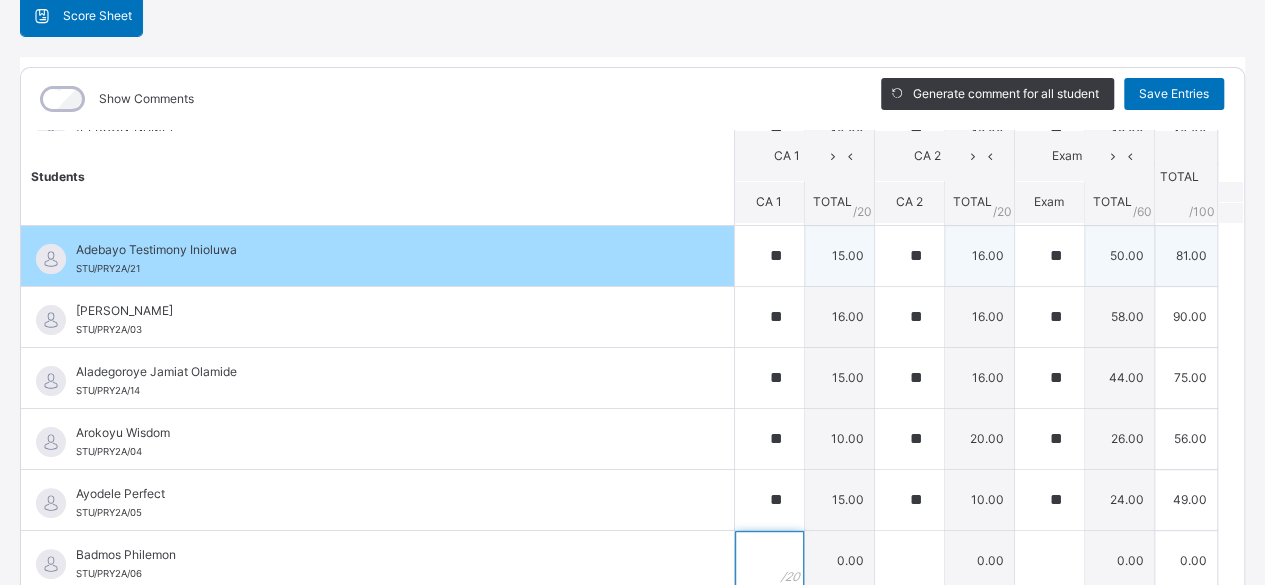 scroll, scrollTop: 200, scrollLeft: 0, axis: vertical 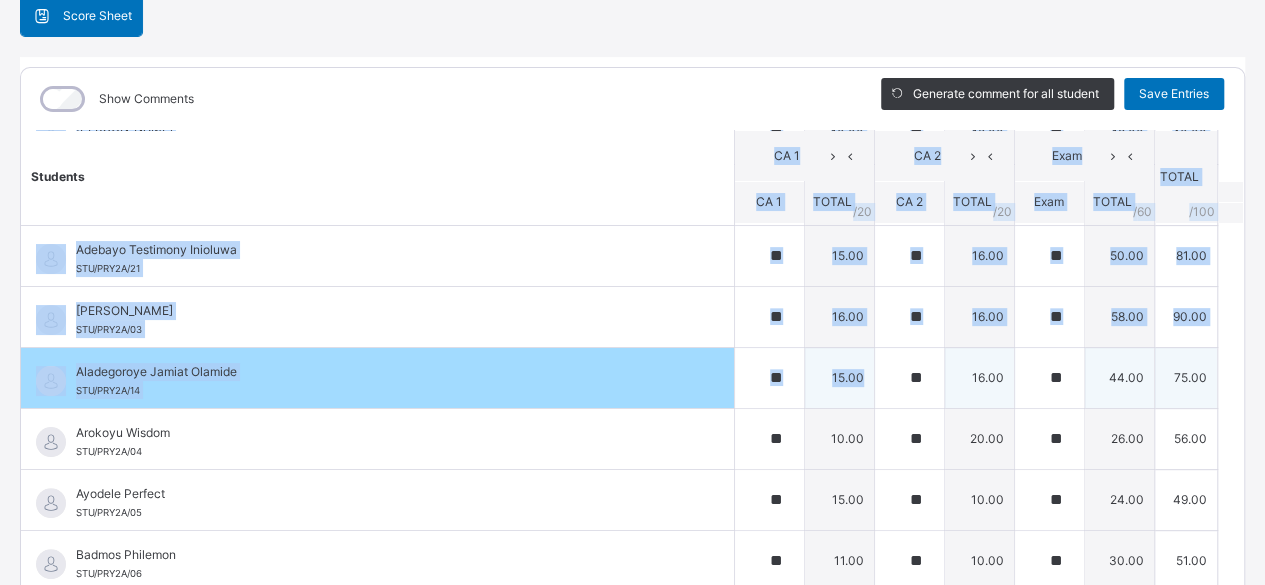 drag, startPoint x: 491, startPoint y: 137, endPoint x: 903, endPoint y: 383, distance: 479.85416 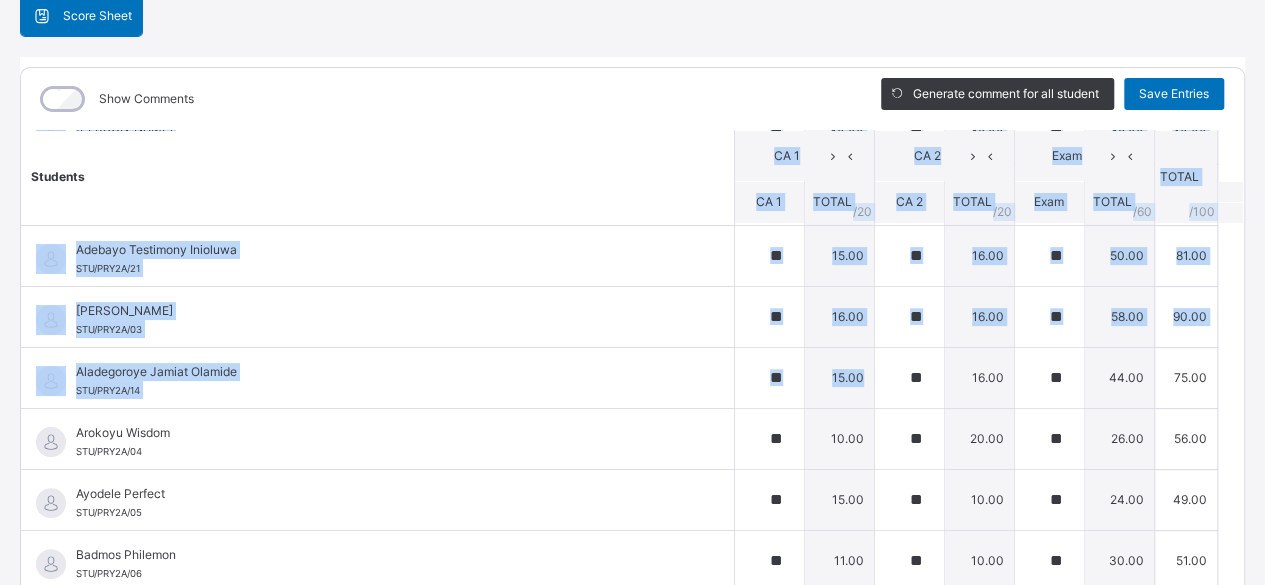 click on "Students" at bounding box center (377, 176) 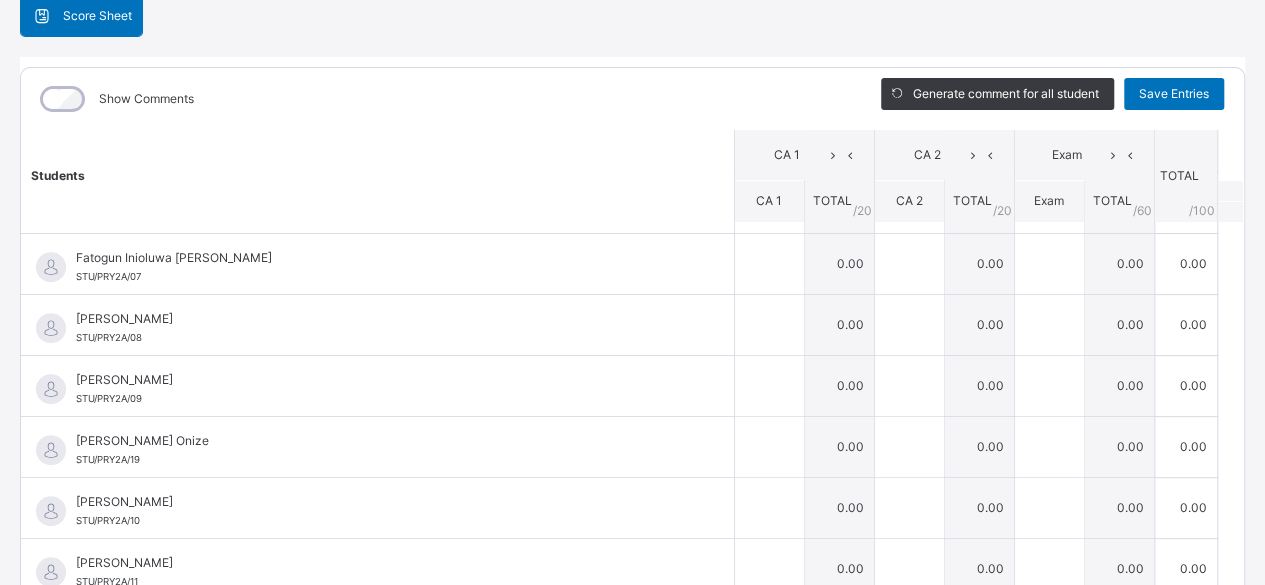 scroll, scrollTop: 480, scrollLeft: 0, axis: vertical 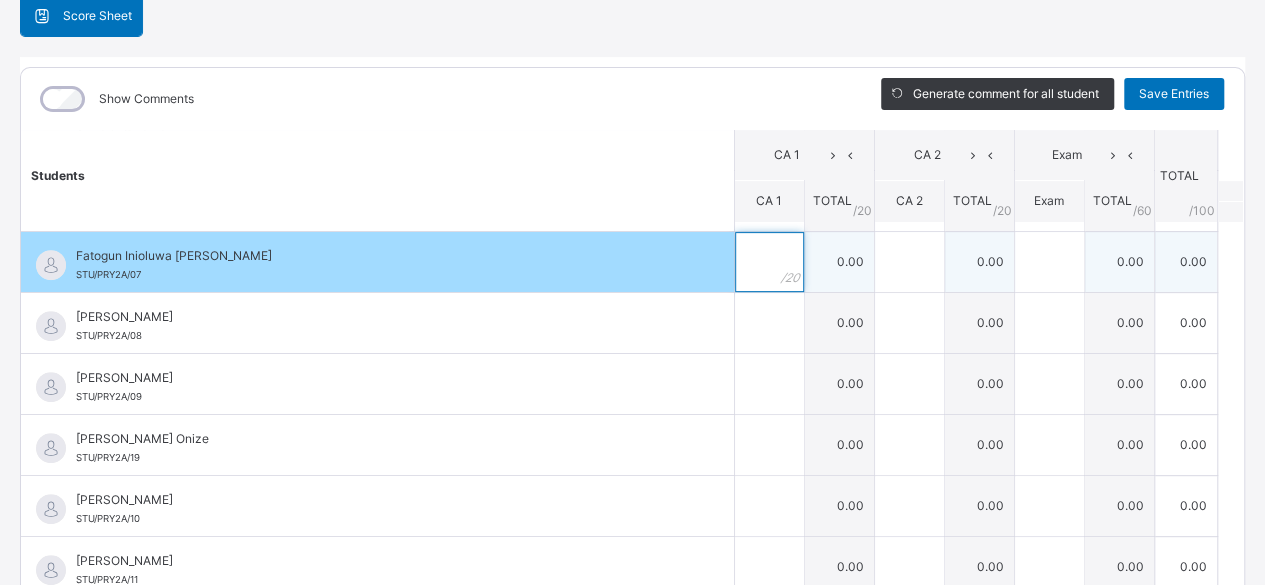 click at bounding box center [769, 262] 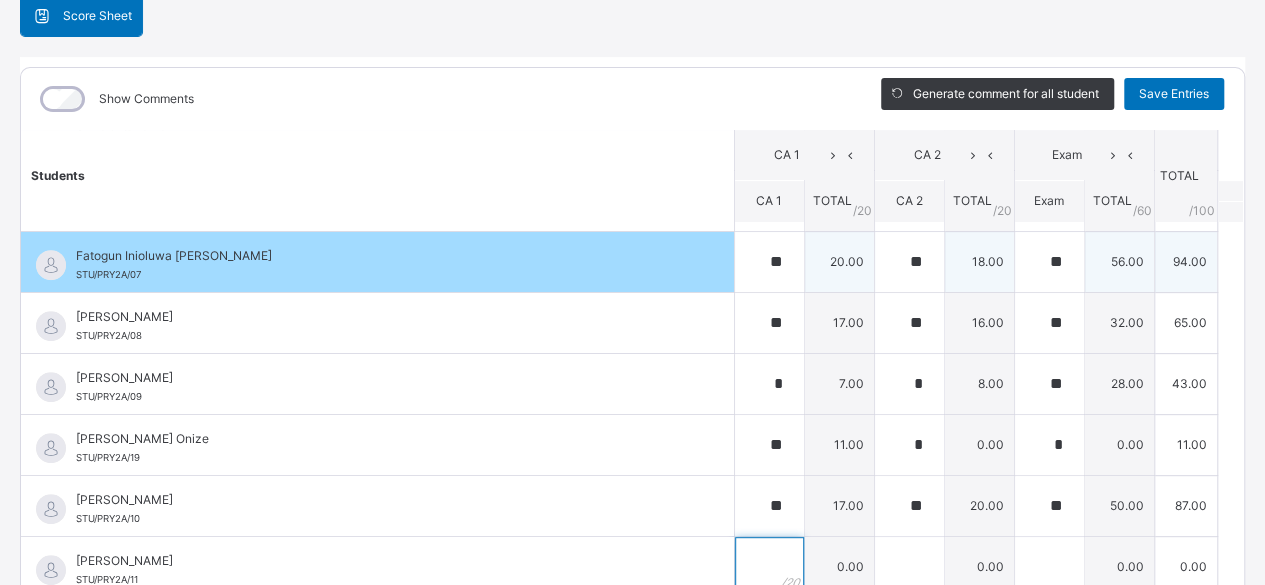 scroll, scrollTop: 204, scrollLeft: 0, axis: vertical 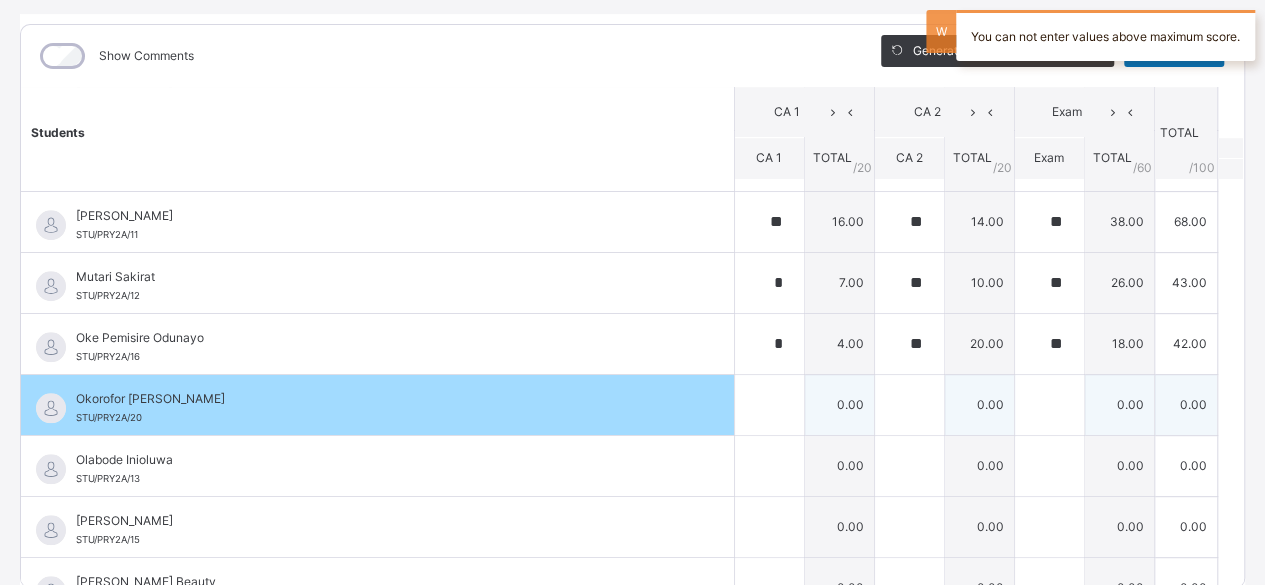 click at bounding box center [769, 405] 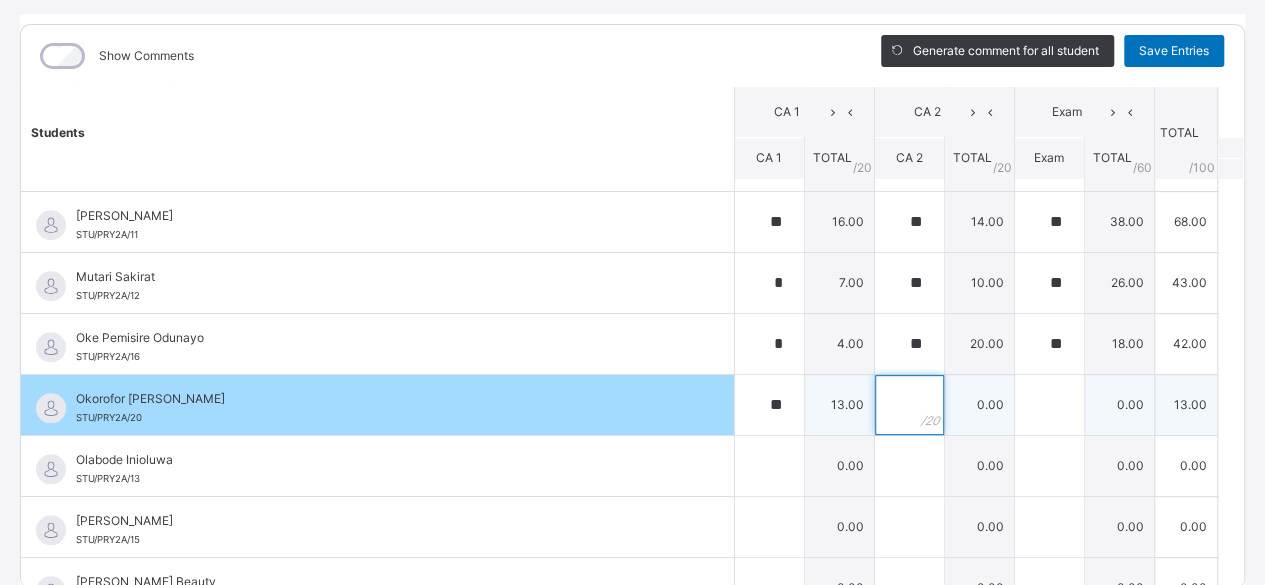 click at bounding box center (909, 405) 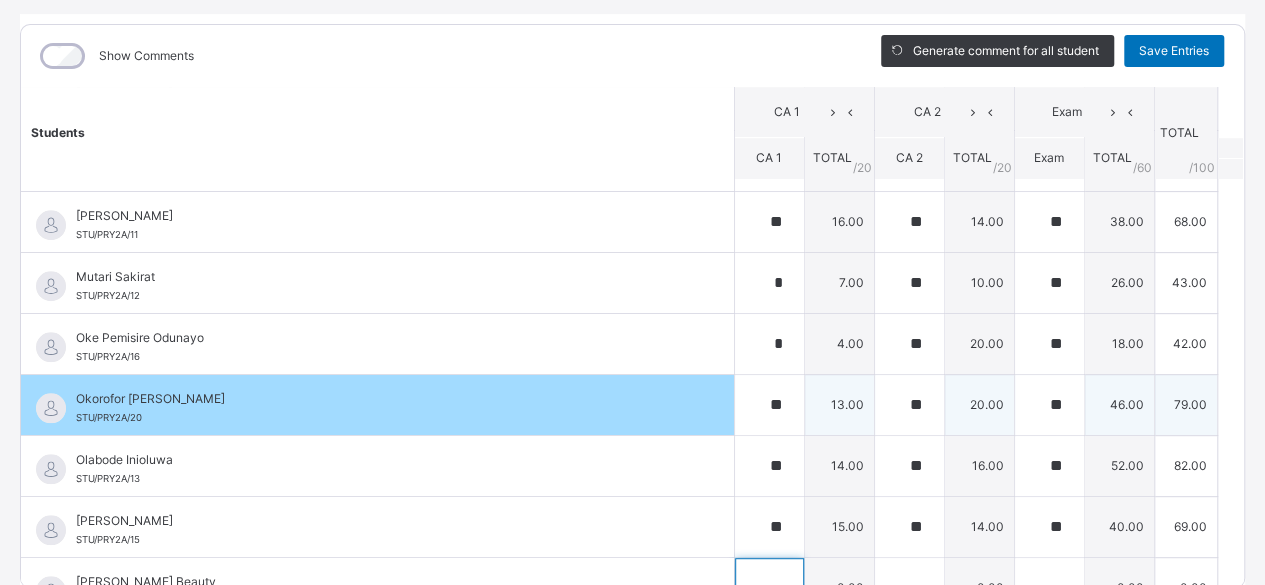 scroll, scrollTop: 805, scrollLeft: 0, axis: vertical 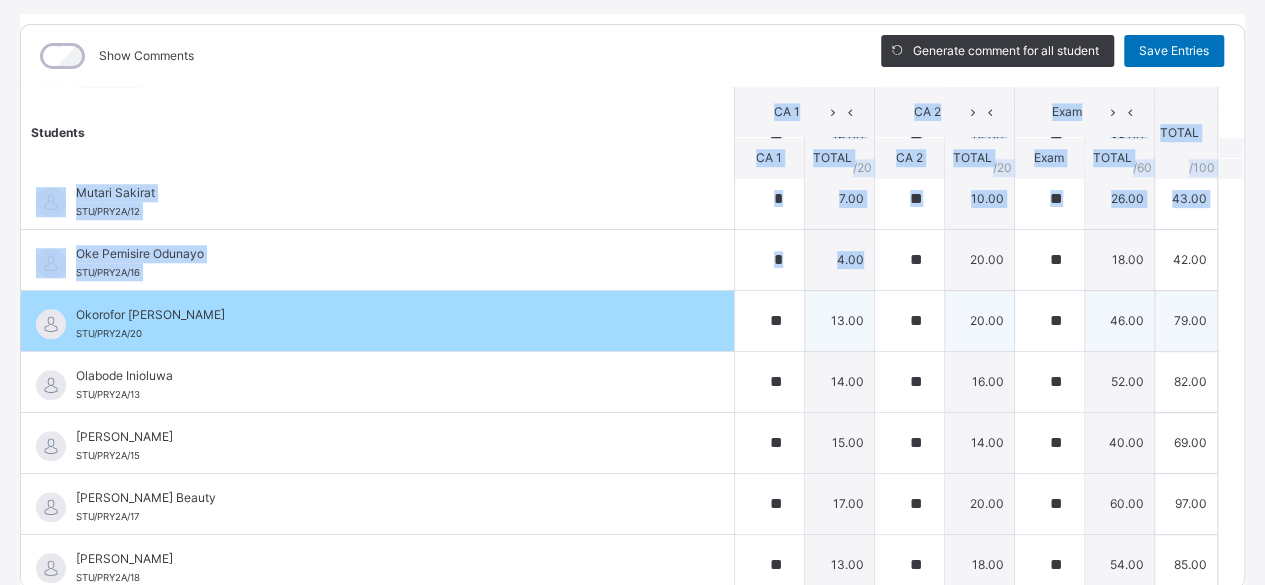 drag, startPoint x: 610, startPoint y: 117, endPoint x: 1017, endPoint y: 339, distance: 463.60867 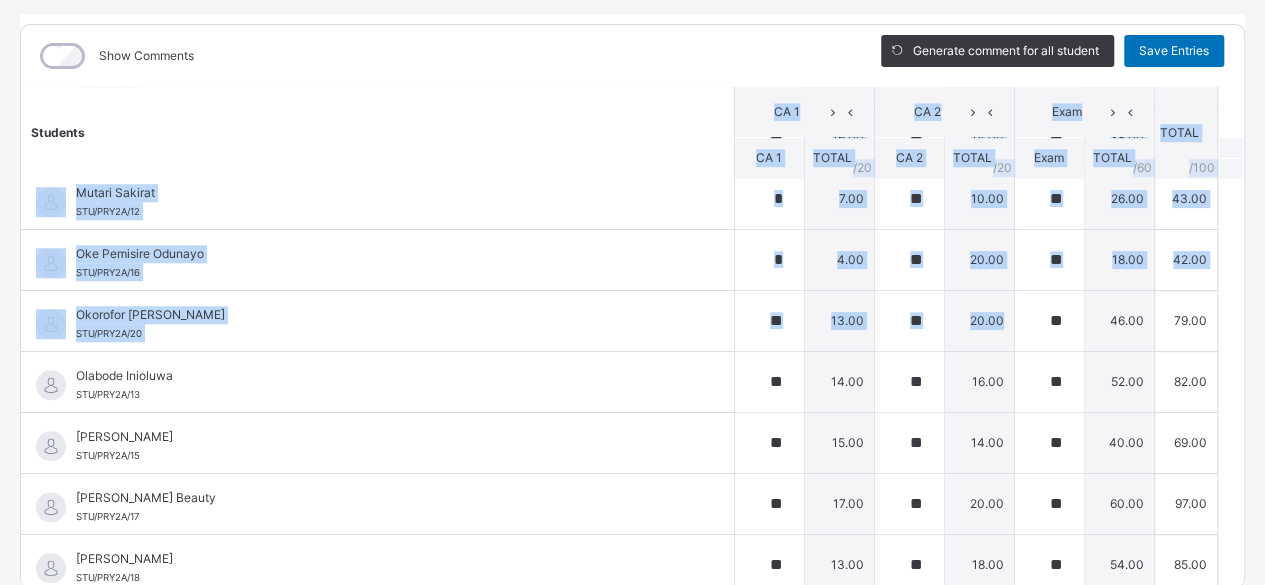 click on "Students" at bounding box center [377, 133] 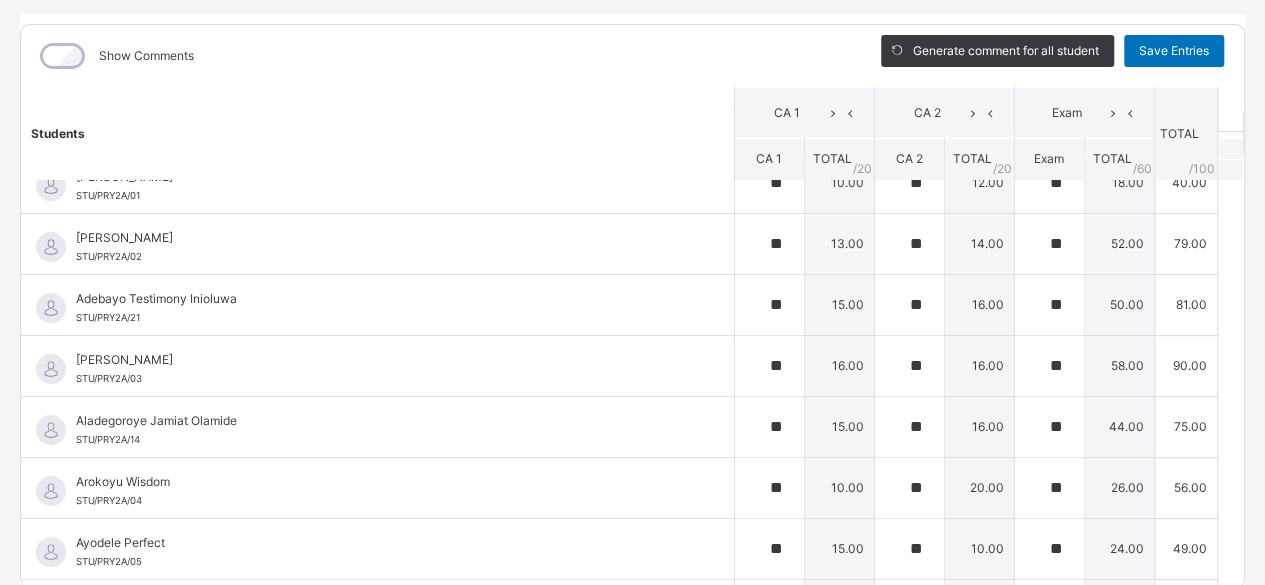 scroll, scrollTop: 26, scrollLeft: 0, axis: vertical 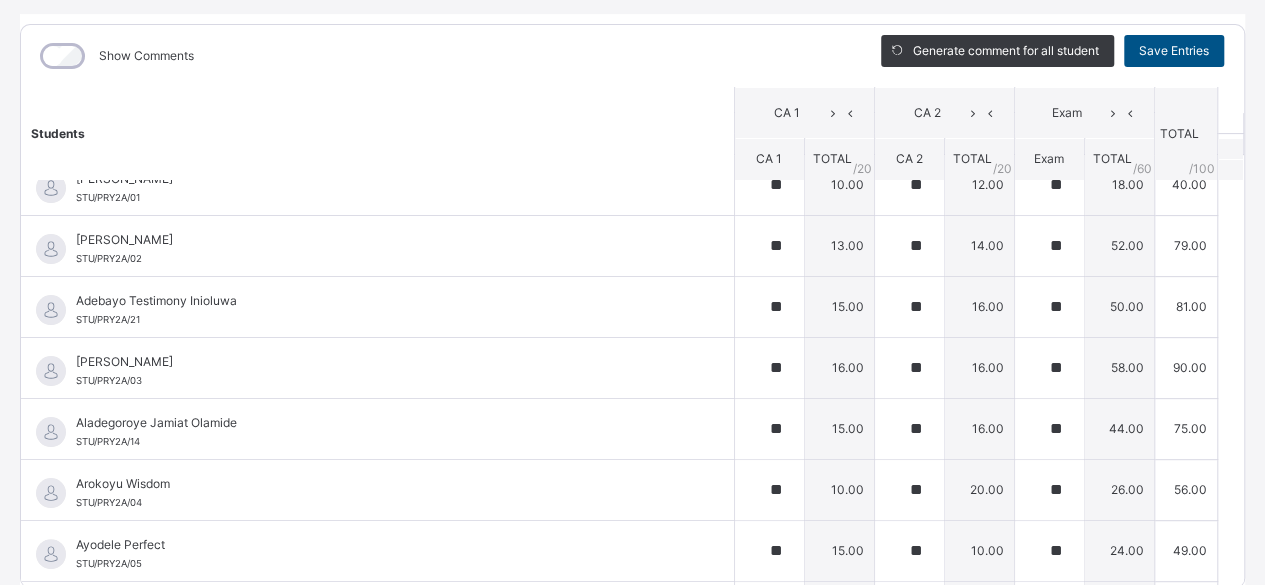 click on "Save Entries" at bounding box center [1174, 51] 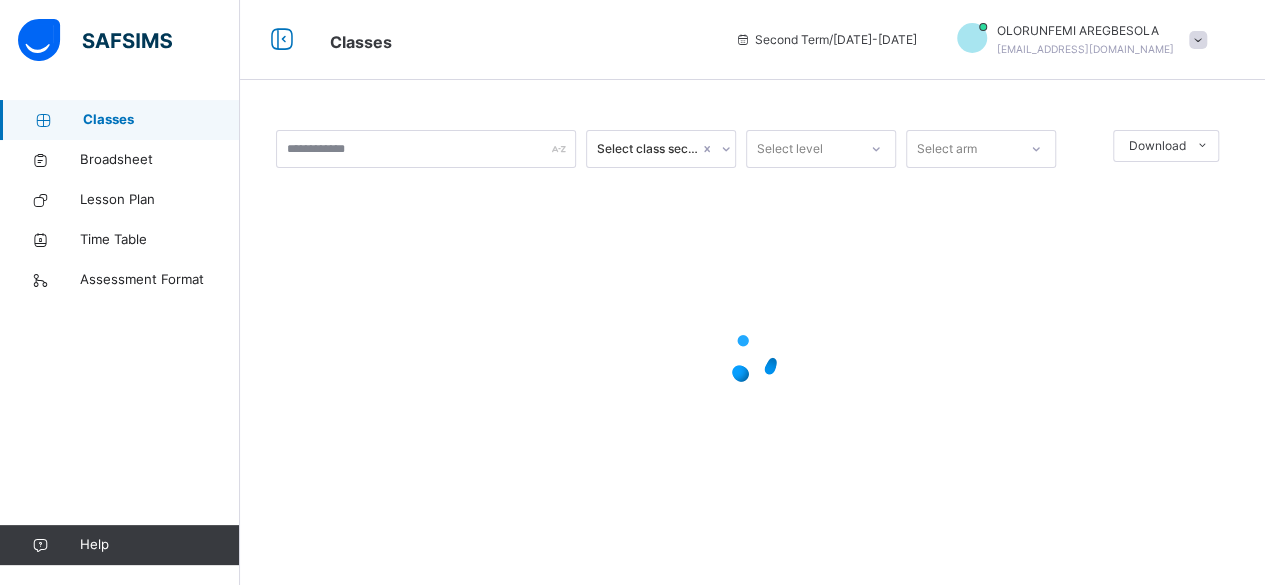 scroll, scrollTop: 0, scrollLeft: 0, axis: both 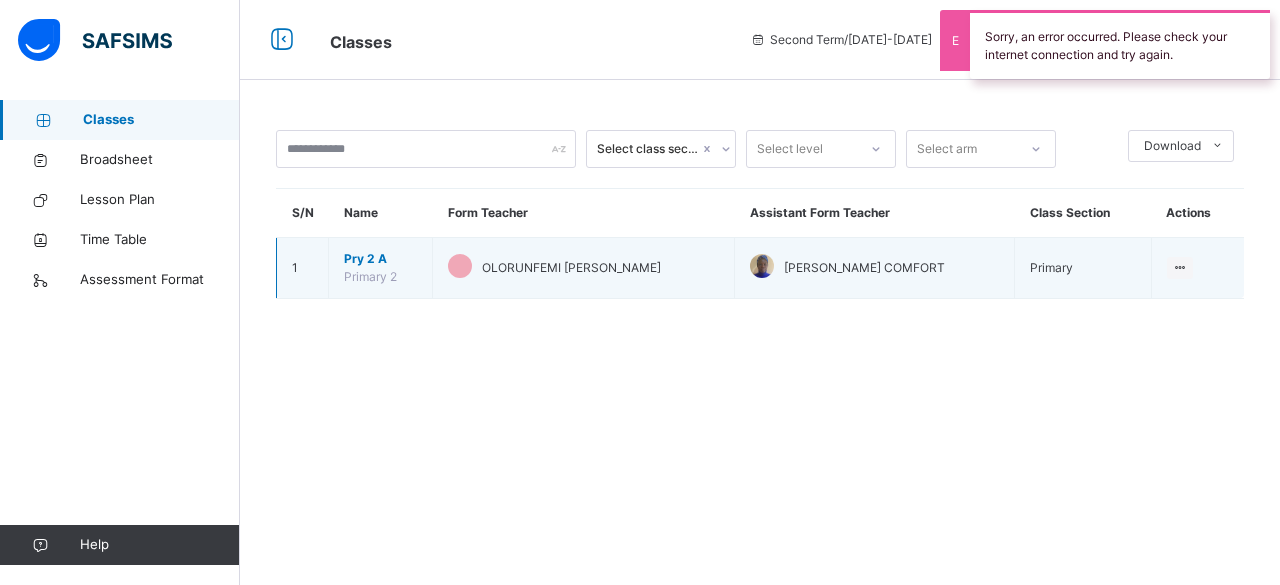 click on "Pry 2   A   Primary 2" at bounding box center [381, 268] 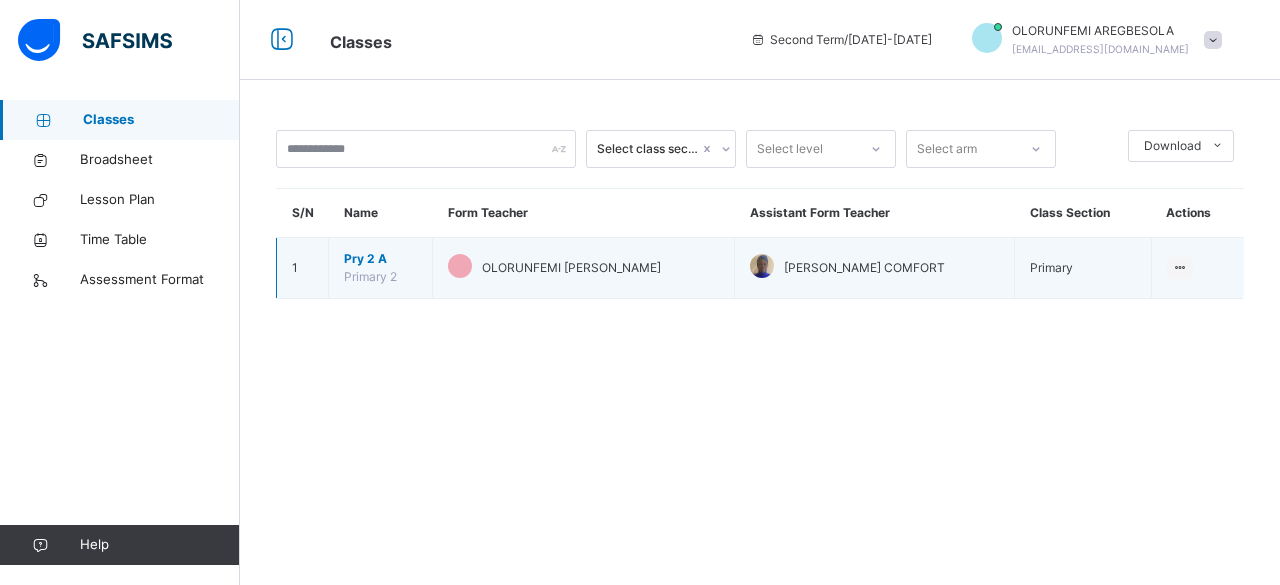 click on "Pry 2   A   Primary 2" at bounding box center [381, 268] 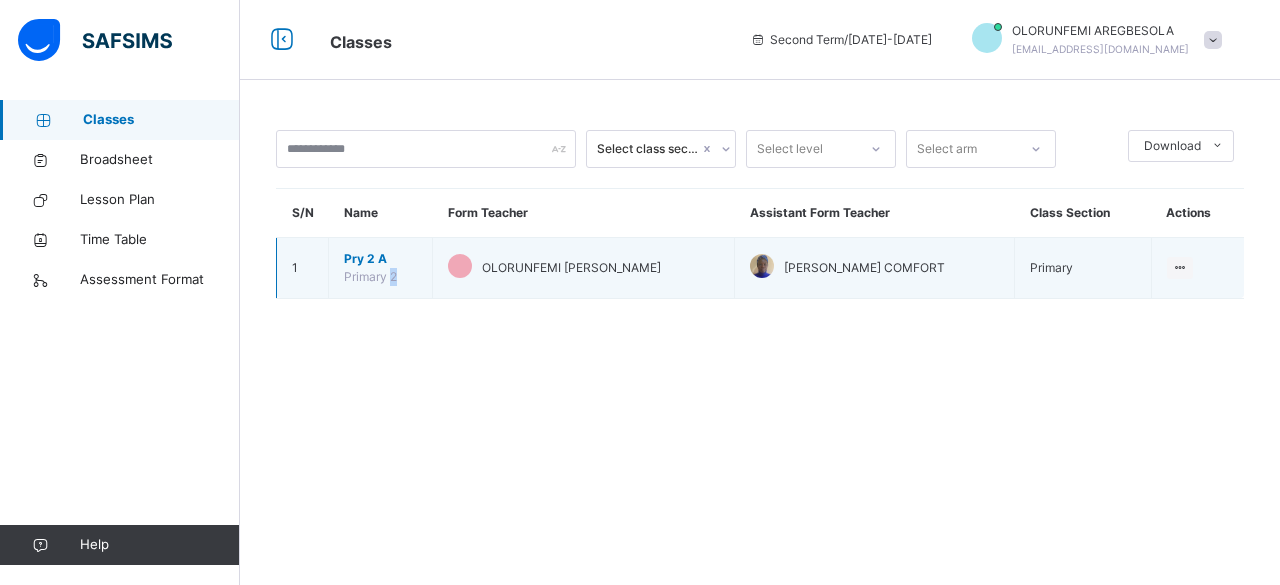click on "Pry 2   A   Primary 2" at bounding box center [381, 268] 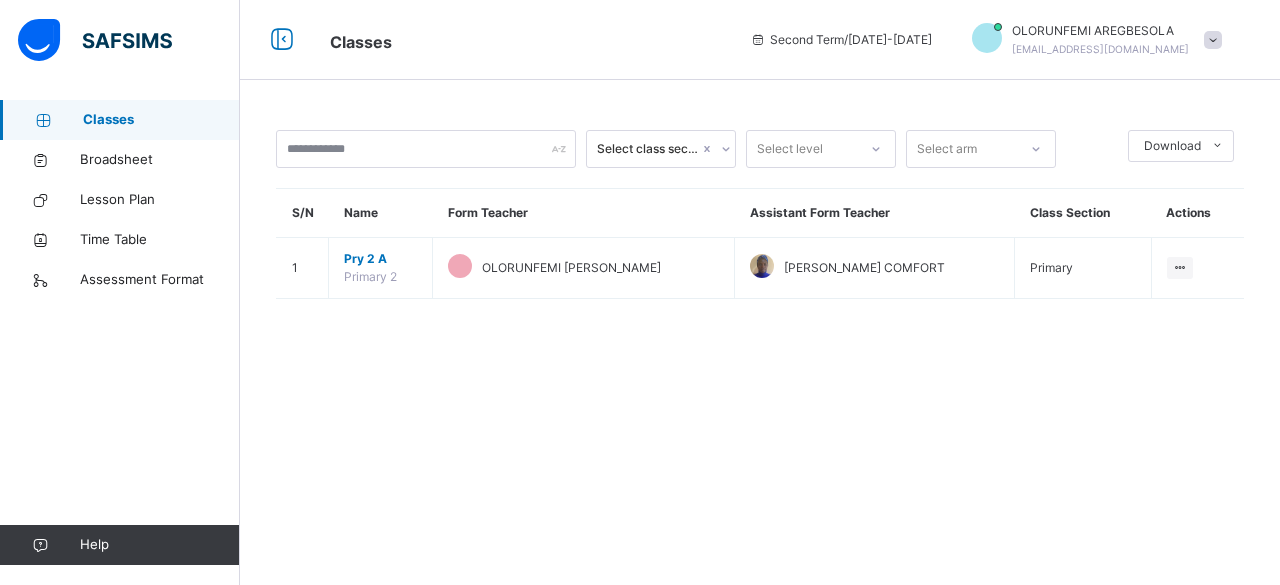 click on "Select class section Select level Select arm Download Pdf Report Excel Report S/N Name Form Teacher Assistant Form Teacher Class Section Actions 1 Pry 2   A   Primary 2 OLORUNFEMI AREGBESOLA DANIEL TOLULOPE AREMU COMFORT Primary  View Class × Form Teacher Select Form Teacher OLORUNFEMI AREGBESOLA DANIEL Select Assistant Form Teacher TOLULOPE AREMU COMFORT Cancel Save" at bounding box center (760, 224) 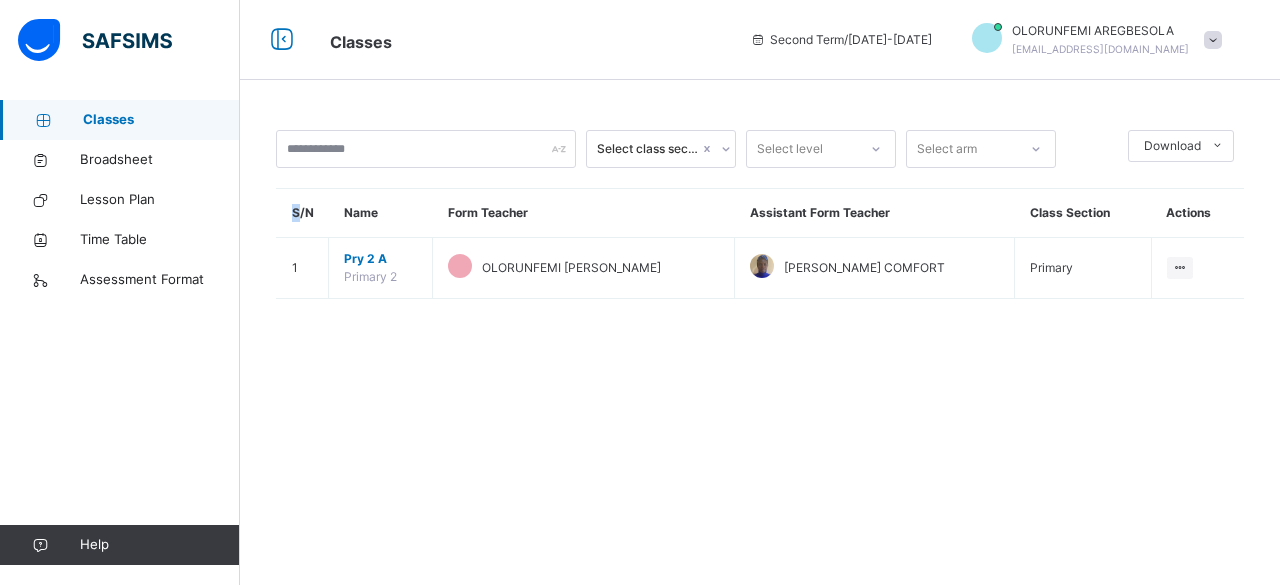 click on "Select class section Select level Select arm Download Pdf Report Excel Report S/N Name Form Teacher Assistant Form Teacher Class Section Actions 1 Pry 2   A   Primary 2 OLORUNFEMI AREGBESOLA DANIEL TOLULOPE AREMU COMFORT Primary  View Class × Form Teacher Select Form Teacher OLORUNFEMI AREGBESOLA DANIEL Select Assistant Form Teacher TOLULOPE AREMU COMFORT Cancel Save" at bounding box center [760, 224] 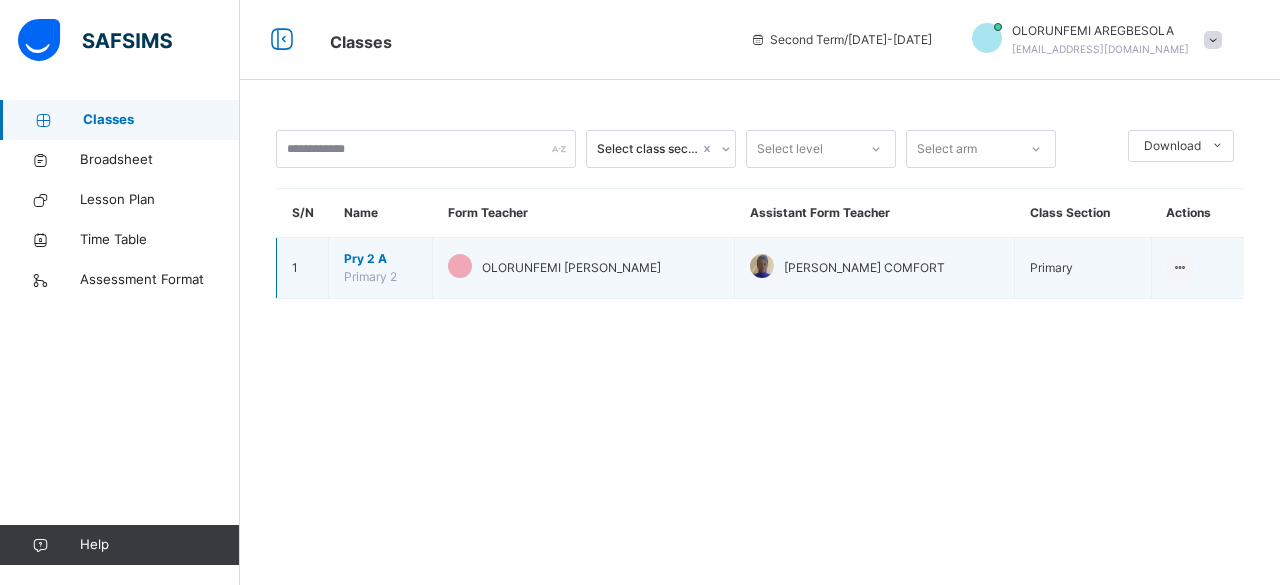 click on "Pry 2   A" at bounding box center [380, 259] 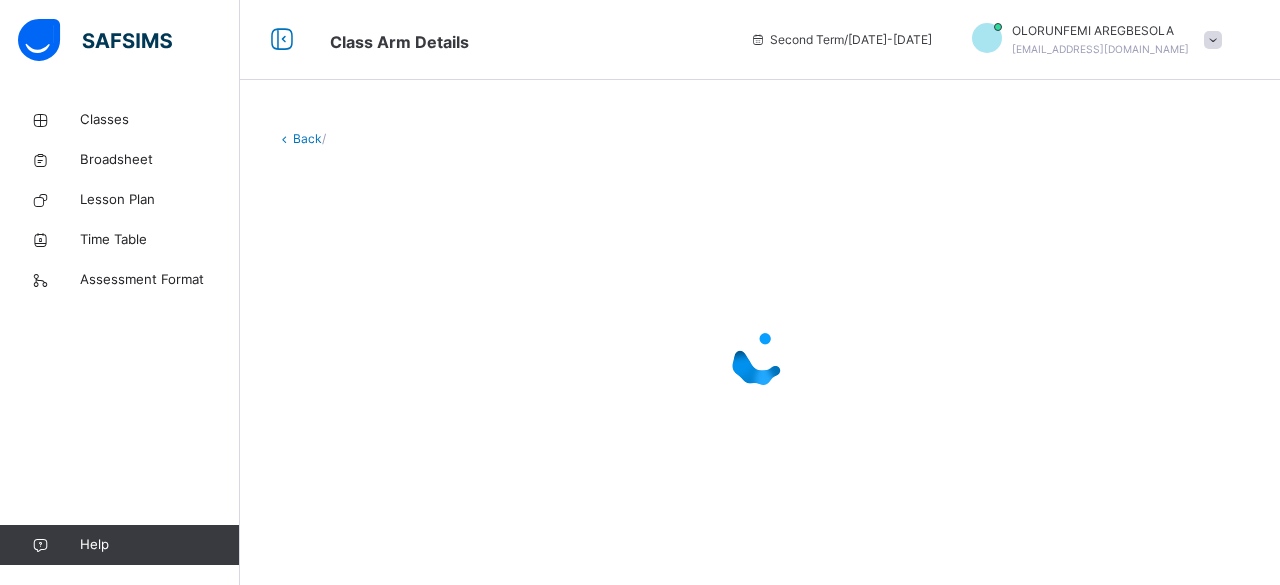 click at bounding box center [760, 358] 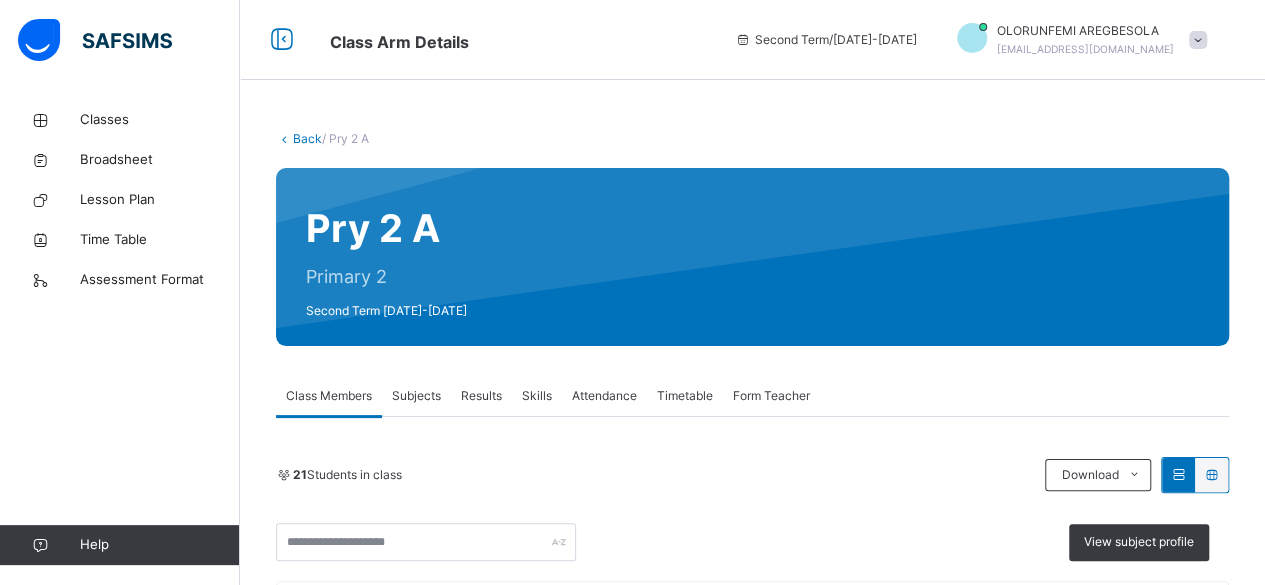 click on "Subjects" at bounding box center [416, 396] 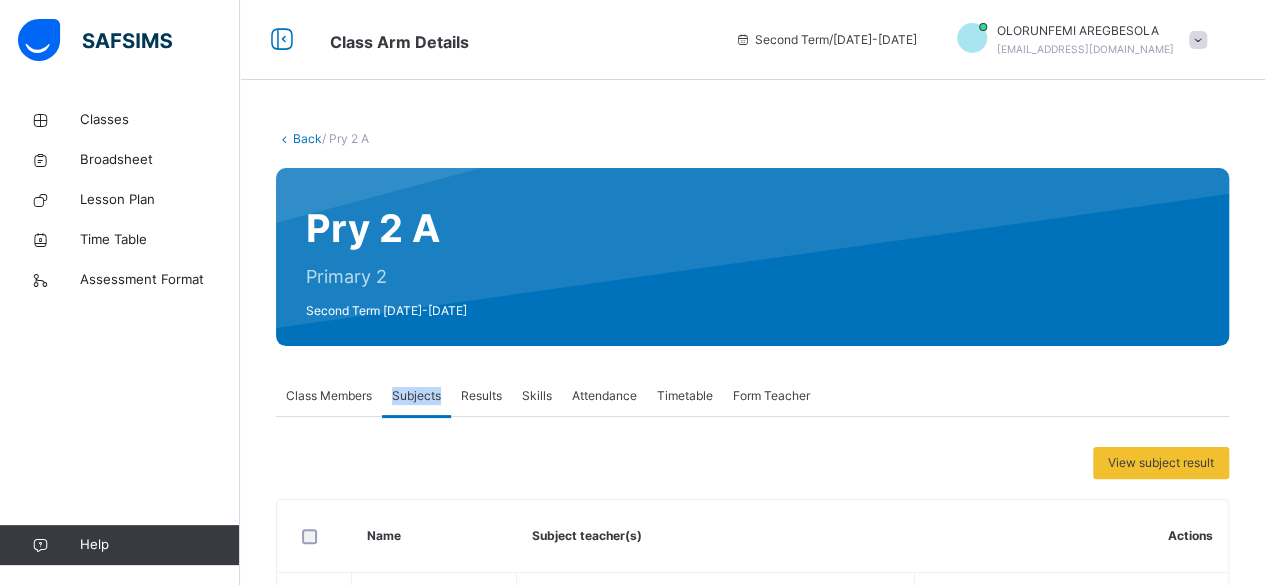 click on "Subjects" at bounding box center (416, 396) 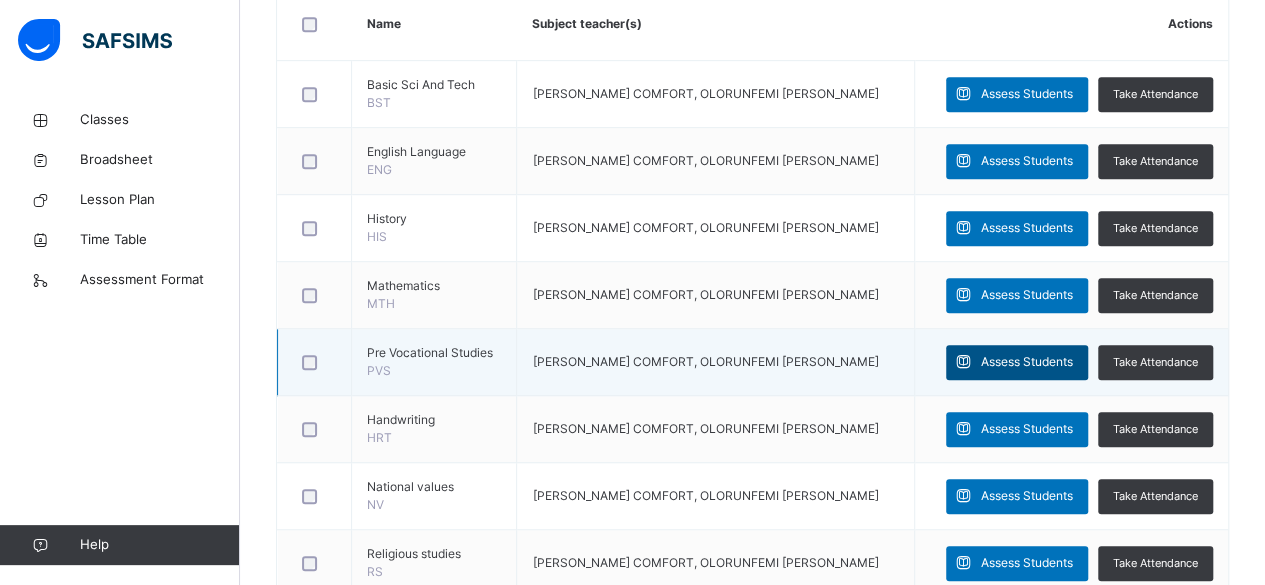 click on "Assess Students" at bounding box center [1027, 362] 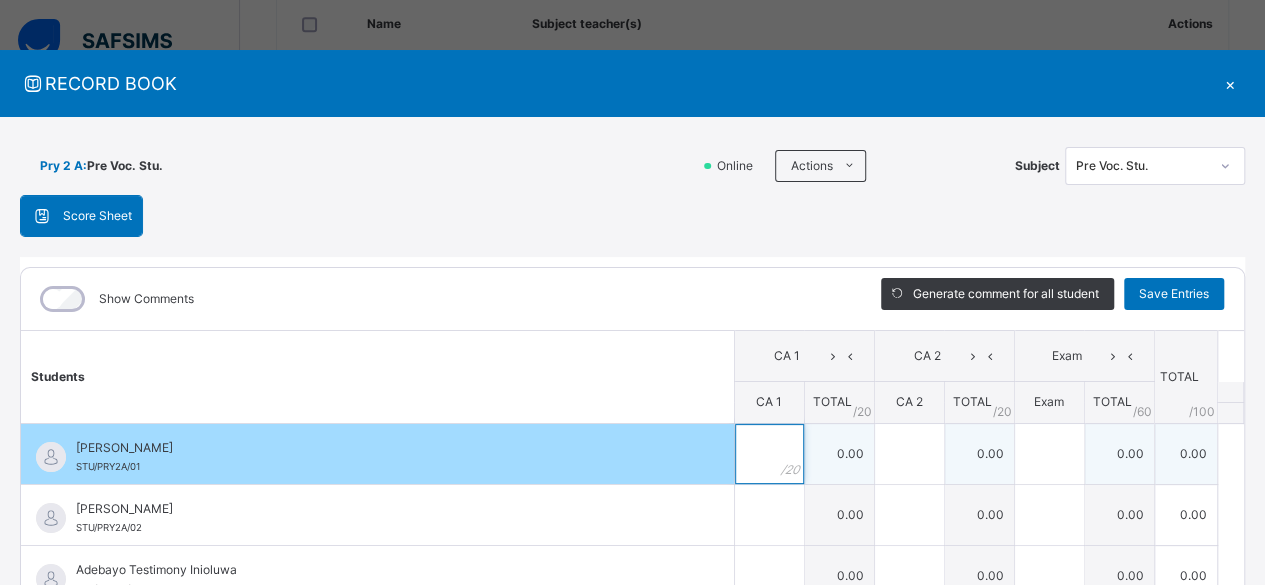 click at bounding box center [769, 454] 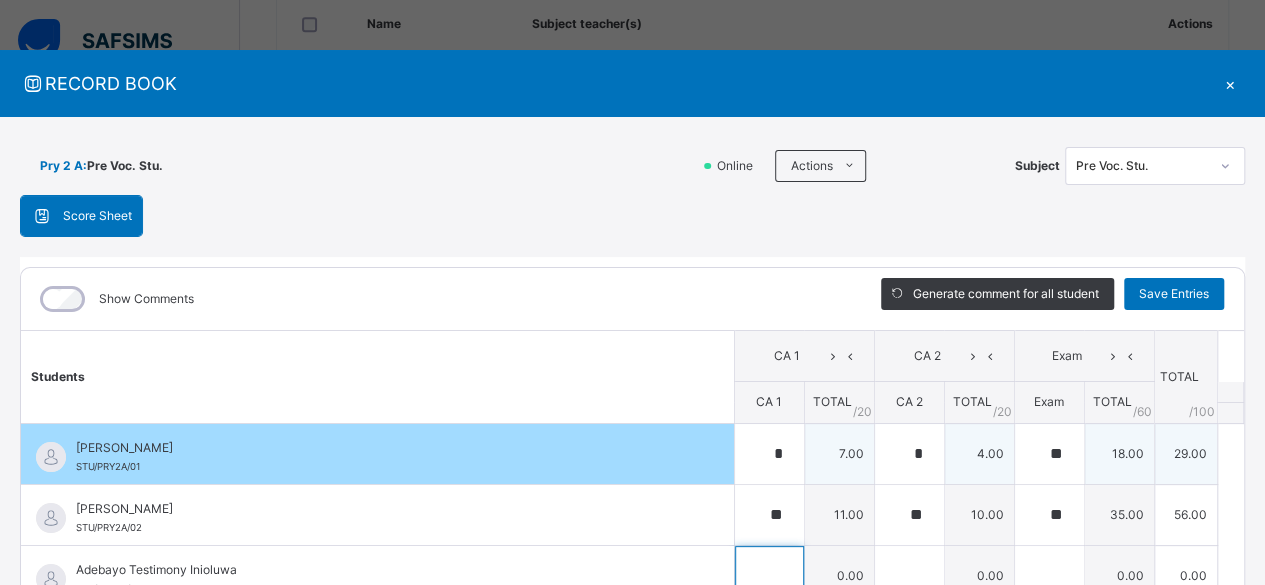 scroll, scrollTop: 17, scrollLeft: 0, axis: vertical 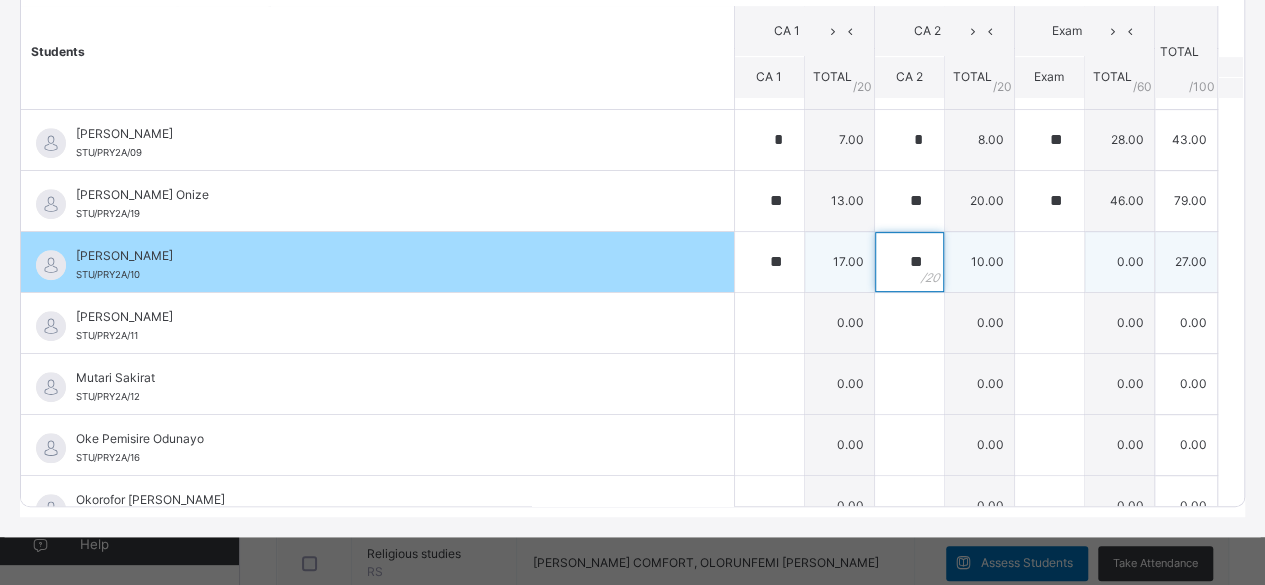 click on "**" at bounding box center (909, 262) 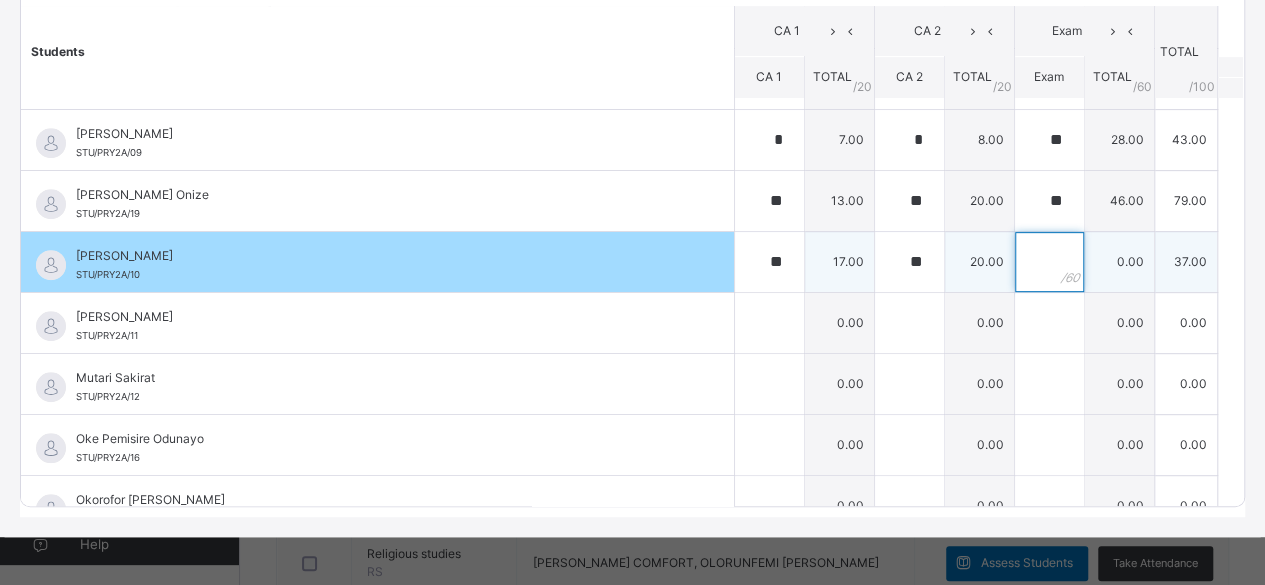 click at bounding box center [1049, 262] 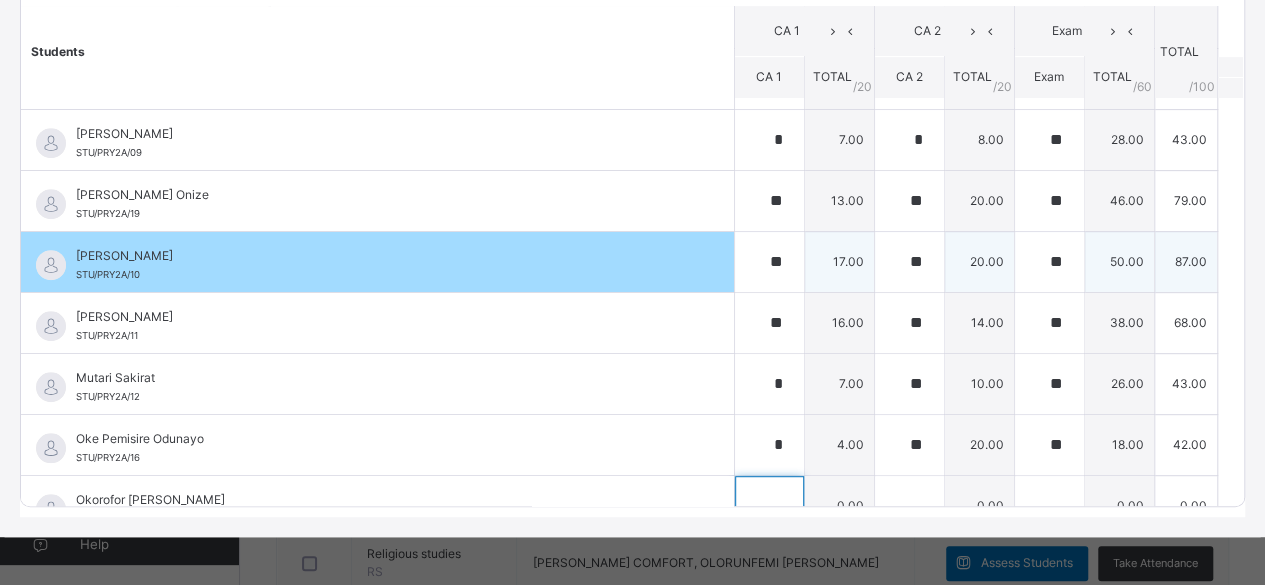 scroll, scrollTop: 623, scrollLeft: 0, axis: vertical 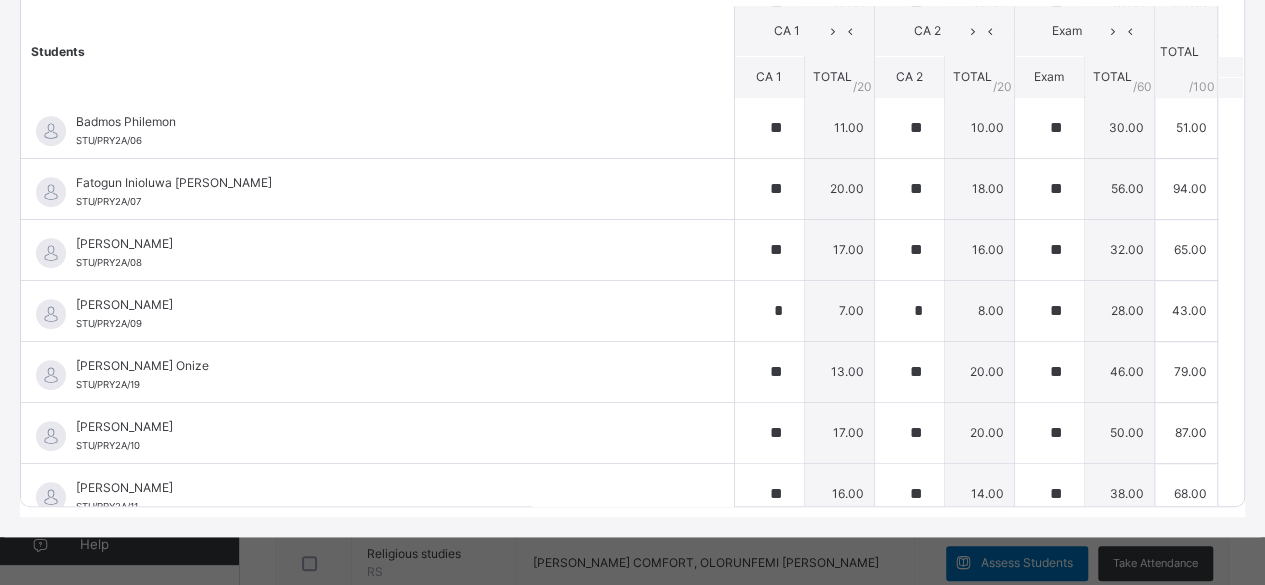 drag, startPoint x: 649, startPoint y: 67, endPoint x: 507, endPoint y: 41, distance: 144.36066 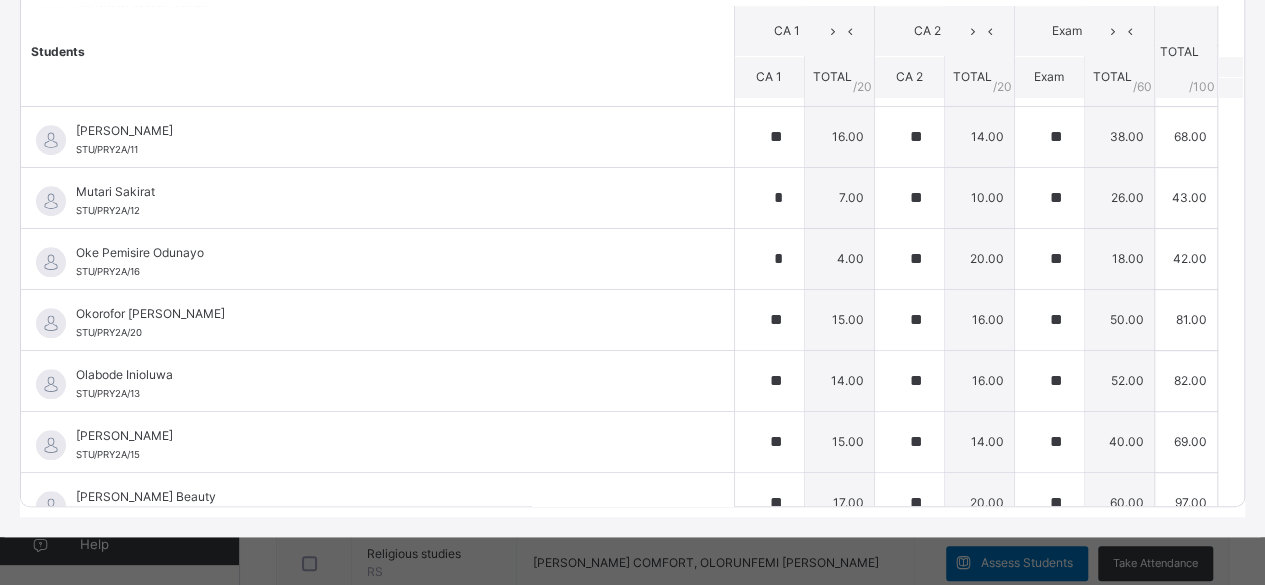 scroll, scrollTop: 866, scrollLeft: 0, axis: vertical 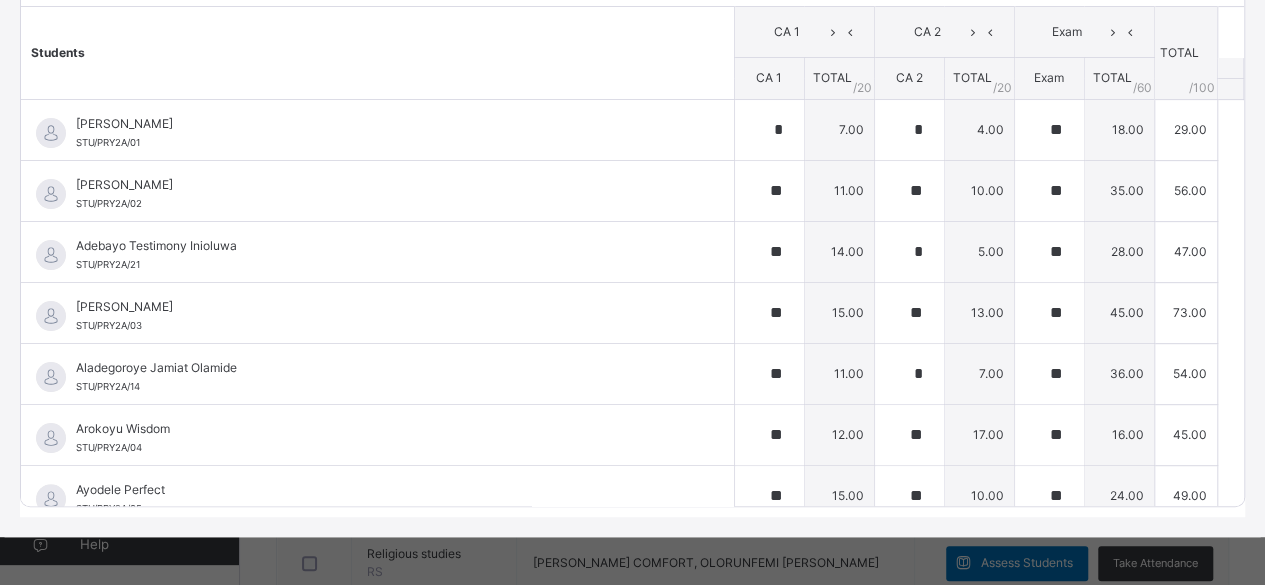 click on "Students" at bounding box center [377, 53] 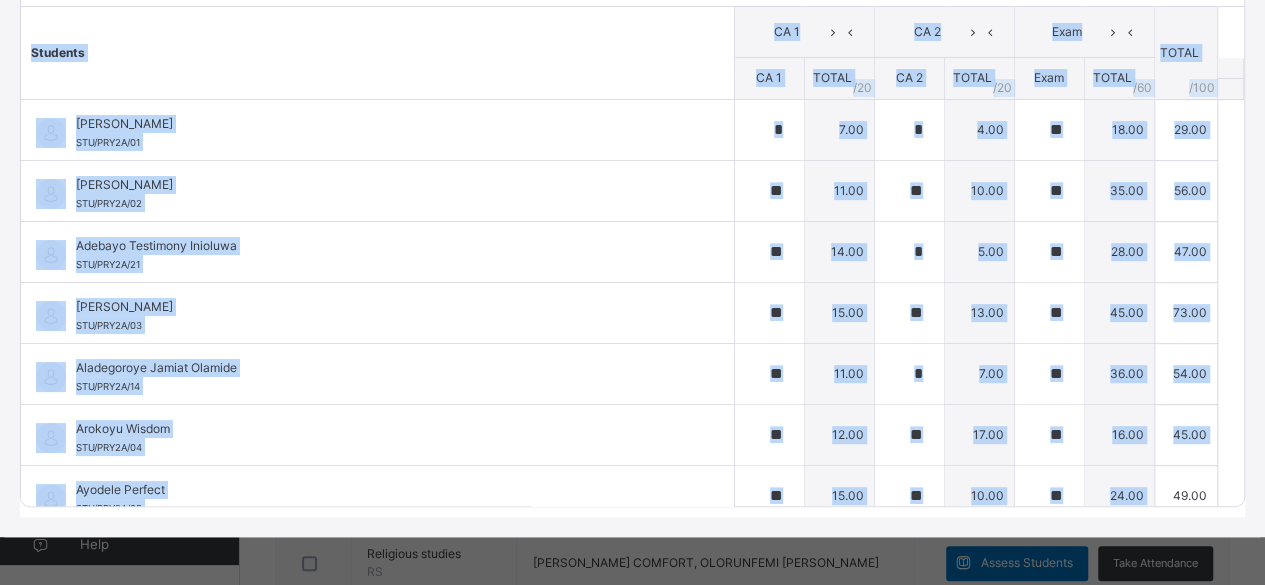 click on "Students CA 1 CA 2 Exam TOTAL /100 Comment CA 1 TOTAL / 20 CA 2 TOTAL / 20 Exam TOTAL / 60 Abdulwahab Maridiyat  STU/PRY2A/01 Abdulwahab Maridiyat  STU/PRY2A/01 * 7.00 * 4.00 ** 18.00 29.00 Generate comment 0 / 250   ×   Subject Teacher’s Comment Generate and see in full the comment developed by the AI with an option to regenerate the comment JS Abdulwahab Maridiyat    STU/PRY2A/01   Total 29.00  / 100.00 Sims Bot   Regenerate     Use this comment   Abiodun  David   STU/PRY2A/02 Abiodun  David   STU/PRY2A/02 ** 11.00 ** 10.00 ** 35.00 56.00 Generate comment 0 / 250   ×   Subject Teacher’s Comment Generate and see in full the comment developed by the AI with an option to regenerate the comment JS Abiodun  David     STU/PRY2A/02   Total 56.00  / 100.00 Sims Bot   Regenerate     Use this comment   Adebayo  Testimony  Inioluwa  STU/PRY2A/21 Adebayo  Testimony  Inioluwa  STU/PRY2A/21 ** 14.00 * 5.00 ** 28.00 47.00 Generate comment 0 / 250   ×   Subject Teacher’s Comment JS Adebayo  Testimony  Inioluwa" at bounding box center (632, 256) 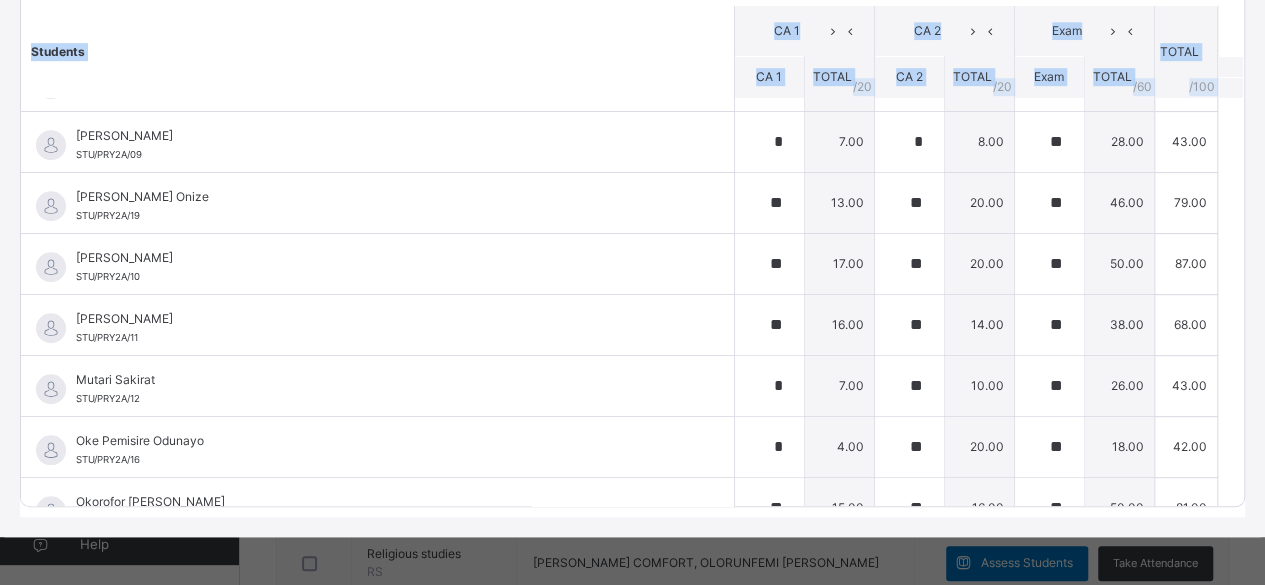 scroll, scrollTop: 866, scrollLeft: 0, axis: vertical 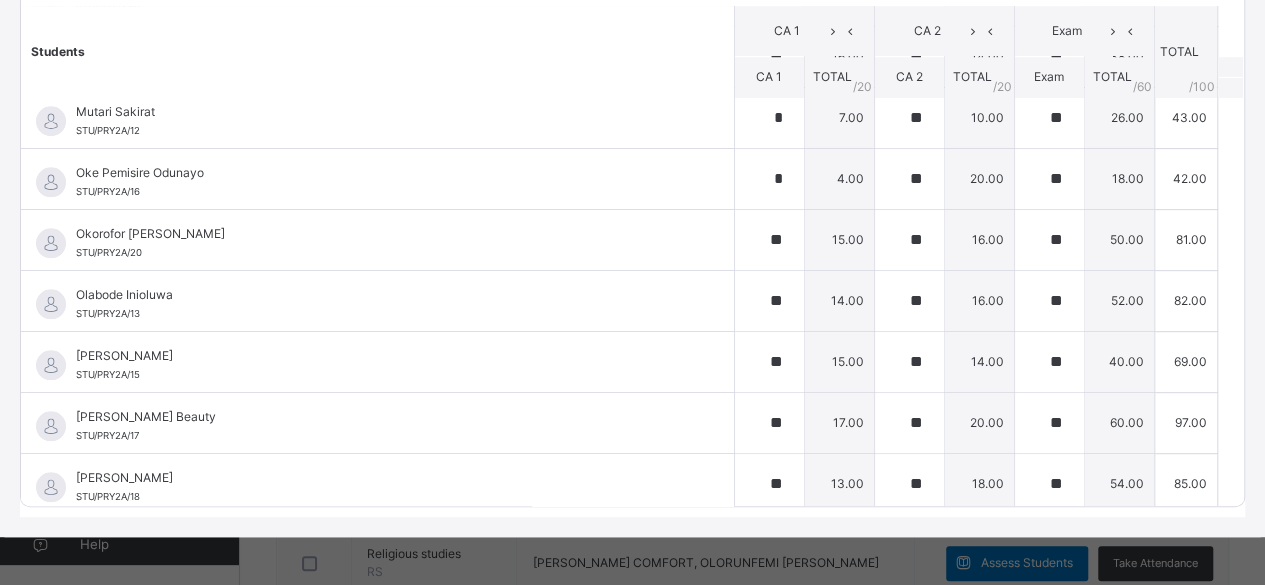 click on "Students" at bounding box center [377, 52] 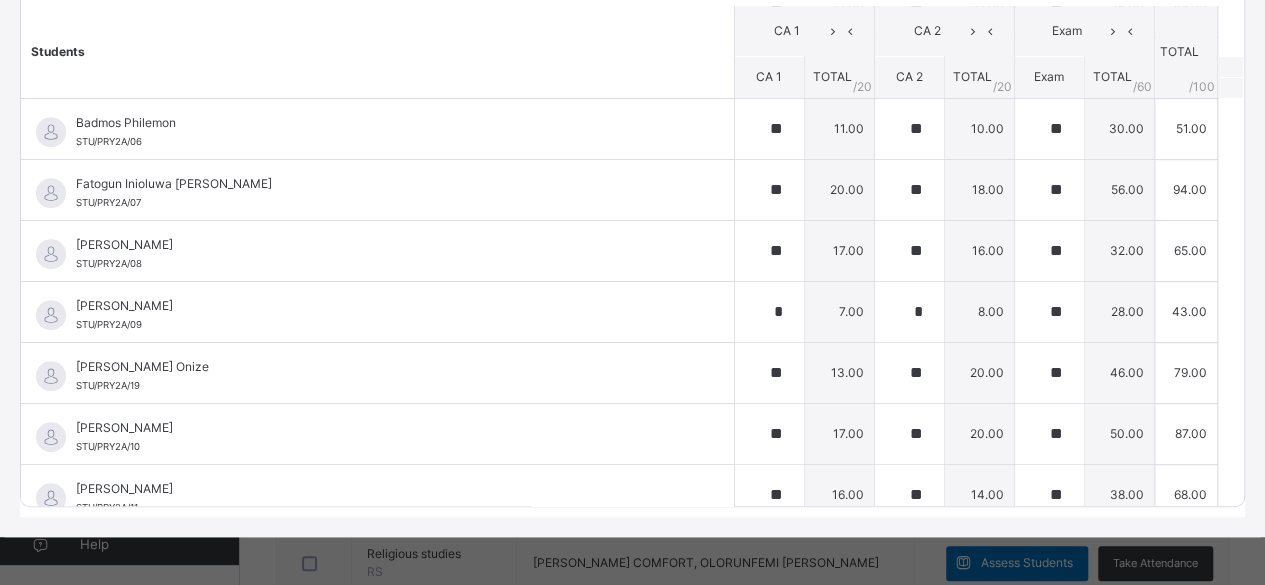 scroll, scrollTop: 0, scrollLeft: 0, axis: both 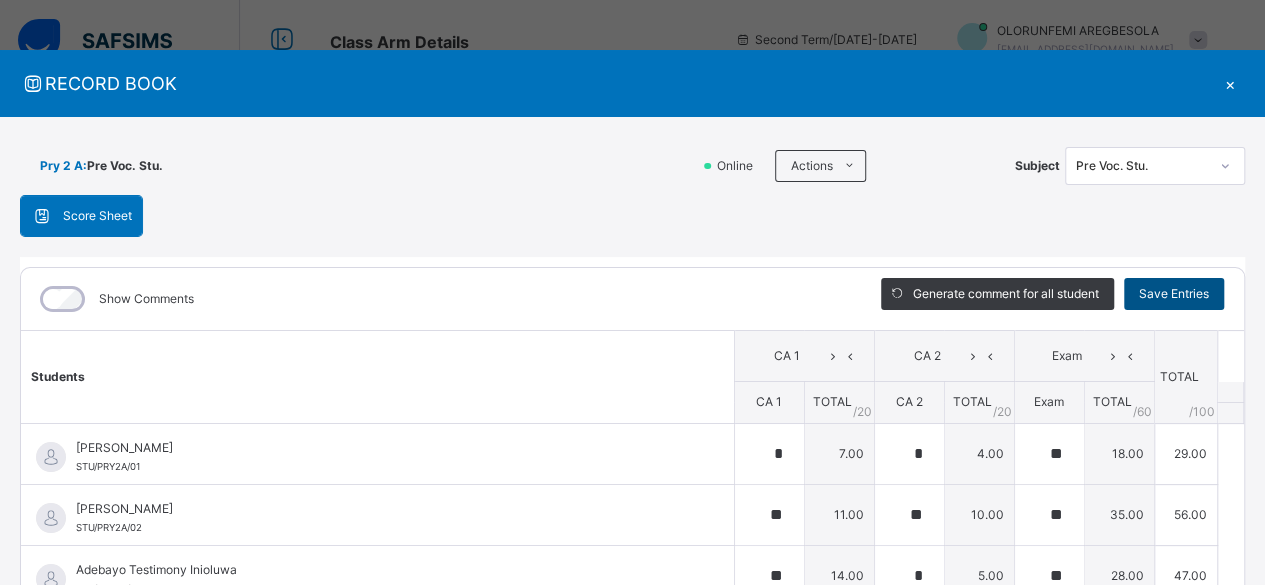 click on "Save Entries" at bounding box center (1174, 294) 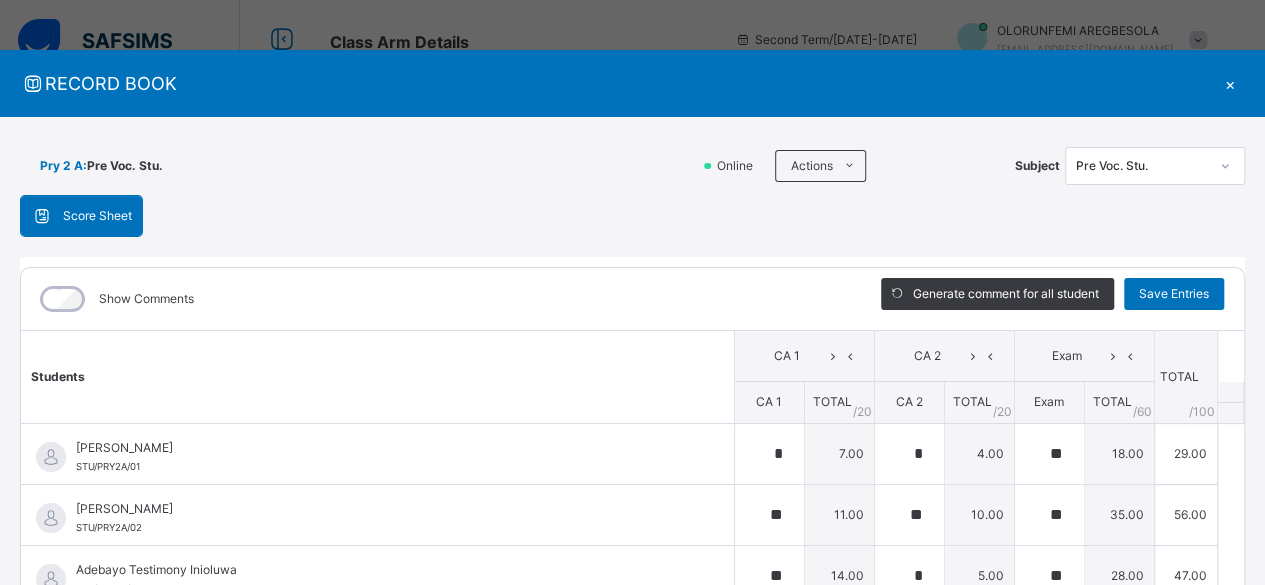 click on "×" at bounding box center (1230, 83) 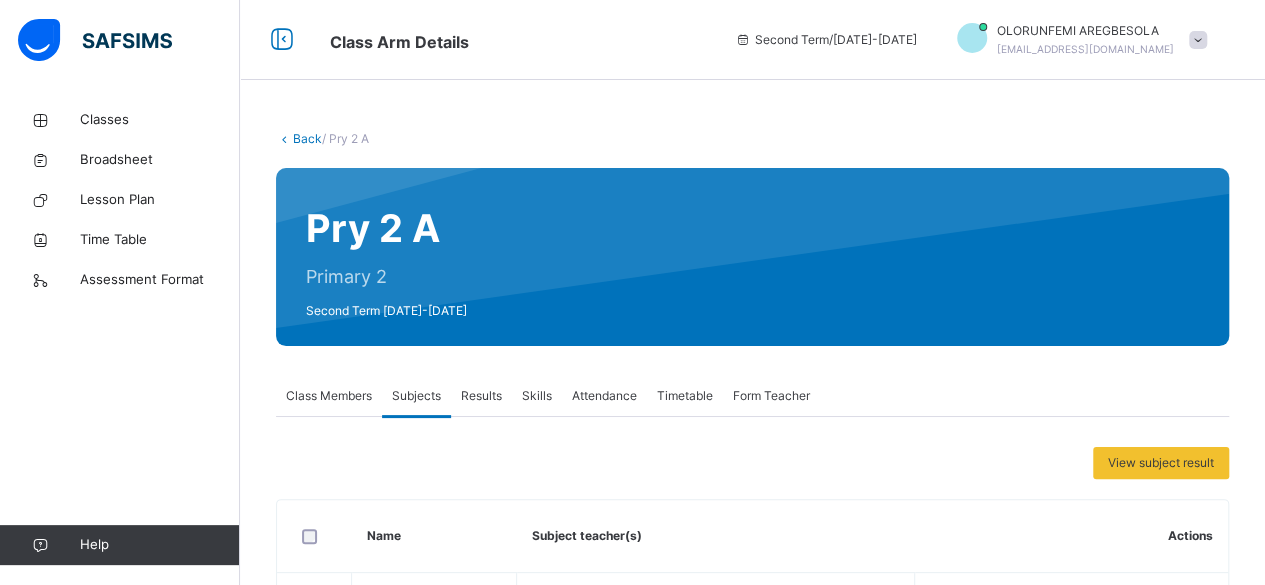 scroll, scrollTop: 512, scrollLeft: 0, axis: vertical 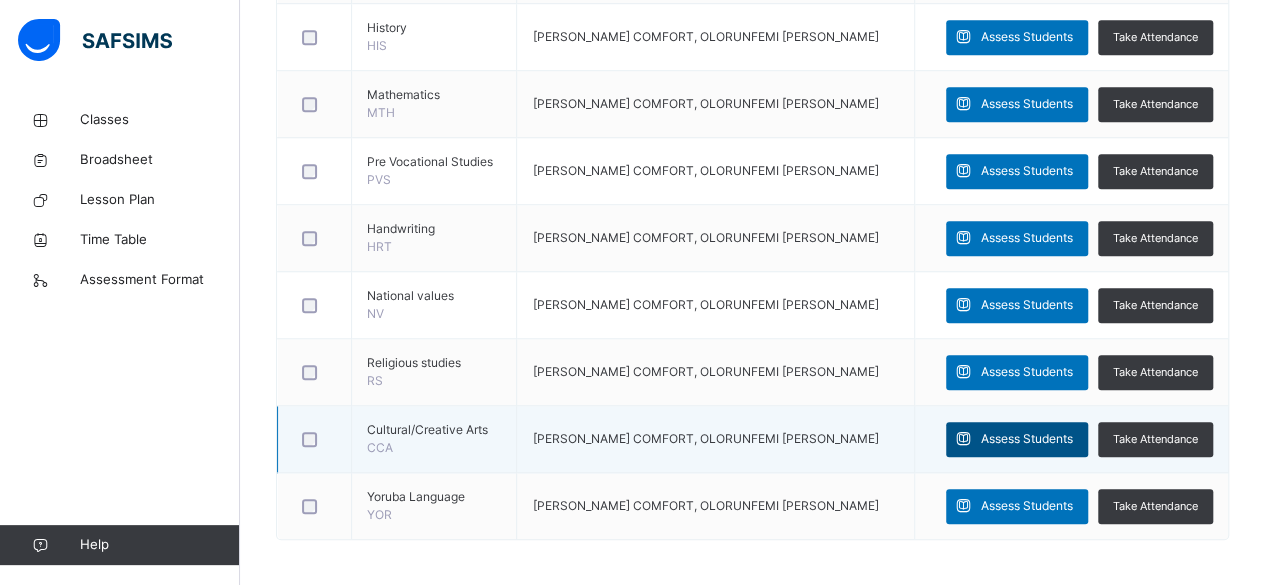 click on "Assess Students" at bounding box center (1027, 439) 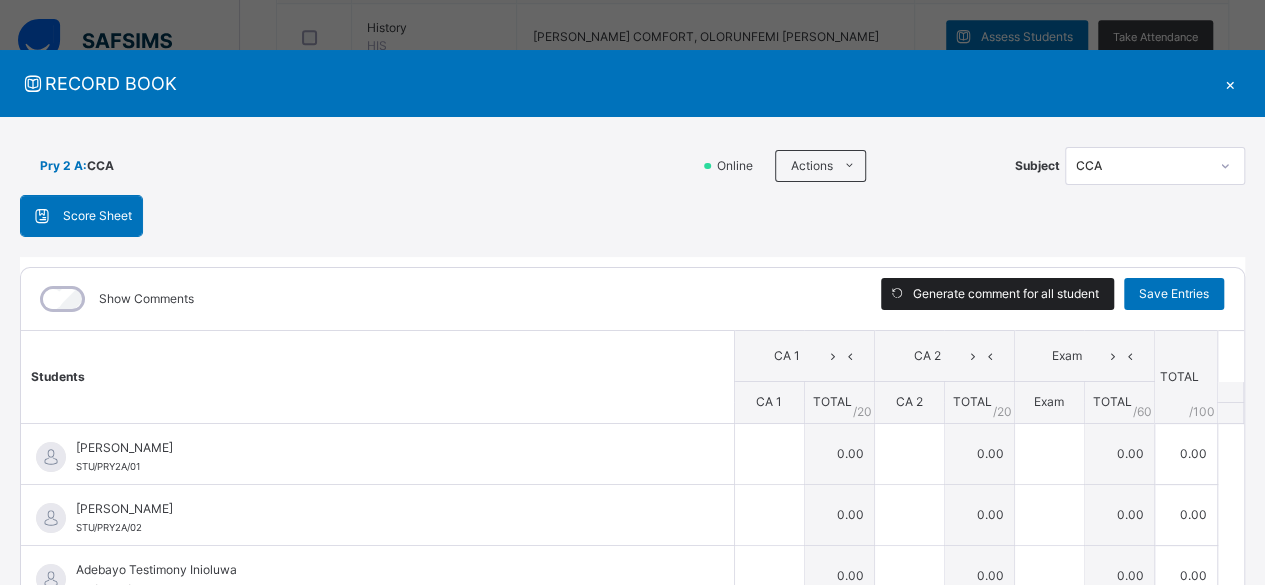 click on "Generate comment for all student" at bounding box center [1006, 294] 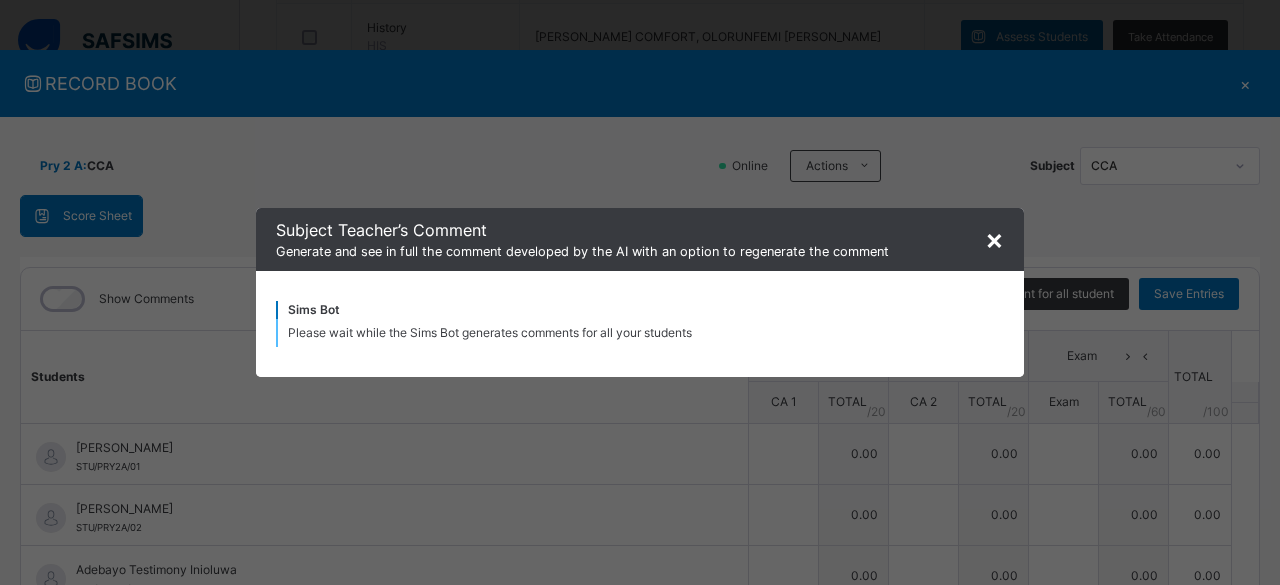 click on "×" at bounding box center (994, 239) 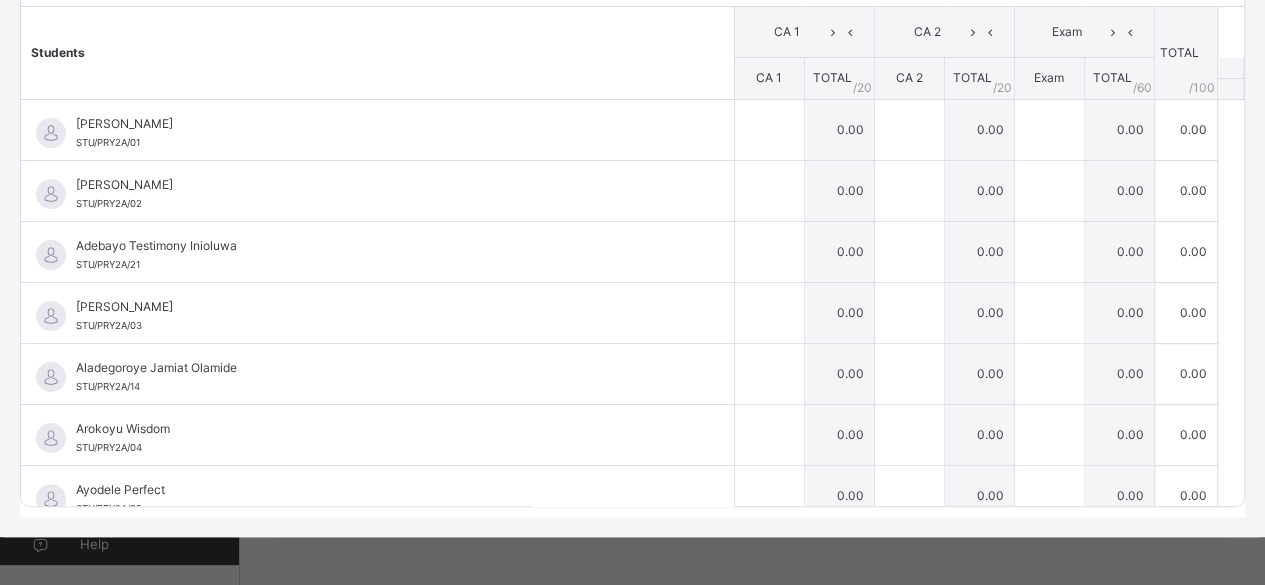 scroll, scrollTop: 0, scrollLeft: 0, axis: both 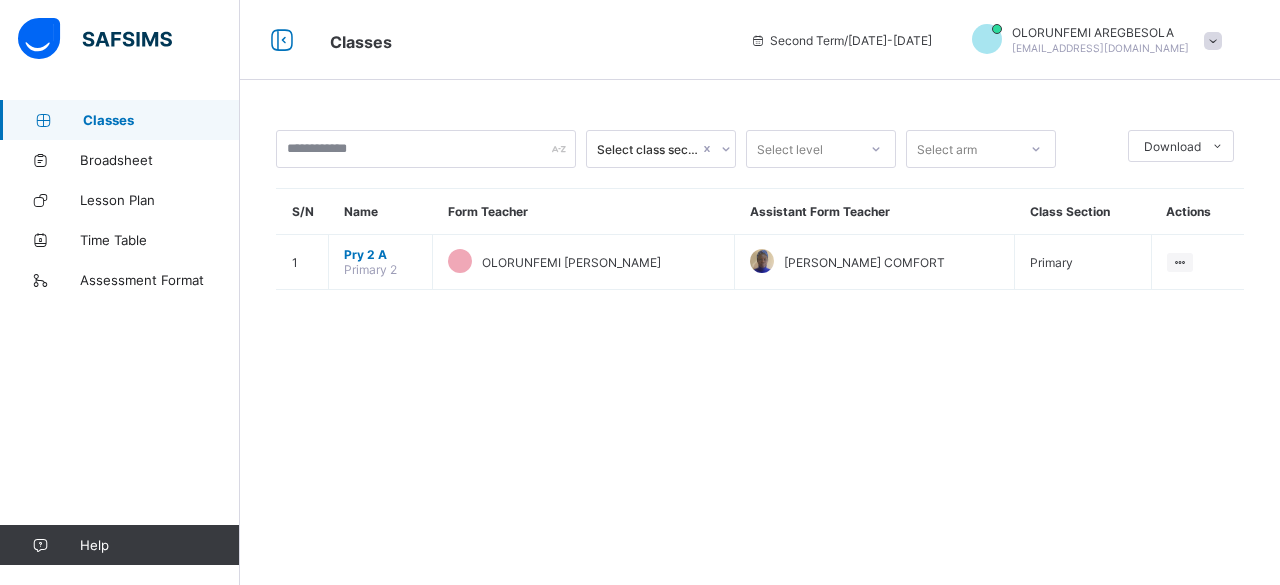 click on "Pry 2   A" at bounding box center [380, 254] 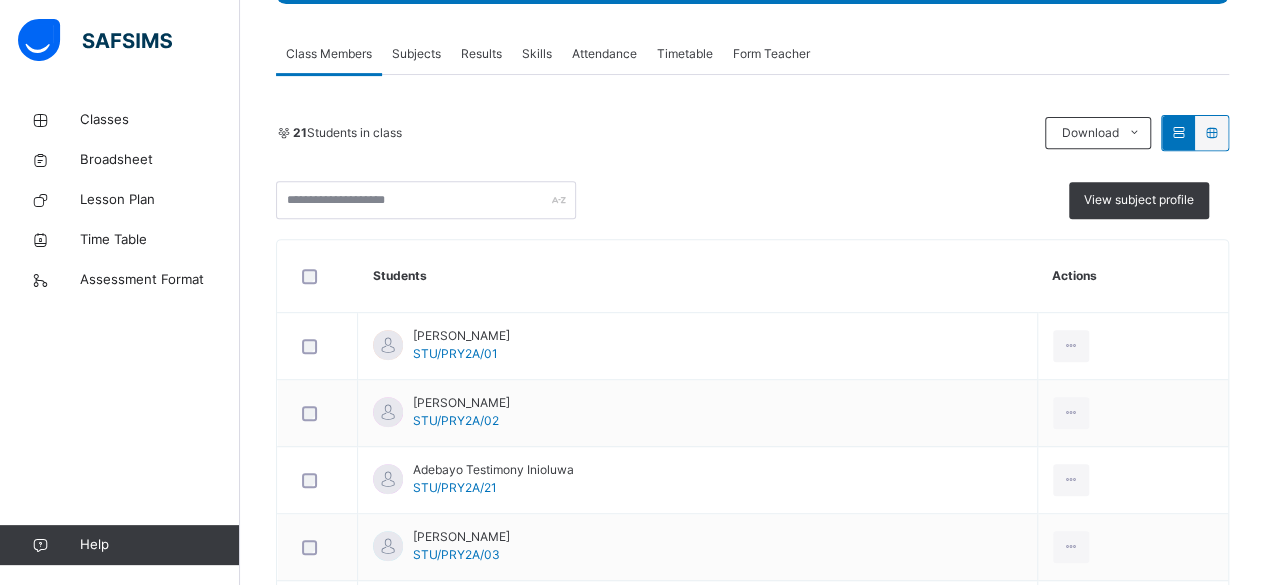 scroll, scrollTop: 0, scrollLeft: 0, axis: both 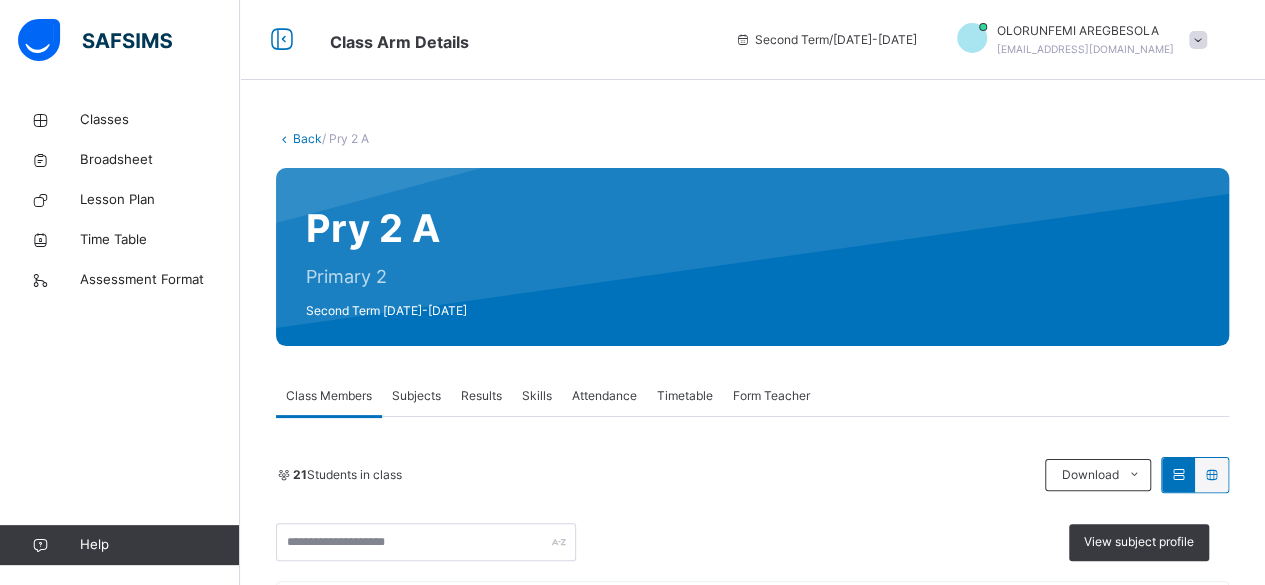 click on "Attendance" at bounding box center [604, 396] 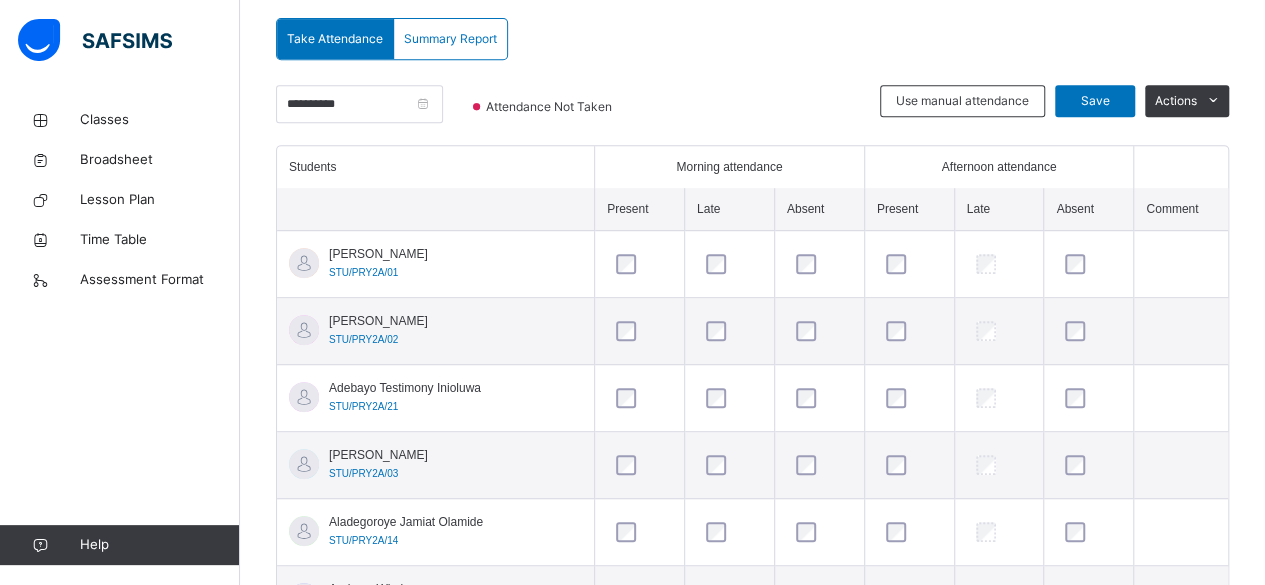 scroll, scrollTop: 424, scrollLeft: 0, axis: vertical 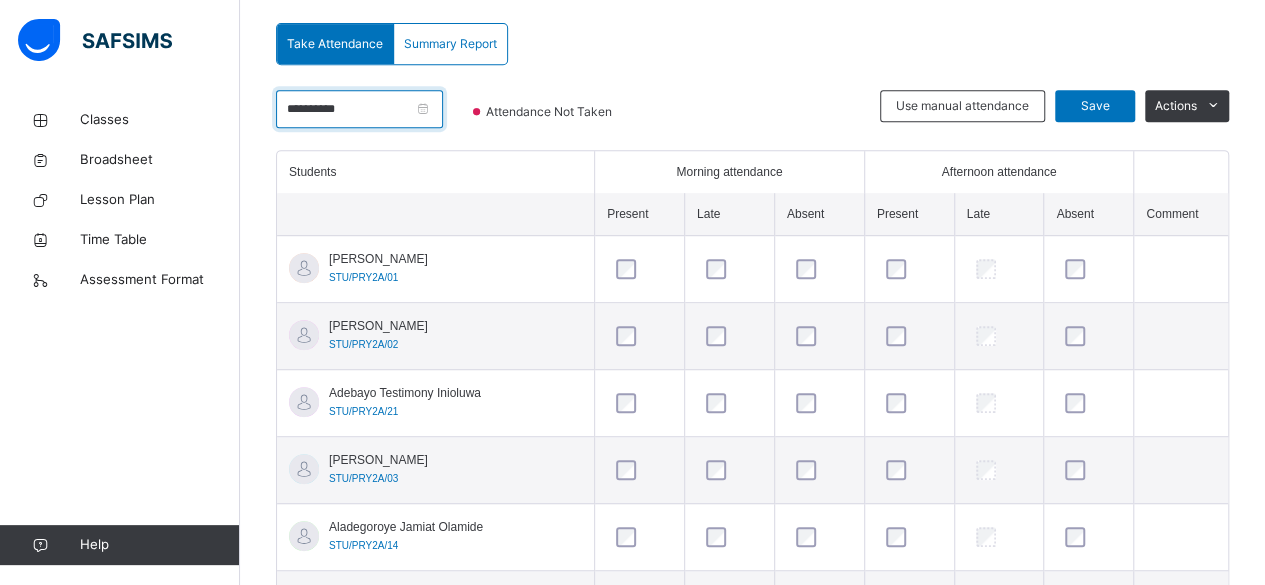 click on "**********" at bounding box center (359, 109) 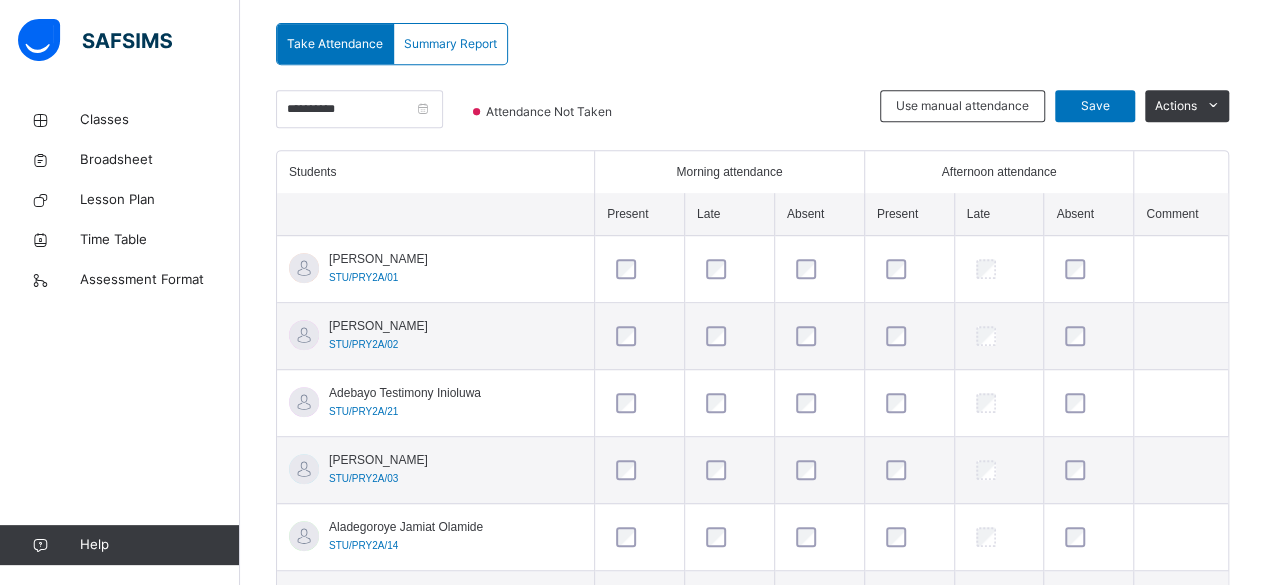 click on "**********" at bounding box center [752, 120] 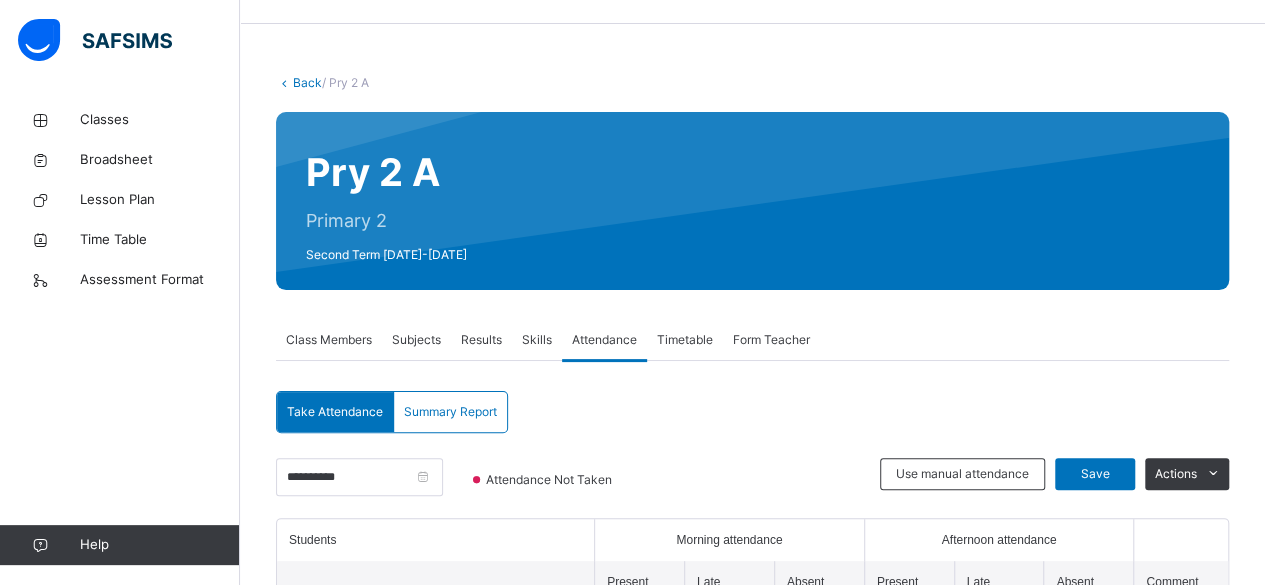 scroll, scrollTop: 51, scrollLeft: 0, axis: vertical 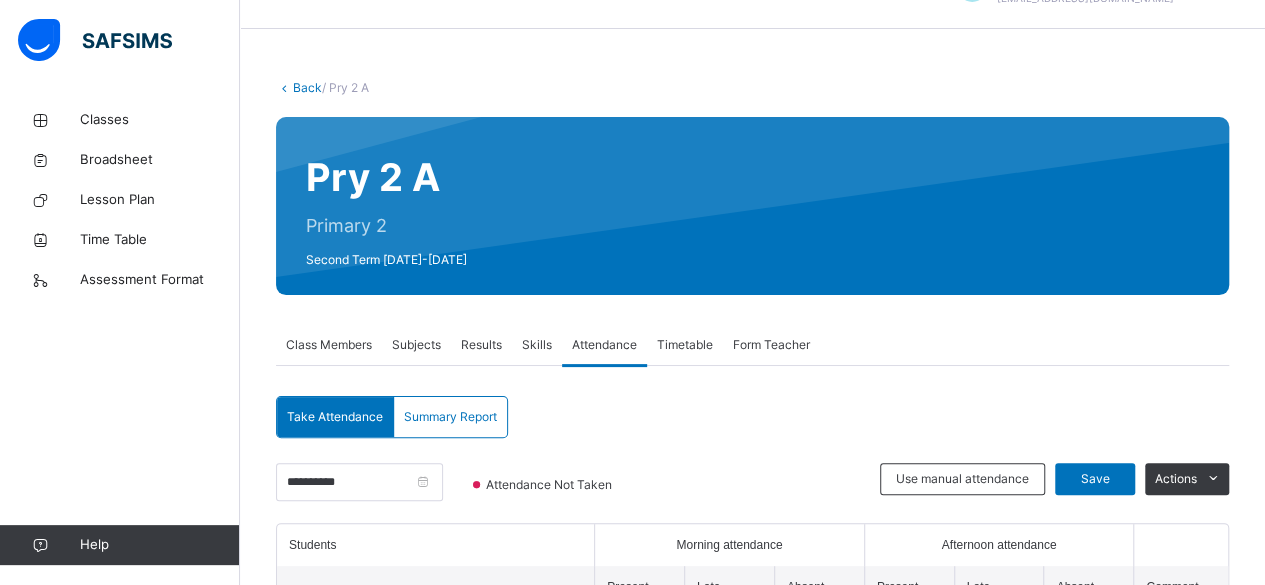 click on "Skills" at bounding box center [537, 345] 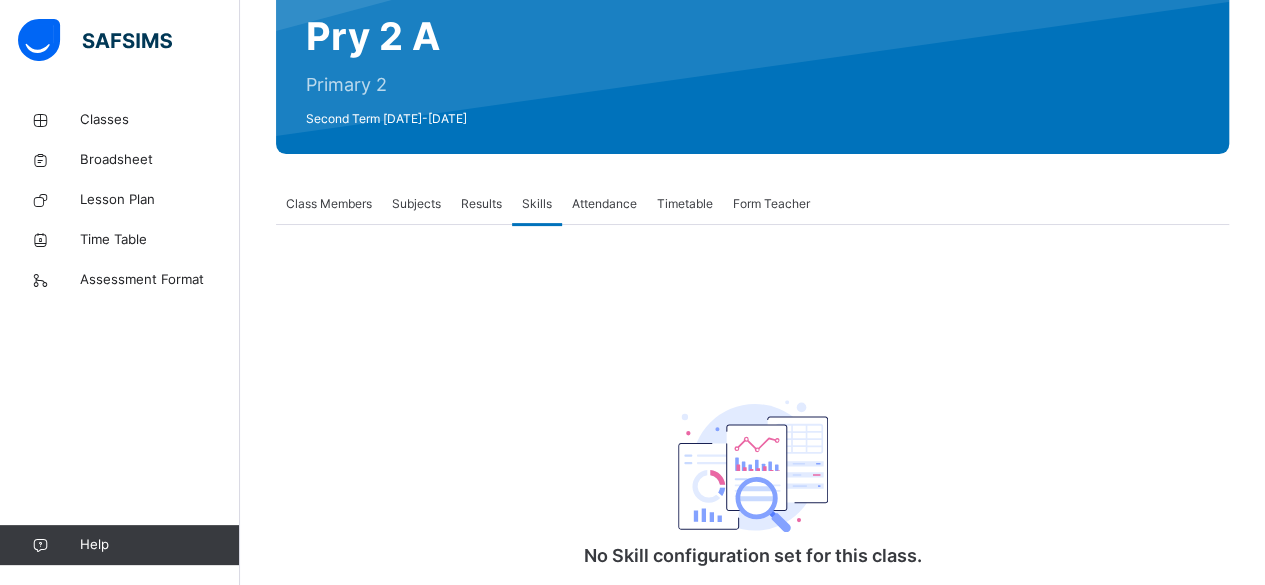 scroll, scrollTop: 256, scrollLeft: 0, axis: vertical 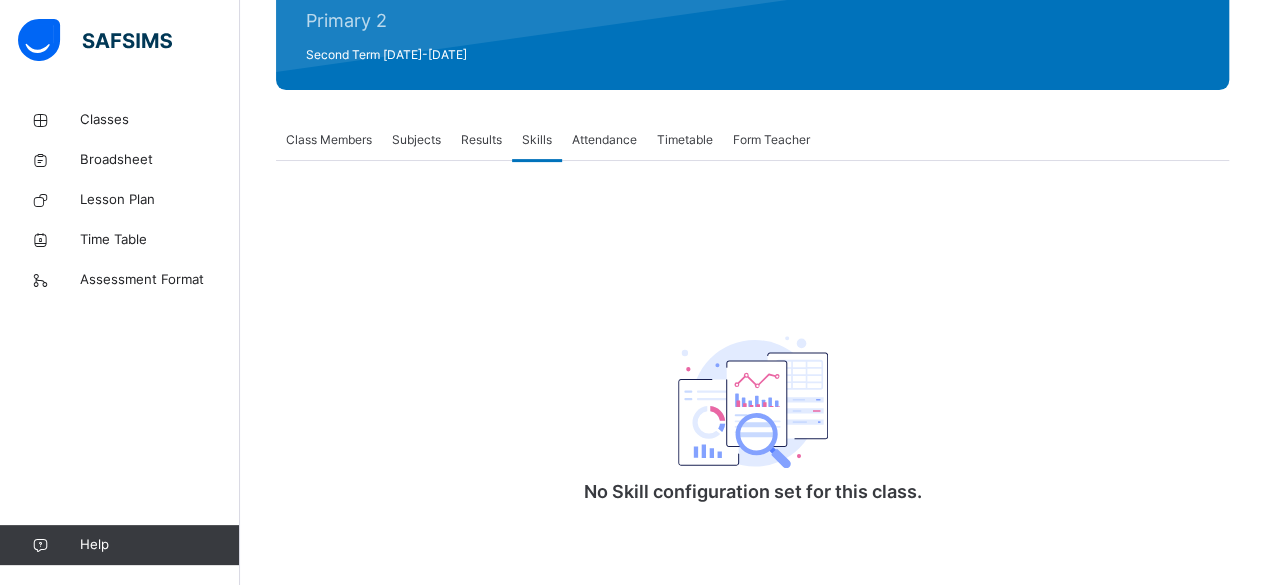 click on "Results" at bounding box center [481, 140] 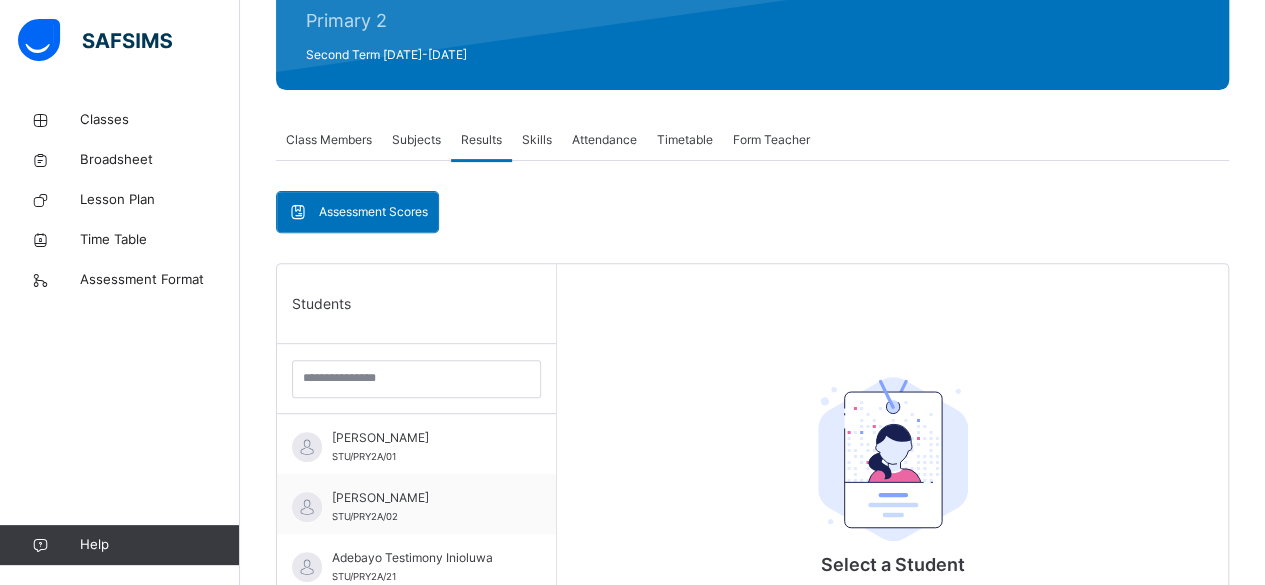 click on "Subjects" at bounding box center [416, 140] 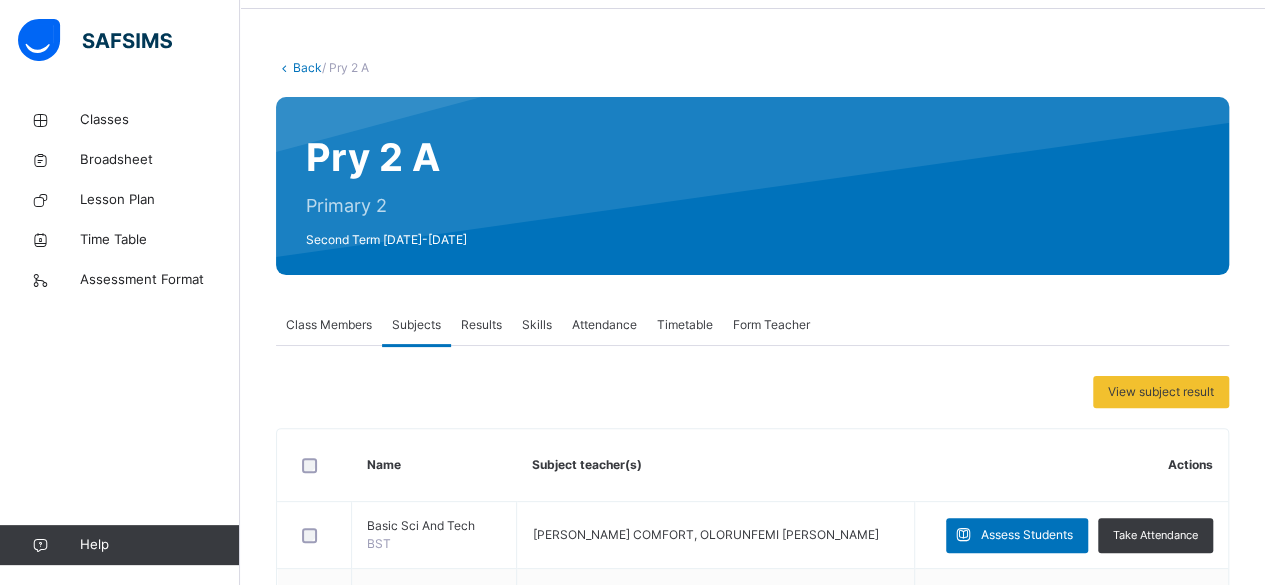 scroll, scrollTop: 0, scrollLeft: 0, axis: both 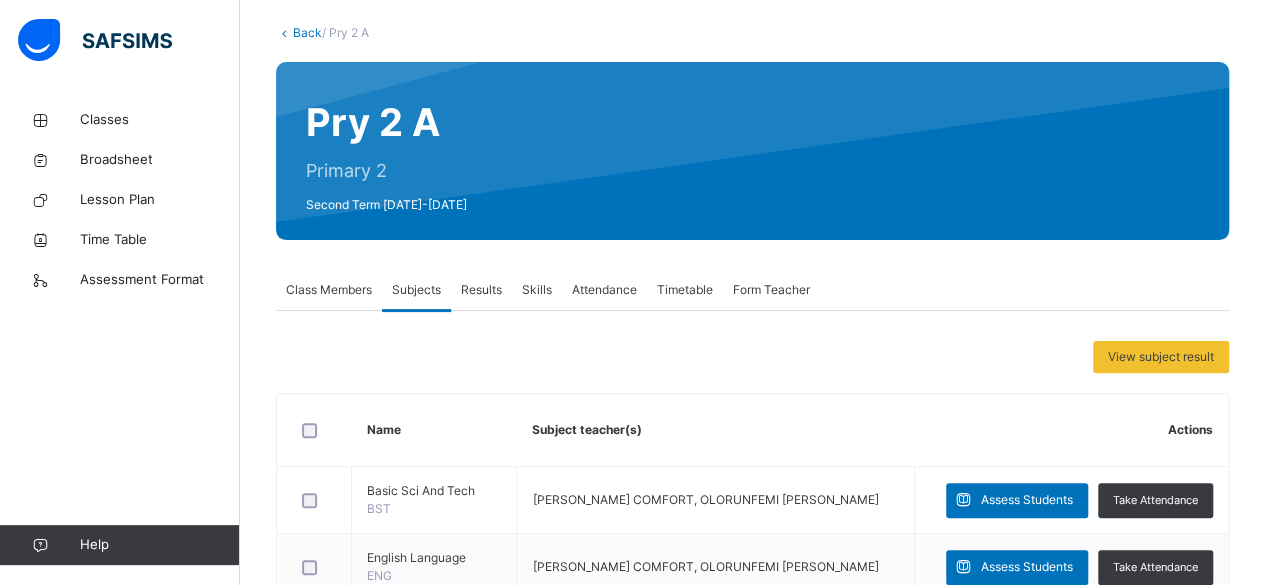 click on "Class Members" at bounding box center [329, 290] 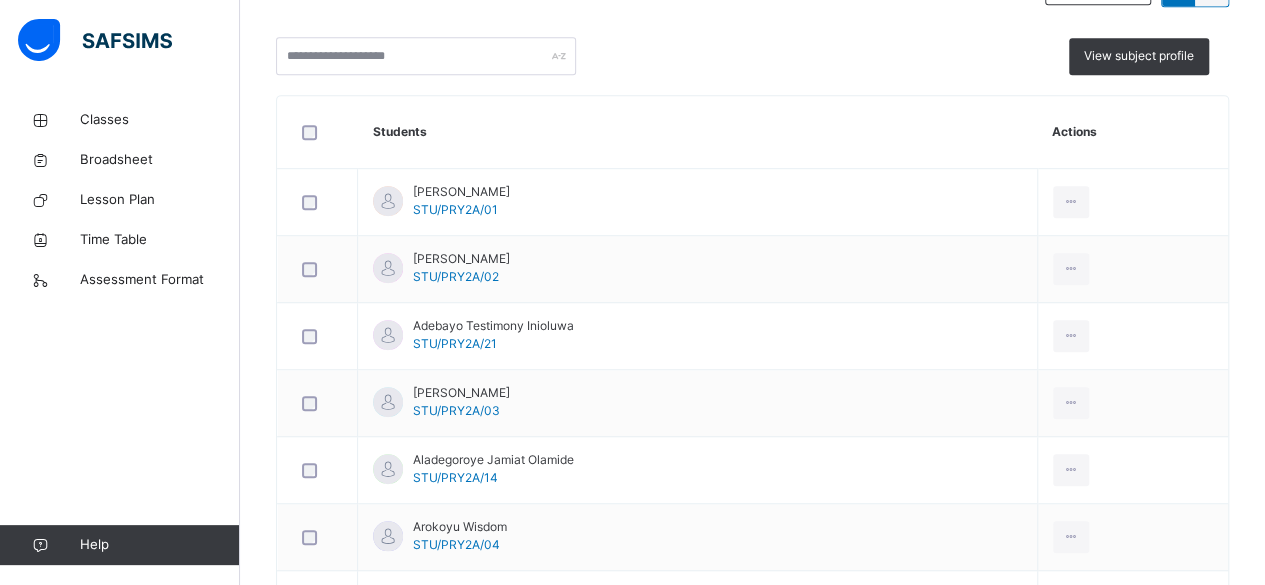 scroll, scrollTop: 501, scrollLeft: 0, axis: vertical 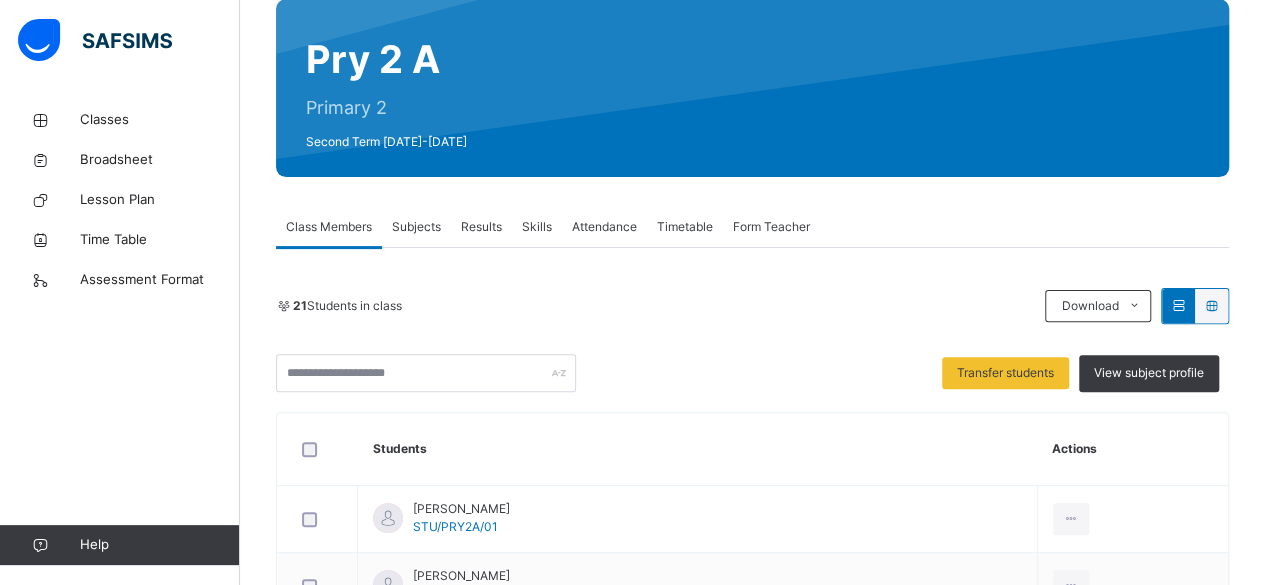 click on "Form Teacher" at bounding box center (771, 227) 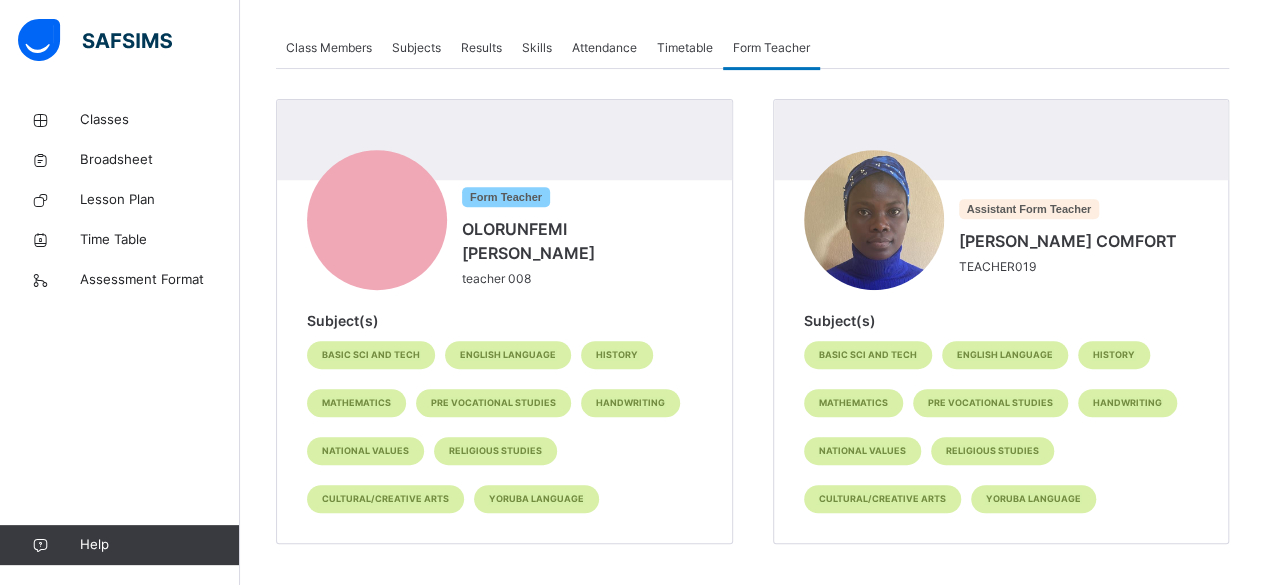 scroll, scrollTop: 355, scrollLeft: 0, axis: vertical 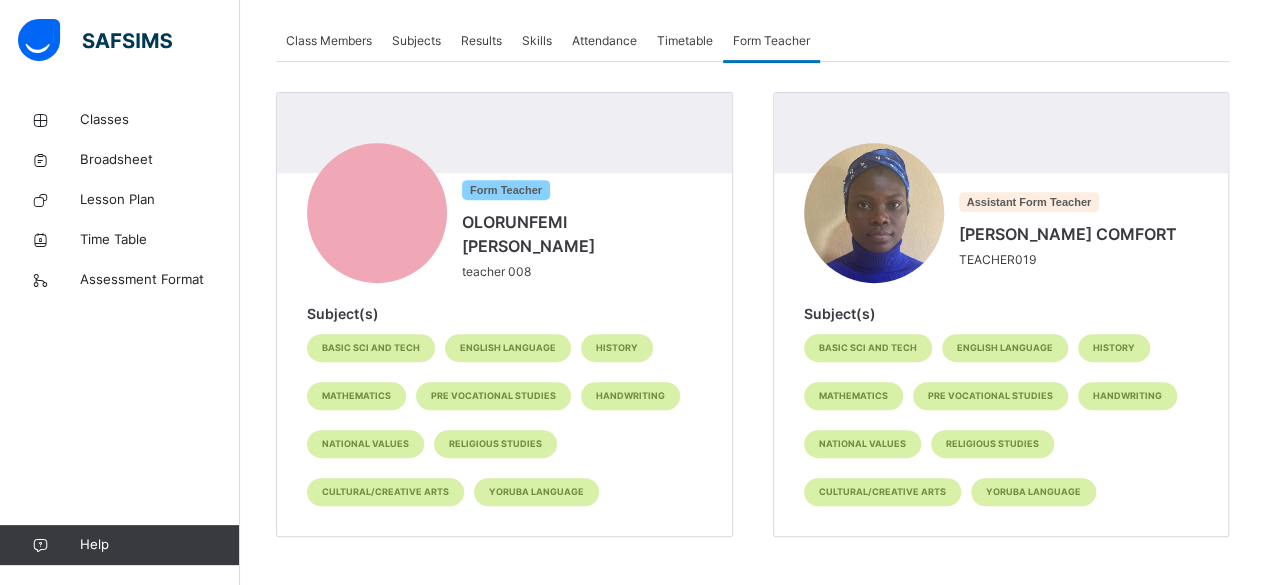 drag, startPoint x: 1234, startPoint y: 397, endPoint x: 1220, endPoint y: 378, distance: 23.600847 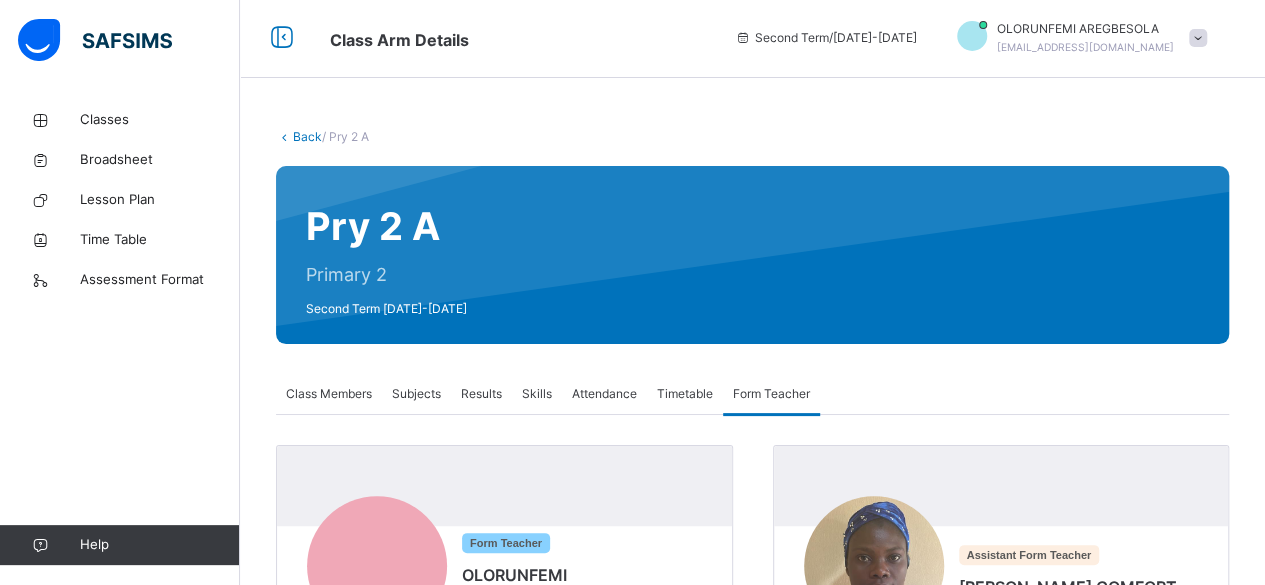 scroll, scrollTop: 0, scrollLeft: 0, axis: both 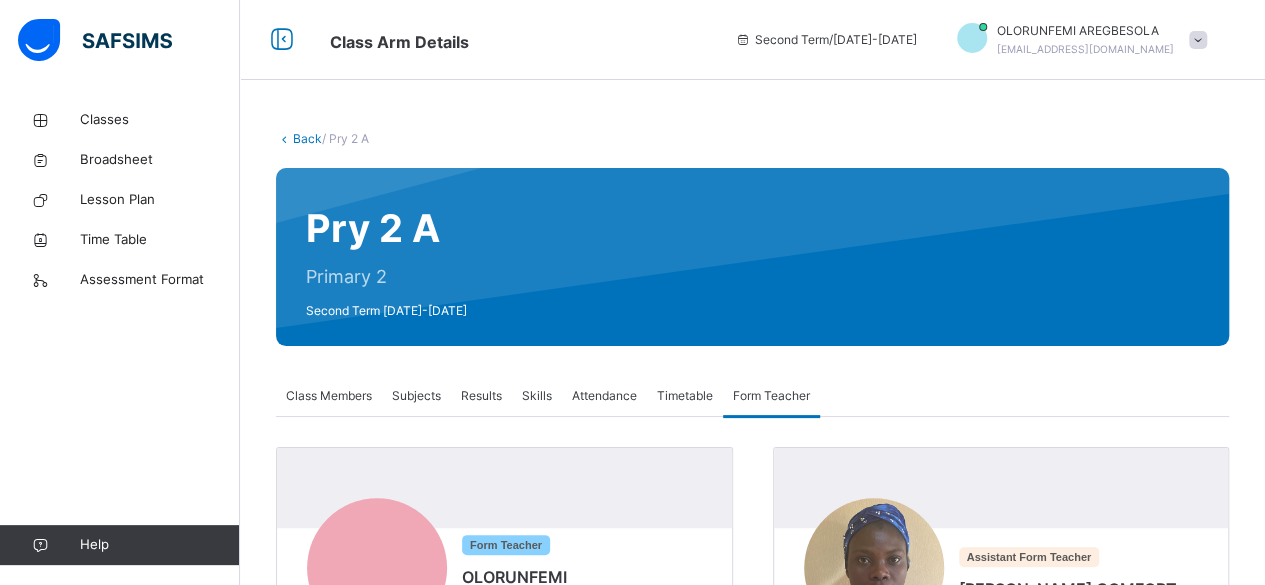 click on "Subjects" at bounding box center [416, 396] 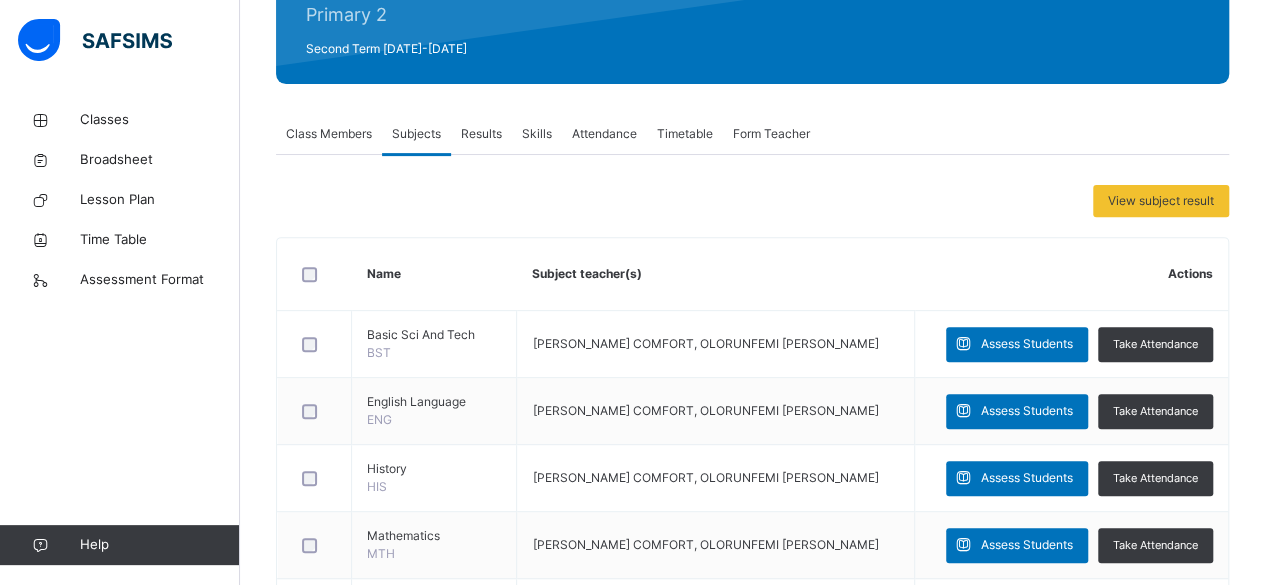 scroll, scrollTop: 271, scrollLeft: 0, axis: vertical 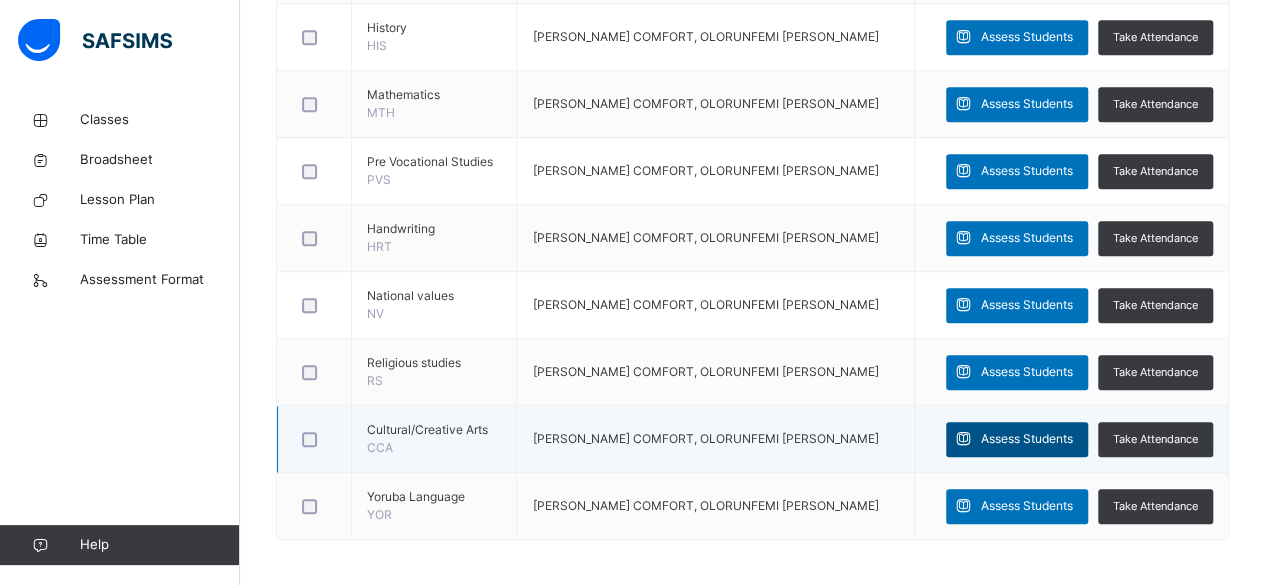 click on "Assess Students" at bounding box center [1027, 439] 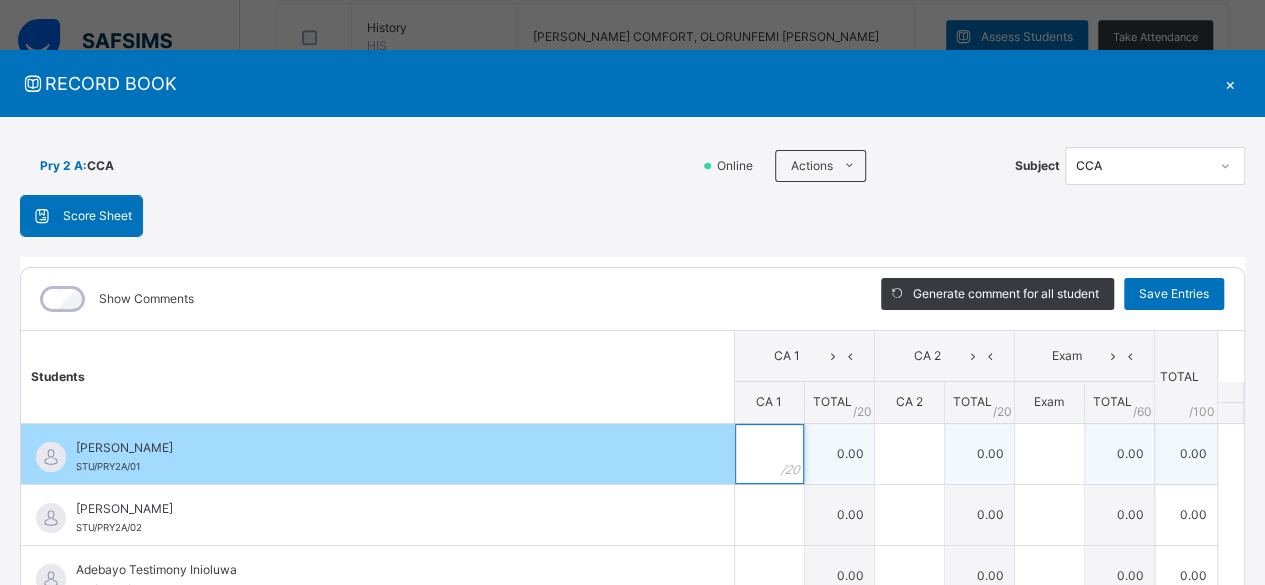 click at bounding box center (769, 454) 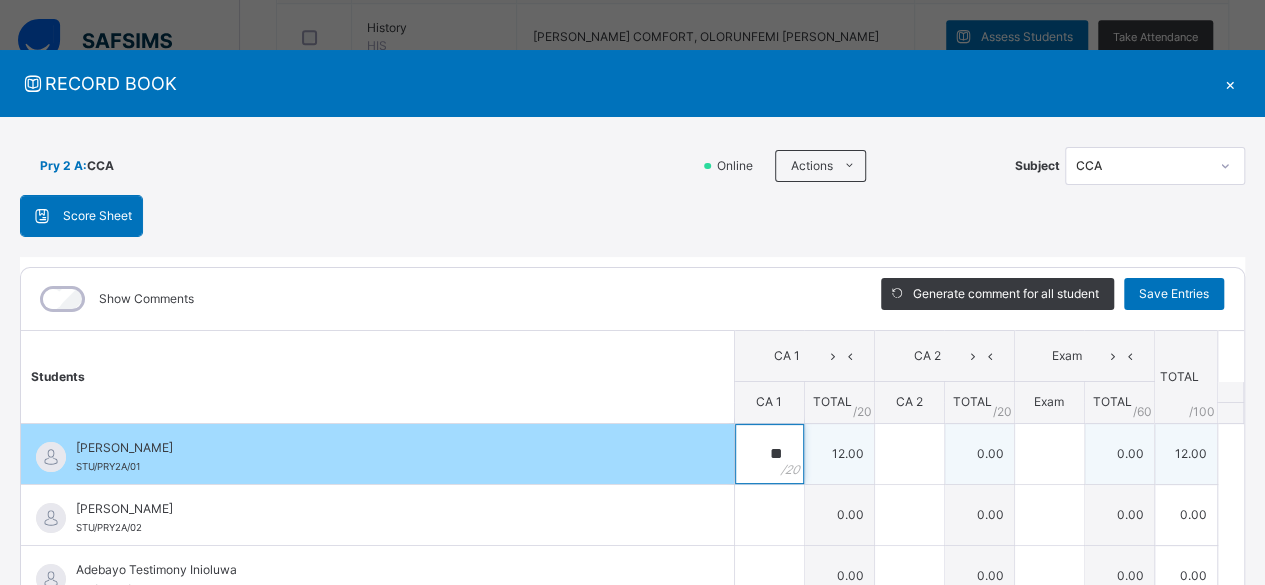type on "**" 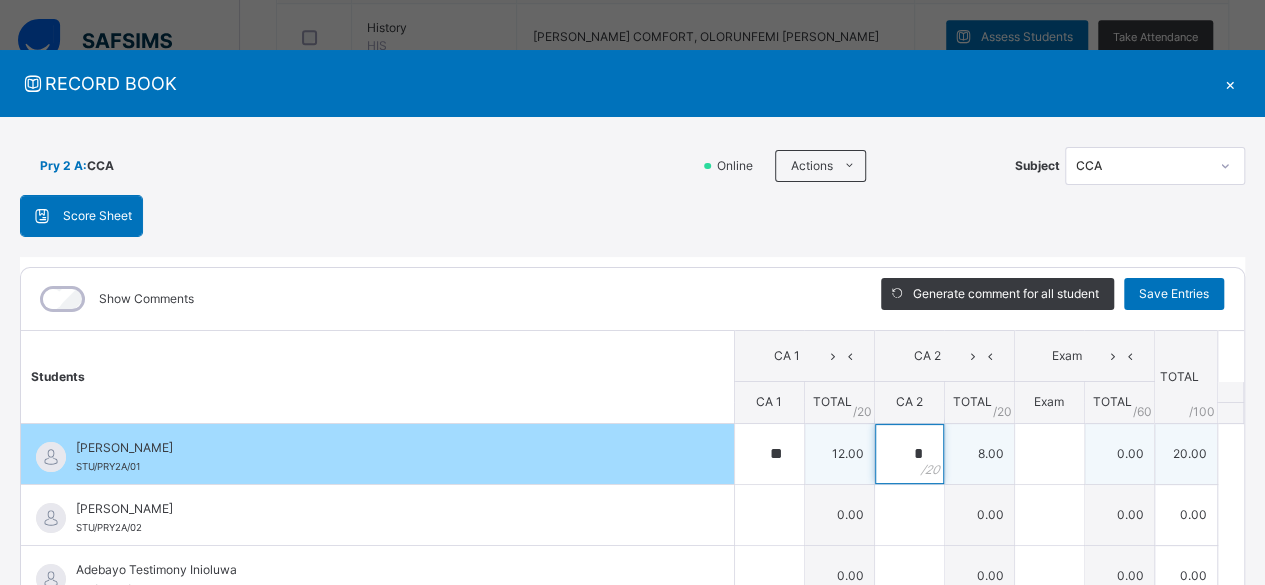 type on "*" 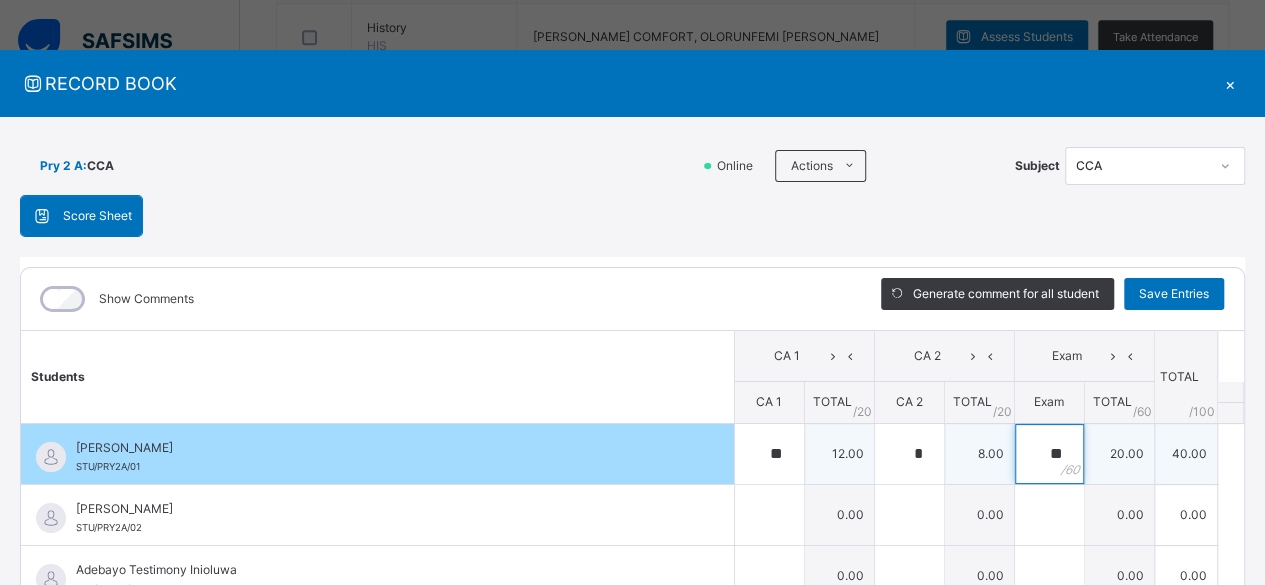 type on "**" 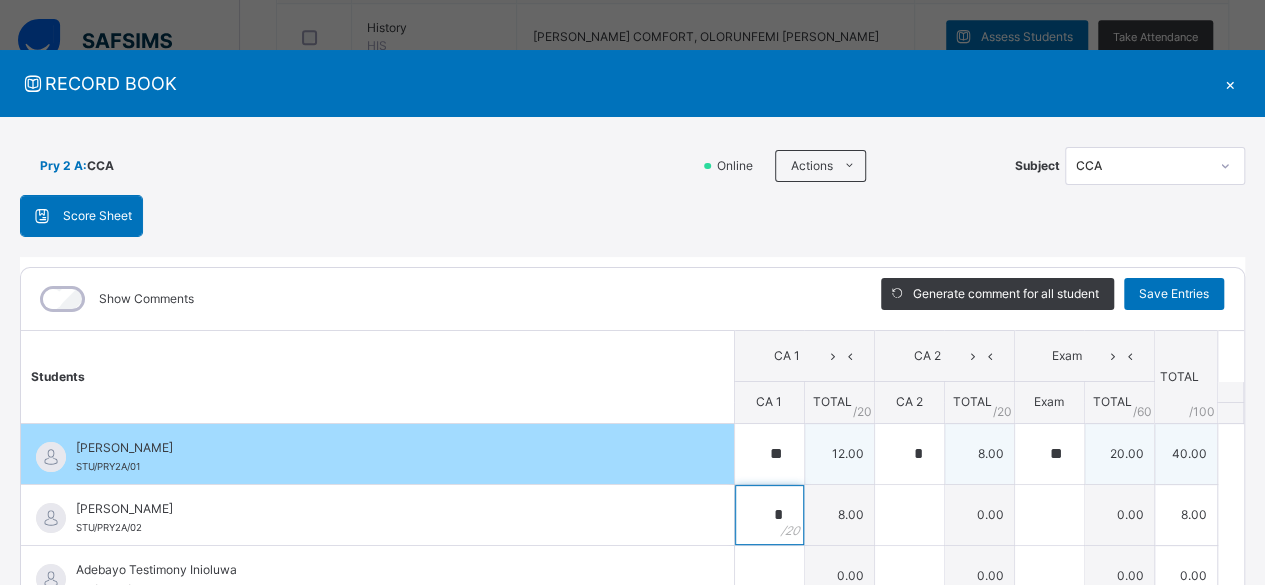 type on "*" 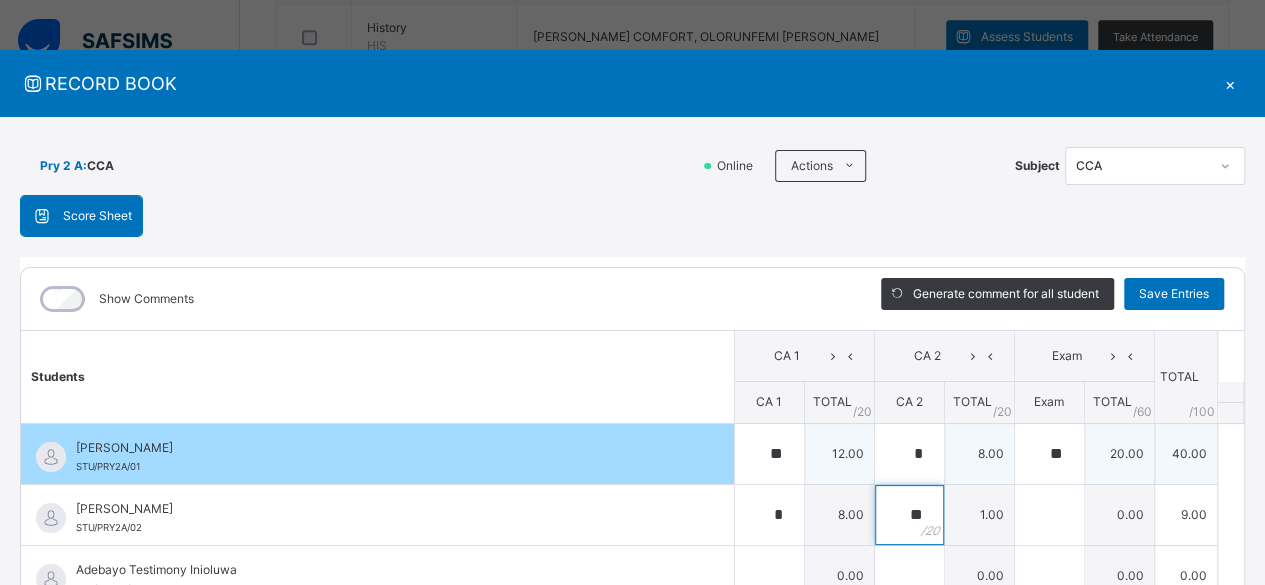 type on "**" 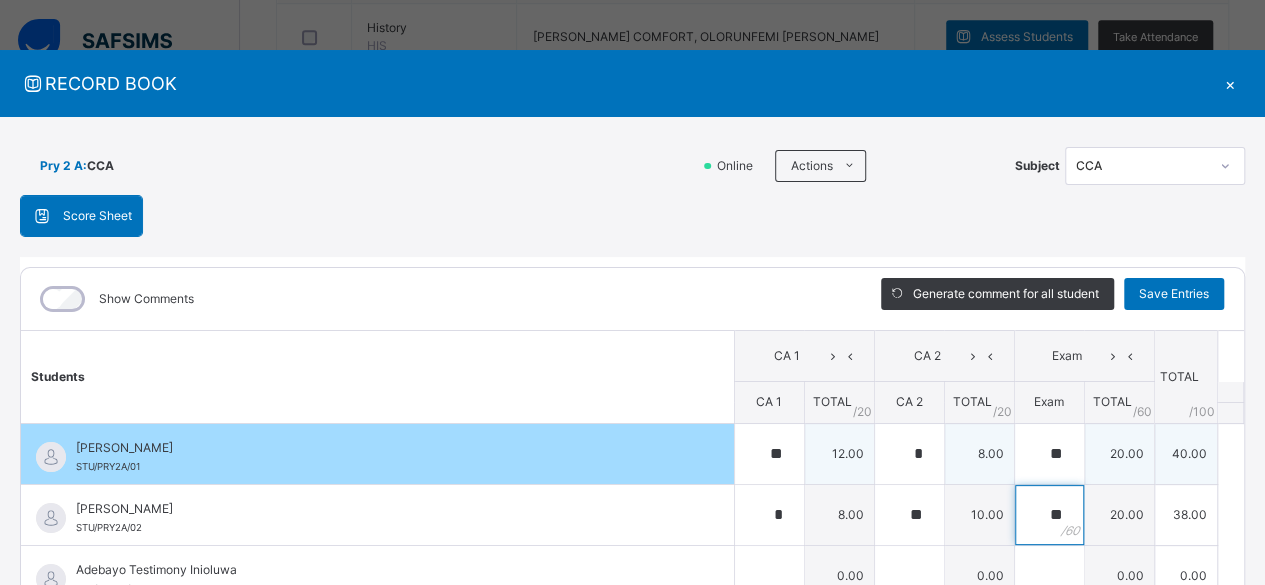 type on "*" 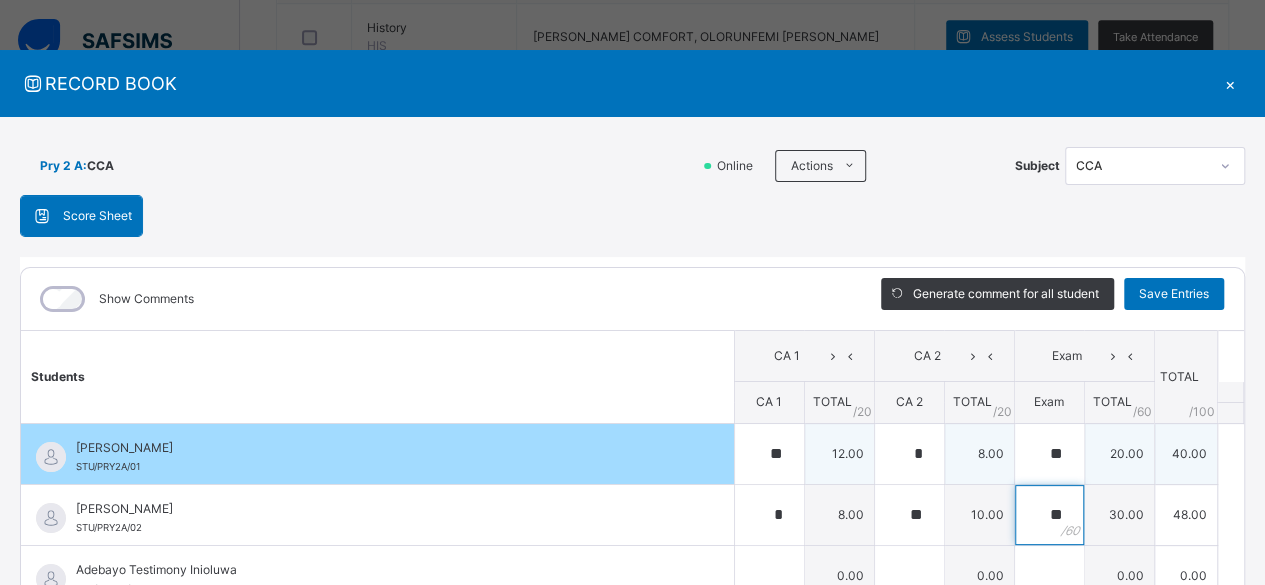 type on "**" 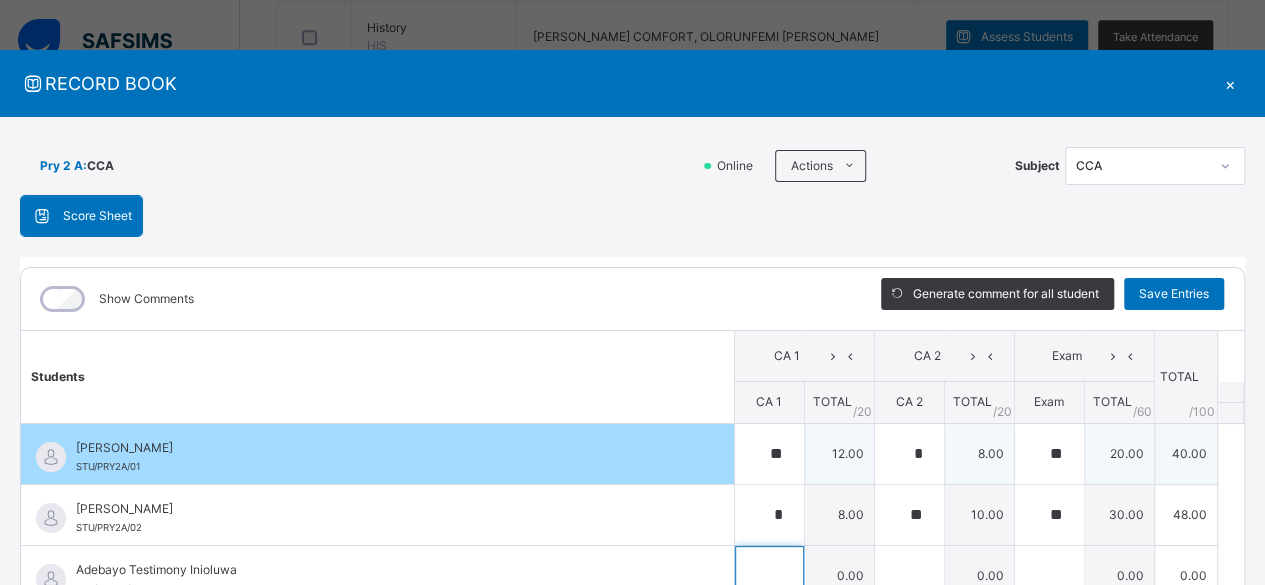scroll, scrollTop: 17, scrollLeft: 0, axis: vertical 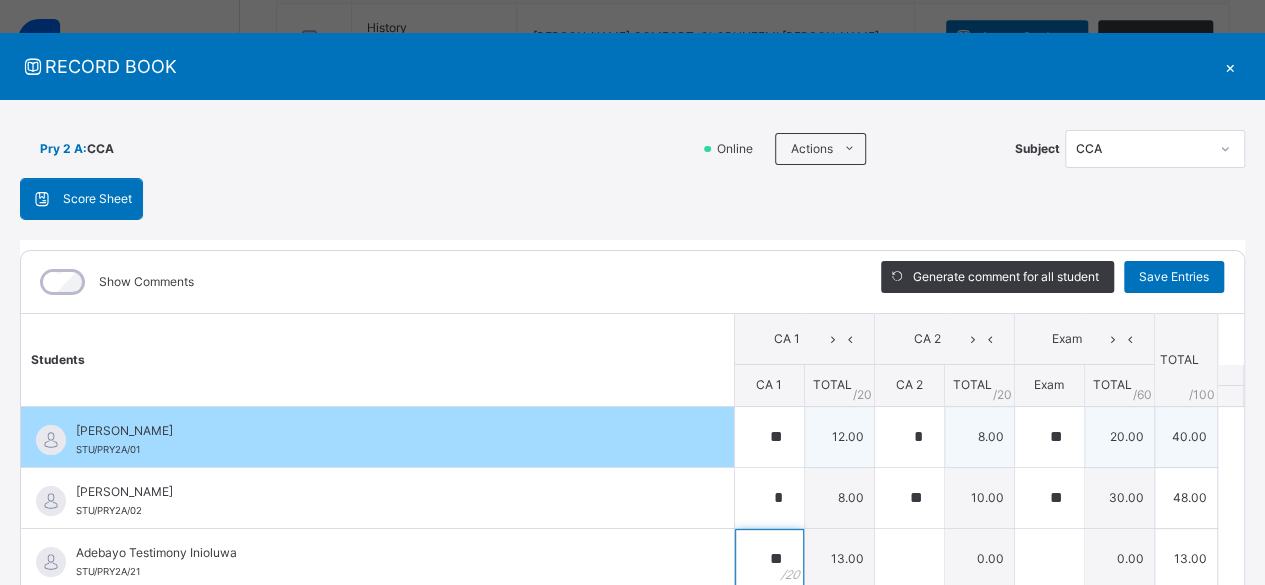 type on "**" 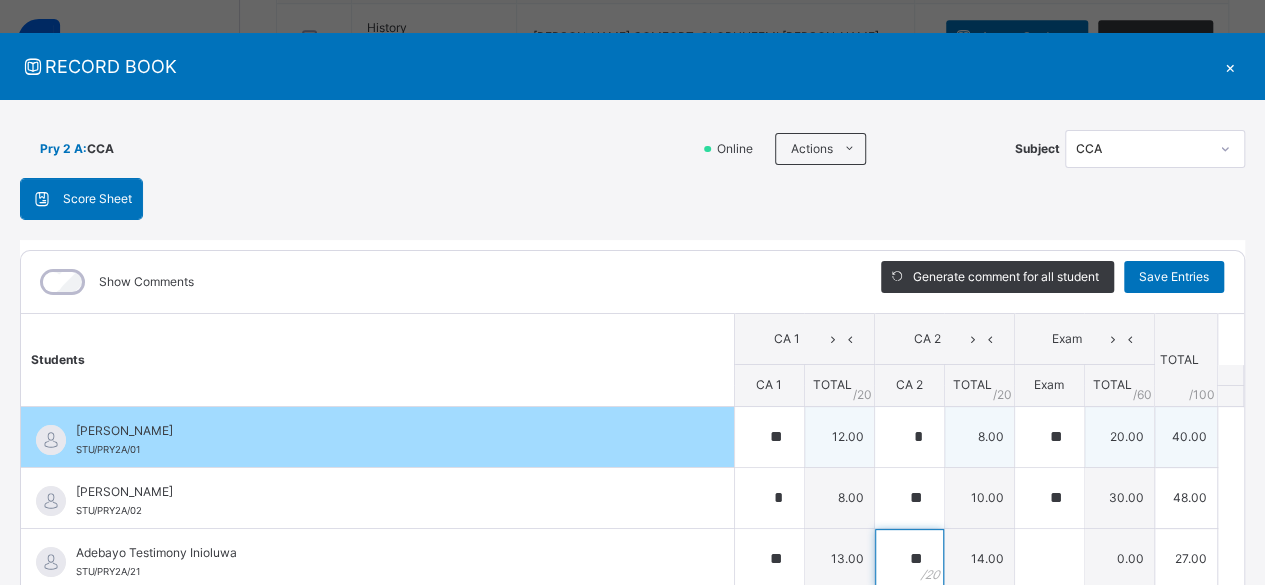 type on "**" 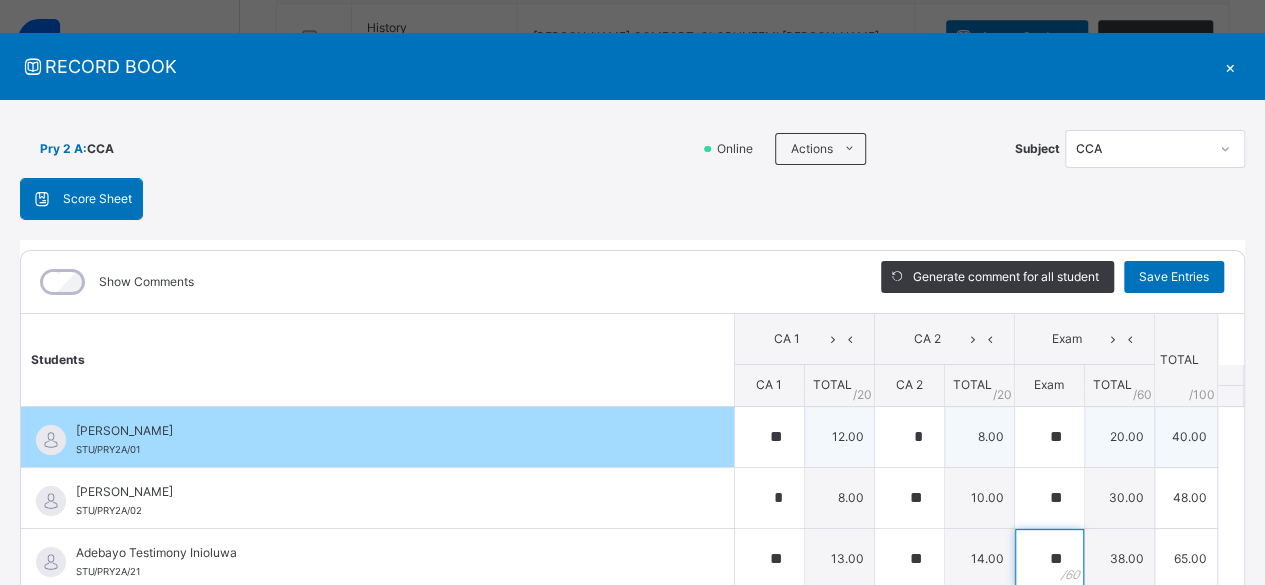 type on "**" 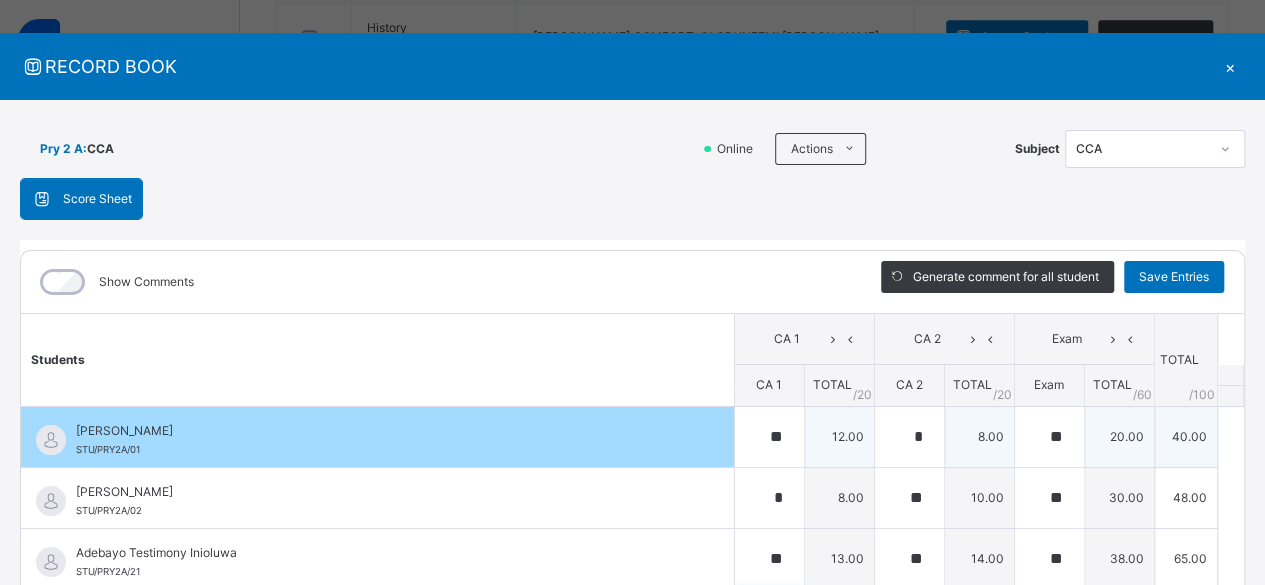 scroll, scrollTop: 324, scrollLeft: 0, axis: vertical 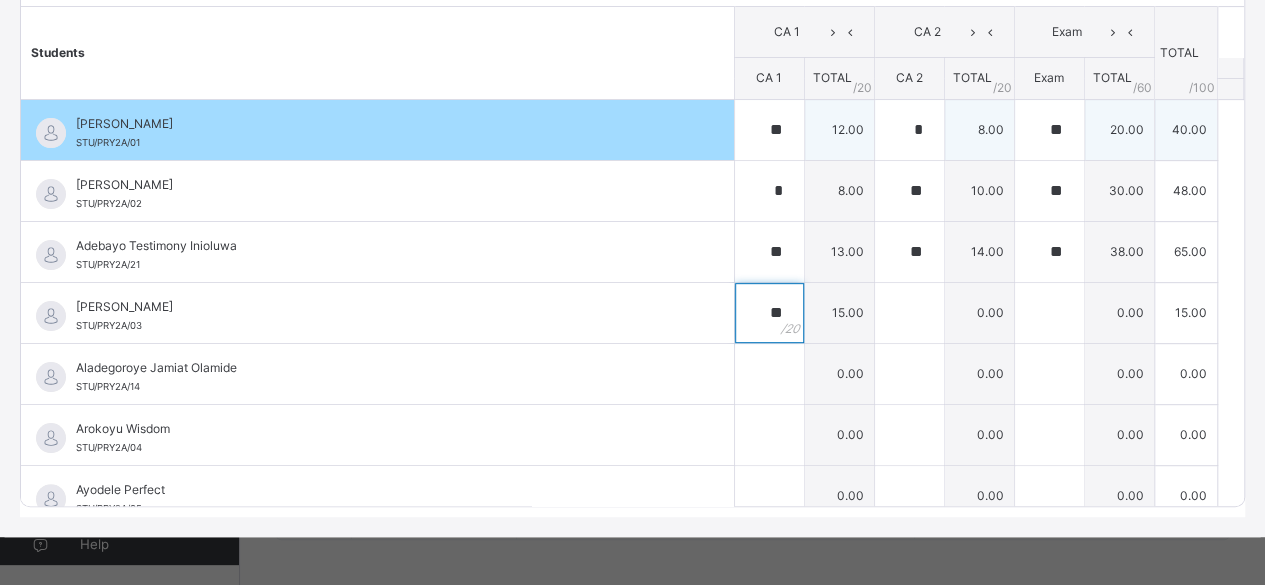 type on "**" 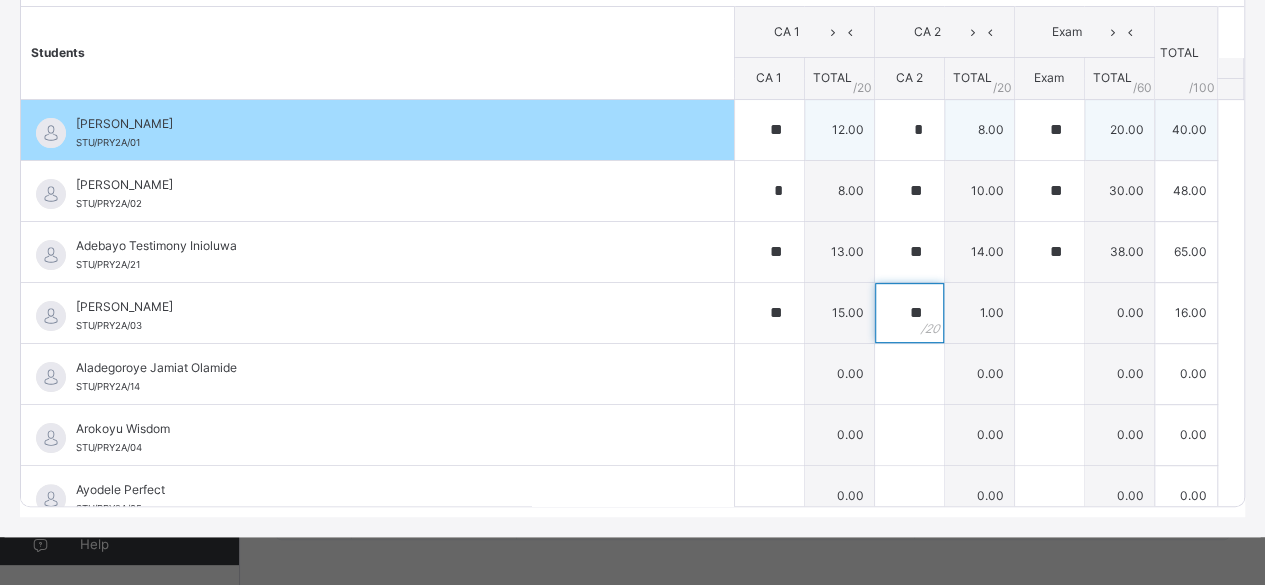 type on "**" 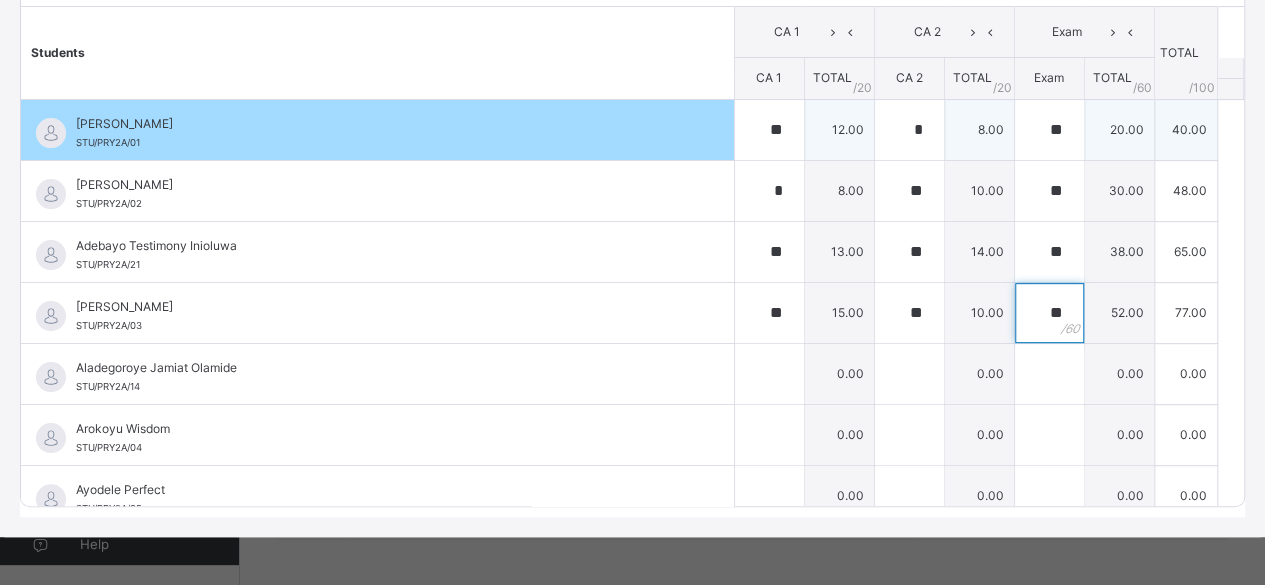 type on "*" 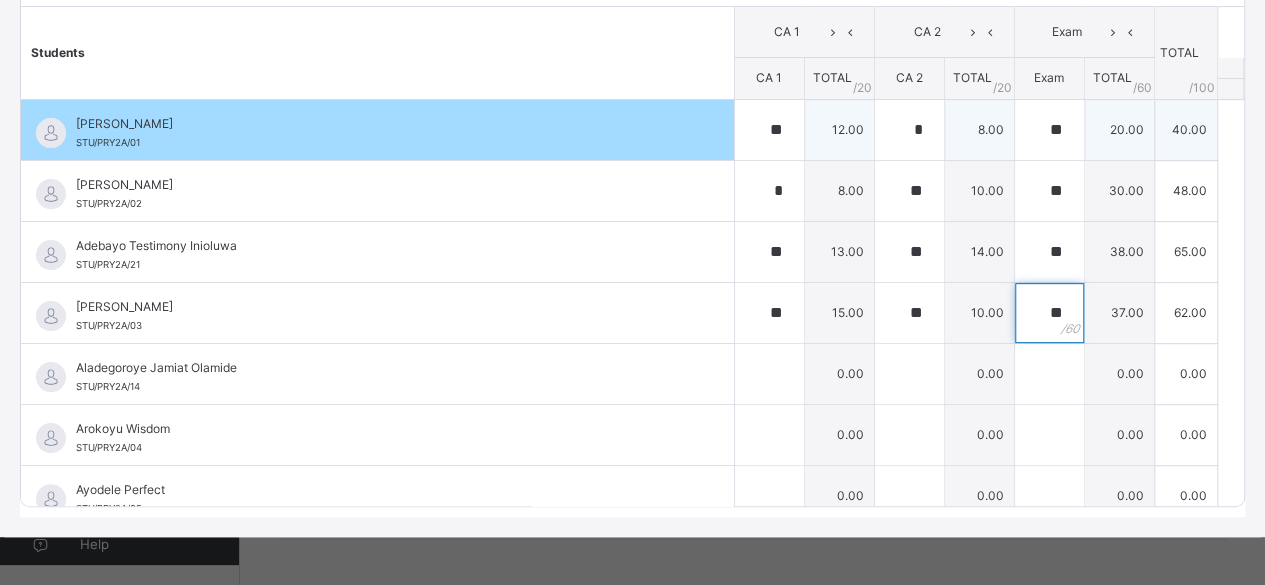 type on "**" 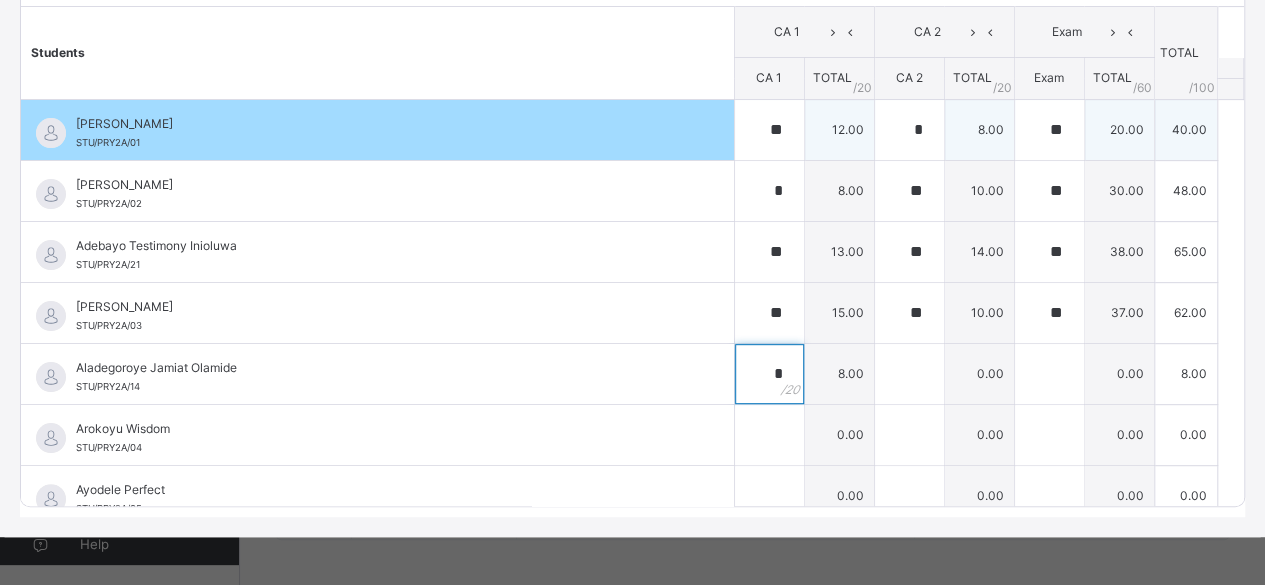 type on "*" 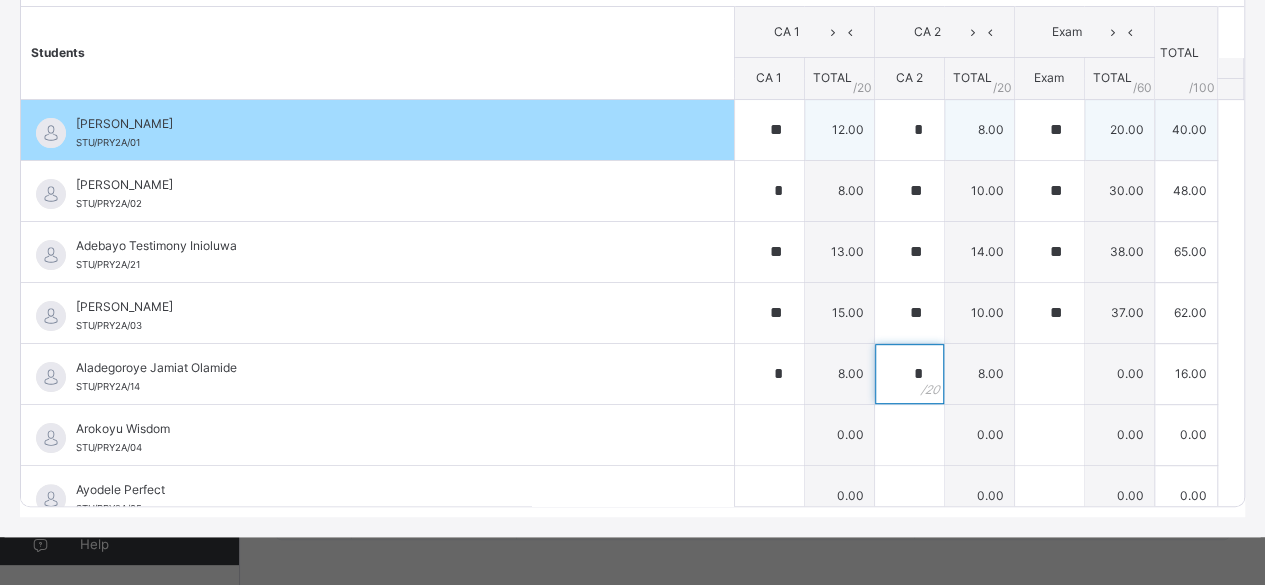 type on "*" 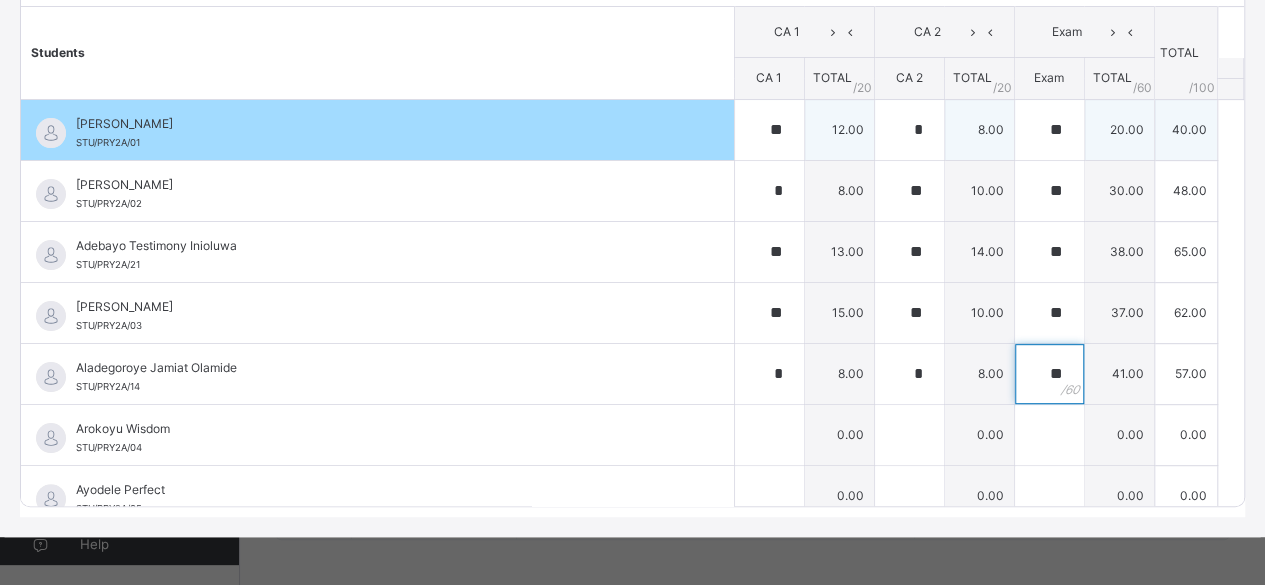 type on "**" 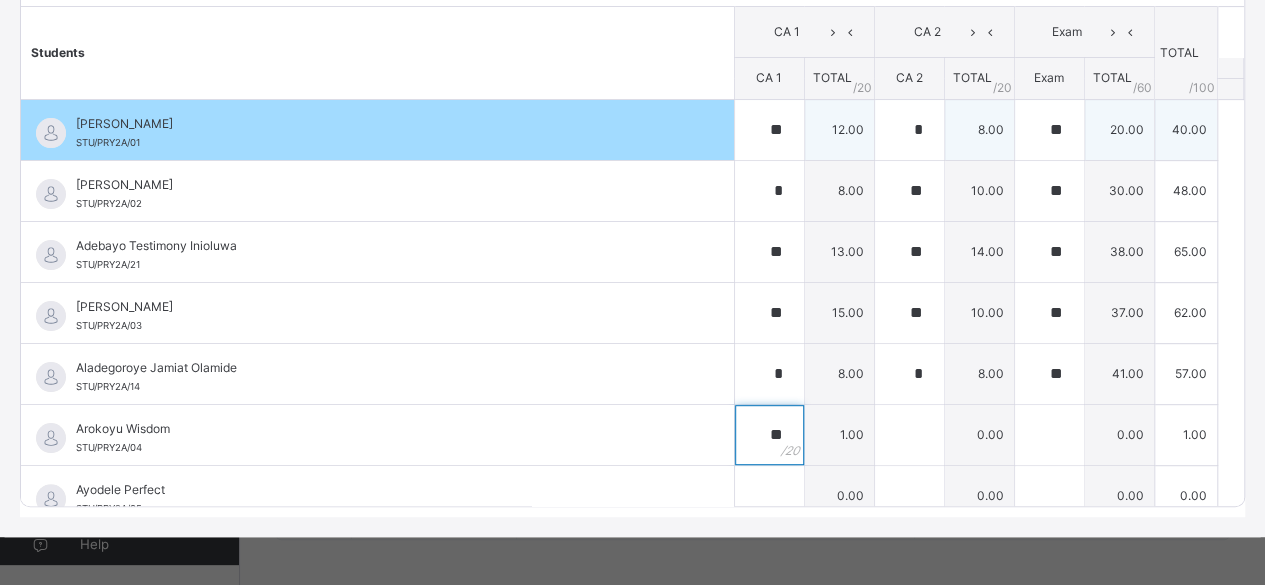 type on "**" 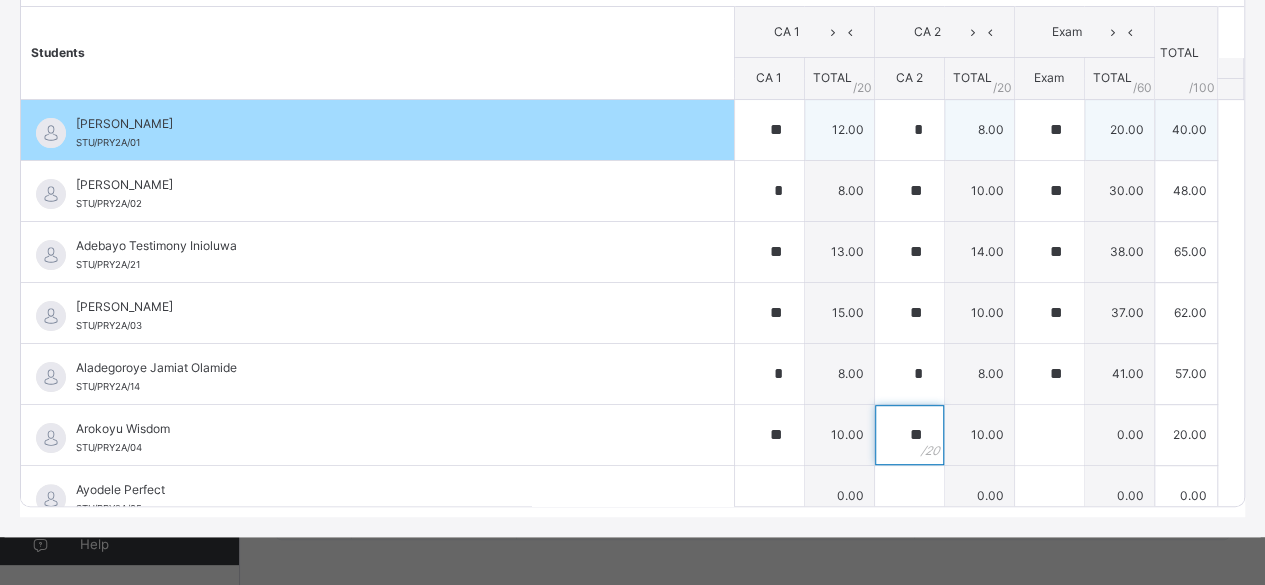 type on "**" 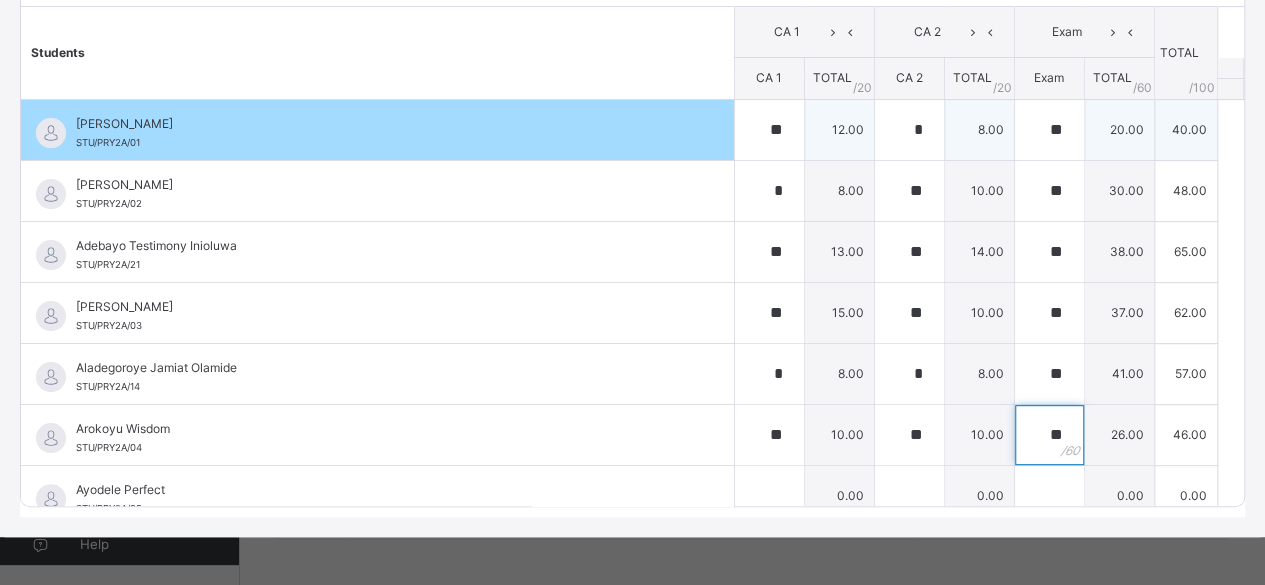 type on "**" 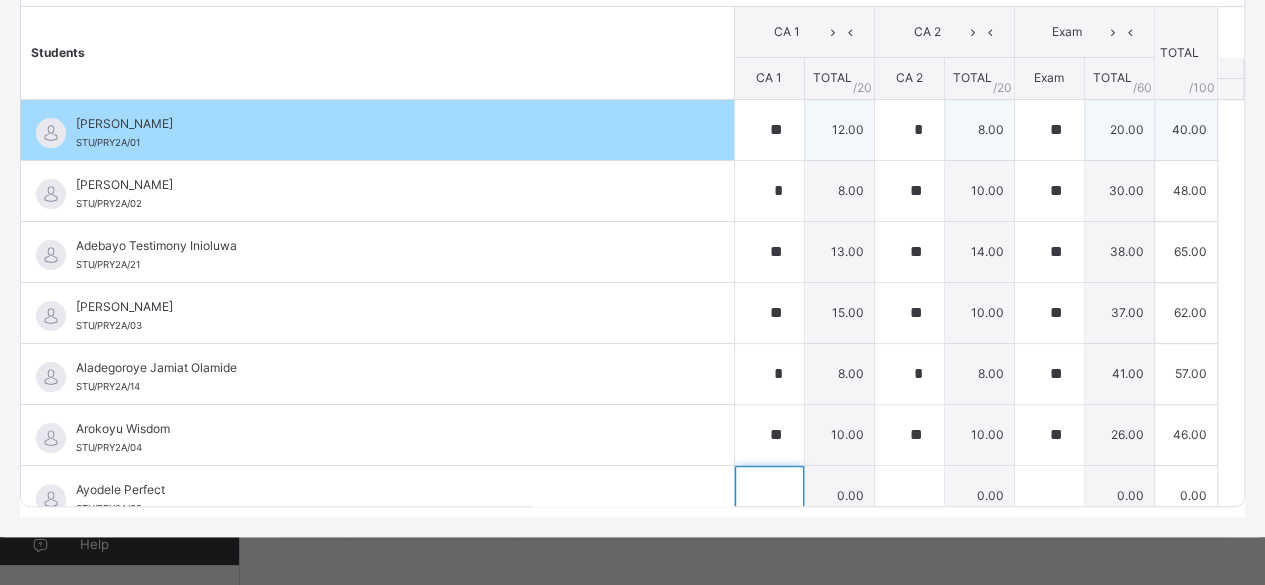 scroll, scrollTop: 16, scrollLeft: 0, axis: vertical 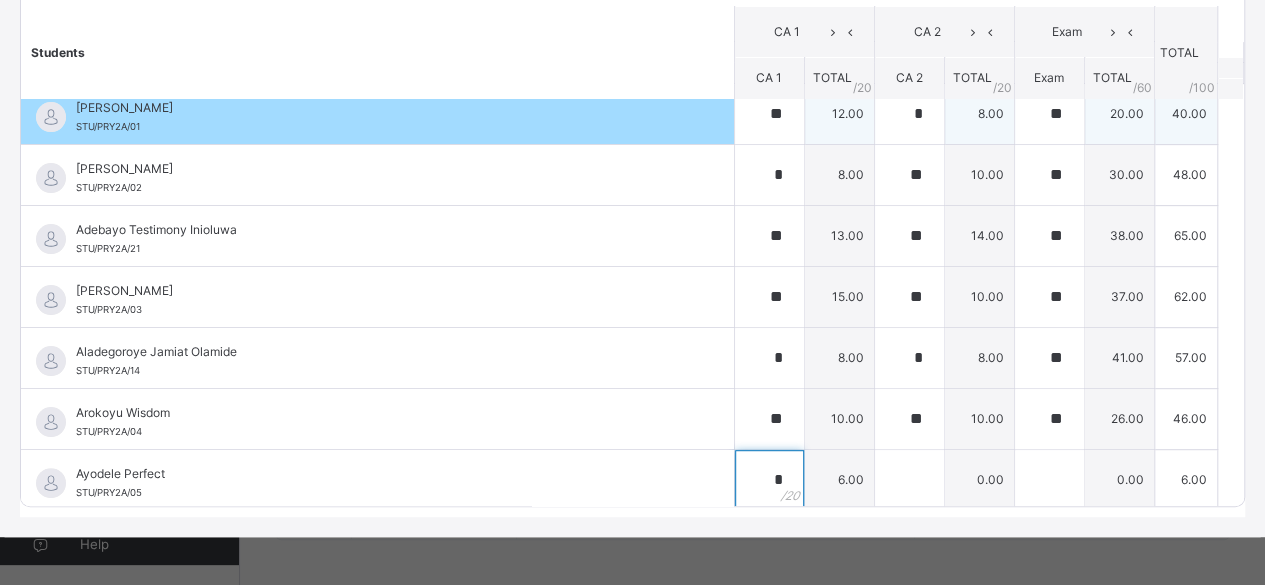 type on "*" 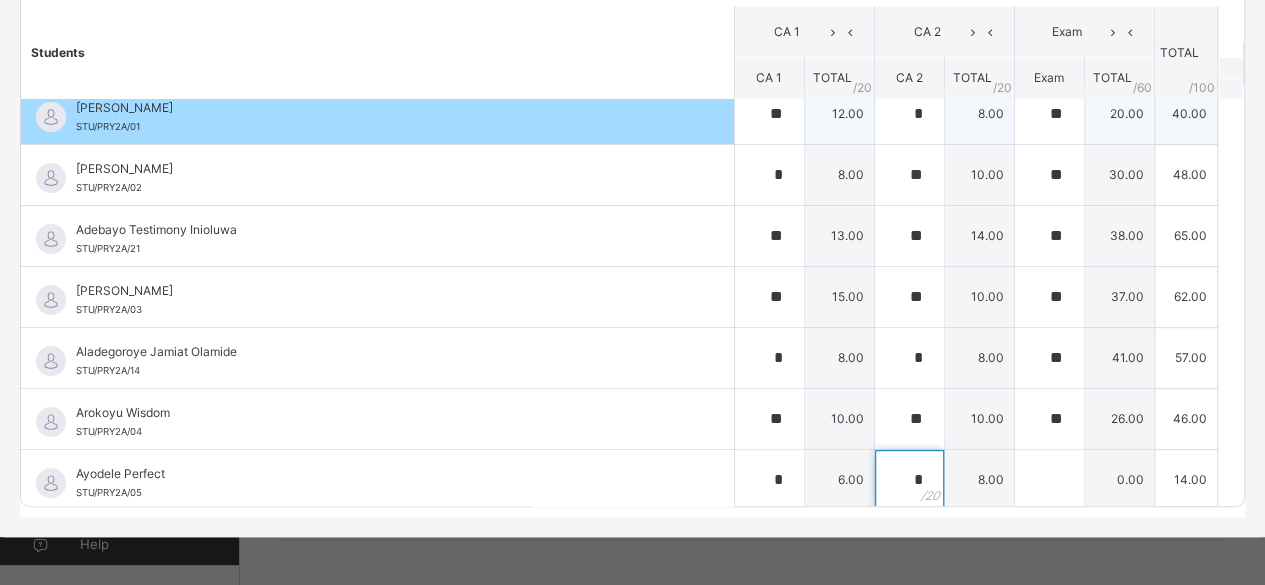 type on "*" 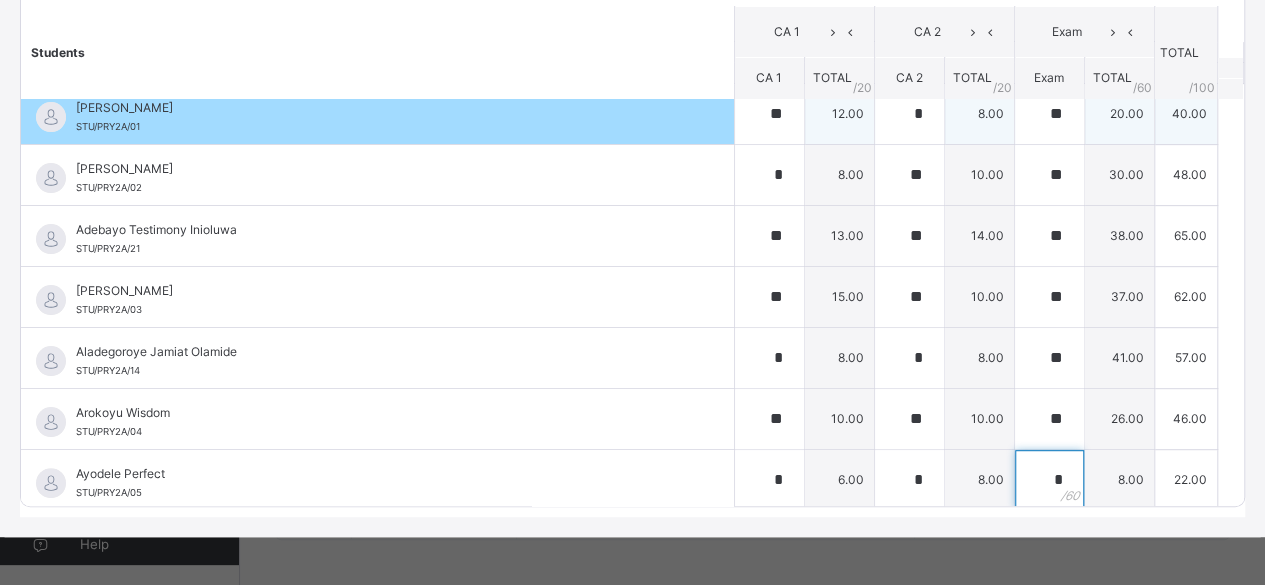 type on "*" 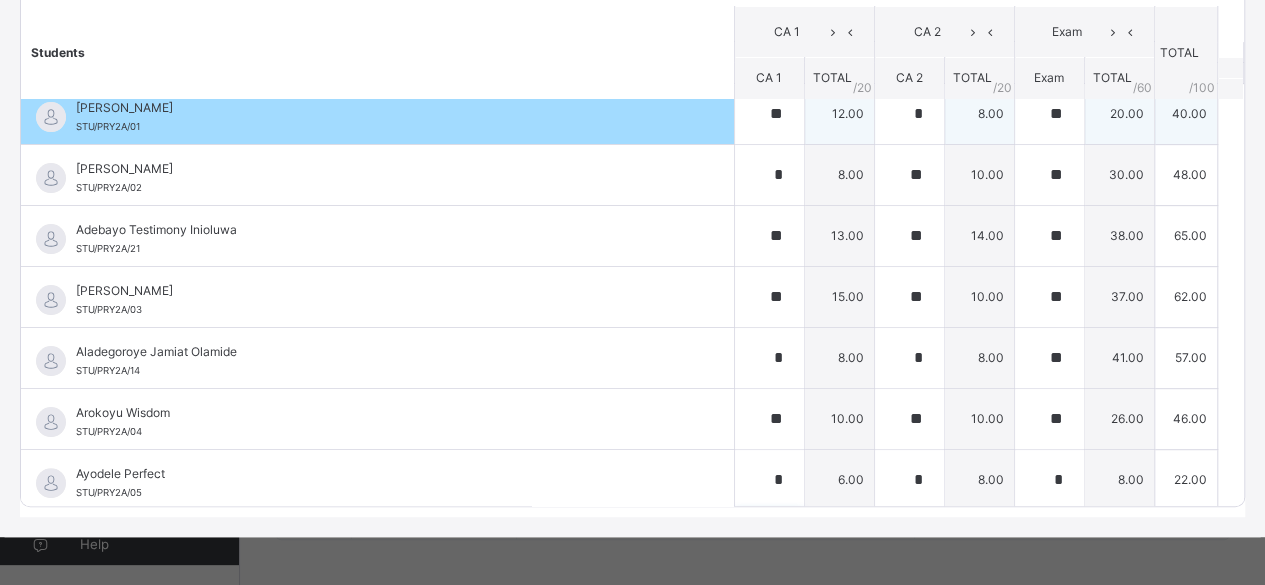scroll, scrollTop: 297, scrollLeft: 0, axis: vertical 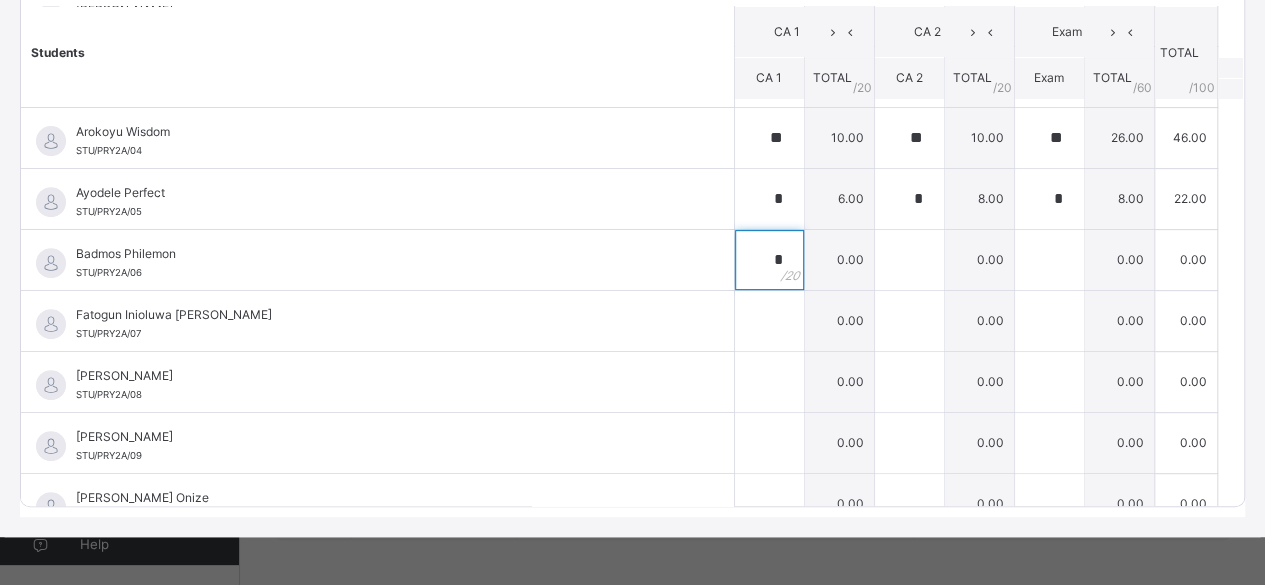 type on "*" 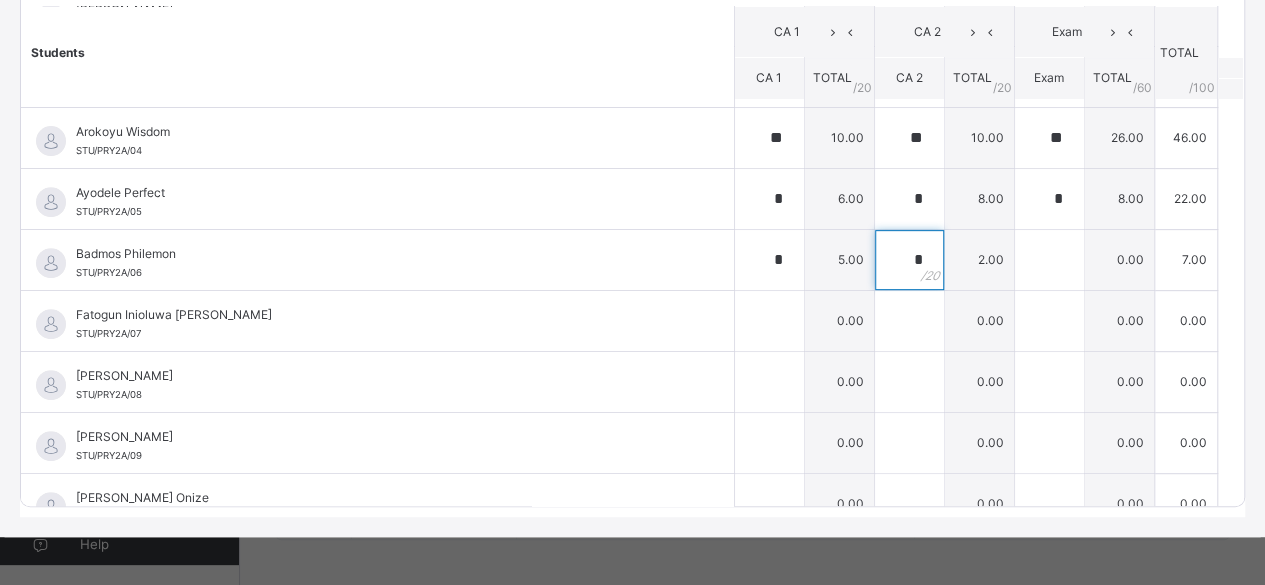 type on "*" 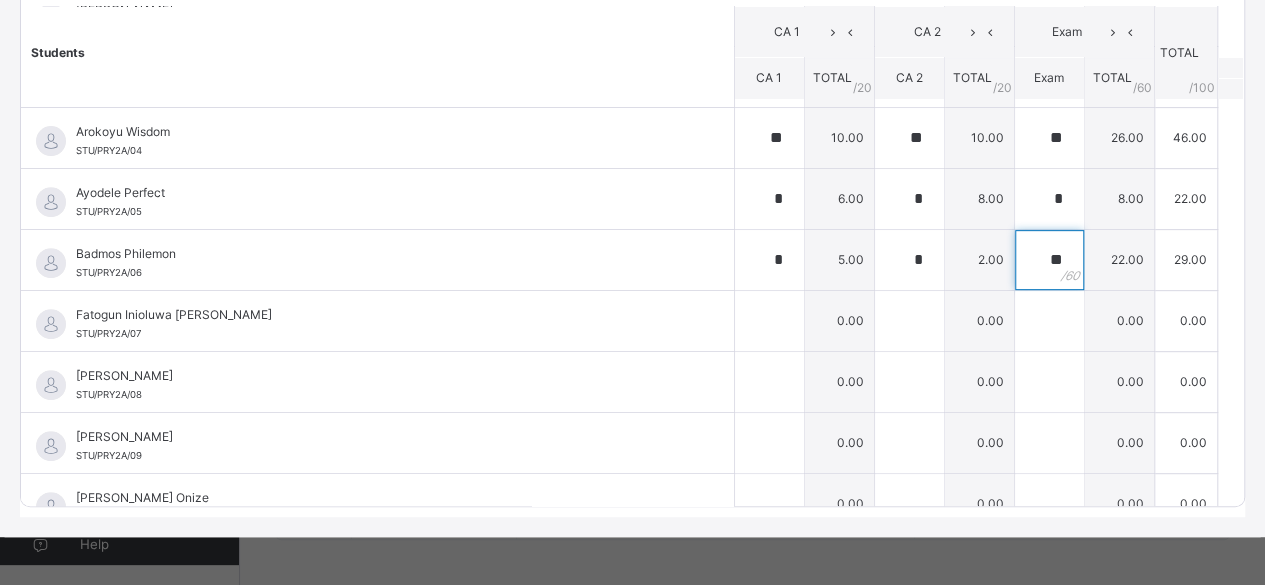 type on "**" 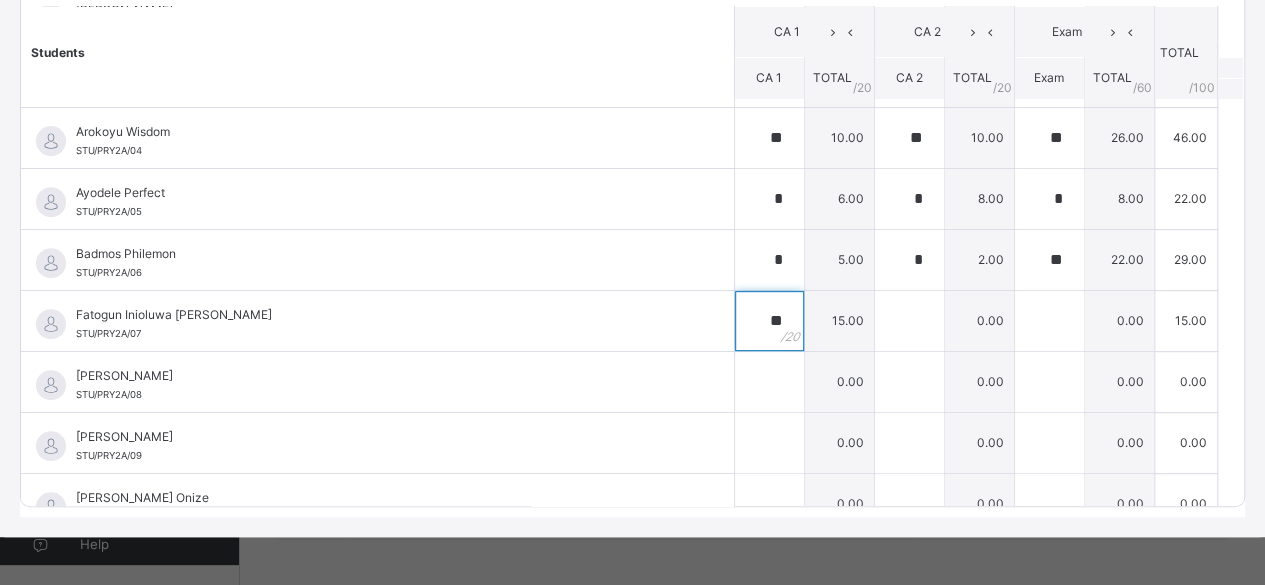 type on "**" 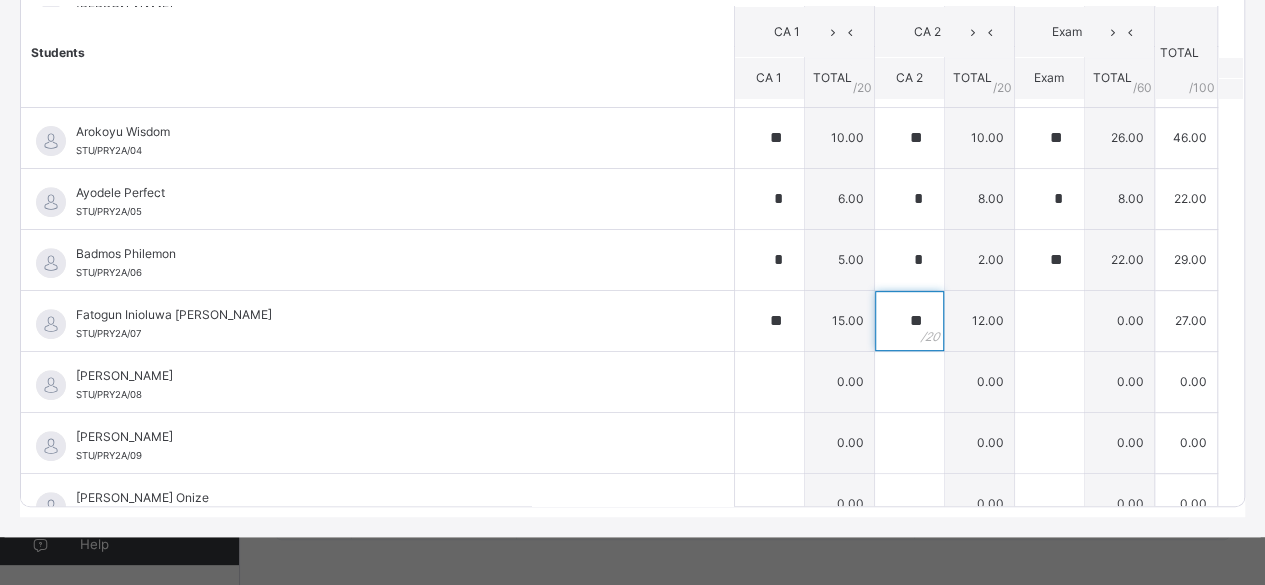 type on "**" 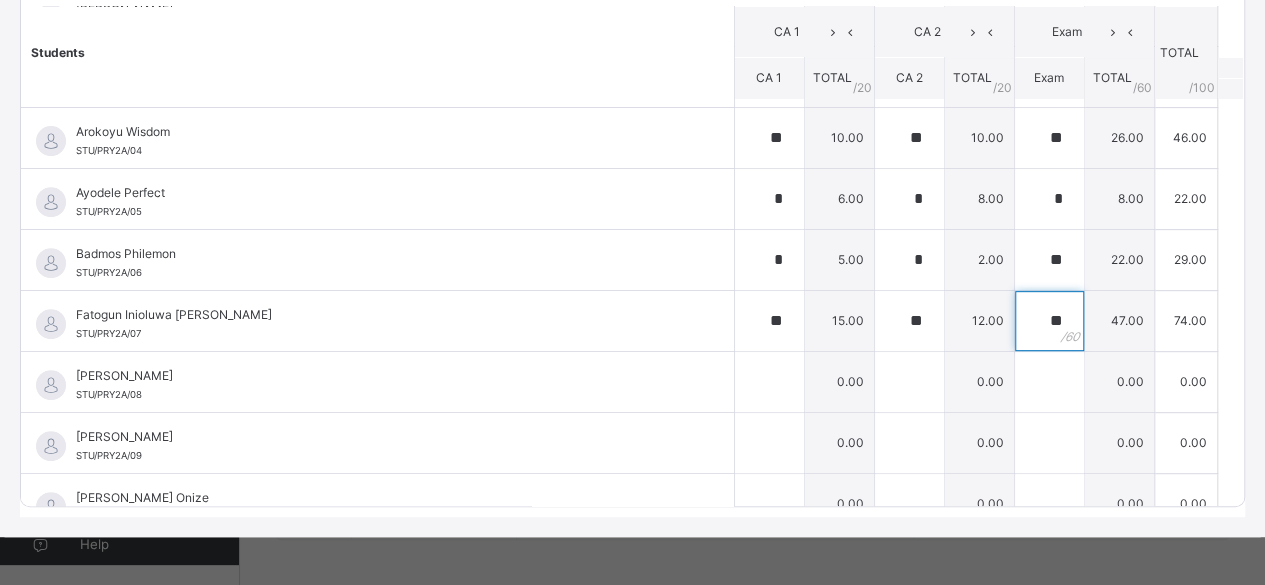 type on "**" 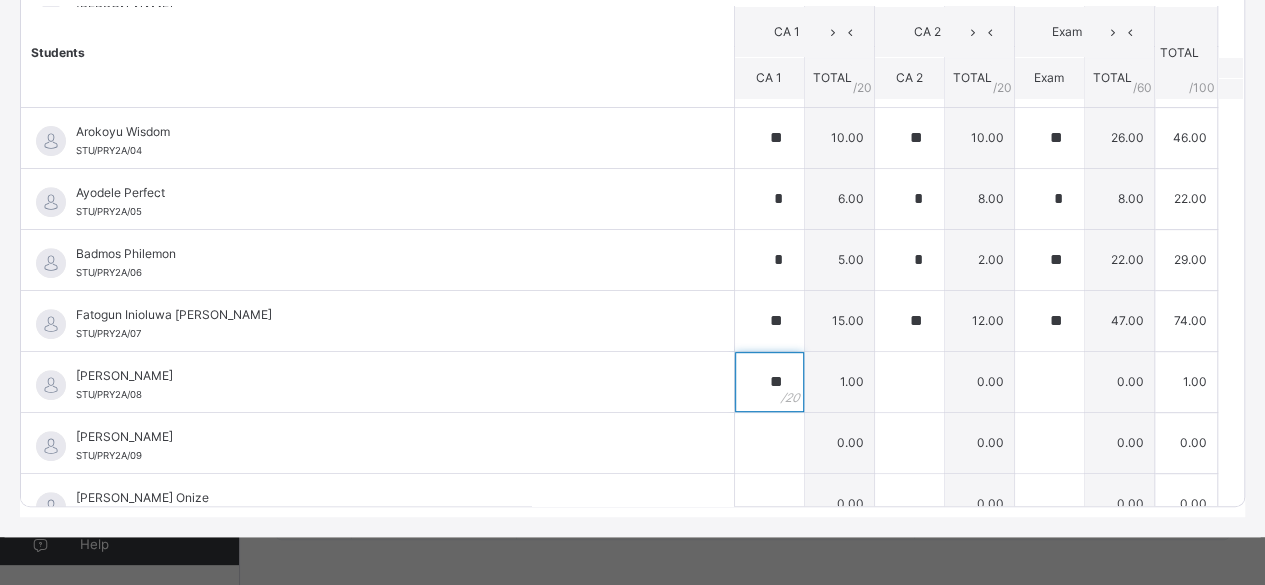type on "**" 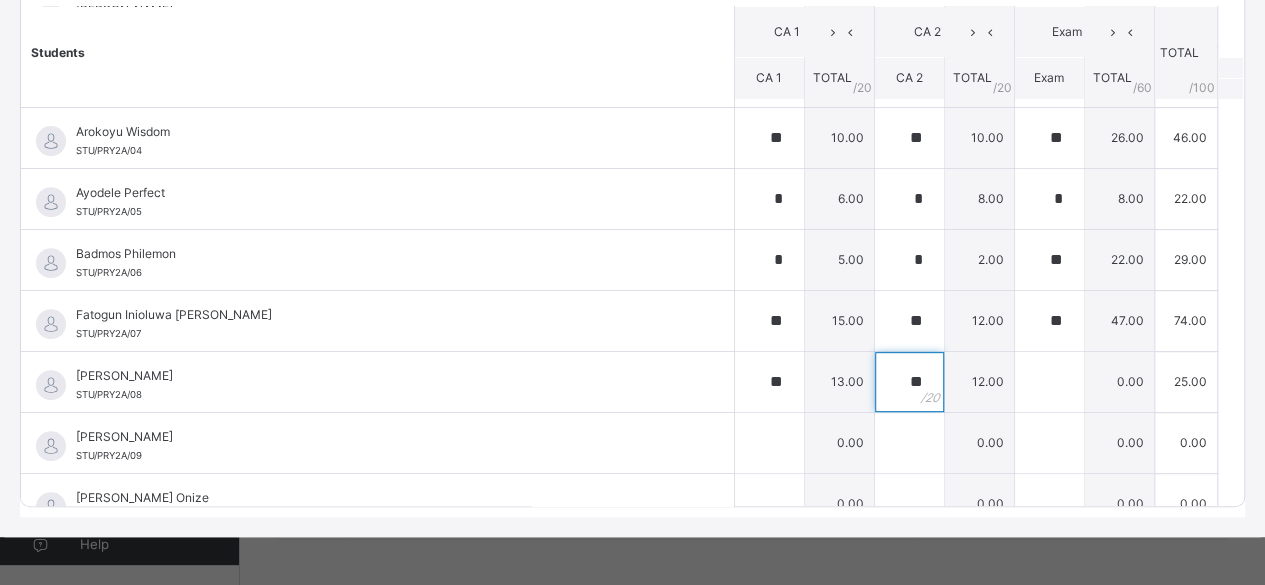 type on "**" 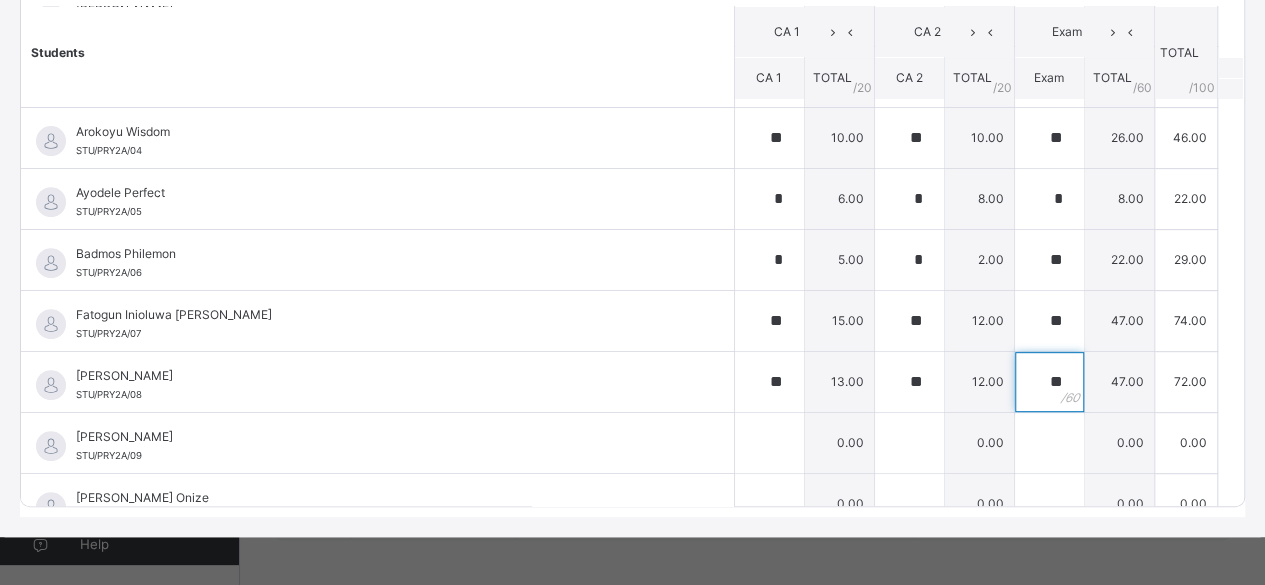 type on "**" 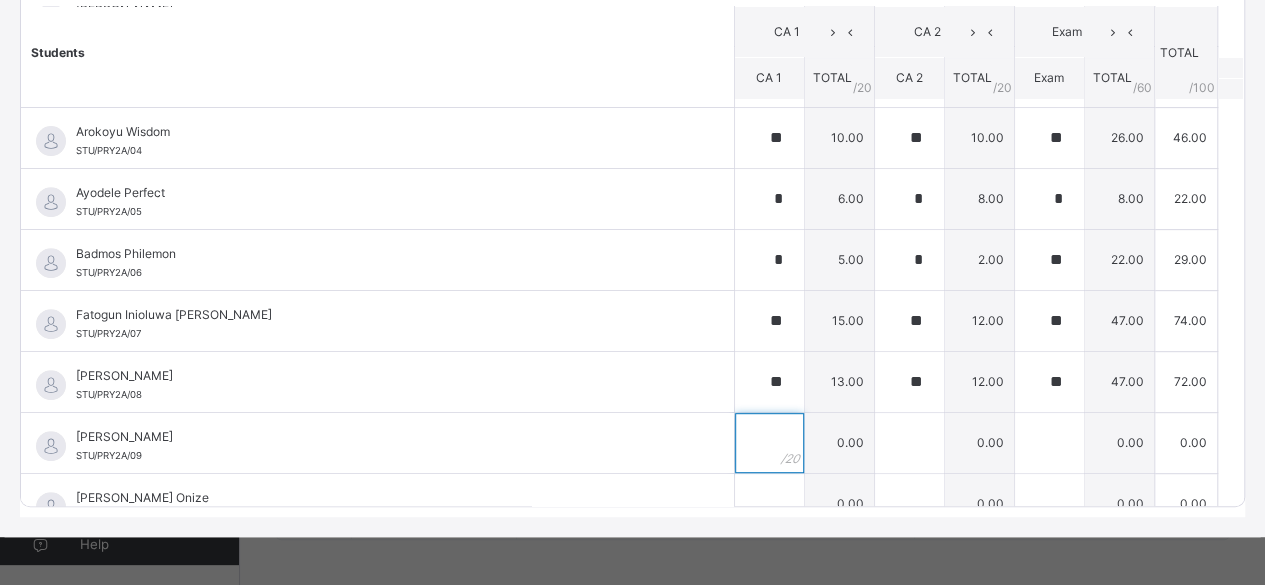 type on "*" 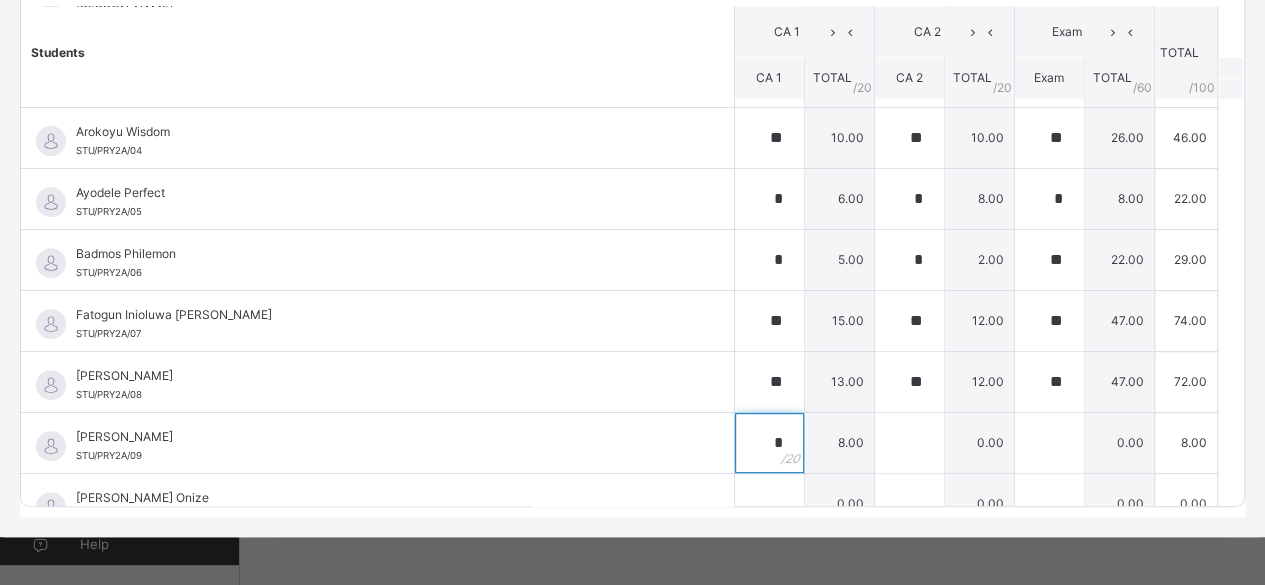 type on "*" 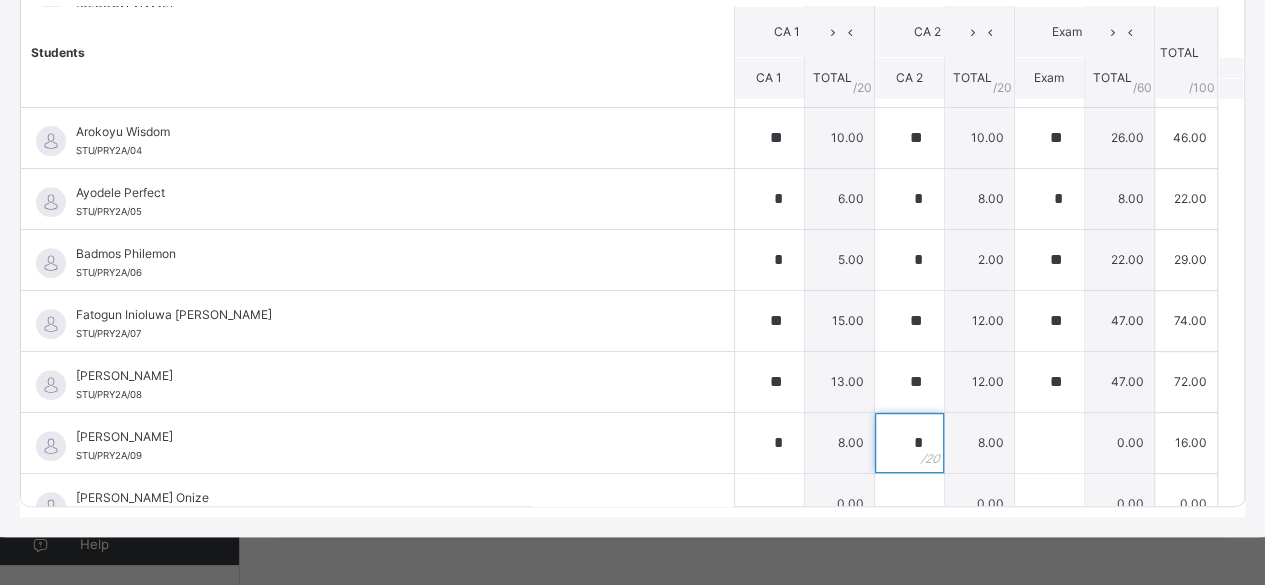 type on "*" 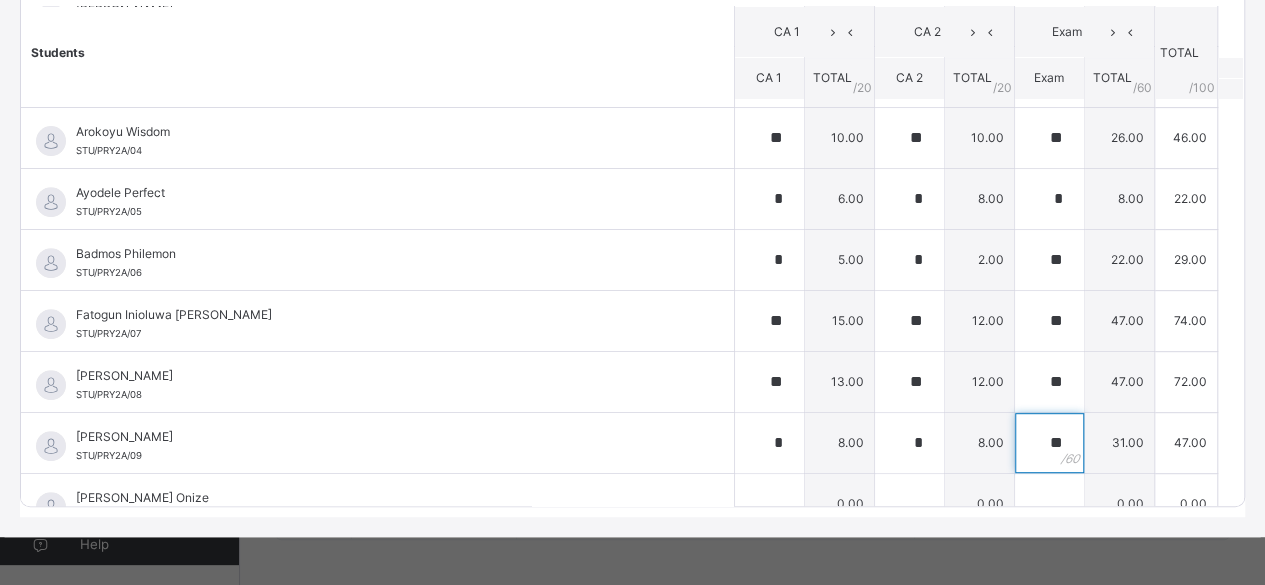 type on "**" 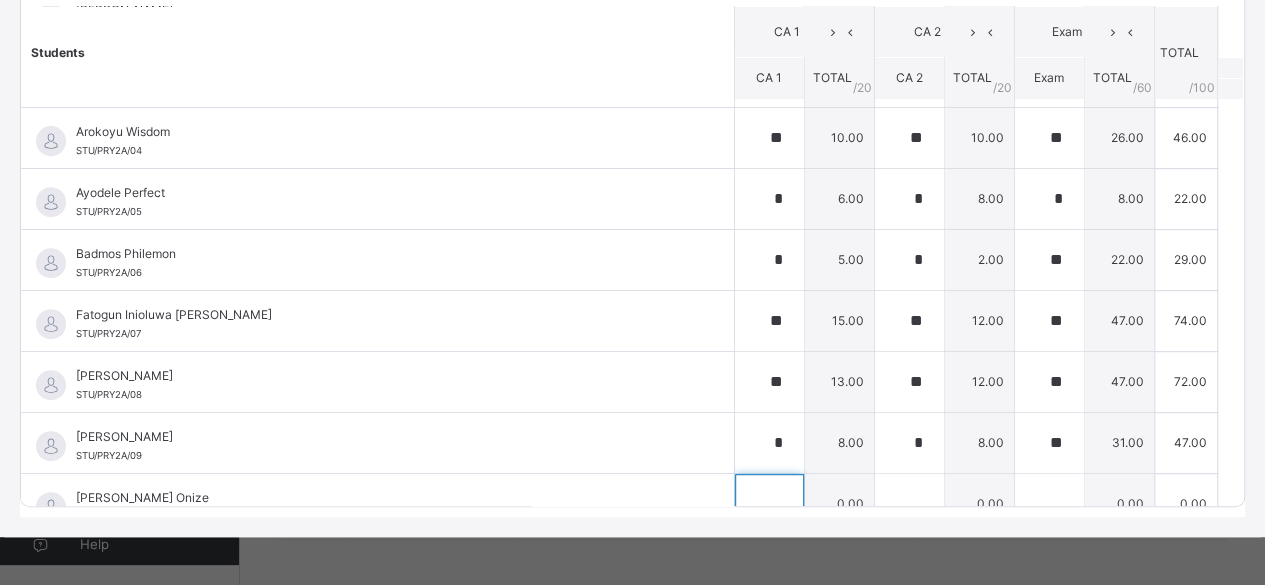scroll, scrollTop: 320, scrollLeft: 0, axis: vertical 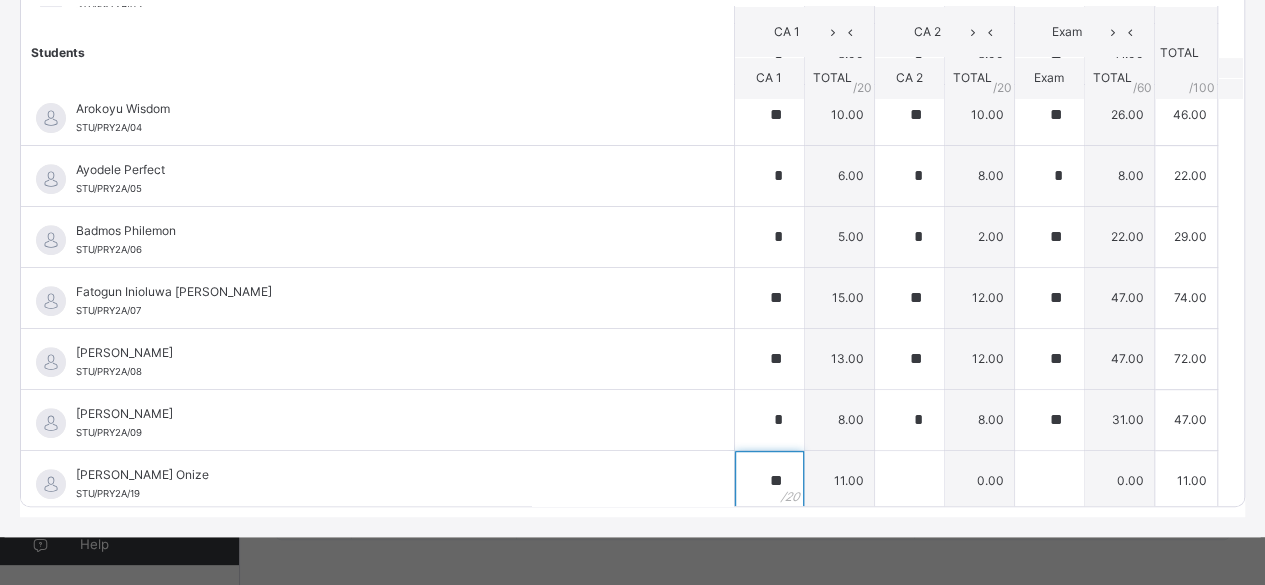 type on "**" 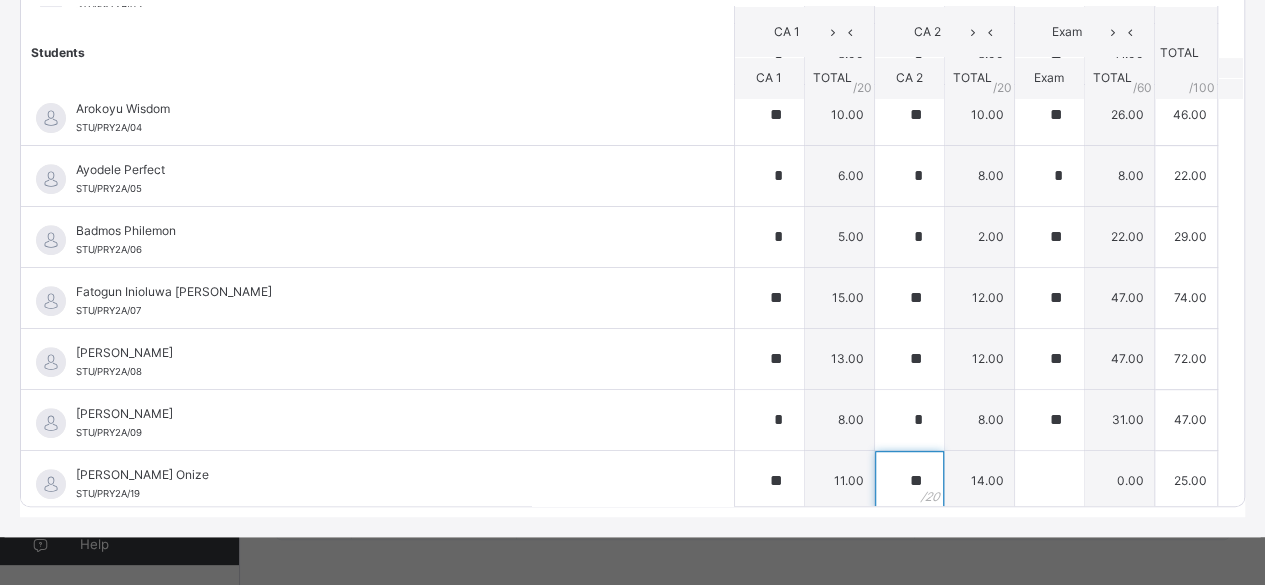 type on "**" 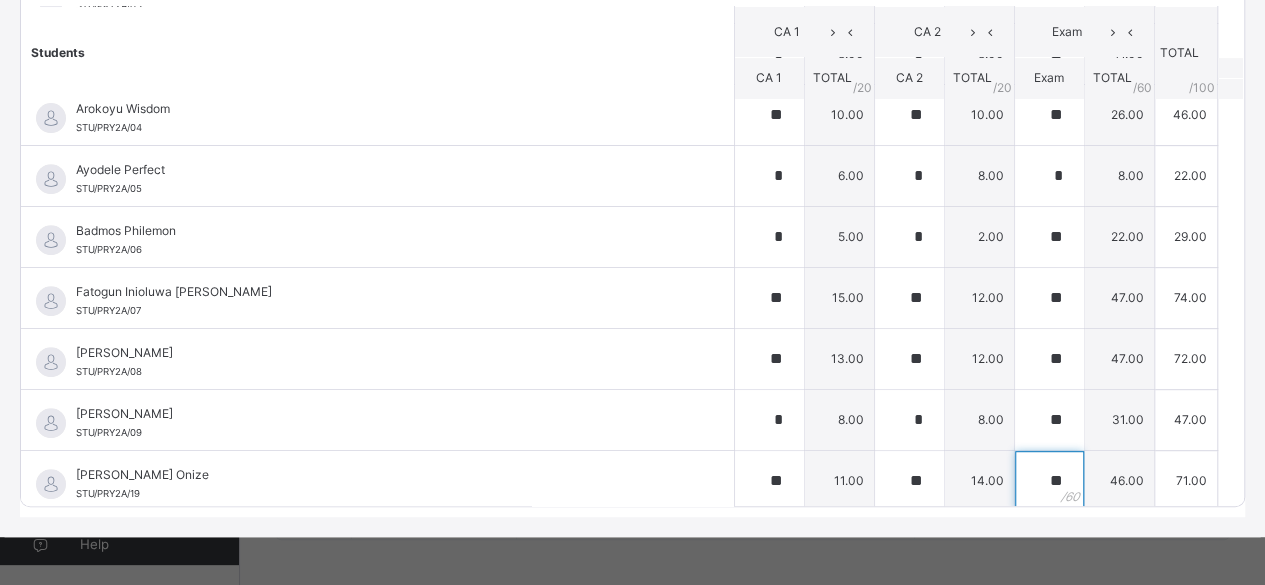 type on "**" 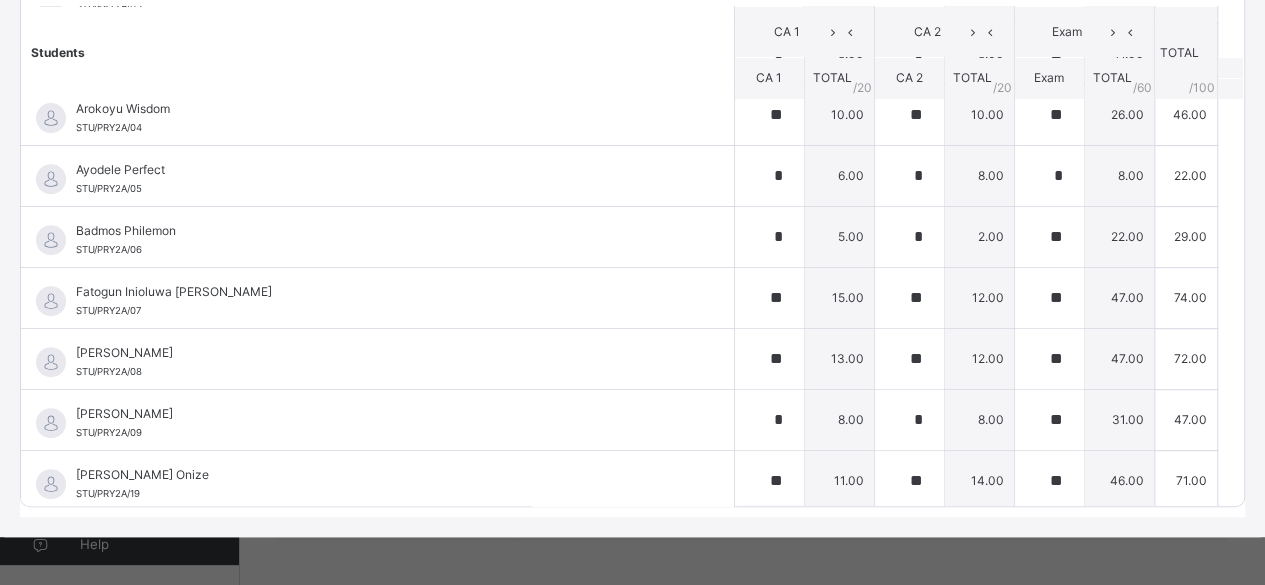 scroll, scrollTop: 600, scrollLeft: 0, axis: vertical 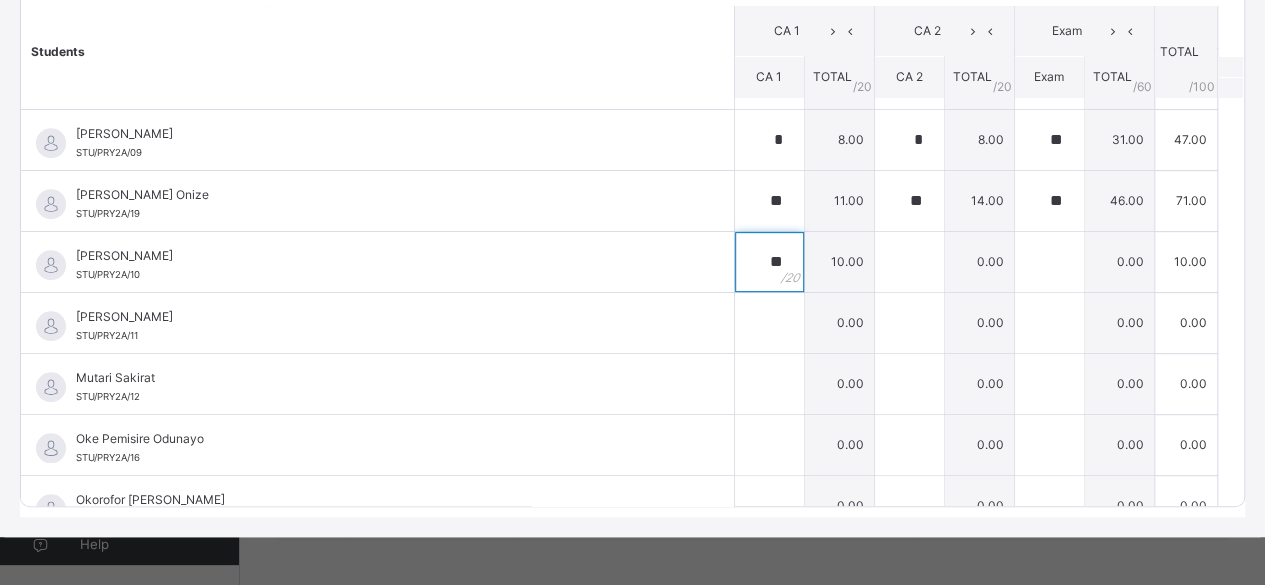 type on "**" 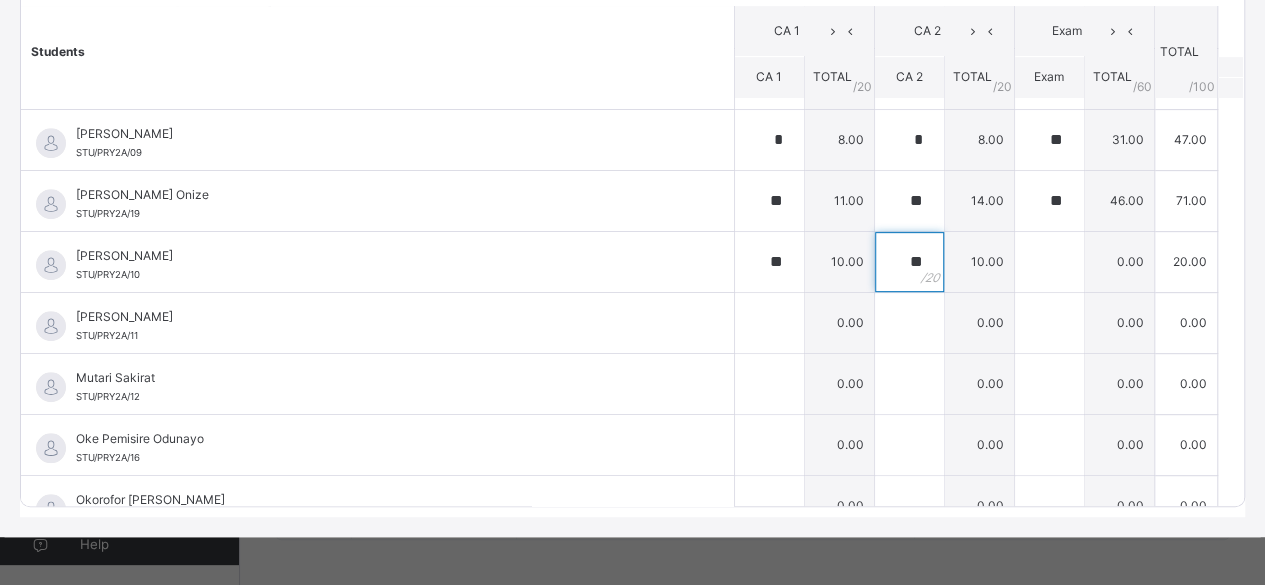 type on "**" 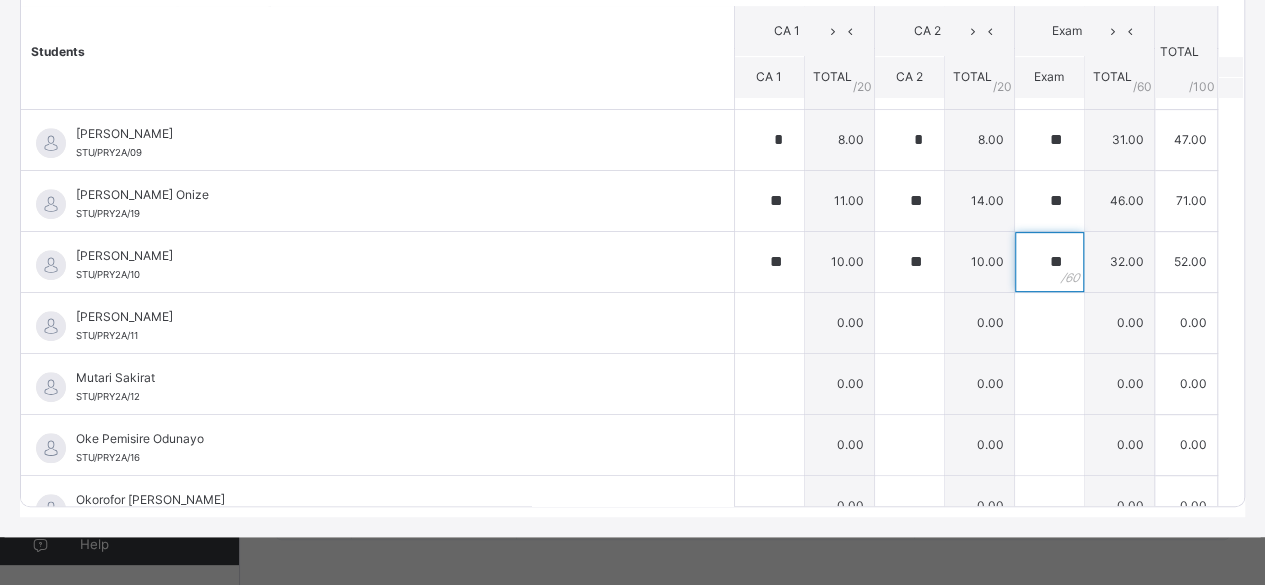 type on "**" 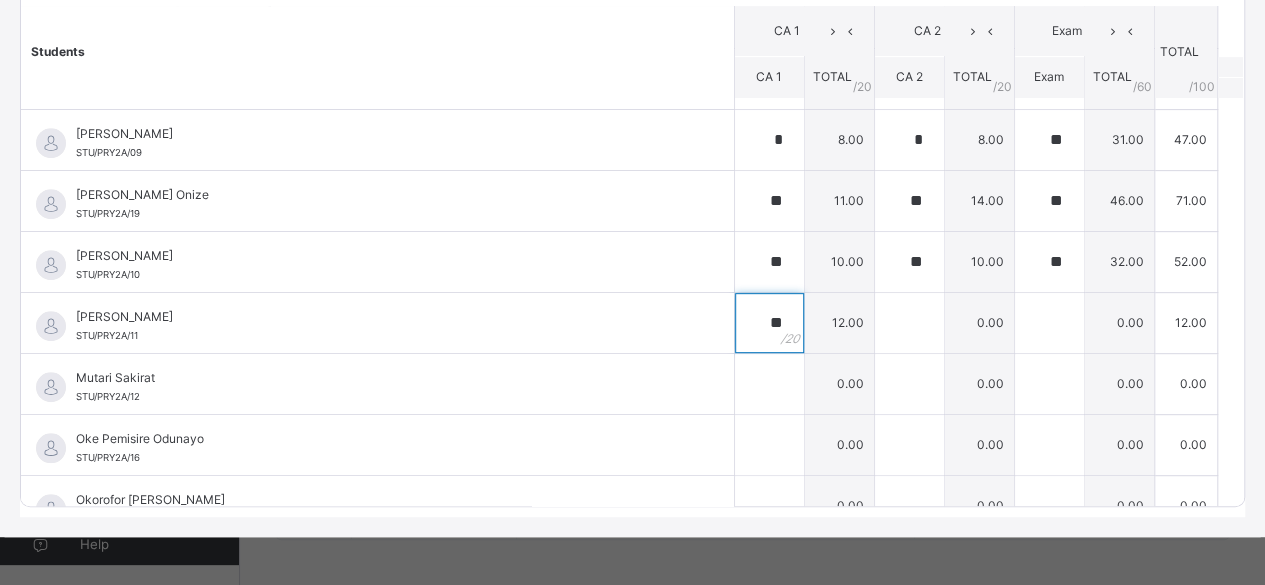 type on "**" 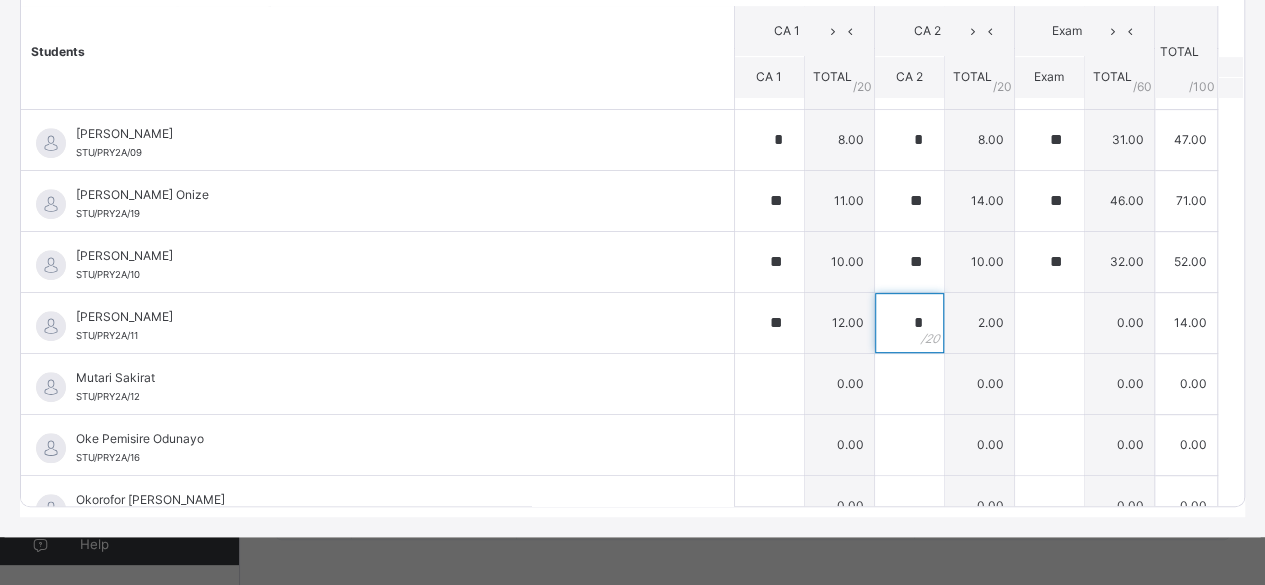 type on "*" 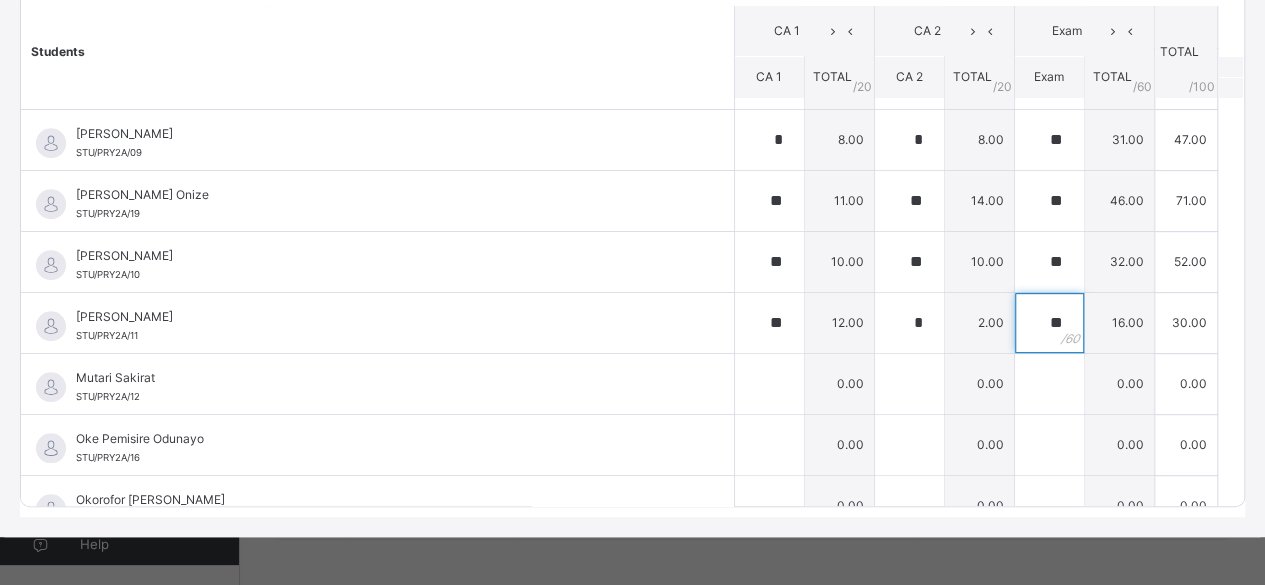type on "**" 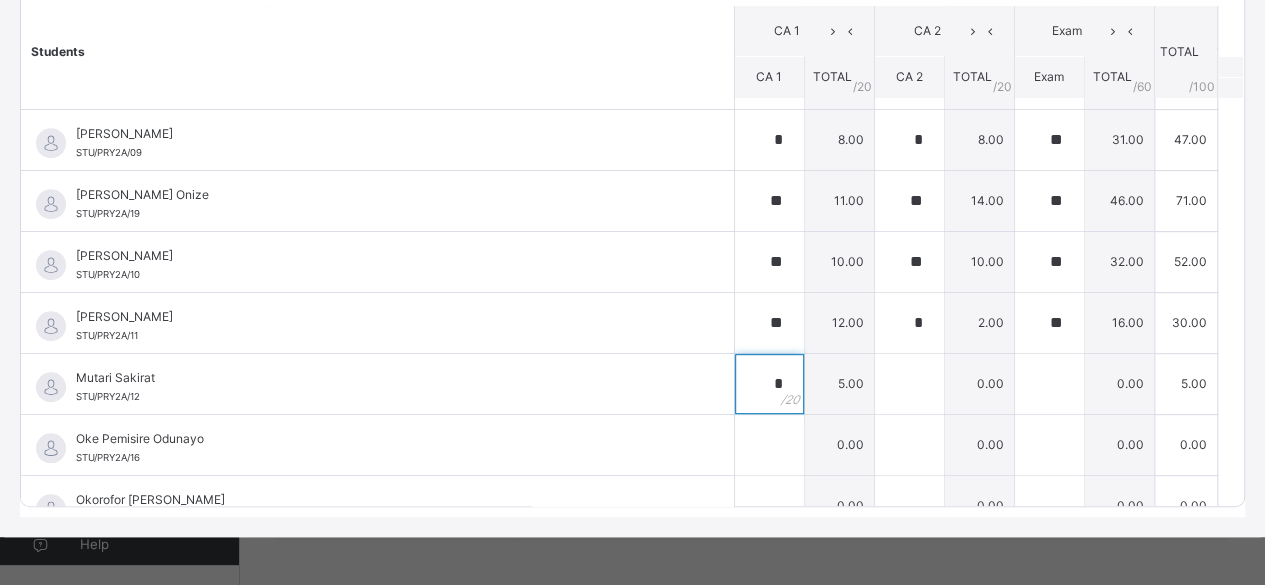 type on "*" 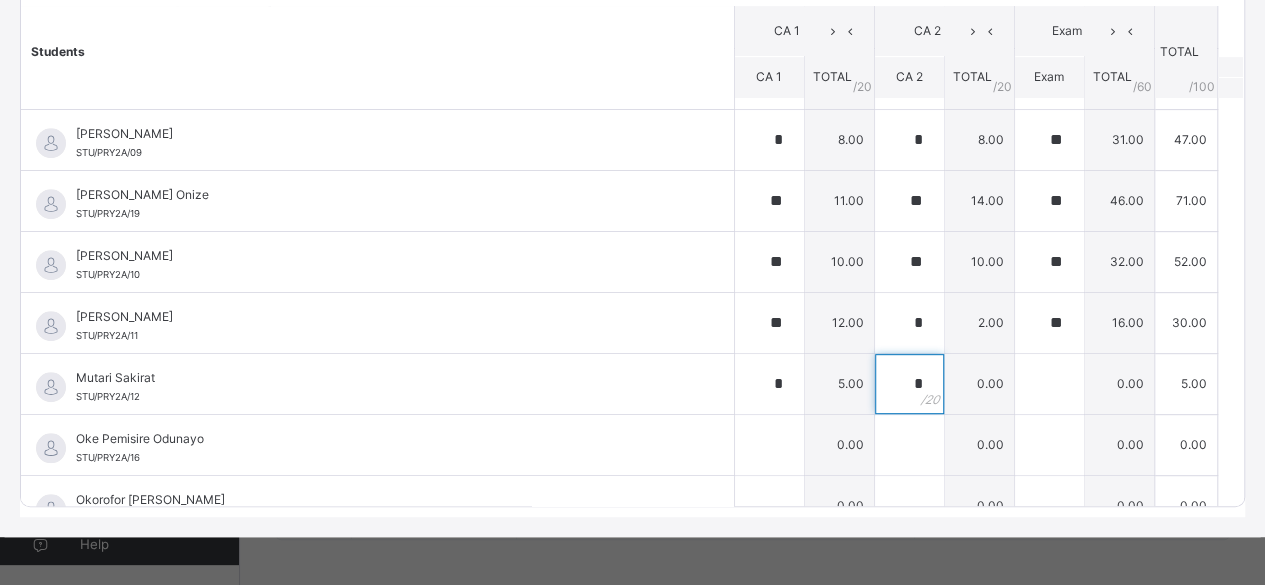 type on "*" 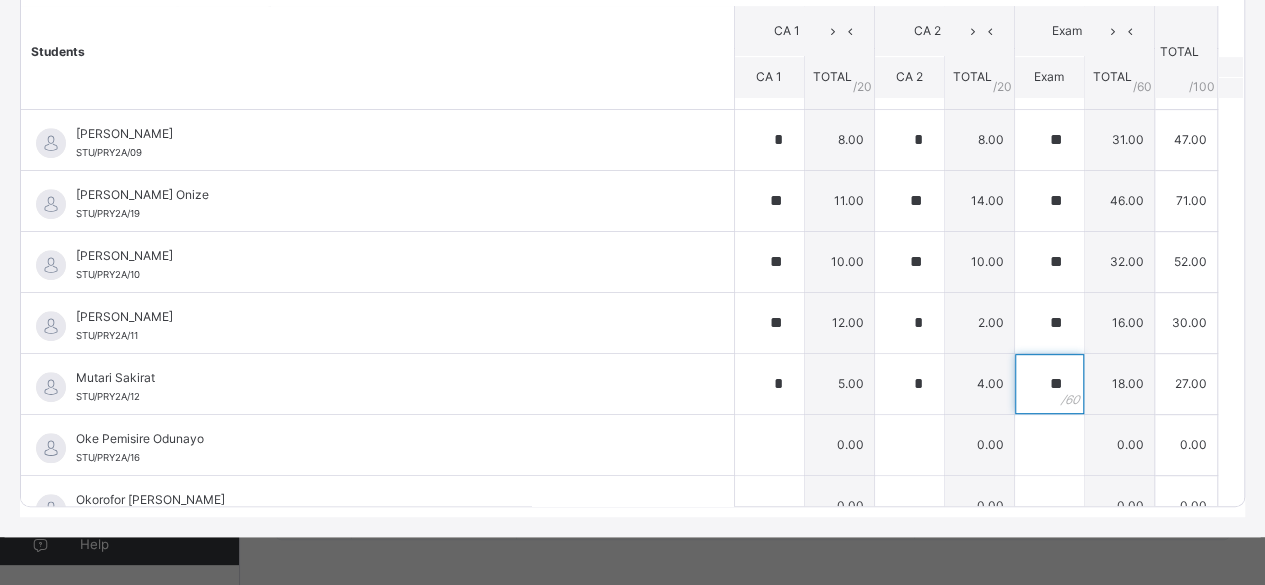 type on "**" 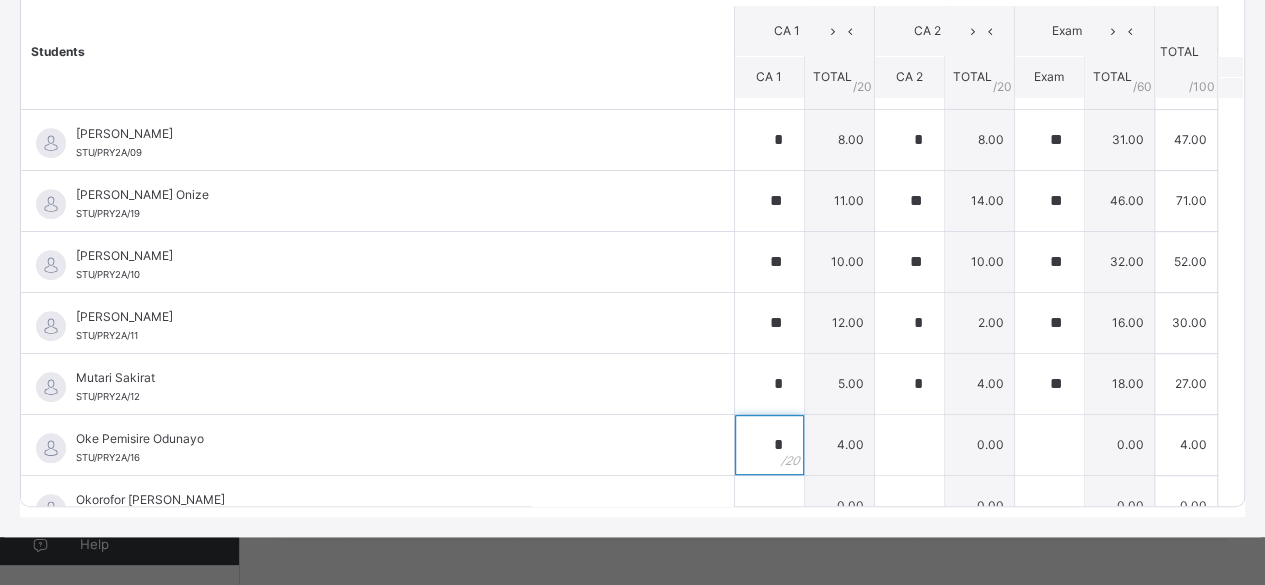 type on "*" 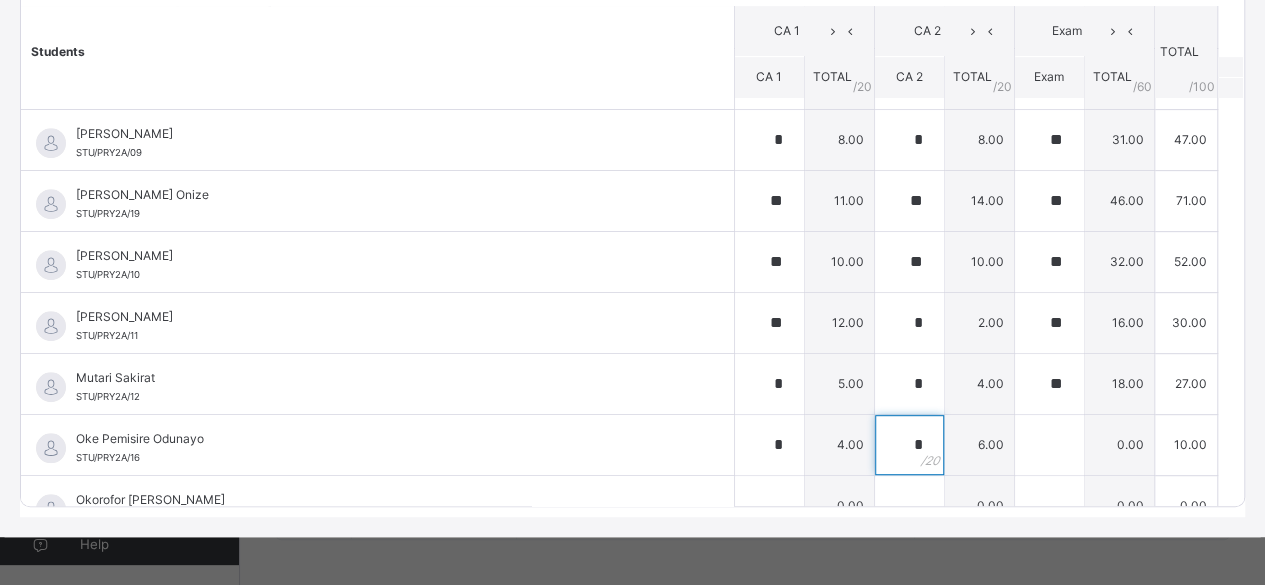 type on "*" 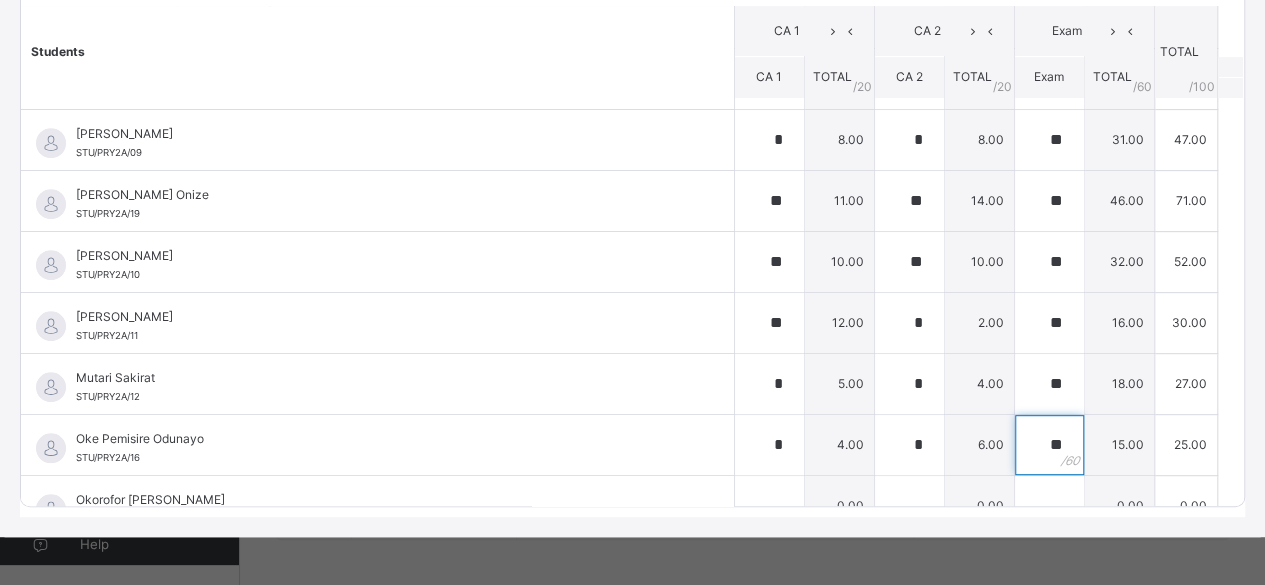 type on "**" 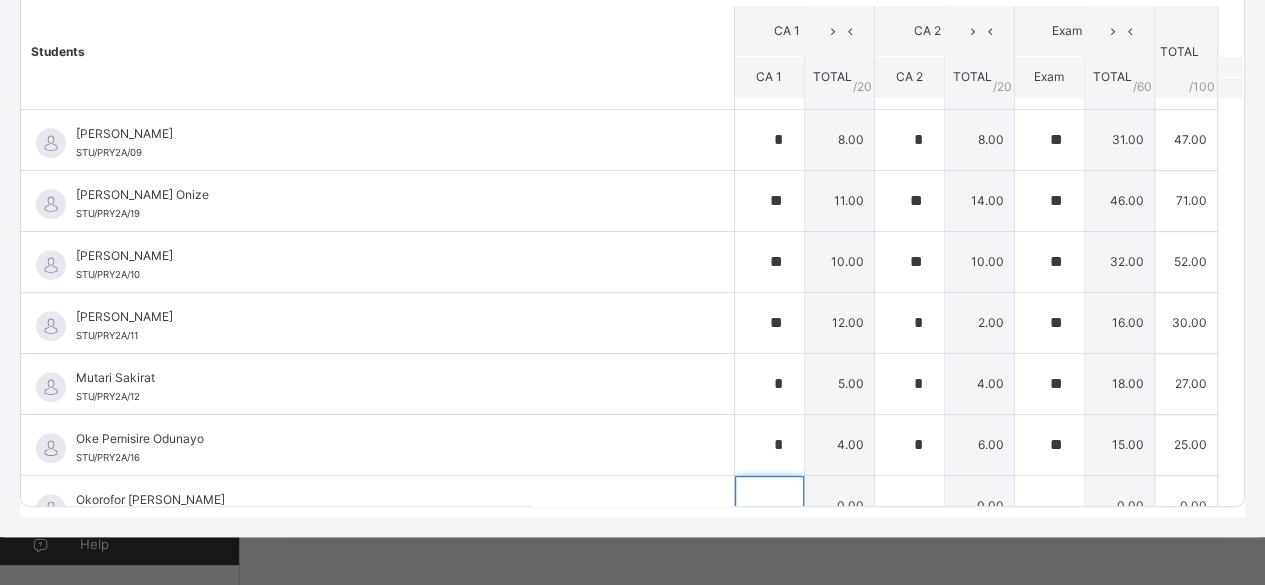 scroll, scrollTop: 623, scrollLeft: 0, axis: vertical 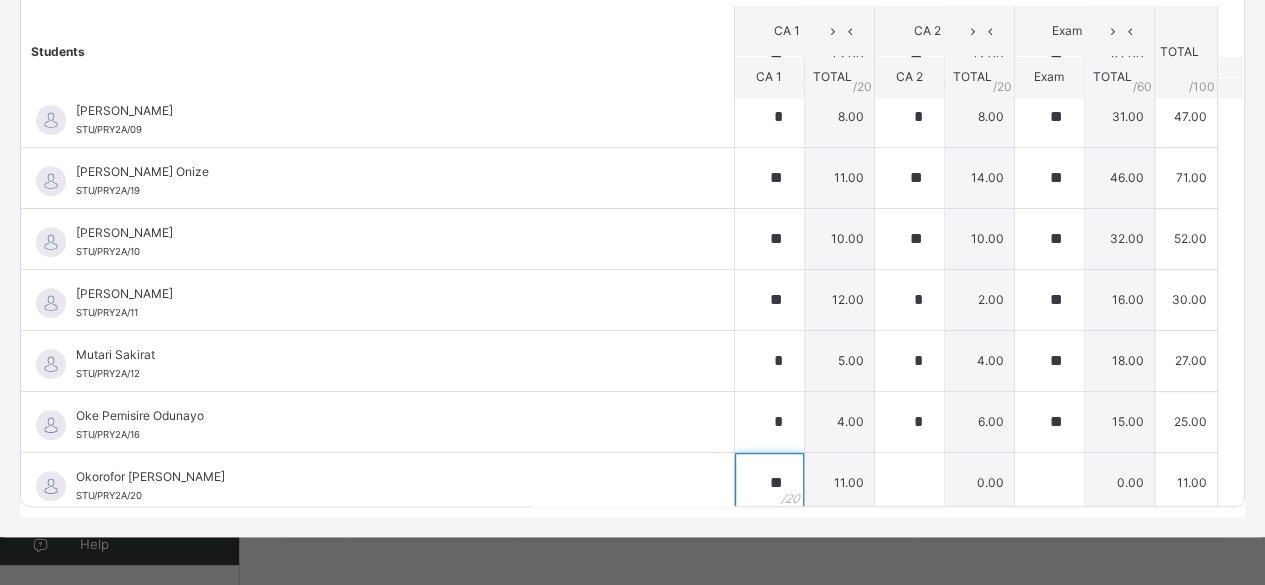 type on "**" 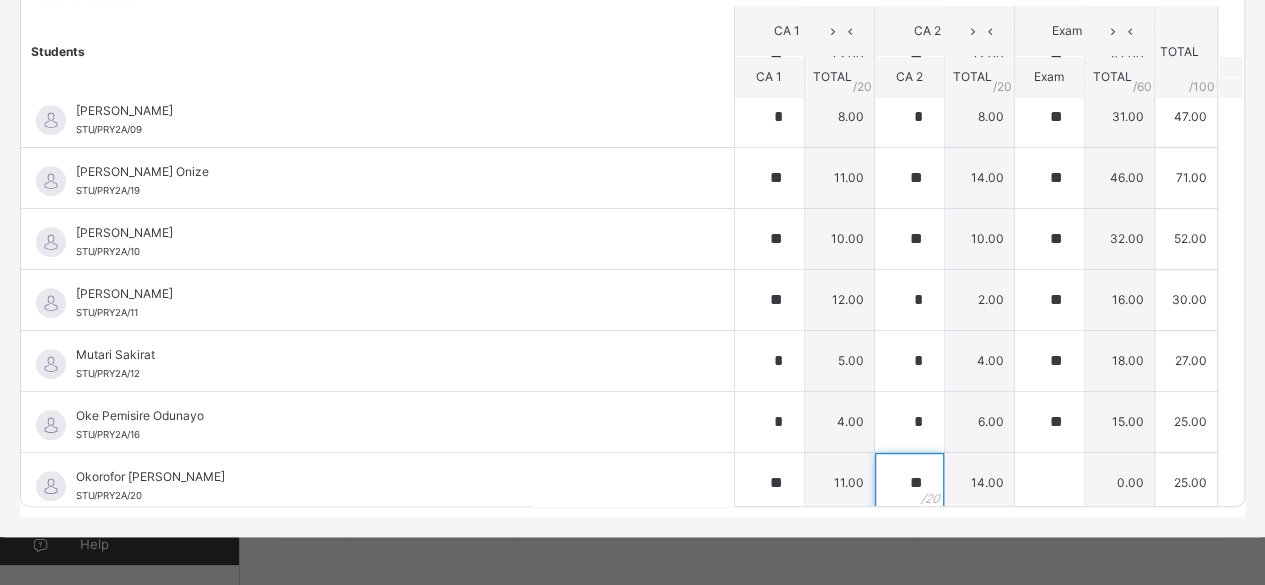 type on "**" 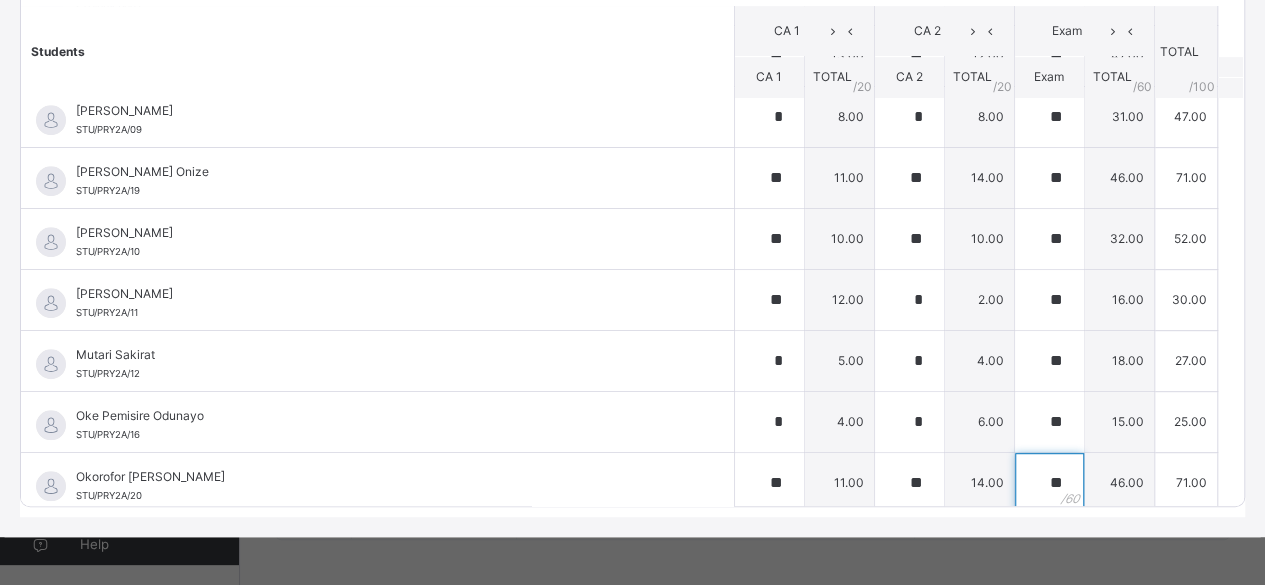 type on "**" 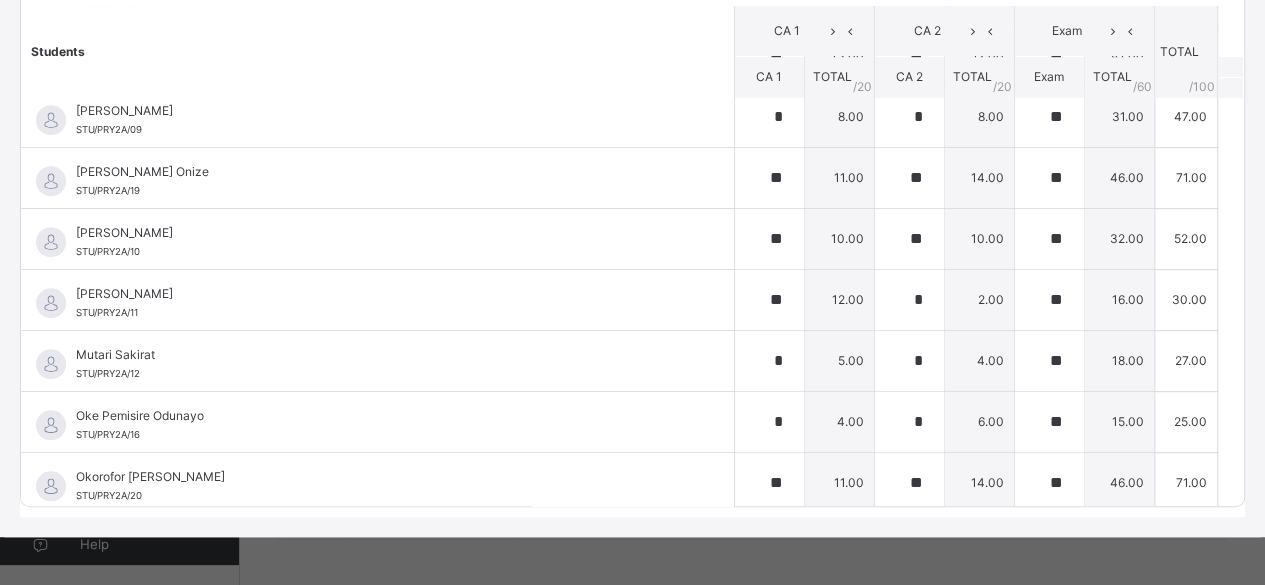scroll, scrollTop: 866, scrollLeft: 0, axis: vertical 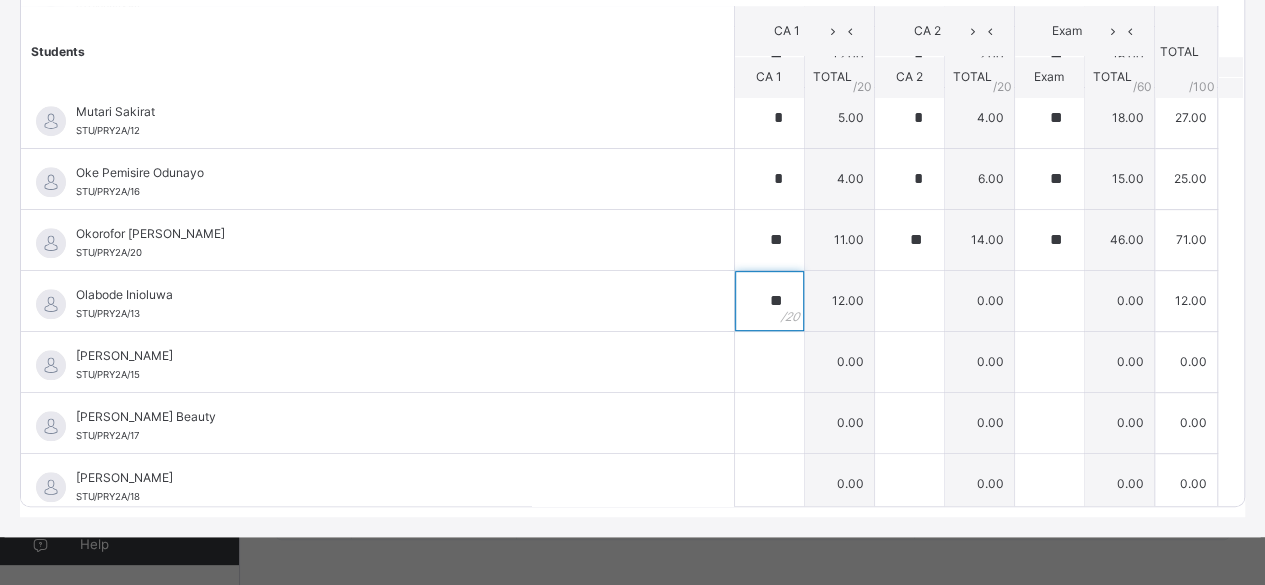 type on "**" 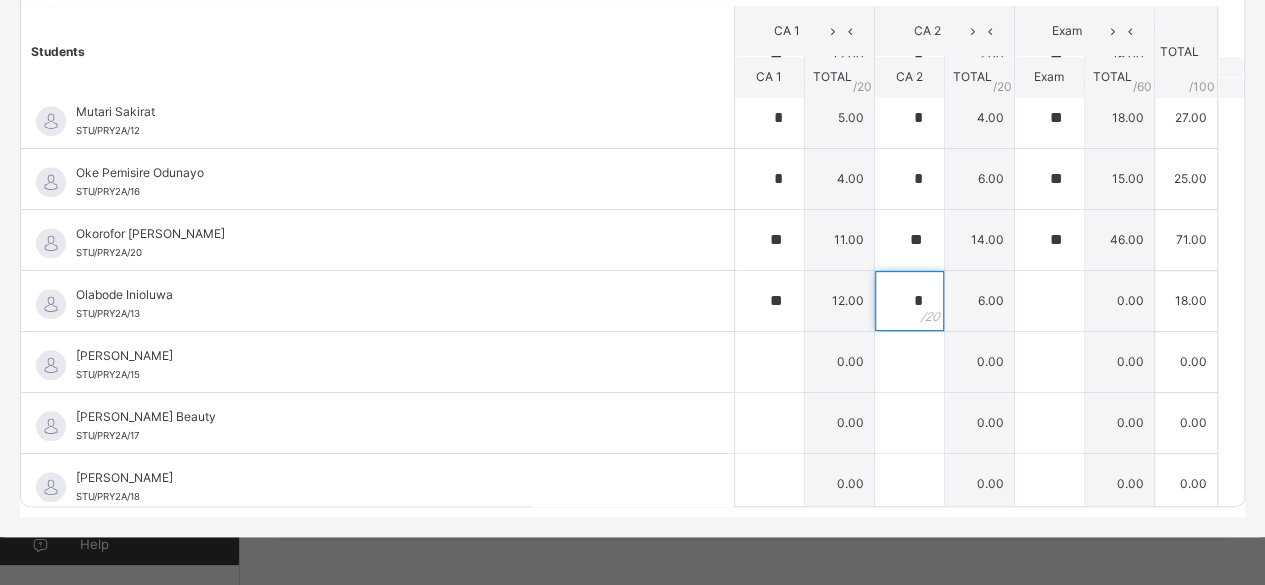 type on "*" 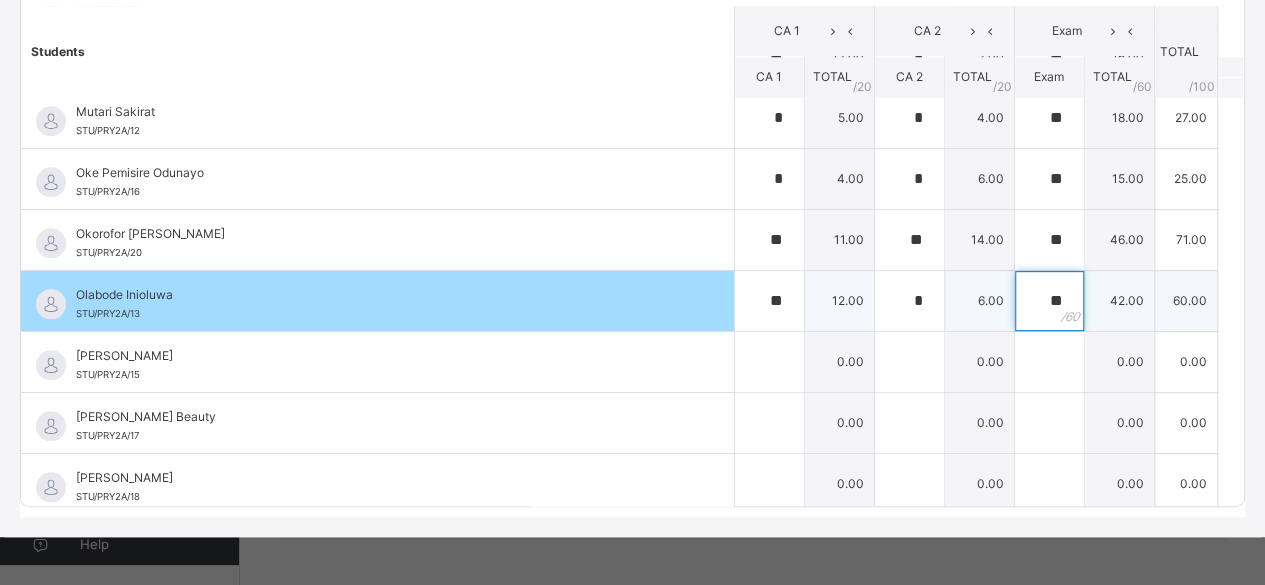 click on "**" at bounding box center (1049, 301) 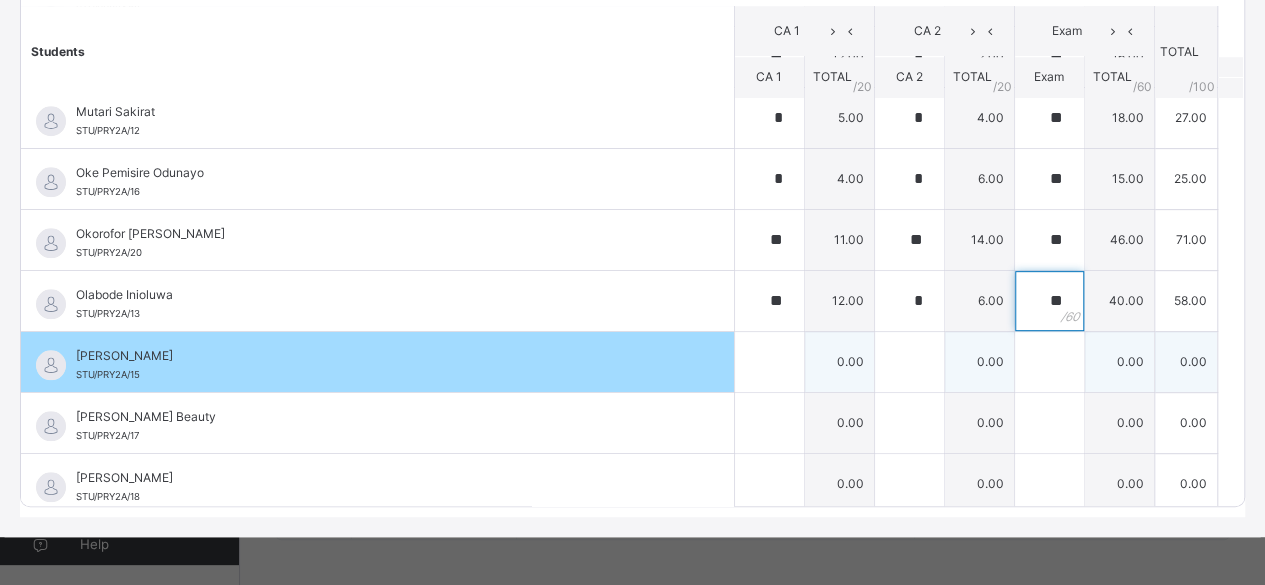 type on "**" 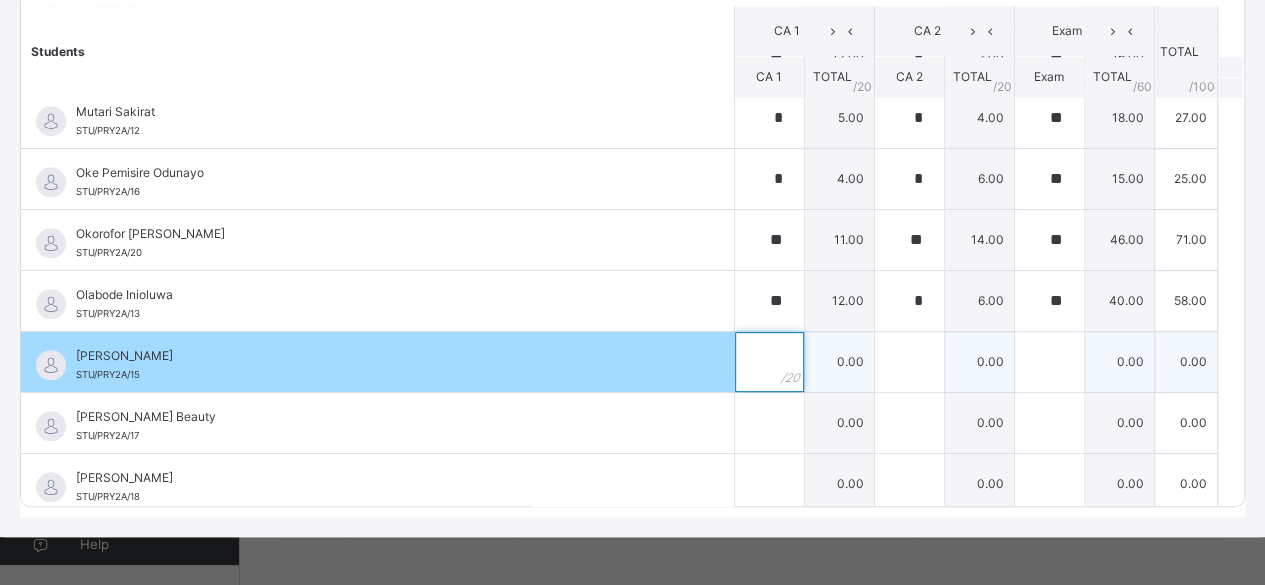 click at bounding box center (769, 362) 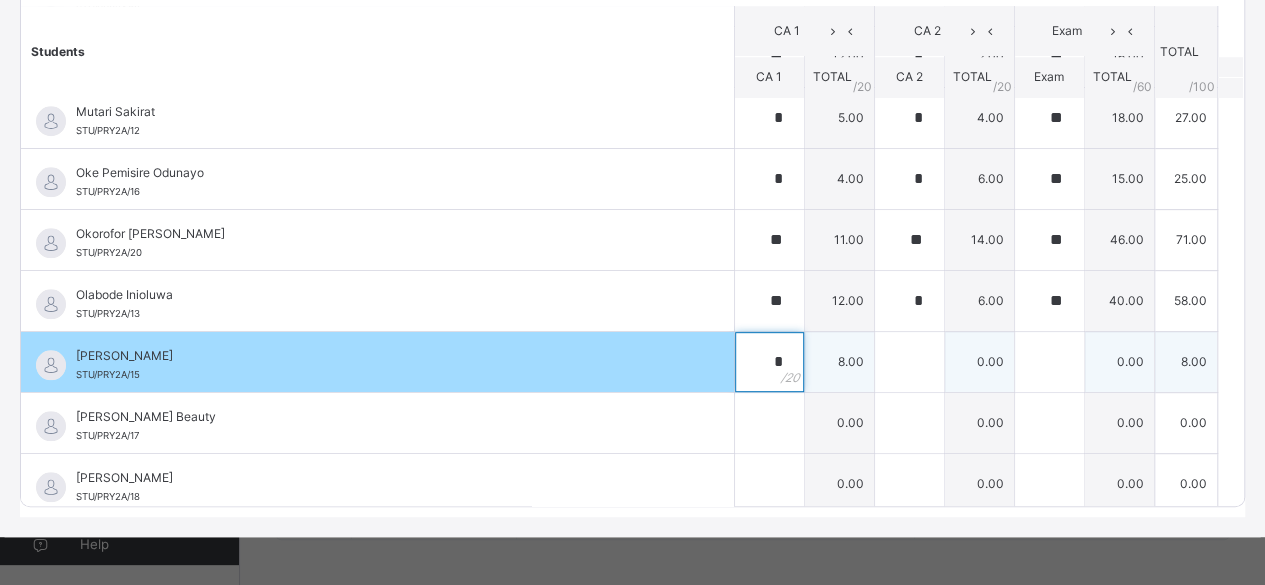 type on "*" 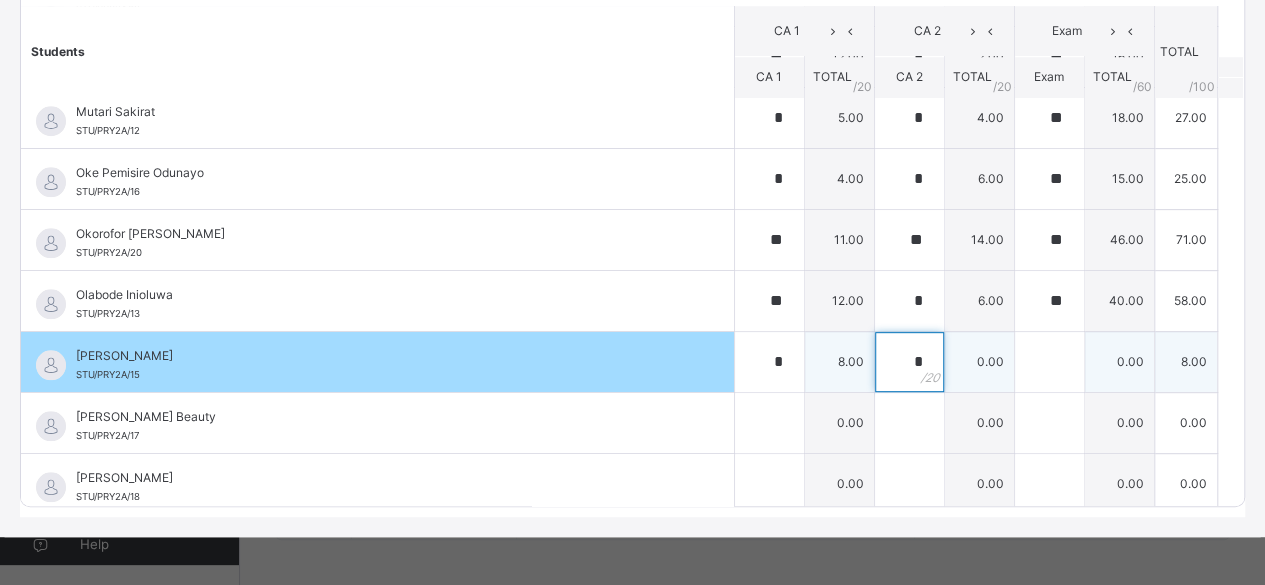 type on "*" 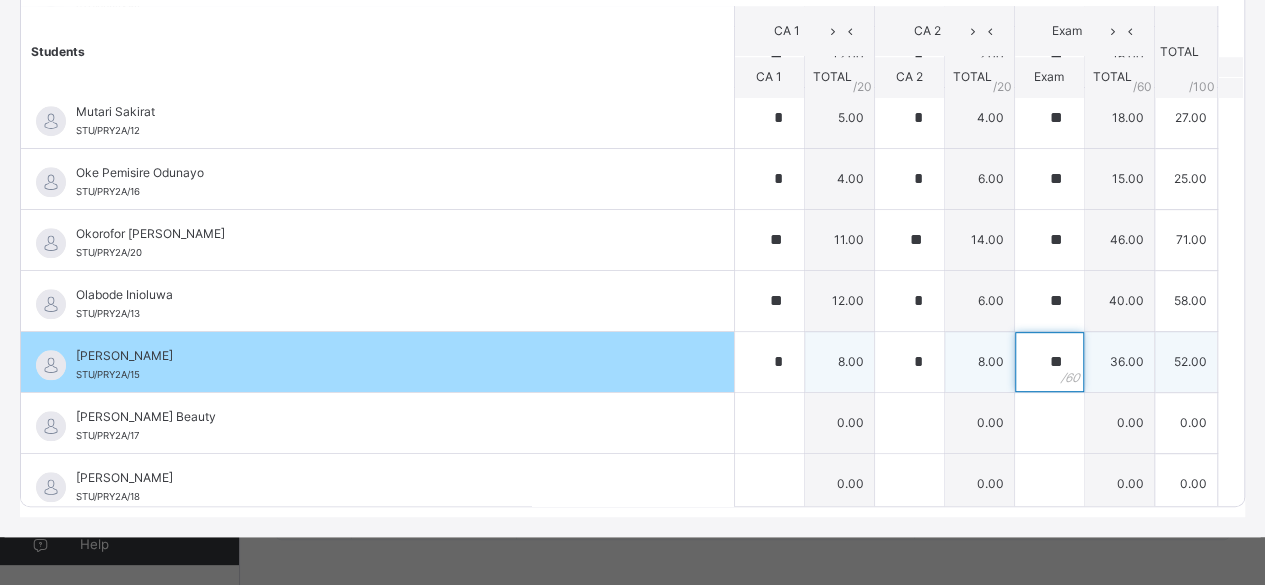 type on "**" 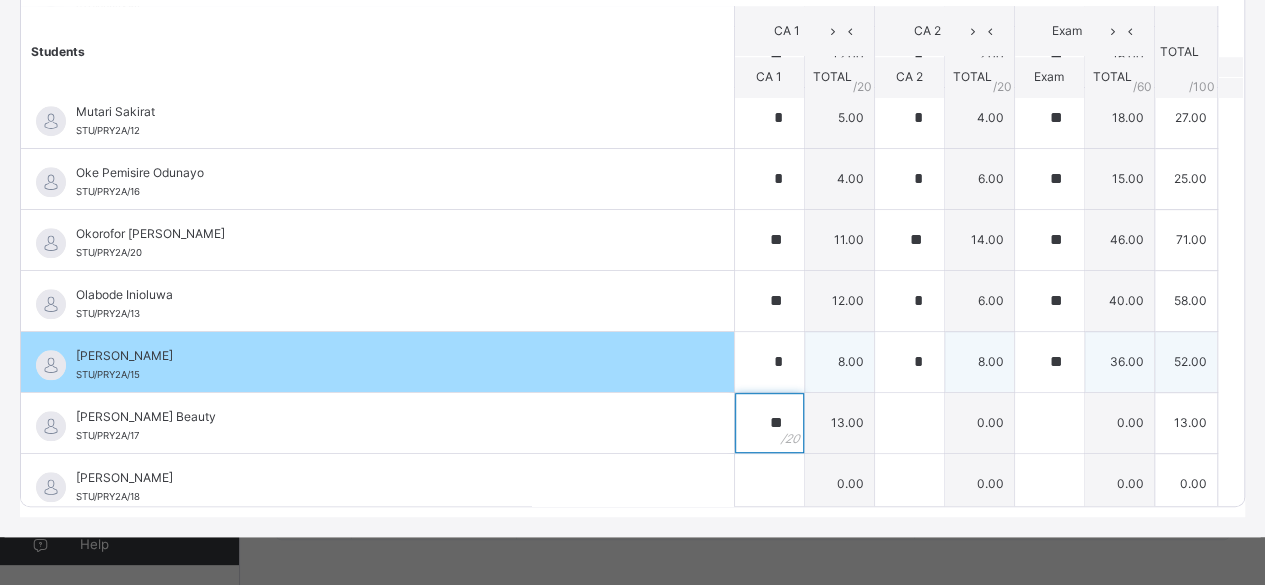 type on "**" 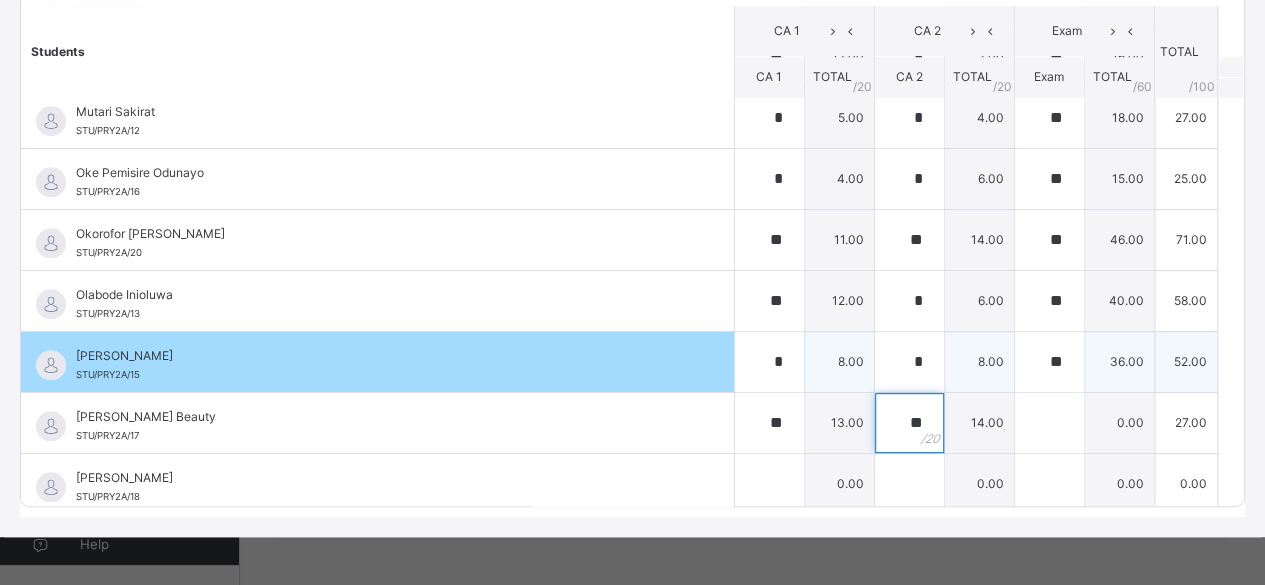 type on "**" 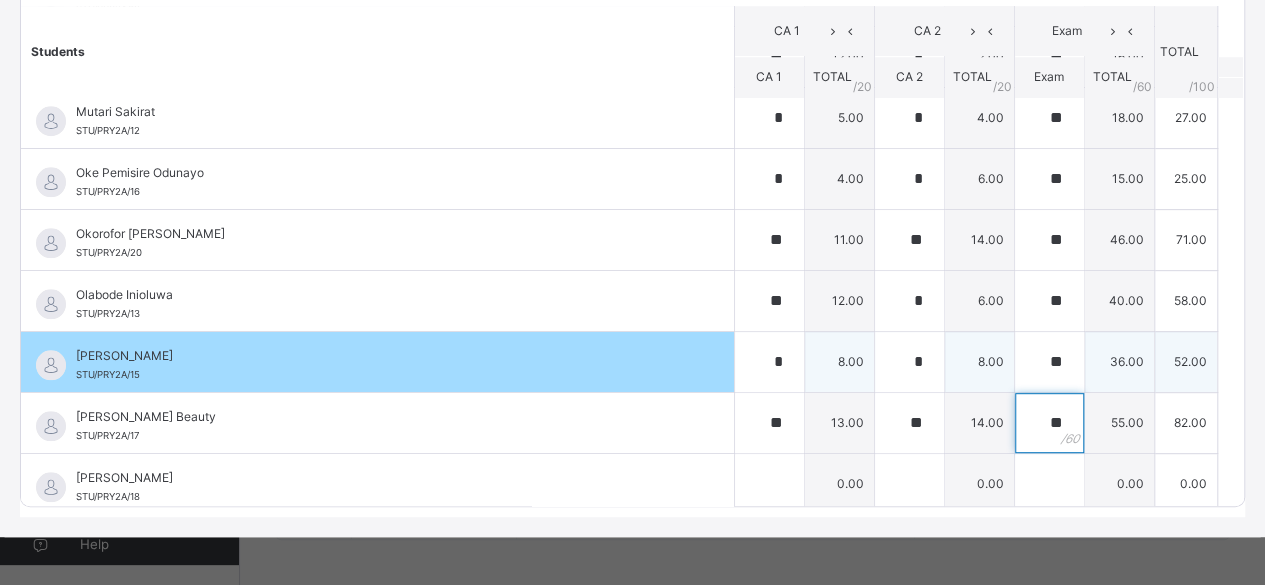 type on "**" 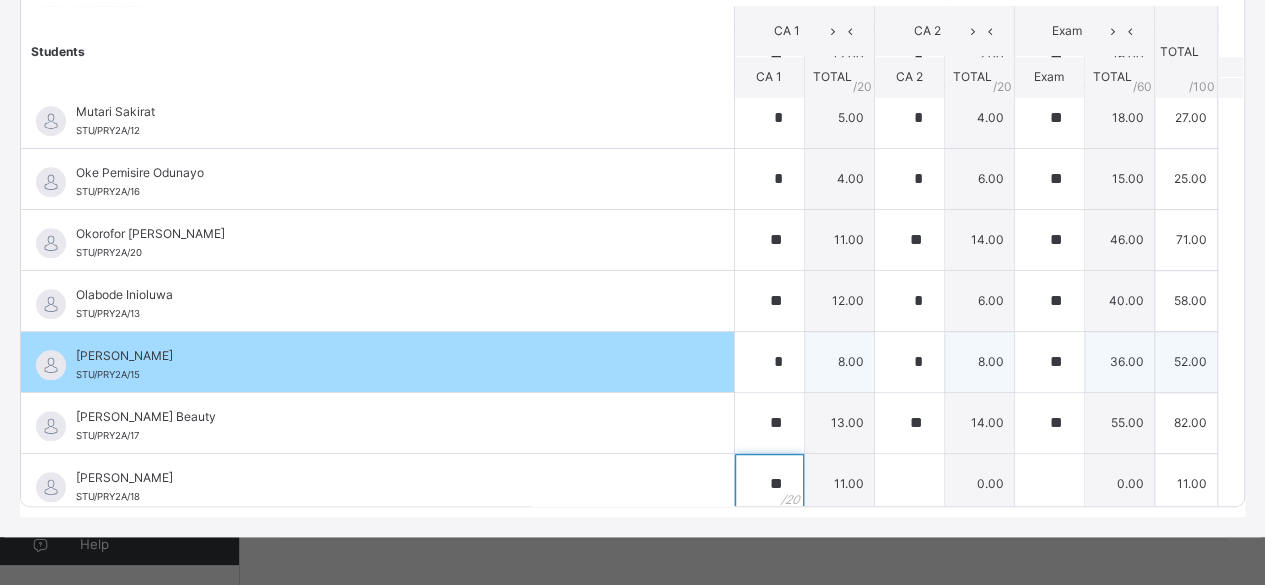type on "**" 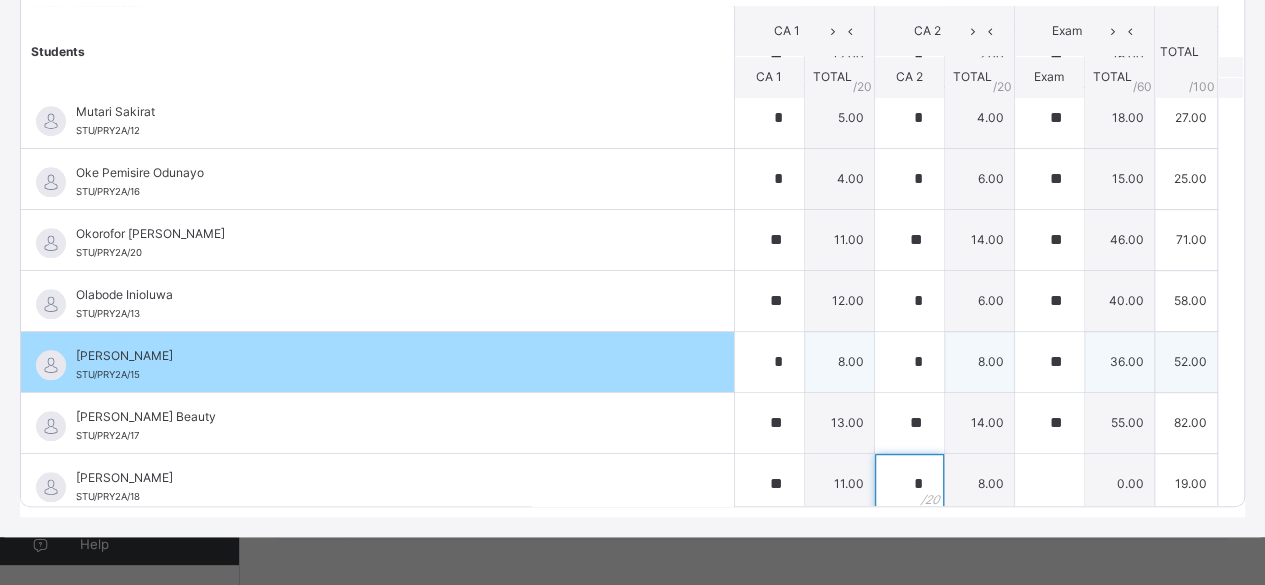 type on "*" 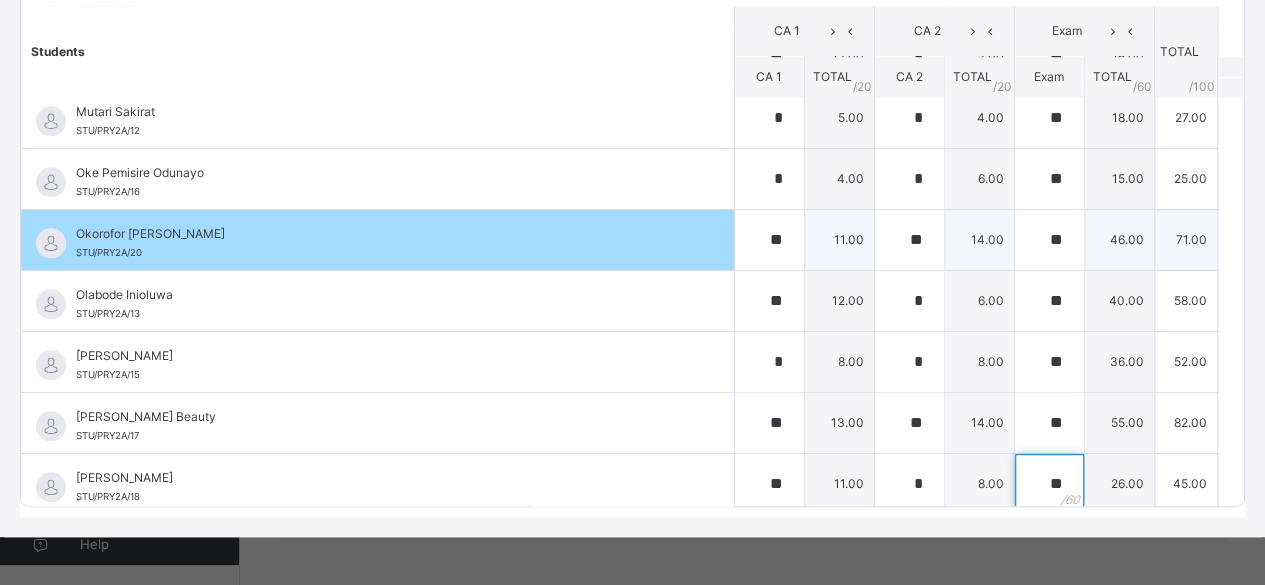 type on "**" 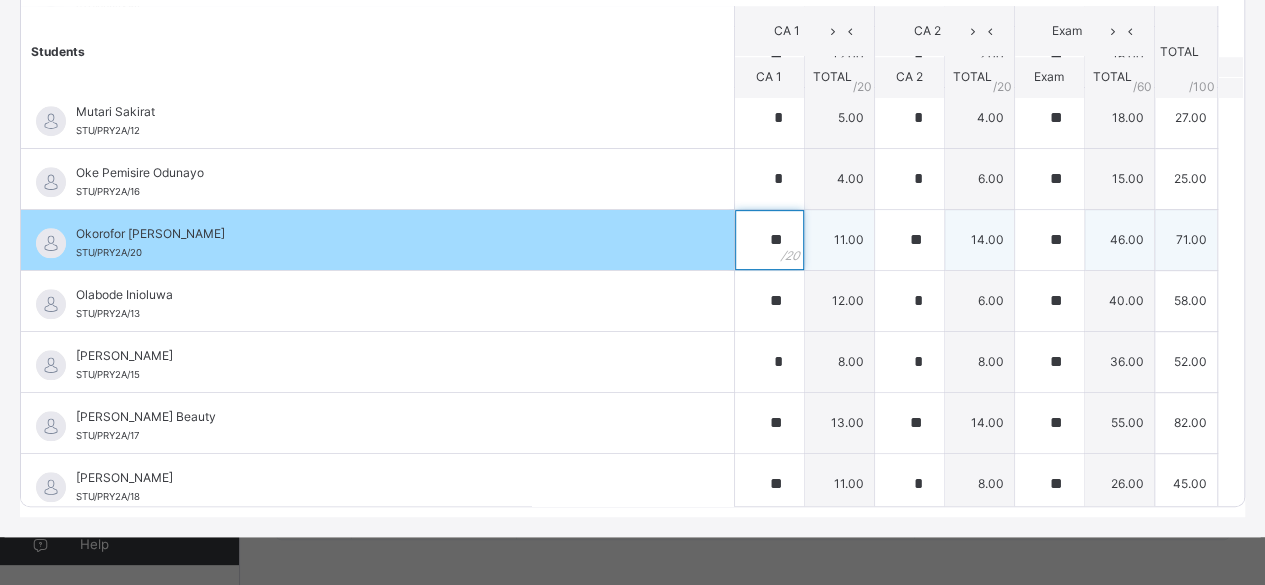 click on "**" at bounding box center (769, 240) 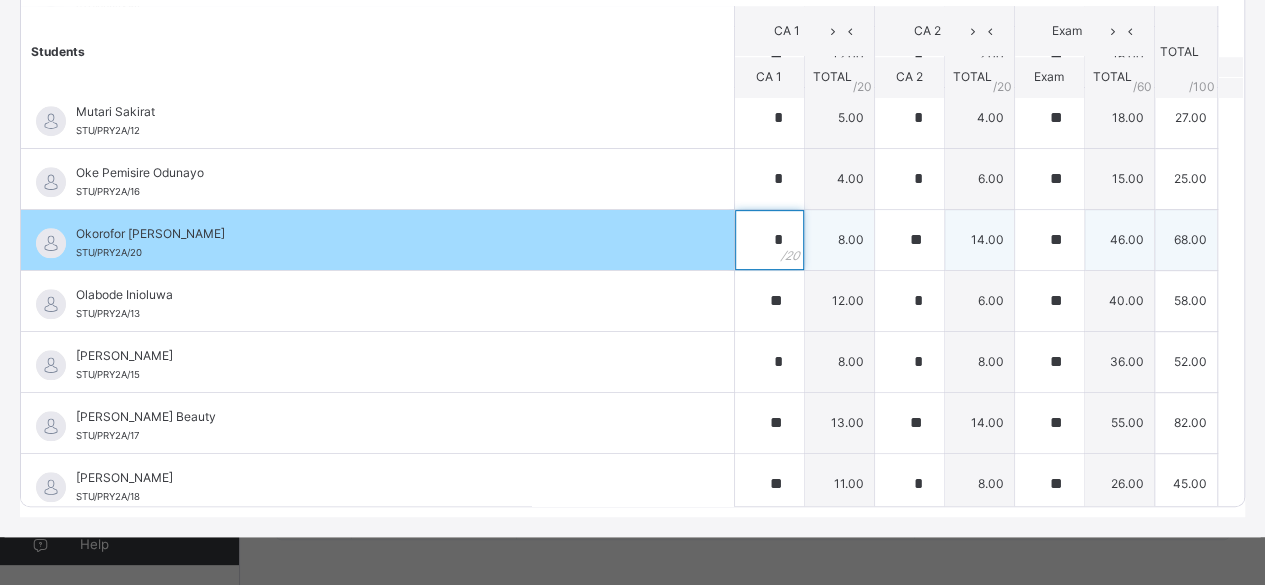 type on "*" 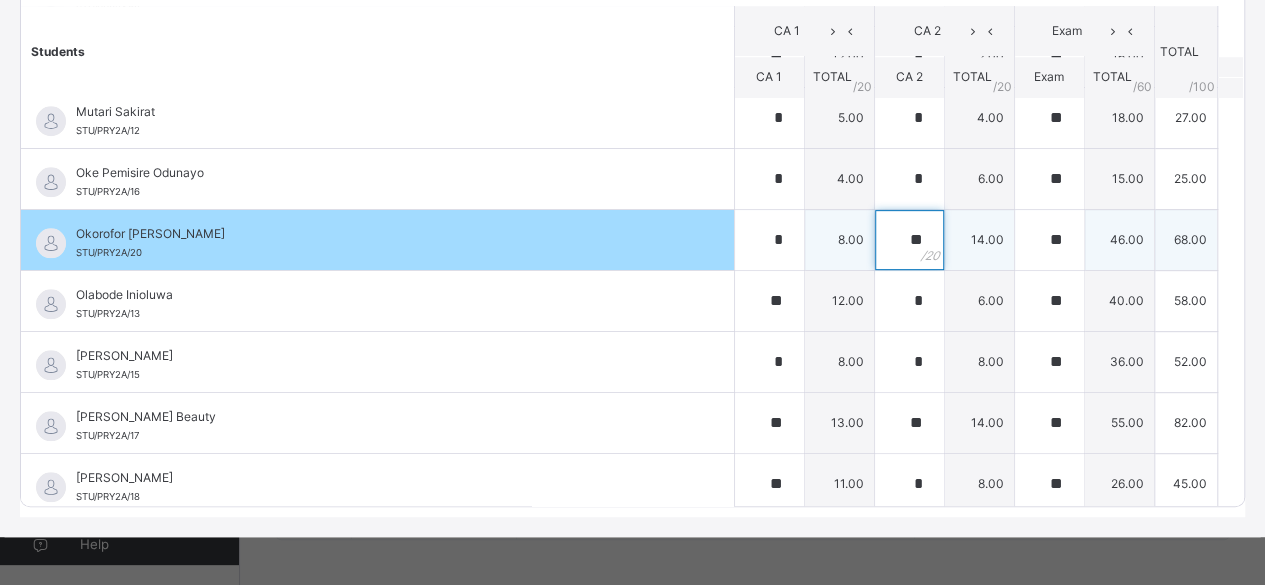 click on "**" at bounding box center (909, 240) 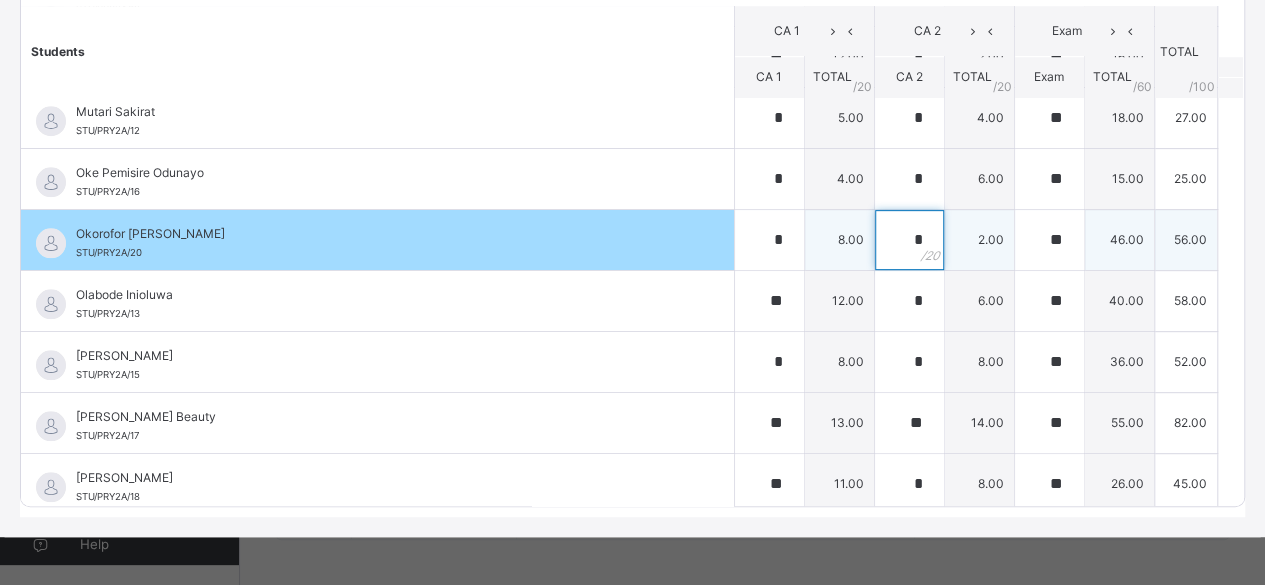 type on "*" 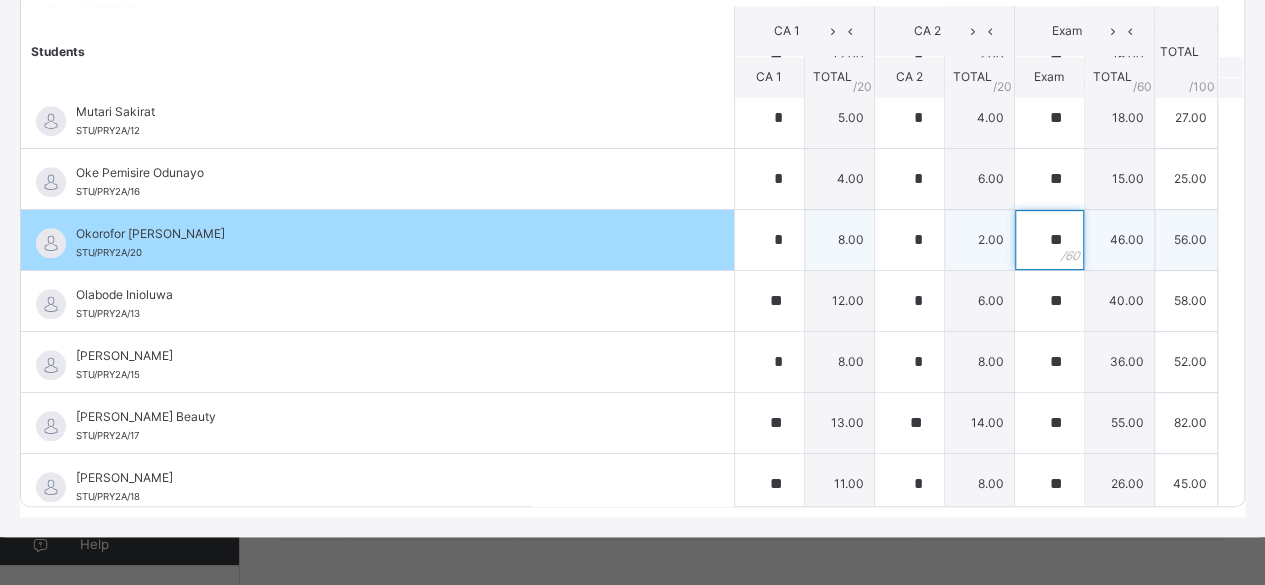 click on "**" at bounding box center [1049, 240] 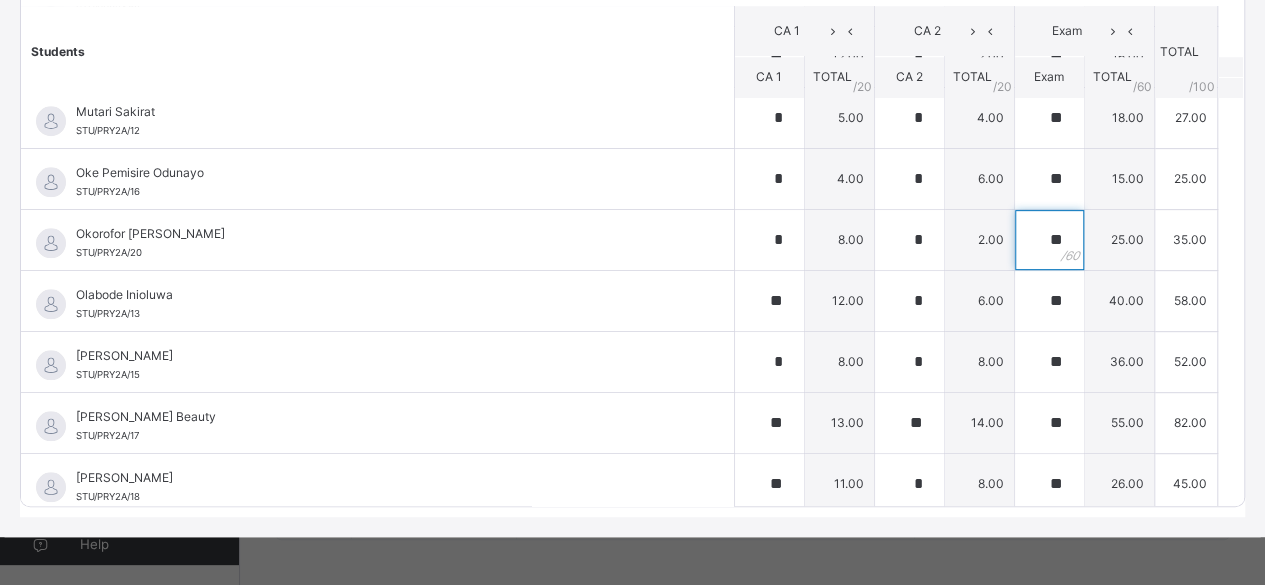 scroll, scrollTop: 0, scrollLeft: 0, axis: both 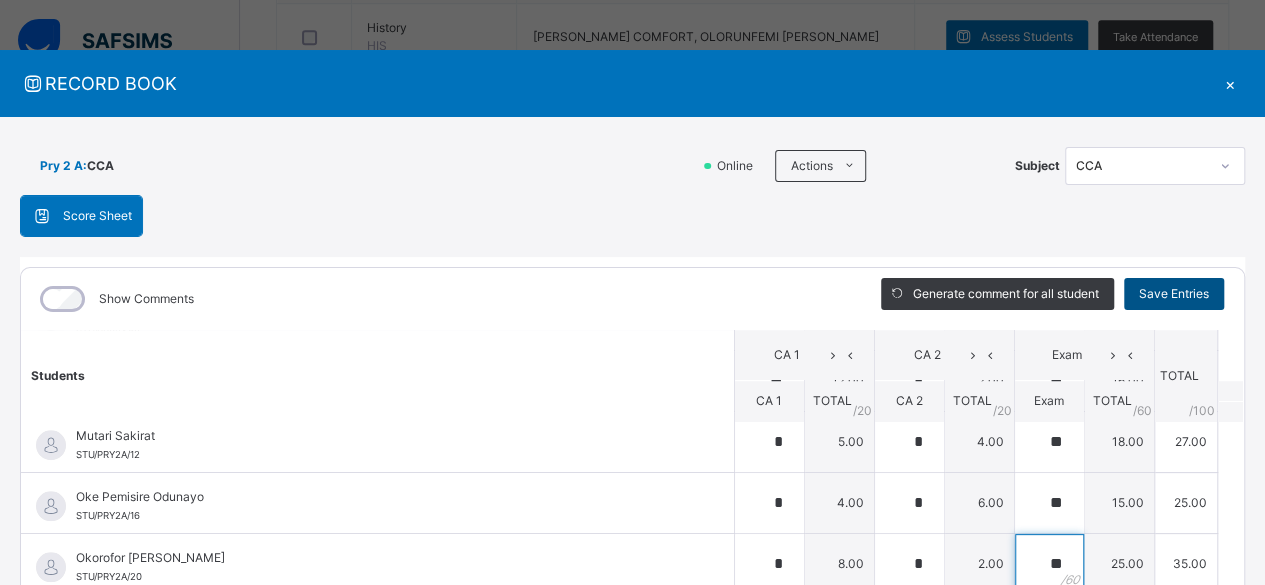 type on "**" 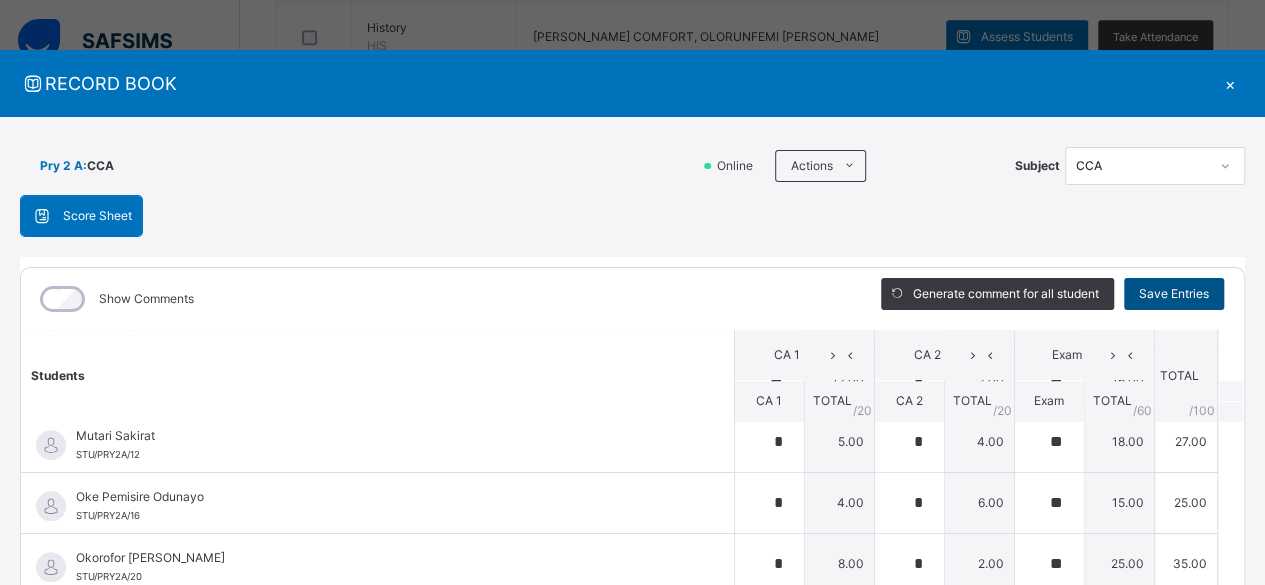 click on "Save Entries" at bounding box center (1174, 294) 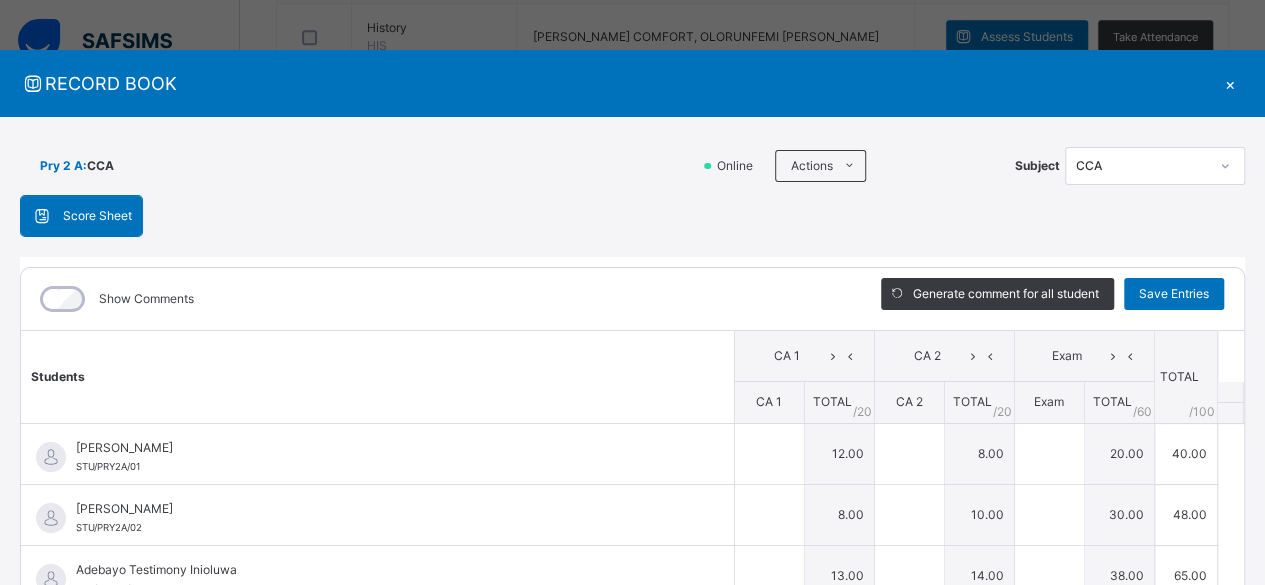 type on "**" 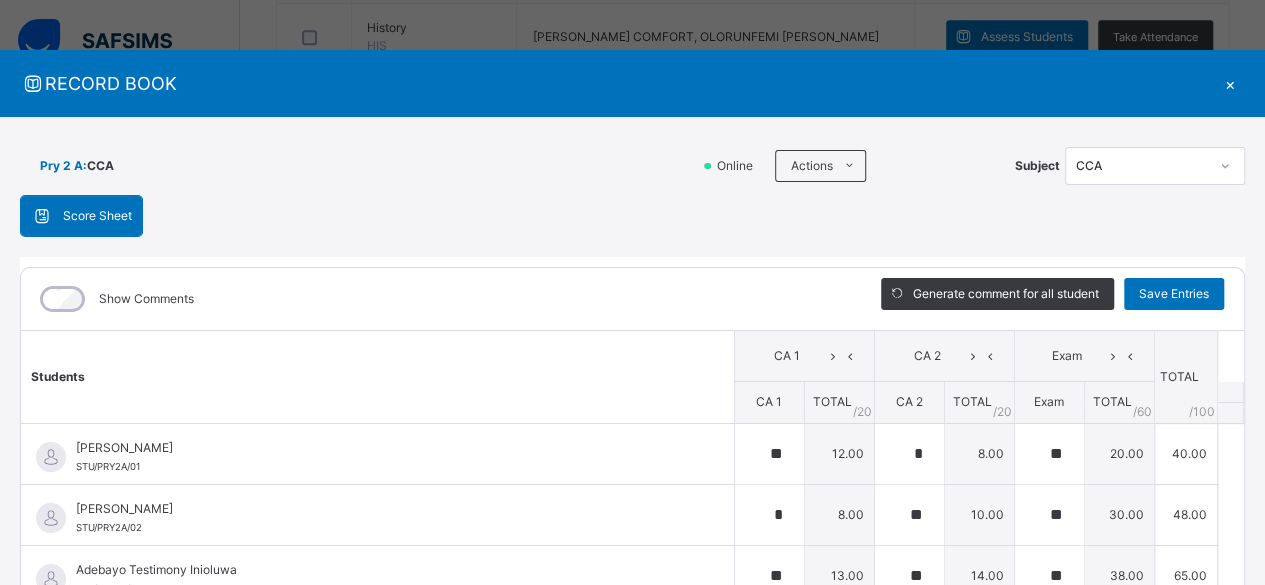 type on "*" 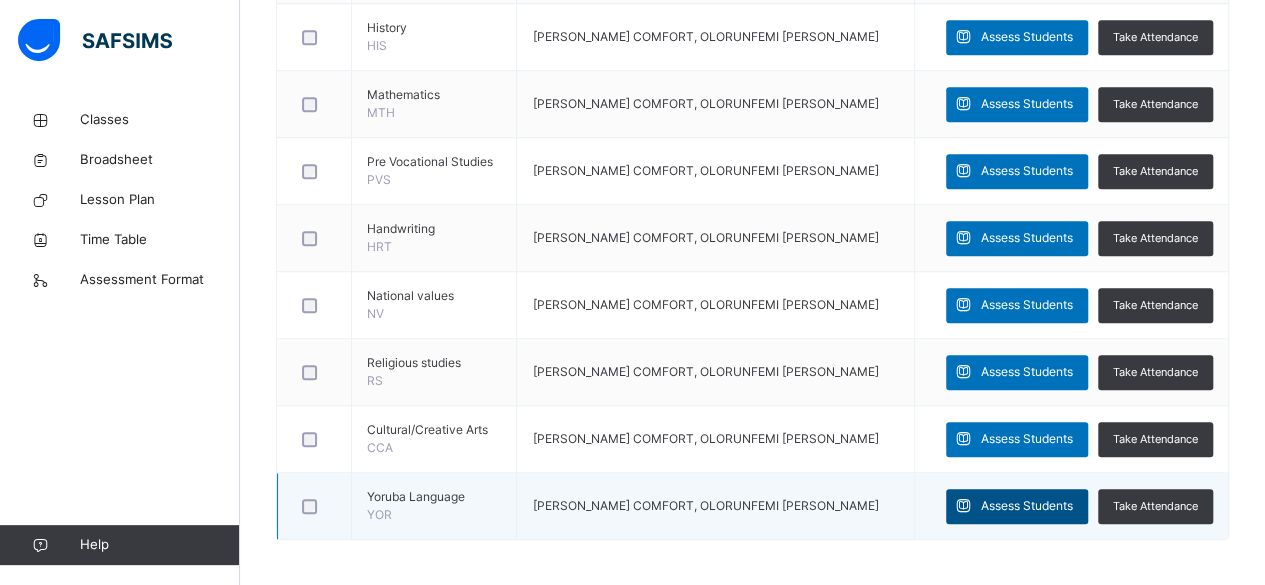 click on "Assess Students" at bounding box center (1027, 506) 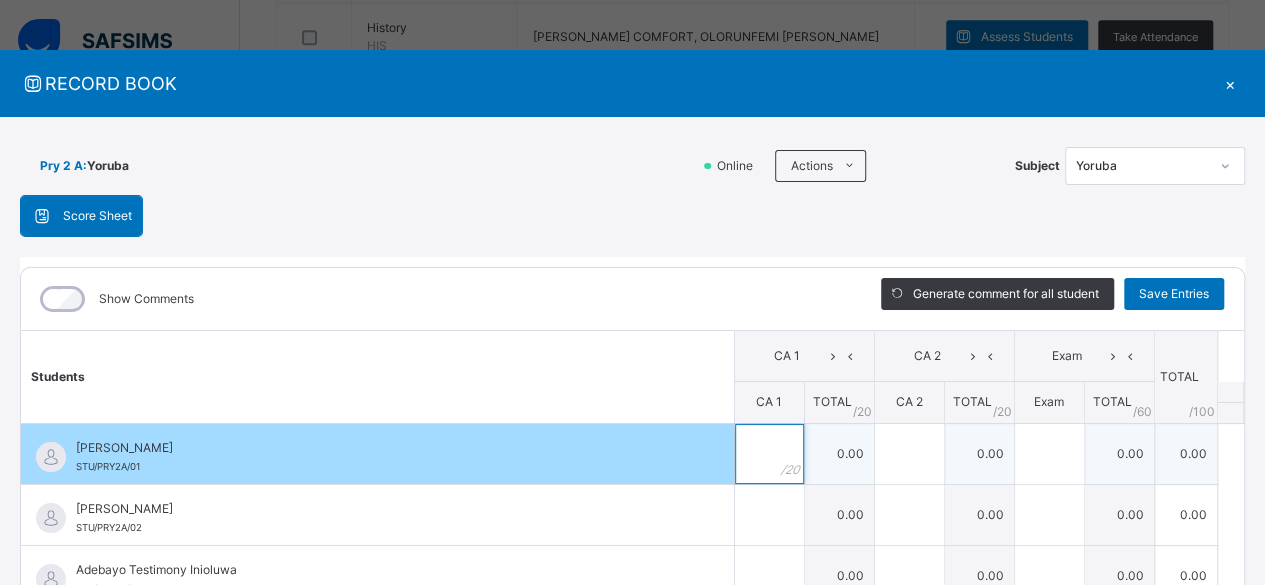 click at bounding box center (769, 454) 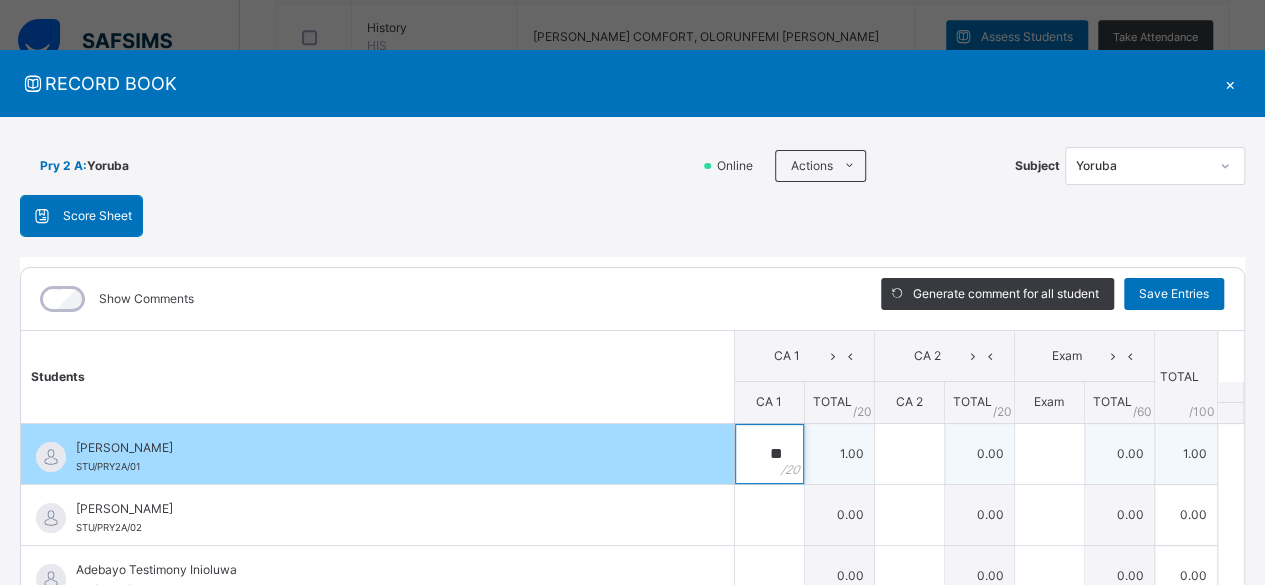 type on "**" 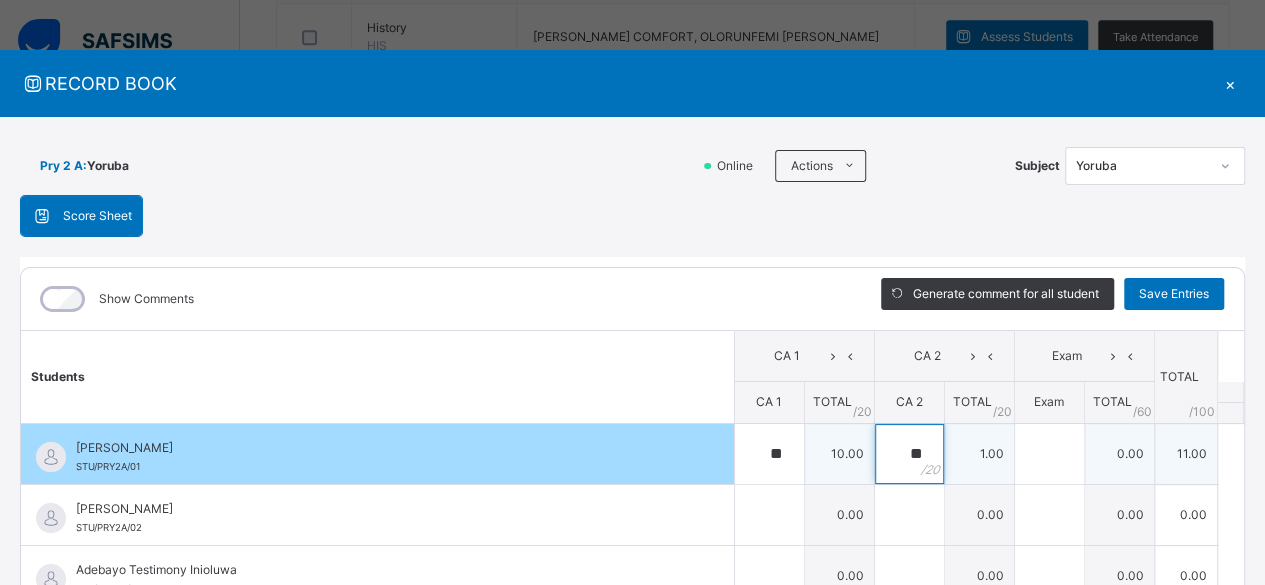 type on "**" 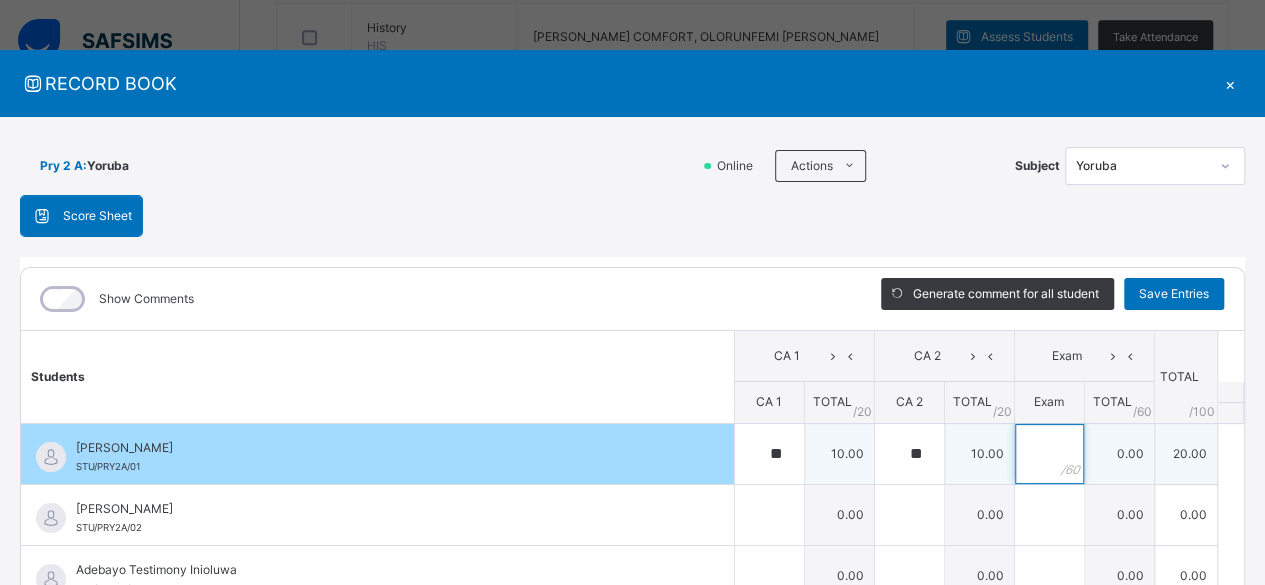 type on "*" 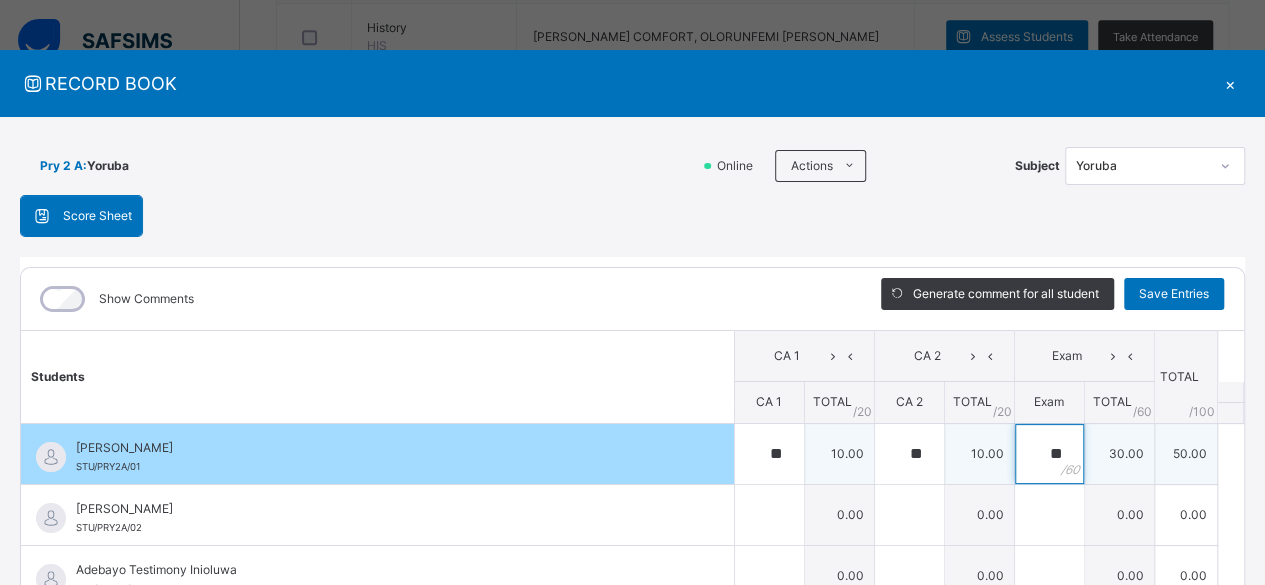 type on "**" 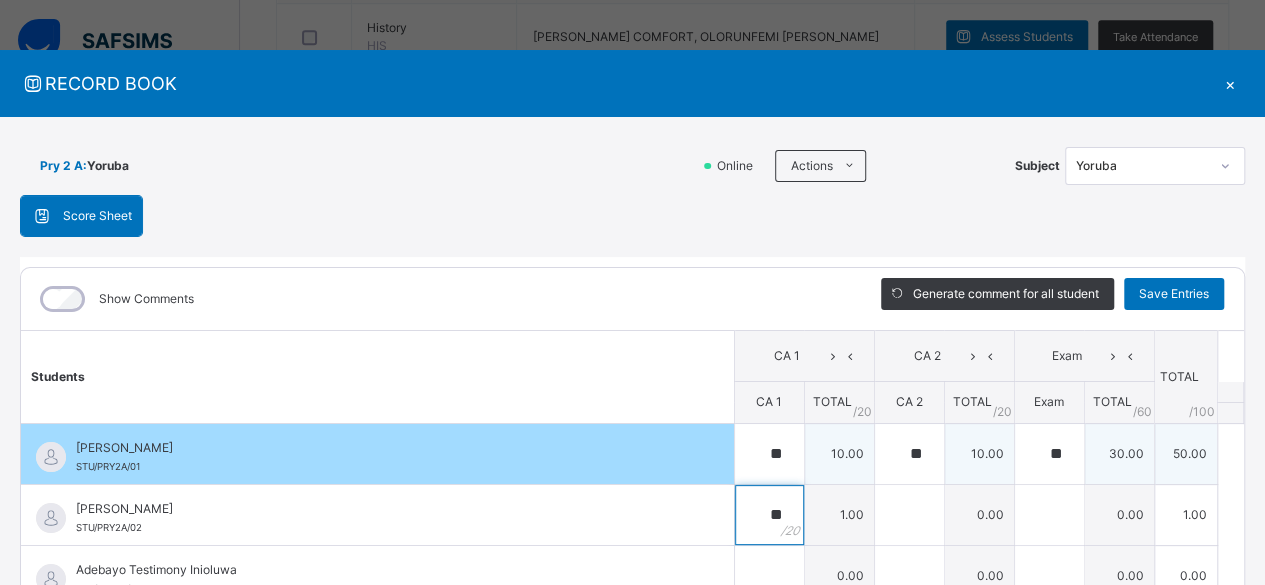 type on "**" 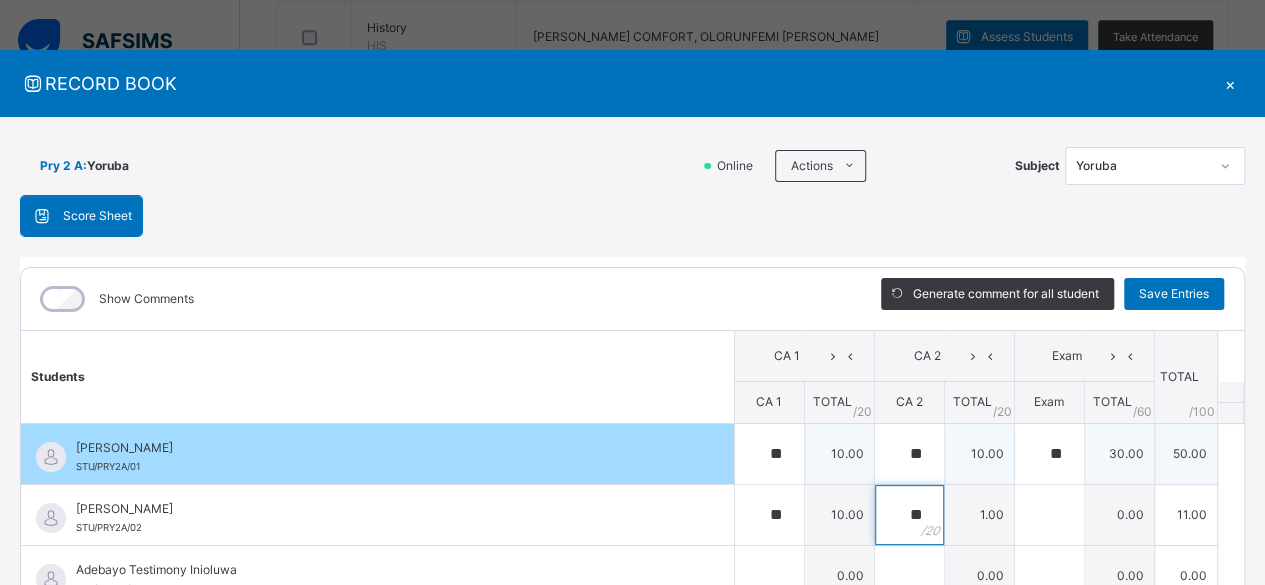 type on "**" 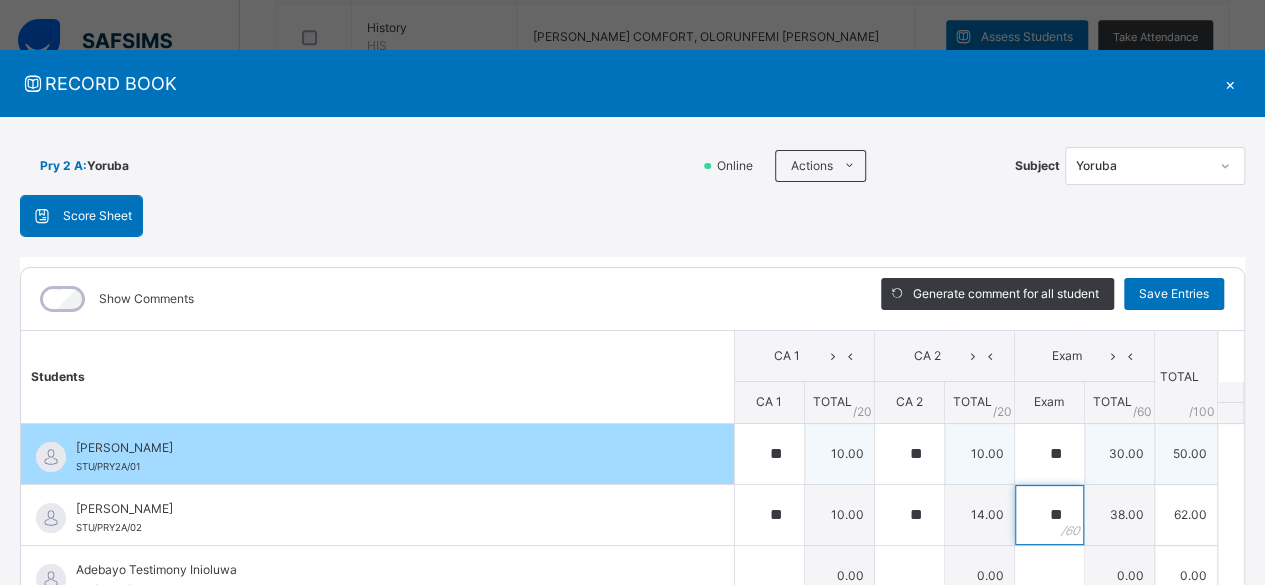 type on "**" 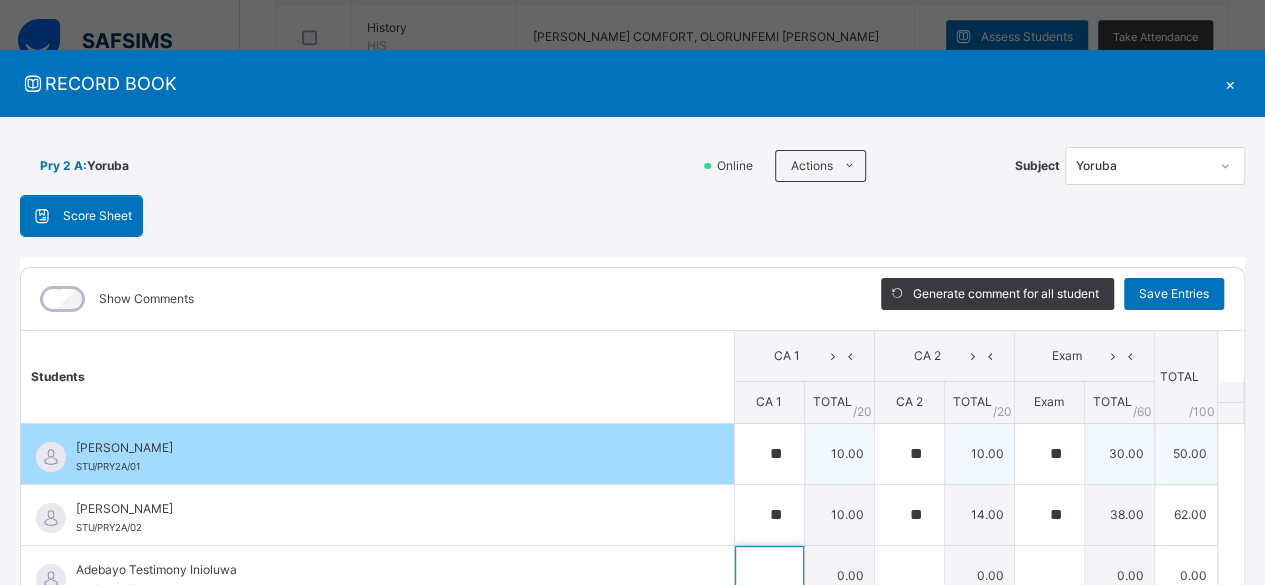 scroll, scrollTop: 17, scrollLeft: 0, axis: vertical 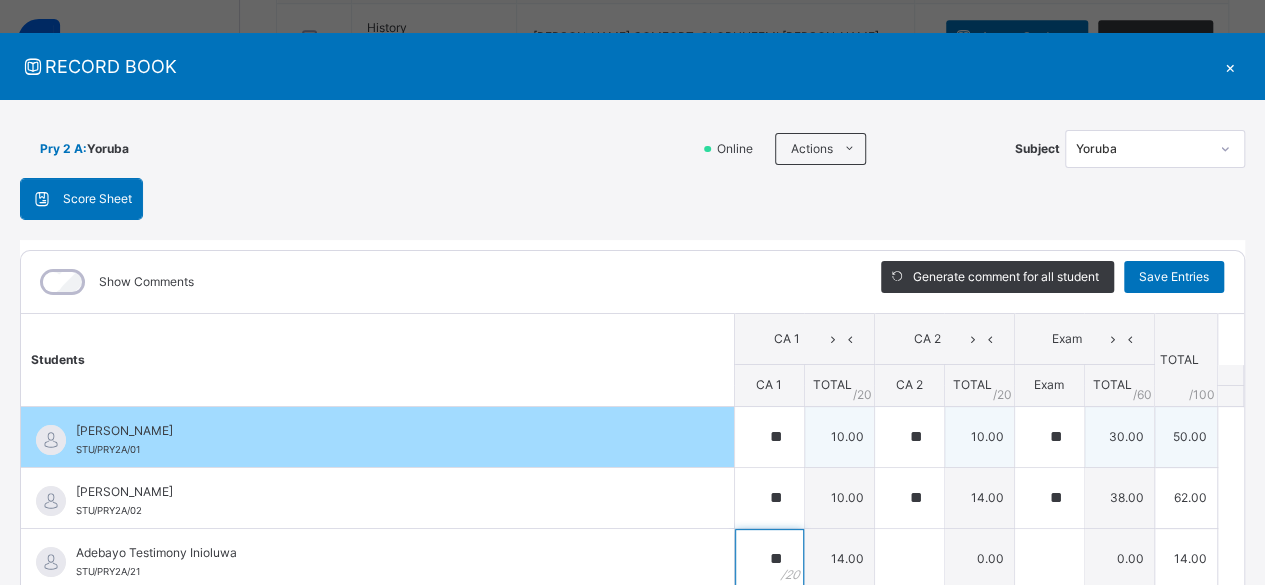 type on "**" 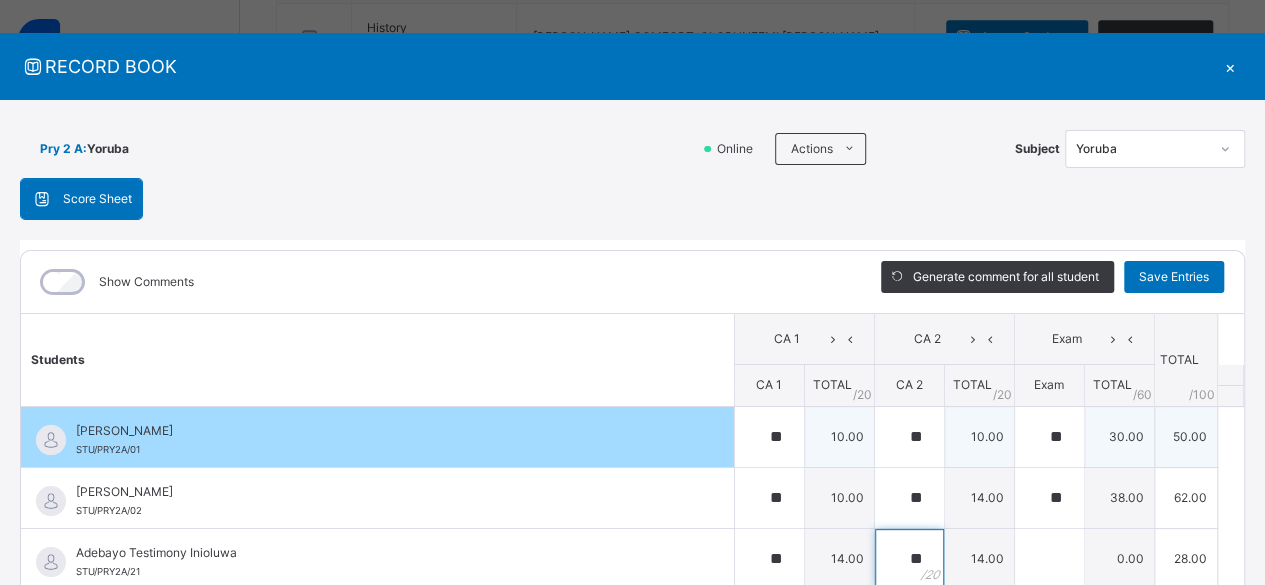 type on "**" 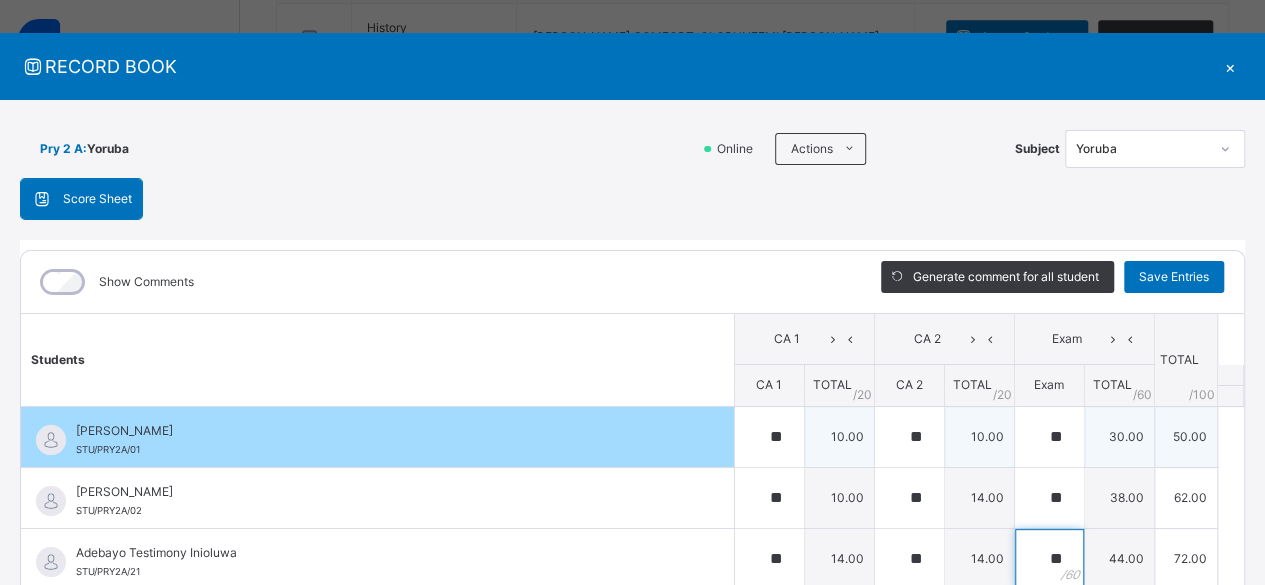 type on "**" 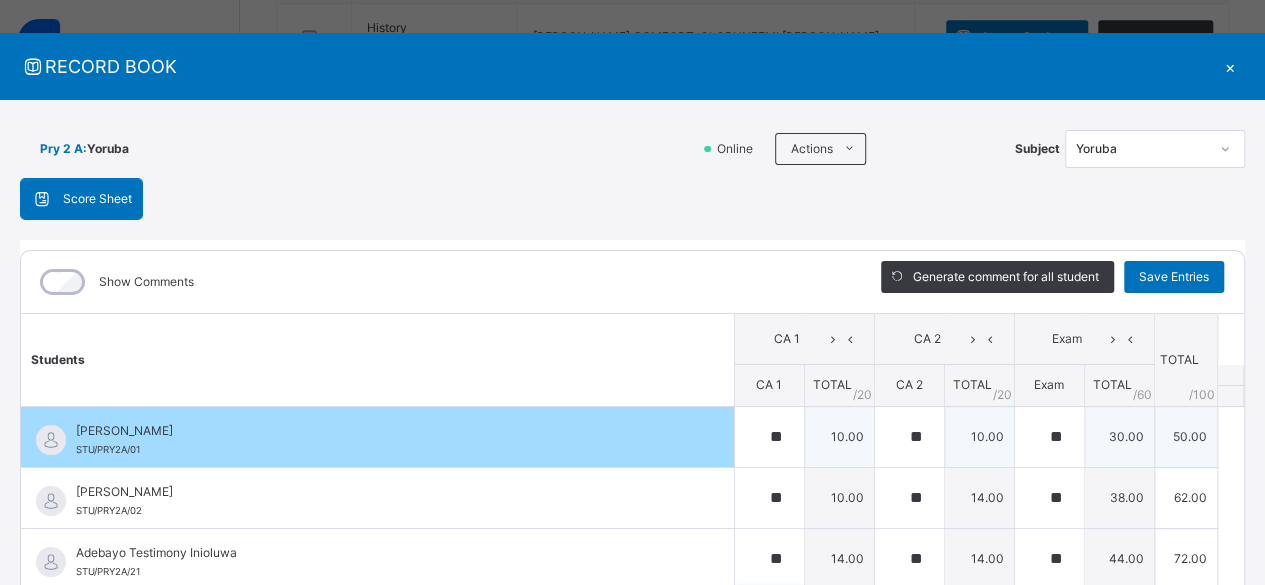 scroll, scrollTop: 324, scrollLeft: 0, axis: vertical 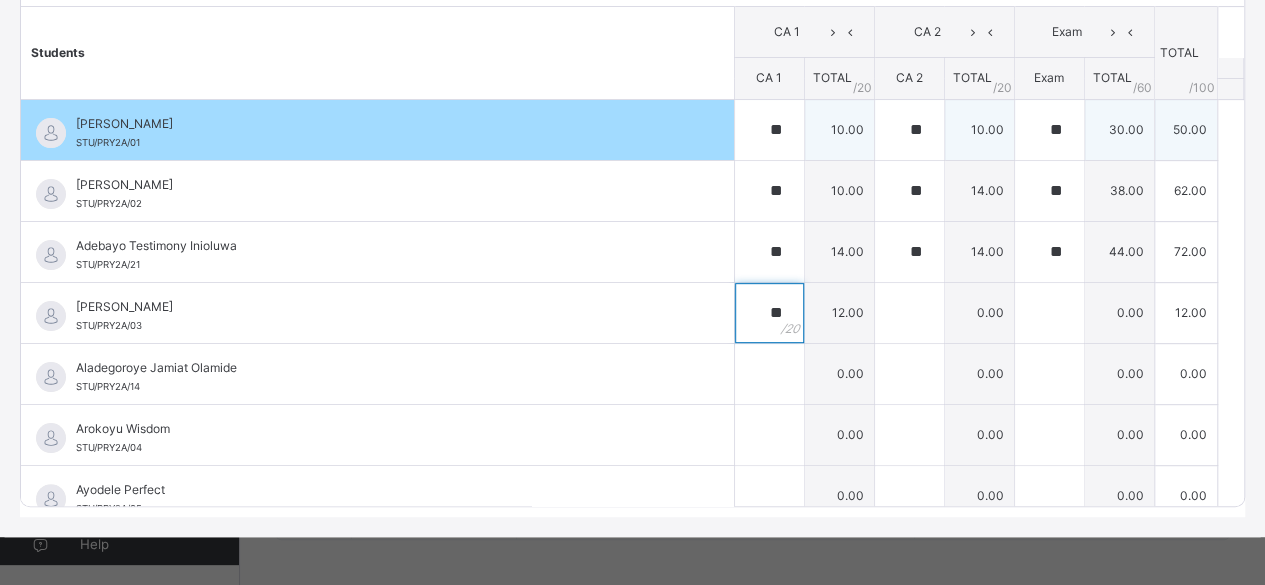 type on "**" 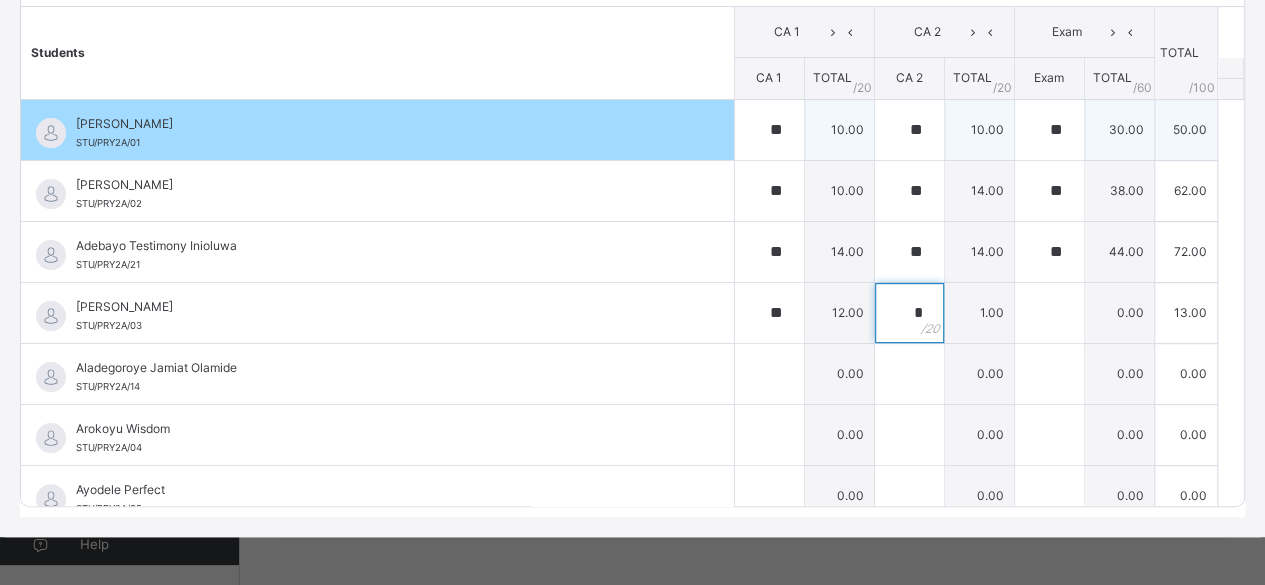 type on "**" 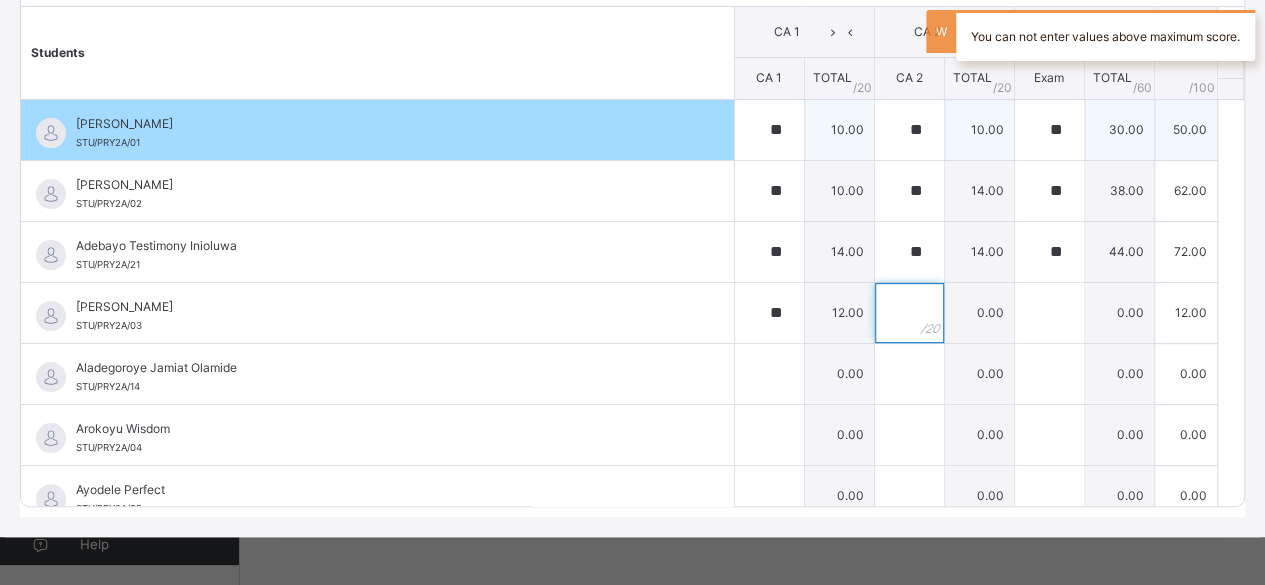 type on "*" 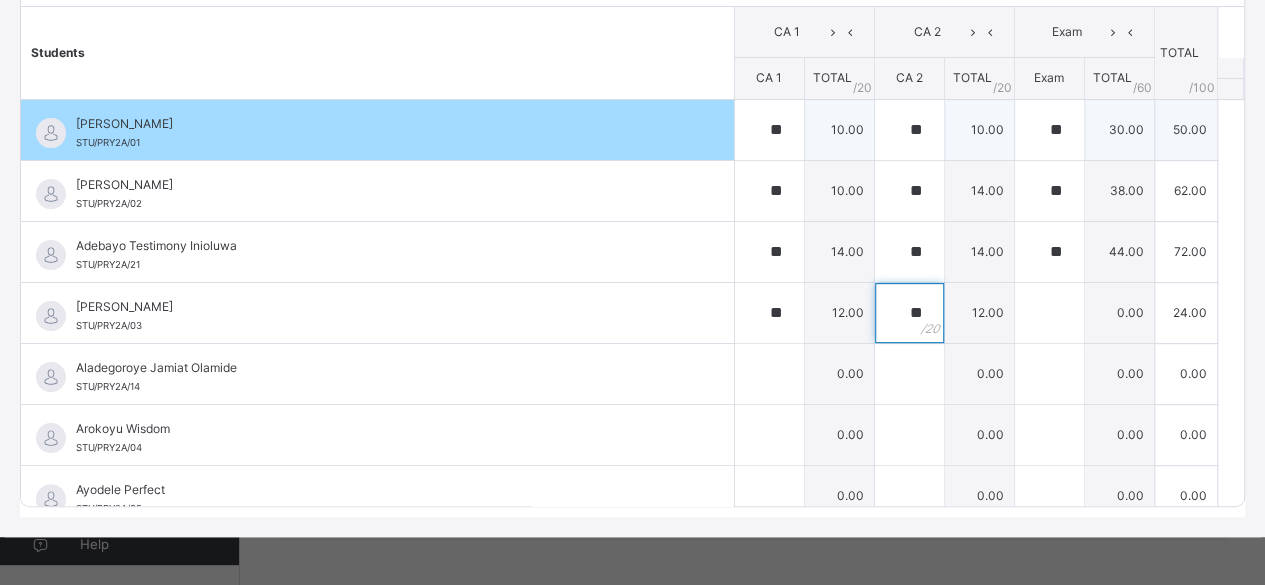 type on "**" 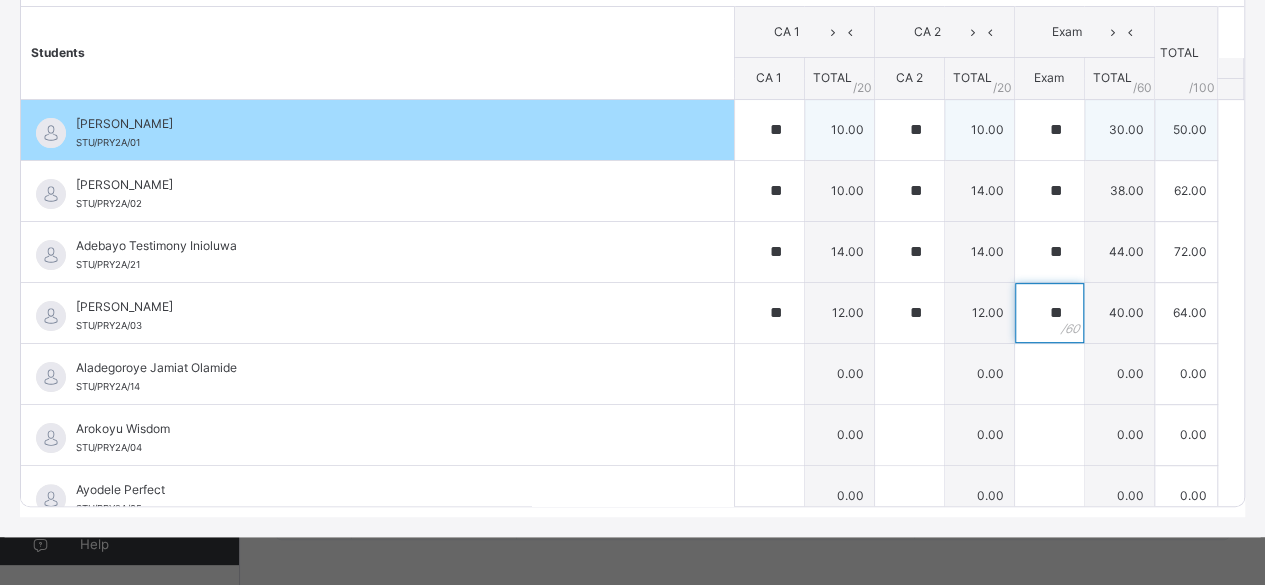 type on "**" 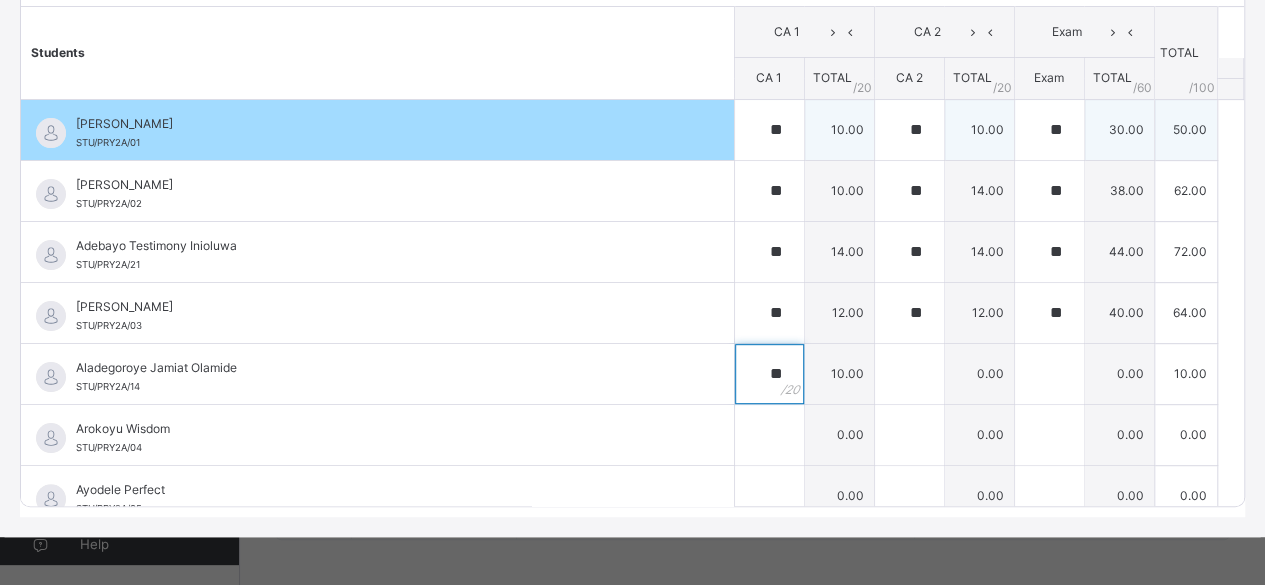 type on "**" 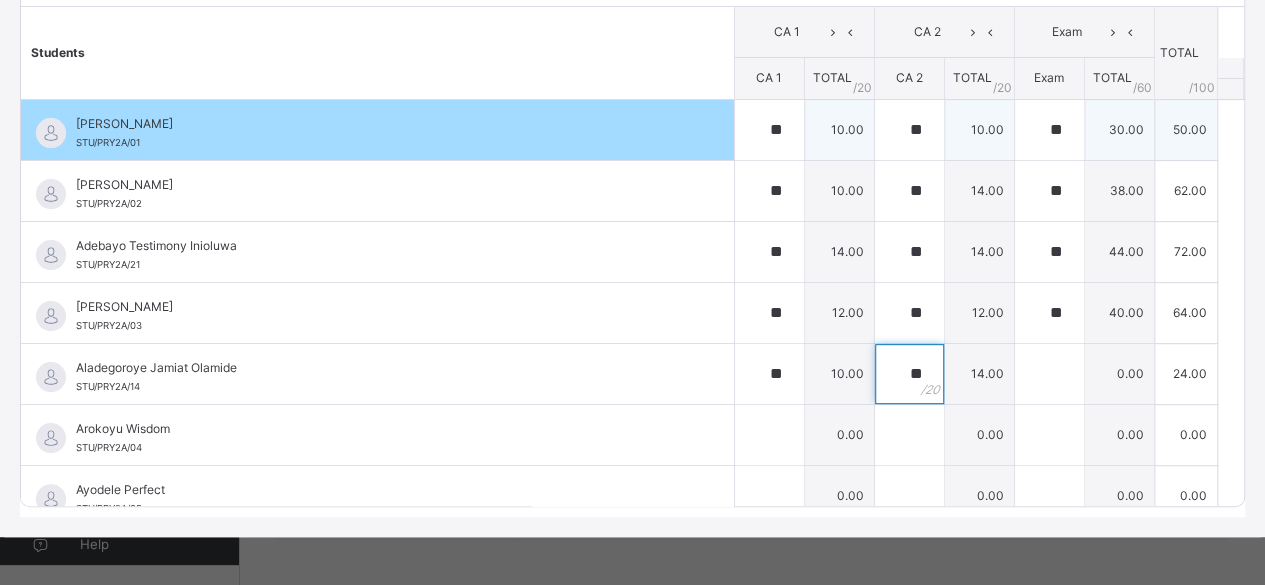 type on "**" 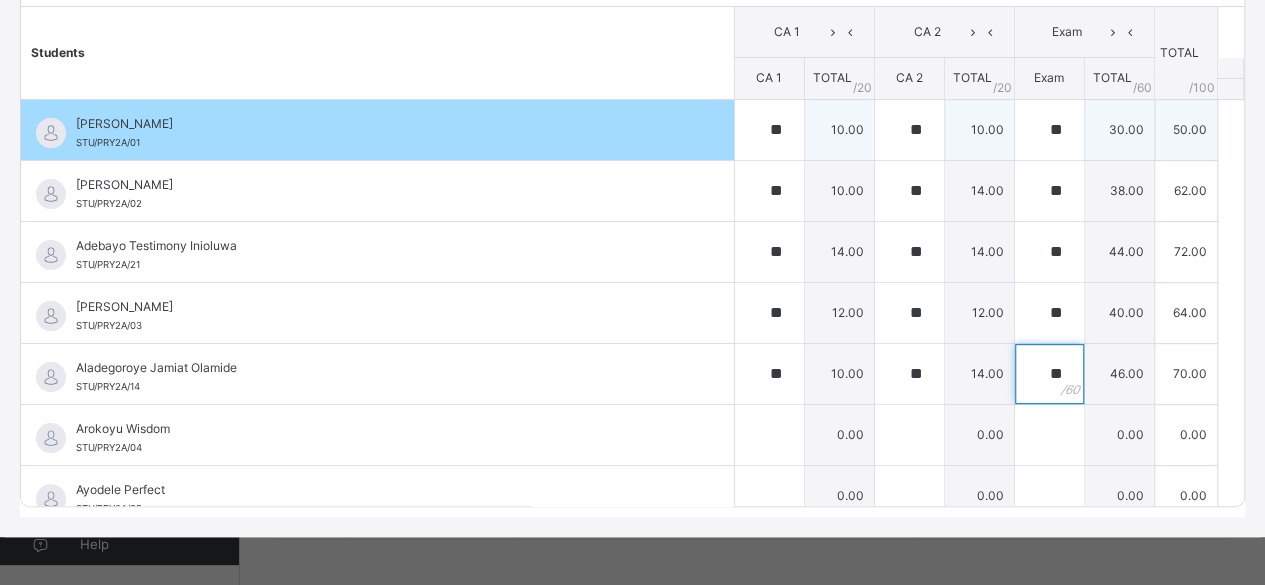 type on "**" 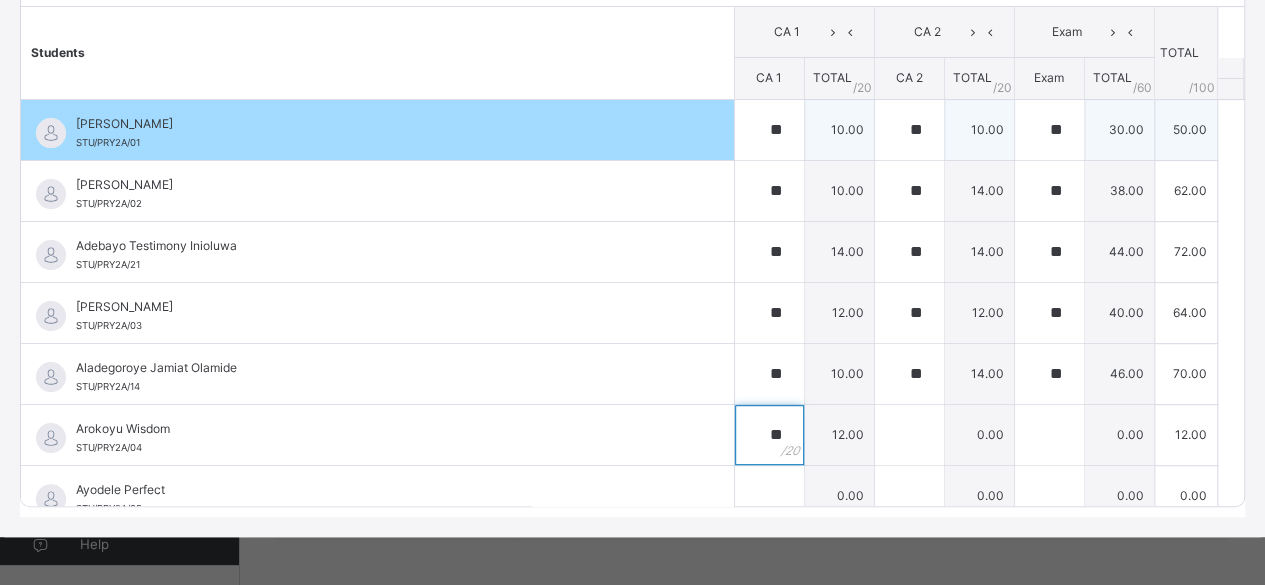 type on "**" 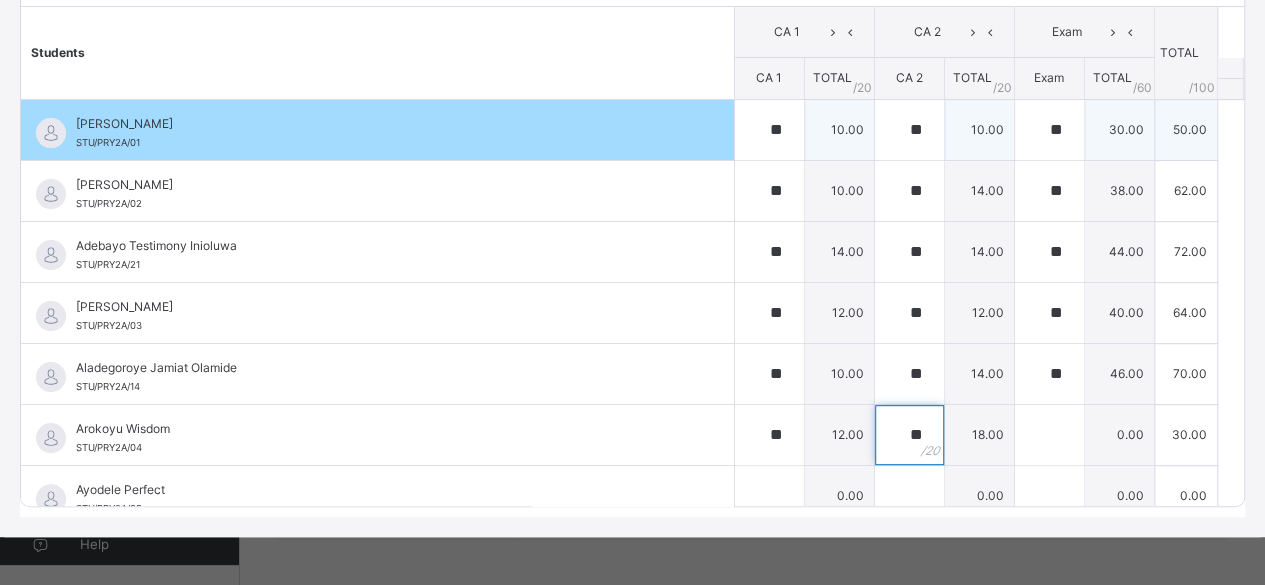type on "**" 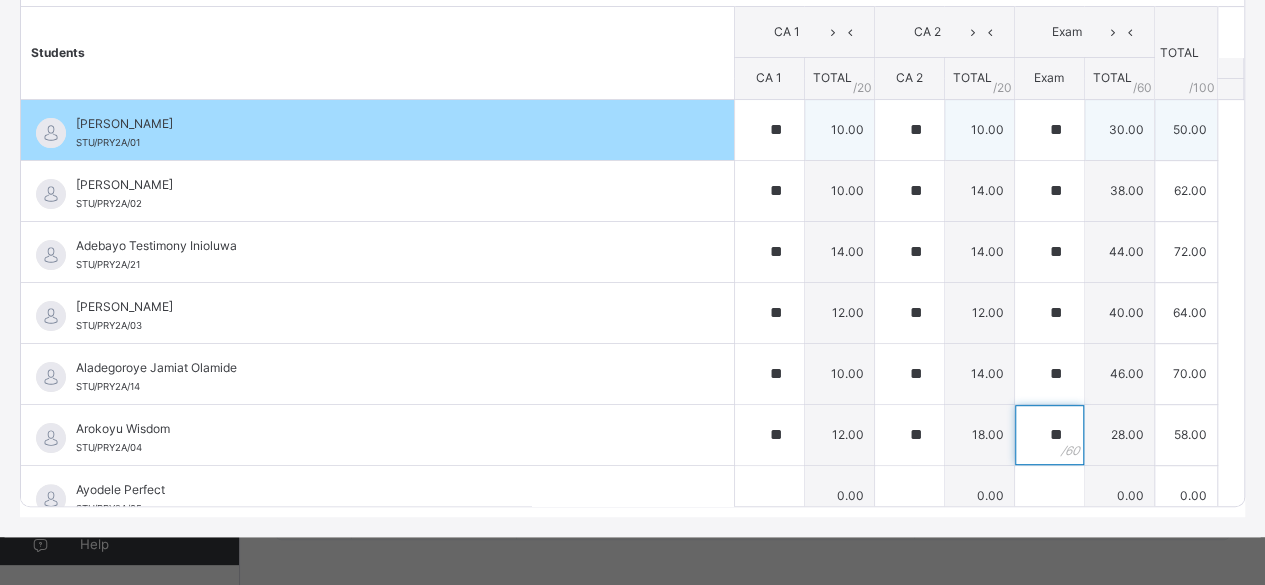 type on "**" 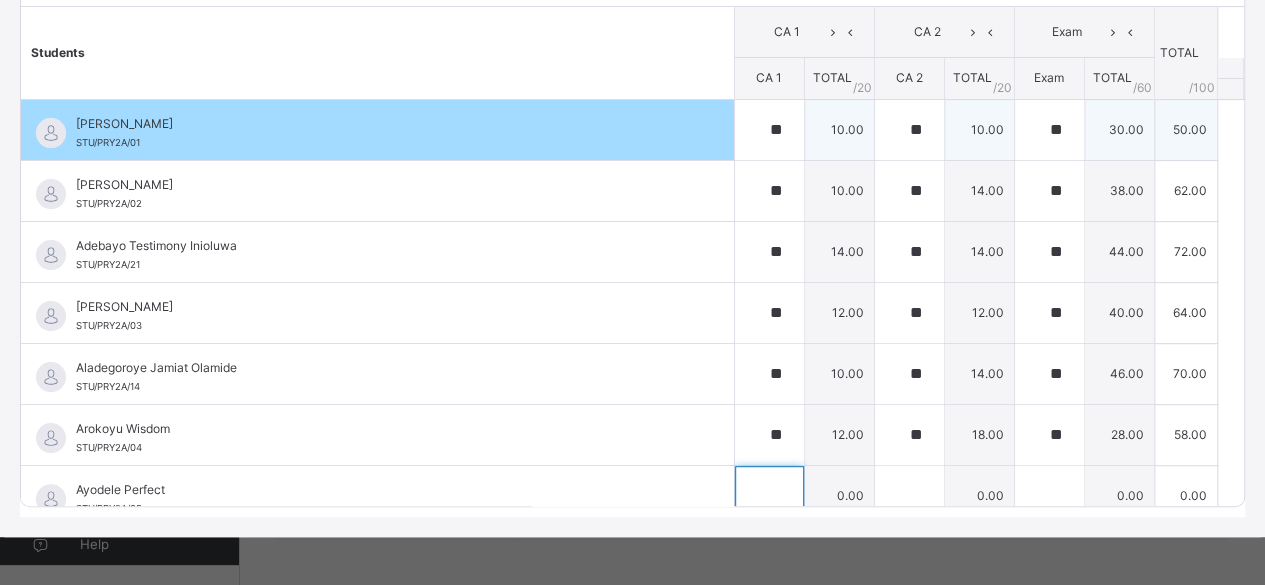 scroll, scrollTop: 16, scrollLeft: 0, axis: vertical 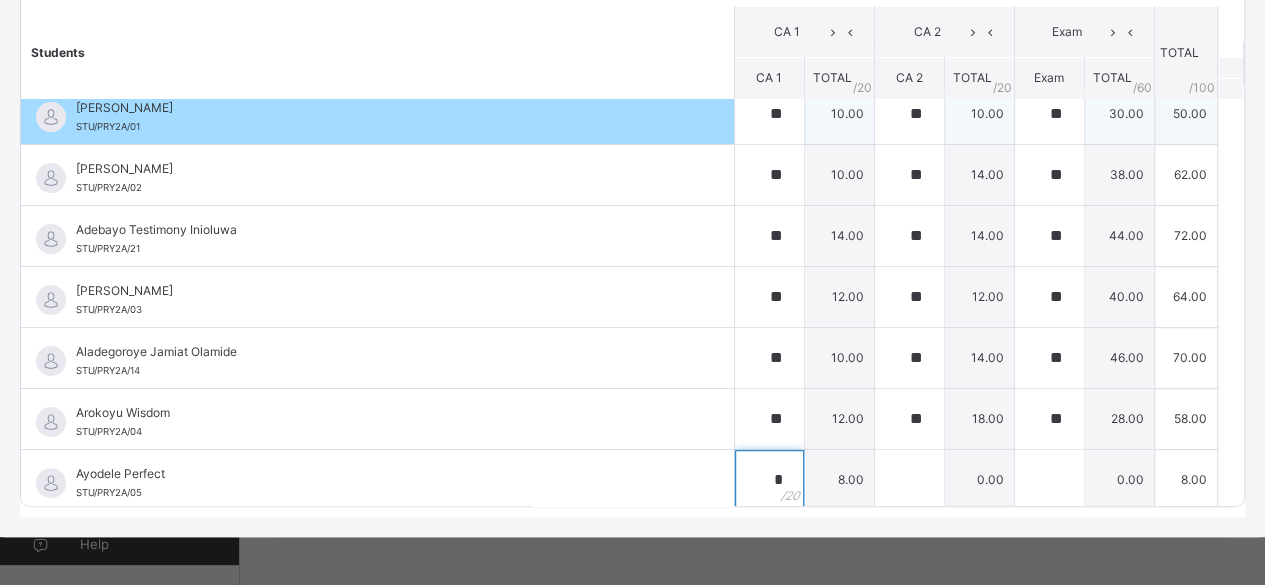 type on "*" 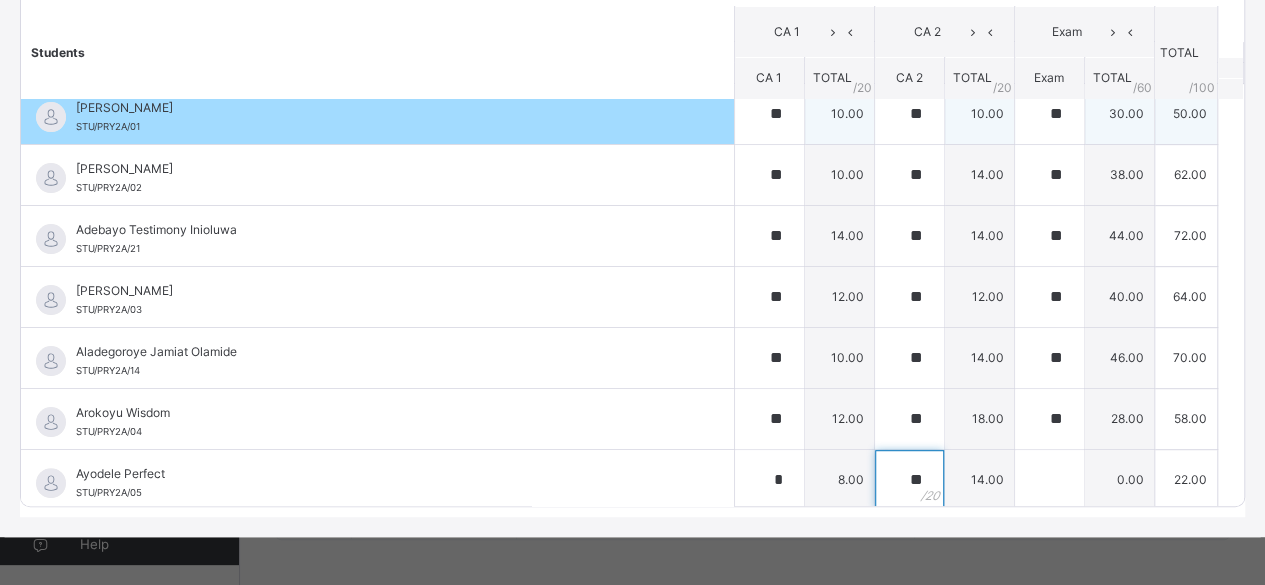 type on "**" 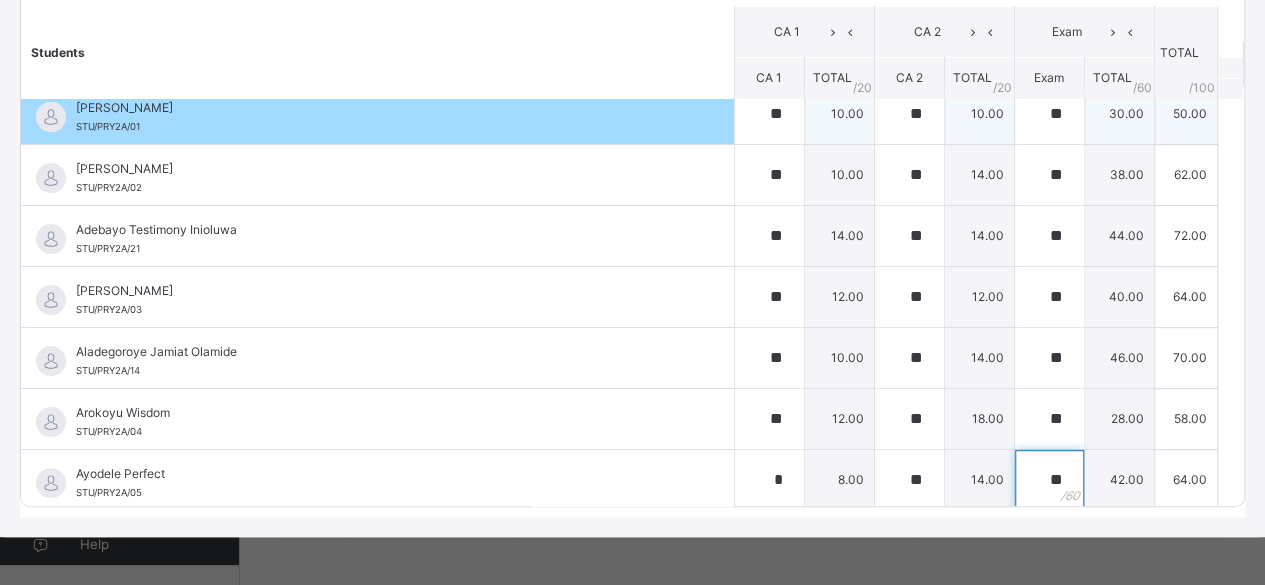 type on "**" 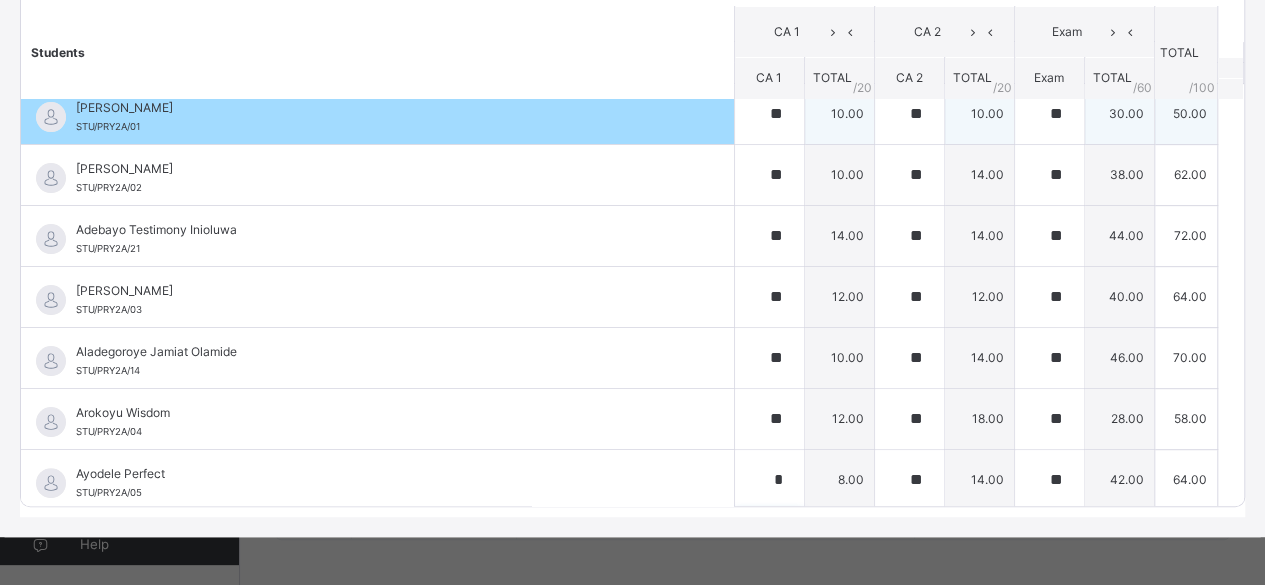 scroll, scrollTop: 297, scrollLeft: 0, axis: vertical 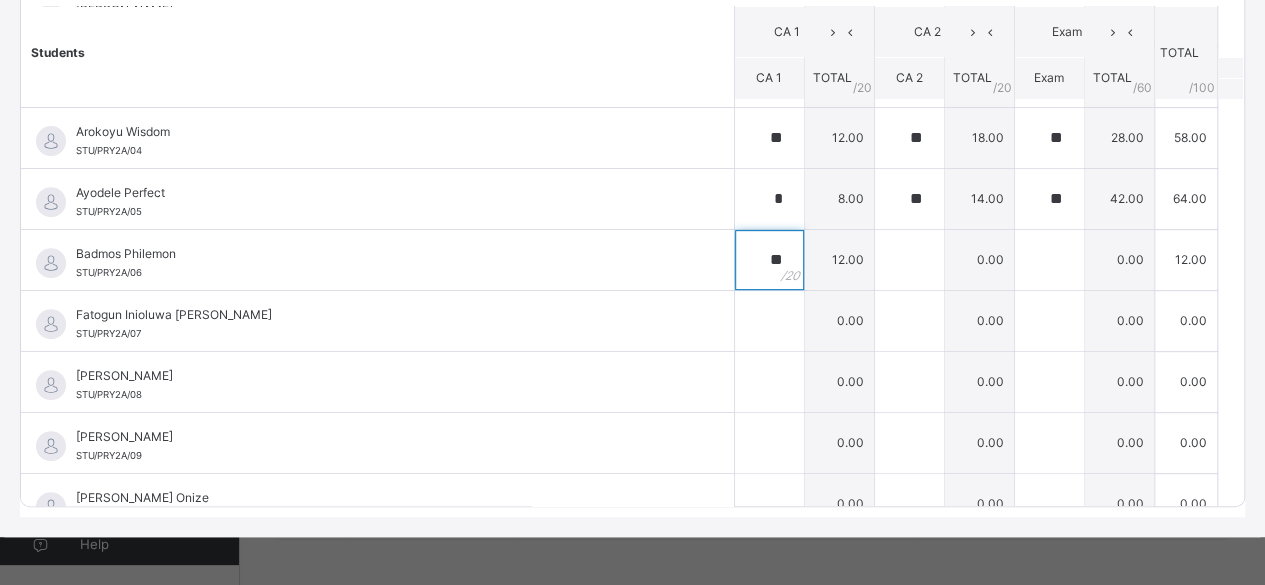 type on "**" 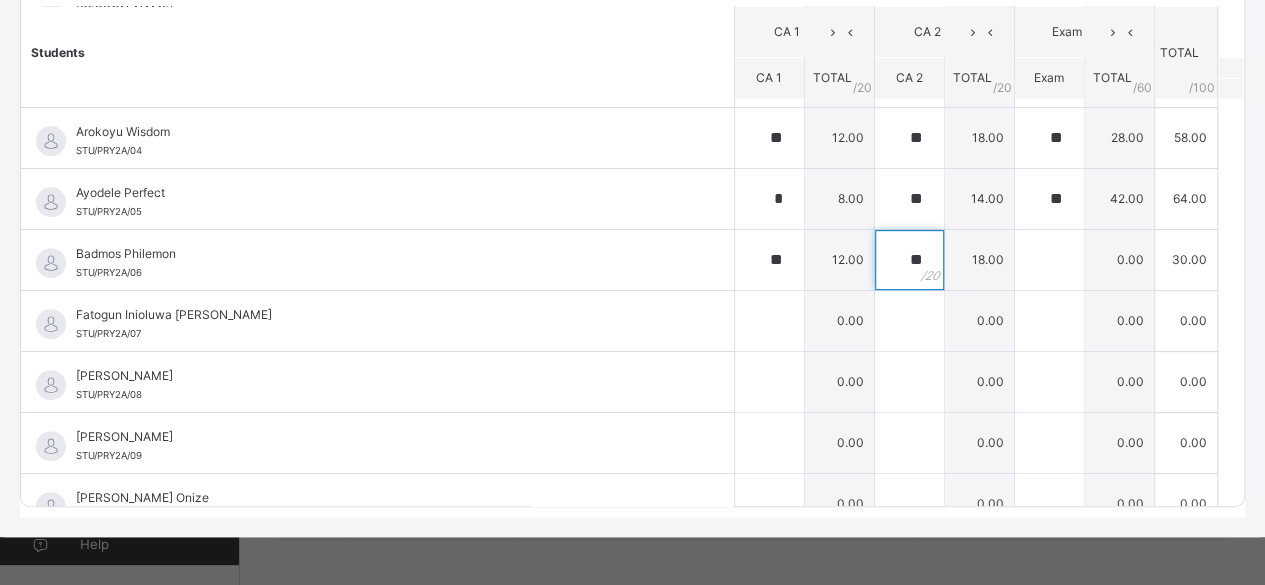 type on "**" 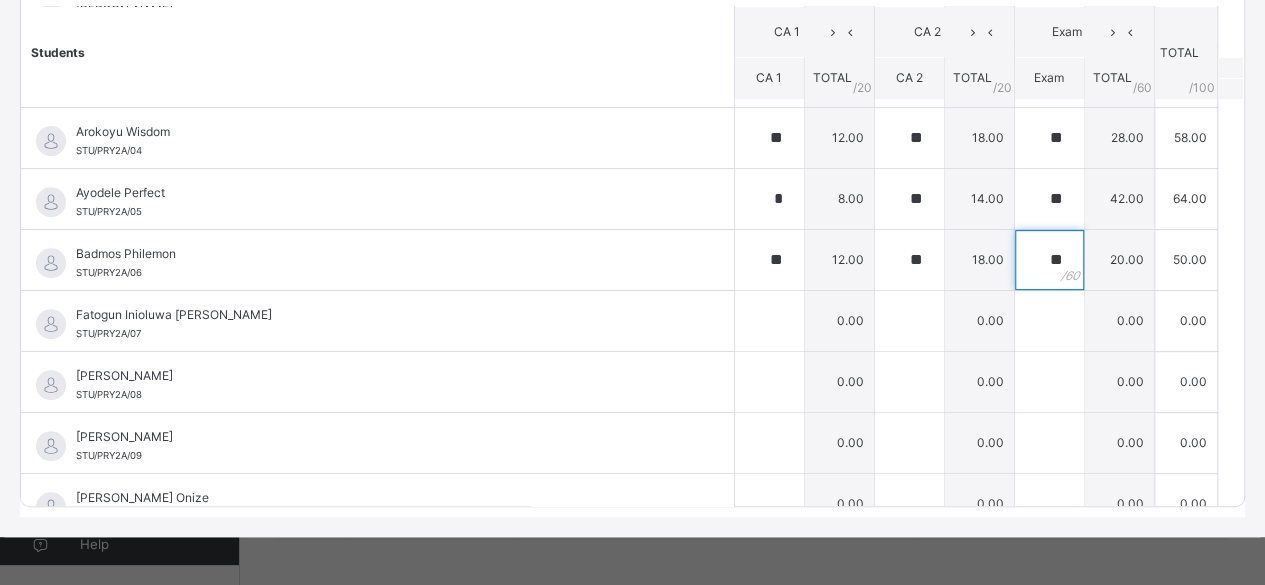 type on "**" 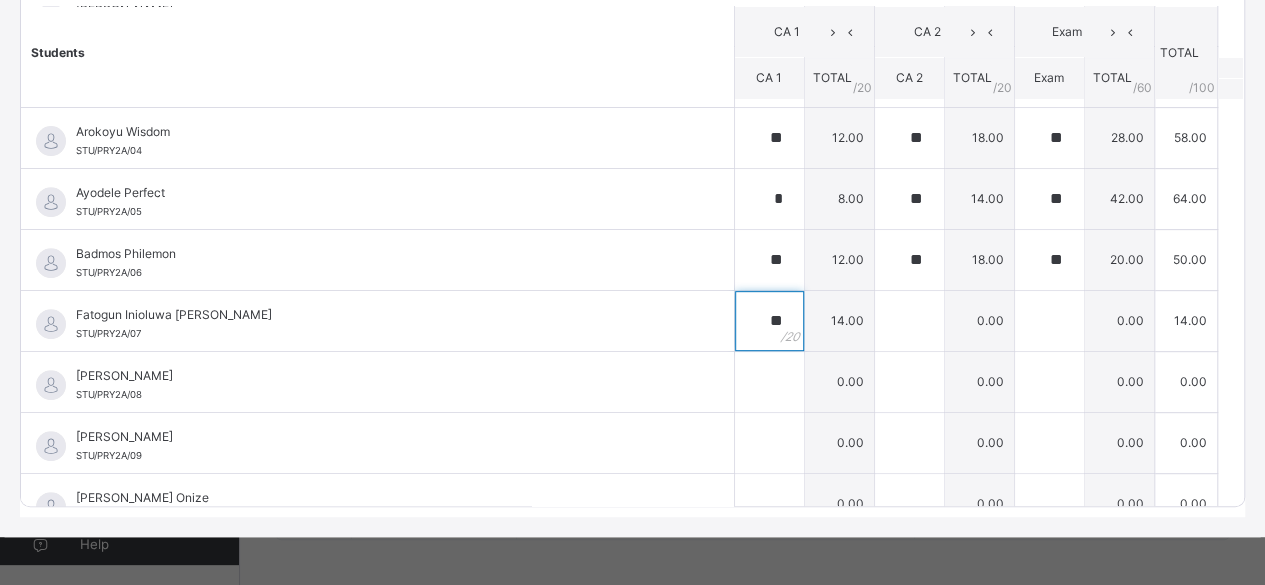 type on "**" 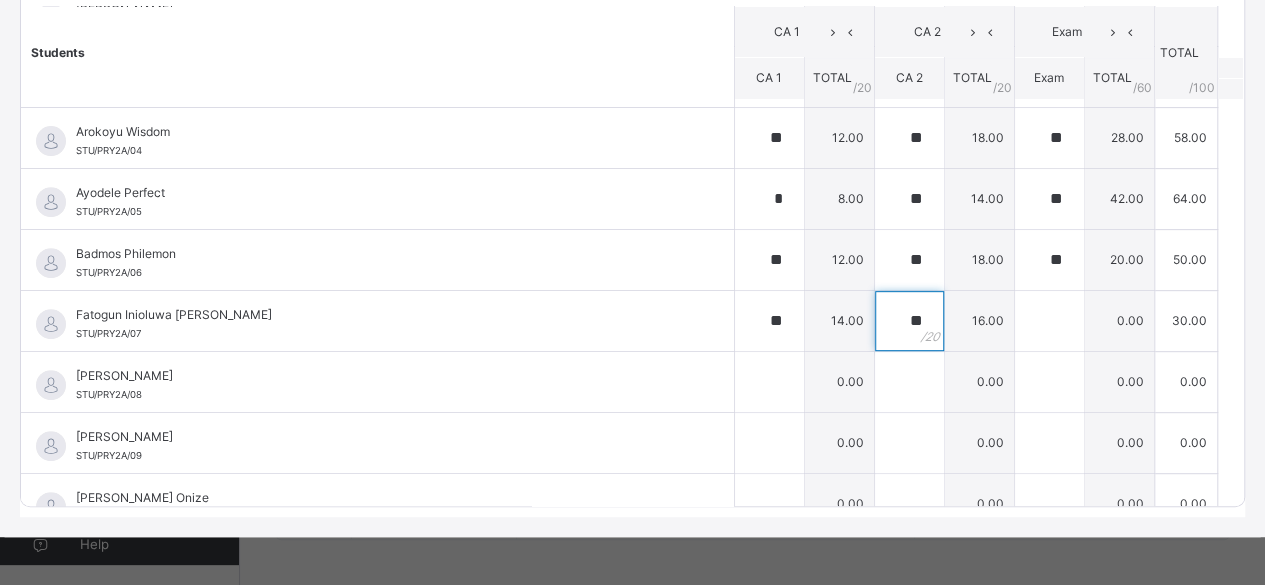 type on "**" 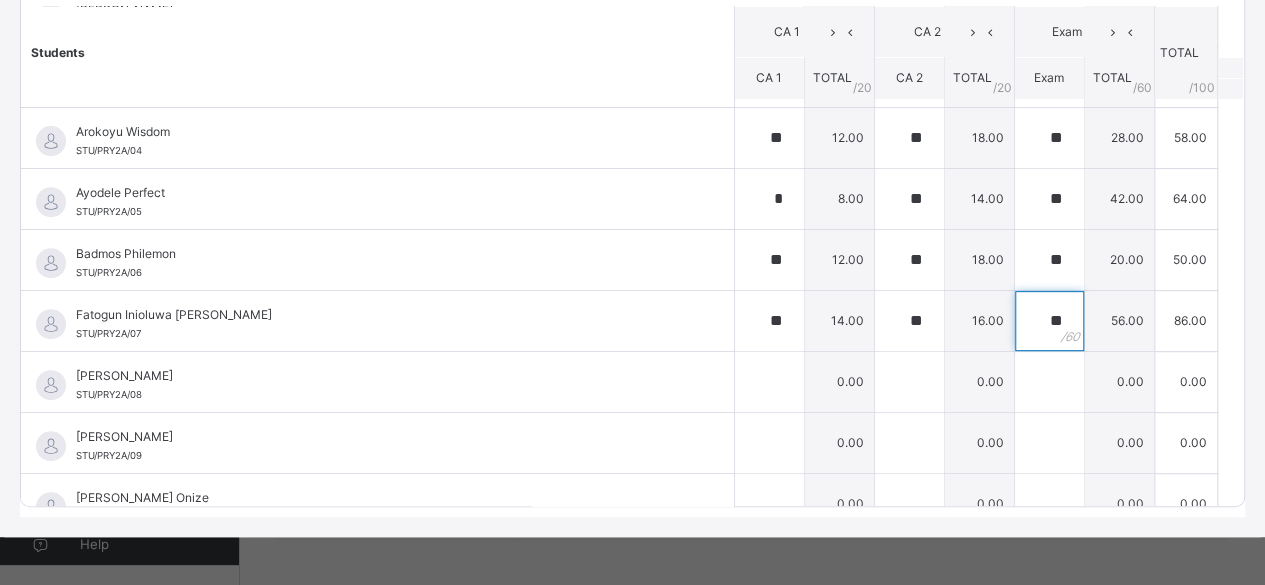 type on "**" 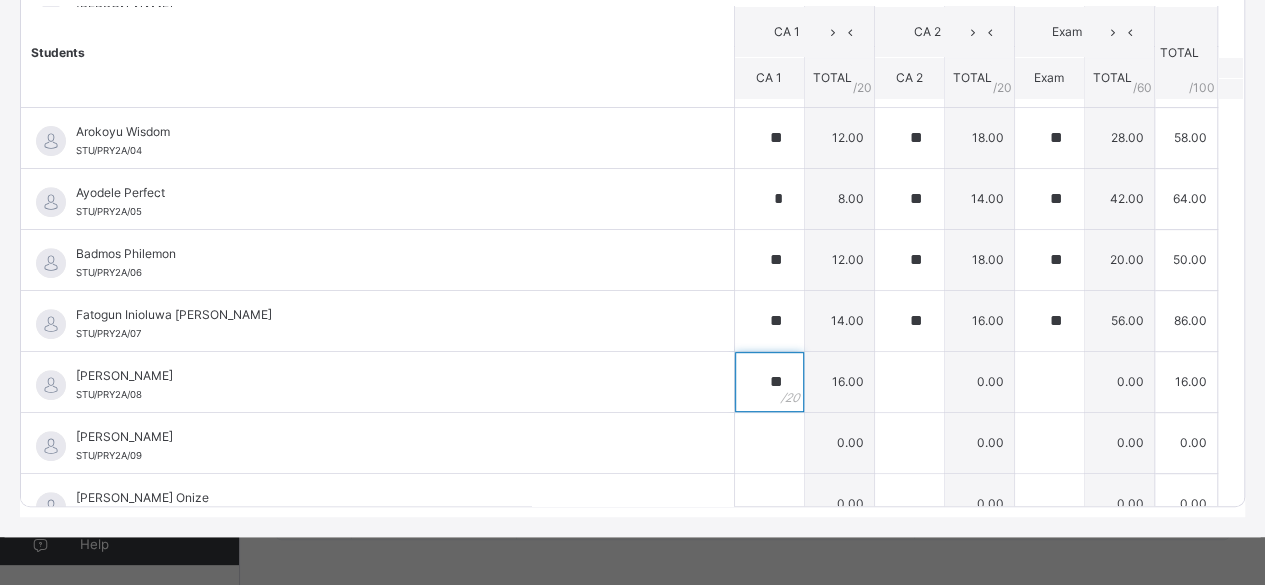 type on "**" 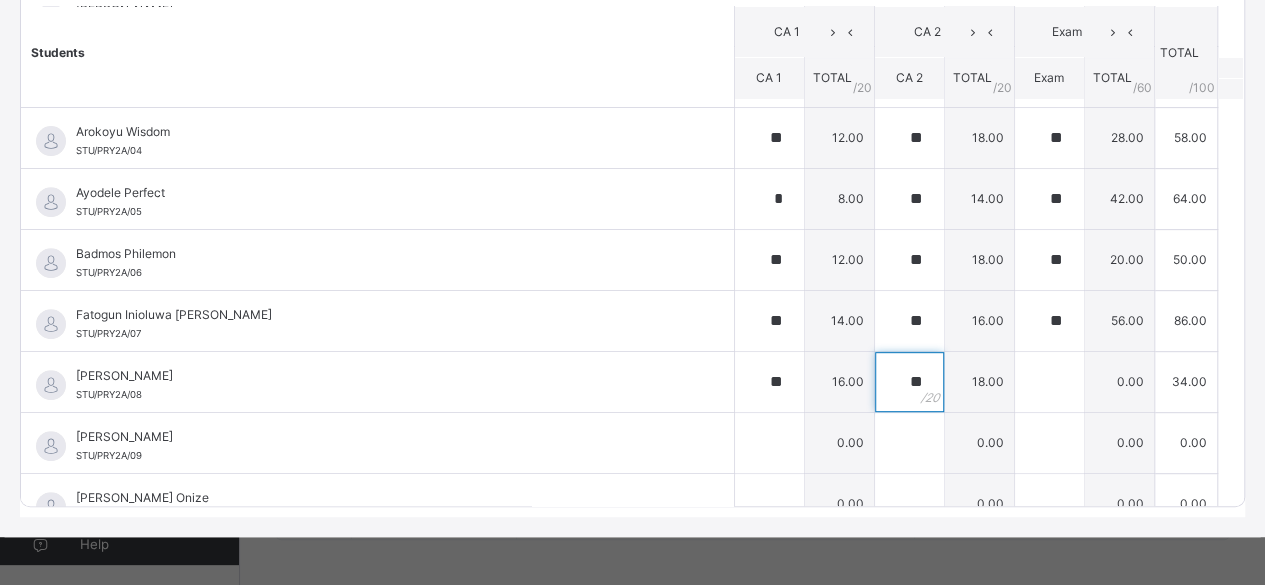 type on "**" 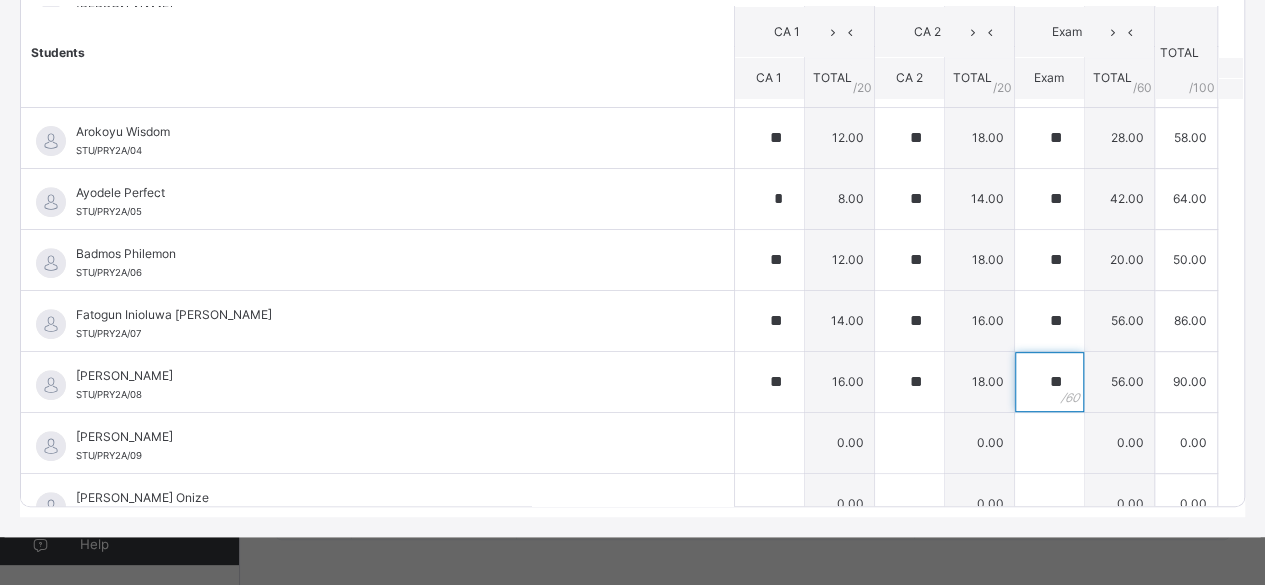 type on "**" 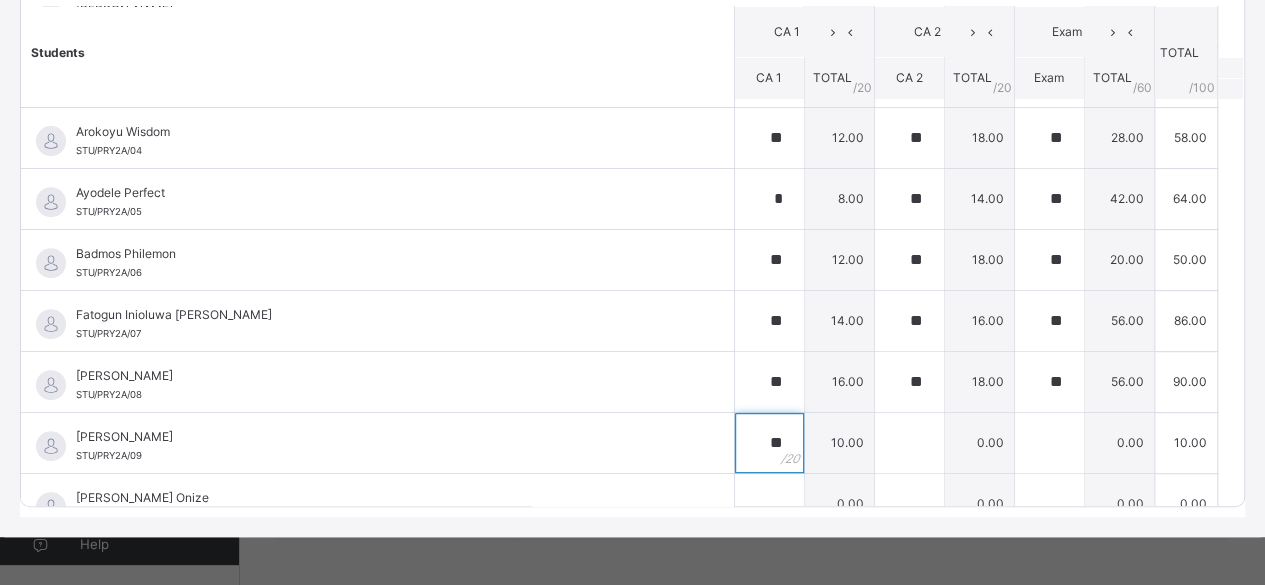type on "**" 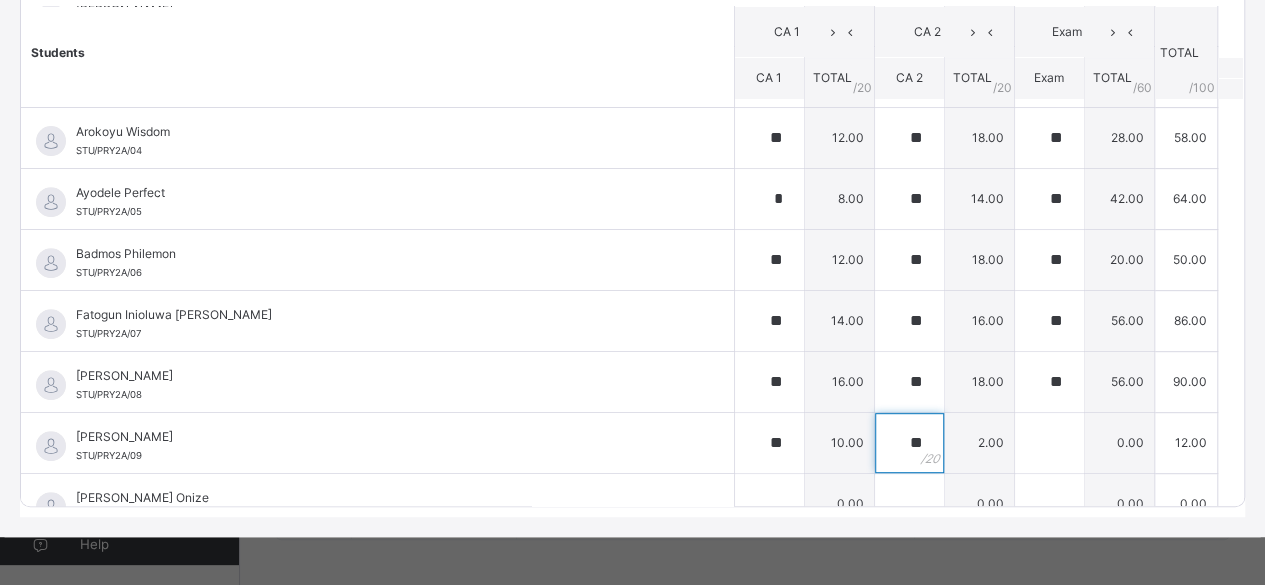 type on "**" 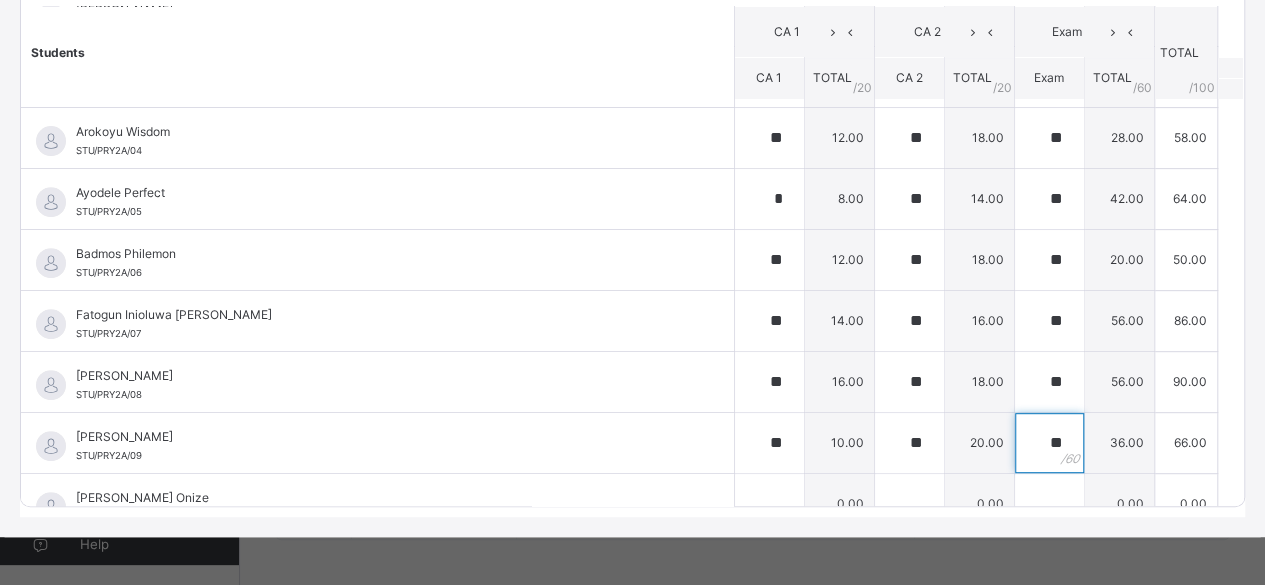 type on "**" 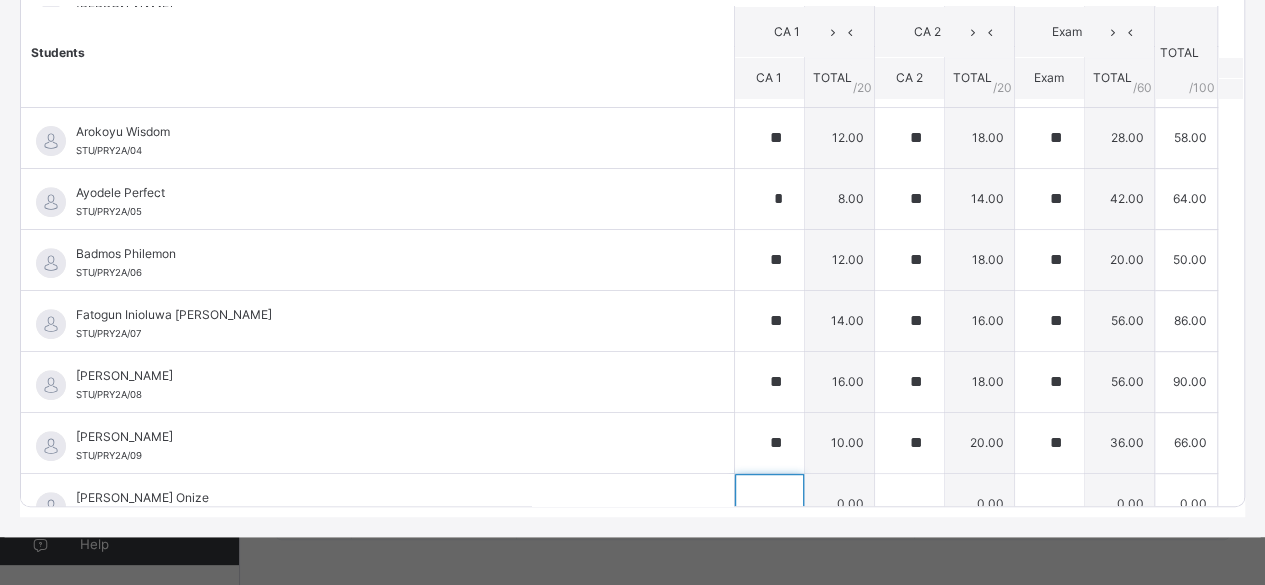 scroll, scrollTop: 320, scrollLeft: 0, axis: vertical 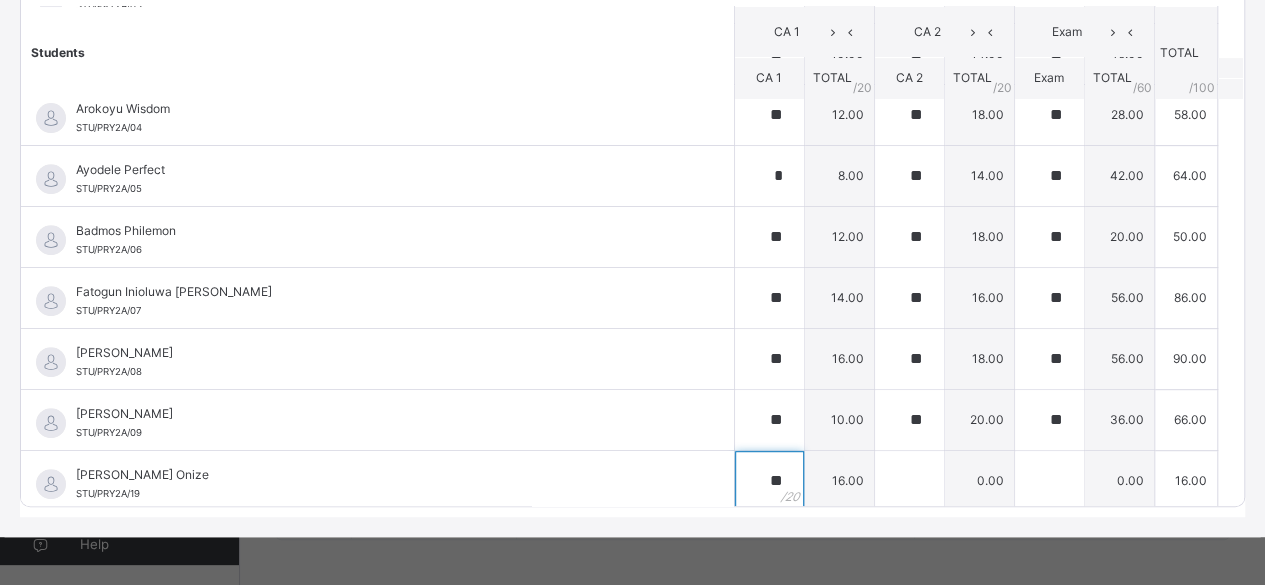 type on "**" 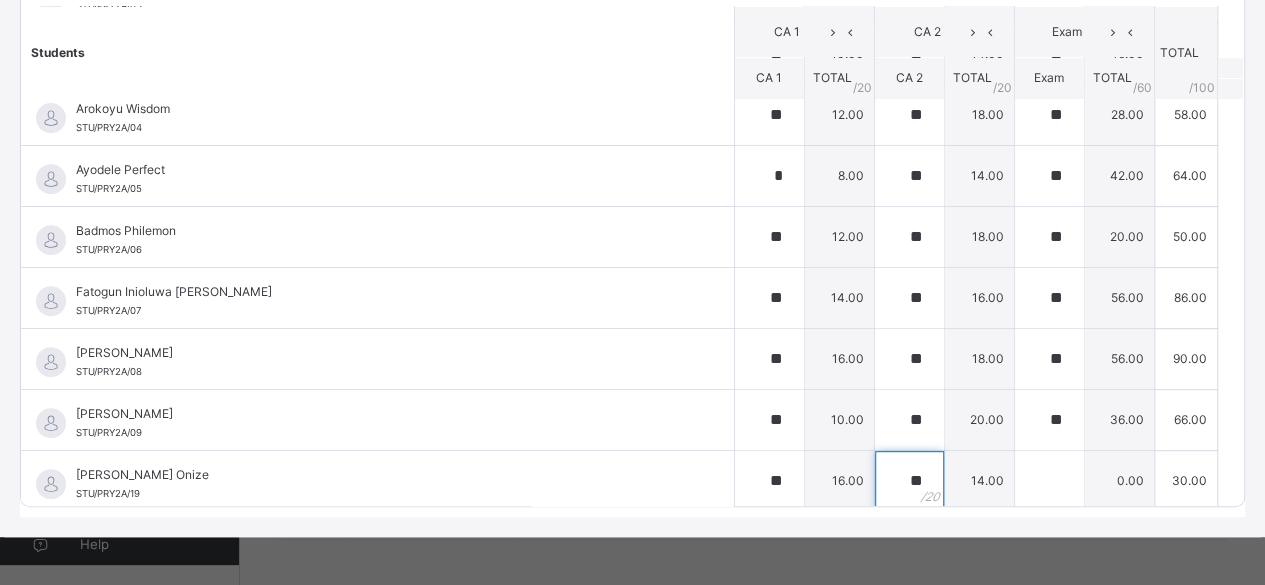 type on "**" 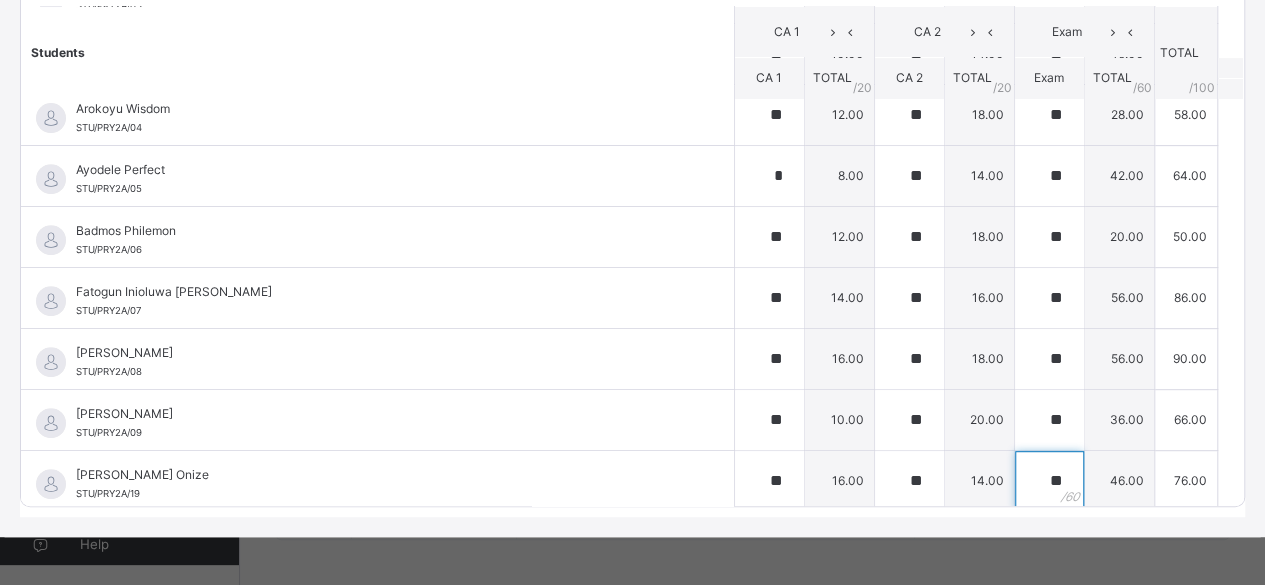 type on "**" 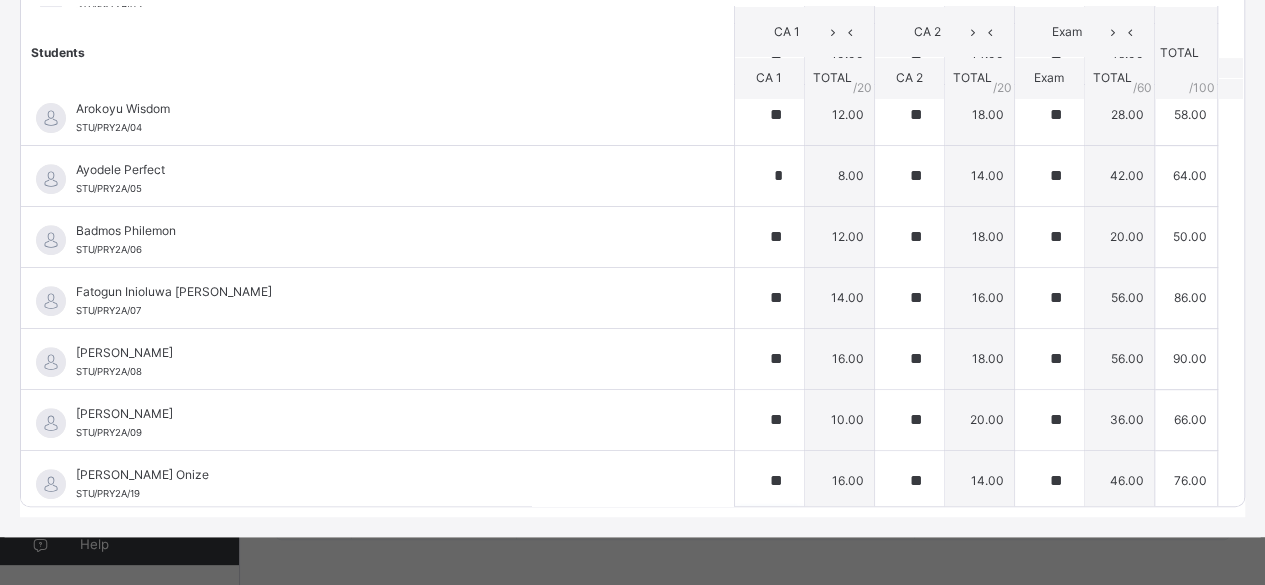 scroll, scrollTop: 600, scrollLeft: 0, axis: vertical 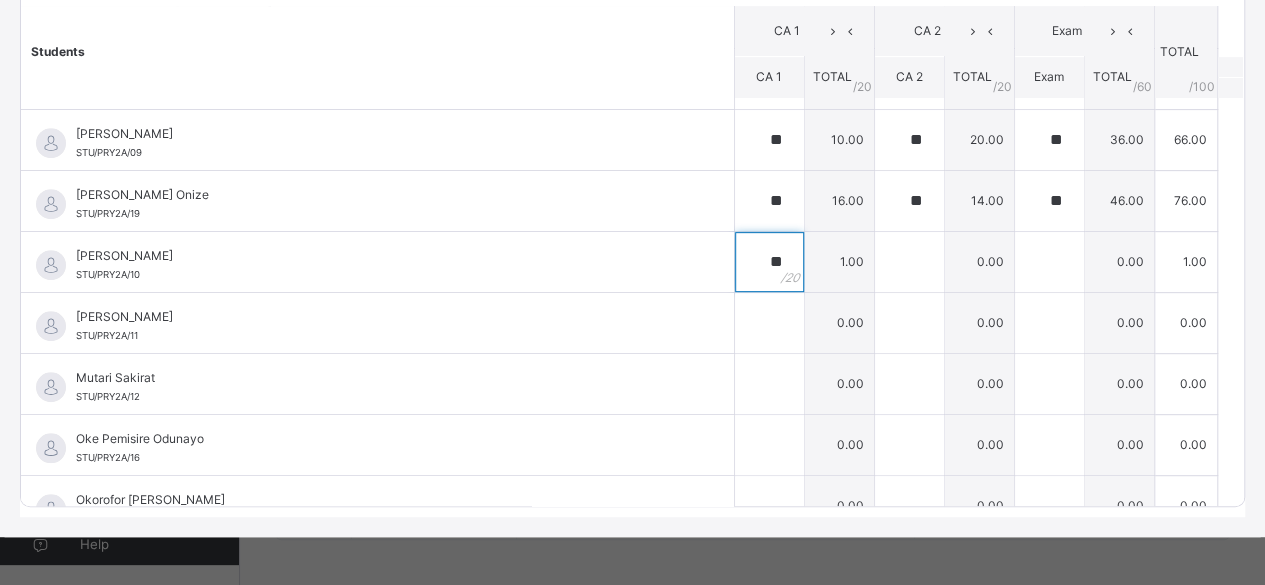 type on "**" 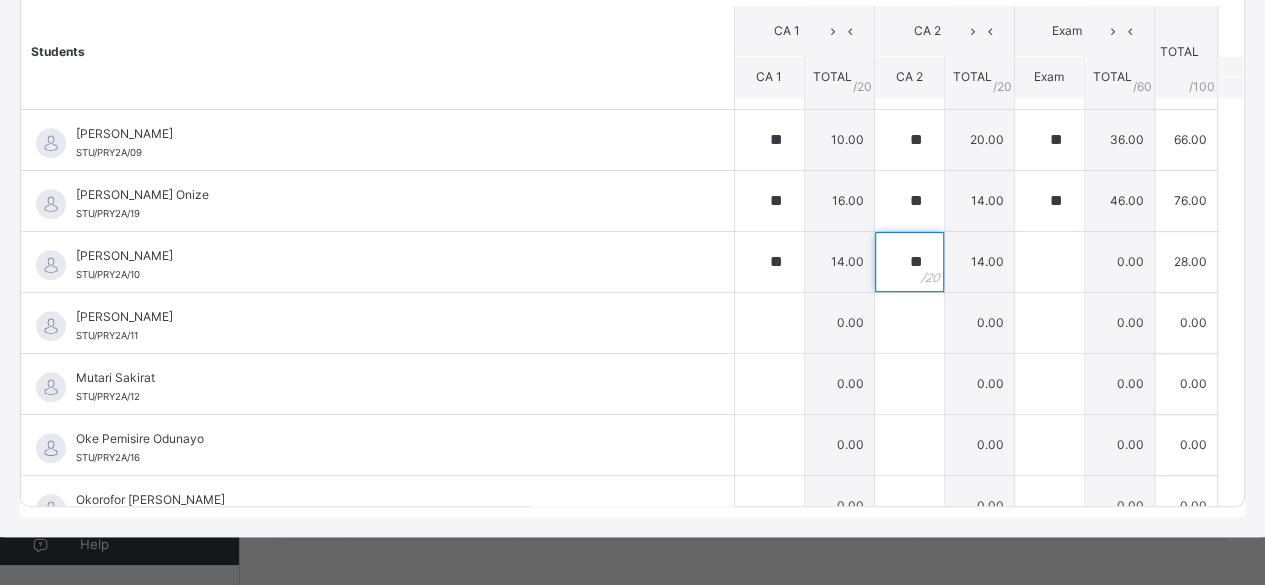 type on "**" 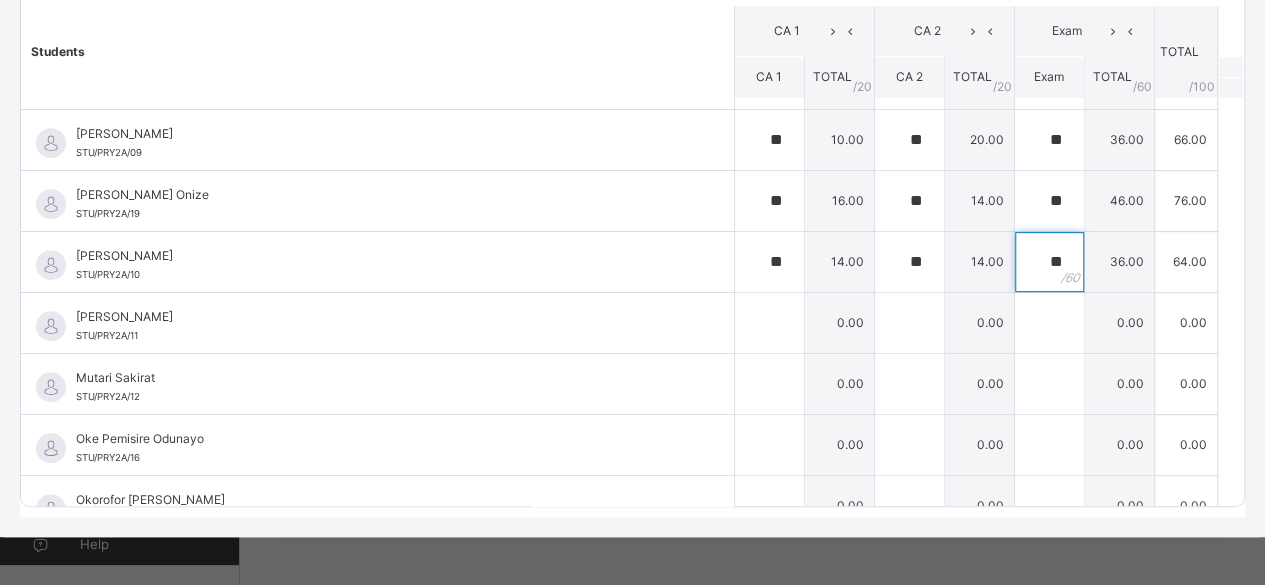 type on "**" 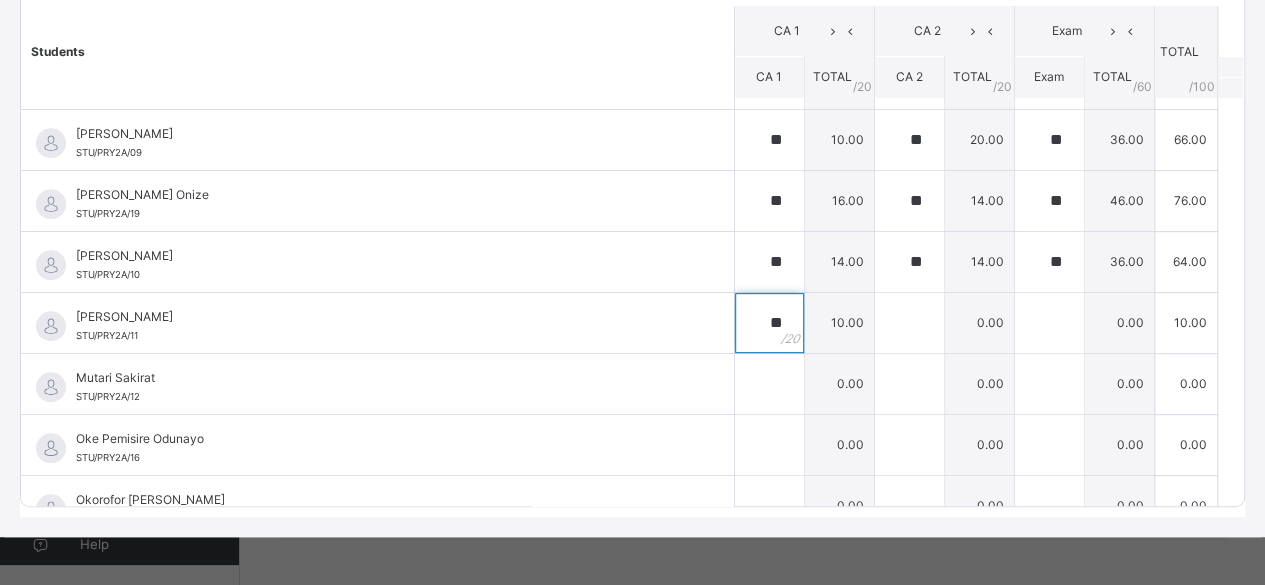 type on "**" 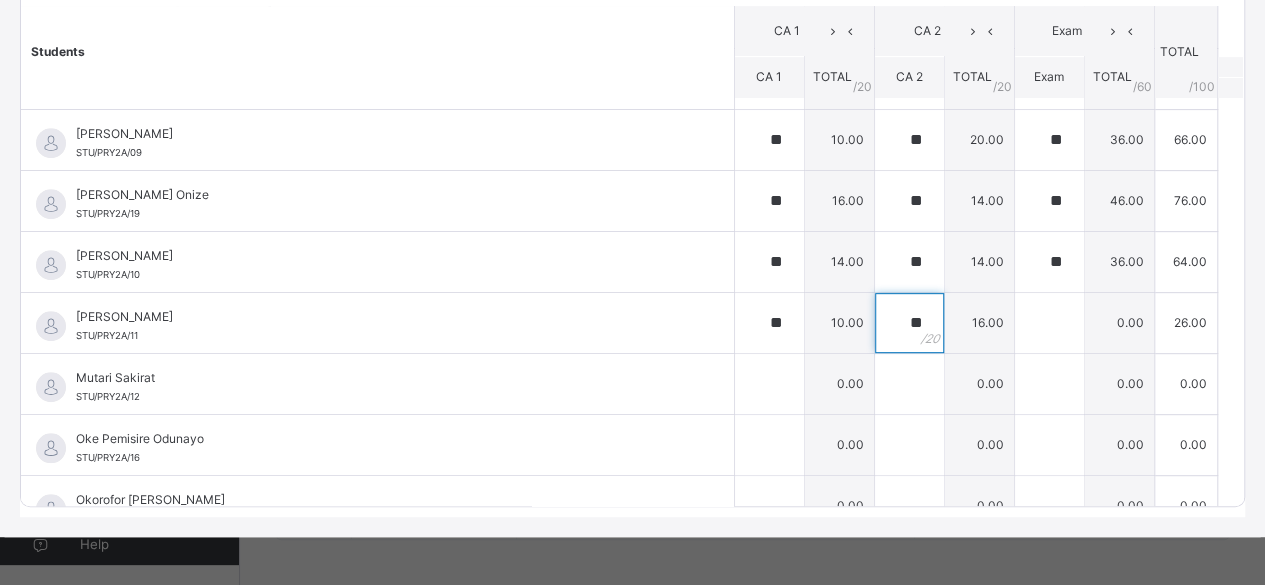 type on "**" 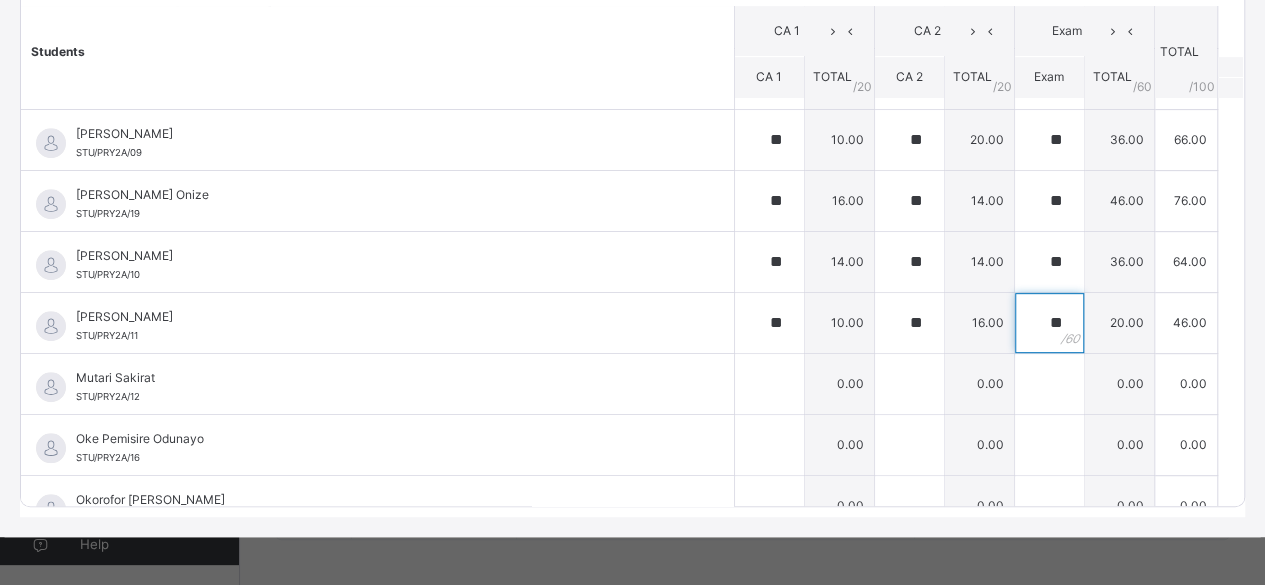 type on "**" 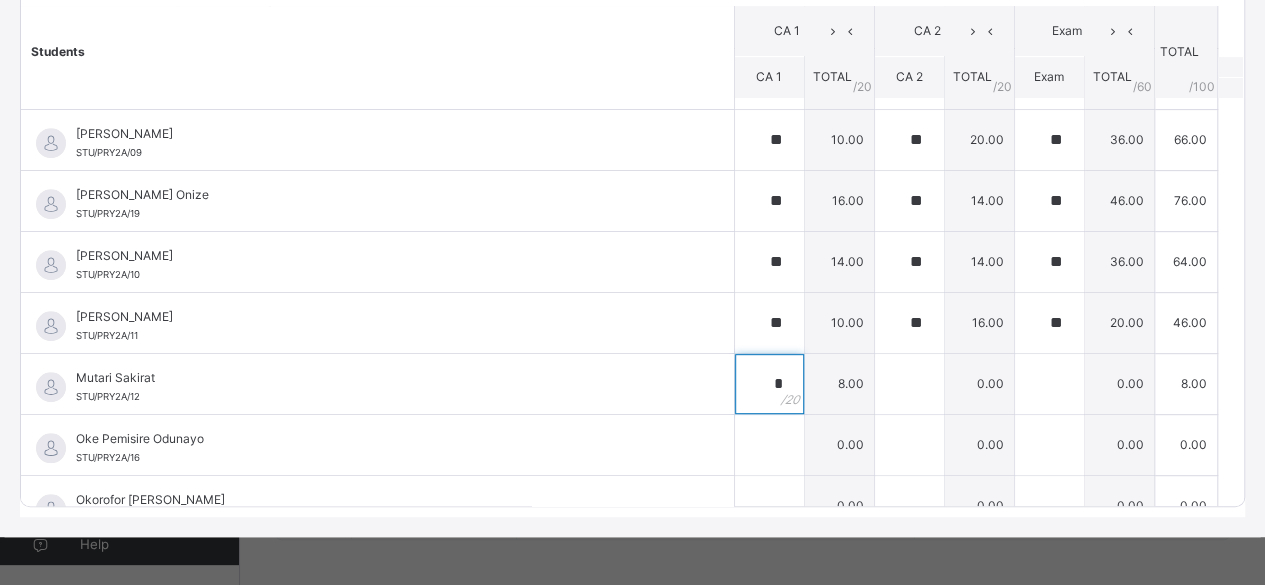 type on "*" 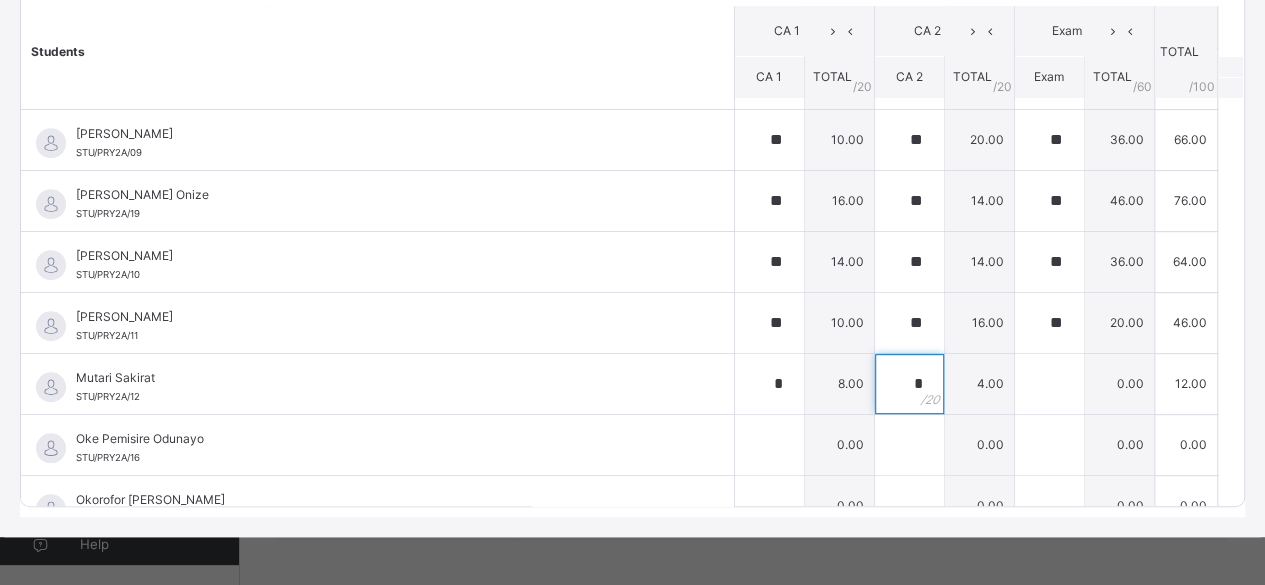 type on "*" 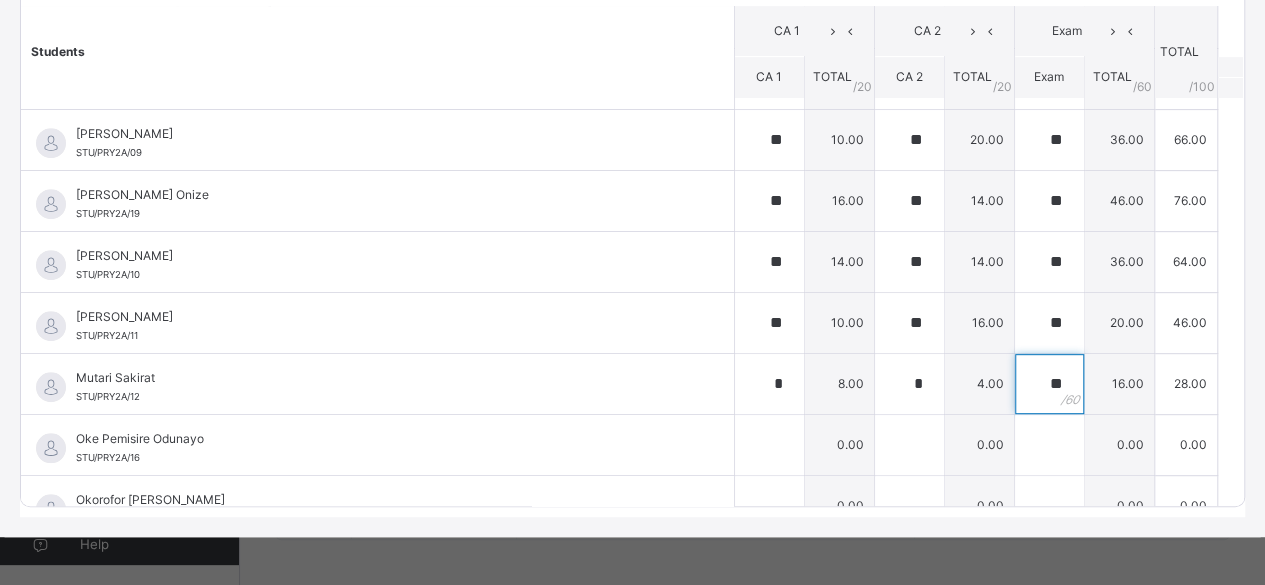 type on "**" 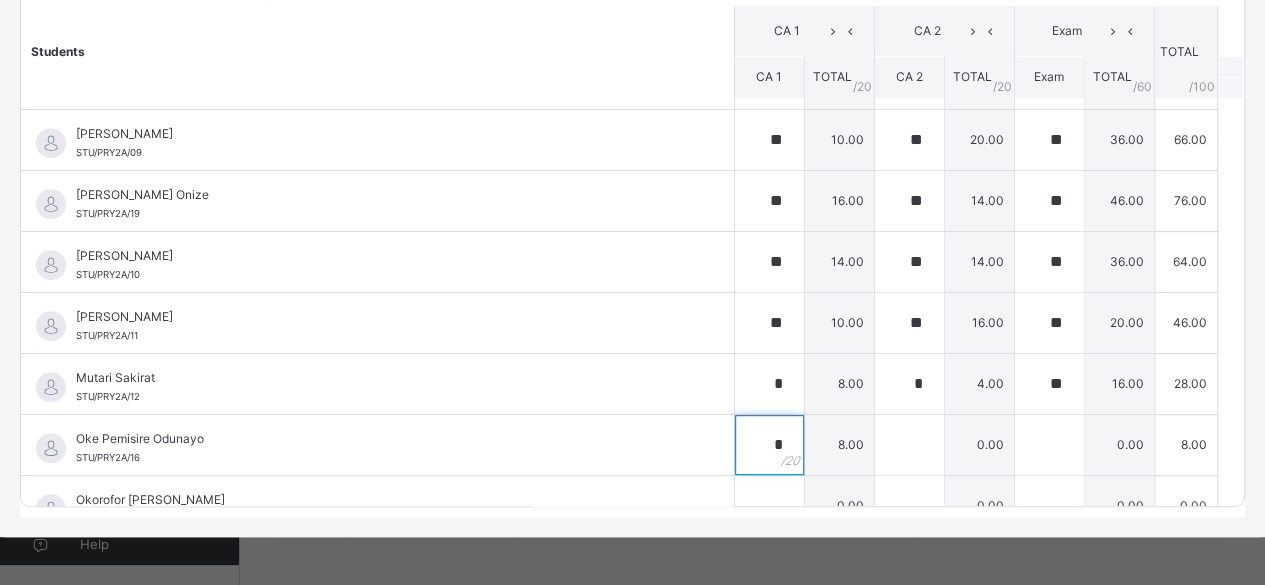 type on "*" 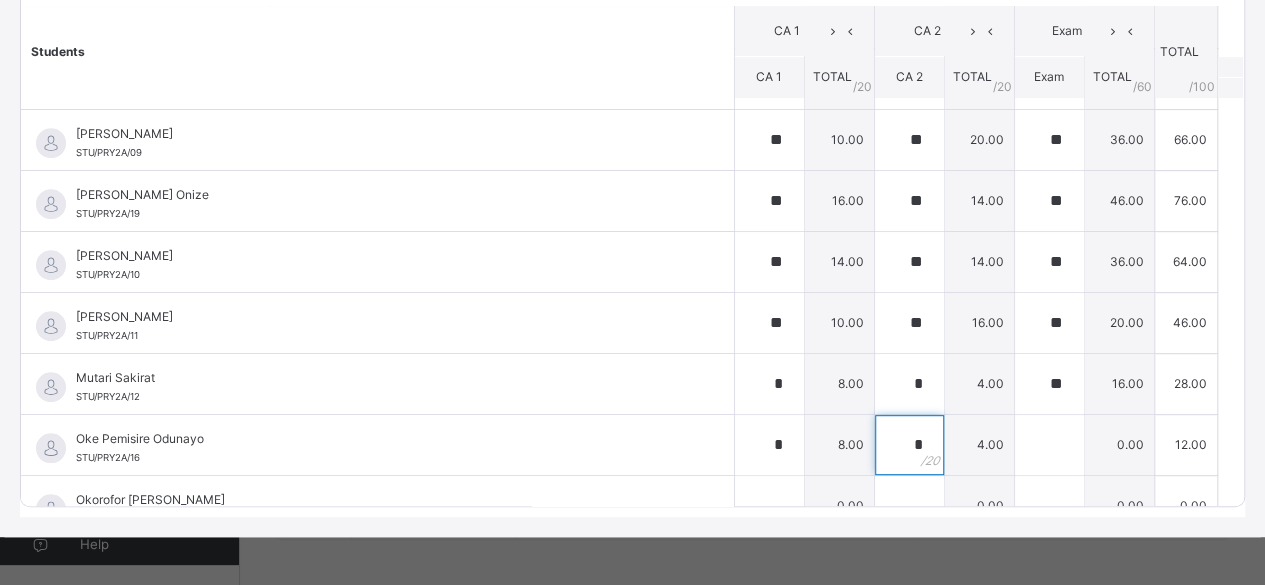 type on "*" 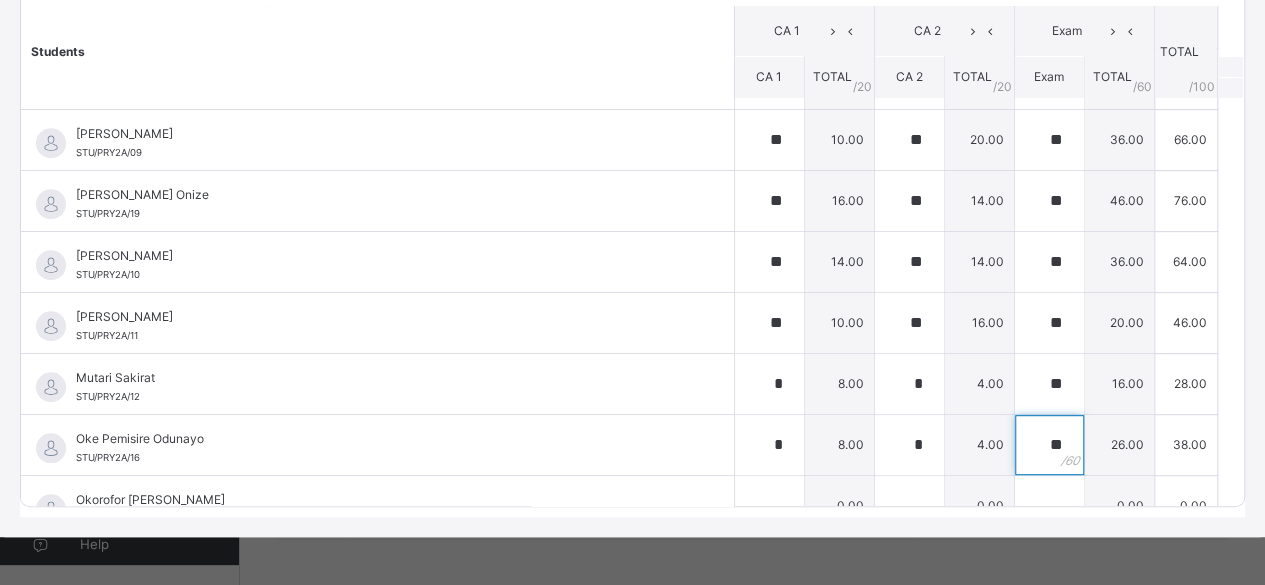 type on "**" 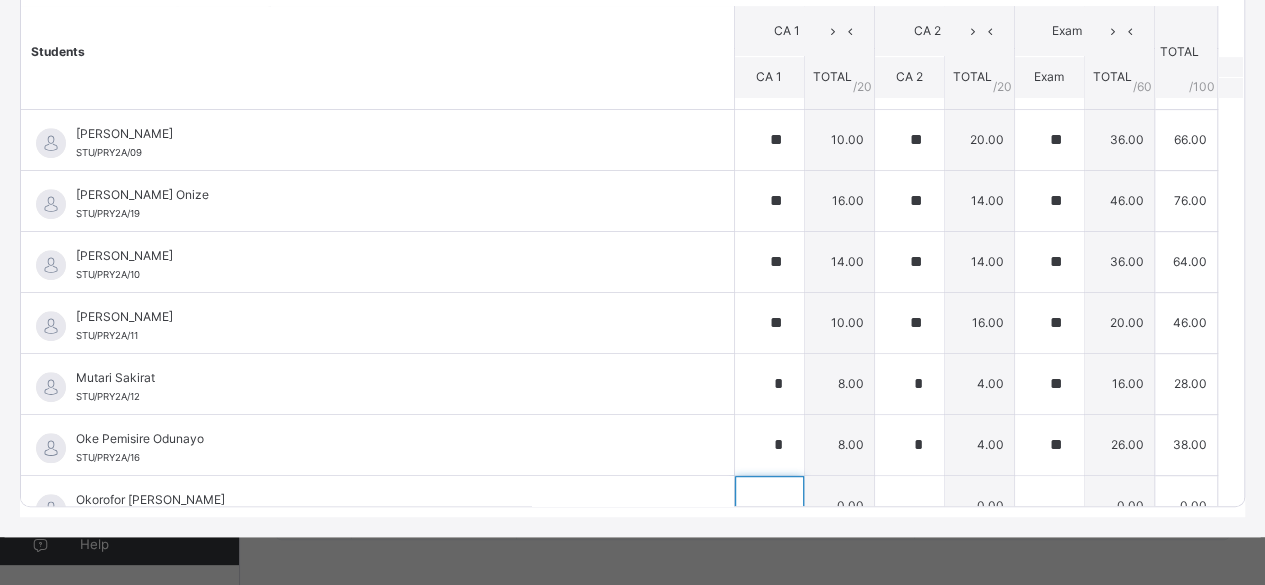 scroll, scrollTop: 623, scrollLeft: 0, axis: vertical 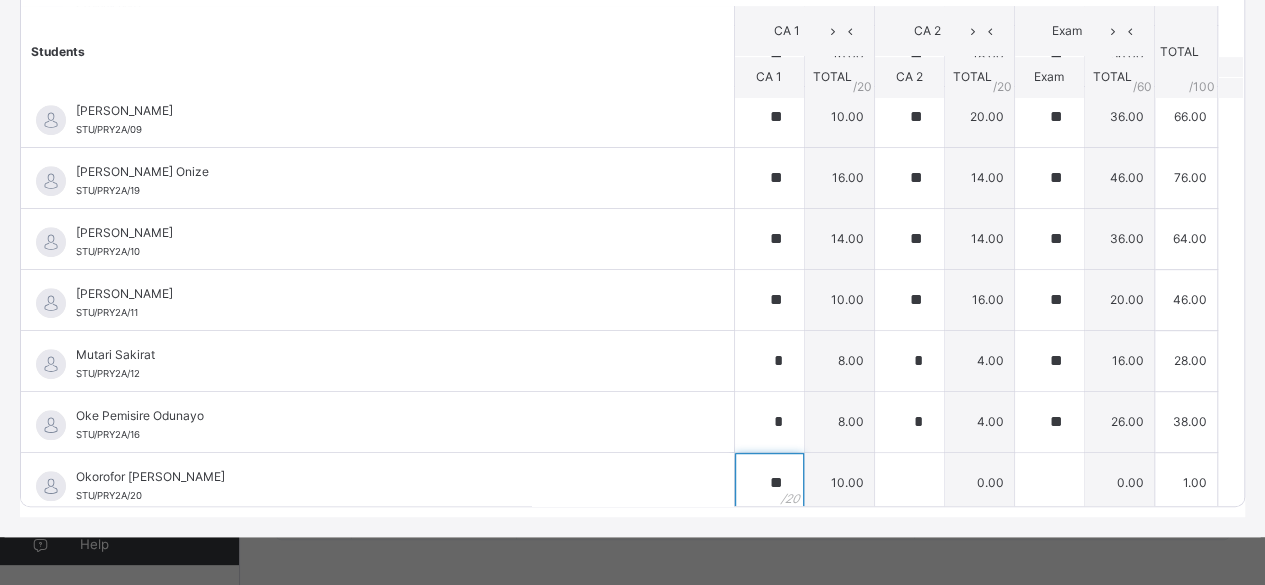 type on "**" 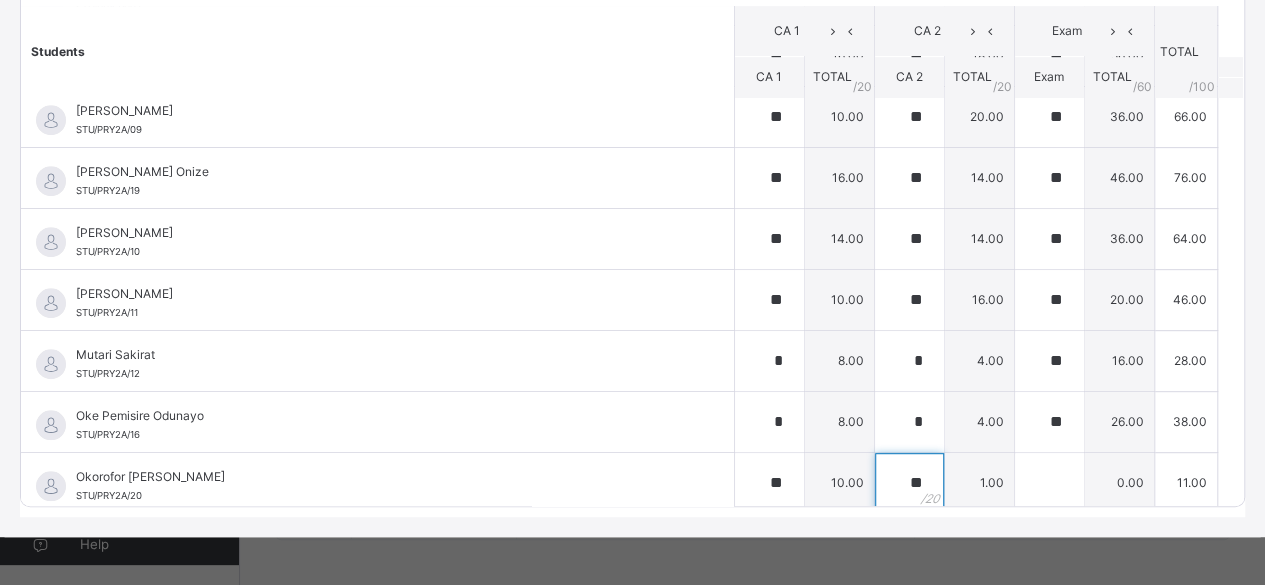 type on "**" 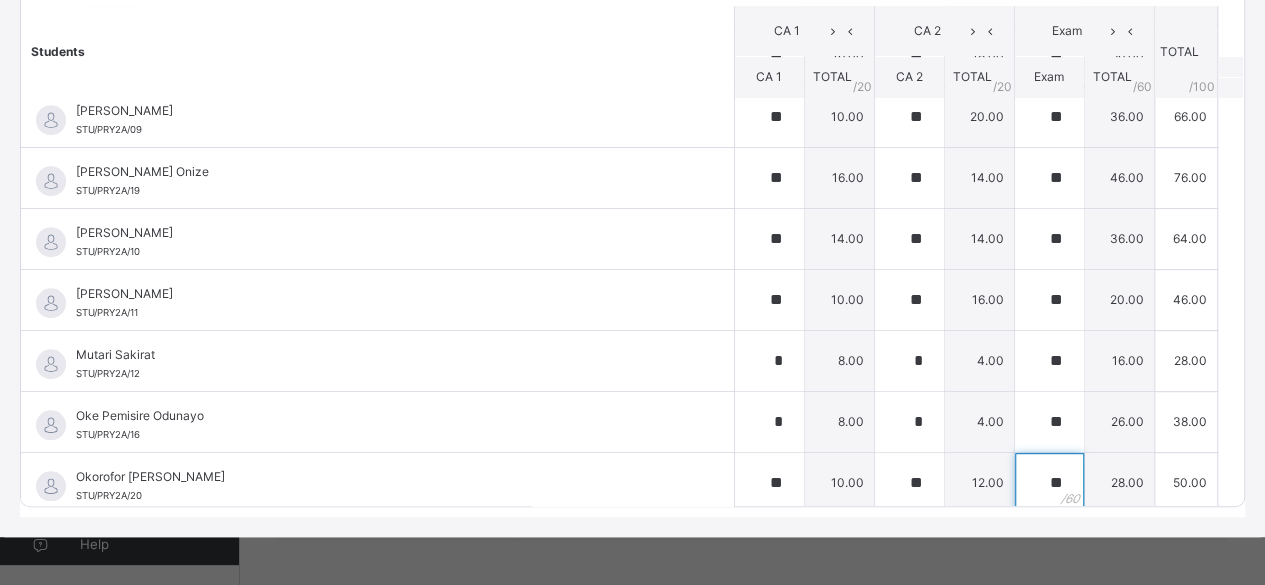 type on "**" 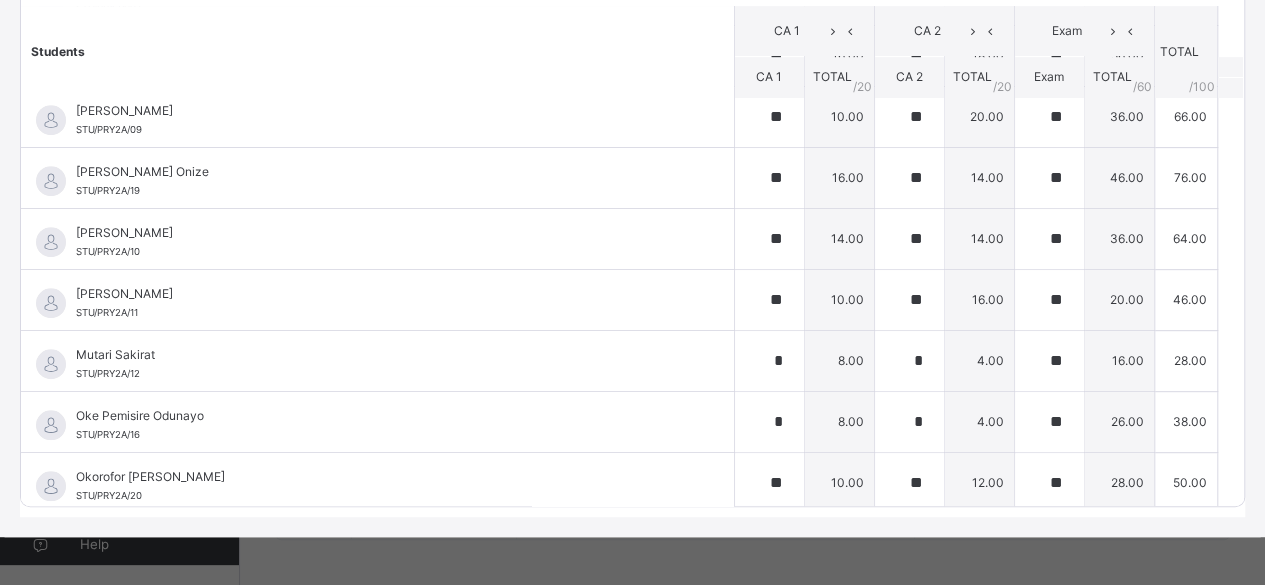 scroll, scrollTop: 866, scrollLeft: 0, axis: vertical 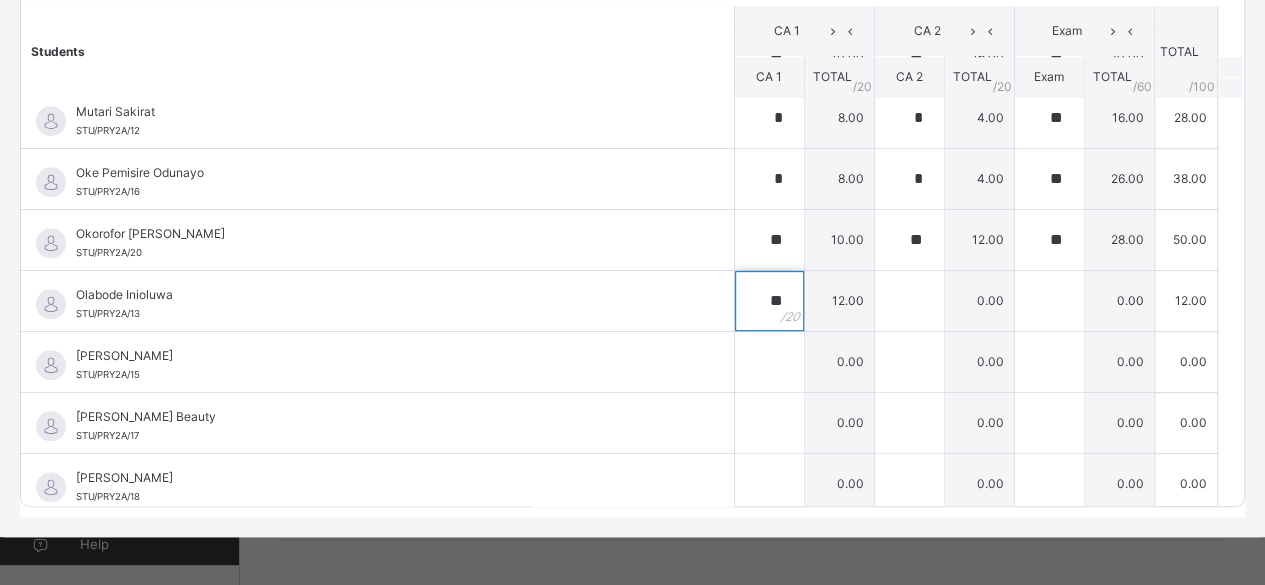 type on "**" 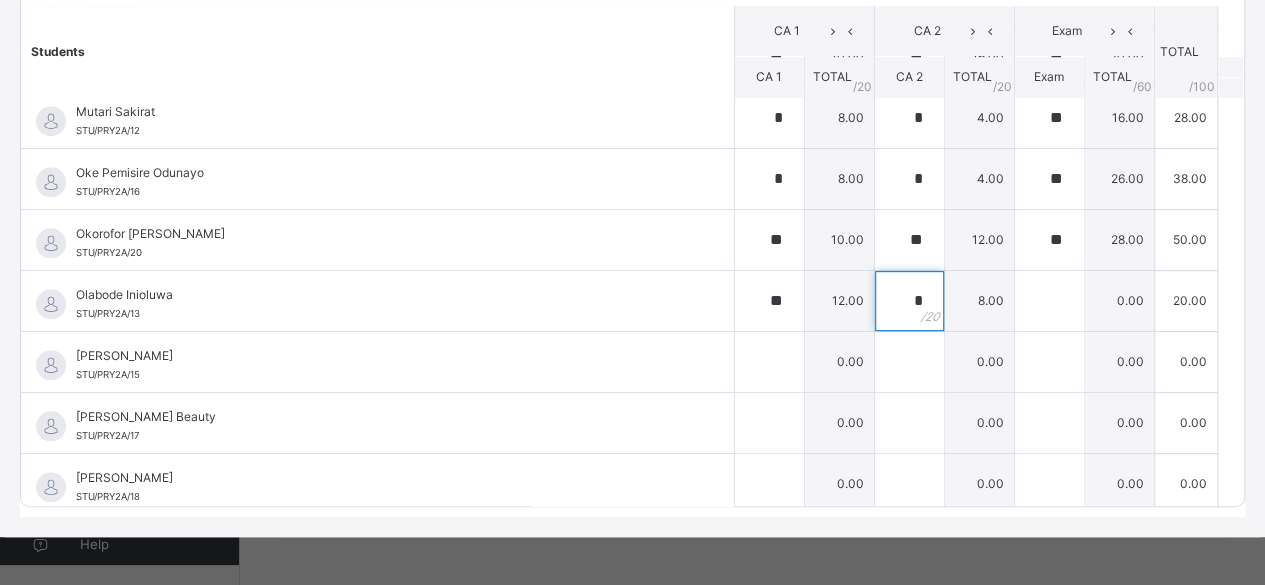 type on "*" 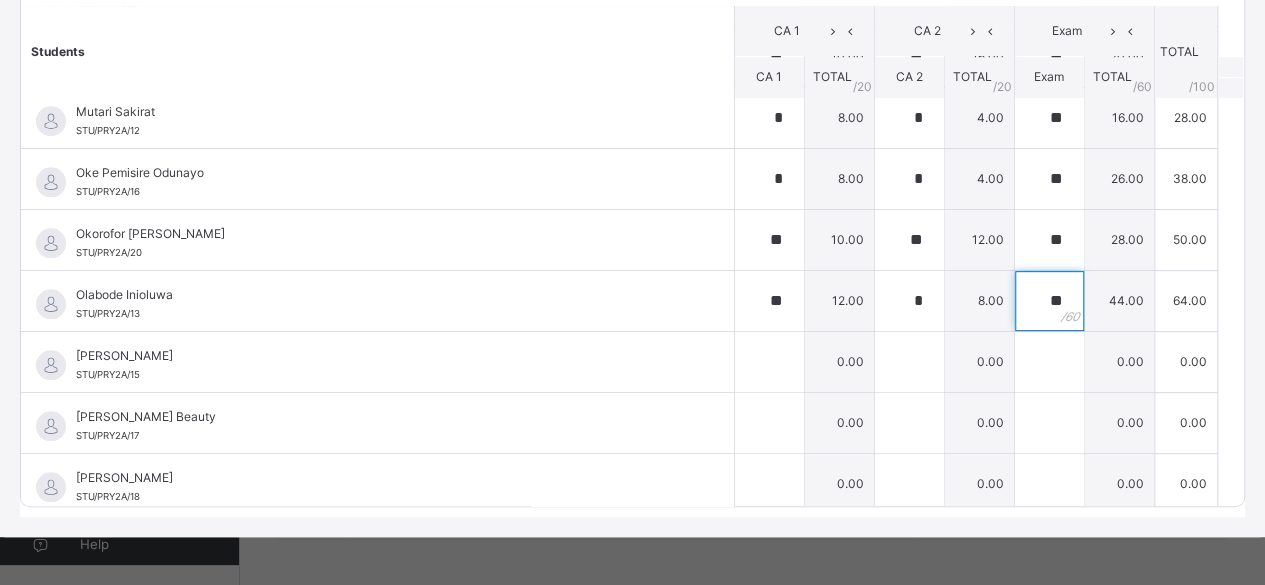 type on "**" 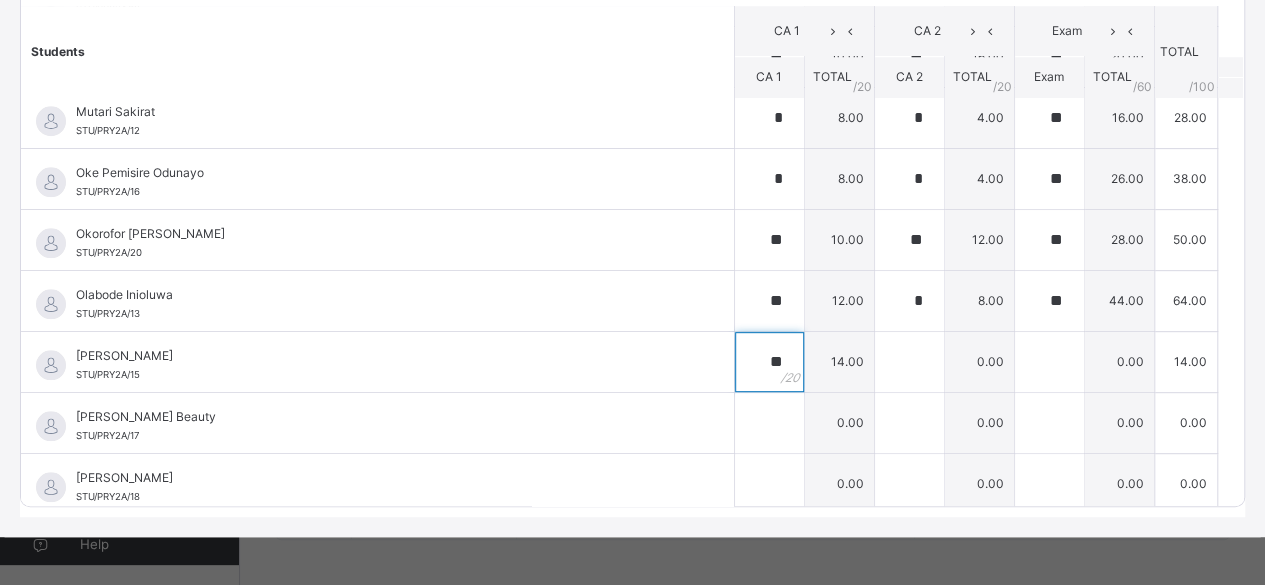type on "**" 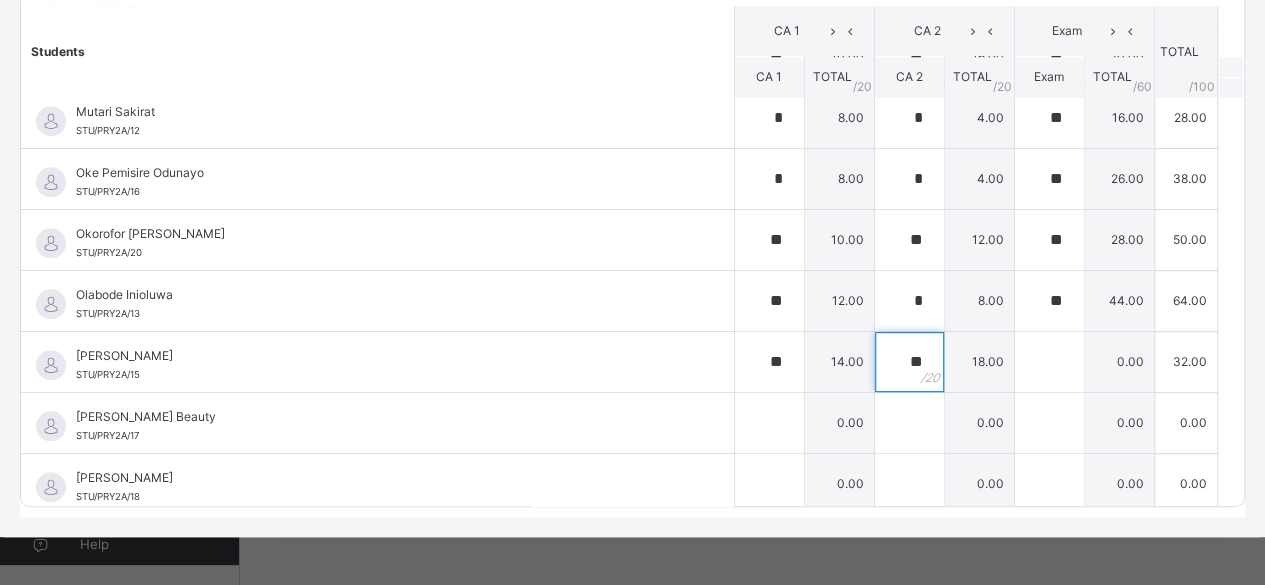 type on "**" 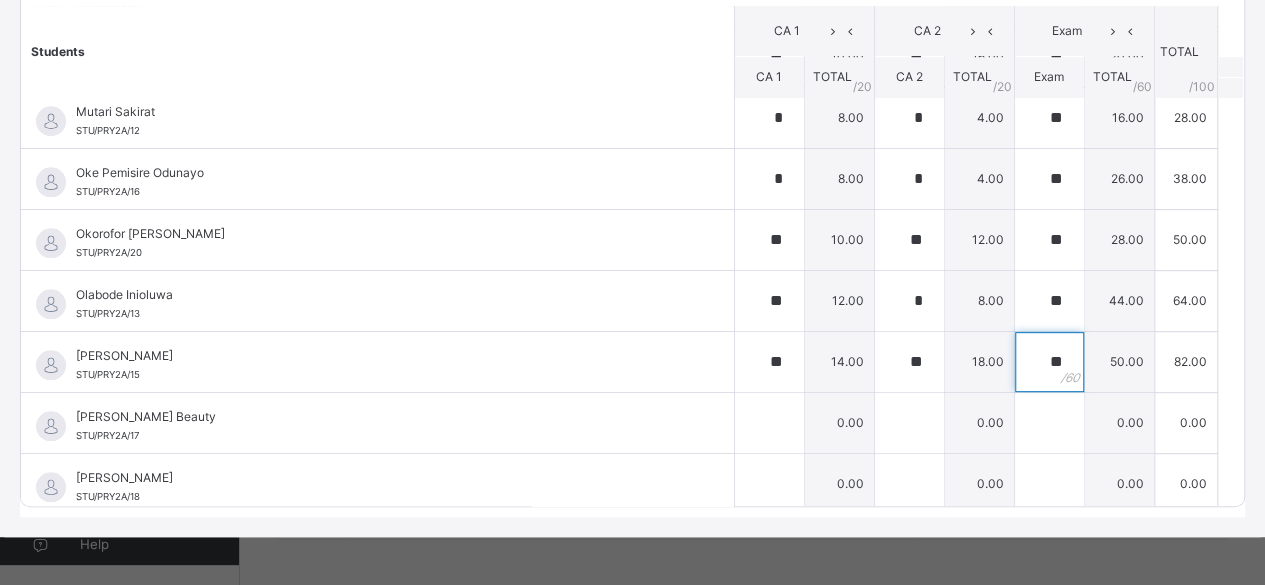 type on "**" 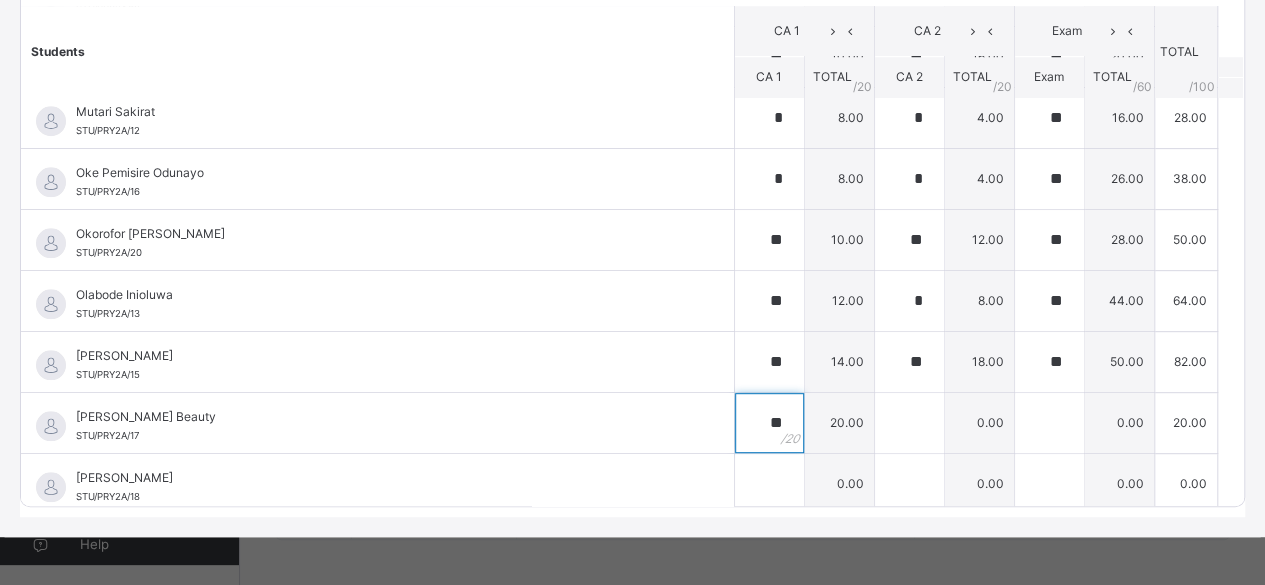 type on "**" 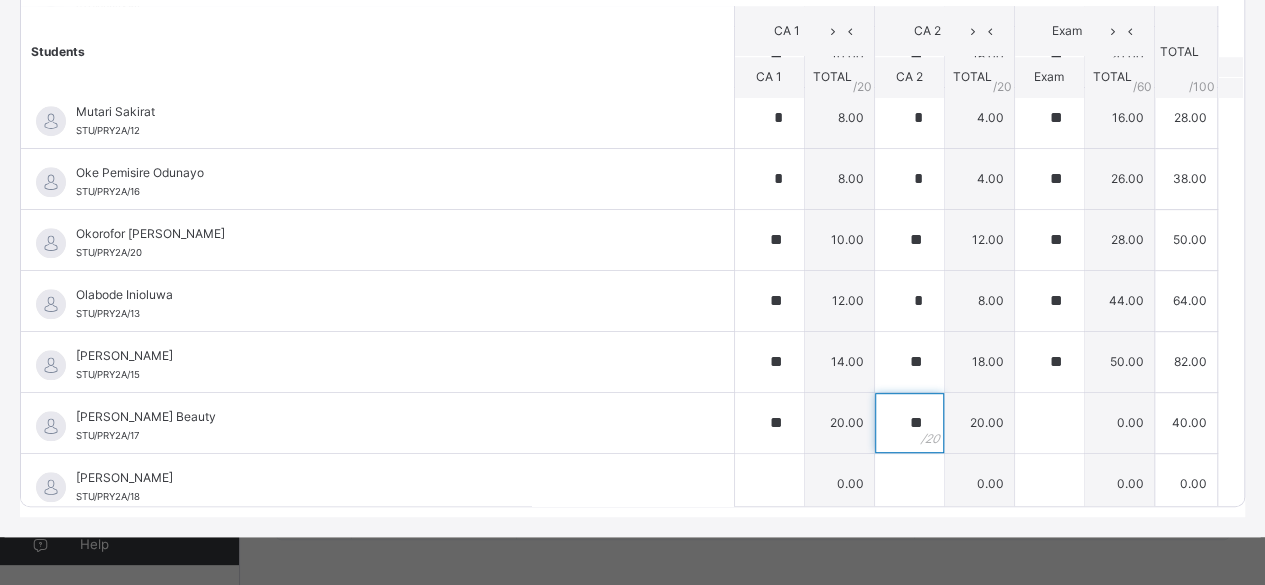 type on "**" 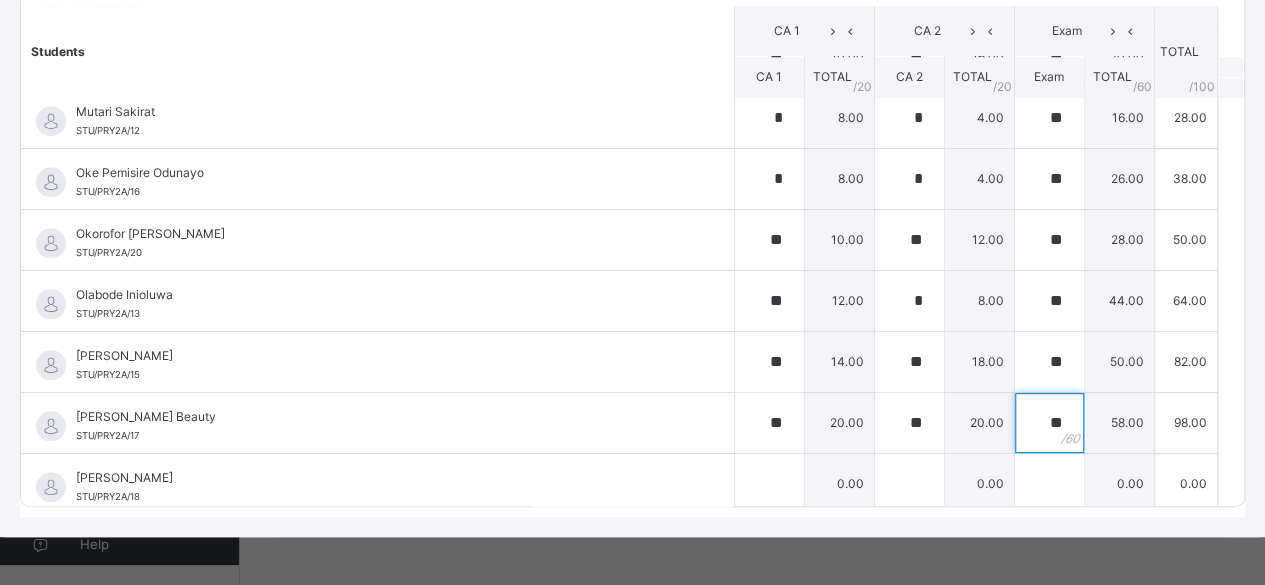 type on "**" 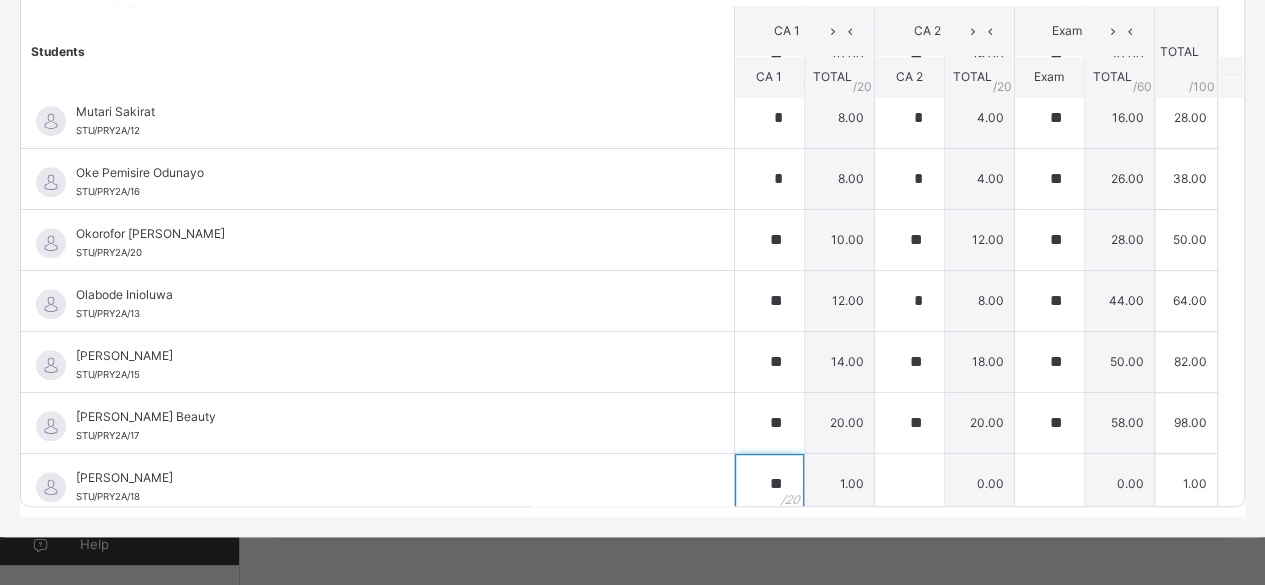 type on "**" 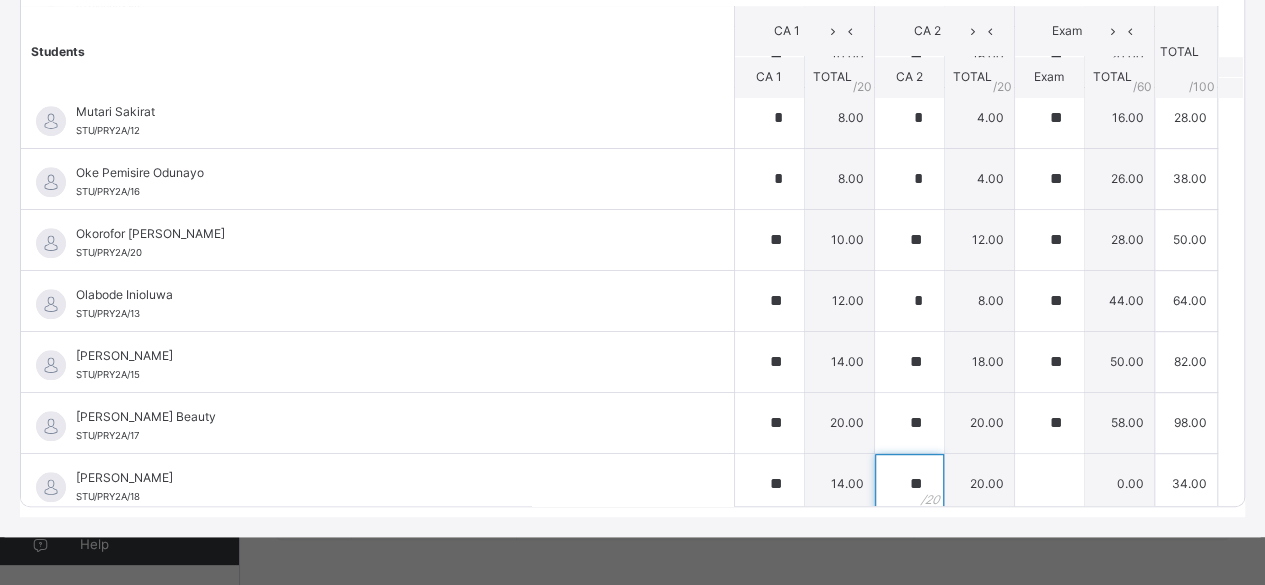 type on "**" 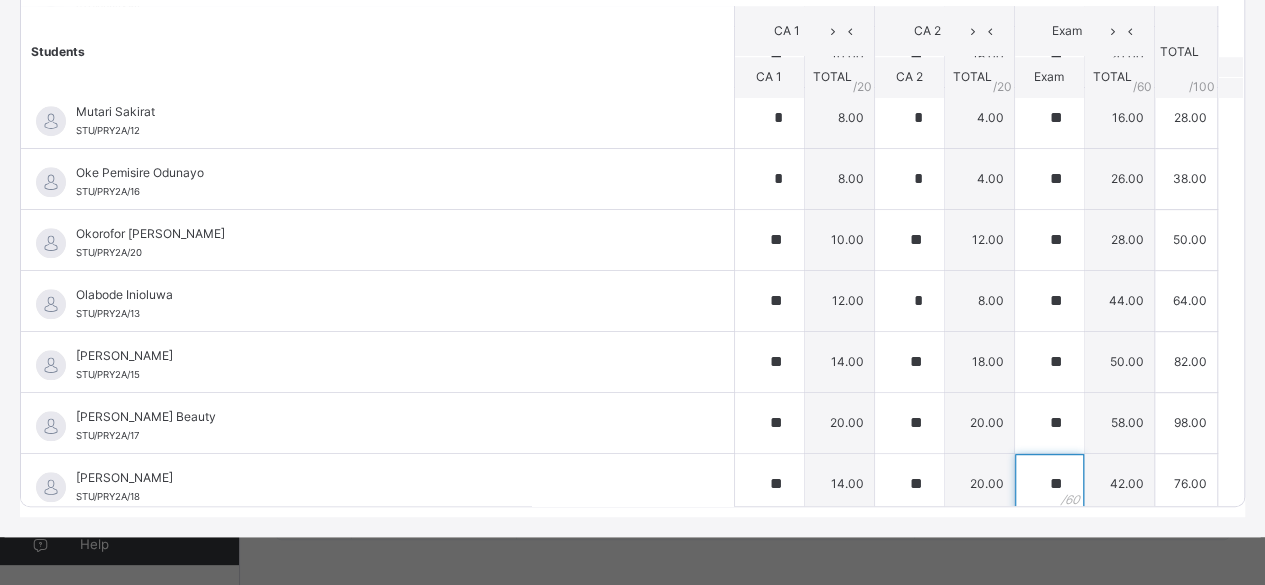 scroll, scrollTop: 0, scrollLeft: 0, axis: both 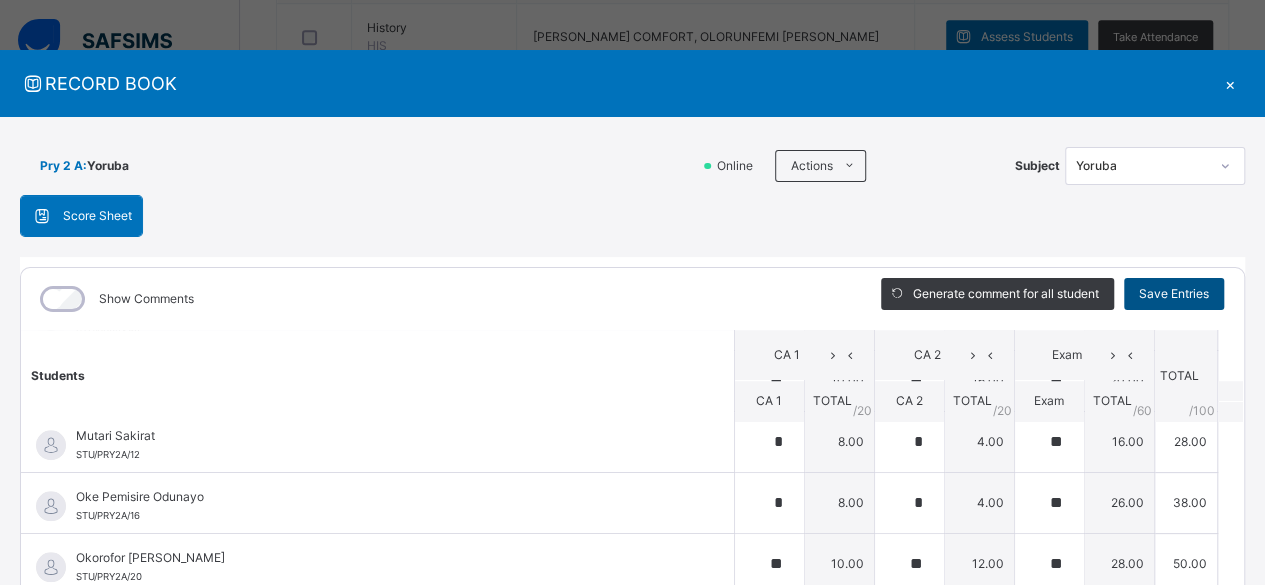 type 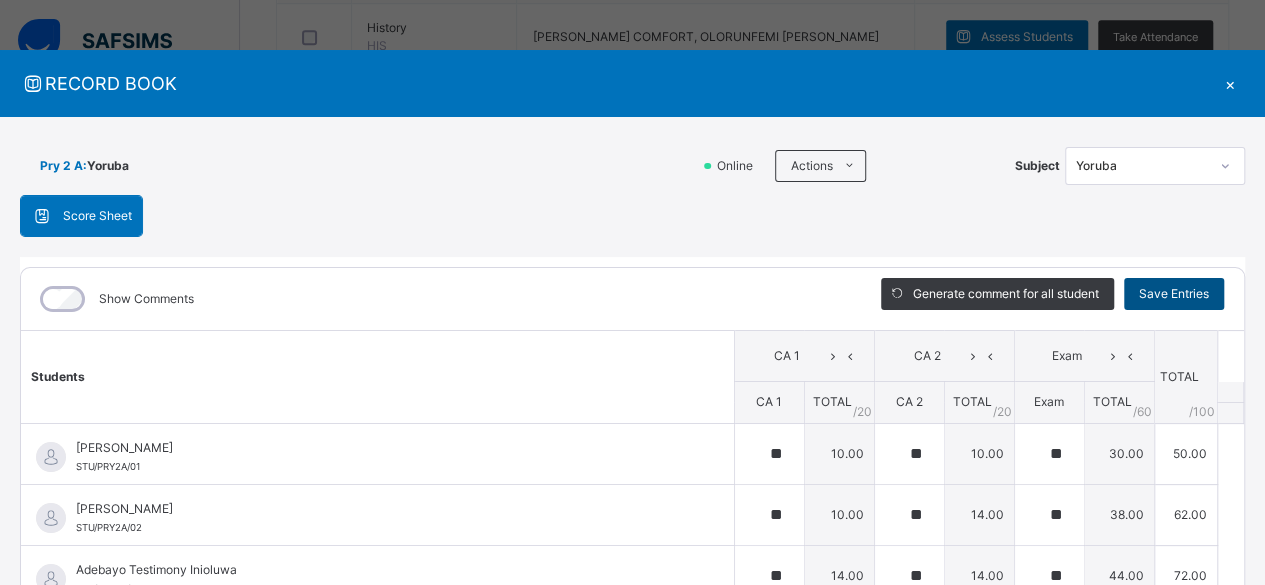 click on "Save Entries" at bounding box center (1174, 294) 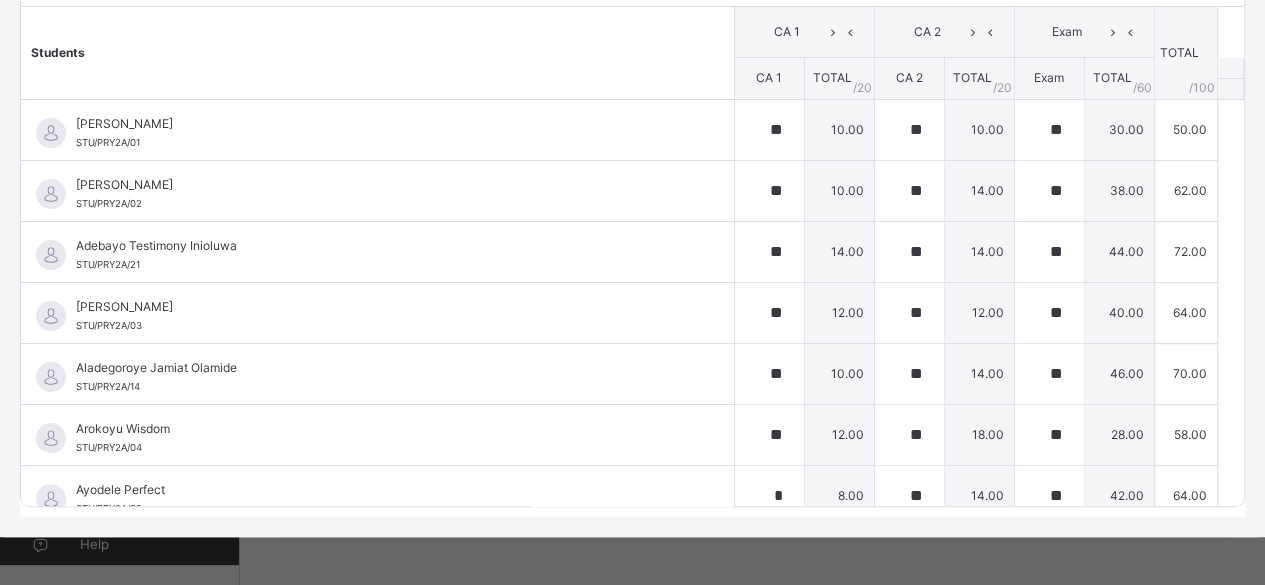 scroll, scrollTop: 191, scrollLeft: 0, axis: vertical 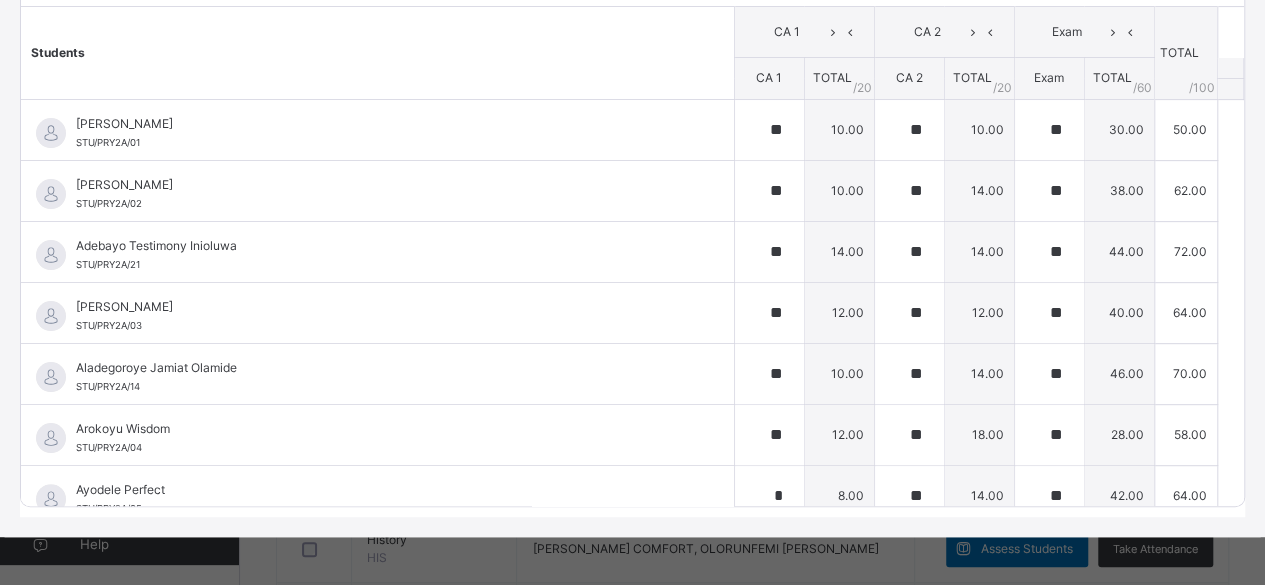 click on "Pry 2   A :   Yoruba Online Actions  Download Empty Score Sheet  Upload/map score sheet Subject  Yoruba UBEC MODEL SMART SCHOOL OWO, ONDO STATE. Date: 14th Jul 2025, 12:18:11 pm Score Sheet Score Sheet Show Comments   Generate comment for all student   Save Entries Class Level:  Pry 2   A Subject:  Yoruba Session:  2024/2025 Session Session:  Second Term Students CA 1 CA 2 Exam TOTAL /100 Comment CA 1 TOTAL / 20 CA 2 TOTAL / 20 Exam TOTAL / 60 Abdulwahab Maridiyat  STU/PRY2A/01 Abdulwahab Maridiyat  STU/PRY2A/01 ** 10.00 ** 10.00 ** 30.00 50.00 Generate comment 0 / 250   ×   Subject Teacher’s Comment Generate and see in full the comment developed by the AI with an option to regenerate the comment JS Abdulwahab Maridiyat    STU/PRY2A/01   Total 50.00  / 100.00 Sims Bot   Regenerate     Use this comment   Abiodun  David   STU/PRY2A/02 Abiodun  David   STU/PRY2A/02 ** 10.00 ** 14.00 ** 38.00 62.00 Generate comment 0 / 250   ×   Subject Teacher’s Comment JS Abiodun  David     STU/PRY2A/02   Total 62.00  /" at bounding box center [632, 165] 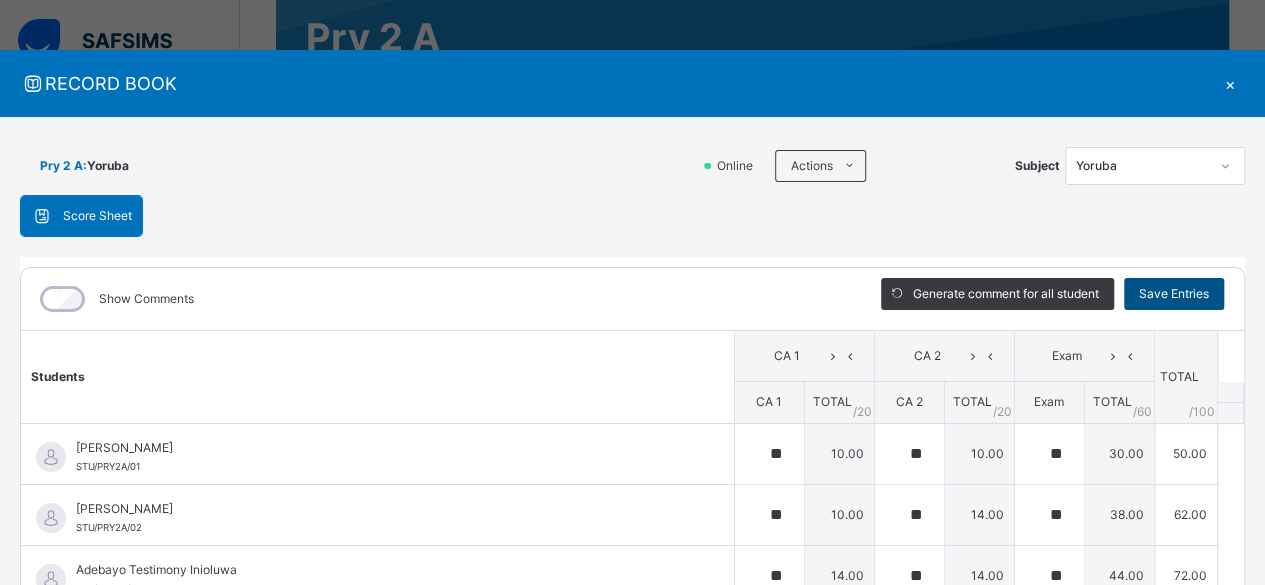 click on "Save Entries" at bounding box center [1174, 294] 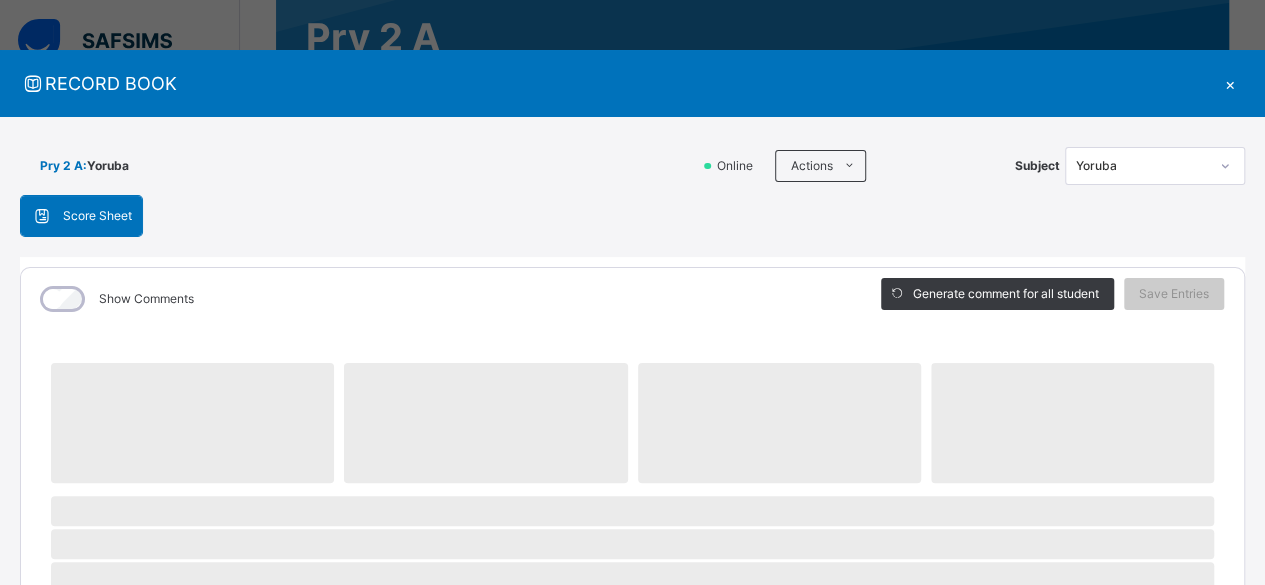 click on "×" at bounding box center [1230, 83] 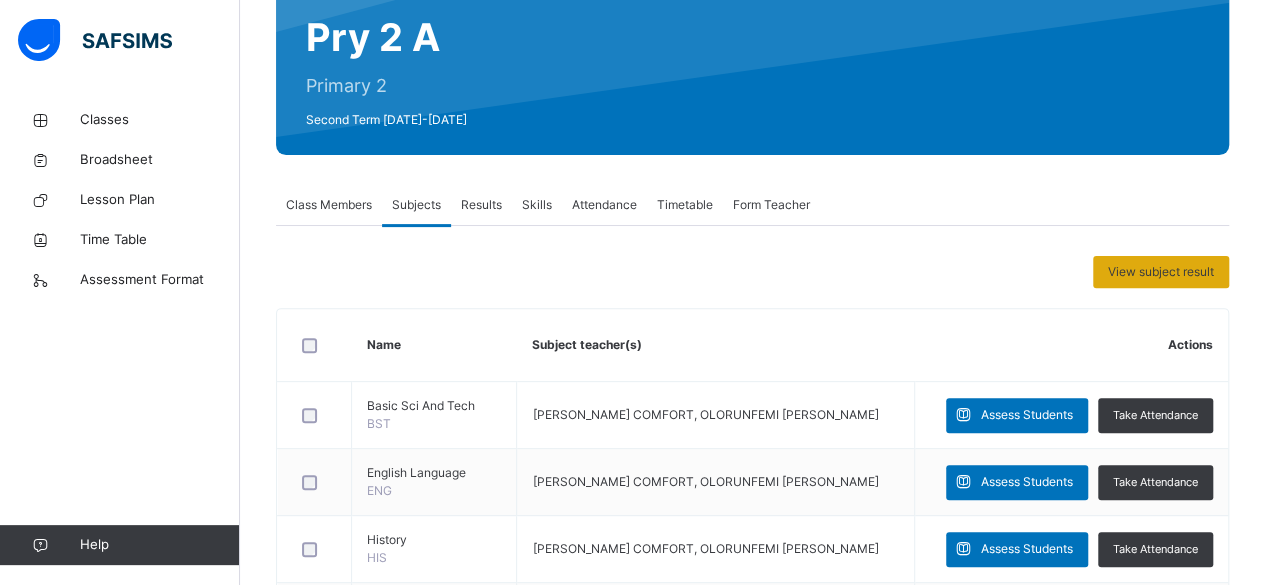 click on "View subject result" at bounding box center (1161, 272) 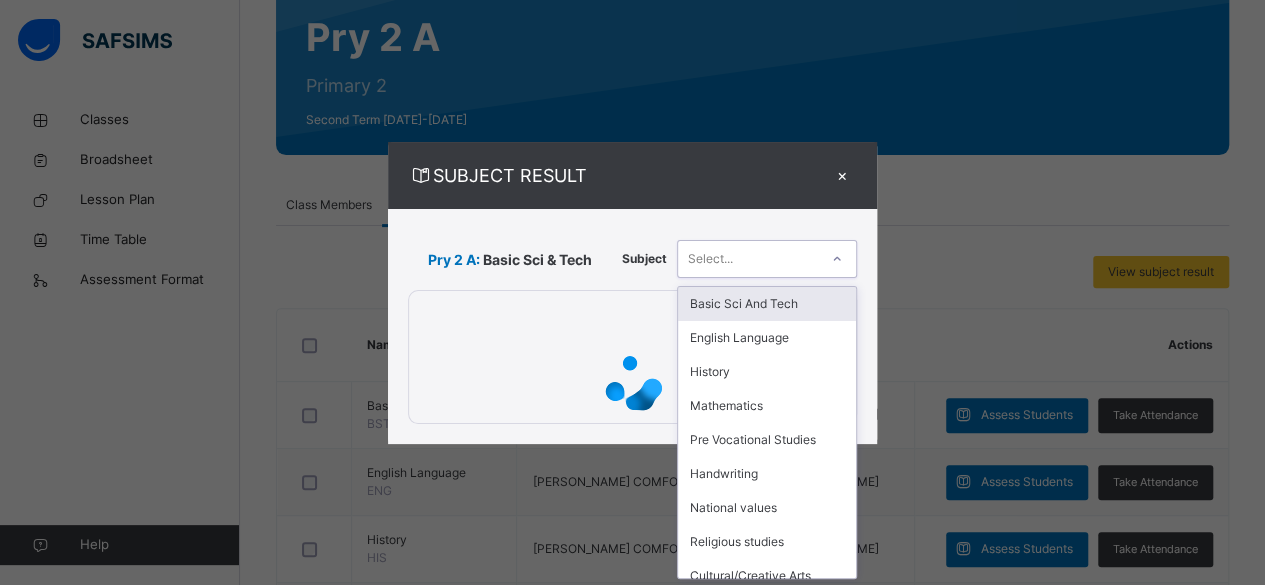 scroll, scrollTop: 0, scrollLeft: 0, axis: both 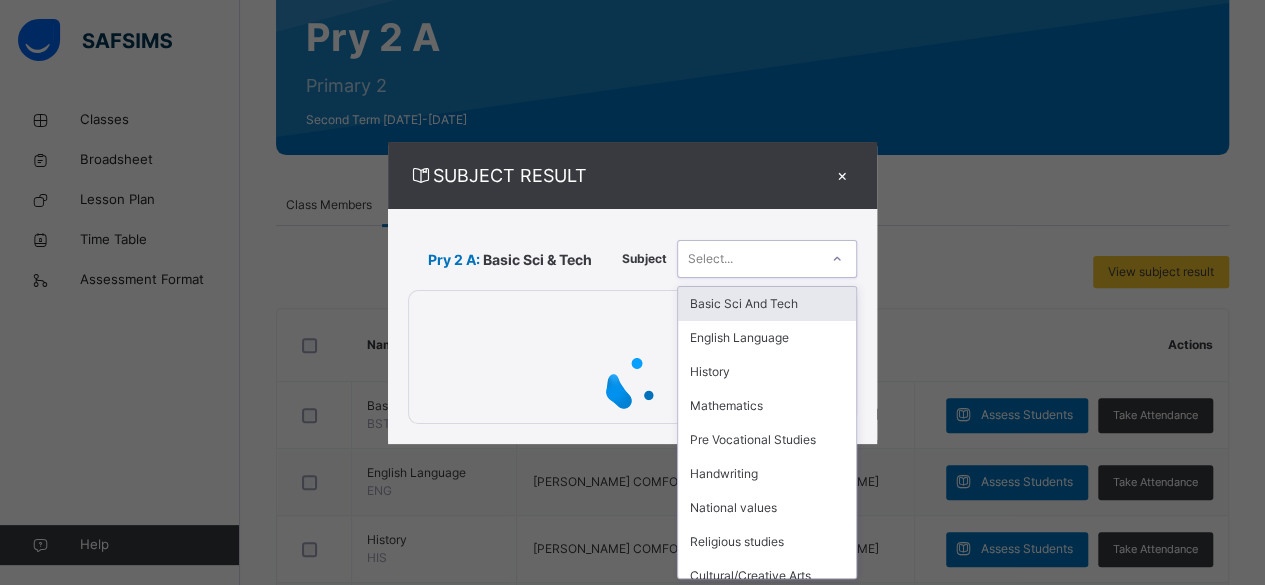 click at bounding box center (837, 259) 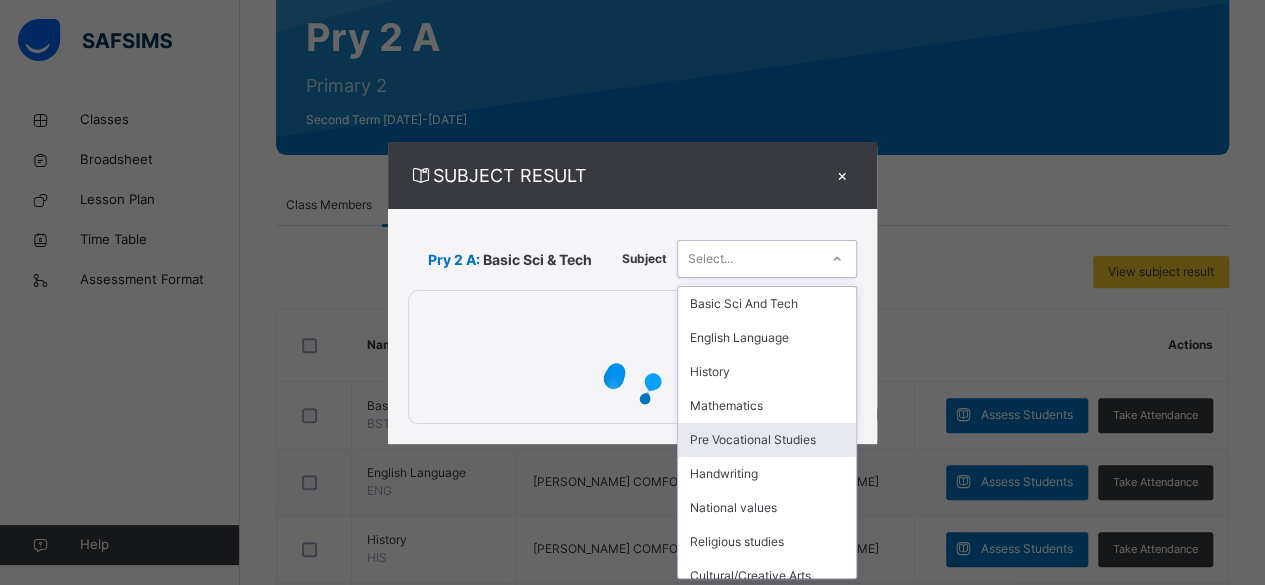 click on "Pre Vocational Studies" at bounding box center [767, 440] 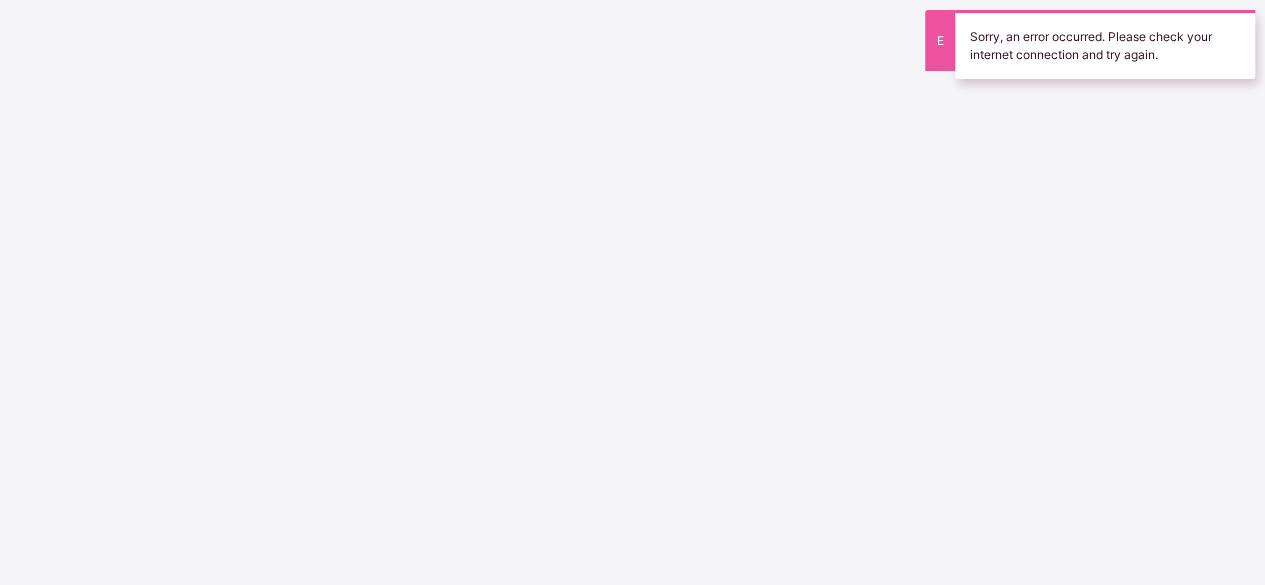scroll, scrollTop: 0, scrollLeft: 0, axis: both 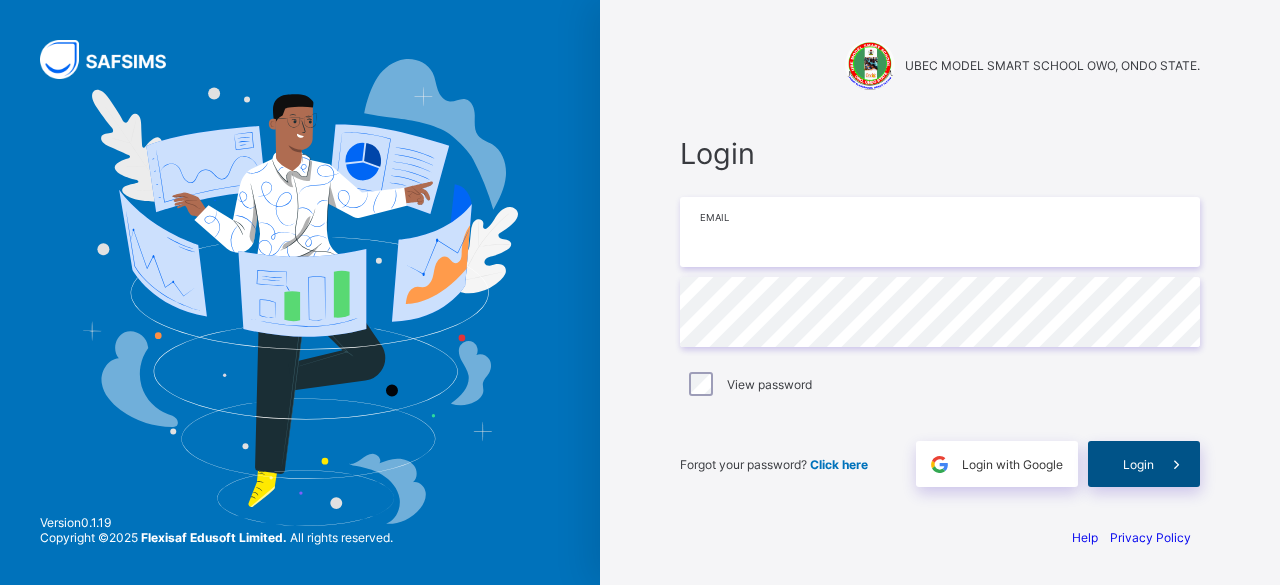 type on "**********" 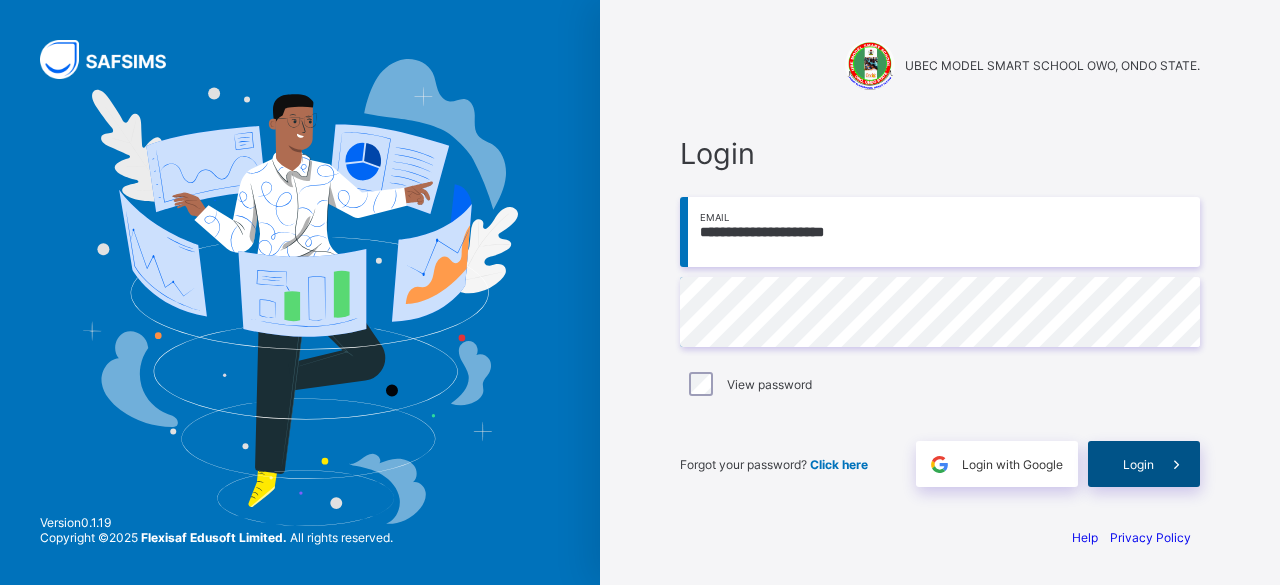 click on "Login" at bounding box center (1144, 464) 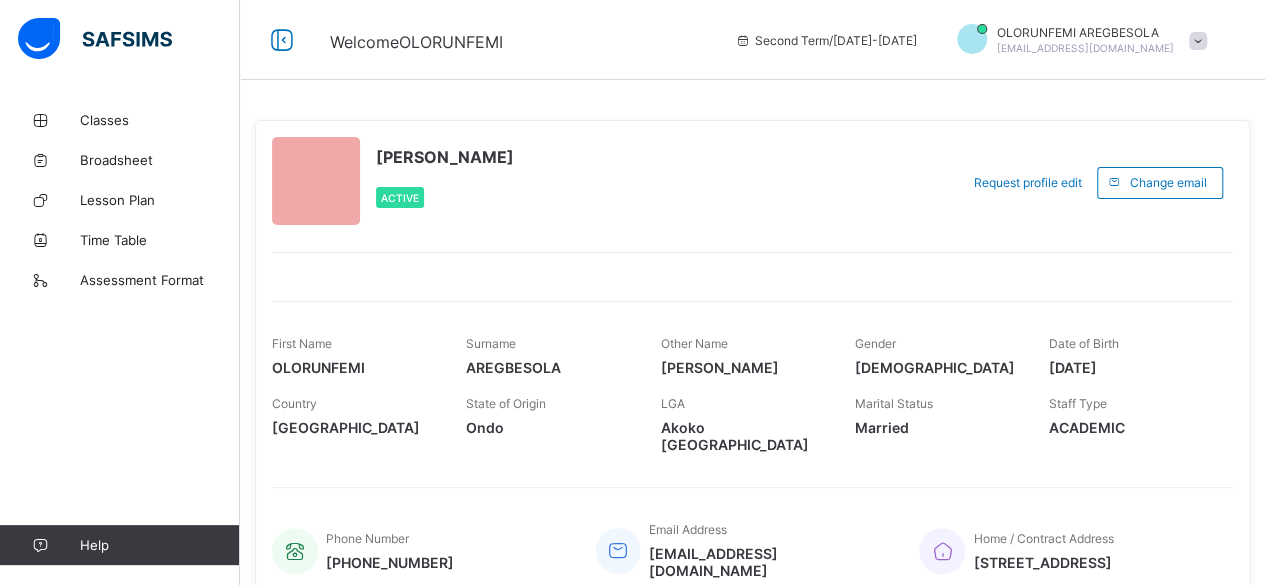 click on "[PERSON_NAME]   Active   Request profile edit Change email First Name [PERSON_NAME] Surname AREGBESOLA Other Name [PERSON_NAME] Gender [DEMOGRAPHIC_DATA] Date of Birth [DEMOGRAPHIC_DATA] Country [DEMOGRAPHIC_DATA] State of Origin Ondo LGA [GEOGRAPHIC_DATA] Status [DEMOGRAPHIC_DATA] Staff Type ACADEMIC Phone Number [PHONE_NUMBER] Email Address [EMAIL_ADDRESS][DOMAIN_NAME] Home / Contract Address [STREET_ADDRESS]" at bounding box center (752, 363) 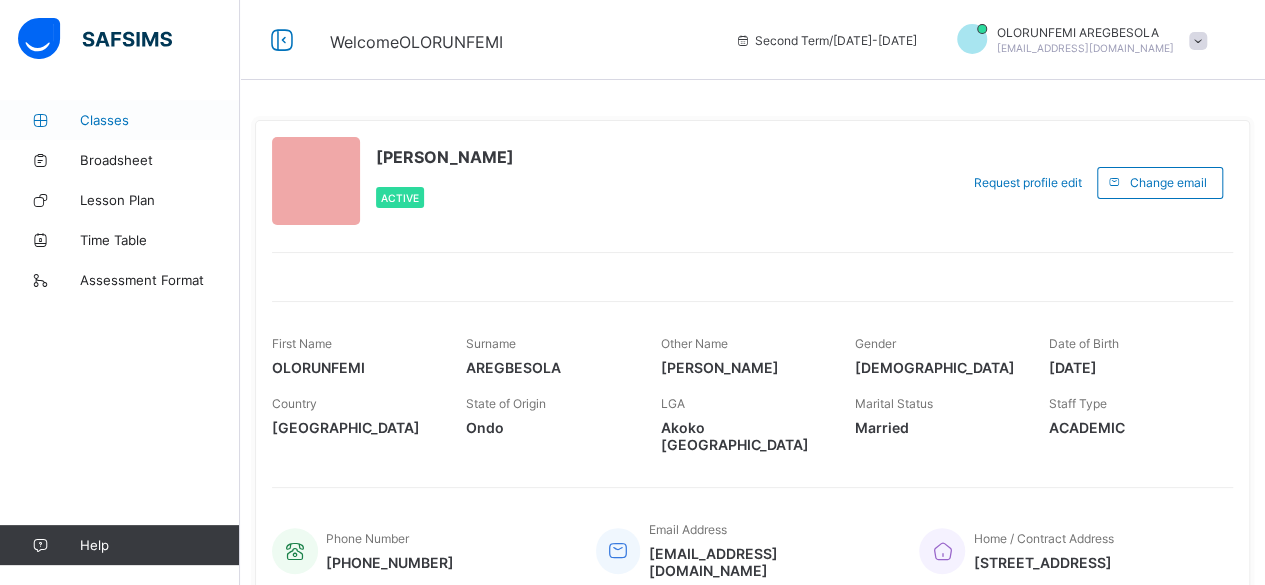 click on "Classes" at bounding box center (160, 120) 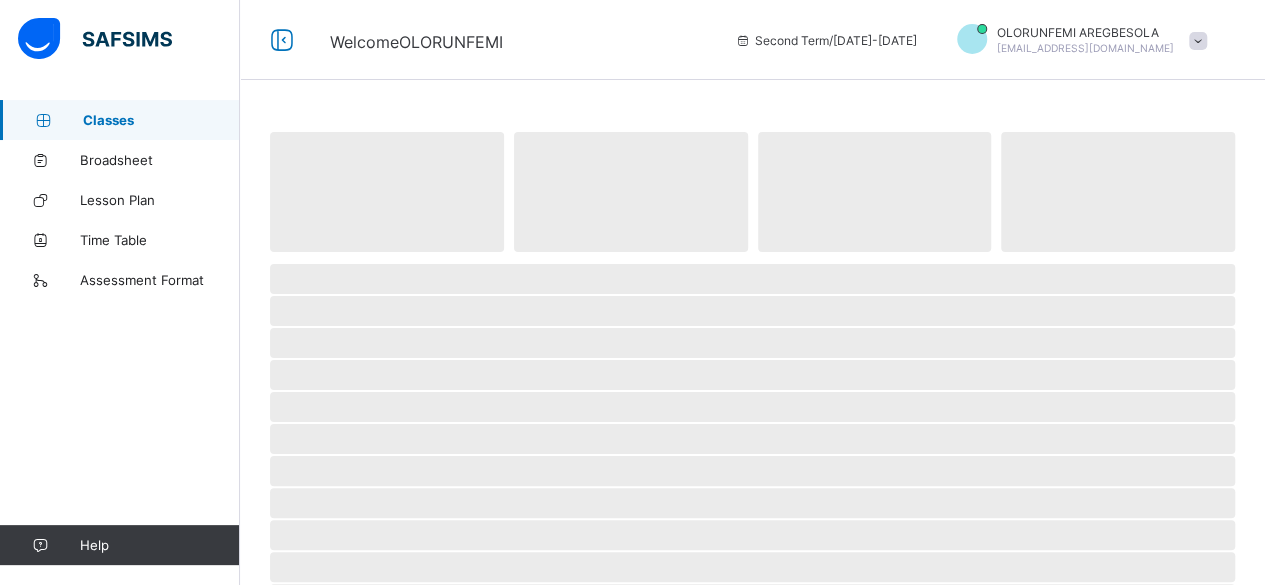 click on "Classes" at bounding box center (161, 120) 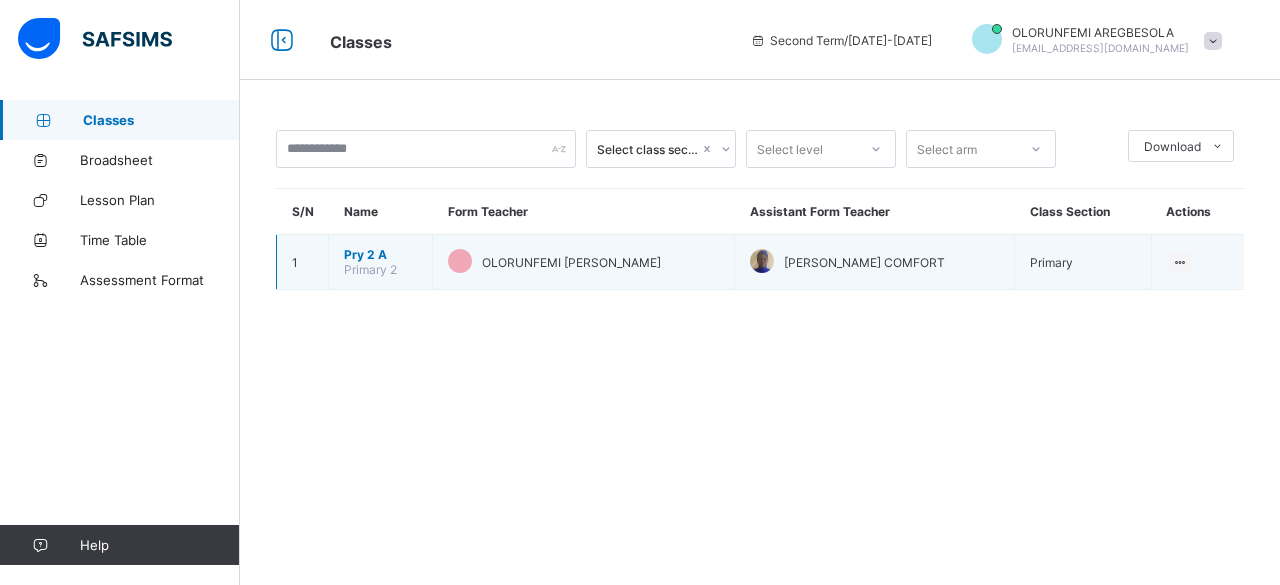 click on "Pry 2   A   Primary 2" at bounding box center (381, 262) 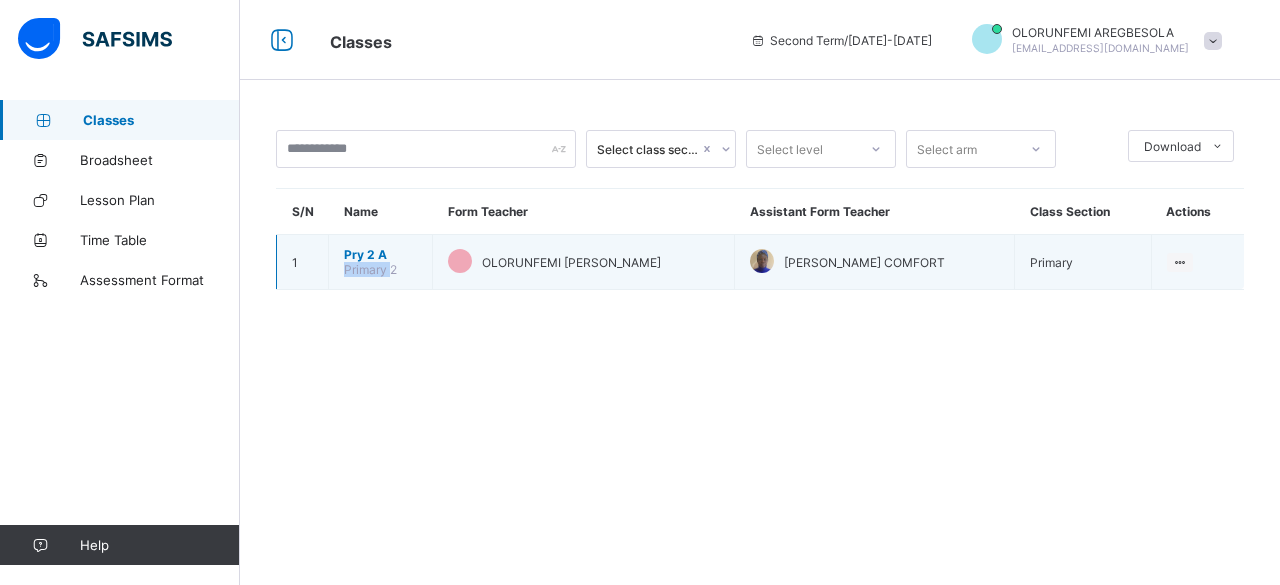 click on "Pry 2   A   Primary 2" at bounding box center (381, 262) 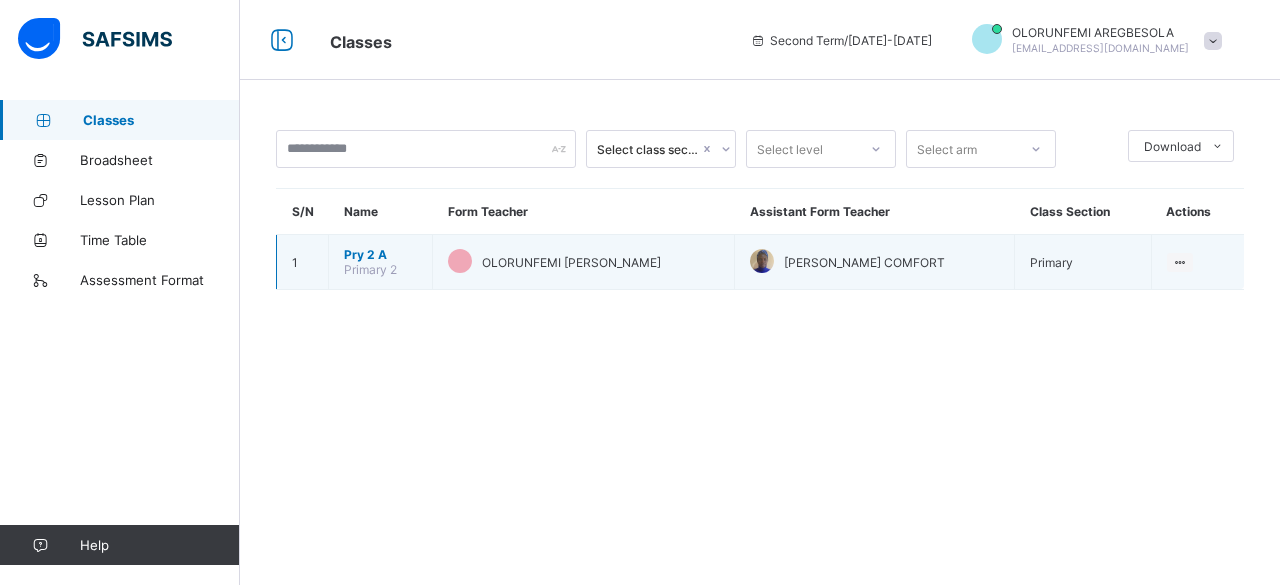 click on "Pry 2   A   Primary 2" at bounding box center [381, 262] 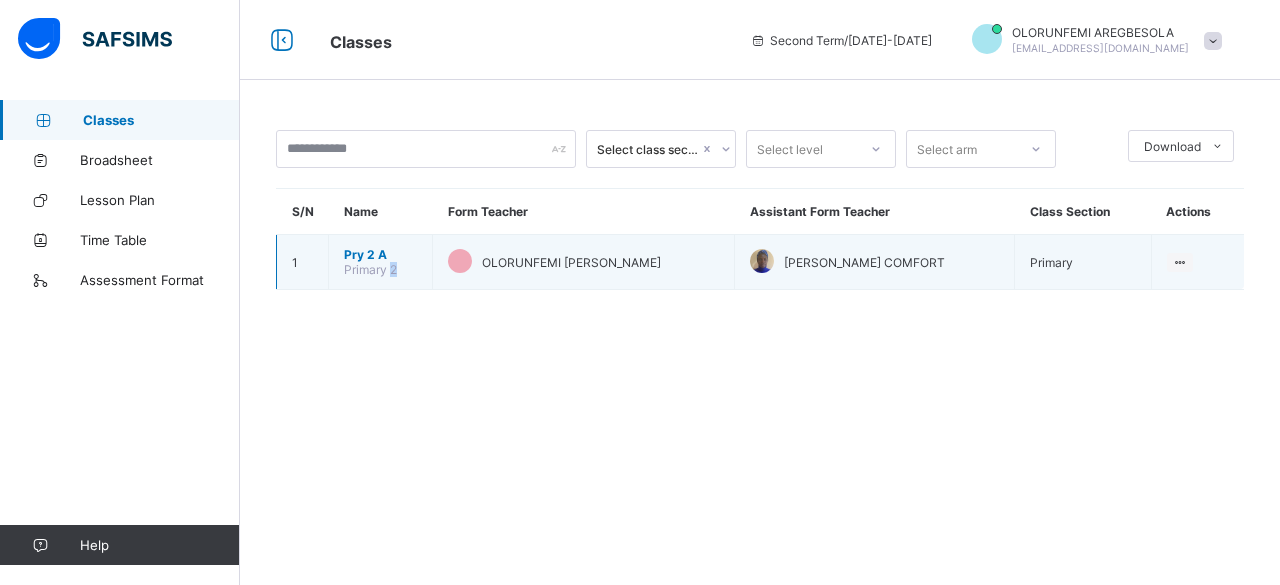 click on "Pry 2   A   Primary 2" at bounding box center [381, 262] 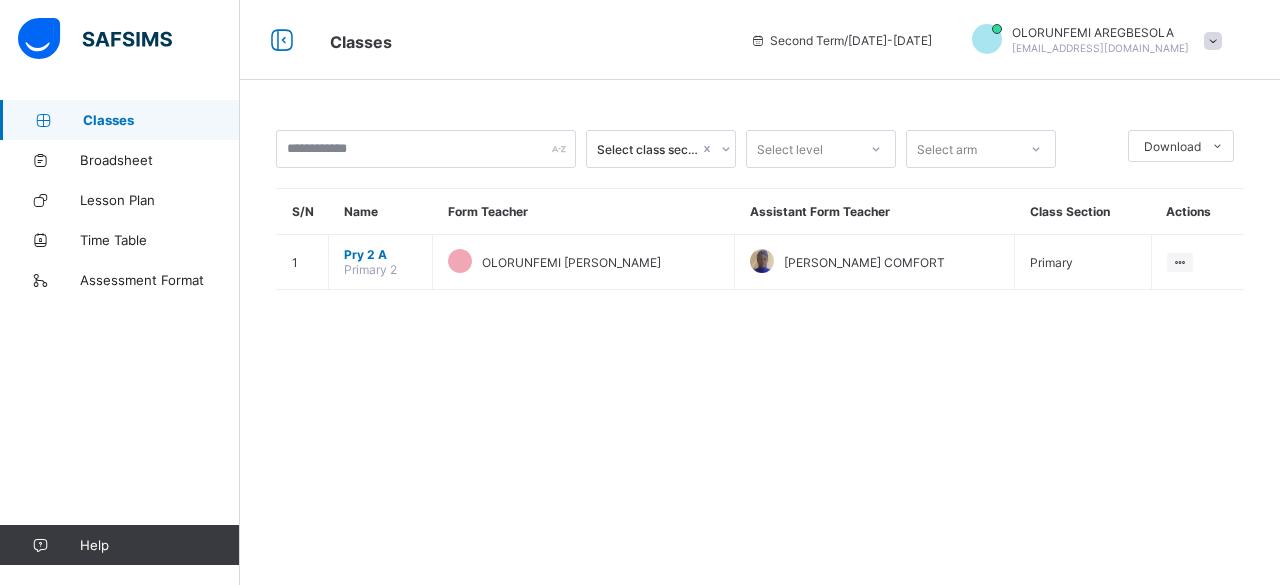 click on "Select class section Select level Select arm Download Pdf Report Excel Report S/N Name Form Teacher Assistant Form Teacher Class Section Actions 1 Pry 2   A   Primary 2 OLORUNFEMI [PERSON_NAME] [PERSON_NAME] COMFORT Primary  View Class × Form Teacher Select Form Teacher Select Assistant Form Teacher Cancel Save" at bounding box center [760, 220] 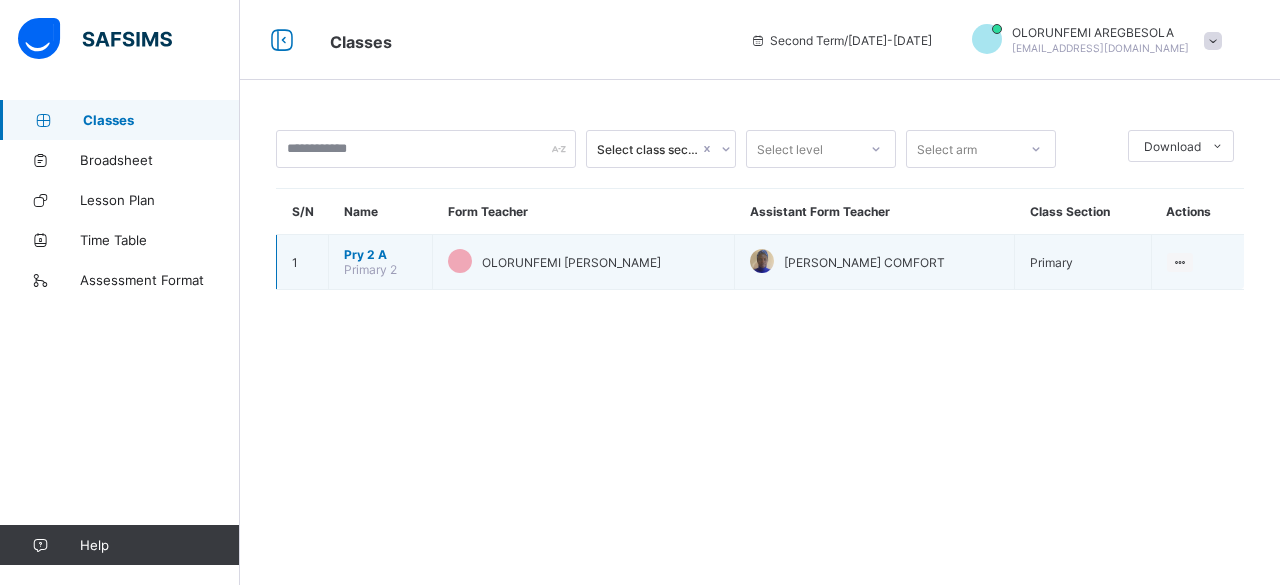 click on "Pry 2   A   Primary 2" at bounding box center (381, 262) 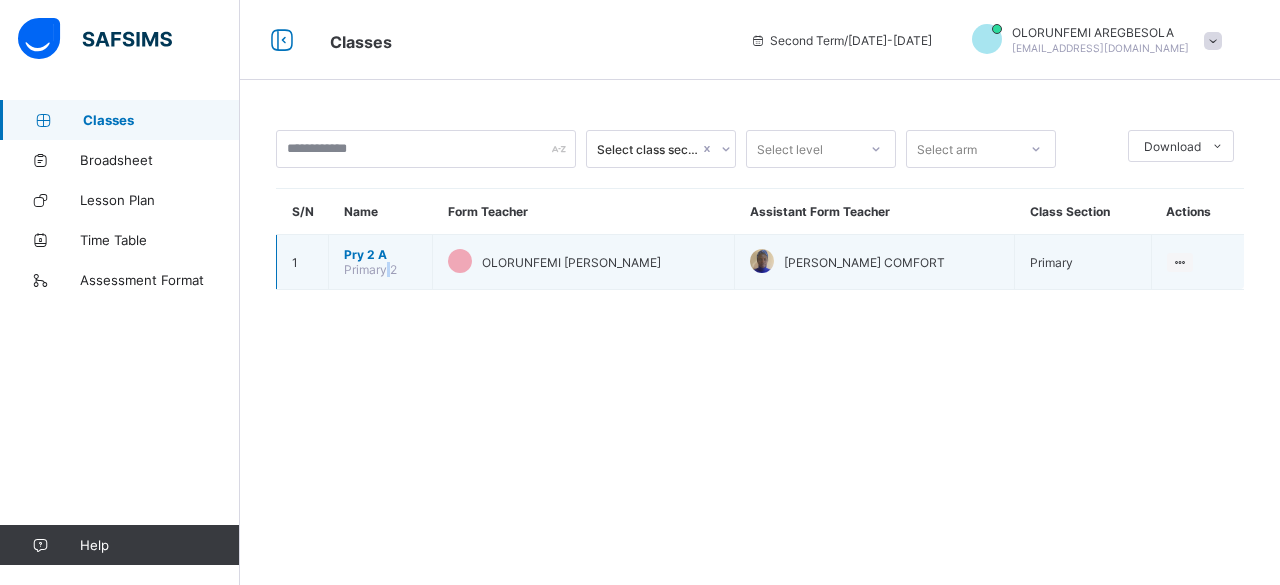 click on "Pry 2   A   Primary 2" at bounding box center [381, 262] 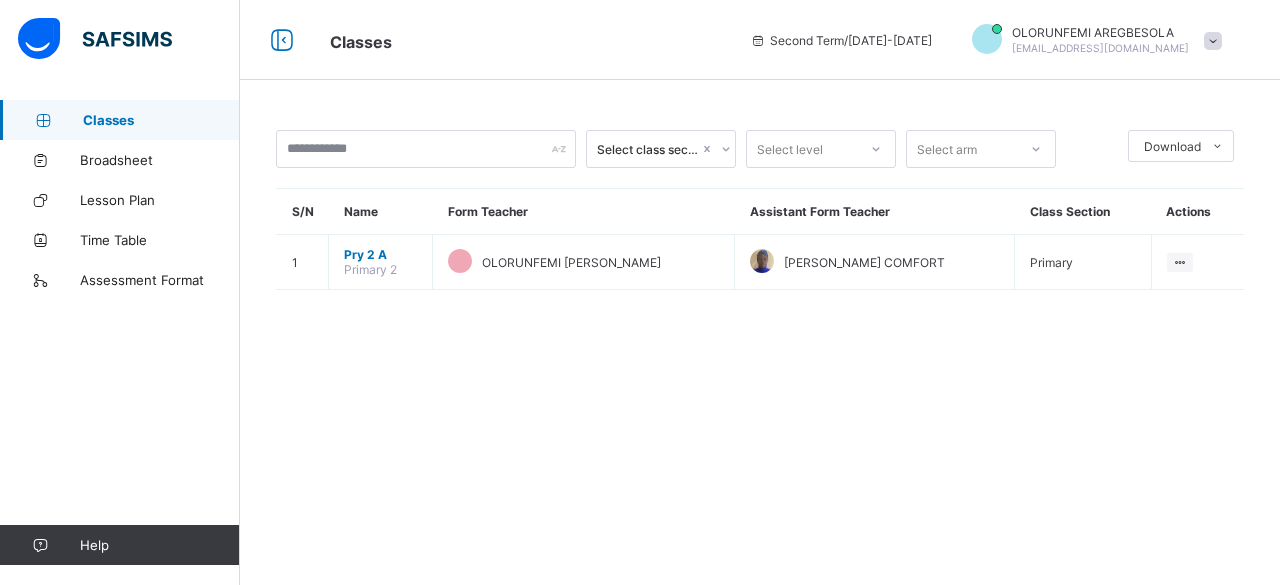 click on "Select class section Select level Select arm Download Pdf Report Excel Report S/N Name Form Teacher Assistant Form Teacher Class Section Actions 1 Pry 2   A   Primary 2 OLORUNFEMI [PERSON_NAME] [PERSON_NAME] COMFORT Primary  View Class × Form Teacher Select Form Teacher Select Assistant Form Teacher Cancel Save" at bounding box center (760, 220) 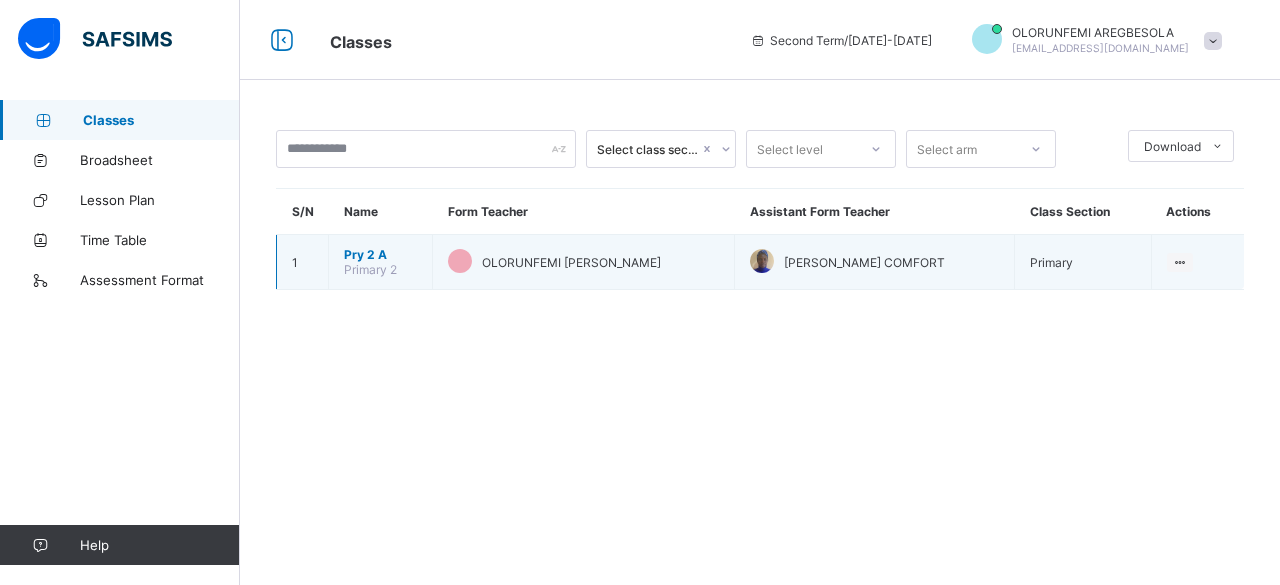 click on "Pry 2   A   Primary 2" at bounding box center [381, 262] 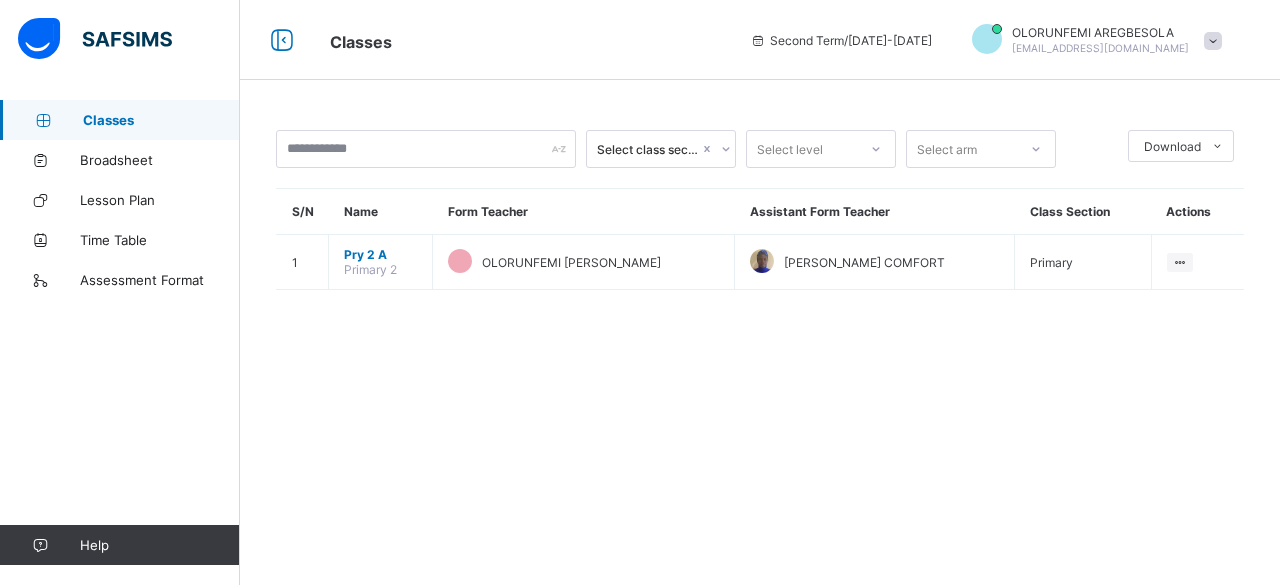 click on "Select class section Select level Select arm Download Pdf Report Excel Report S/N Name Form Teacher Assistant Form Teacher Class Section Actions 1 Pry 2   A   Primary 2 OLORUNFEMI [PERSON_NAME] [PERSON_NAME] COMFORT Primary  View Class × Form Teacher Select Form Teacher Select Assistant Form Teacher Cancel Save" at bounding box center (760, 220) 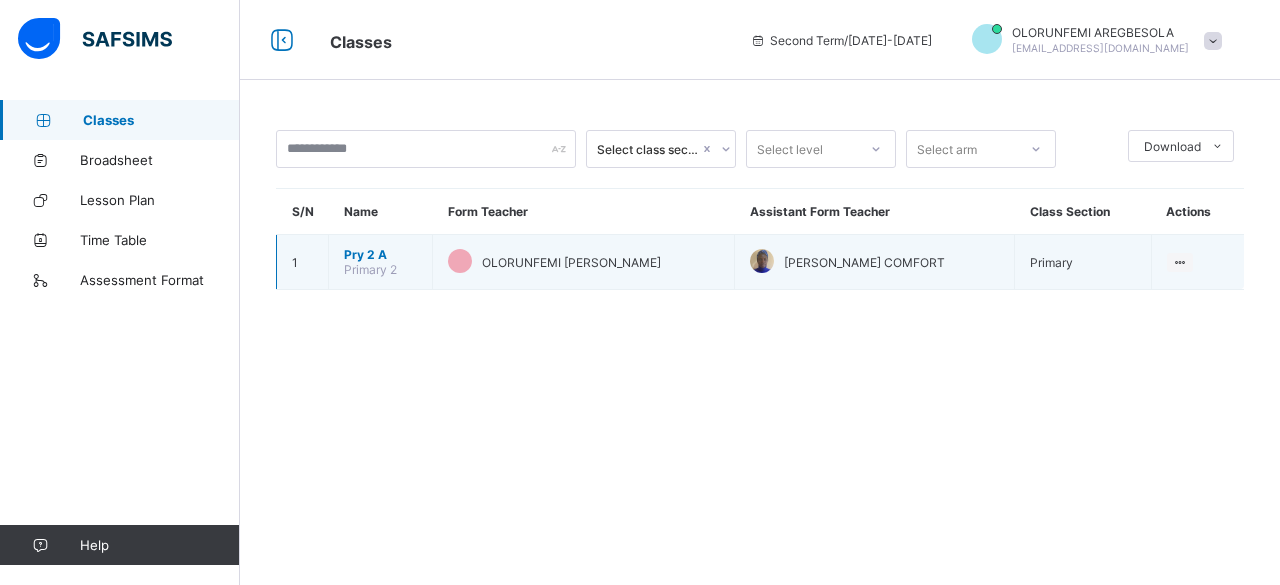 click on "Pry 2   A" at bounding box center (380, 254) 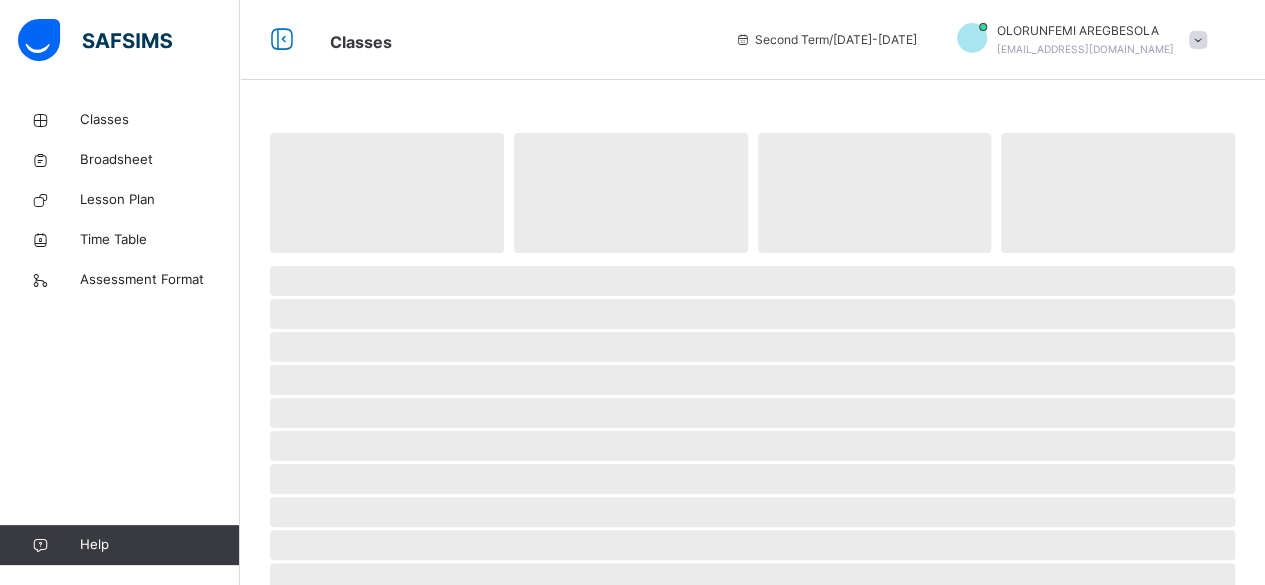 click at bounding box center (752, 258) 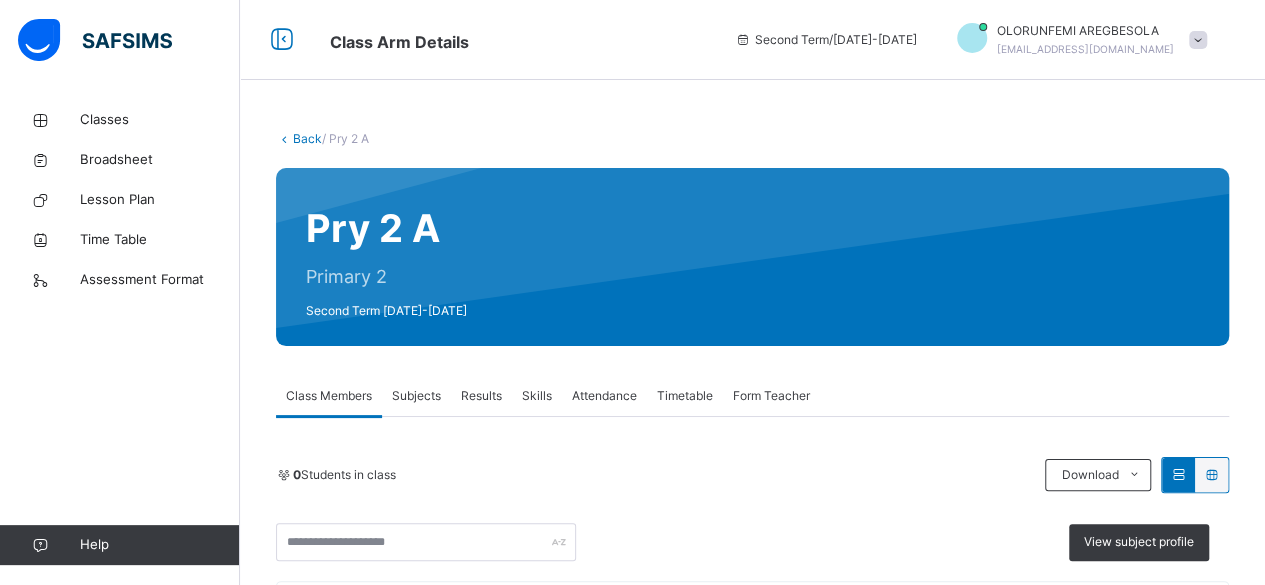 click on "Results" at bounding box center [481, 396] 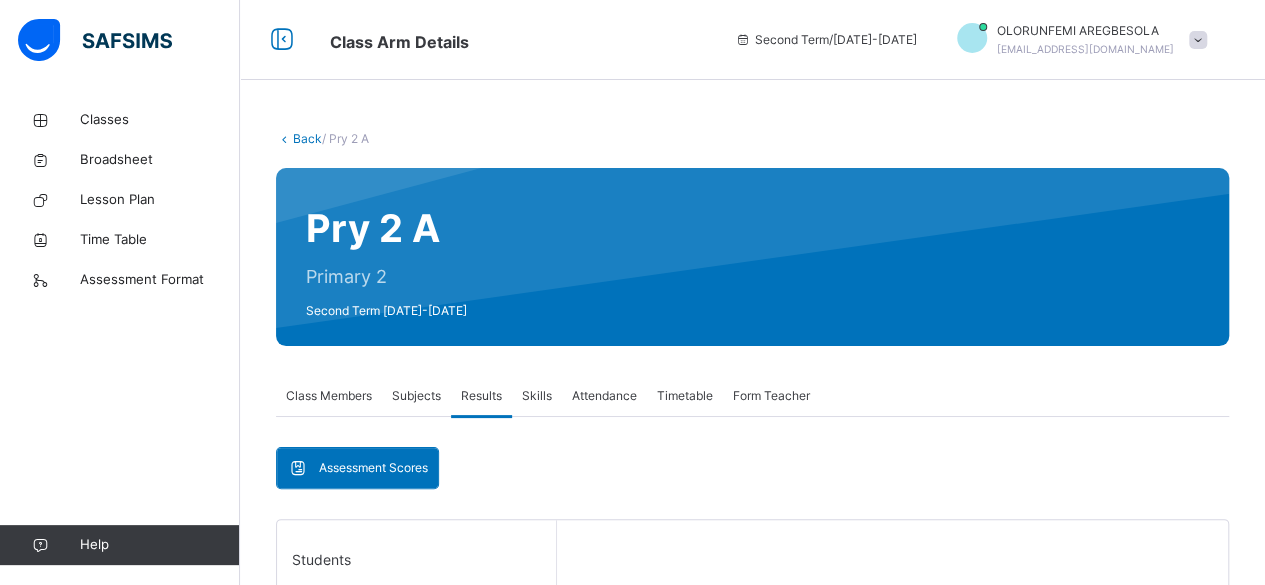 click on "Back  / Pry 2 A Pry 2 A Primary 2 Second Term [DATE]-[DATE] Class Members Subjects Results Skills Attendance Timetable Form Teacher Results More Options   0  Students in class Download Pdf Report Excel Report View subject profile UBEC MODEL SMART SCHOOL OWO, ONDO STATE. Date: [DATE] 12:25:00 pm Class Members Class:  Pry 2 A Total no. of Students:  0 Term:  Second Term Session:  [DATE]-[DATE] S/NO Admission No. Last Name First Name Other Name 1 STU/PRY2A/01 Abdulwahab Maridiyat 2 STU/PRY2A/02 [PERSON_NAME]  3 STU/PRY2A/21 Adebayo  Testimony  Inioluwa  4 STU/PRY2A/03 [PERSON_NAME]  5 STU/PRY2A/14 Aladegoroye Jamiat Olamide  6 STU/PRY2A/04 Arokoyu Wisdom 7 STU/PRY2A/05 Ayodele  Perfect  8 STU/PRY2A/06 Badmos Philemon  9 STU/PRY2A/07 Fatogun  Inioluwa  [PERSON_NAME]  10 STU/PRY2A/08 [PERSON_NAME]  11 STU/PRY2A/09 [PERSON_NAME] 12 STU/PRY2A/19 [PERSON_NAME] Onize 13 STU/PRY2A/10 [PERSON_NAME] 14 STU/PRY2A/11 [PERSON_NAME]  15 STU/PRY2A/12 Mutari Sakirat 16 STU/PRY2A/16 Oke Pemisire Odunayo  17 STU/PRY2A/20 18" at bounding box center (752, 633) 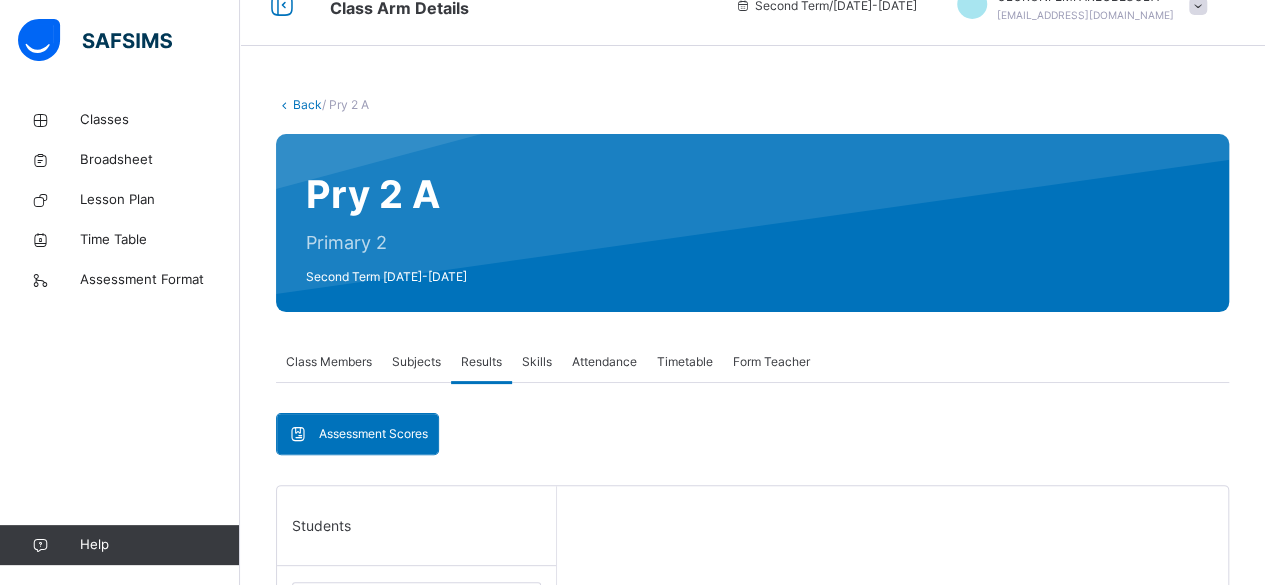 scroll, scrollTop: 512, scrollLeft: 0, axis: vertical 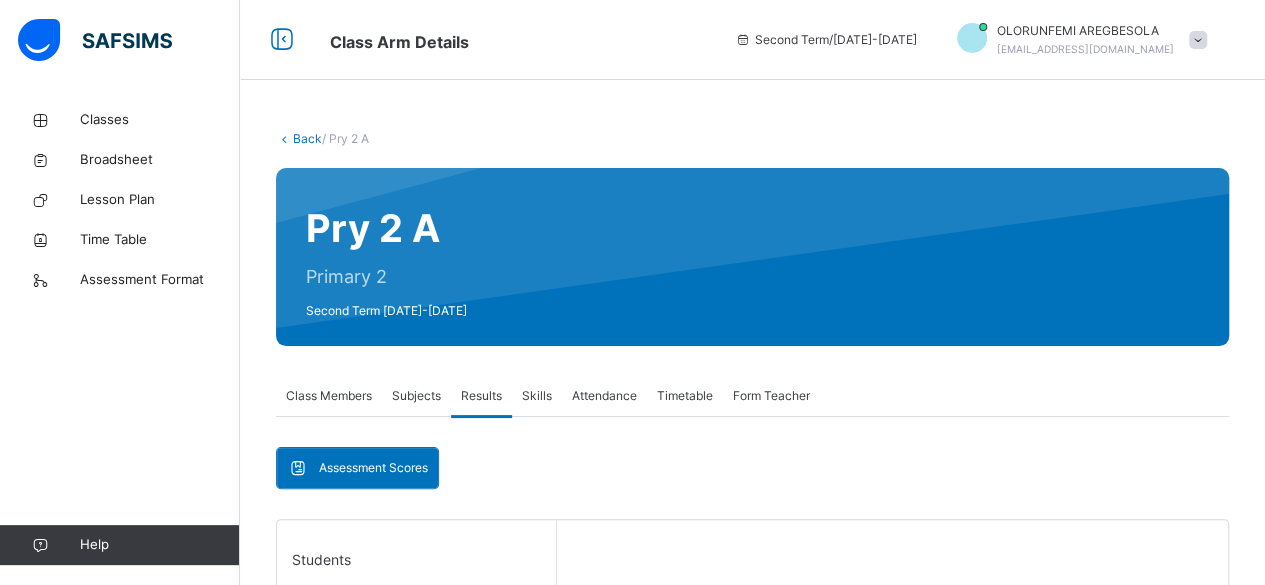 click on "Attendance" at bounding box center [604, 396] 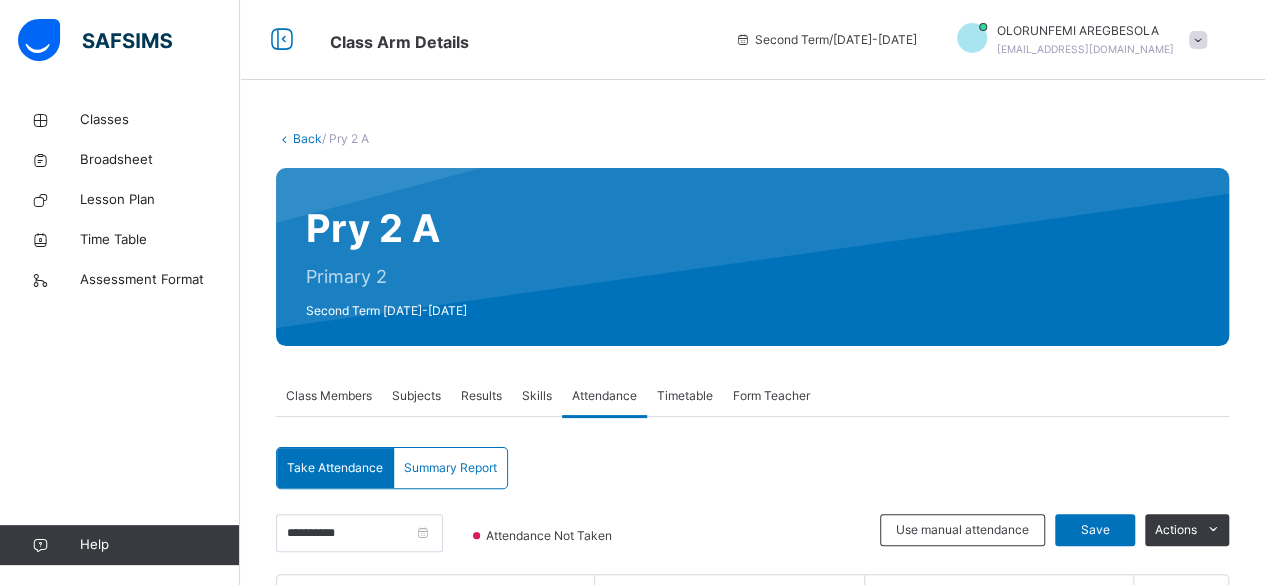 click on "Back  / Pry 2 A Pry 2 A Primary 2 Second Term [DATE]-[DATE] Class Members Subjects Results Skills Attendance Timetable Form Teacher Attendance More Options   21  Students in class Download Pdf Report Excel Report View subject profile UBEC MODEL SMART SCHOOL OWO, ONDO STATE. Date: [DATE] 12:25:10 pm Class Members Class:  Pry 2 A Total no. of Students:  21 Term:  Second Term Session:  [DATE]-[DATE] S/NO Admission No. Last Name First Name Other Name 1 STU/PRY2A/01 Abdulwahab Maridiyat 2 STU/PRY2A/02 [PERSON_NAME]  3 STU/PRY2A/21 Adebayo  Testimony  Inioluwa  4 STU/PRY2A/03 [PERSON_NAME]  5 STU/PRY2A/14 Aladegoroye Jamiat Olamide  6 STU/PRY2A/04 Arokoyu Wisdom 7 STU/PRY2A/05 Ayodele  Perfect  8 STU/PRY2A/06 Badmos Philemon  9 STU/PRY2A/07 Fatogun  Inioluwa  [PERSON_NAME]  10 STU/PRY2A/08 [PERSON_NAME]  11 STU/PRY2A/09 [PERSON_NAME] 12 STU/PRY2A/19 [PERSON_NAME] Onize 13 STU/PRY2A/10 [PERSON_NAME] 14 STU/PRY2A/11 [PERSON_NAME]  15 STU/PRY2A/12 Mutari Sakirat 16 STU/PRY2A/16 Oke Pemisire Odunayo  17 Okorofor" at bounding box center [752, 1111] 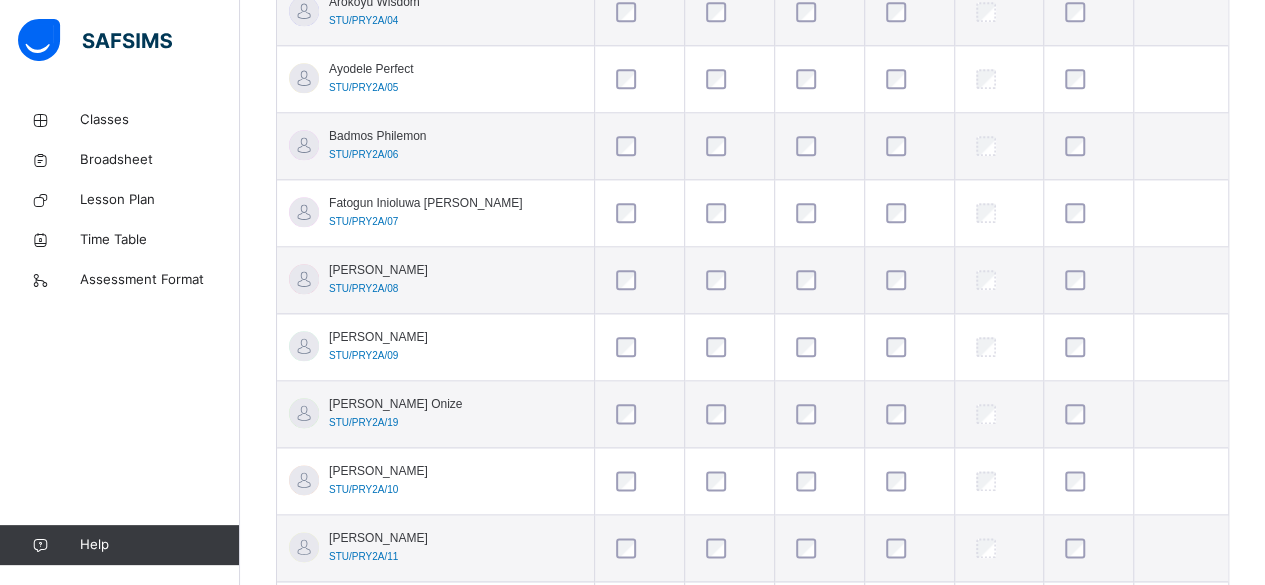 scroll, scrollTop: 504, scrollLeft: 0, axis: vertical 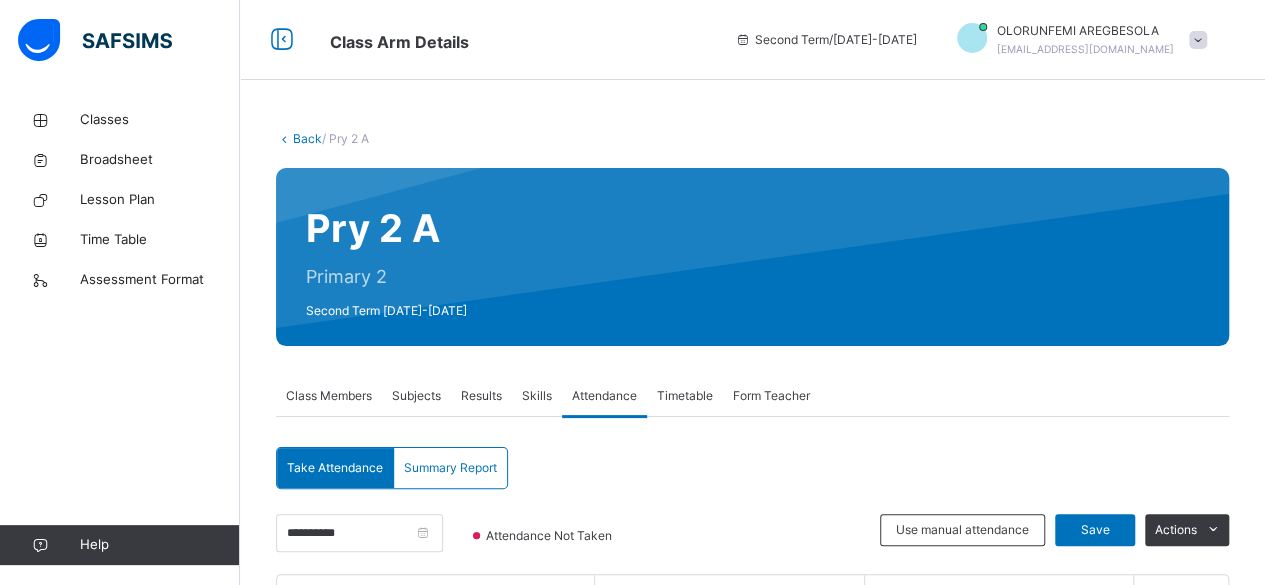 click on "Subjects" at bounding box center (416, 396) 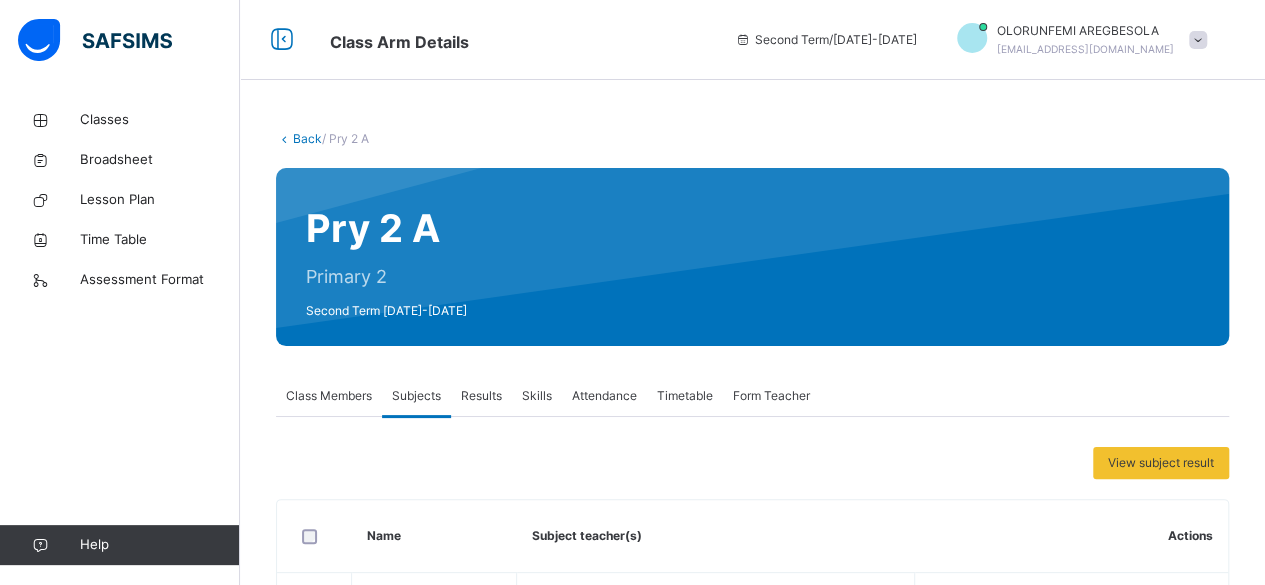 scroll, scrollTop: 512, scrollLeft: 0, axis: vertical 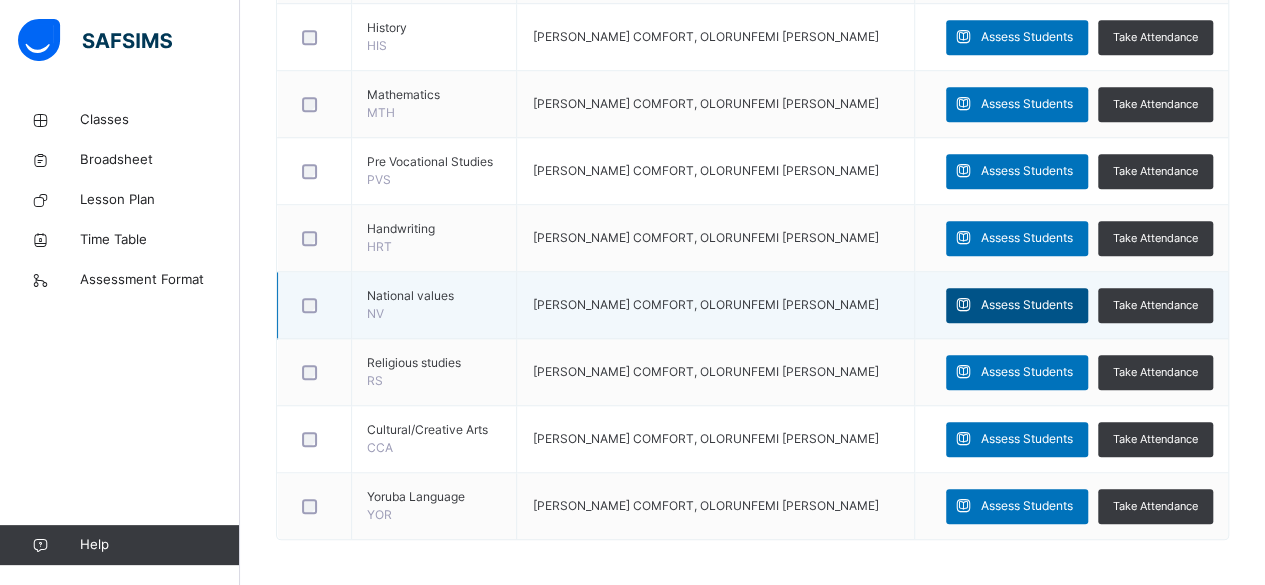click on "Assess Students" at bounding box center [1027, 305] 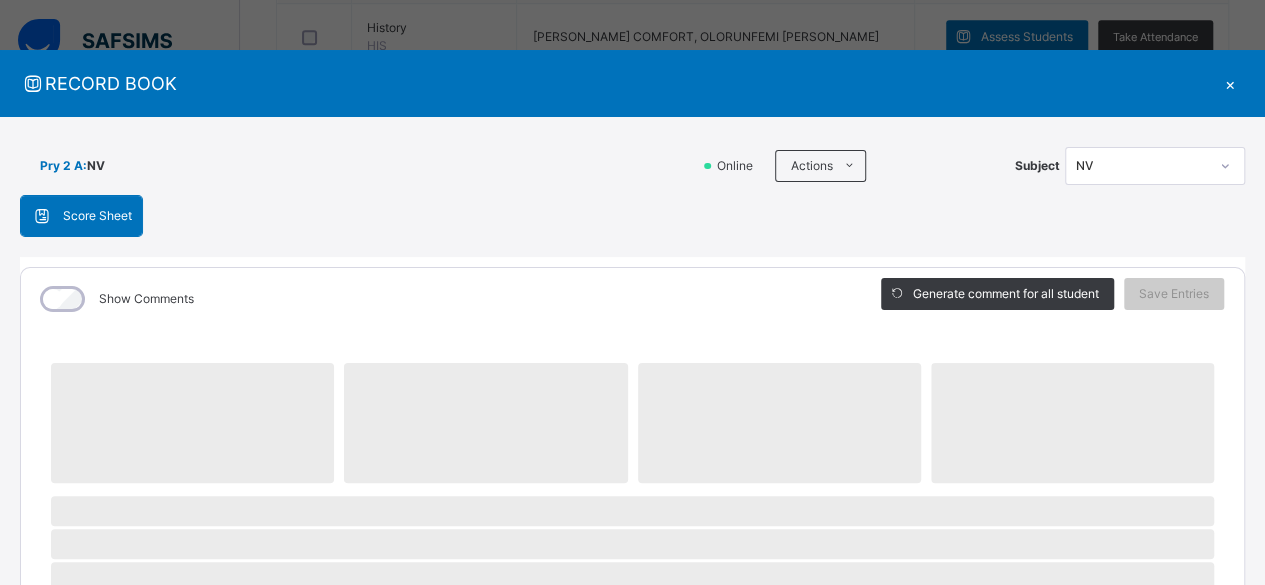 click on "Pry 2   A :   NV Online Actions  Download Empty Score Sheet  Upload/map score sheet Subject  NV UBEC MODEL SMART SCHOOL OWO, ONDO STATE. Date: [DATE] 12:27:59 pm Score Sheet Score Sheet Show Comments   Generate comment for all student   Save Entries Class Level:  Pry 2   A Subject:  NV Session:  2024/2025 Session Session:  Second Term ‌ ‌ ‌ ‌ ‌ ‌ ‌ ‌ ‌ ‌ ‌ ‌ ‌ ‌ ‌ ‌ ‌ ‌ ‌ ‌ ‌ ‌ ‌ ‌ ‌ ‌ ‌ ‌ ‌   ×   Subject Teacher’s Comment Generate and see in full the comment developed by the AI with an option to regenerate the comment [PERSON_NAME] Bot Please wait while the [PERSON_NAME] Bot generates comments for all your students" at bounding box center (632, 748) 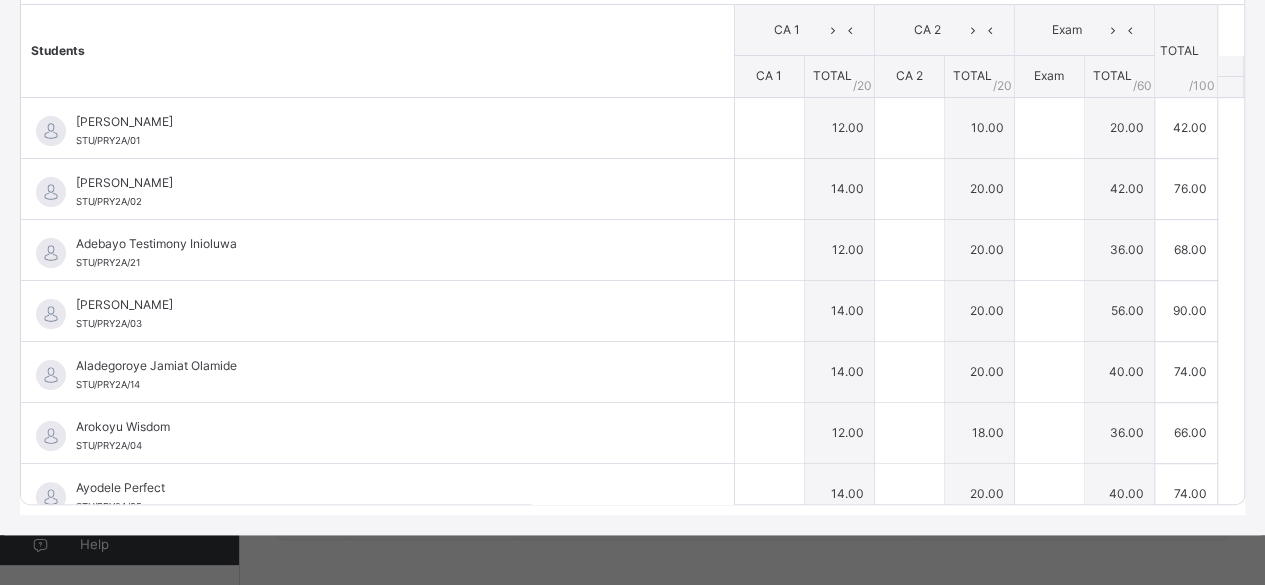 type on "**" 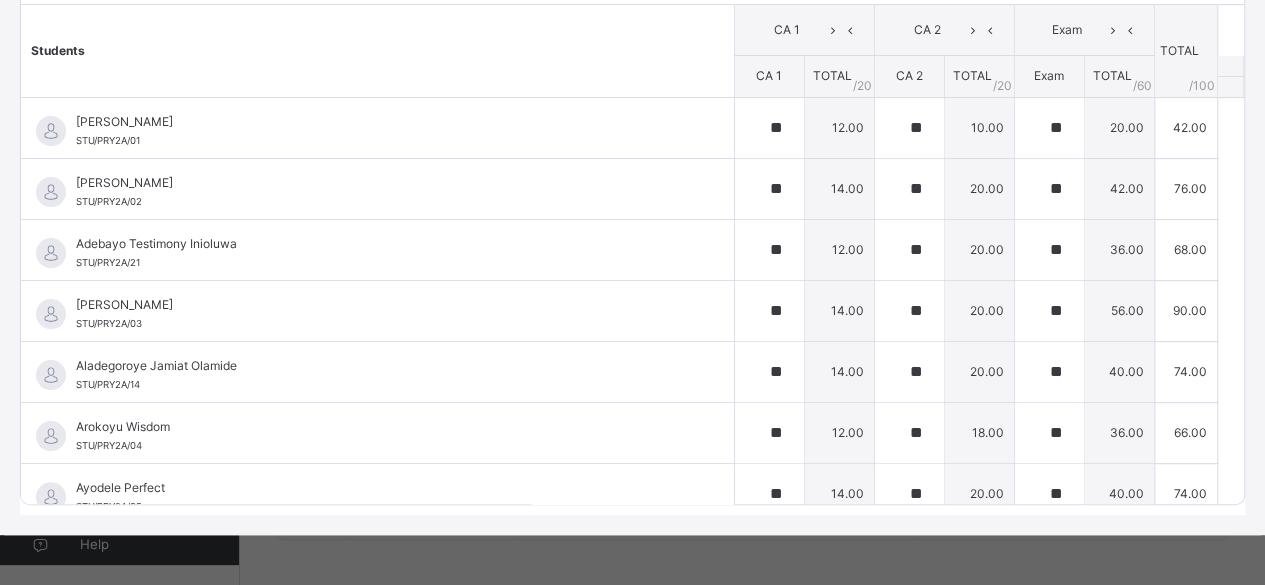 scroll, scrollTop: 0, scrollLeft: 0, axis: both 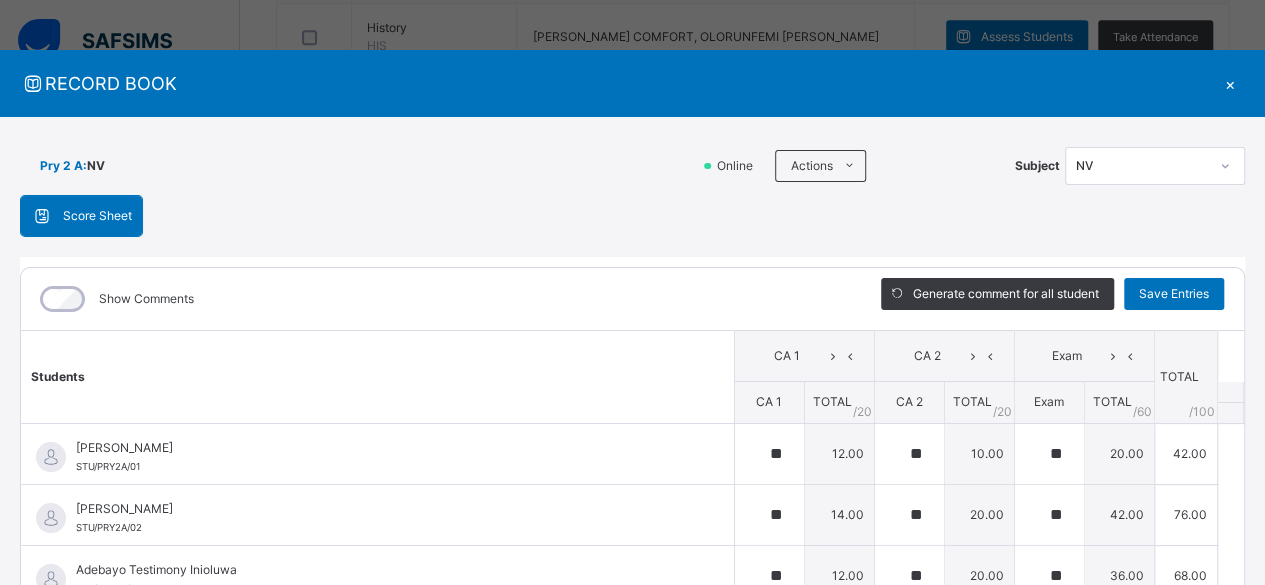 click on "Show Comments" at bounding box center [436, 299] 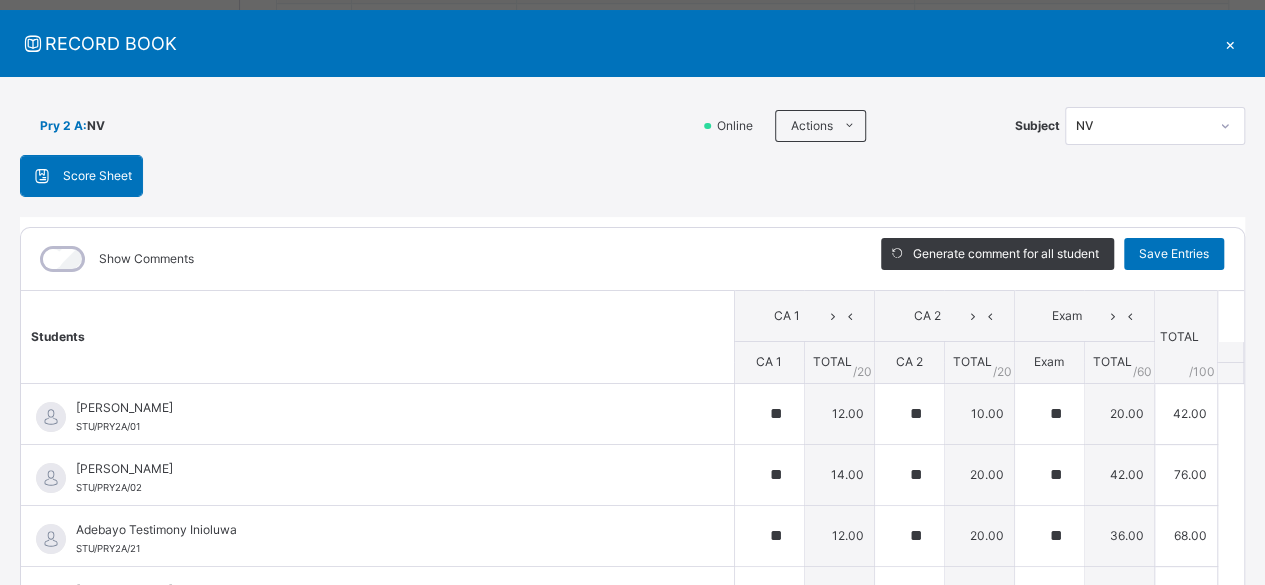 scroll, scrollTop: 80, scrollLeft: 0, axis: vertical 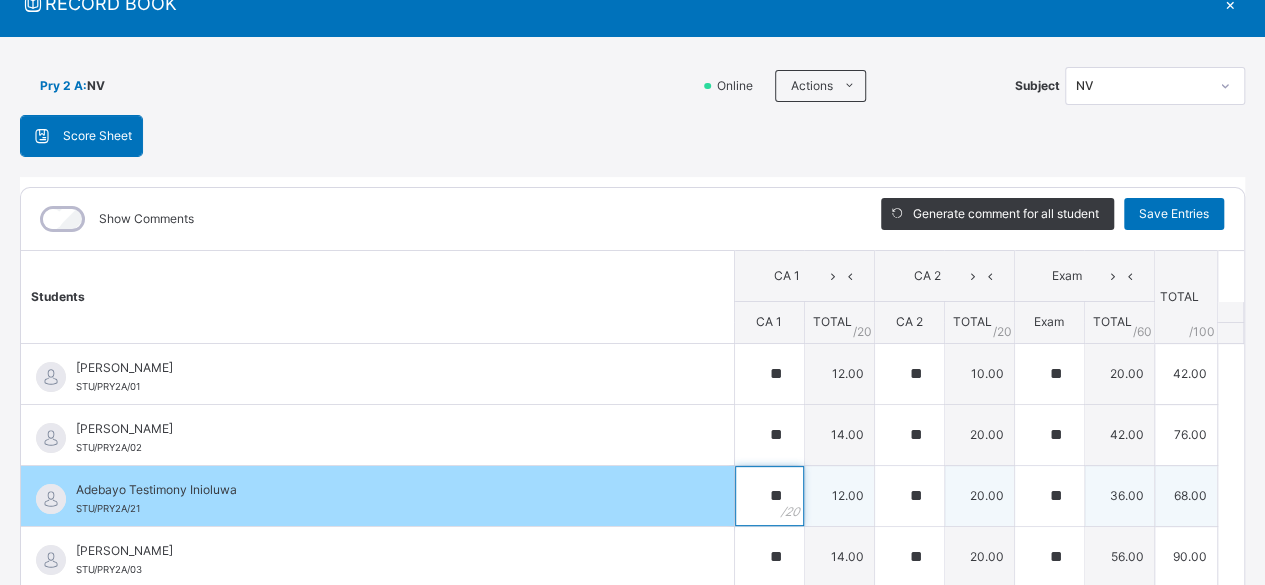 click on "**" at bounding box center (769, 496) 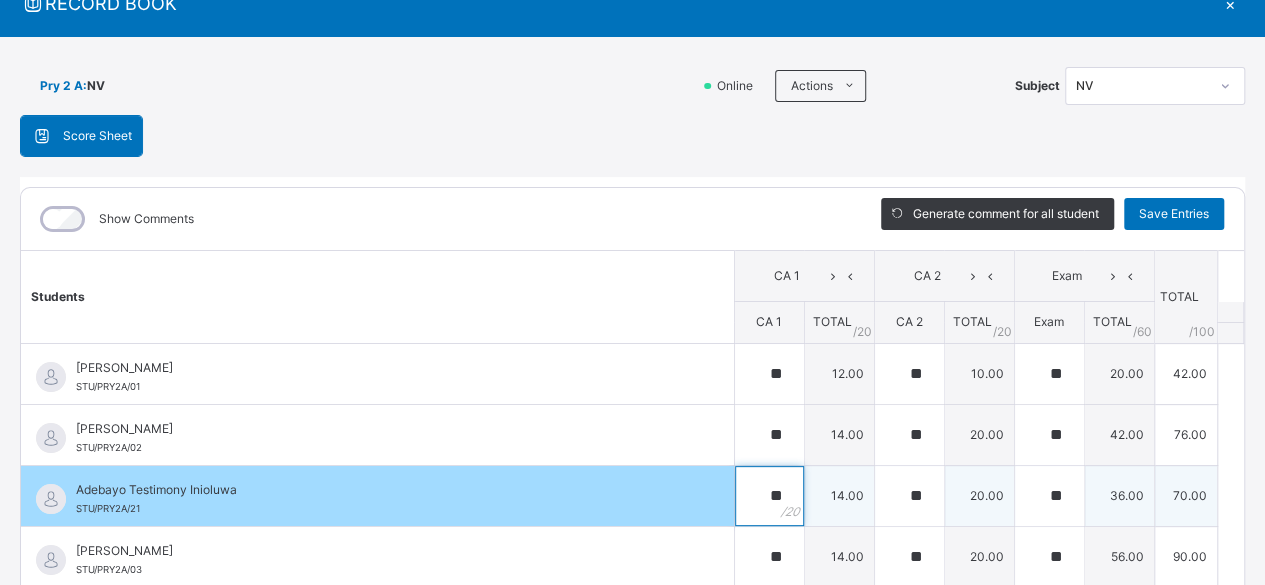 type on "**" 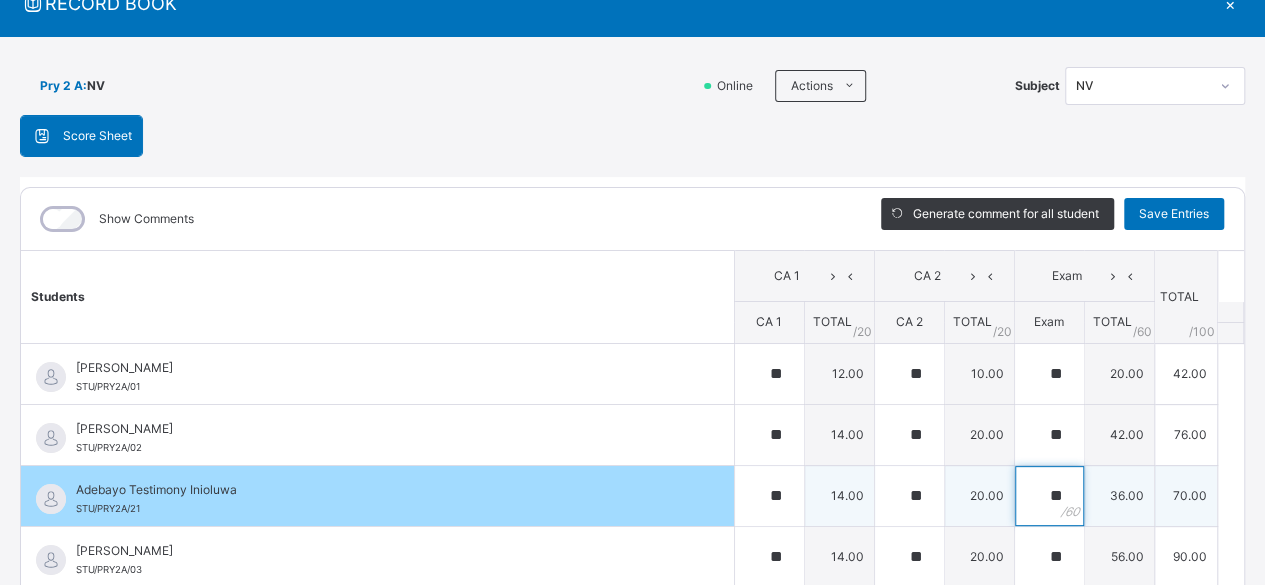 click on "**" at bounding box center [1049, 496] 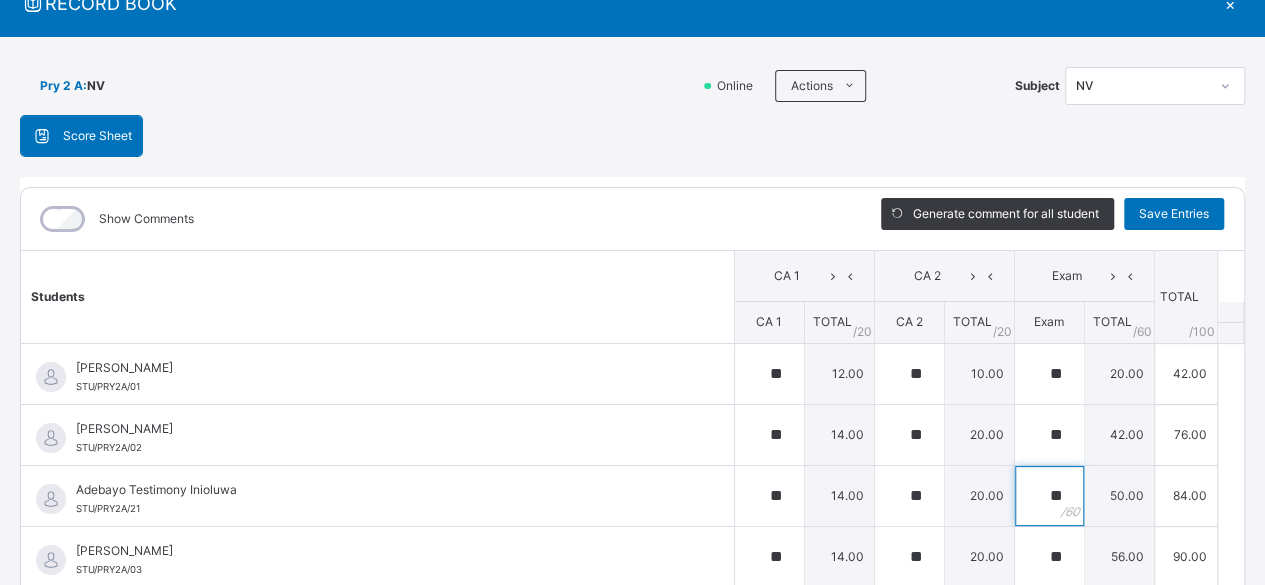 scroll, scrollTop: 437, scrollLeft: 0, axis: vertical 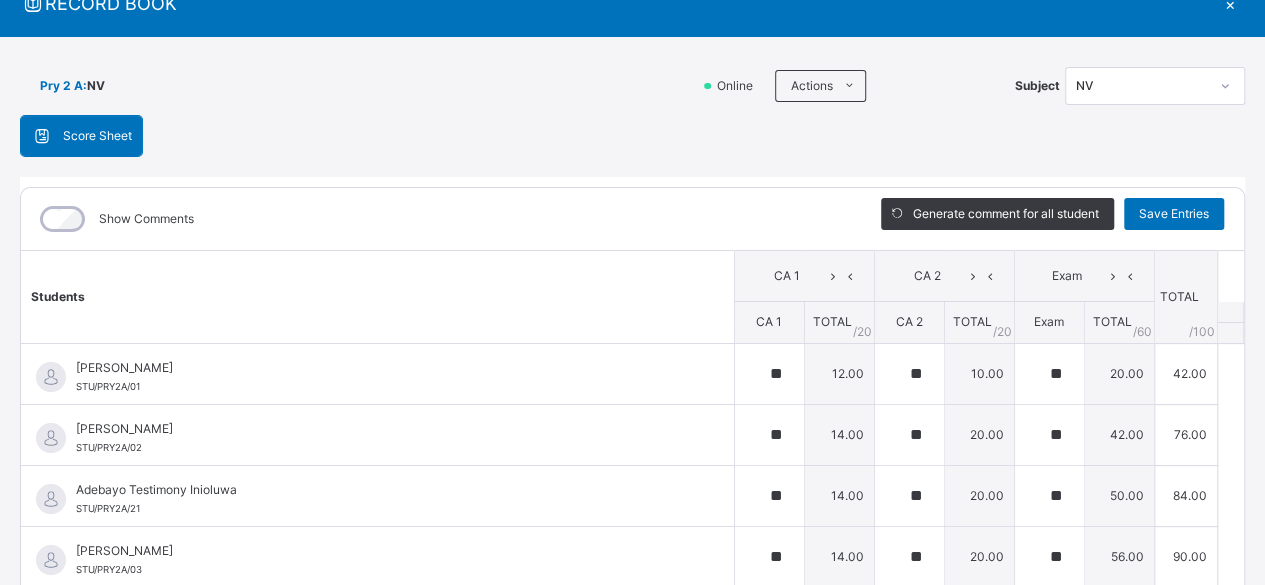 click on "Show Comments" at bounding box center [436, 219] 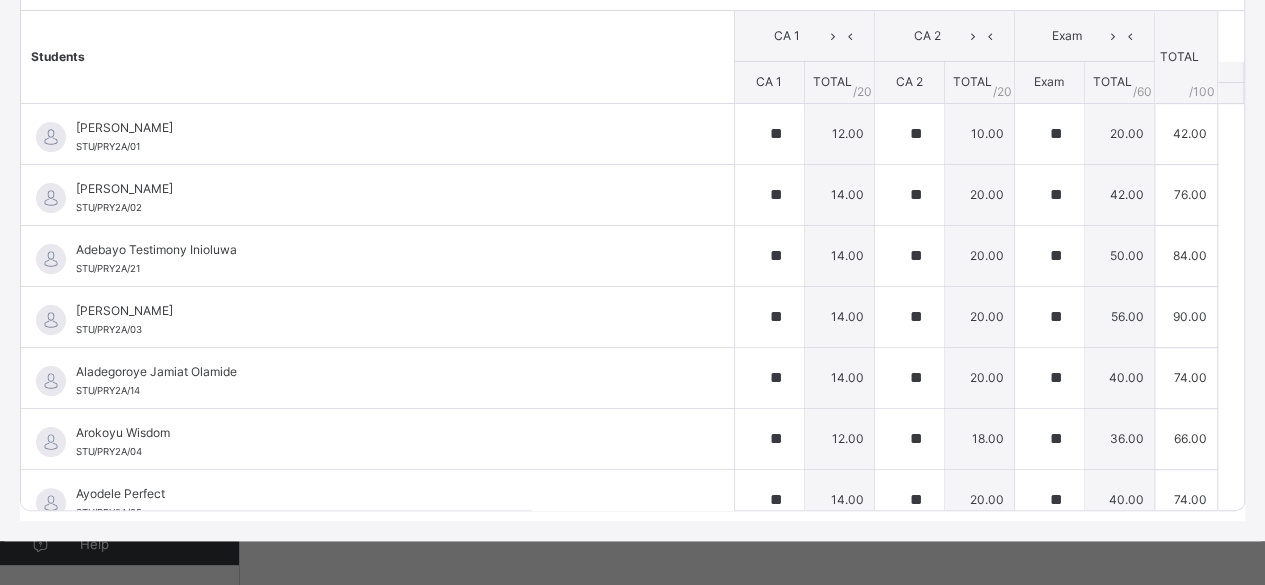 scroll, scrollTop: 324, scrollLeft: 0, axis: vertical 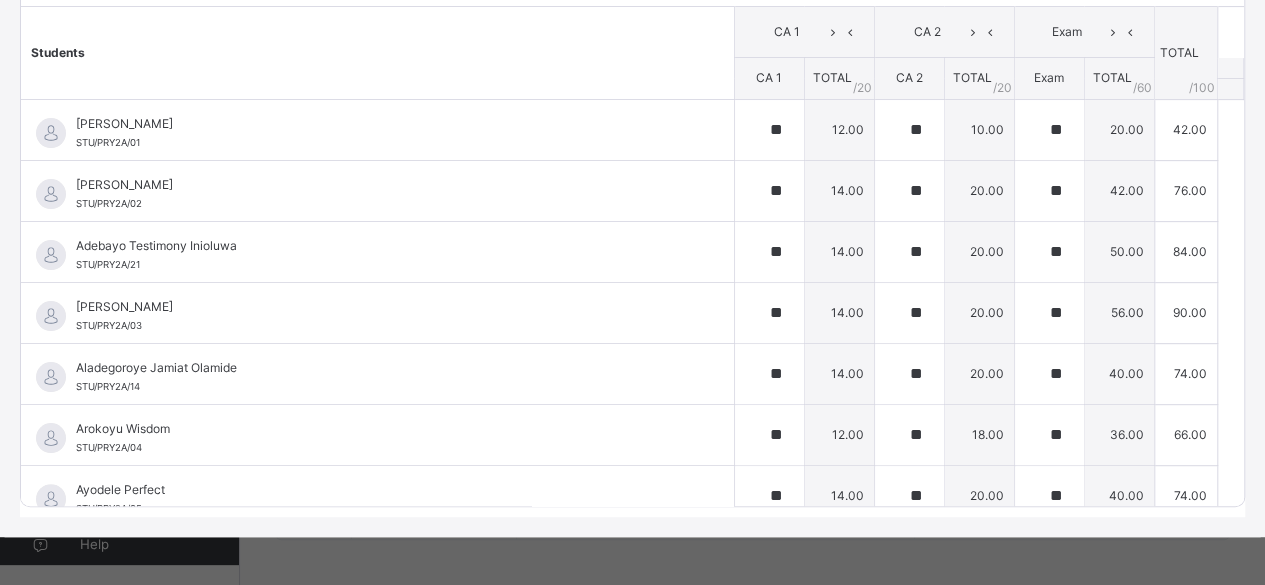 drag, startPoint x: 656, startPoint y: 17, endPoint x: 606, endPoint y: 48, distance: 58.830265 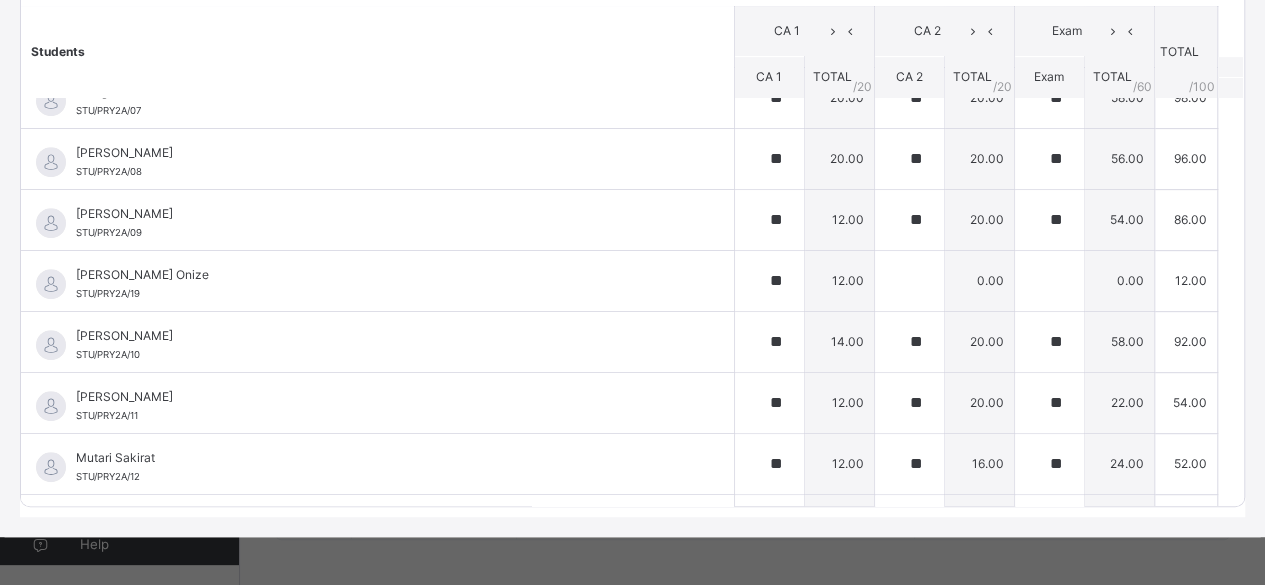 scroll, scrollTop: 560, scrollLeft: 0, axis: vertical 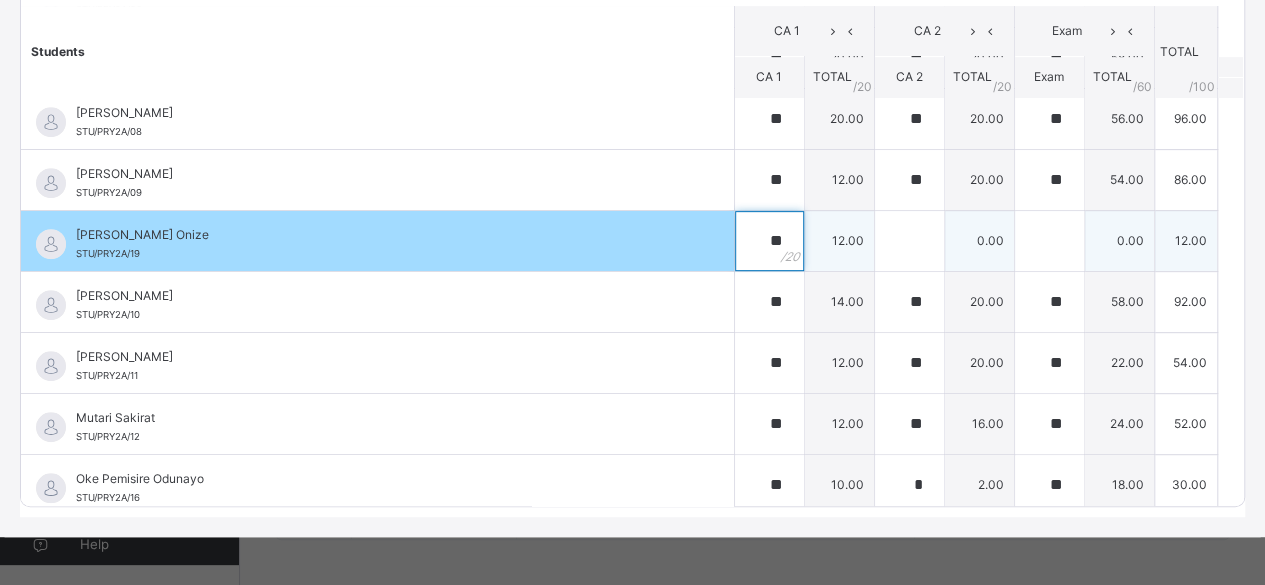 click on "**" at bounding box center (769, 241) 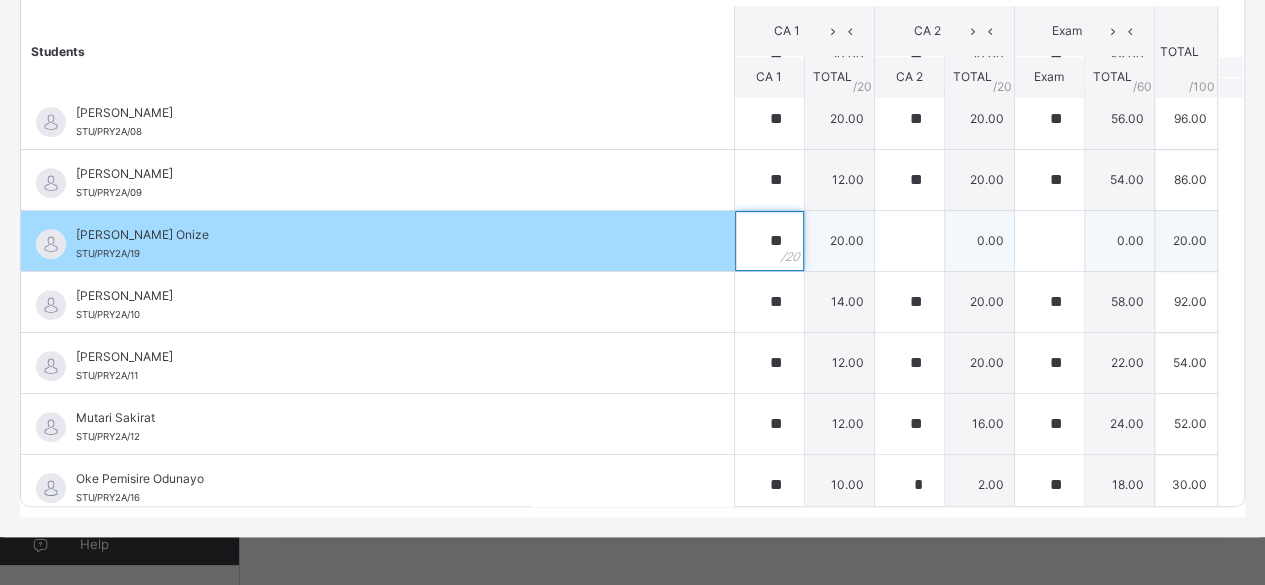 type on "**" 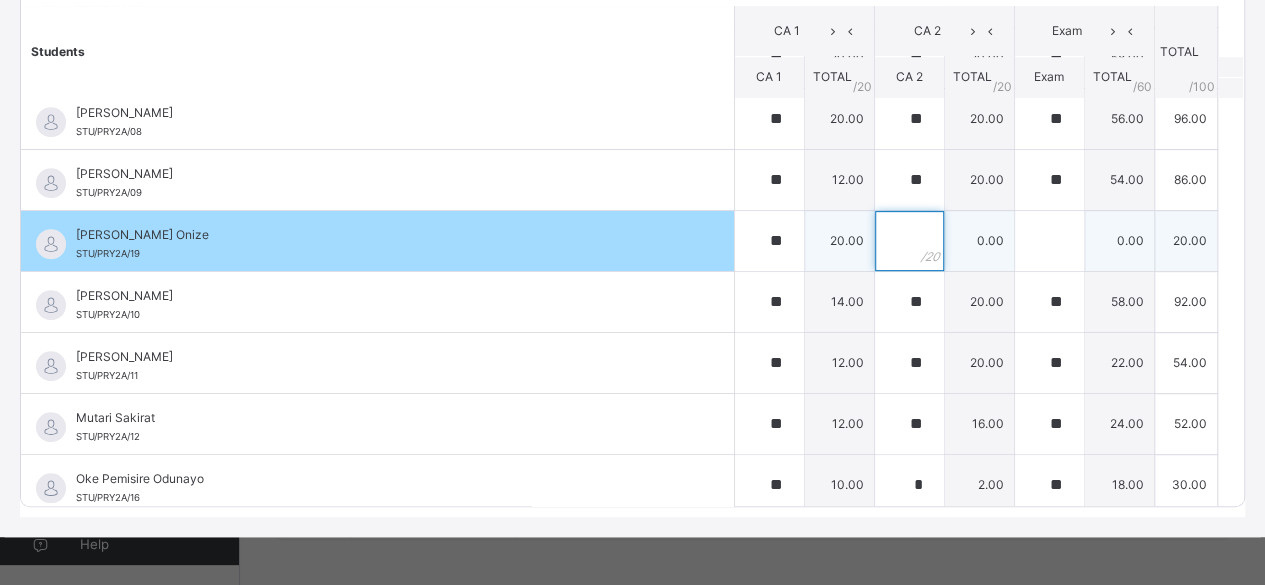 click at bounding box center (909, 241) 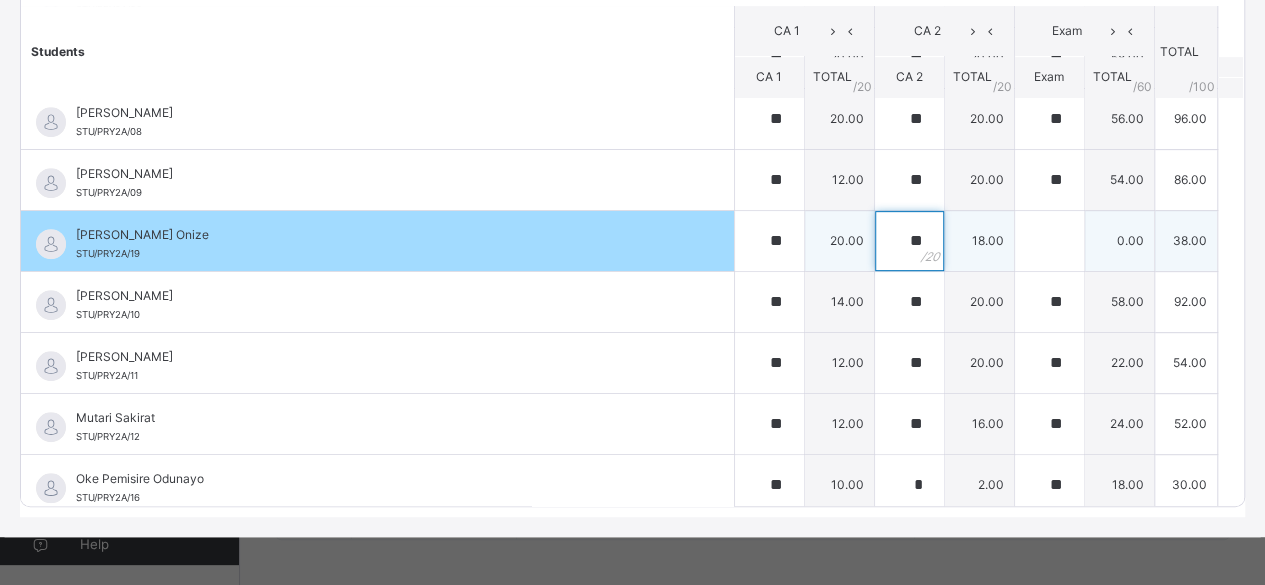 type on "**" 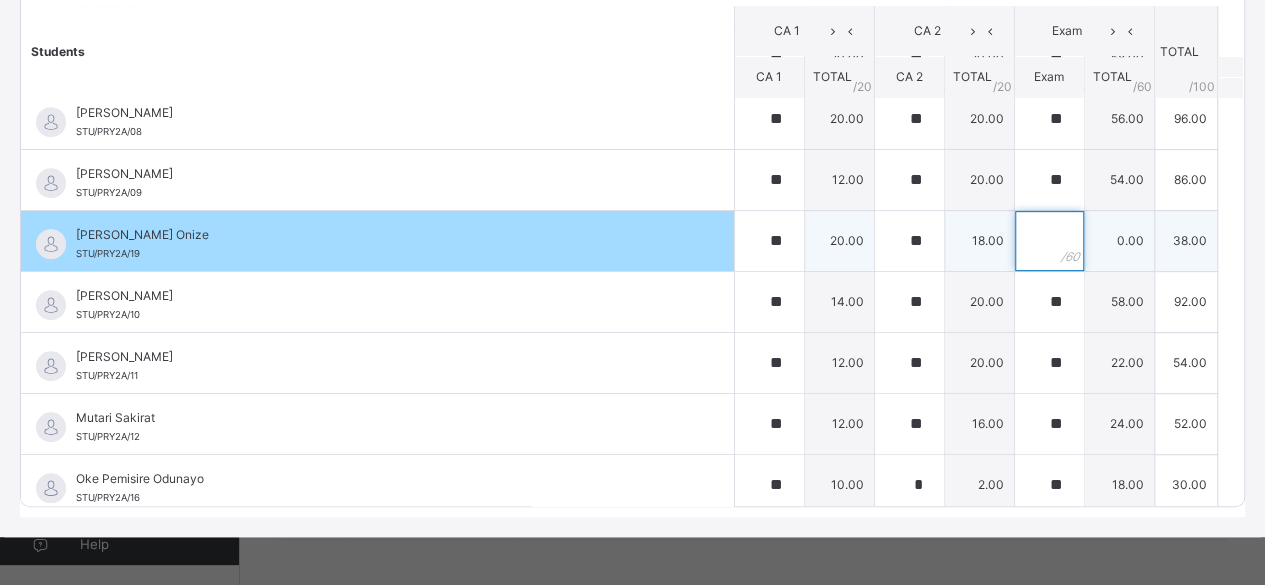 click at bounding box center [1049, 241] 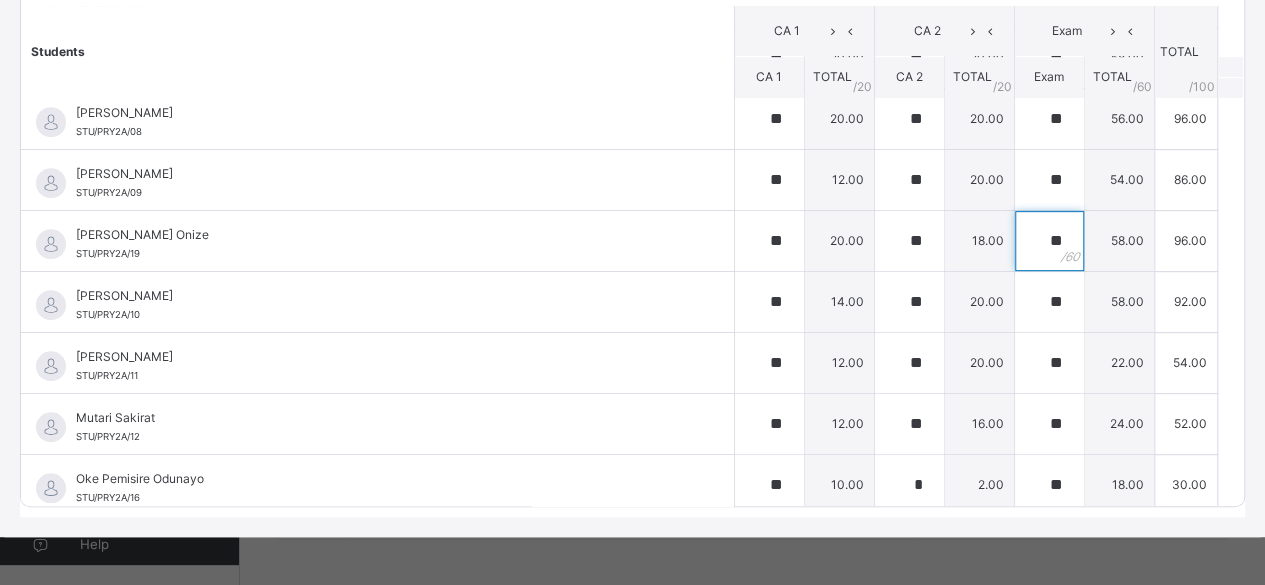 scroll, scrollTop: 866, scrollLeft: 0, axis: vertical 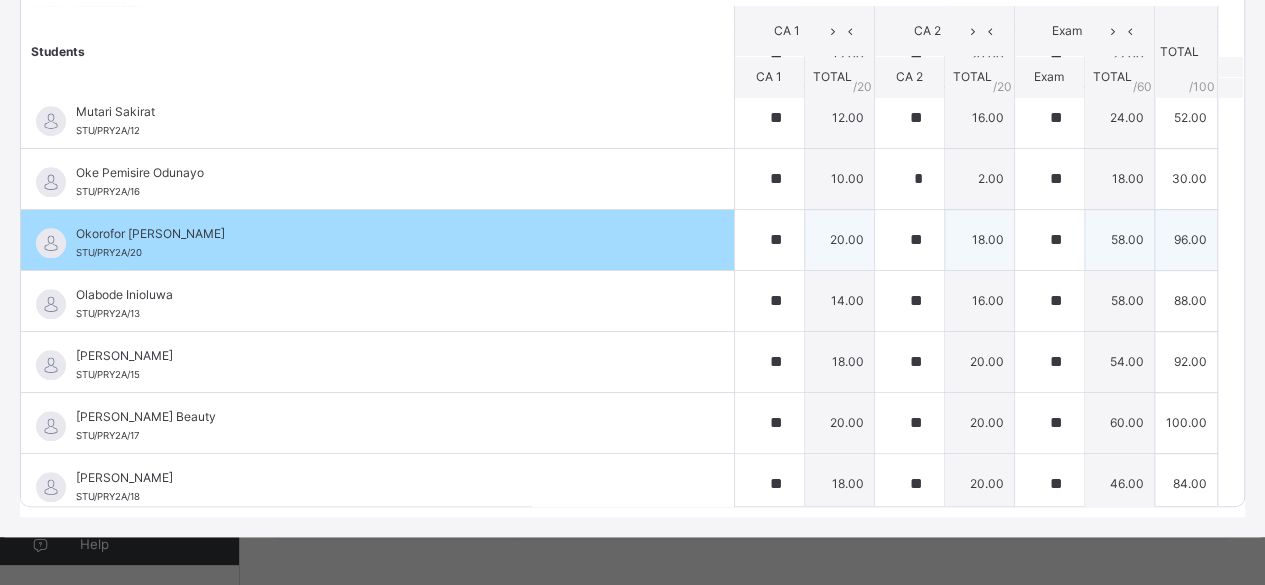 type on "**" 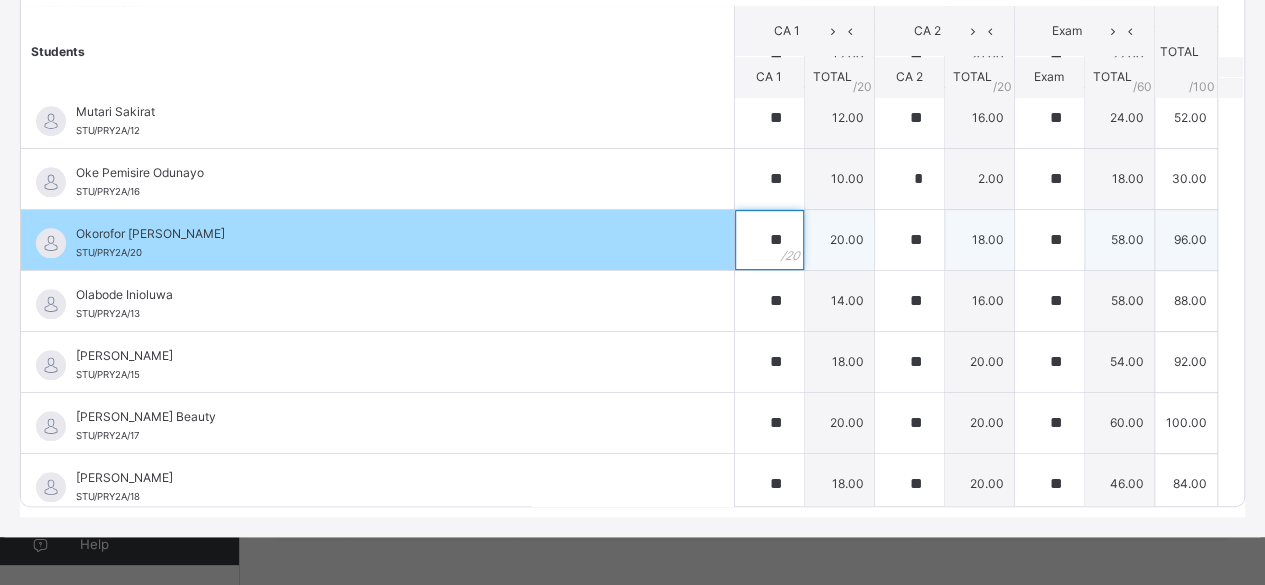 click on "**" at bounding box center (769, 240) 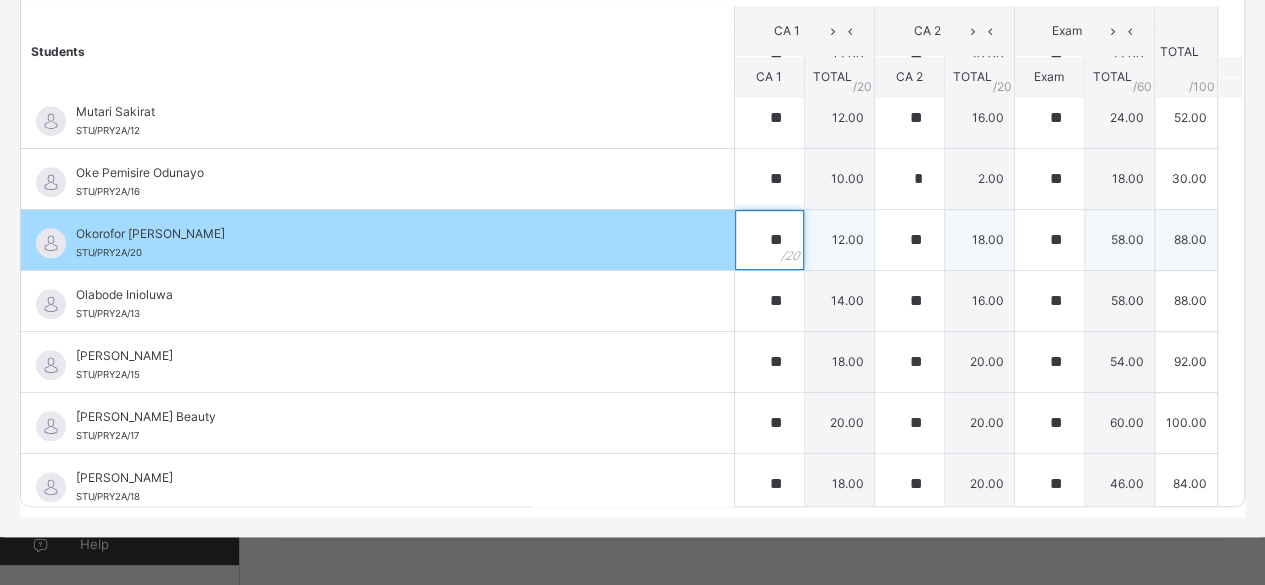 type on "**" 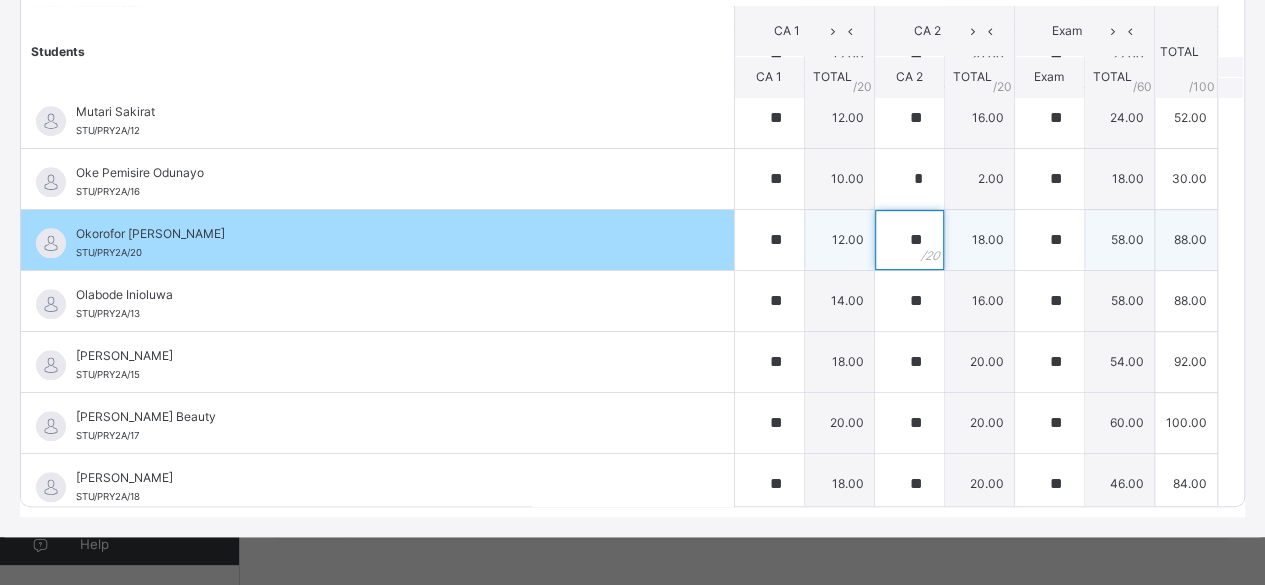 click on "**" at bounding box center (909, 240) 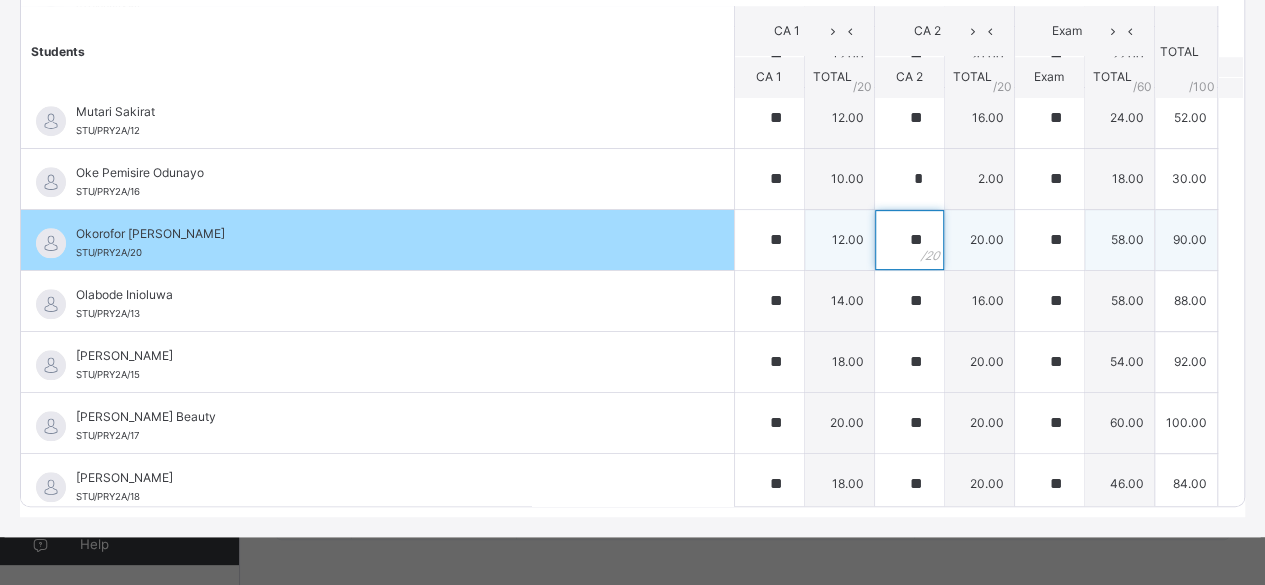 type on "**" 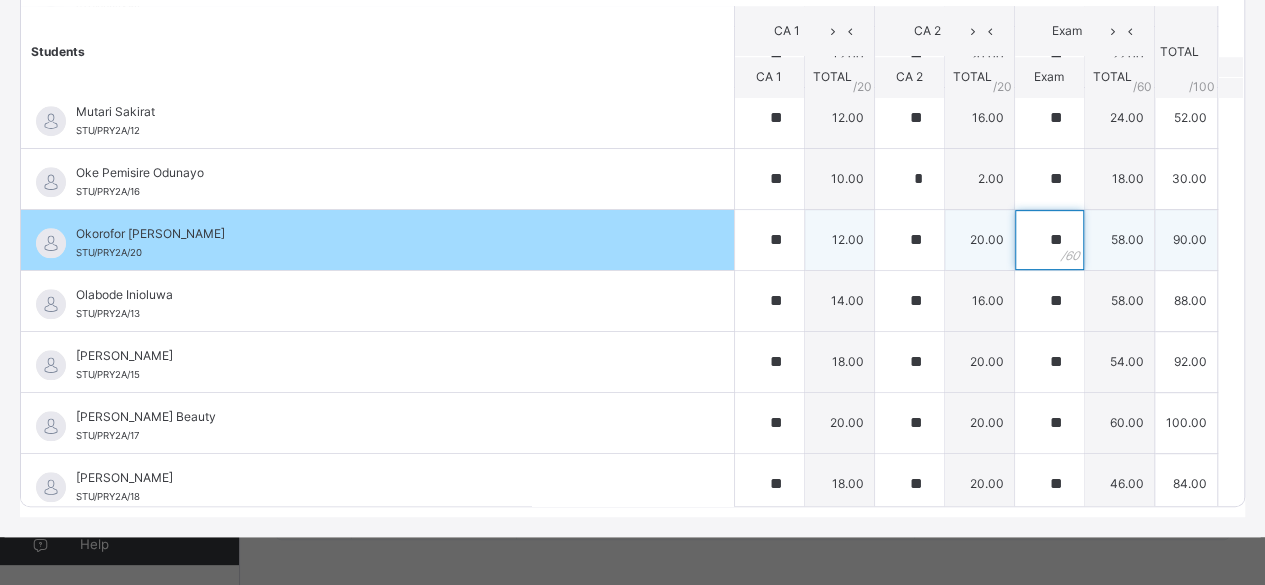 click on "**" at bounding box center (1049, 240) 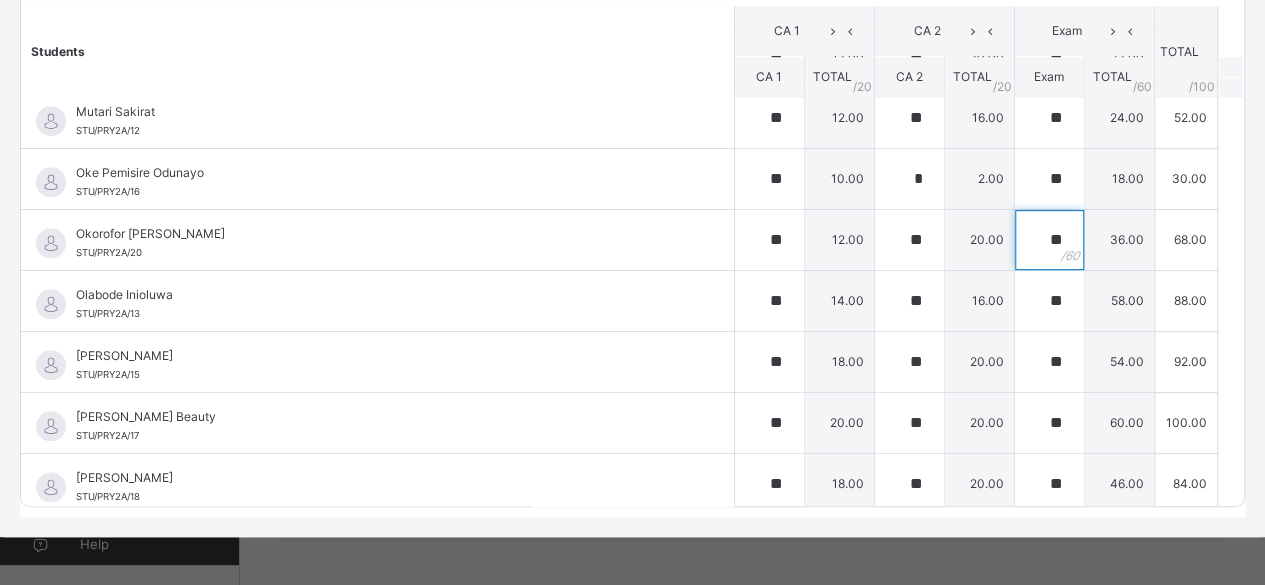 scroll, scrollTop: 191, scrollLeft: 0, axis: vertical 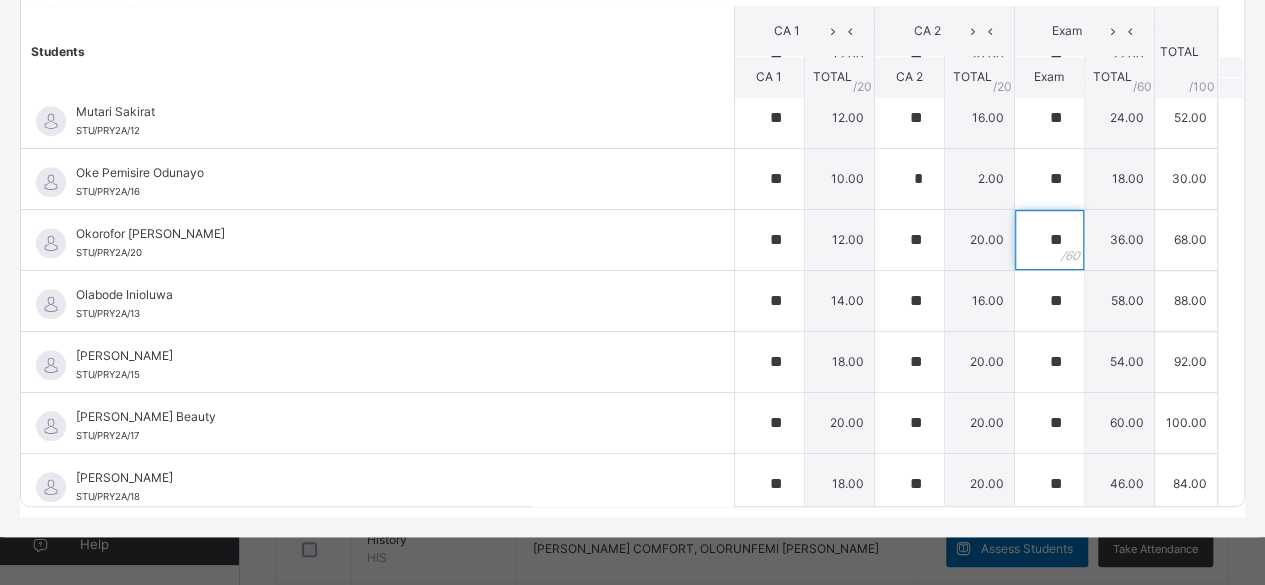 type on "**" 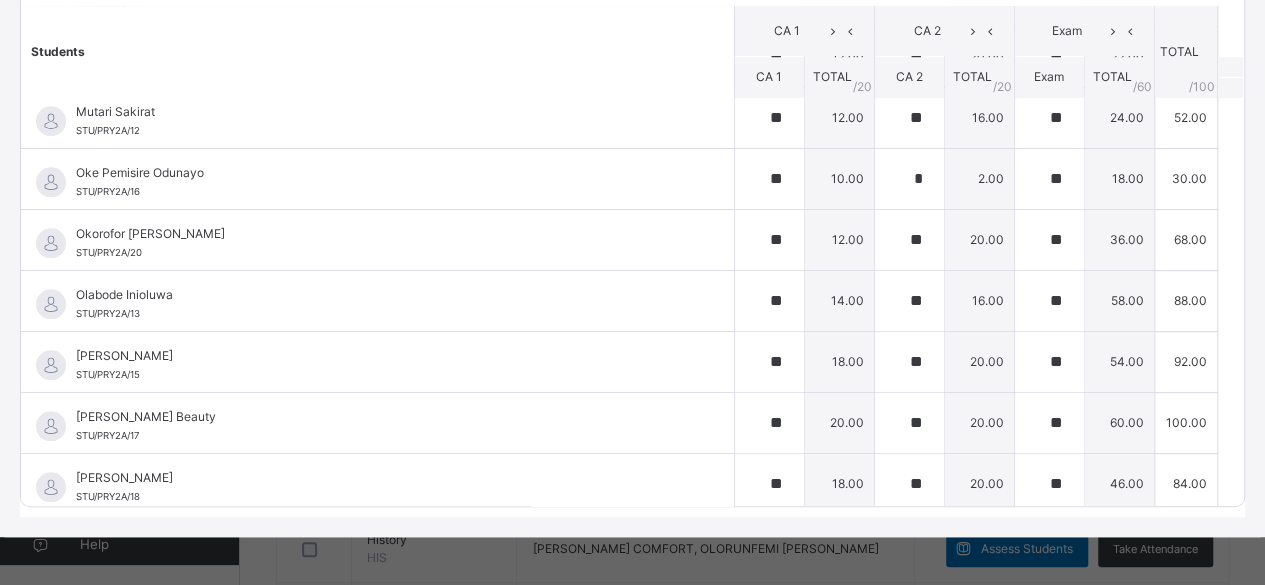 click on "Pry 2   A :   NV Online Actions  Download Empty Score Sheet  Upload/map score sheet Subject  NV UBEC MODEL SMART SCHOOL OWO, ONDO STATE. Date: [DATE] 12:28:08 pm Score Sheet Score Sheet Show Comments   Generate comment for all student   Save Entries Class Level:  Pry 2   A Subject:  NV Session:  2024/2025 Session Session:  Second Term Students CA 1 CA 2 Exam TOTAL /100 Comment CA 1 TOTAL / 20 CA 2 TOTAL / 20 Exam TOTAL / 60 Abdulwahab Maridiyat  STU/PRY2A/01 Abdulwahab Maridiyat  STU/PRY2A/01 ** 12.00 ** 10.00 ** 20.00 42.00 Generate comment 0 / 250   ×   Subject Teacher’s Comment Generate and see in full the comment developed by the AI with an option to regenerate the comment [PERSON_NAME] Maridiyat    STU/PRY2A/01   Total 42.00  / 100.00 [PERSON_NAME] Bot   Regenerate     Use this comment   [PERSON_NAME]/PRY2A/02 [PERSON_NAME]/PRY2A/02 ** 14.00 ** 20.00 ** 42.00 76.00 Generate comment 0 / 250   ×   Subject Teacher’s Comment JS [PERSON_NAME]/PRY2A/02   Total 76.00  / 100.00" at bounding box center (632, 165) 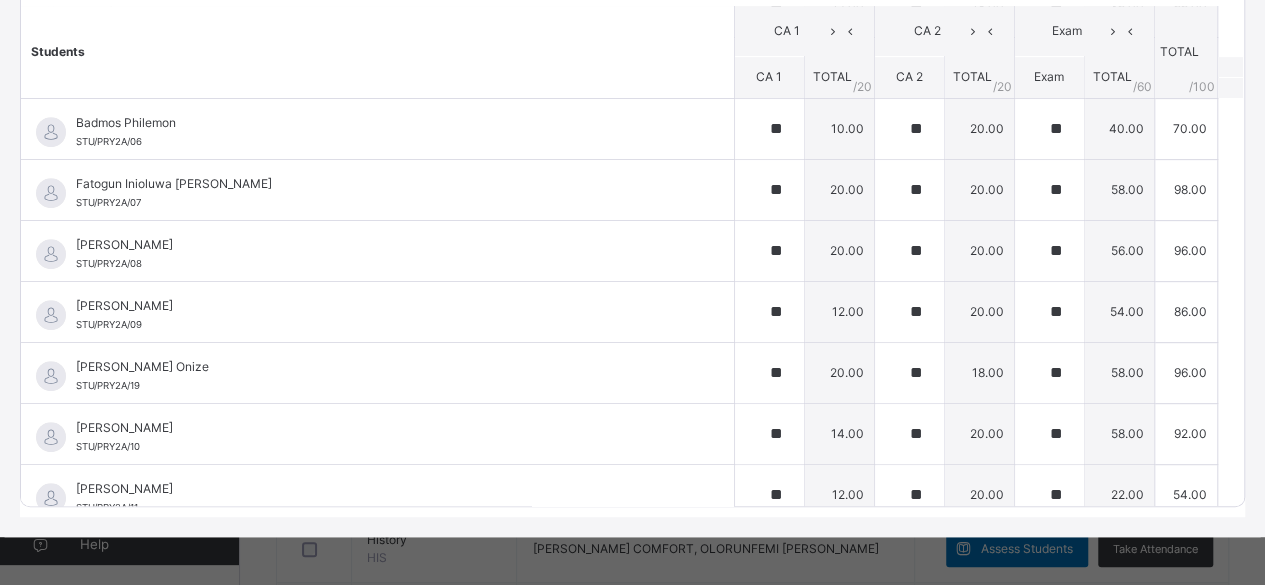 scroll, scrollTop: 0, scrollLeft: 0, axis: both 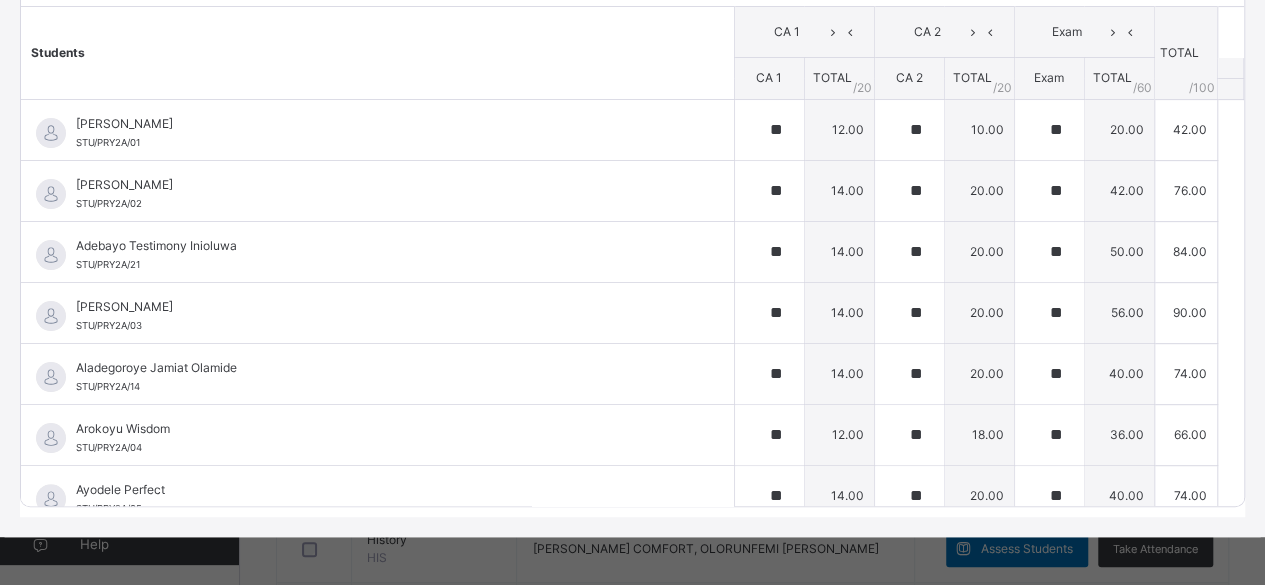 click on "Pry 2   A :   NV Online Actions  Download Empty Score Sheet  Upload/map score sheet Subject  NV UBEC MODEL SMART SCHOOL OWO, ONDO STATE. Date: [DATE] 12:28:08 pm Score Sheet Score Sheet Show Comments   Generate comment for all student   Save Entries Class Level:  Pry 2   A Subject:  NV Session:  2024/2025 Session Session:  Second Term Students CA 1 CA 2 Exam TOTAL /100 Comment CA 1 TOTAL / 20 CA 2 TOTAL / 20 Exam TOTAL / 60 Abdulwahab Maridiyat  STU/PRY2A/01 Abdulwahab Maridiyat  STU/PRY2A/01 ** 12.00 ** 10.00 ** 20.00 42.00 Generate comment 0 / 250   ×   Subject Teacher’s Comment Generate and see in full the comment developed by the AI with an option to regenerate the comment [PERSON_NAME] Maridiyat    STU/PRY2A/01   Total 42.00  / 100.00 [PERSON_NAME] Bot   Regenerate     Use this comment   [PERSON_NAME]/PRY2A/02 [PERSON_NAME]/PRY2A/02 ** 14.00 ** 20.00 ** 42.00 76.00 Generate comment 0 / 250   ×   Subject Teacher’s Comment JS [PERSON_NAME]/PRY2A/02   Total 76.00  / 100.00" at bounding box center [632, 165] 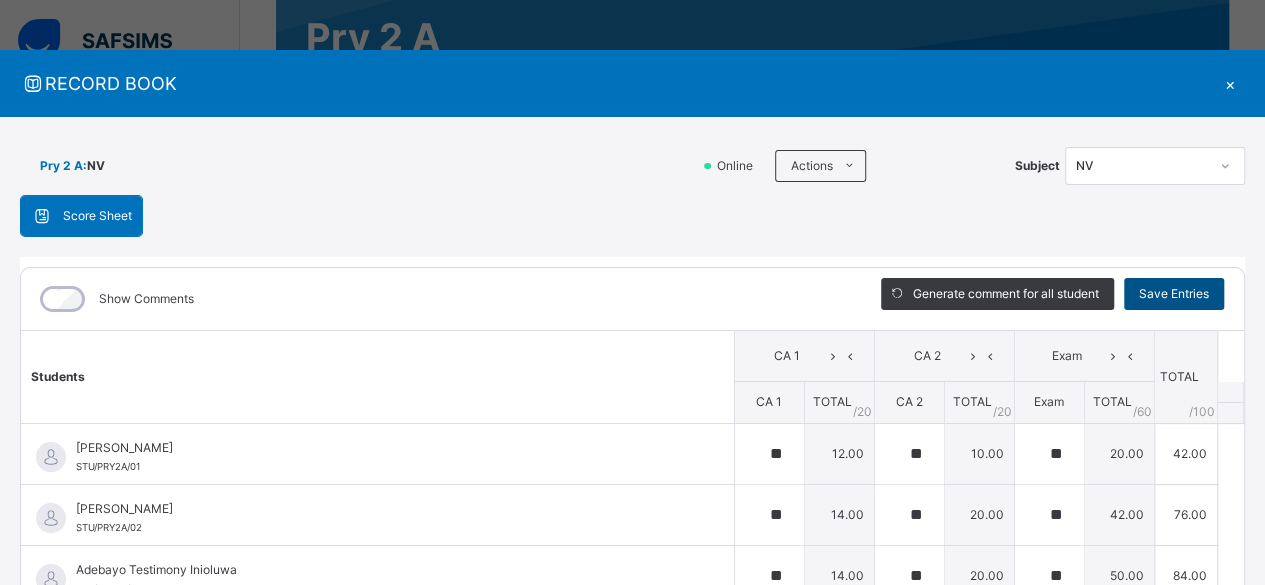 click on "Save Entries" at bounding box center [1174, 294] 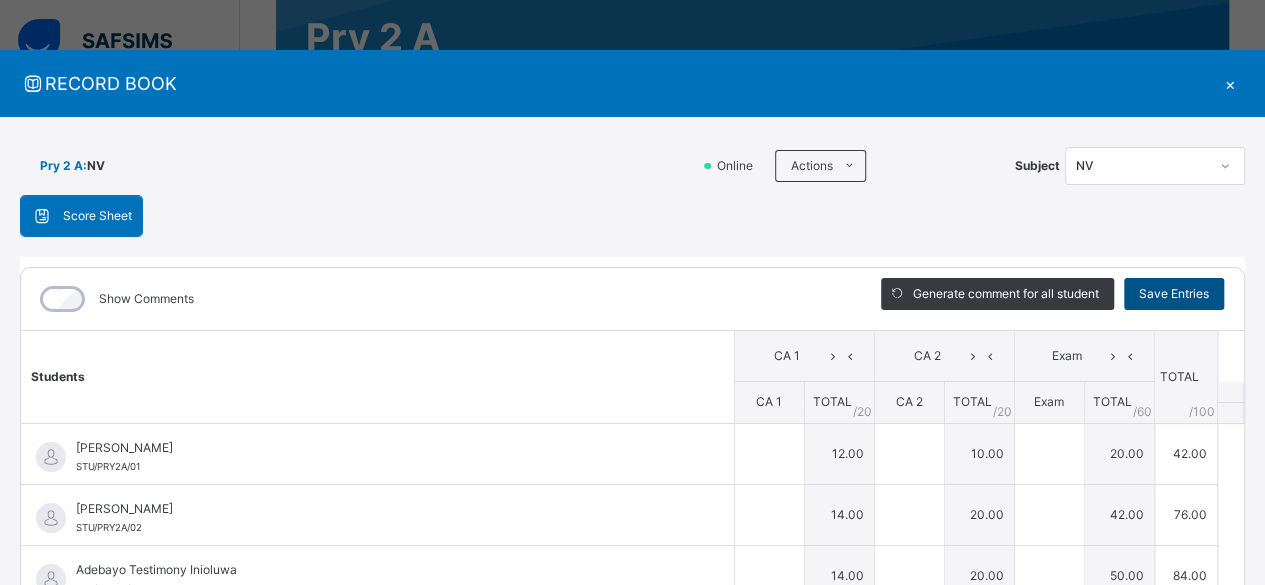 type on "**" 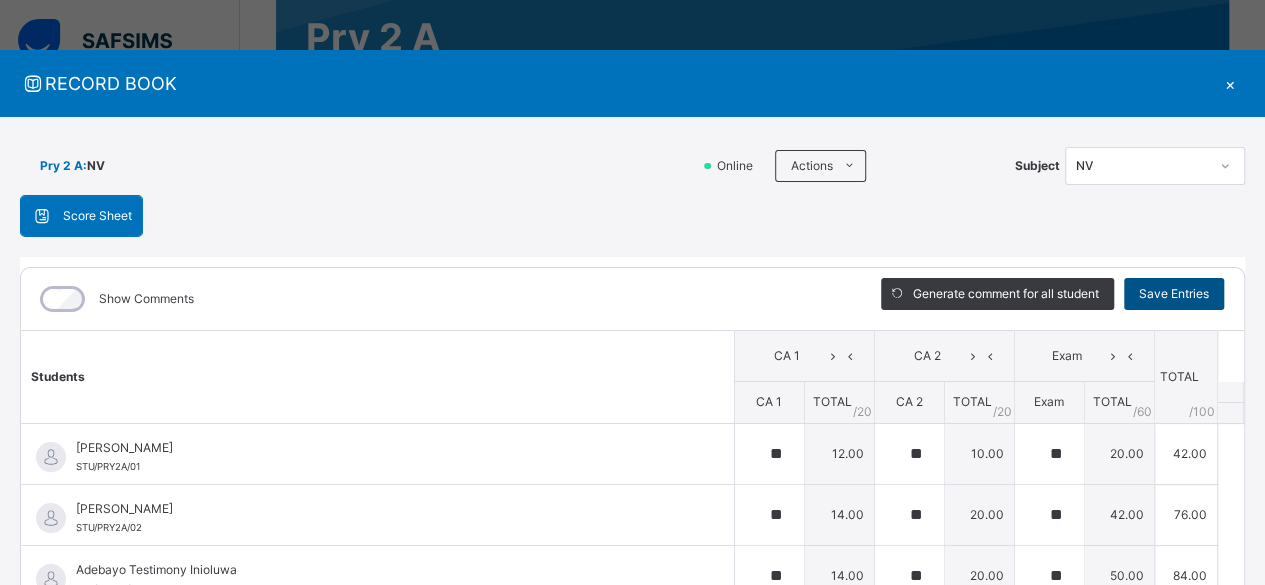 click on "Save Entries" at bounding box center [1174, 294] 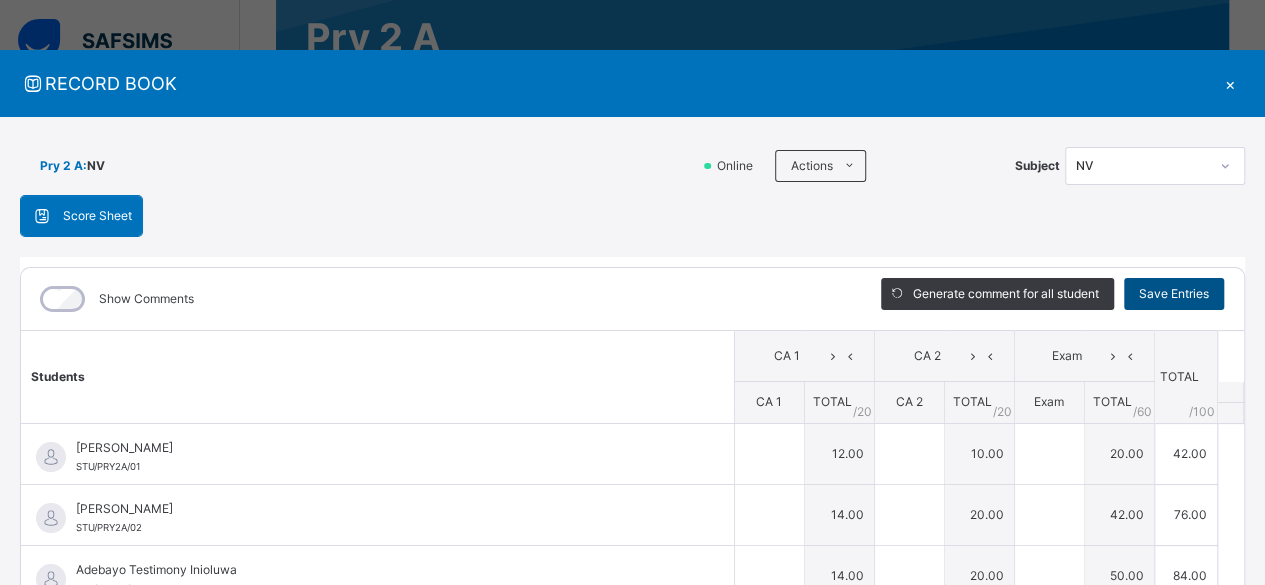 type on "**" 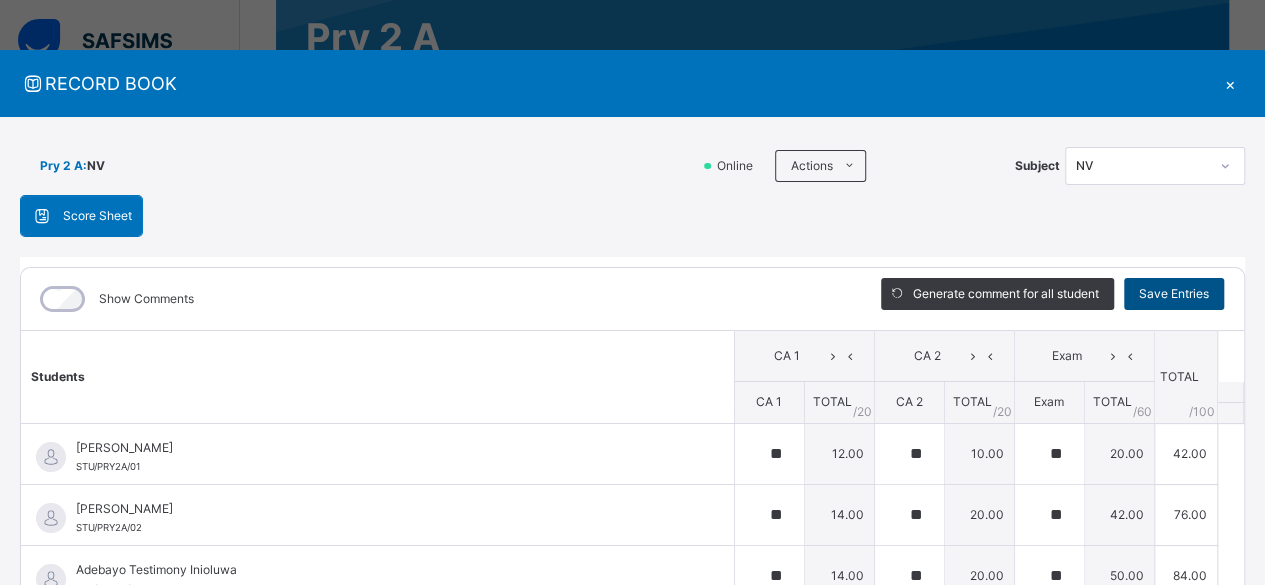type on "**" 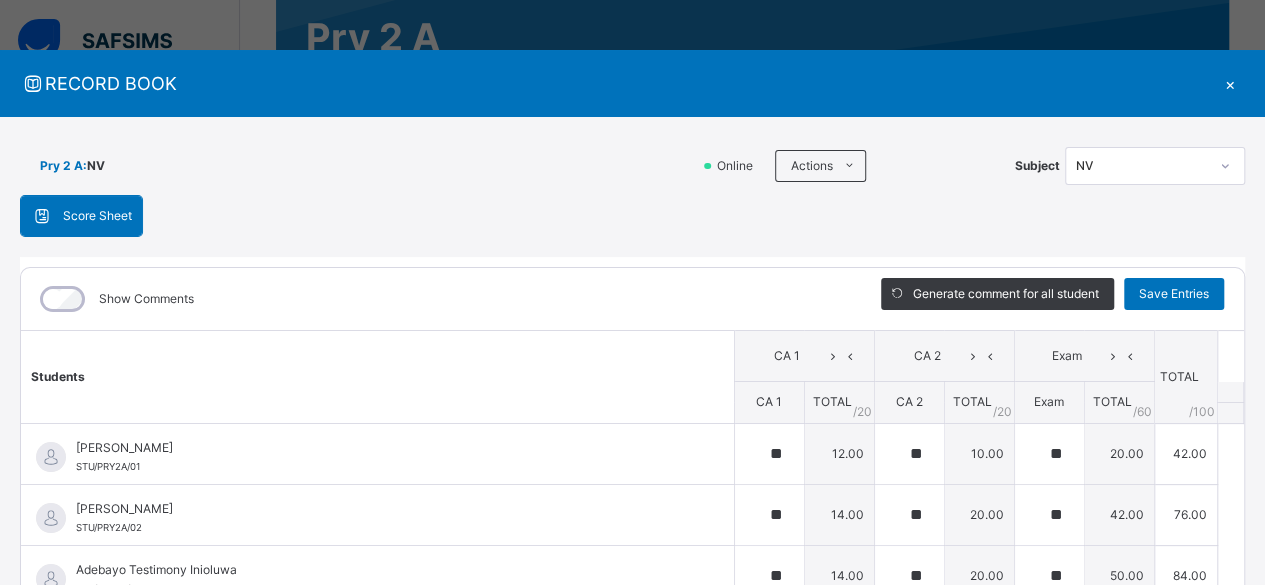 click on "×" at bounding box center (1230, 83) 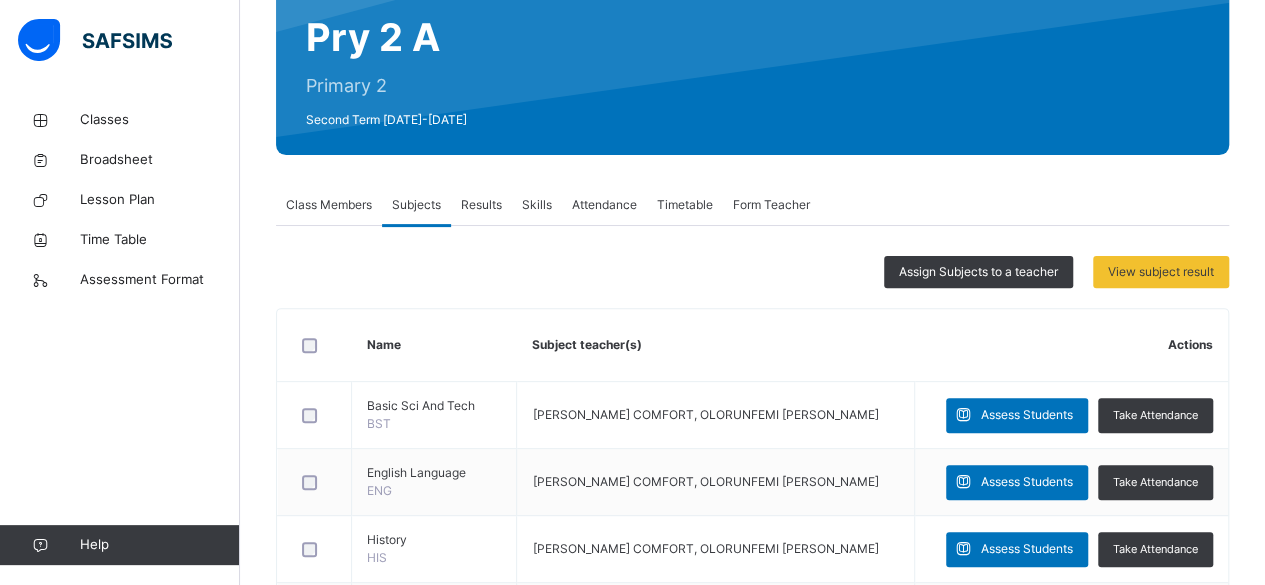 scroll, scrollTop: 703, scrollLeft: 0, axis: vertical 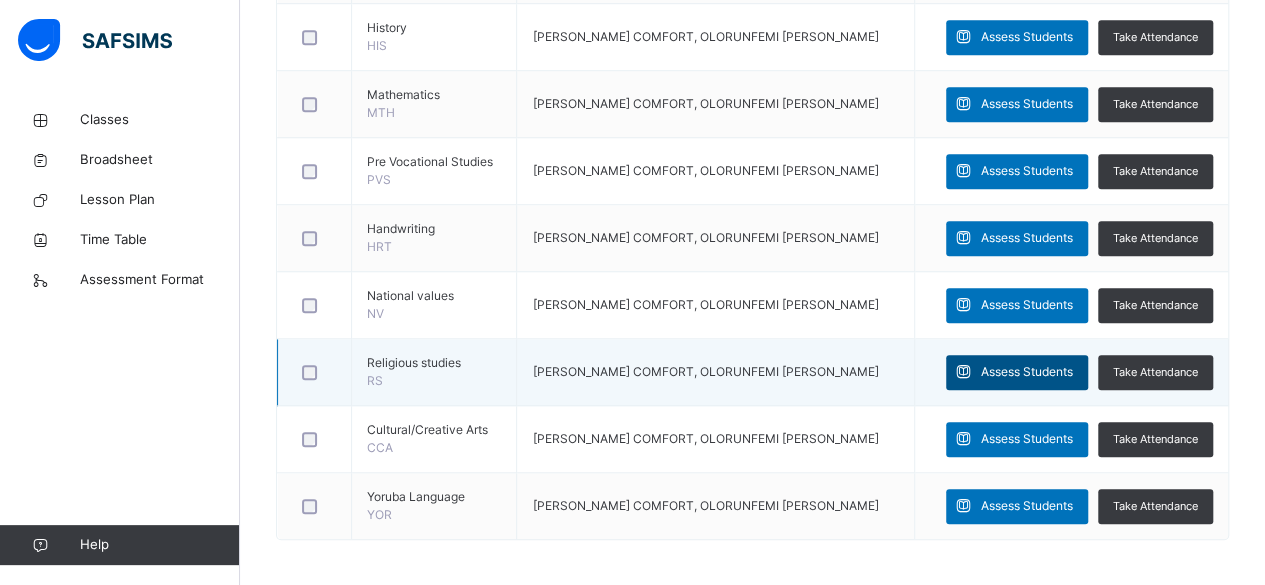 click on "Assess Students" at bounding box center [1027, 372] 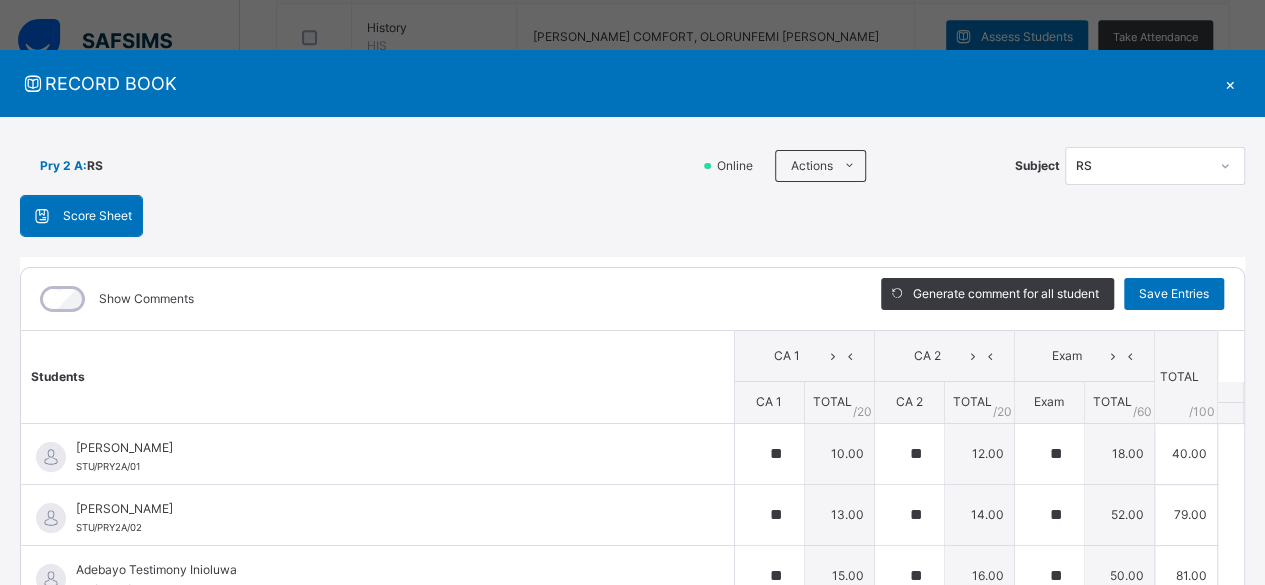 click on "Show Comments" at bounding box center [436, 299] 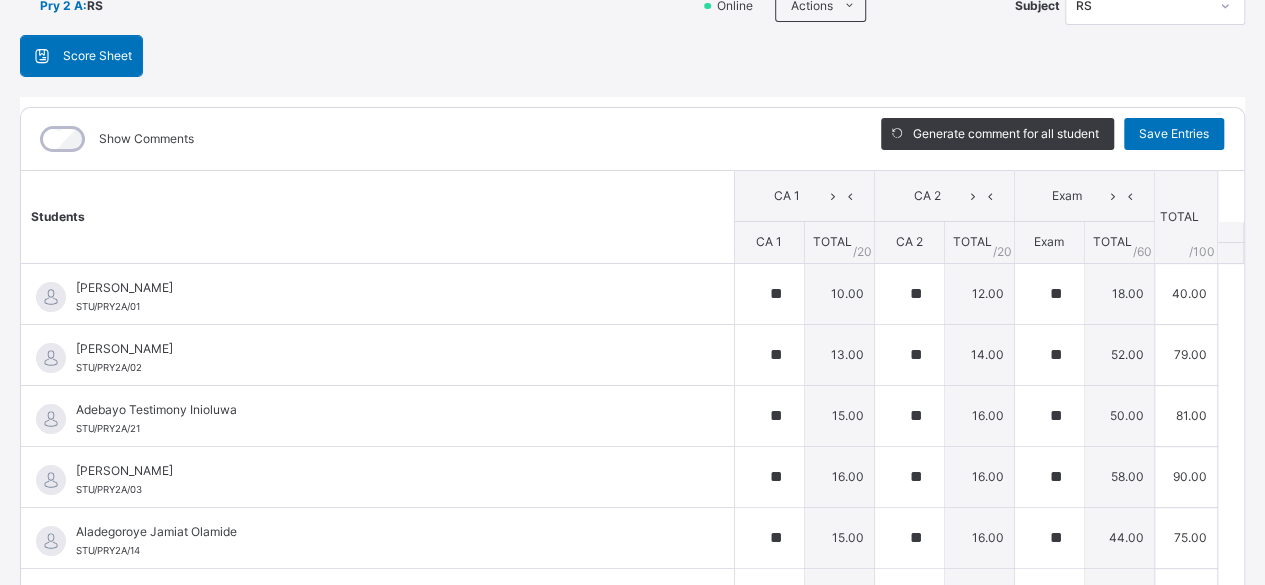 scroll, scrollTop: 200, scrollLeft: 0, axis: vertical 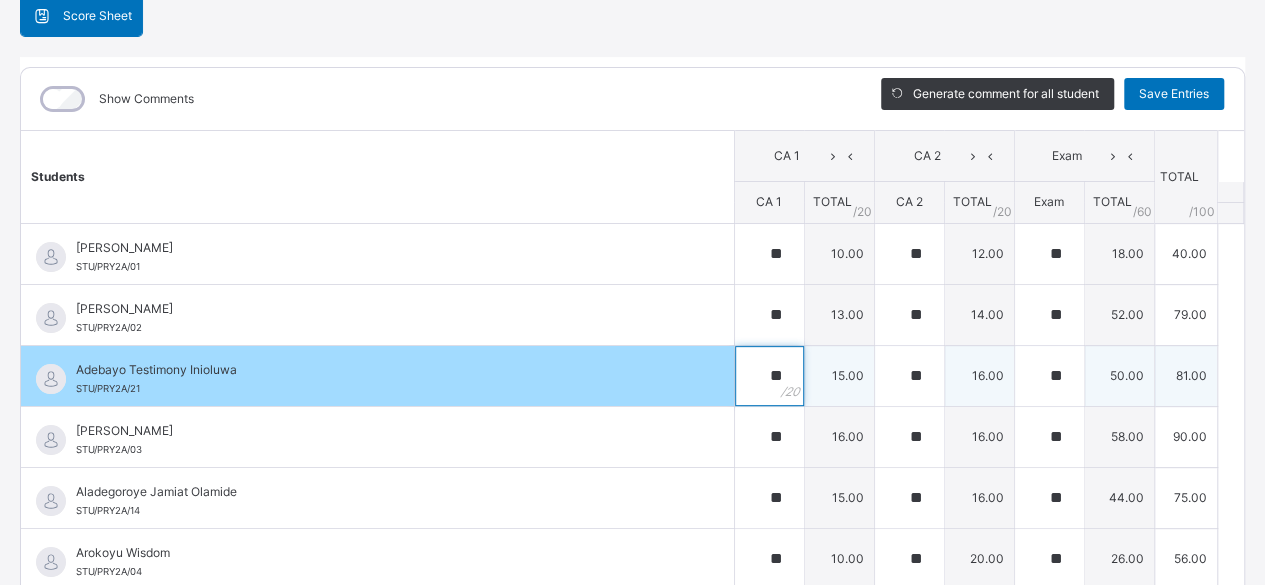 click on "**" at bounding box center [769, 376] 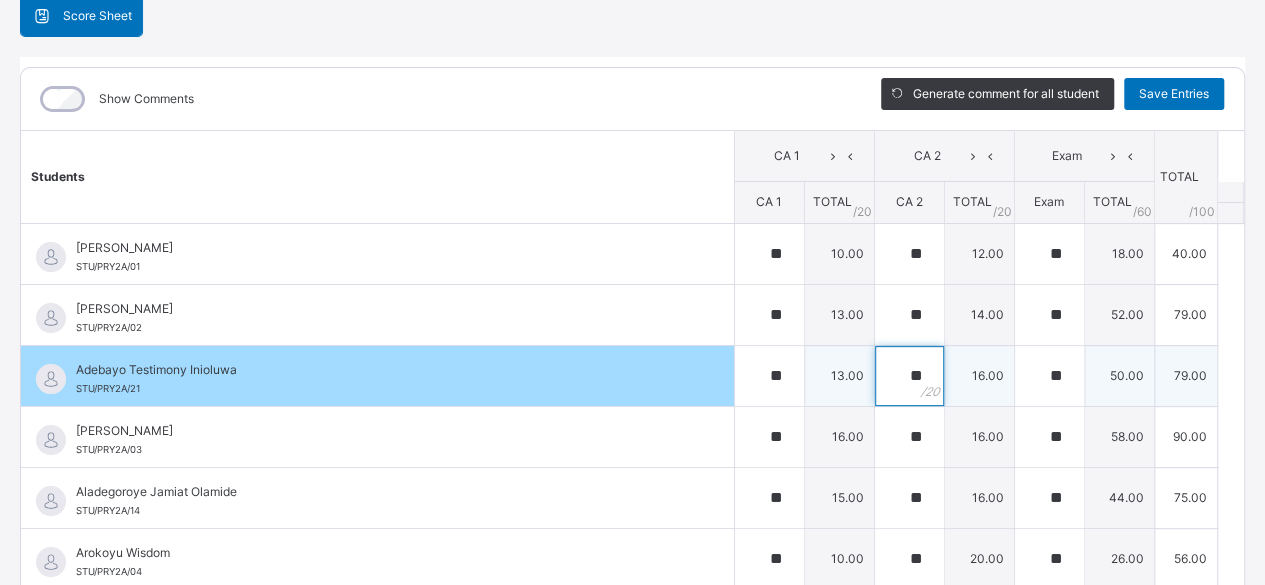 click on "**" at bounding box center [909, 376] 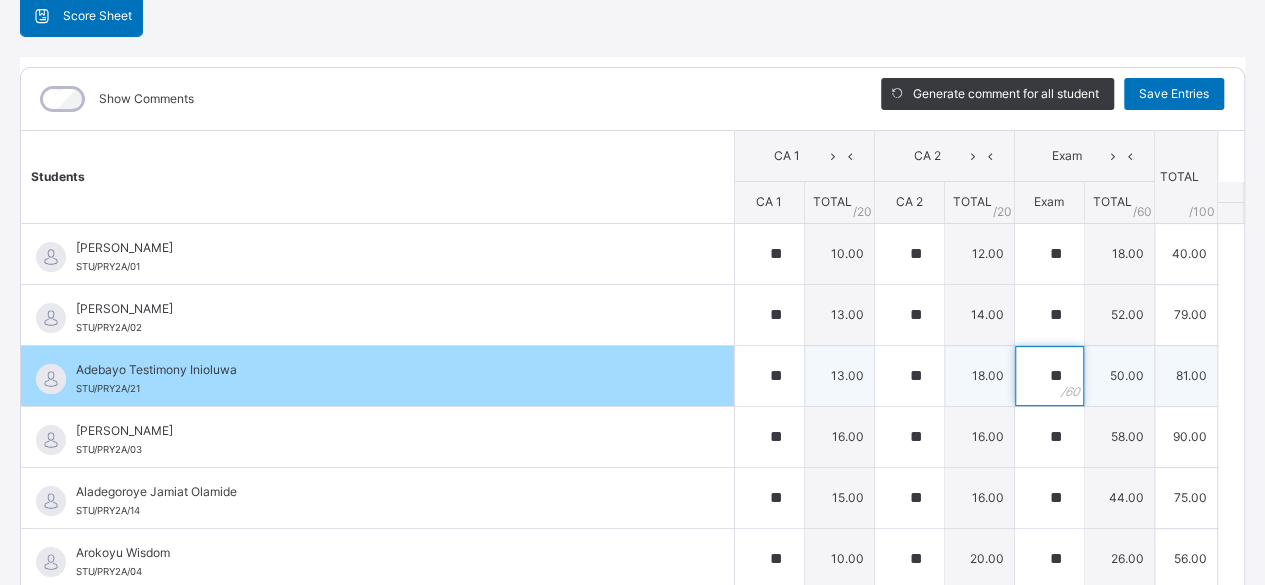 click on "**" at bounding box center [1049, 376] 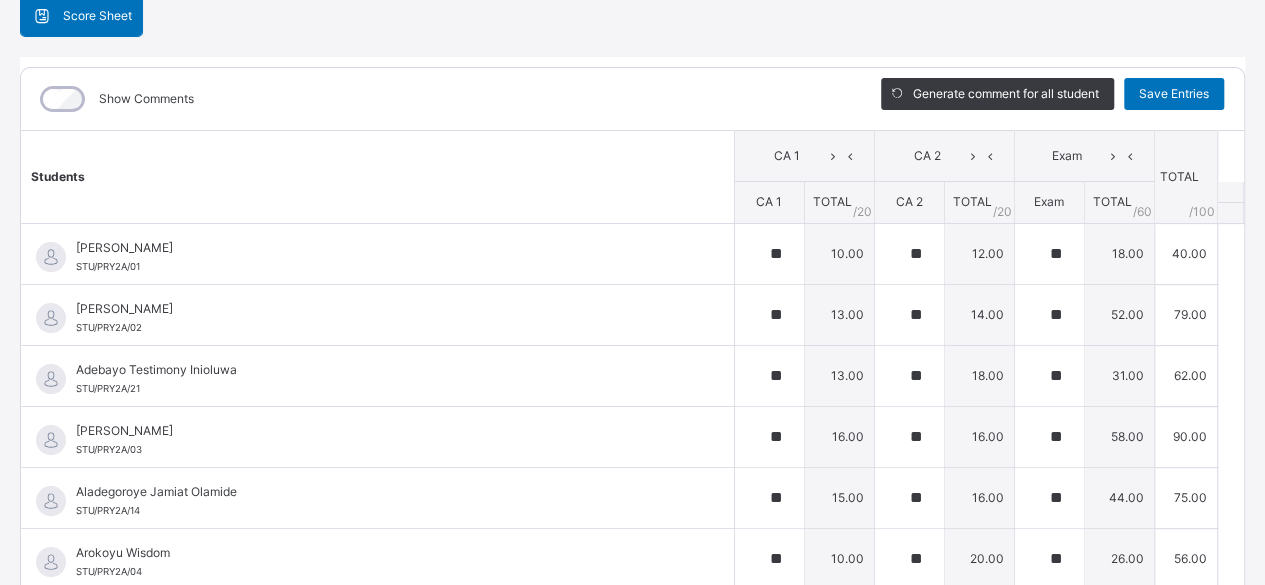 click on "Students" at bounding box center (377, 177) 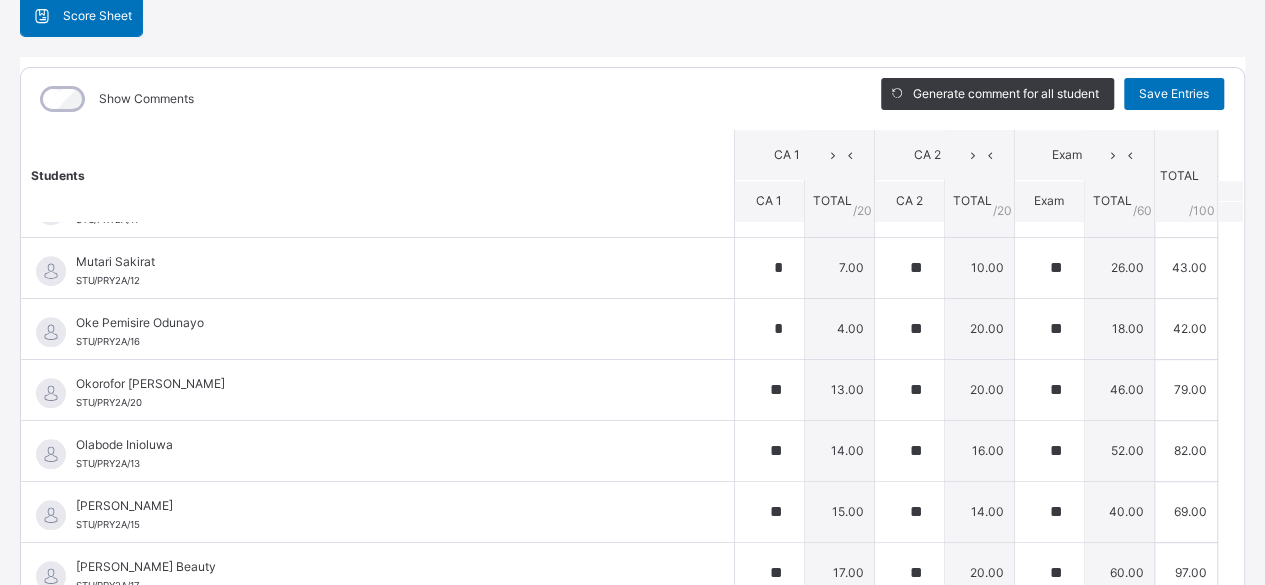 scroll, scrollTop: 866, scrollLeft: 0, axis: vertical 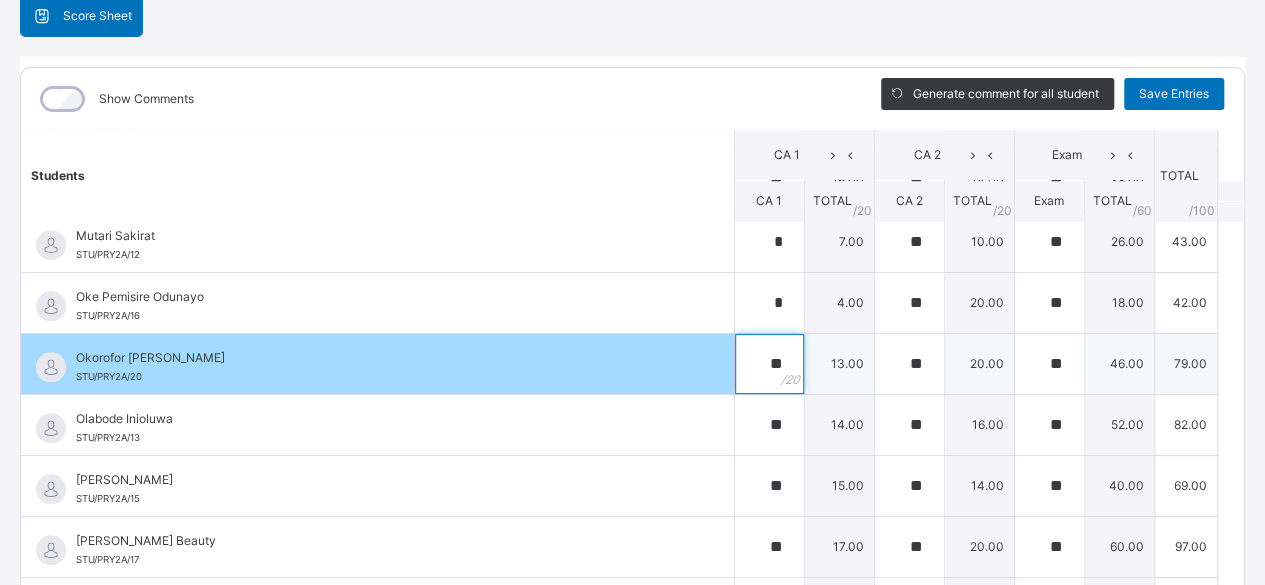 click on "**" at bounding box center [769, 364] 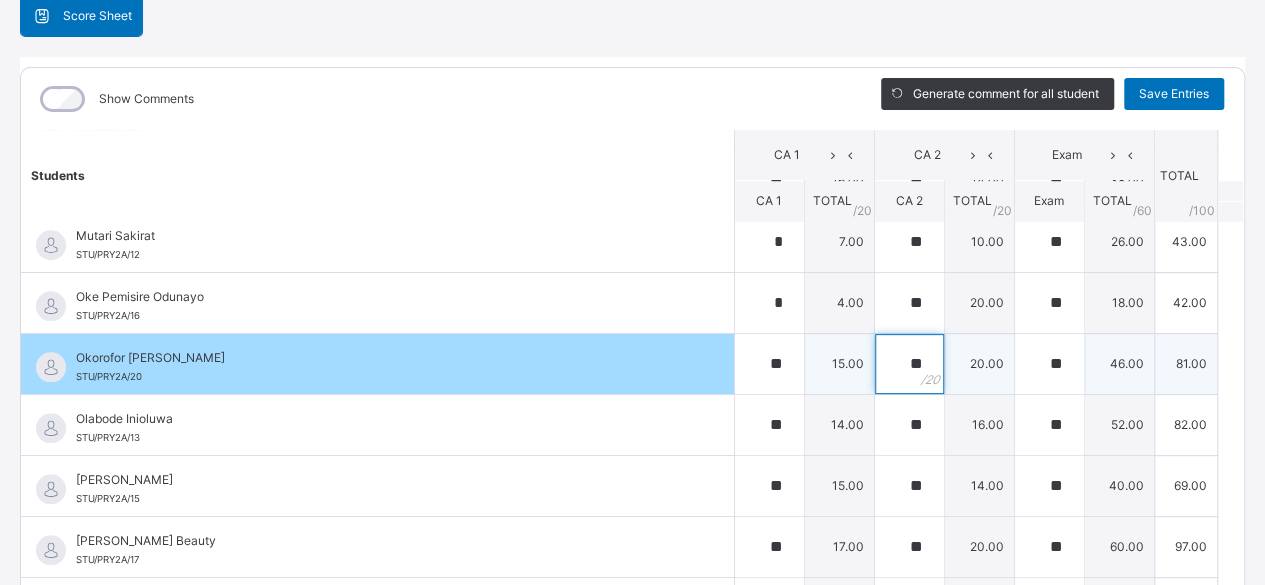 click on "**" at bounding box center [909, 364] 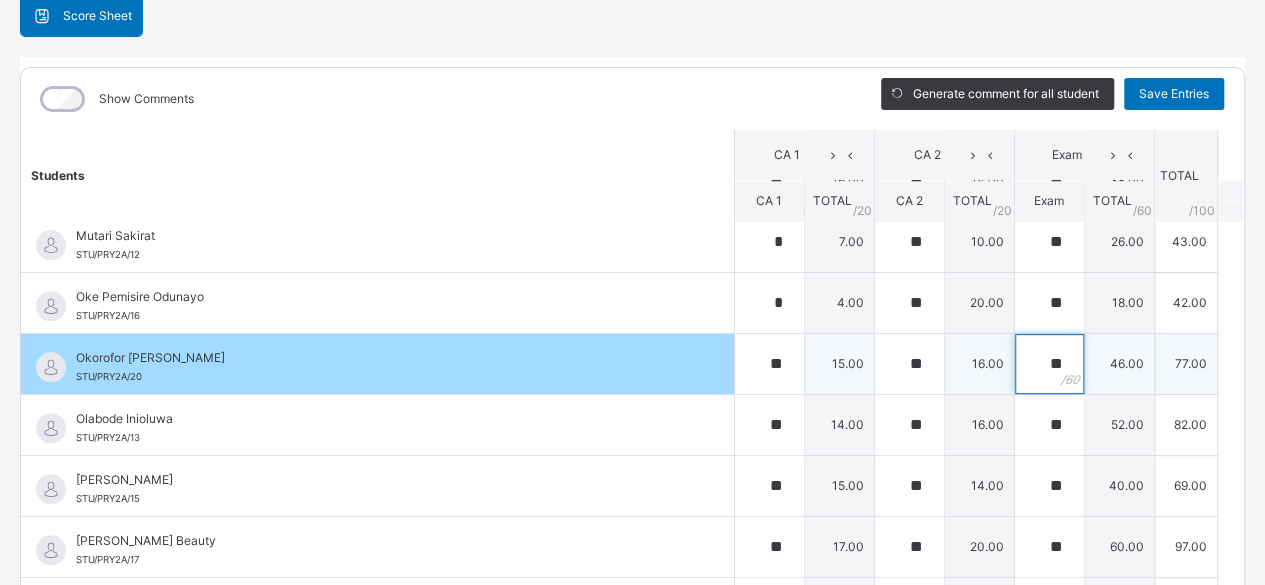 click on "**" at bounding box center [1049, 364] 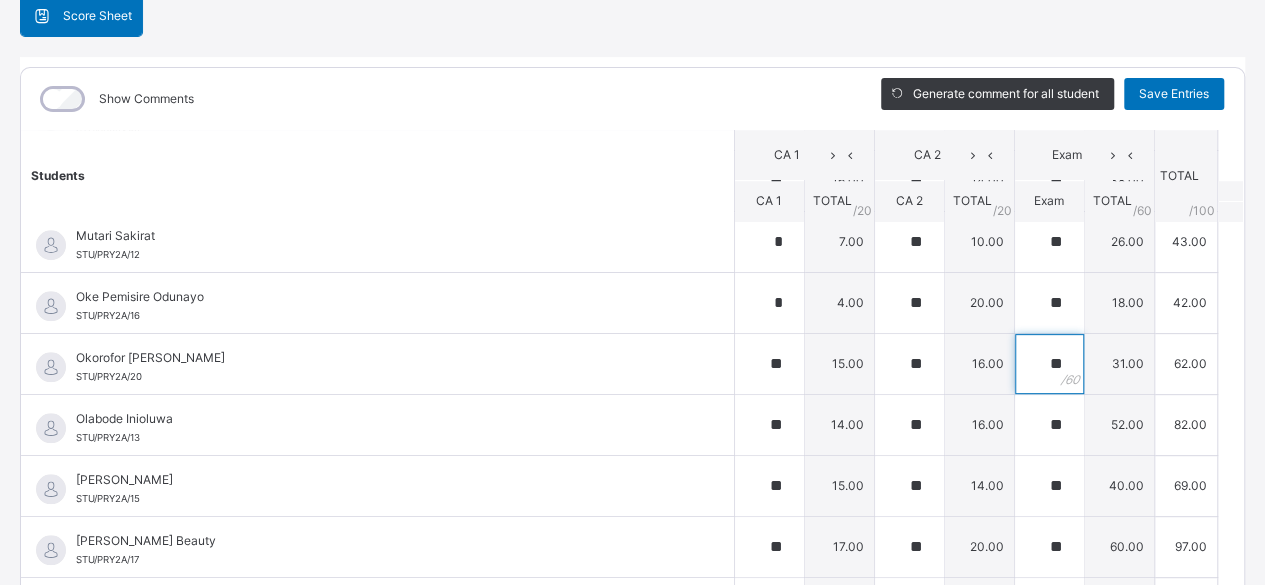 scroll, scrollTop: 428, scrollLeft: 0, axis: vertical 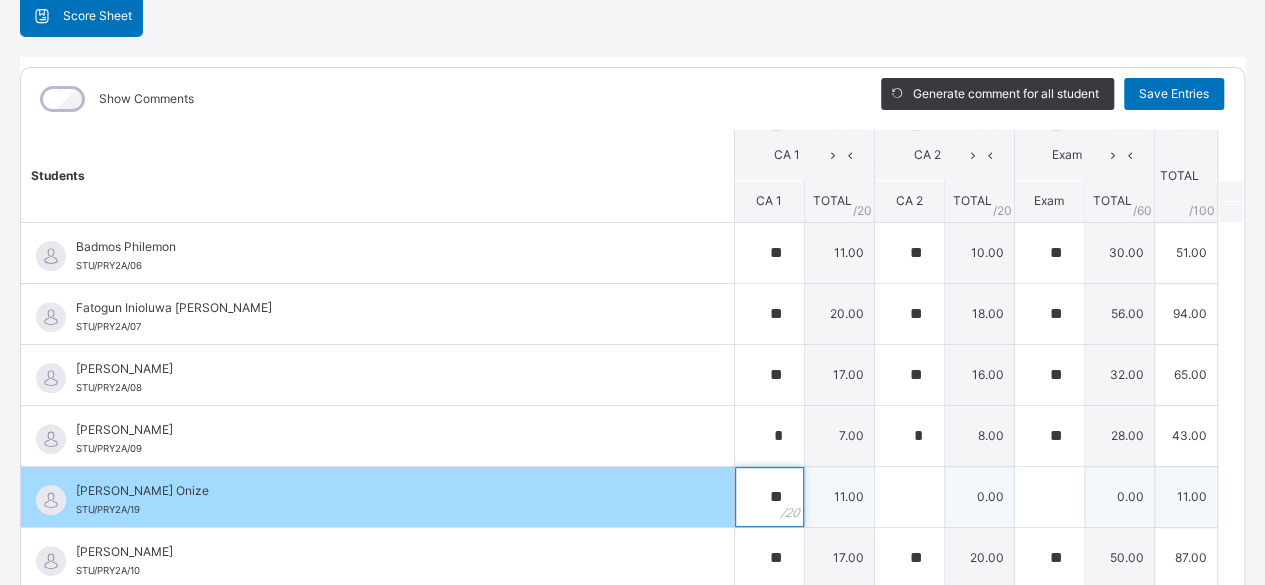 click on "**" at bounding box center [769, 497] 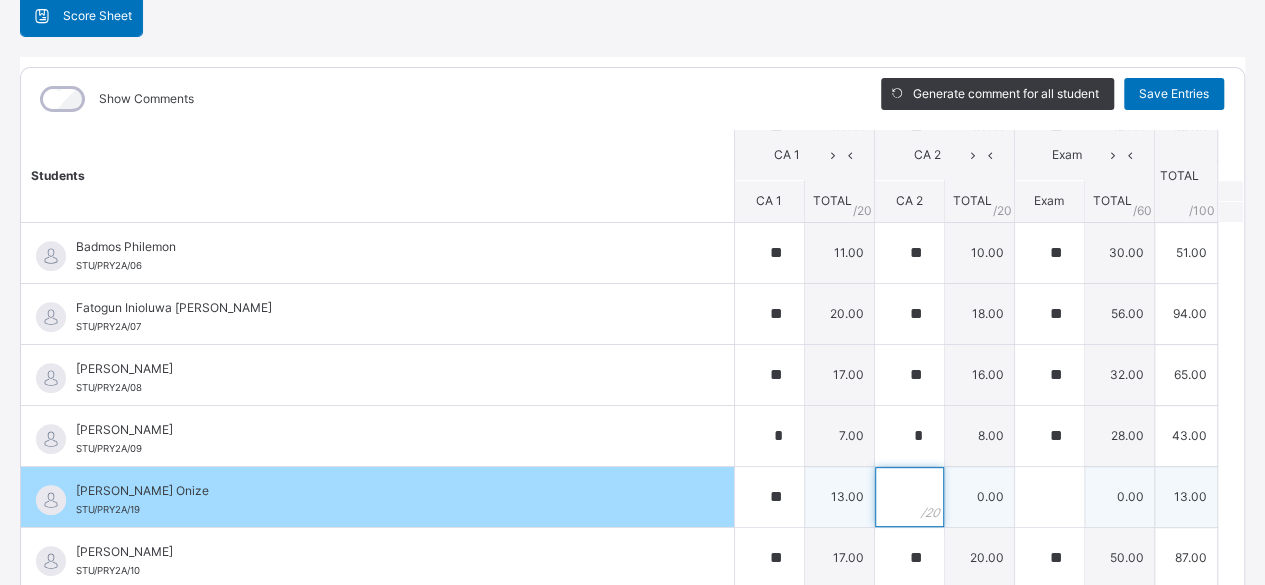 click at bounding box center (909, 497) 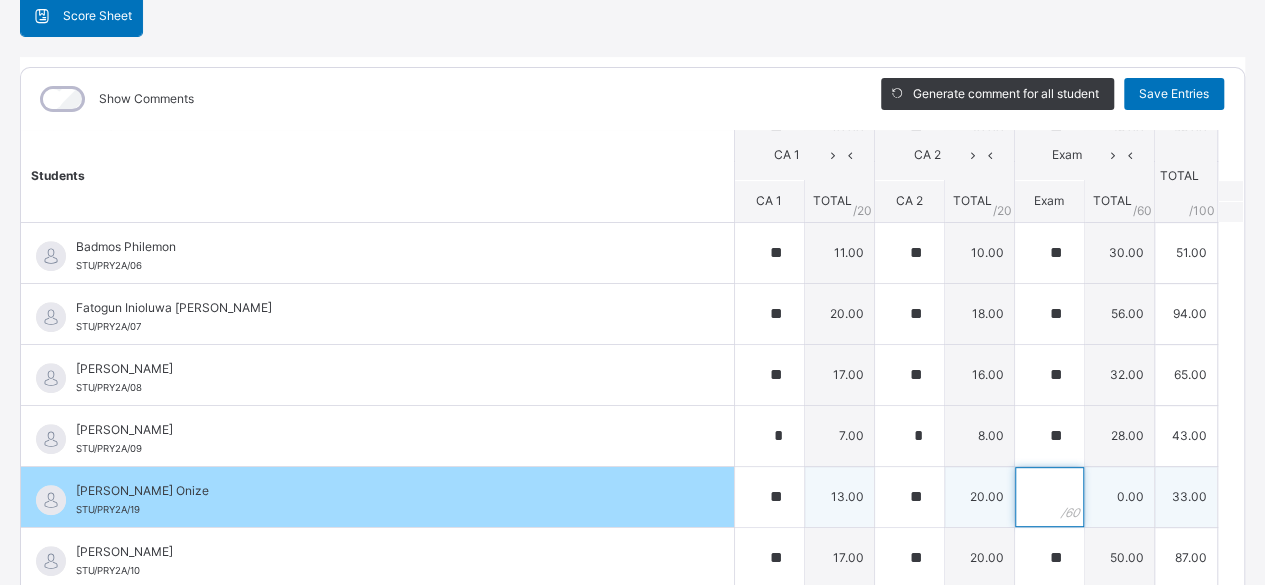 click at bounding box center (1049, 497) 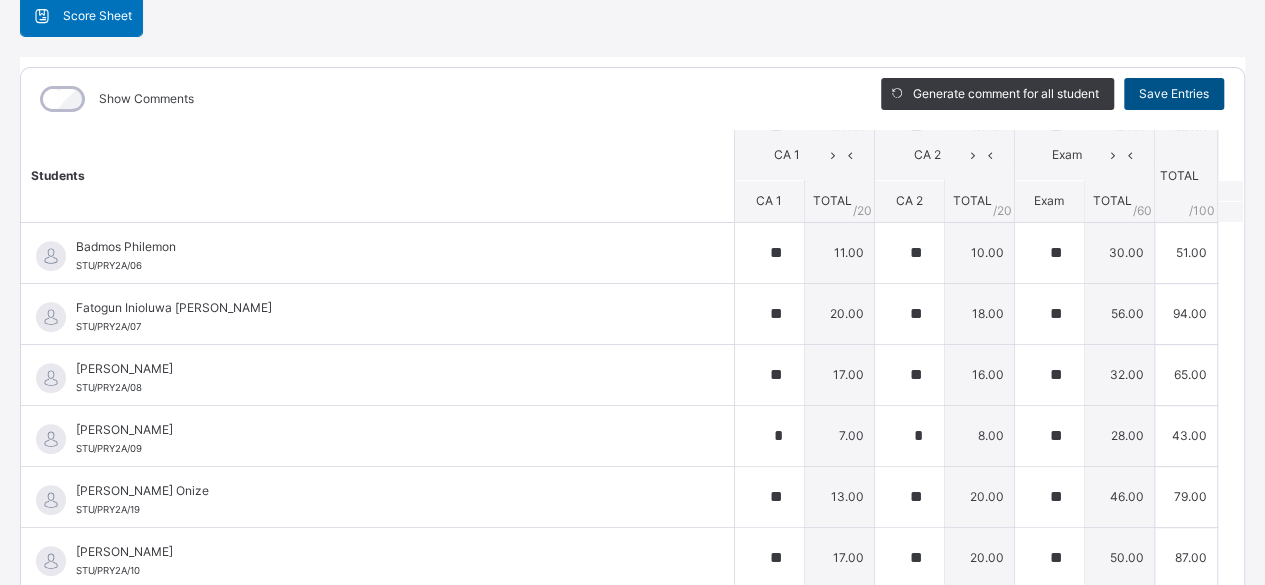 click on "Save Entries" at bounding box center (1174, 94) 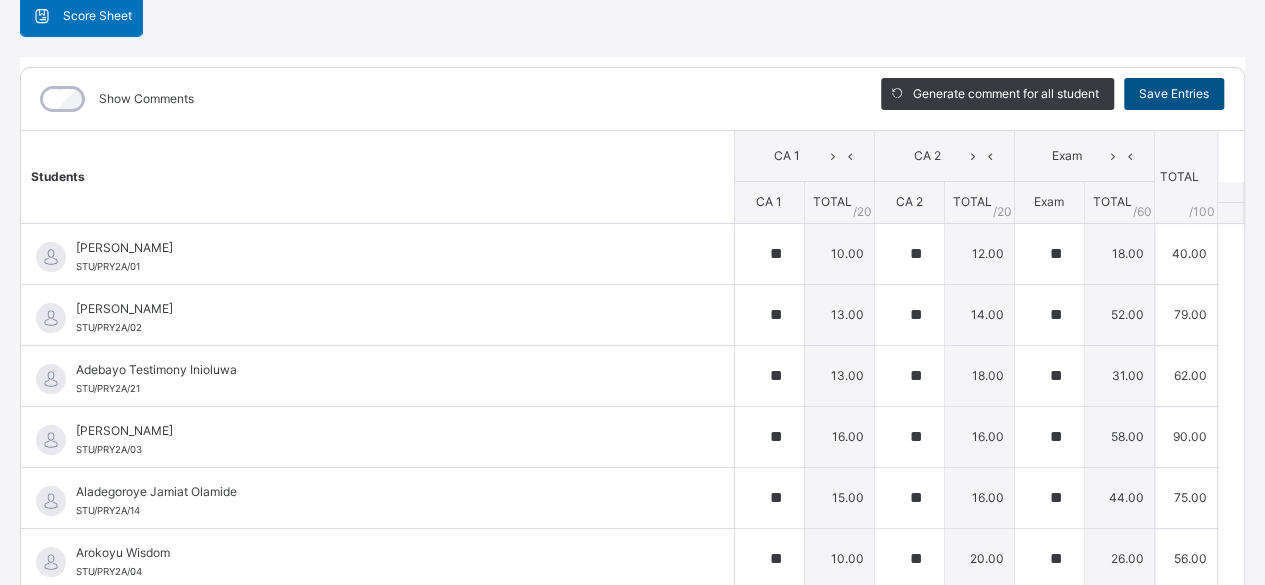 click on "Save Entries" at bounding box center (1174, 94) 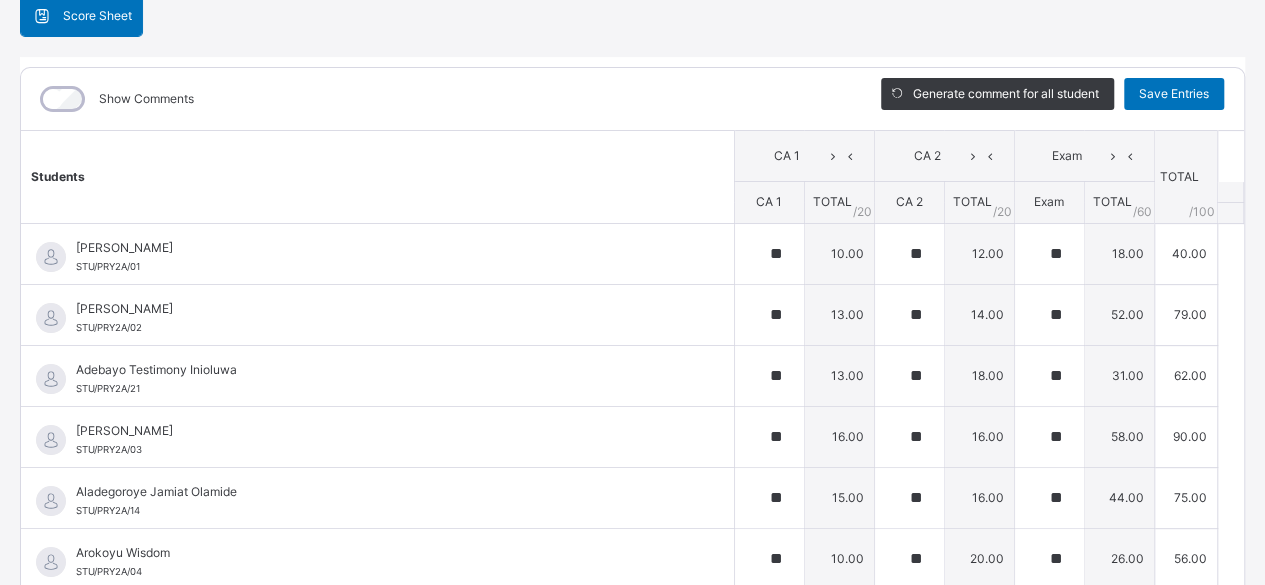 scroll, scrollTop: 38, scrollLeft: 0, axis: vertical 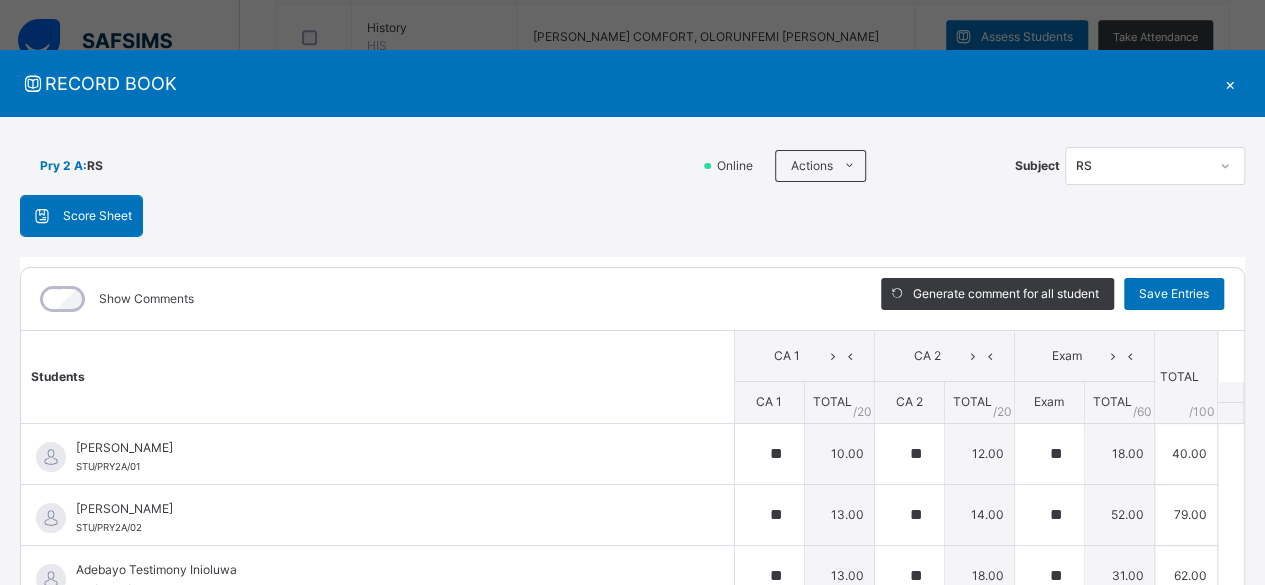 click on "×" at bounding box center (1230, 83) 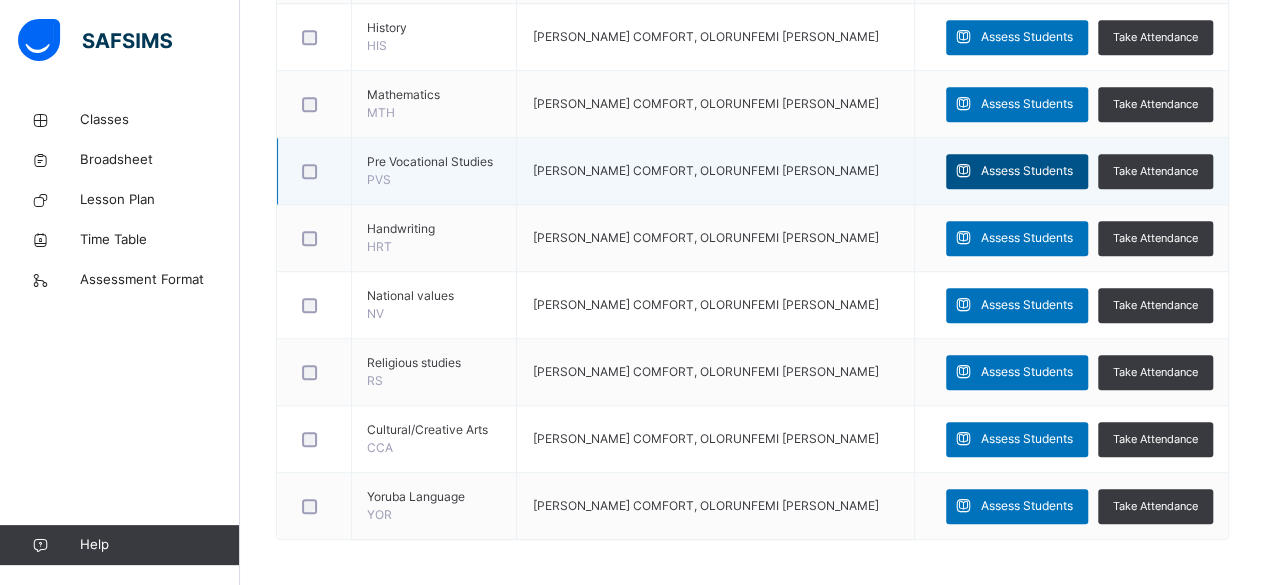 click on "Assess Students" at bounding box center (1027, 171) 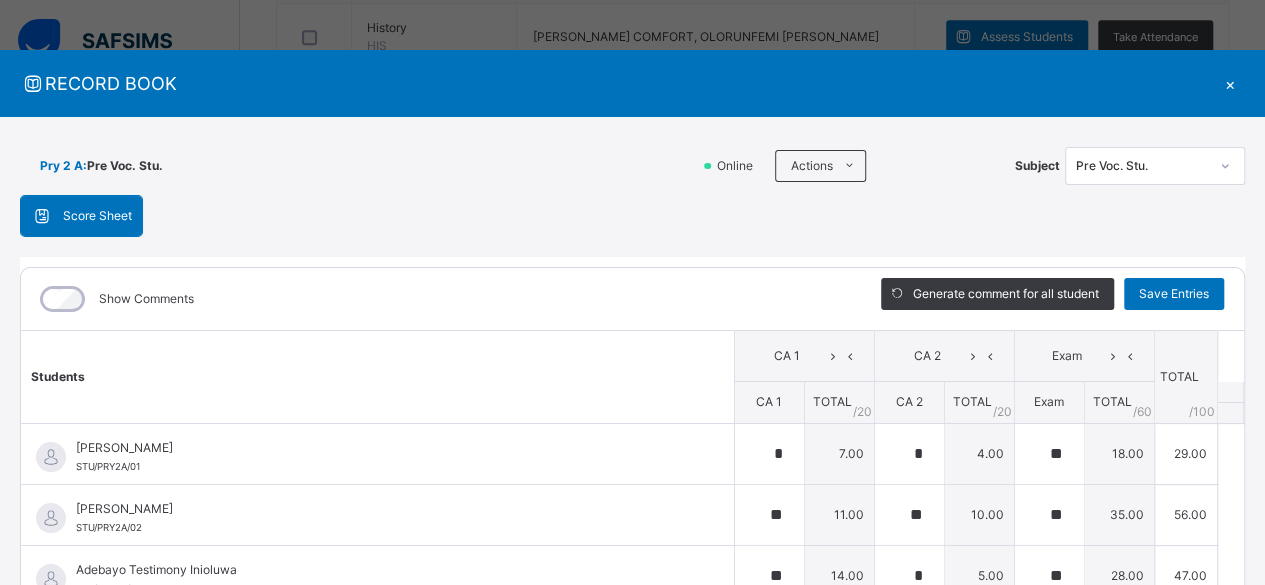 click on "Show Comments" at bounding box center [436, 299] 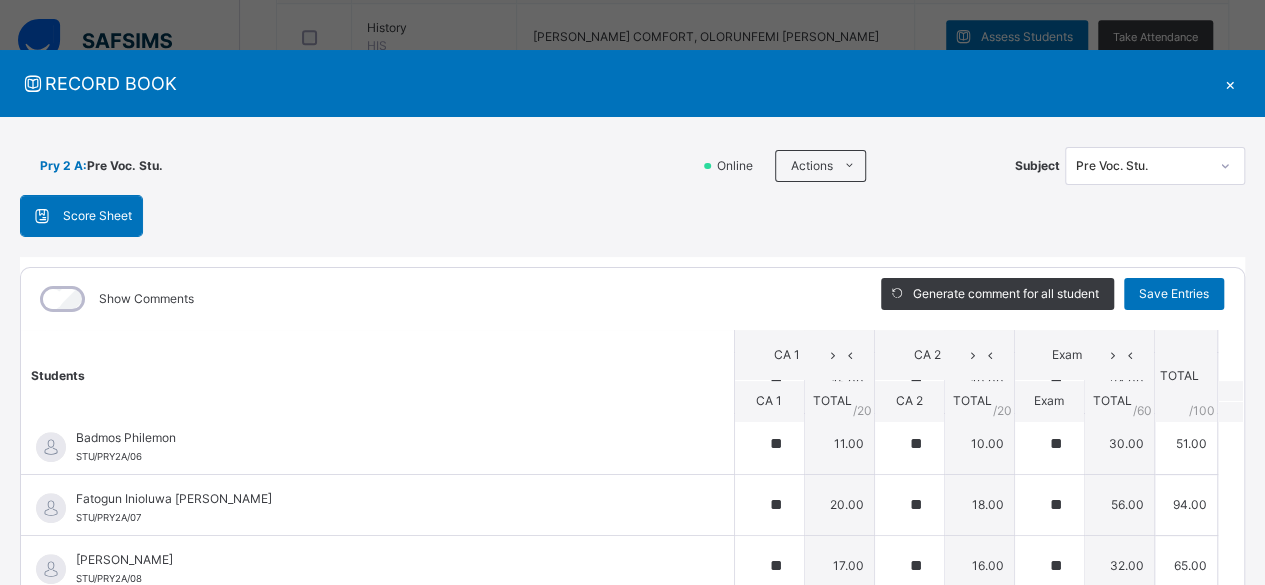 scroll, scrollTop: 0, scrollLeft: 0, axis: both 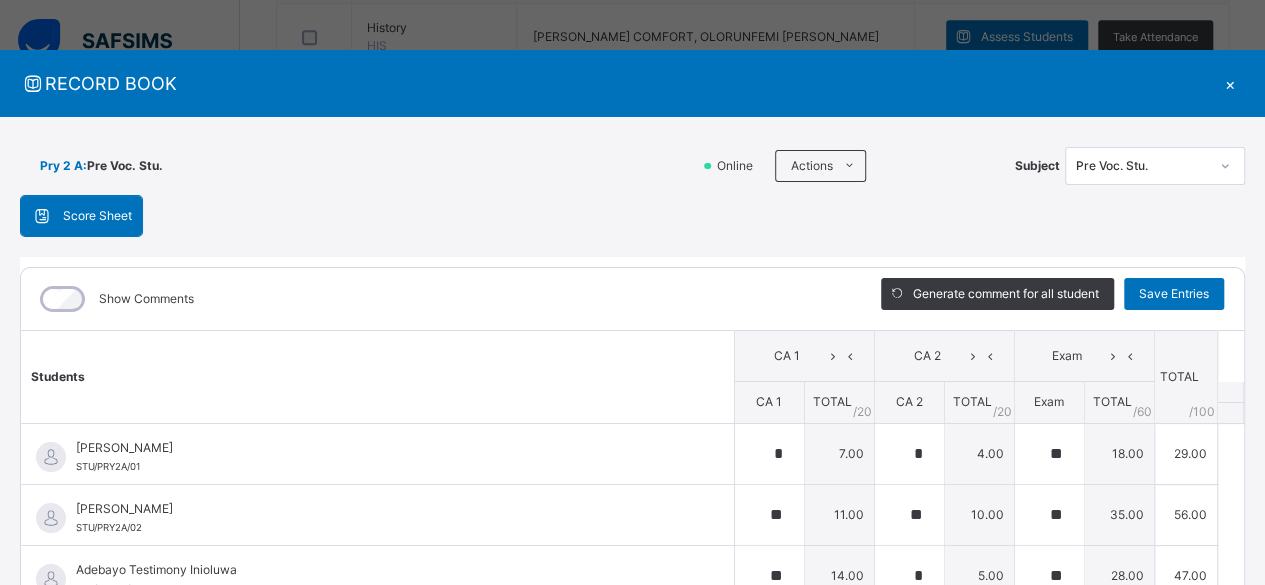 click on "Students" at bounding box center (377, 377) 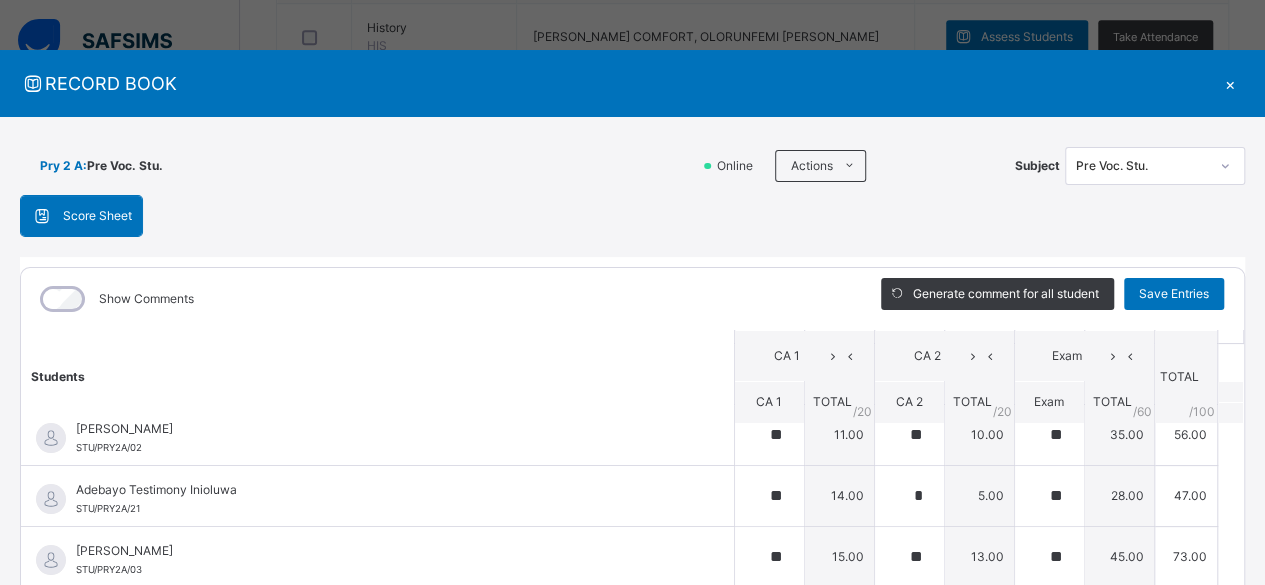 scroll, scrollTop: 120, scrollLeft: 0, axis: vertical 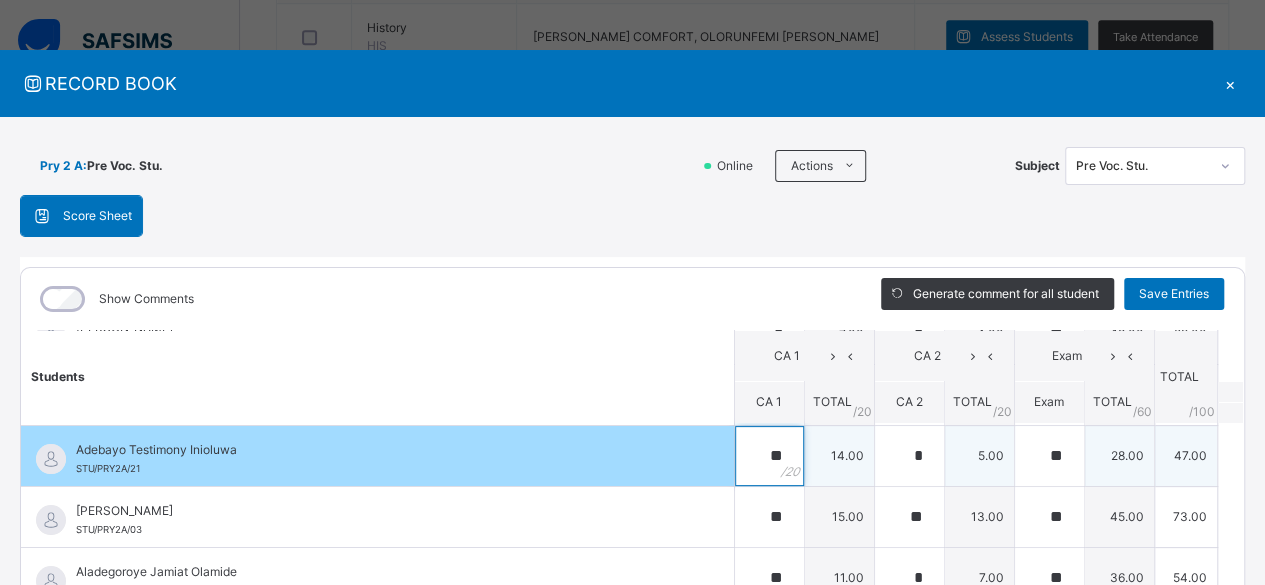 click on "**" at bounding box center [769, 456] 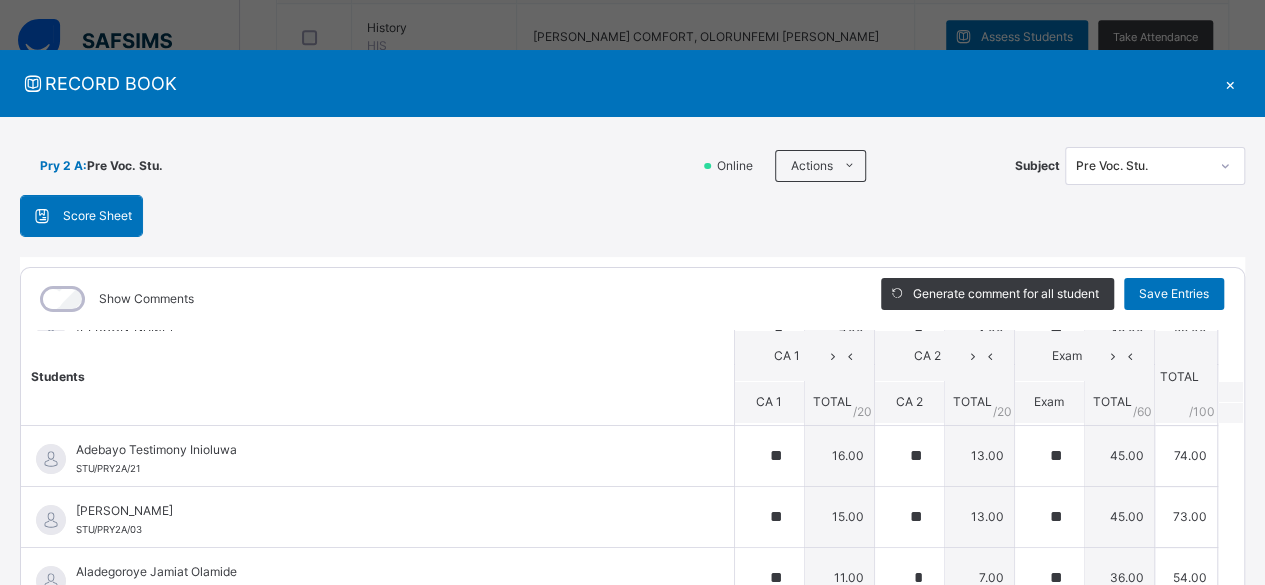 click on "Students" at bounding box center (377, 376) 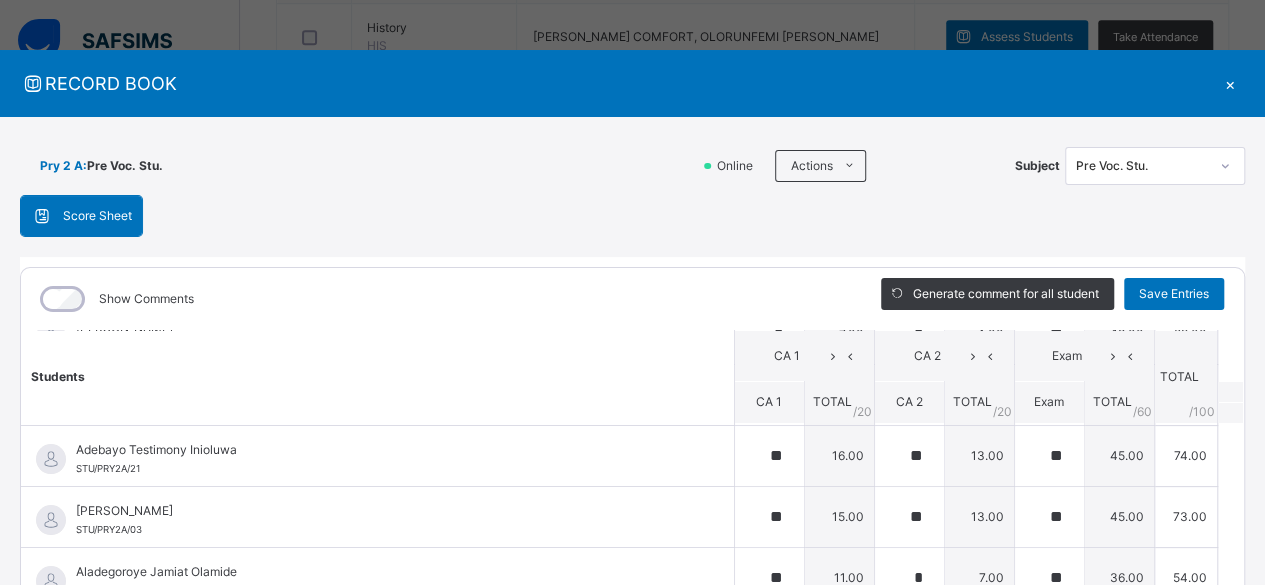 scroll, scrollTop: 557, scrollLeft: 0, axis: vertical 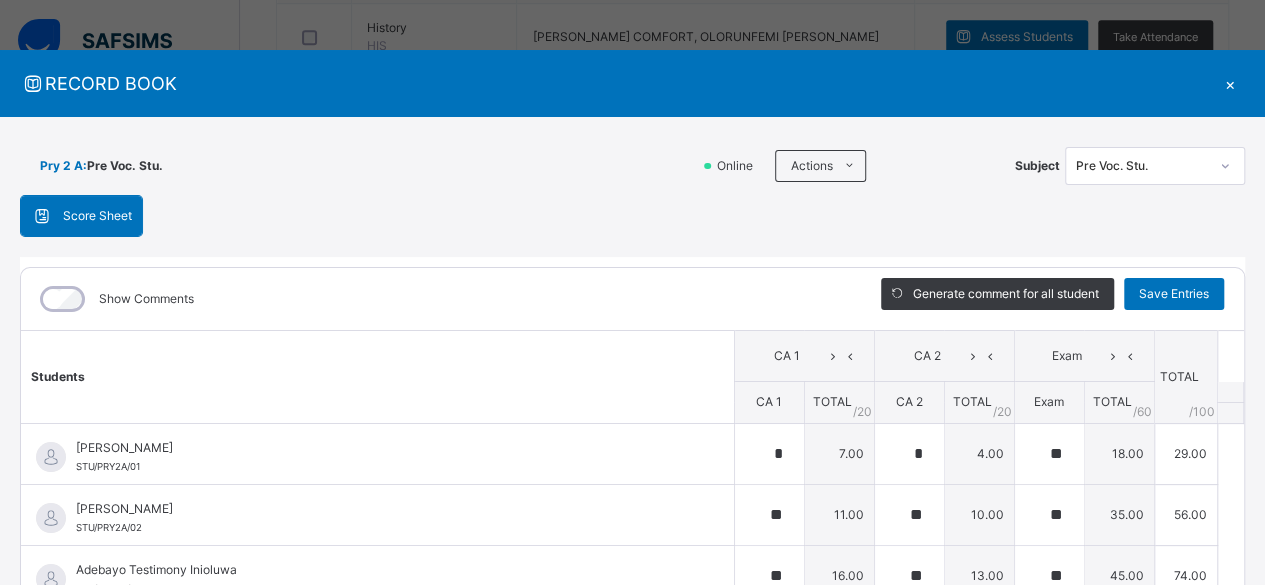 click on "Show Comments" at bounding box center [436, 299] 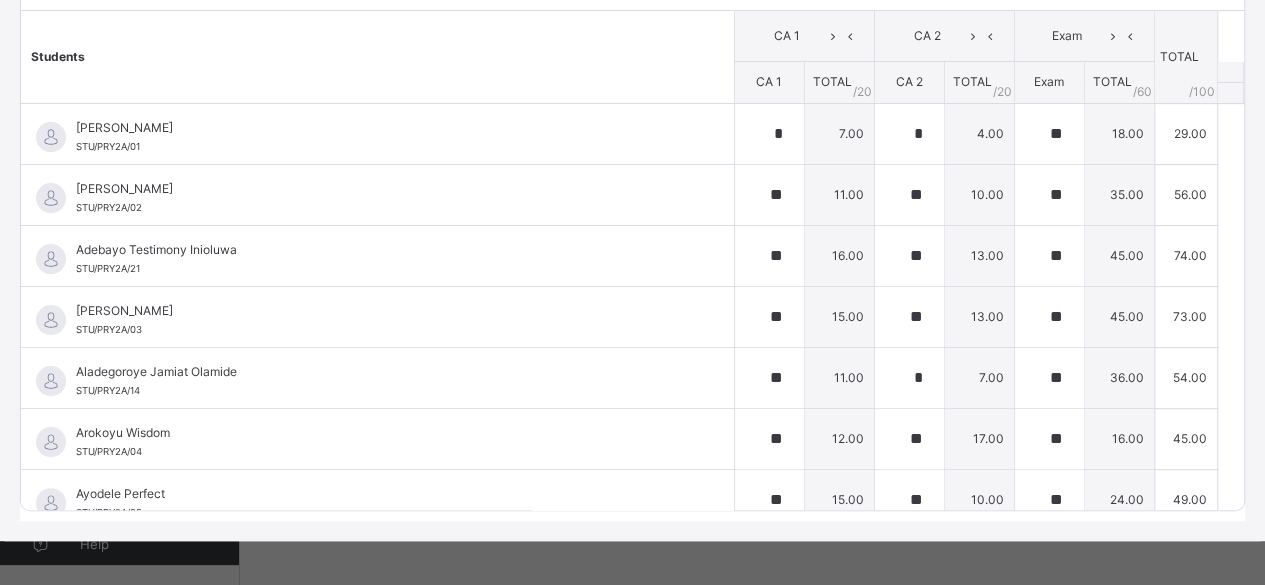 scroll, scrollTop: 324, scrollLeft: 0, axis: vertical 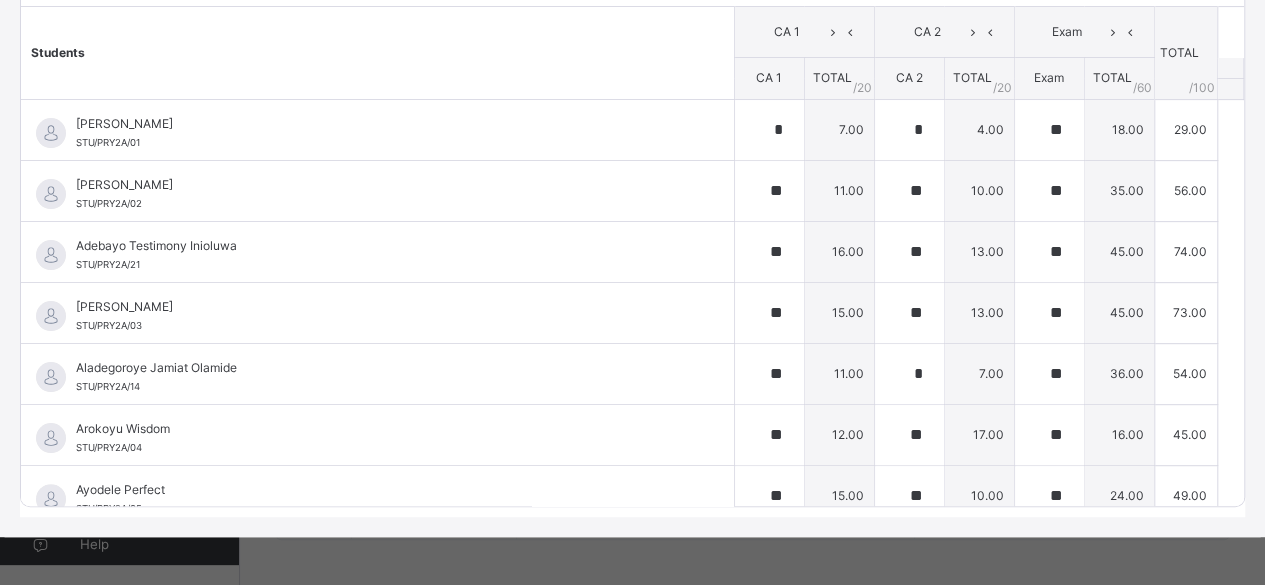 click on "Students" at bounding box center [377, 53] 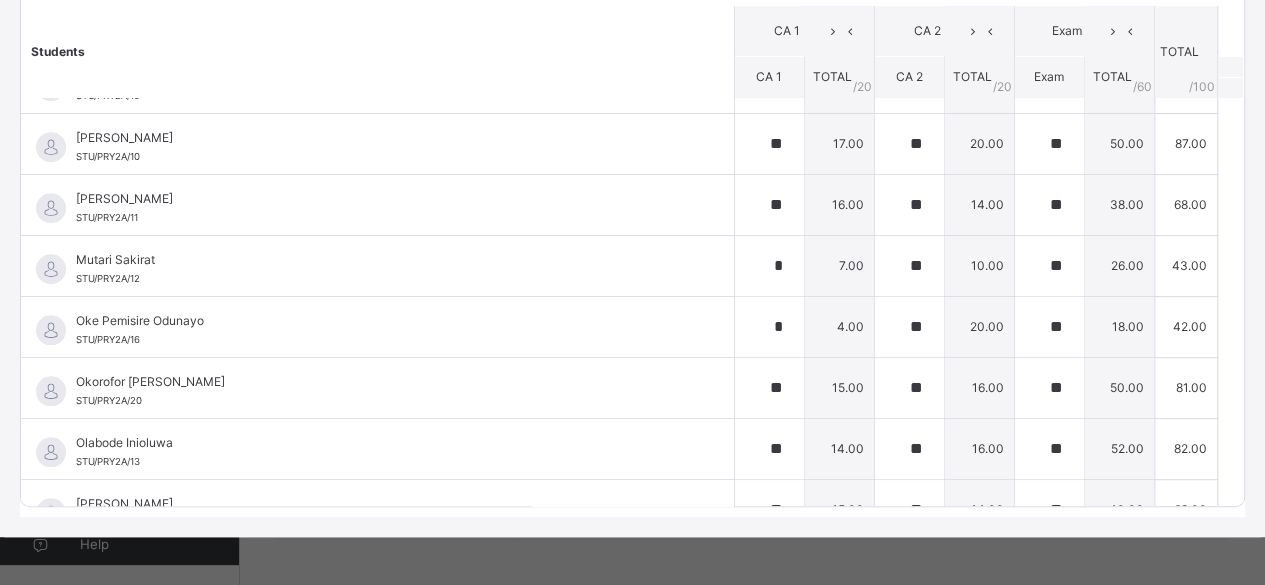 scroll, scrollTop: 720, scrollLeft: 0, axis: vertical 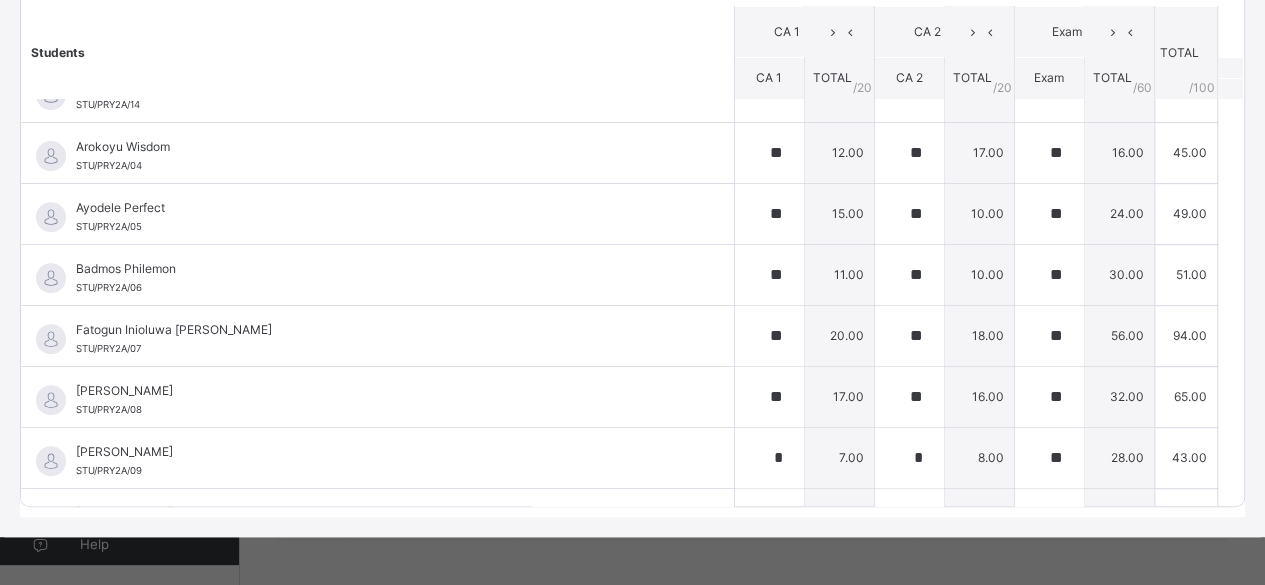 click on "Students" at bounding box center [377, 52] 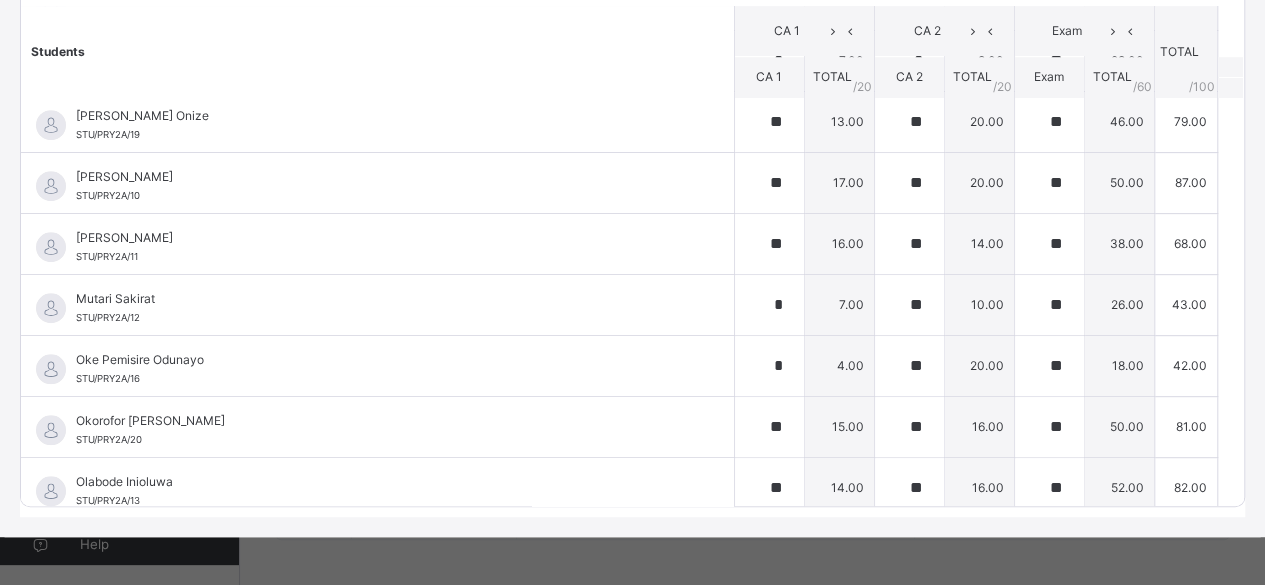 scroll, scrollTop: 682, scrollLeft: 0, axis: vertical 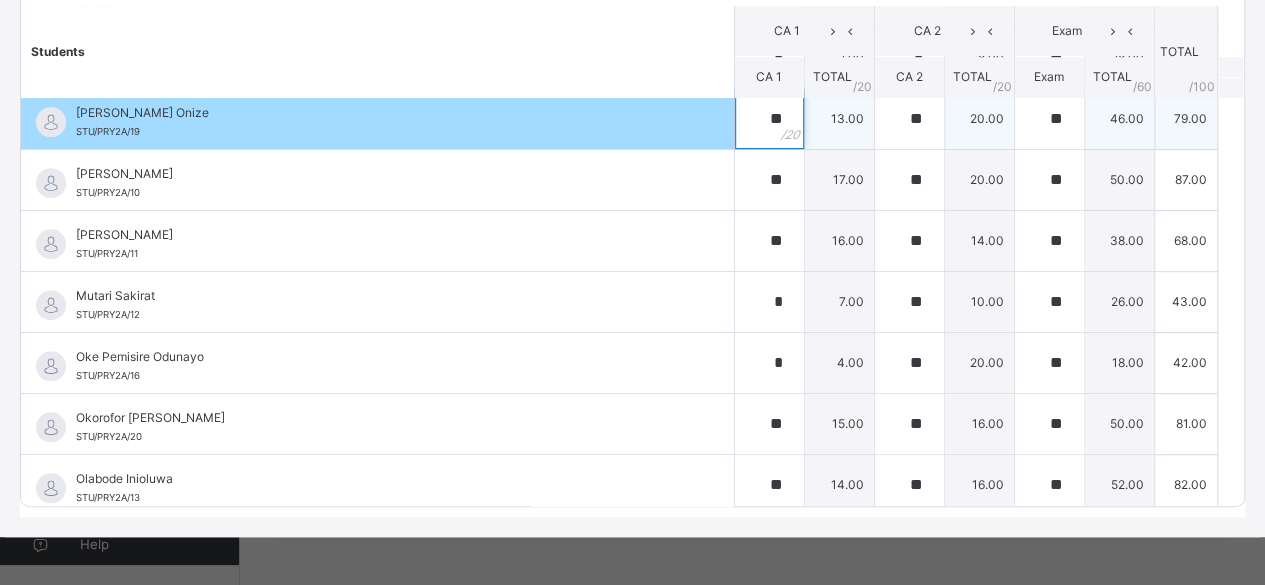 click on "**" at bounding box center [769, 119] 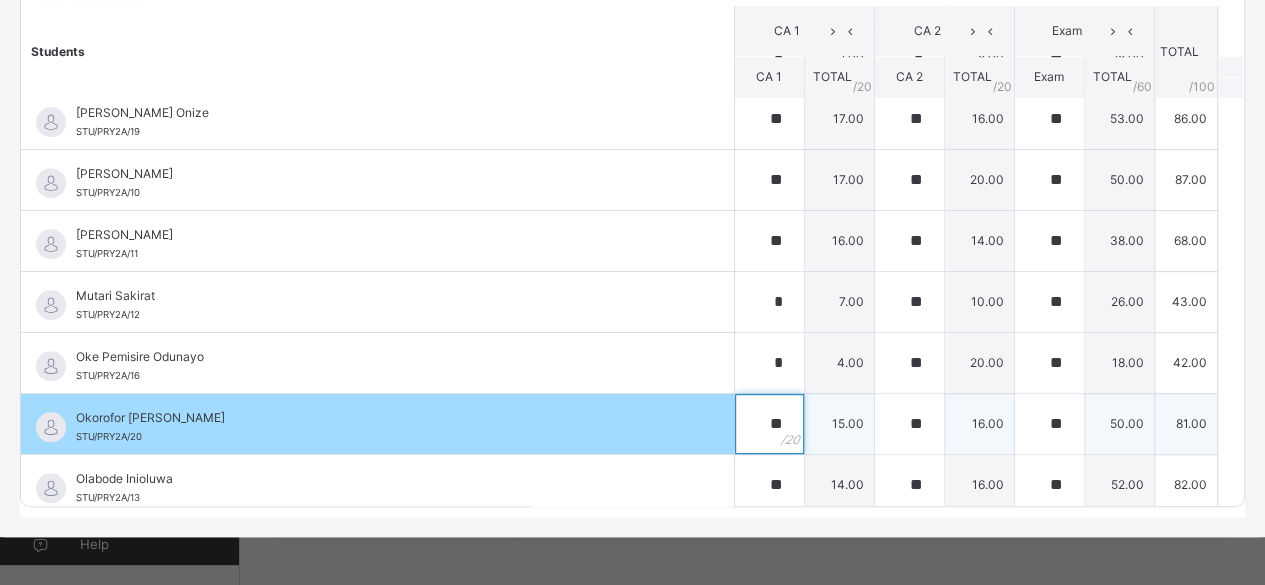 click on "**" at bounding box center [769, 424] 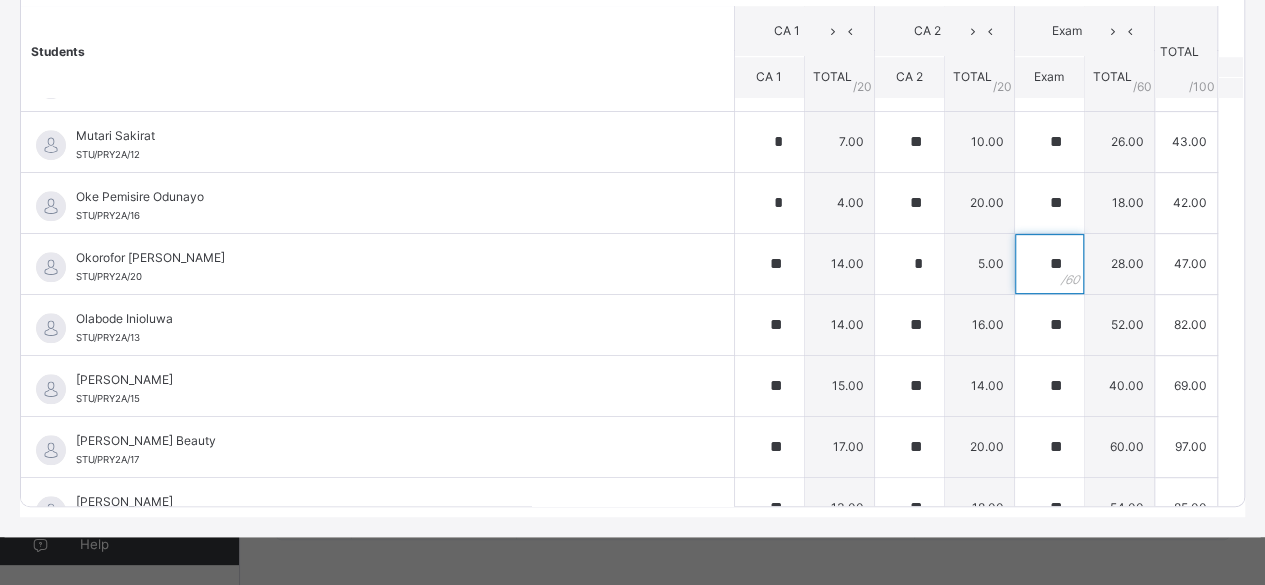 scroll, scrollTop: 866, scrollLeft: 0, axis: vertical 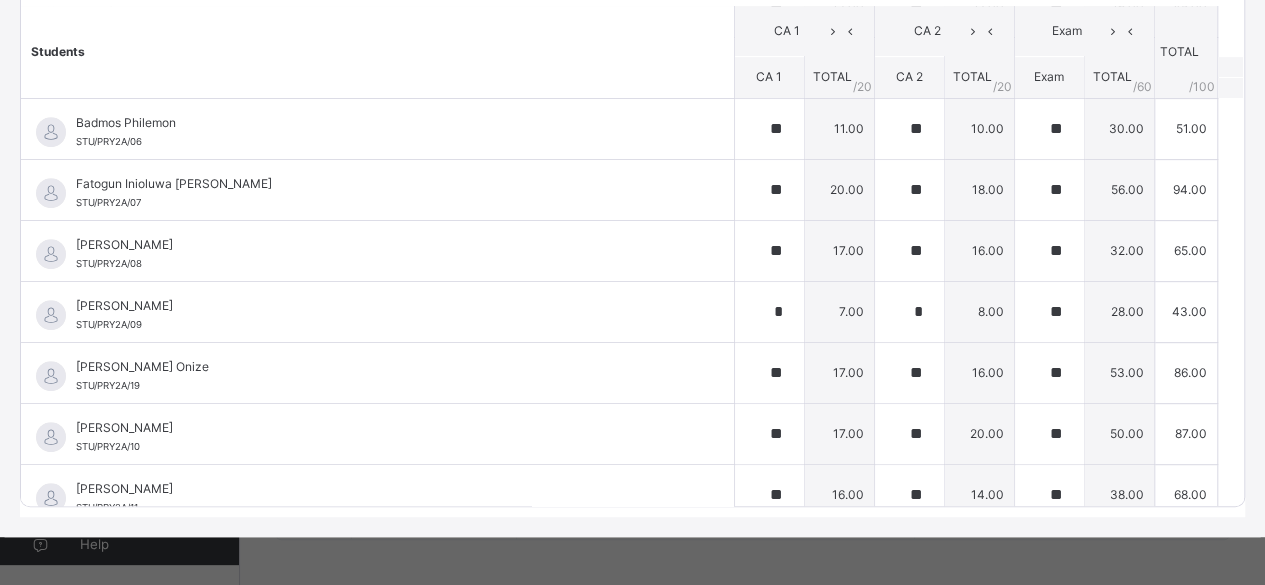 click on "Students CA 1 CA 2 Exam TOTAL /100 Comment CA 1 TOTAL / 20 CA 2 TOTAL / 20 Exam TOTAL / 60 Abdulwahab Maridiyat  STU/PRY2A/01 [PERSON_NAME]  STU/PRY2A/01 * 7.00 * 4.00 ** 18.00 29.00 Generate comment 0 / 250   ×   Subject Teacher’s Comment Generate and see in full the comment developed by the AI with an option to regenerate the comment [PERSON_NAME] Maridiyat    STU/PRY2A/01   Total 29.00  / 100.00 [PERSON_NAME] Bot   Regenerate     Use this comment   [PERSON_NAME]/PRY2A/02 [PERSON_NAME]/PRY2A/02 ** 11.00 ** 10.00 ** 35.00 56.00 Generate comment 0 / 250   ×   Subject Teacher’s Comment Generate and see in full the comment developed by the AI with an option to regenerate the comment JS [PERSON_NAME]/PRY2A/02   Total 56.00  / 100.00 [PERSON_NAME] Bot   Regenerate     Use this comment   Adebayo  Testimony  Inioluwa  STU/PRY2A/21 Adebayo  Testimony  Inioluwa  STU/PRY2A/21 ** 16.00 ** 13.00 ** 45.00 74.00 Generate comment 0 / 250   ×   Subject Teacher’s Comment [PERSON_NAME]  Testimony  Inioluwa" at bounding box center [632, 265] 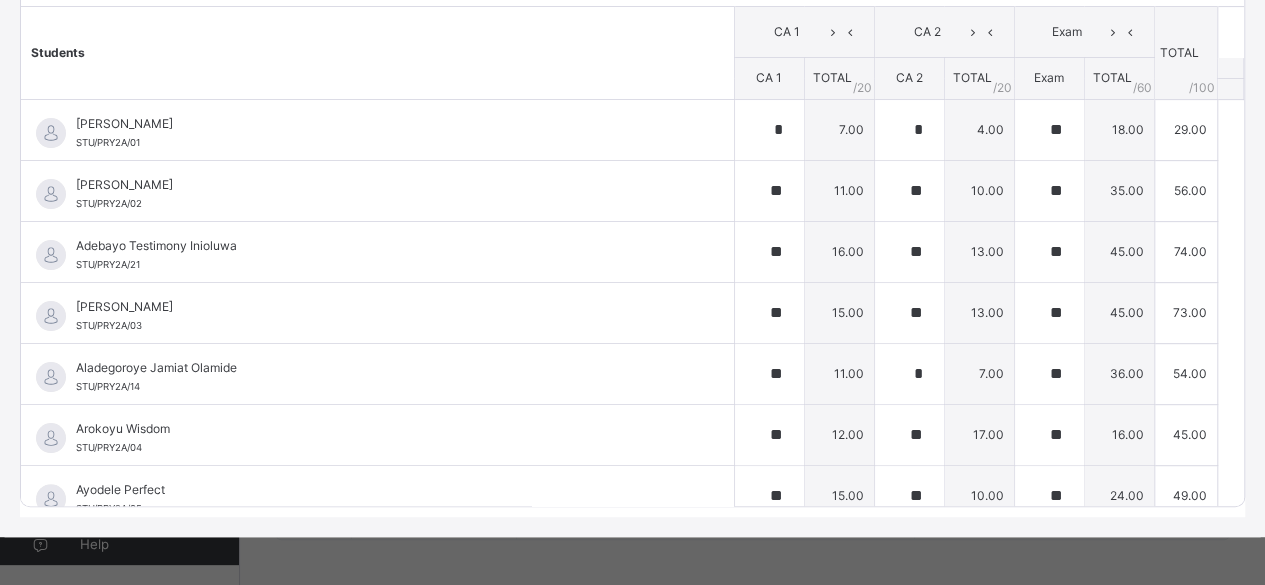 scroll, scrollTop: 0, scrollLeft: 0, axis: both 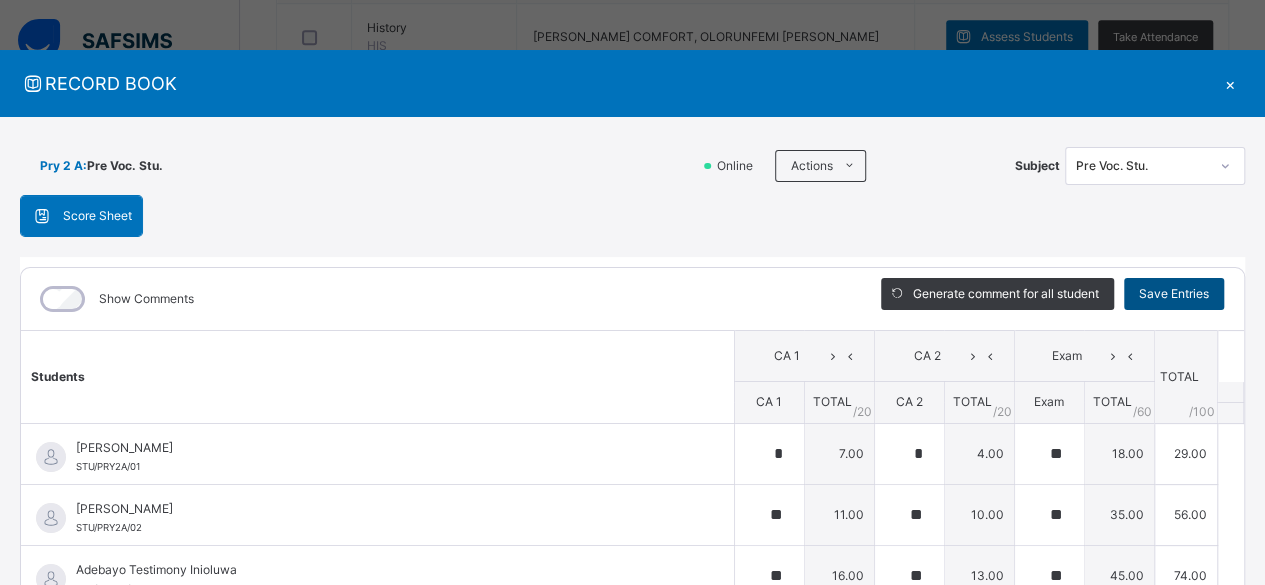 click on "Save Entries" at bounding box center (1174, 294) 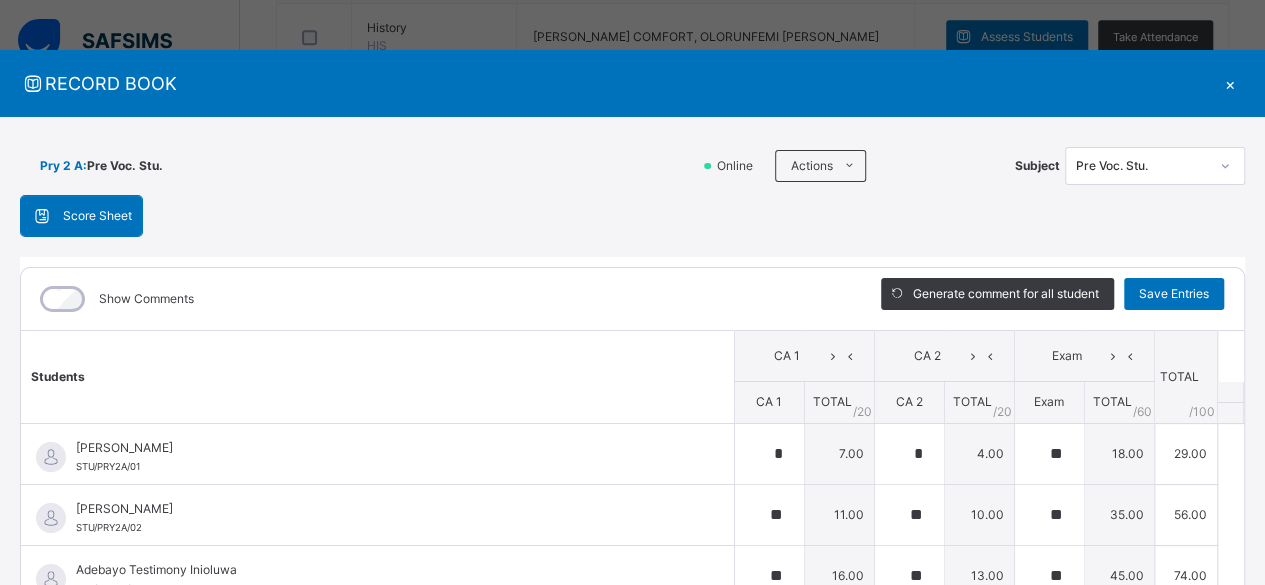 click on "×" at bounding box center (1230, 83) 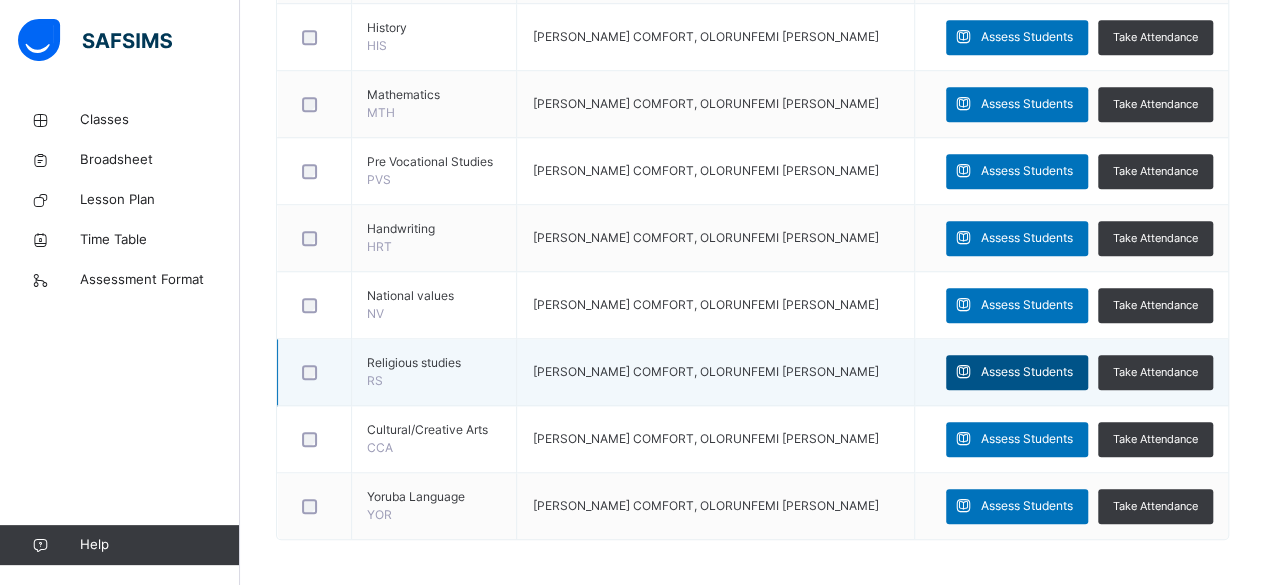 click on "Assess Students" at bounding box center [1027, 372] 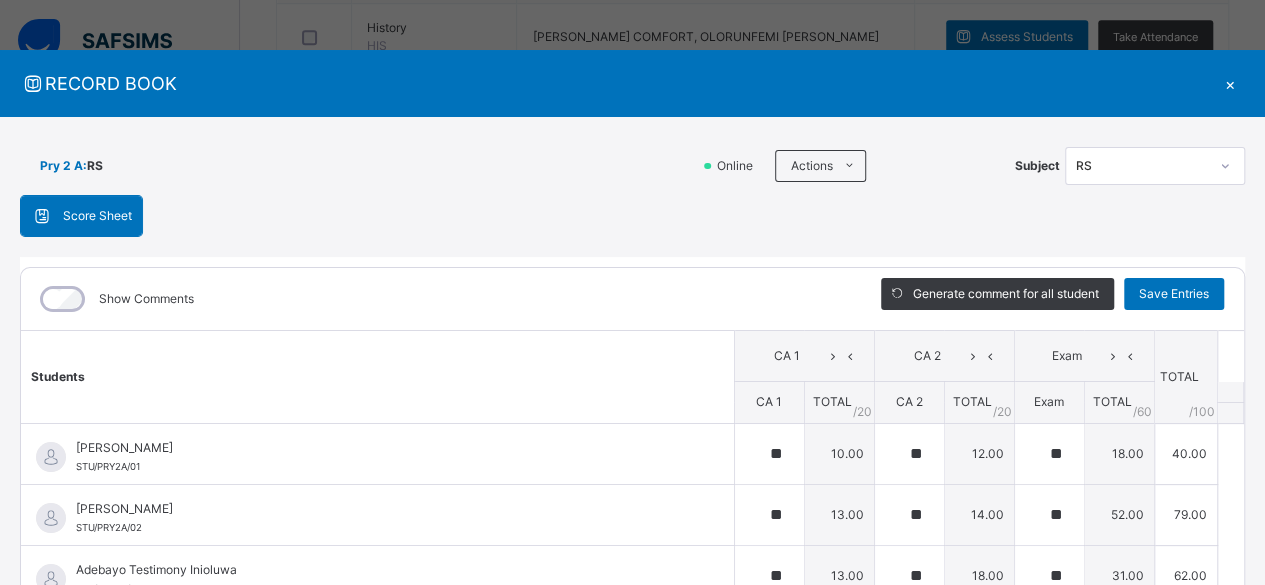 click on "Show Comments" at bounding box center (436, 299) 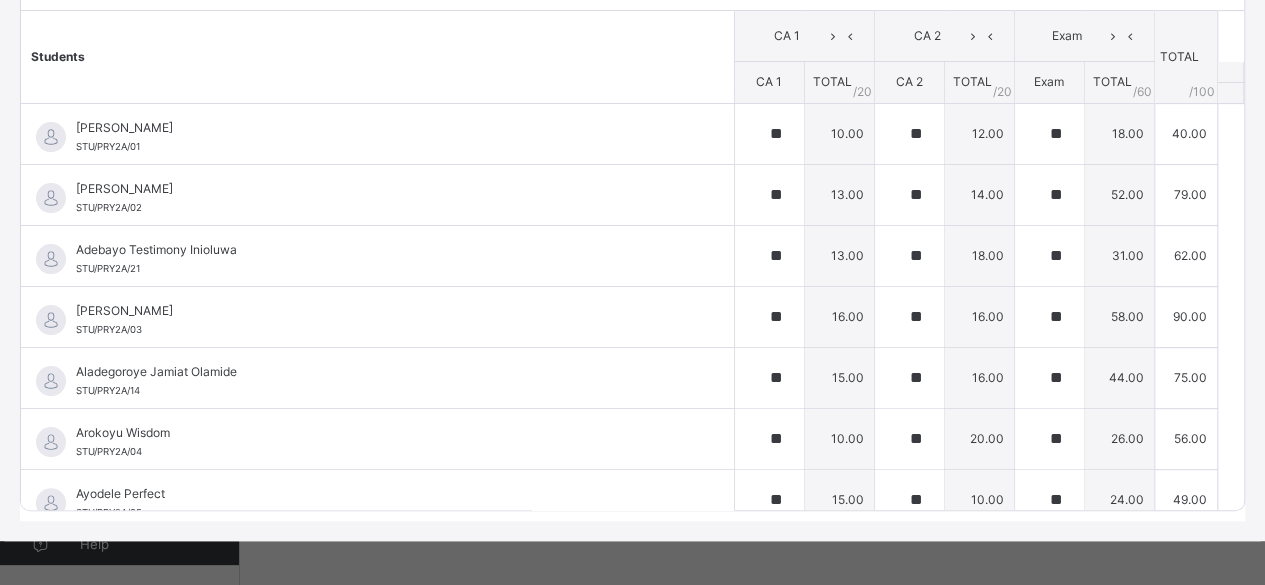 scroll, scrollTop: 324, scrollLeft: 0, axis: vertical 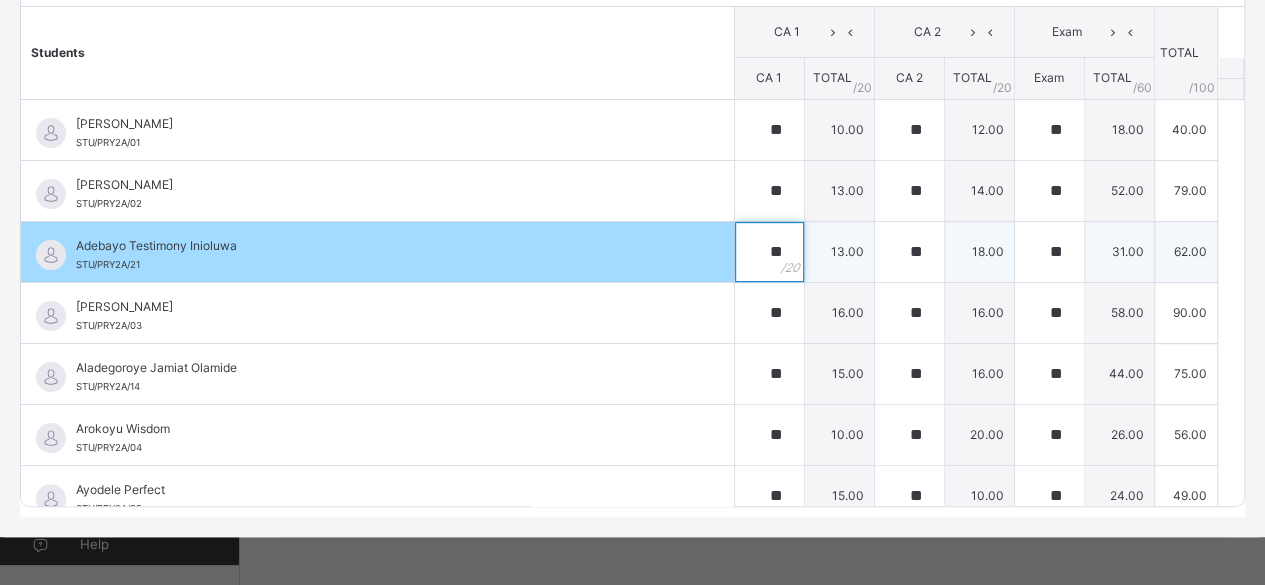 click on "**" at bounding box center (769, 252) 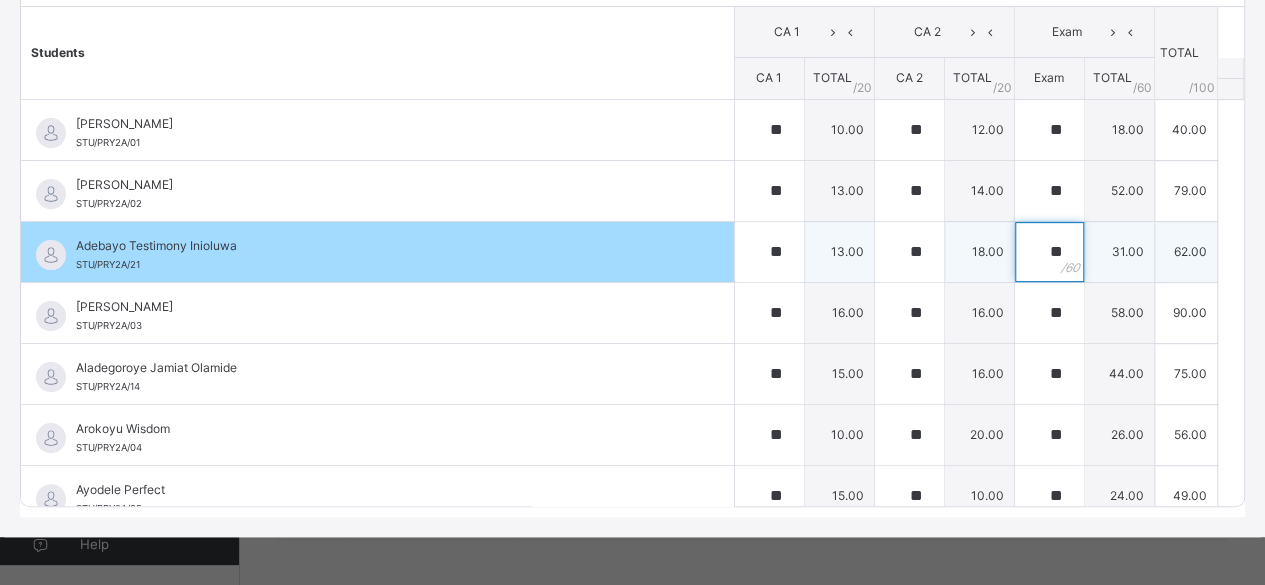 click on "**" at bounding box center (1049, 252) 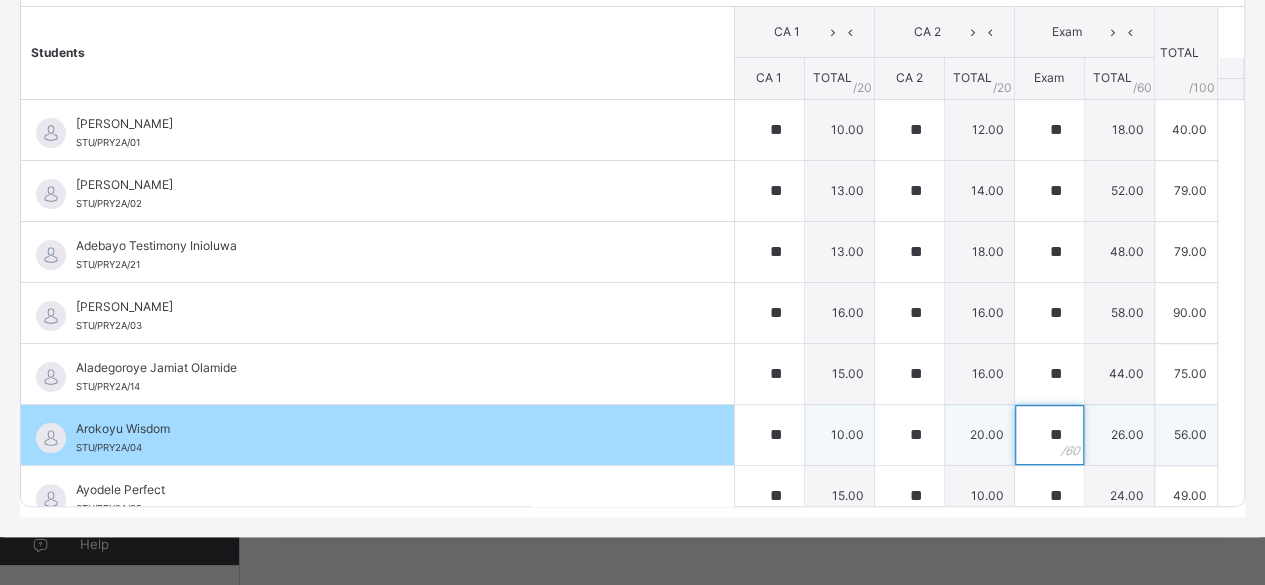 click on "**" at bounding box center [1049, 435] 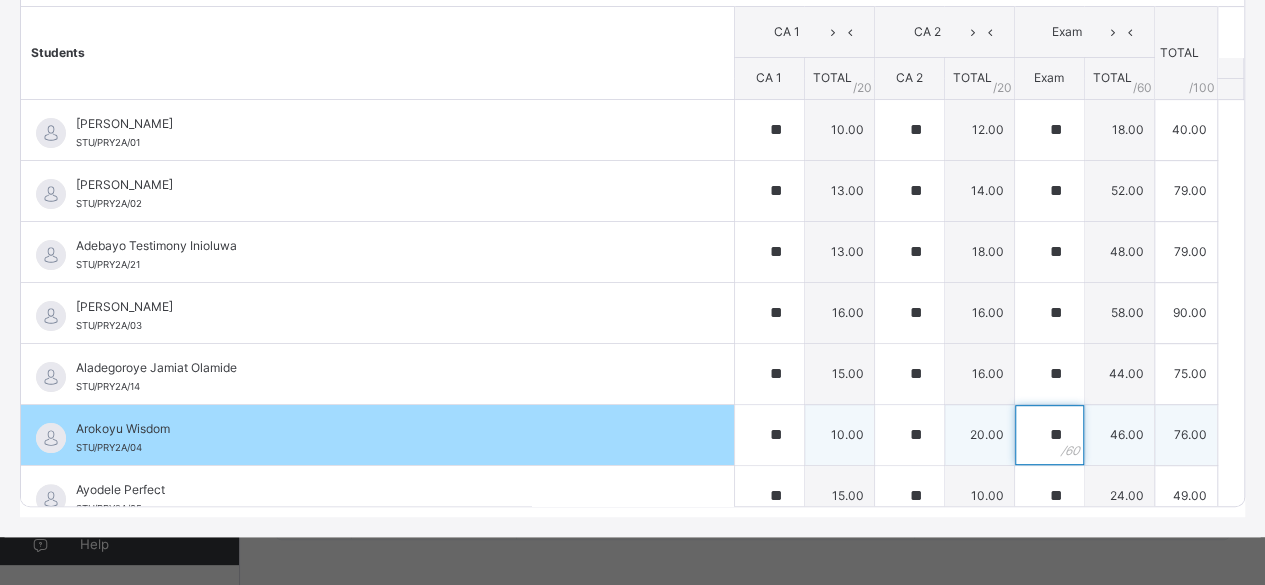 click on "**" at bounding box center [1049, 435] 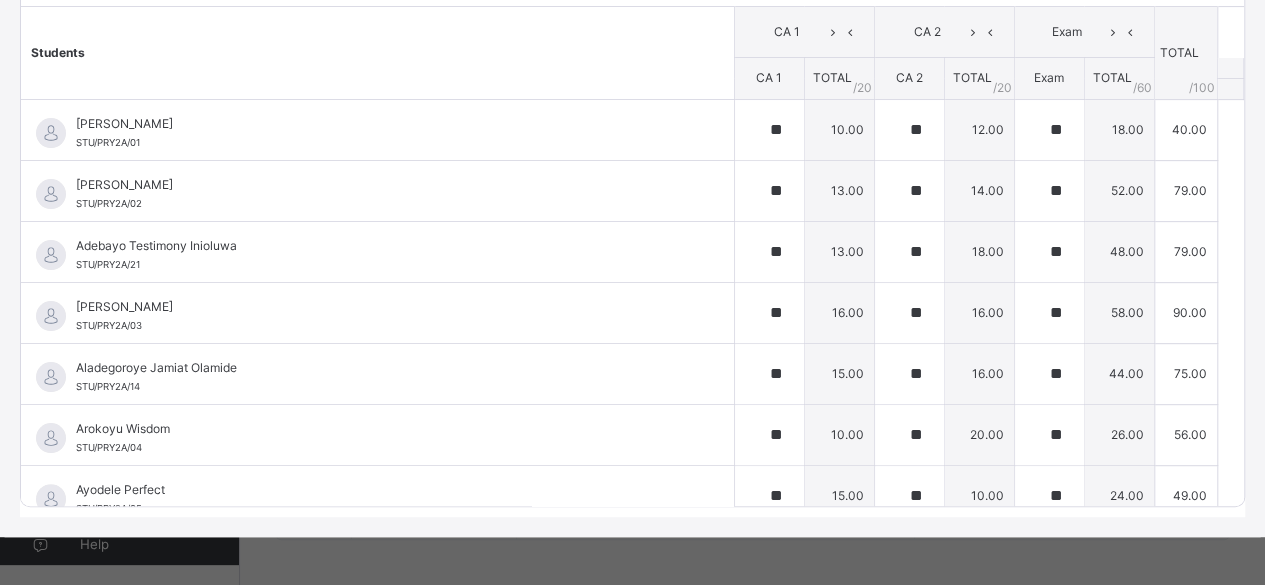click on "Students" at bounding box center [377, 53] 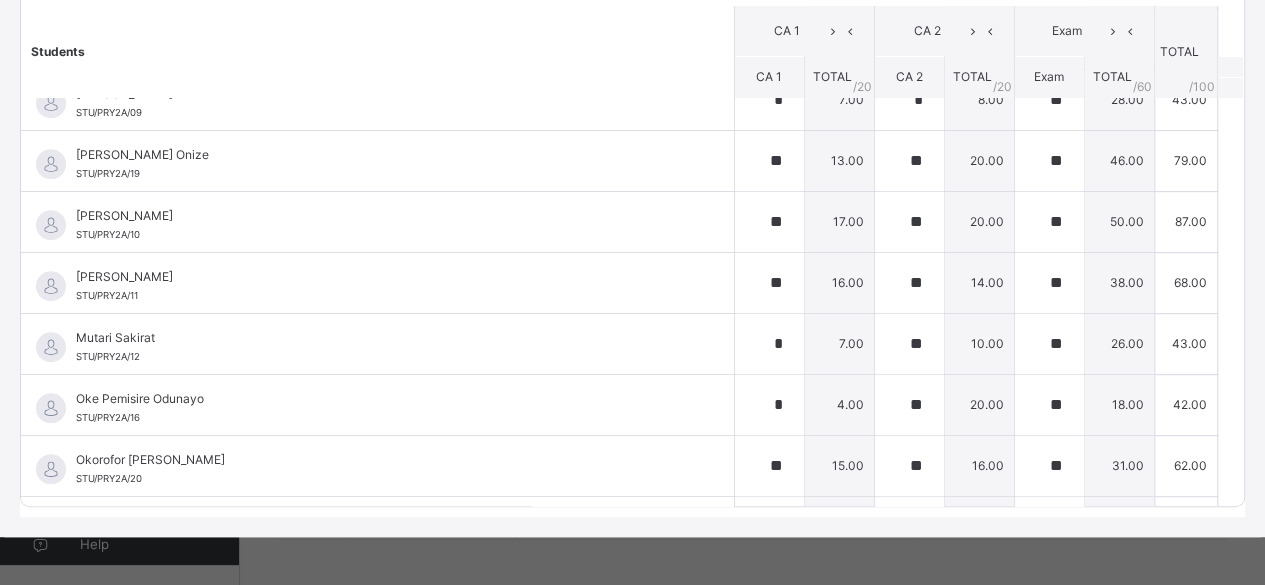 scroll, scrollTop: 680, scrollLeft: 0, axis: vertical 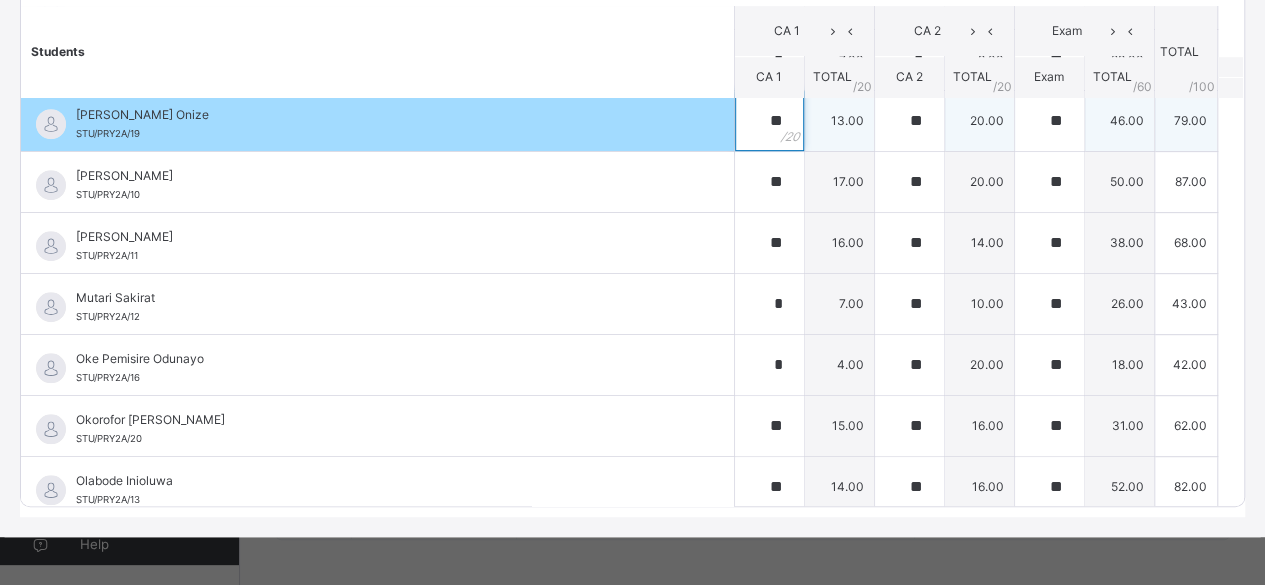 click on "**" at bounding box center (769, 121) 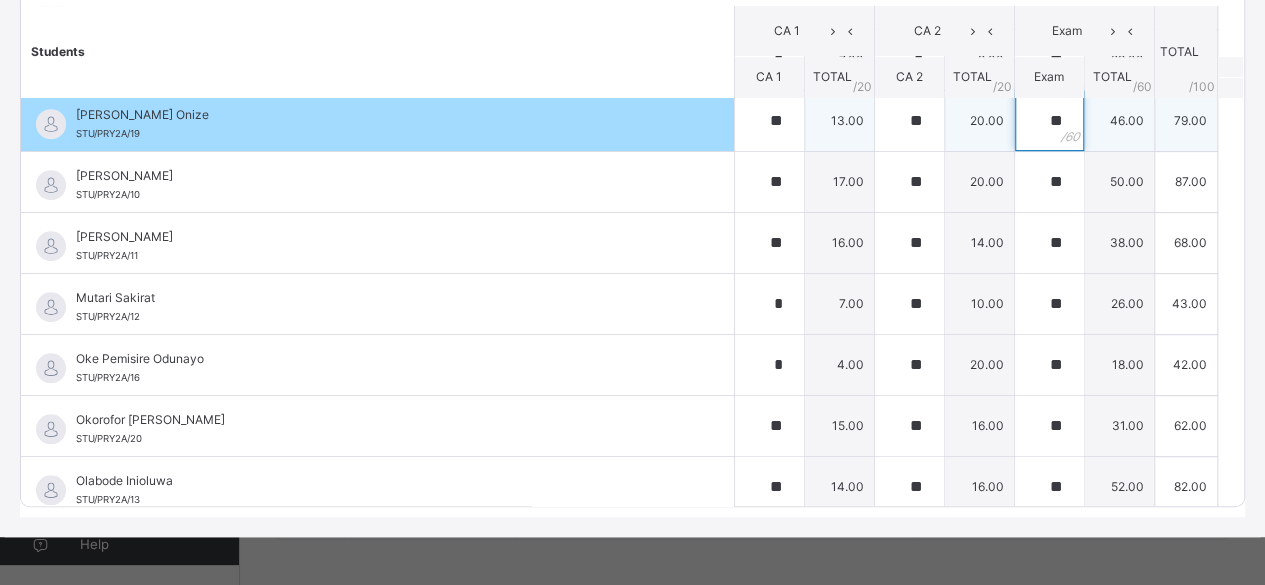 click on "**" at bounding box center (1049, 121) 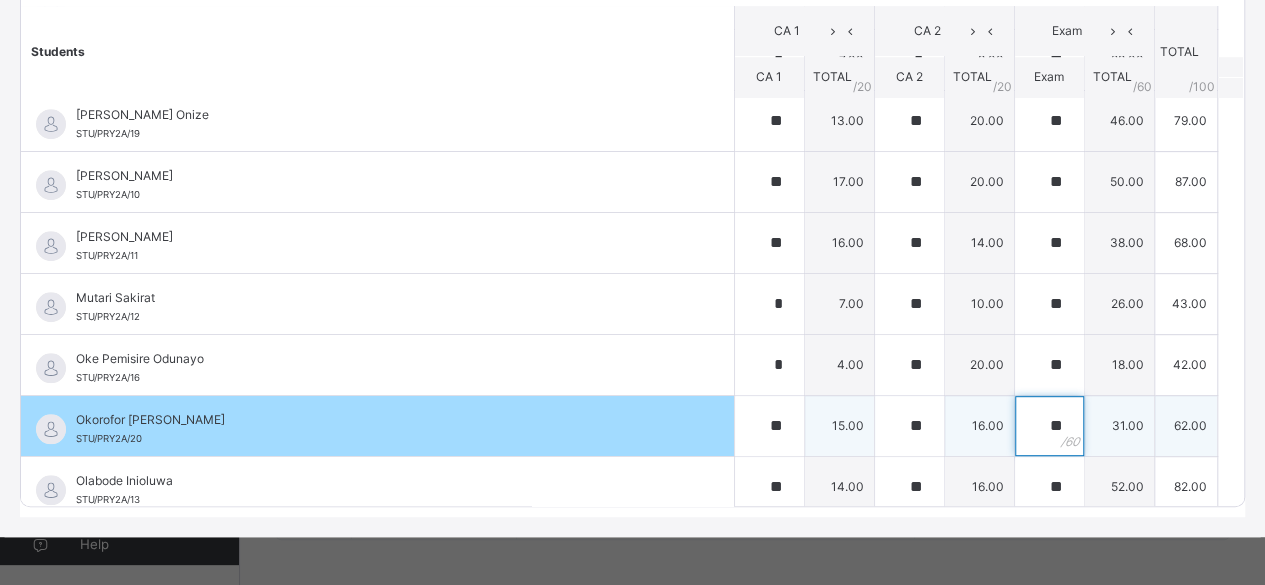 click on "**" at bounding box center (1049, 426) 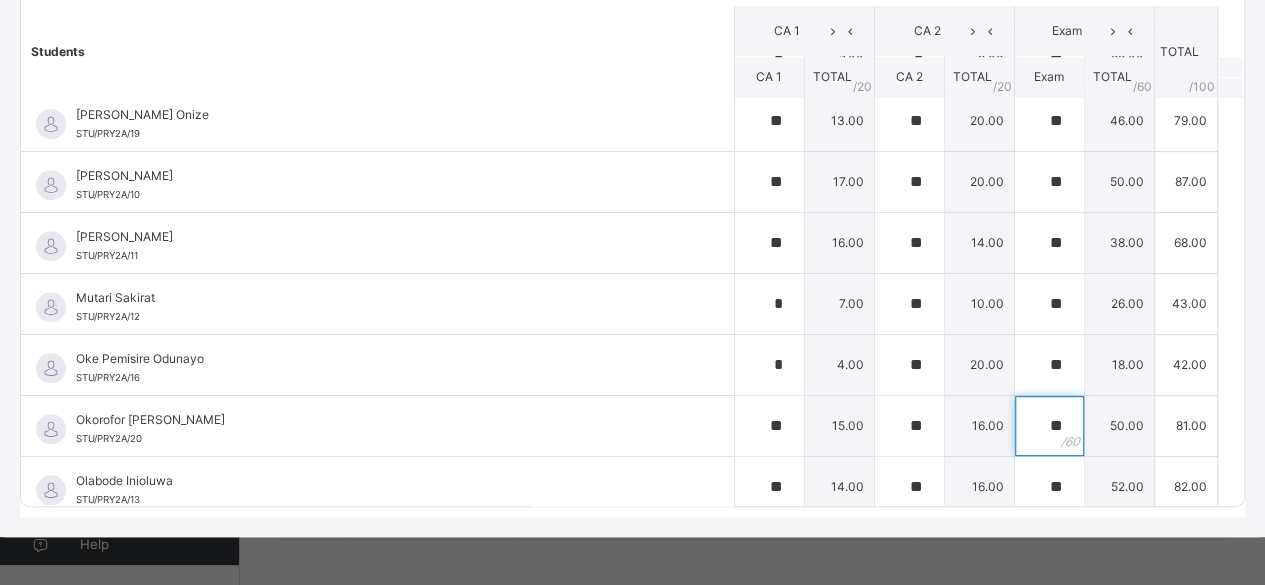 scroll, scrollTop: 866, scrollLeft: 0, axis: vertical 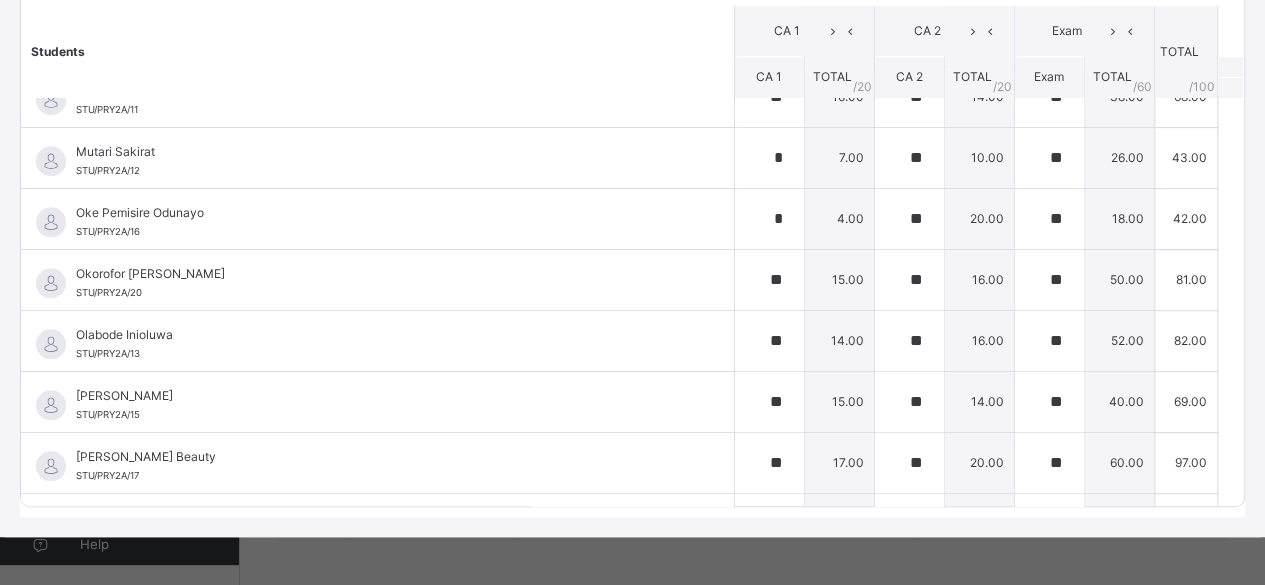drag, startPoint x: 674, startPoint y: 53, endPoint x: 422, endPoint y: 11, distance: 255.47603 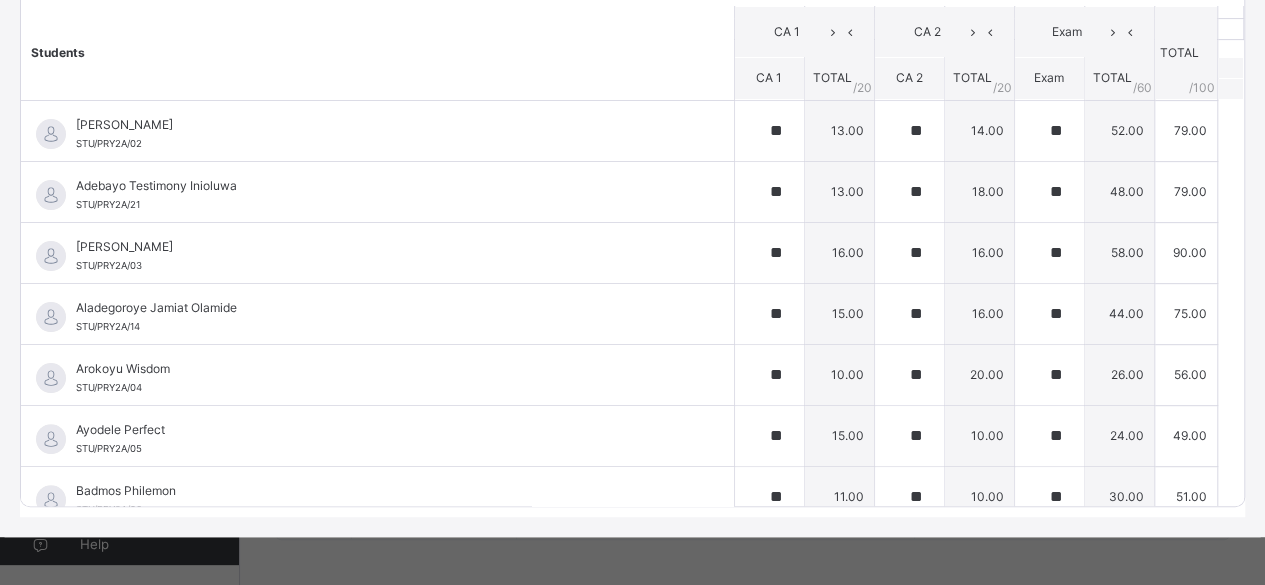 scroll, scrollTop: 0, scrollLeft: 0, axis: both 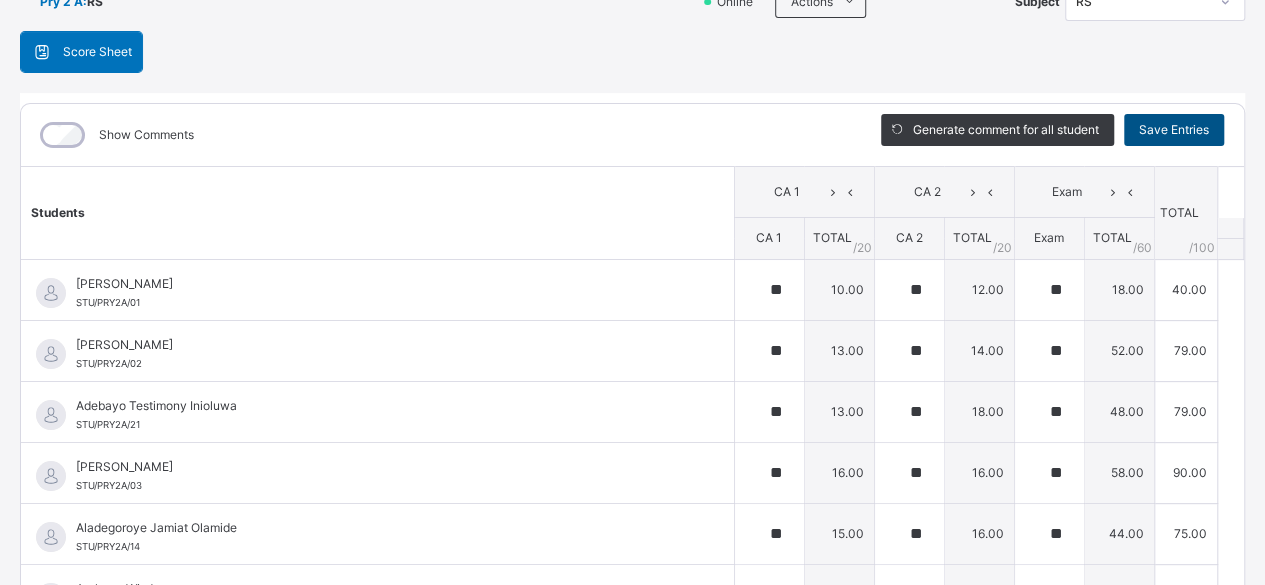click on "Save Entries" at bounding box center [1174, 130] 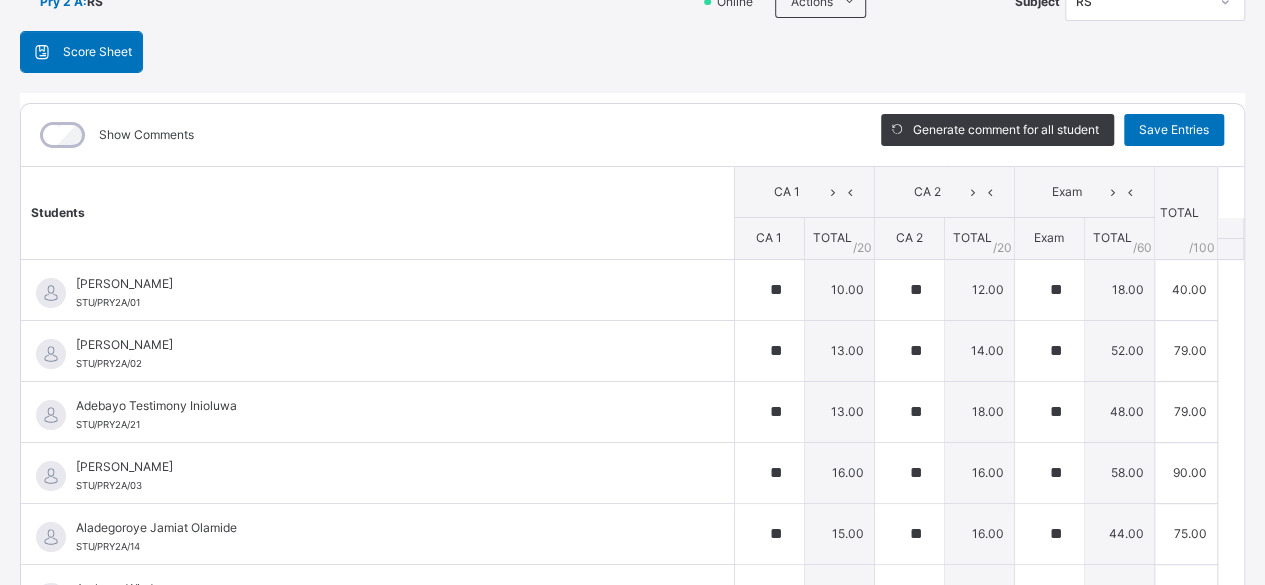 click on "Pry 2   A :   RS Online Actions  Download Empty Score Sheet  Upload/map score sheet Subject  RS UBEC MODEL SMART SCHOOL OWO, ONDO STATE. Date: [DATE] 12:52:55 pm Score Sheet Score Sheet Show Comments   Generate comment for all student   Save Entries Class Level:  Pry 2   A Subject:  RS Session:  2024/2025 Session Session:  Second Term Students CA 1 CA 2 Exam TOTAL /100 Comment CA 1 TOTAL / 20 CA 2 TOTAL / 20 Exam TOTAL / 60 Abdulwahab Maridiyat  STU/PRY2A/01 Abdulwahab Maridiyat  STU/PRY2A/01 ** 10.00 ** 12.00 ** 18.00 40.00 Generate comment 0 / 250   ×   Subject Teacher’s Comment Generate and see in full the comment developed by the AI with an option to regenerate the comment [PERSON_NAME] Maridiyat    STU/PRY2A/01   Total 40.00  / 100.00 [PERSON_NAME] Bot   Regenerate     Use this comment   [PERSON_NAME]/PRY2A/02 [PERSON_NAME]/PRY2A/02 ** 13.00 ** 14.00 ** 52.00 79.00 Generate comment 0 / 250   ×   Subject Teacher’s Comment JS [PERSON_NAME]/PRY2A/02   Total 79.00  / 100.00" at bounding box center [632, 325] 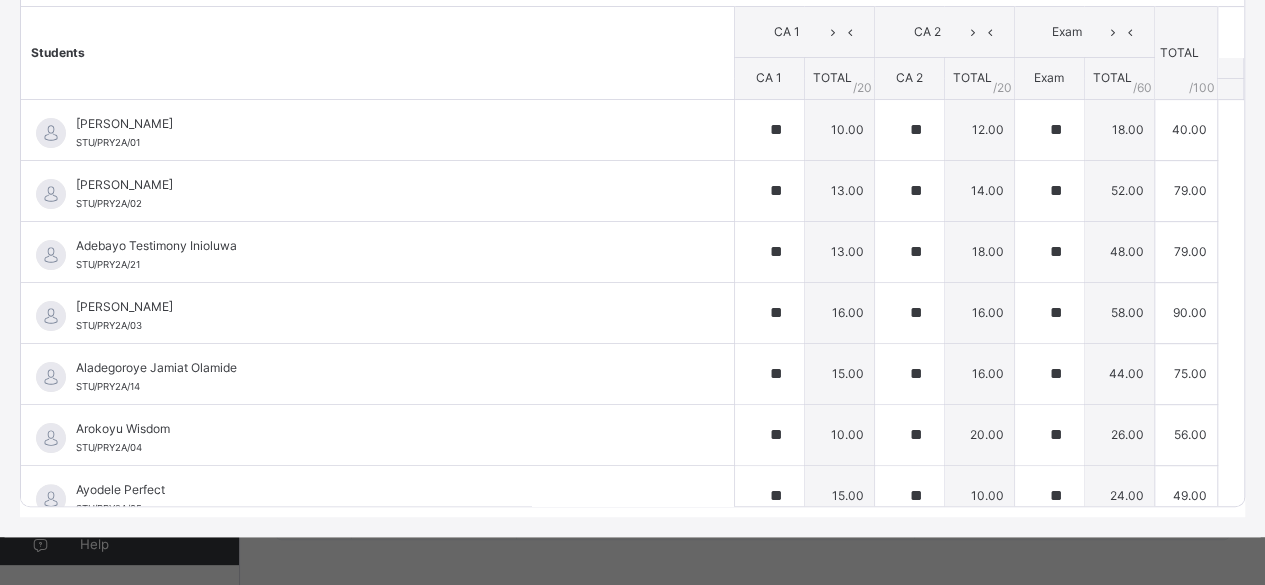 scroll, scrollTop: 191, scrollLeft: 0, axis: vertical 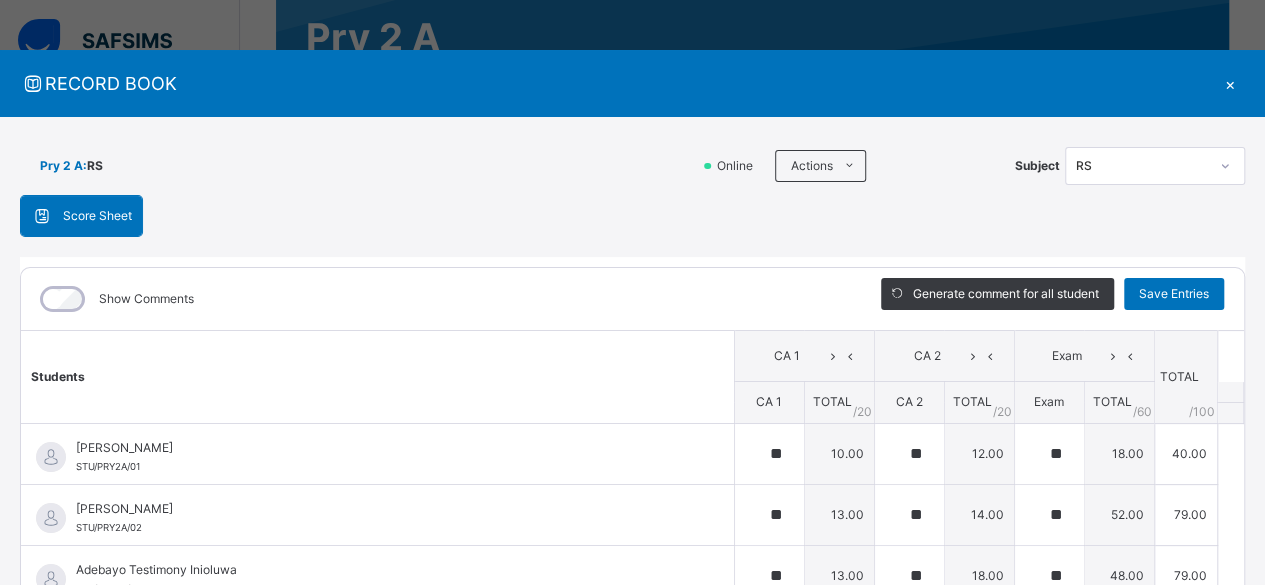 click on "×" at bounding box center (1230, 83) 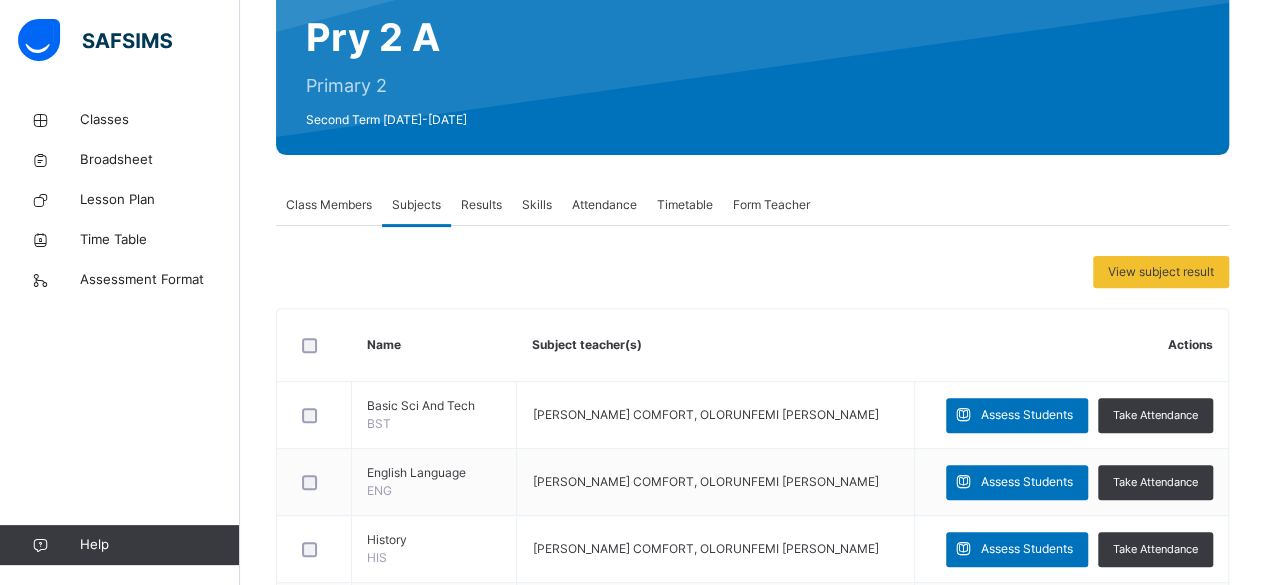 scroll, scrollTop: 703, scrollLeft: 0, axis: vertical 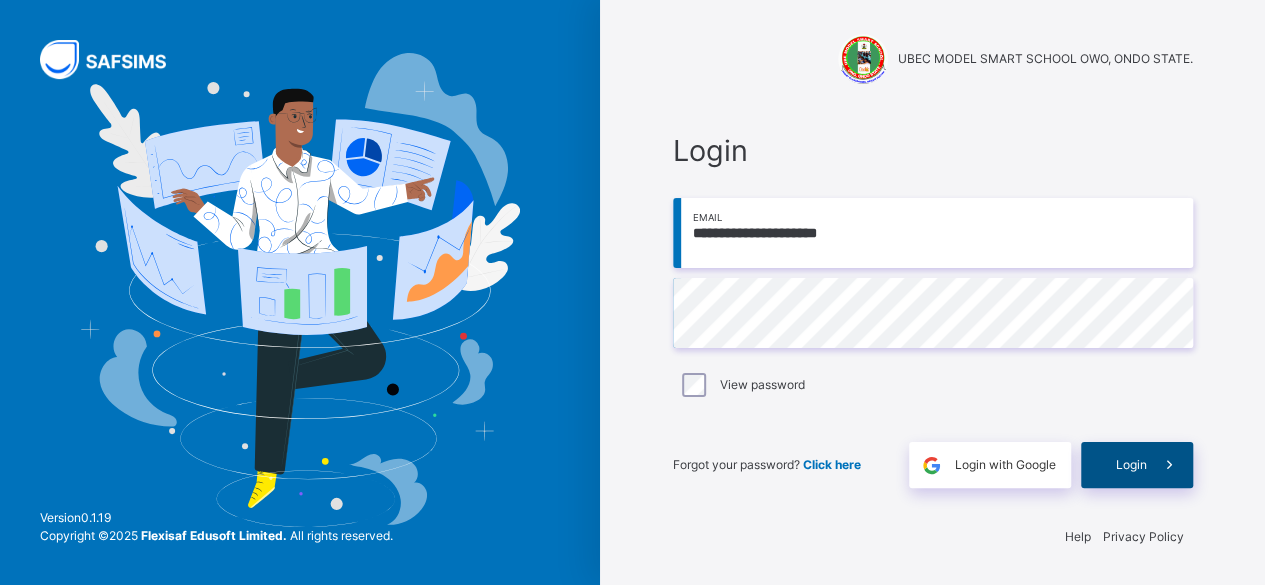 click on "Login" at bounding box center (1131, 465) 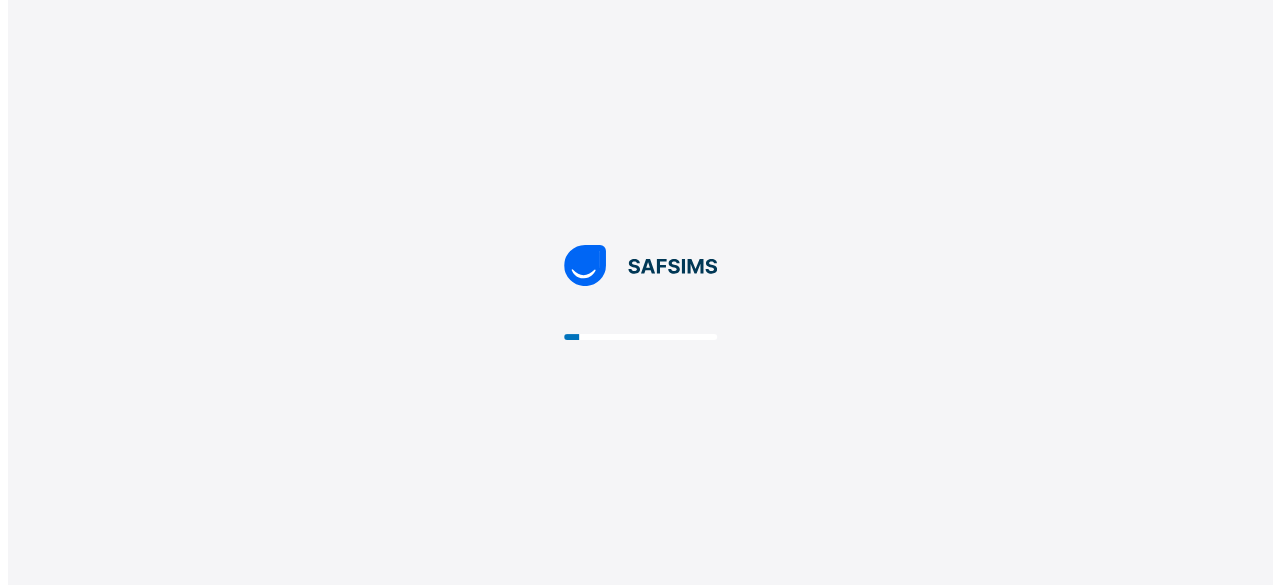 scroll, scrollTop: 0, scrollLeft: 0, axis: both 